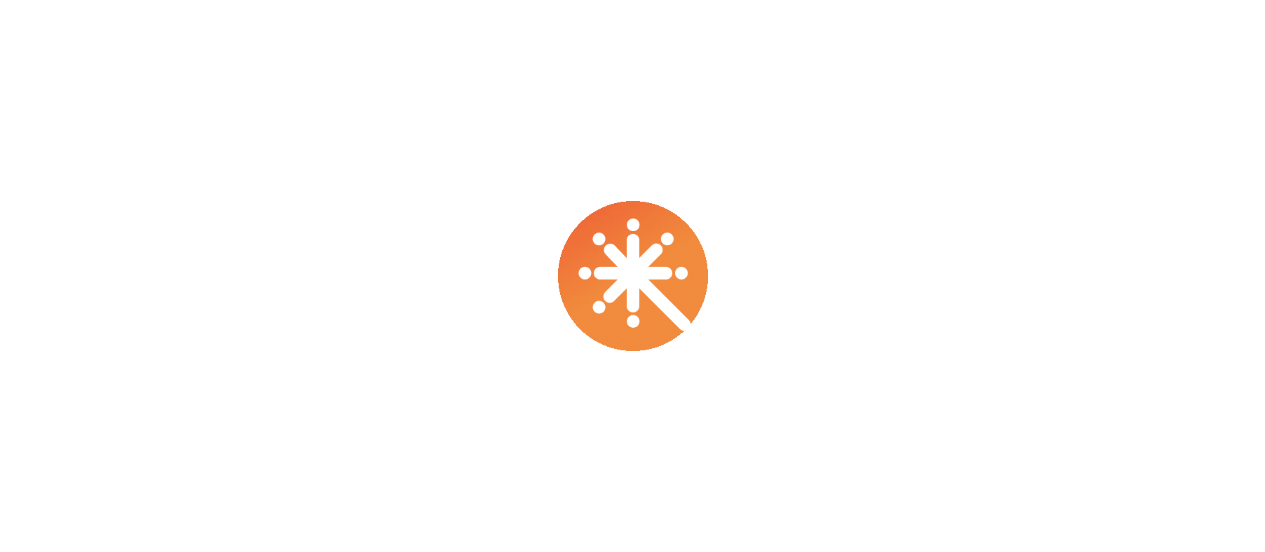 scroll, scrollTop: 0, scrollLeft: 0, axis: both 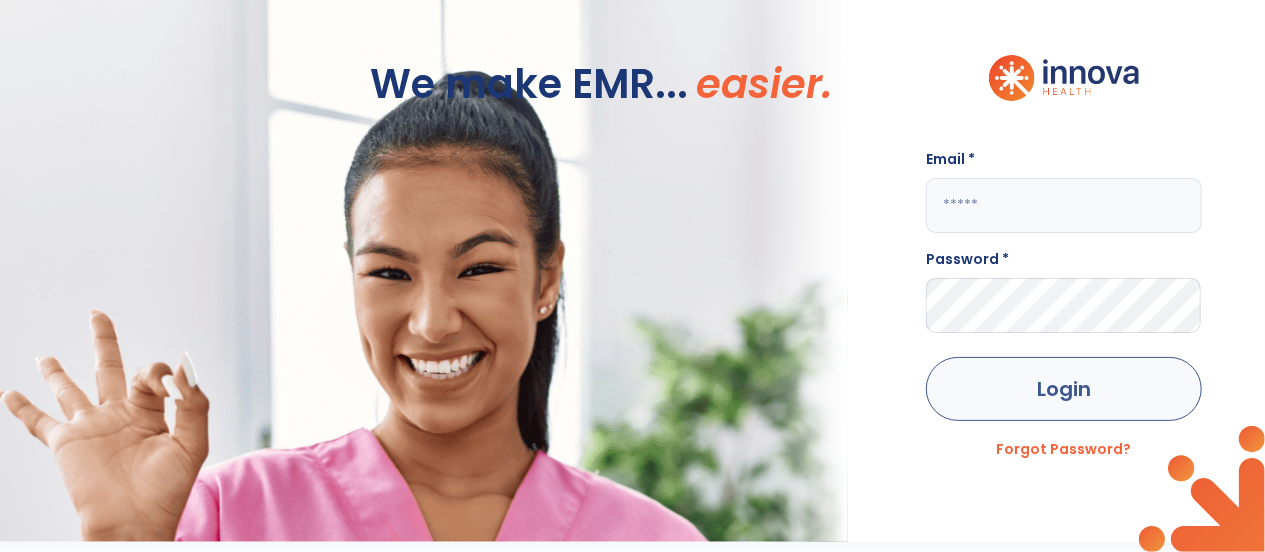 type on "**********" 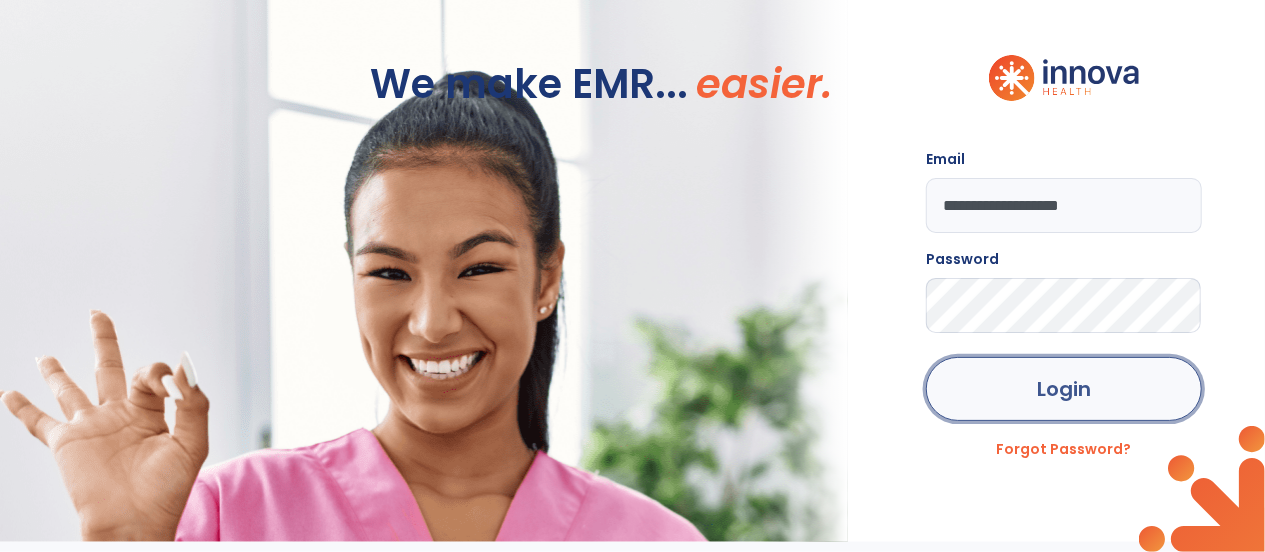 click on "Login" 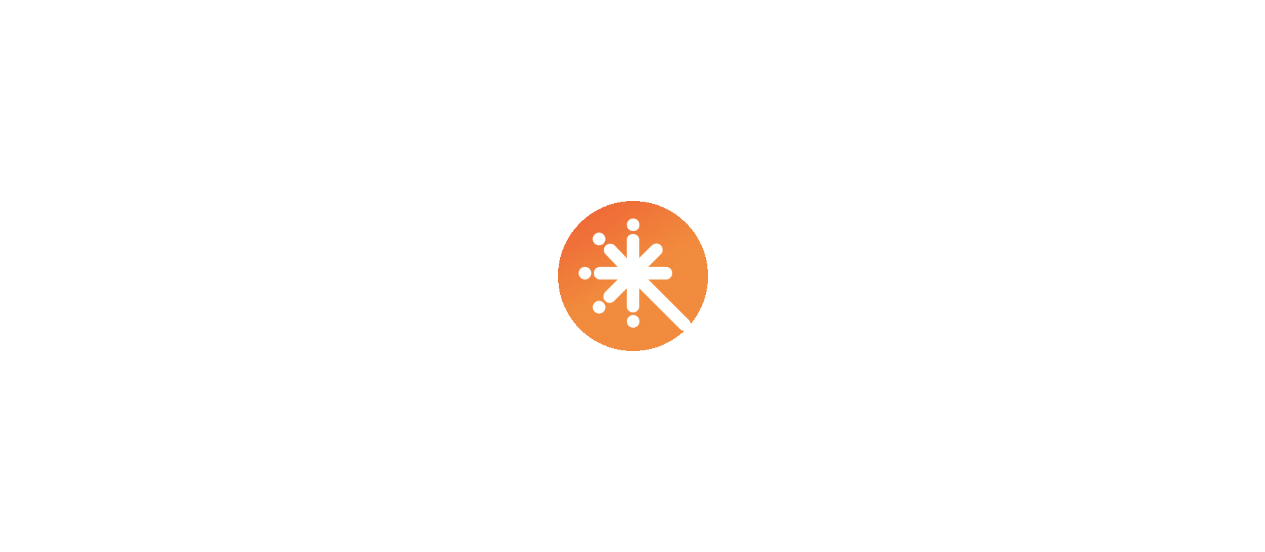 scroll, scrollTop: 0, scrollLeft: 0, axis: both 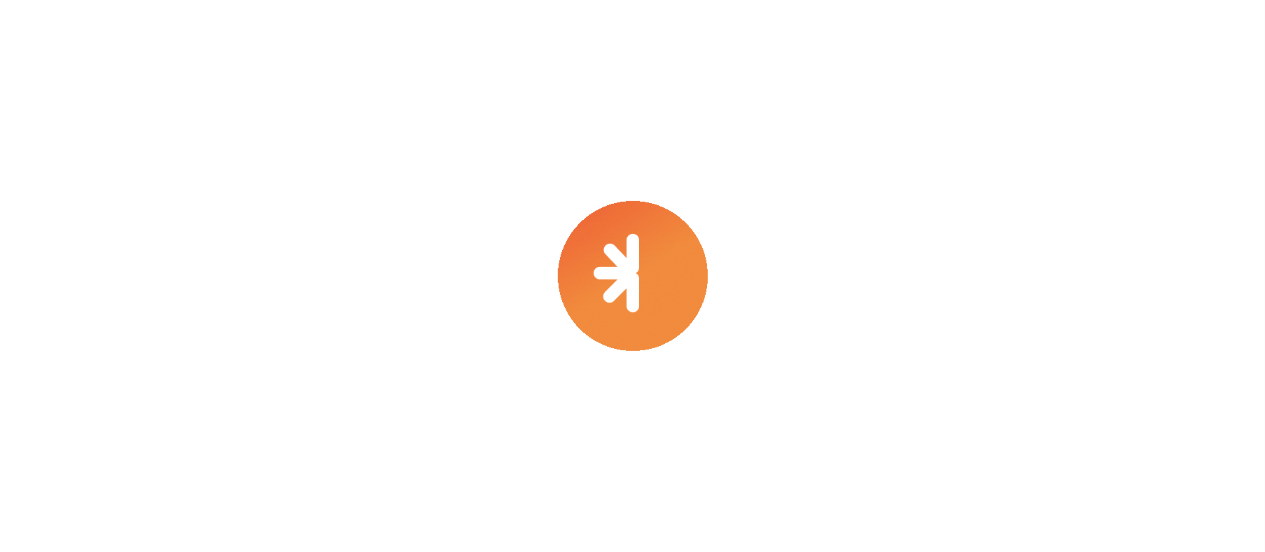 select on "****" 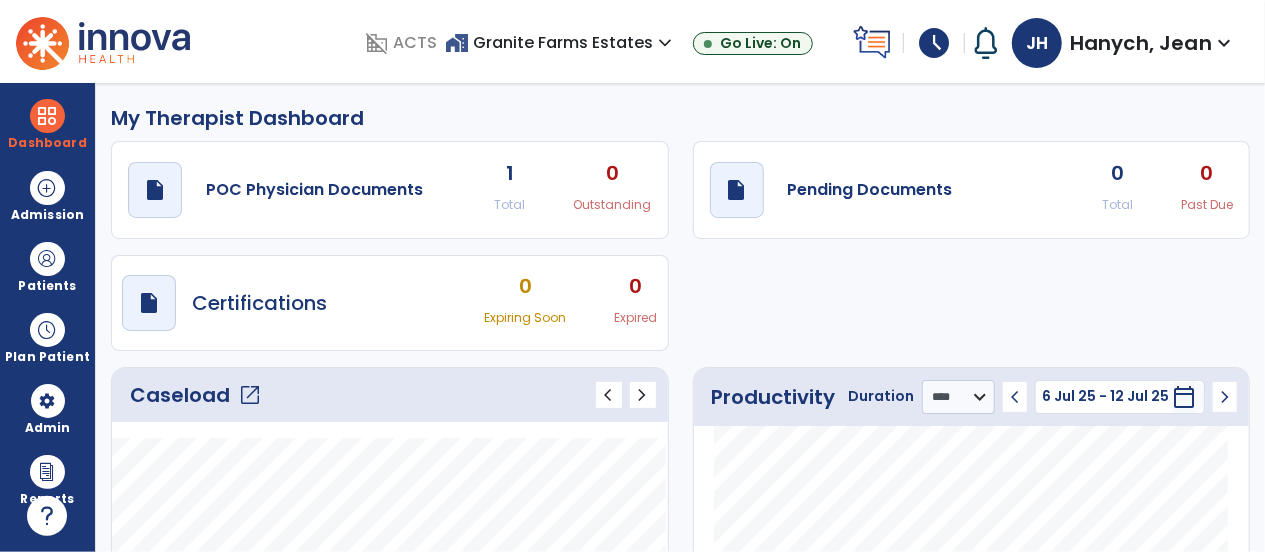 click on "expand_more" at bounding box center (665, 43) 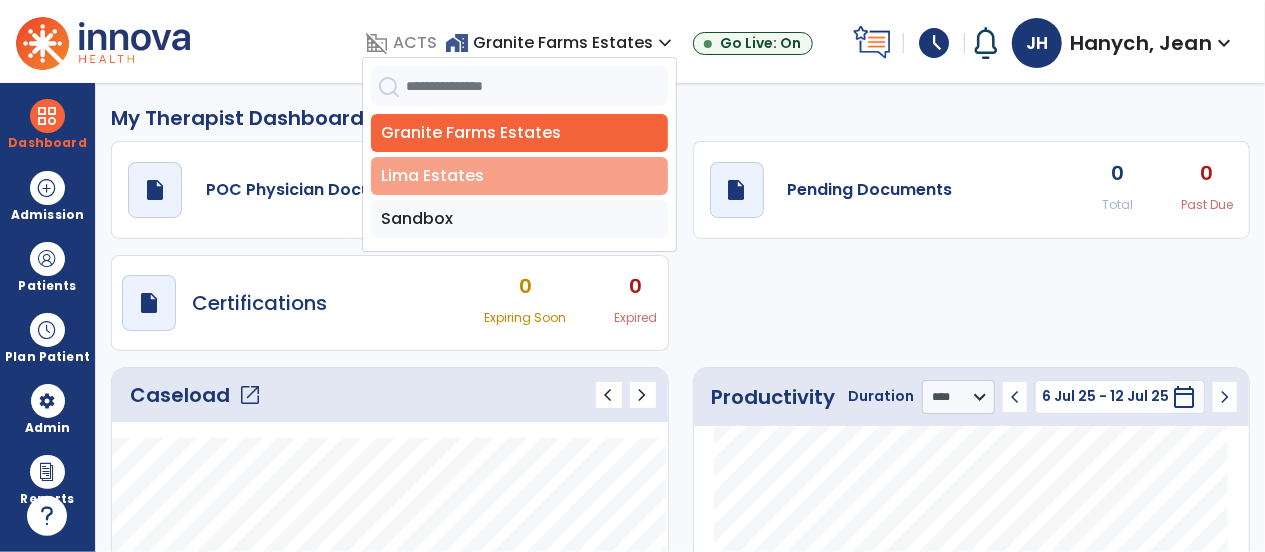 click on "Lima Estates" at bounding box center [519, 176] 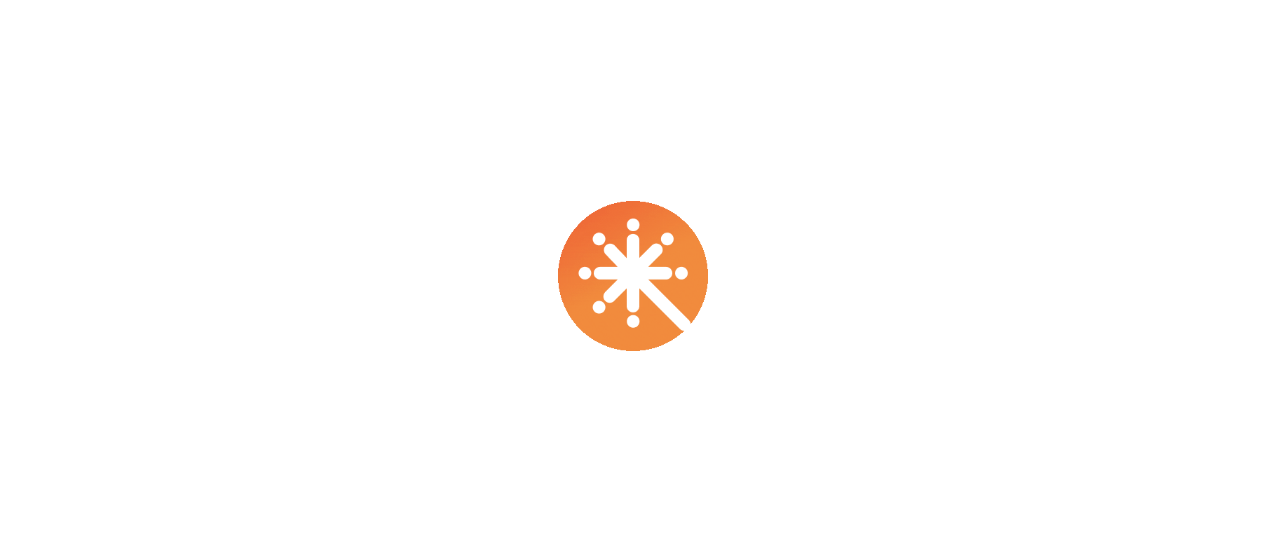 scroll, scrollTop: 0, scrollLeft: 0, axis: both 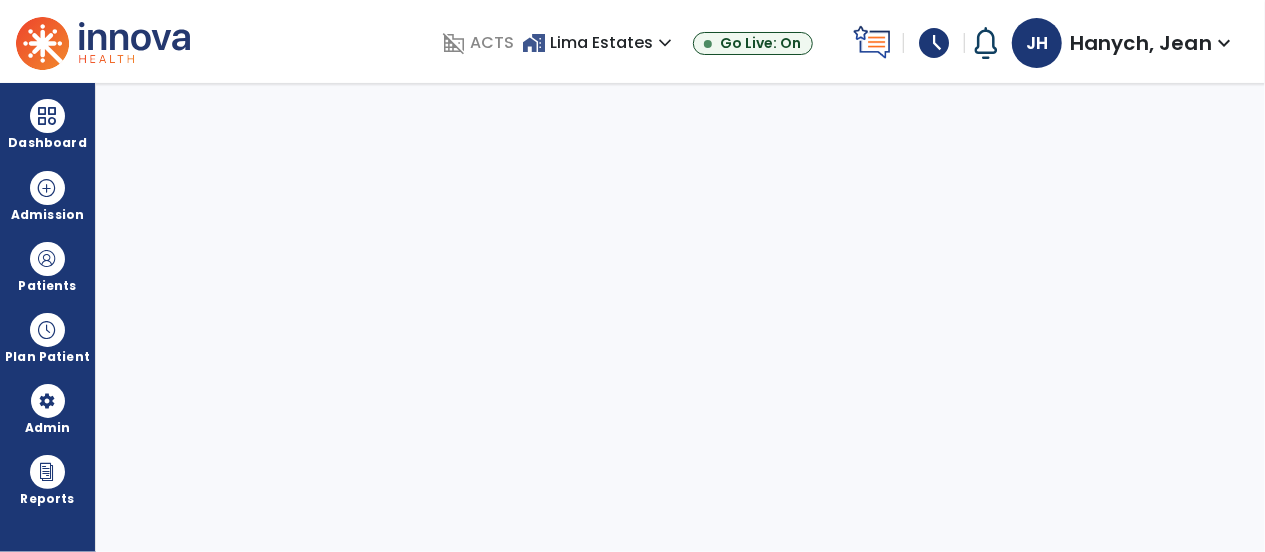 select on "****" 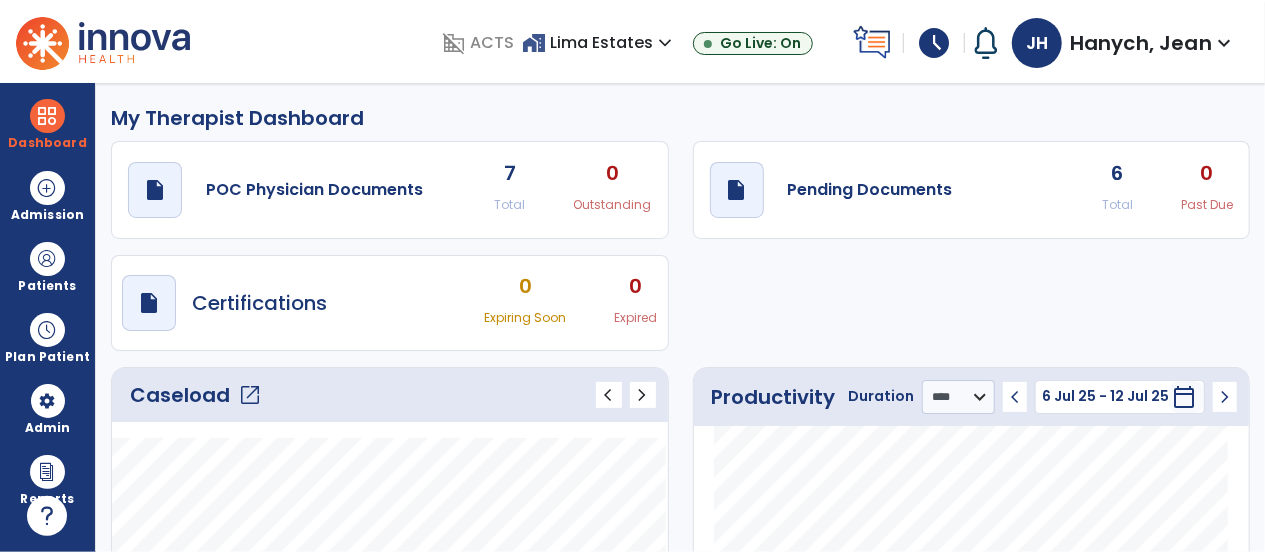 click on "schedule" at bounding box center (934, 43) 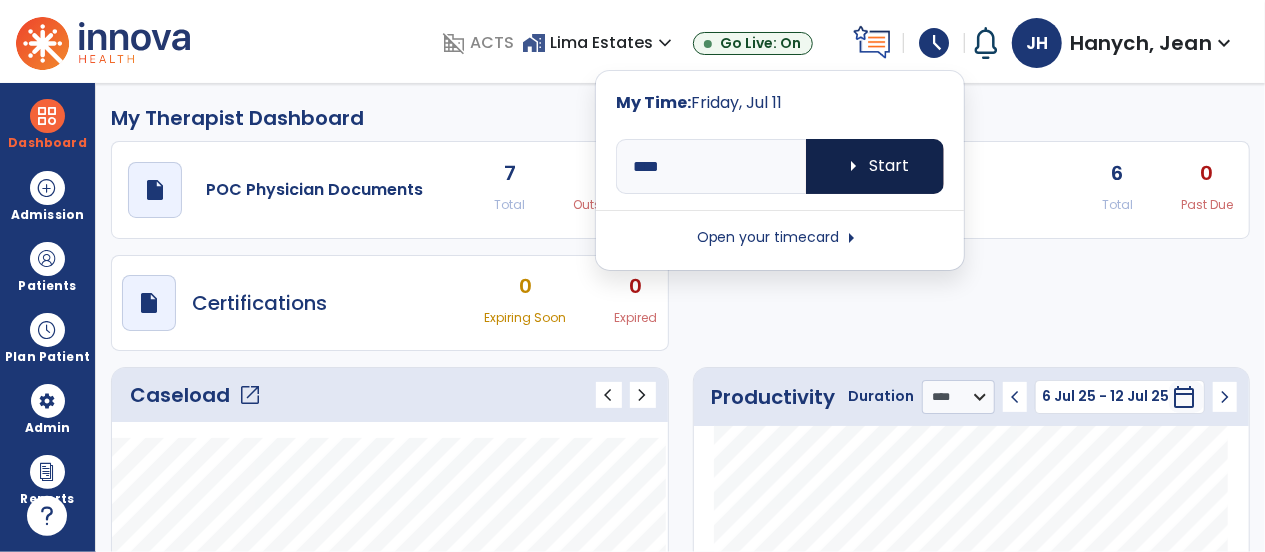 click on "arrow_right" at bounding box center [853, 166] 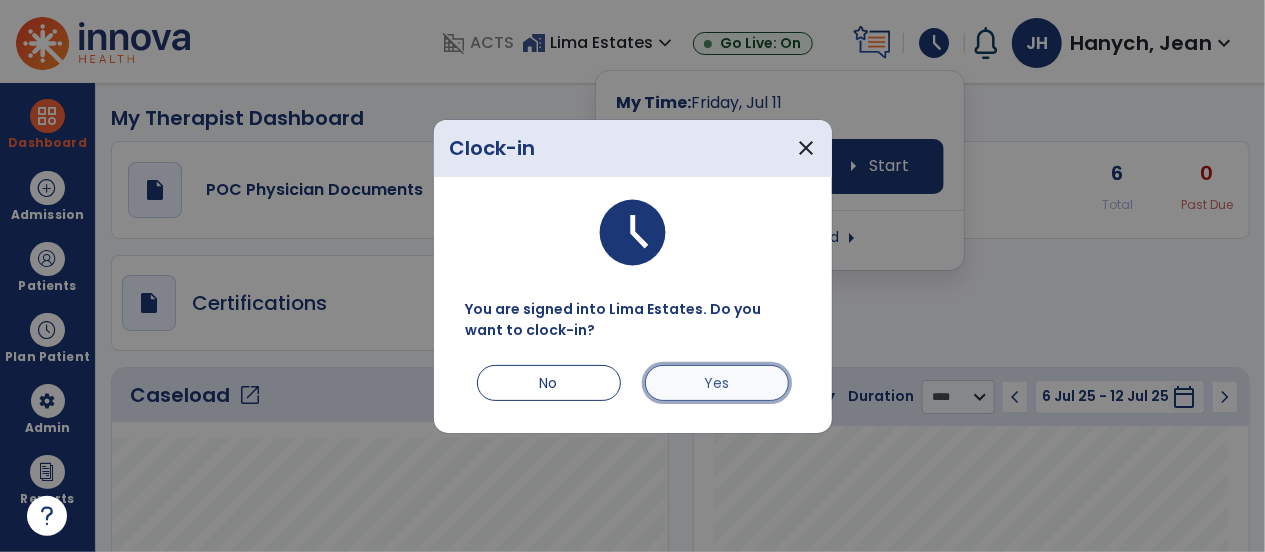 click on "Yes" at bounding box center (717, 383) 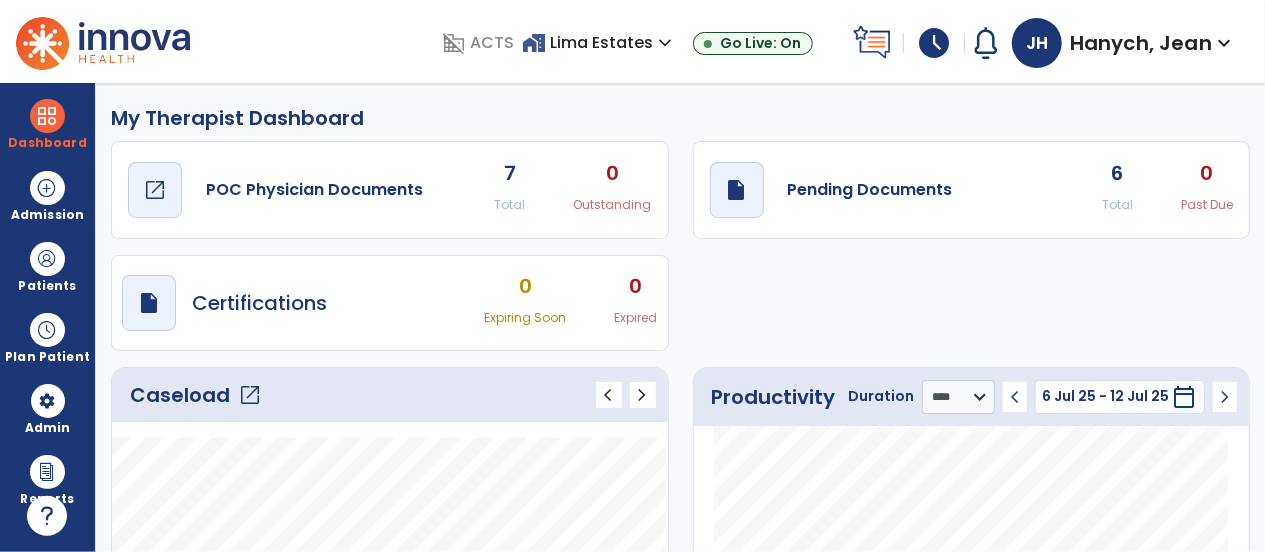 click on "POC Physician Documents" 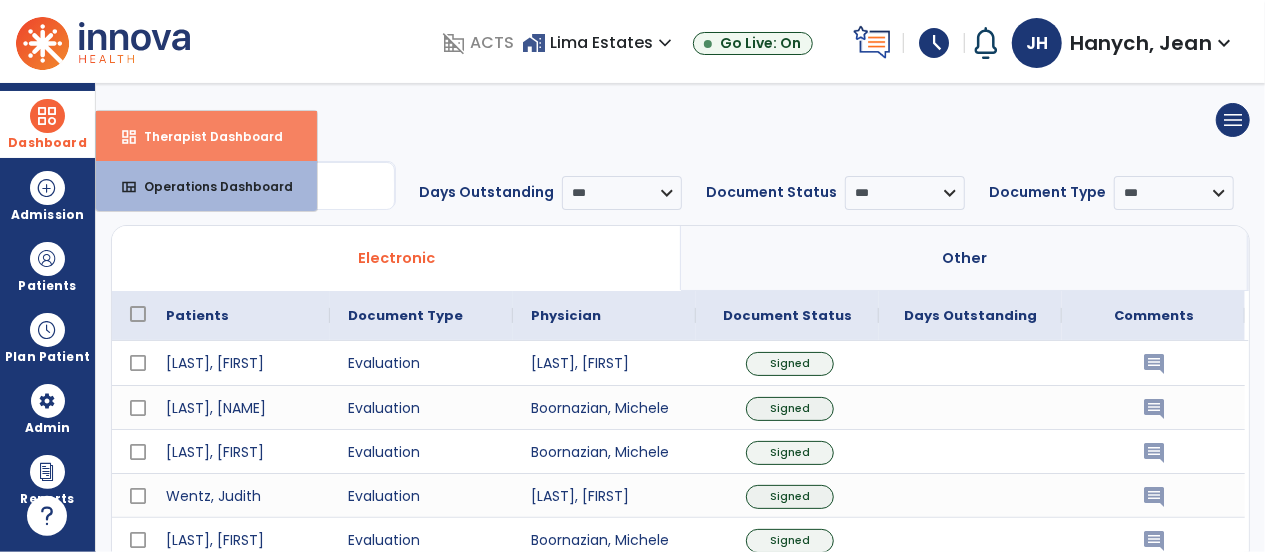 click on "dashboard  Therapist Dashboard" at bounding box center (206, 136) 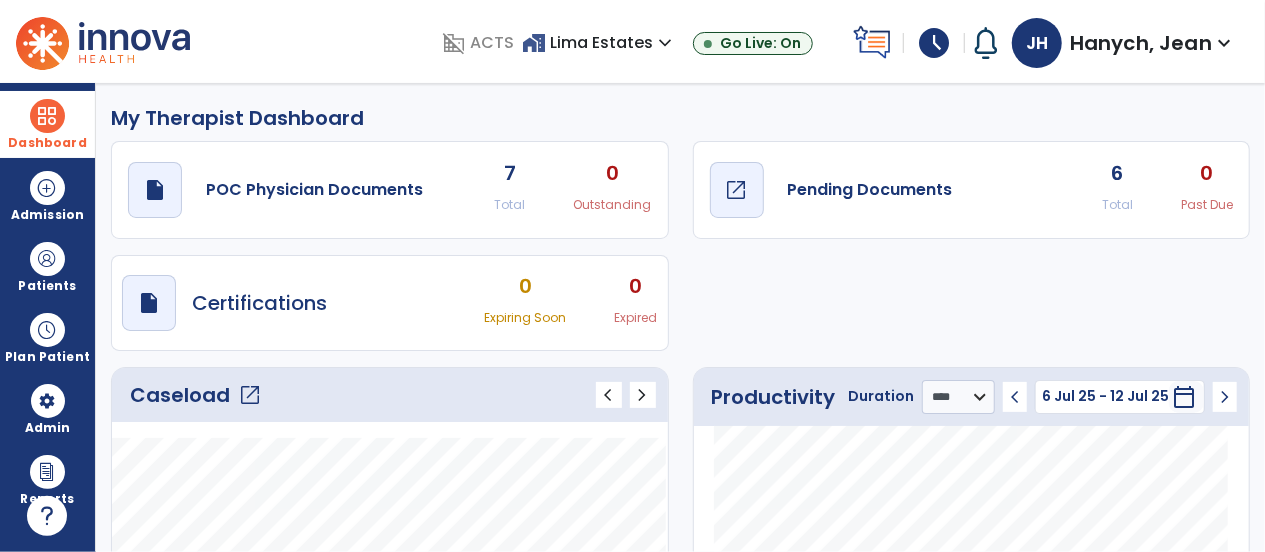 click on "Pending Documents" 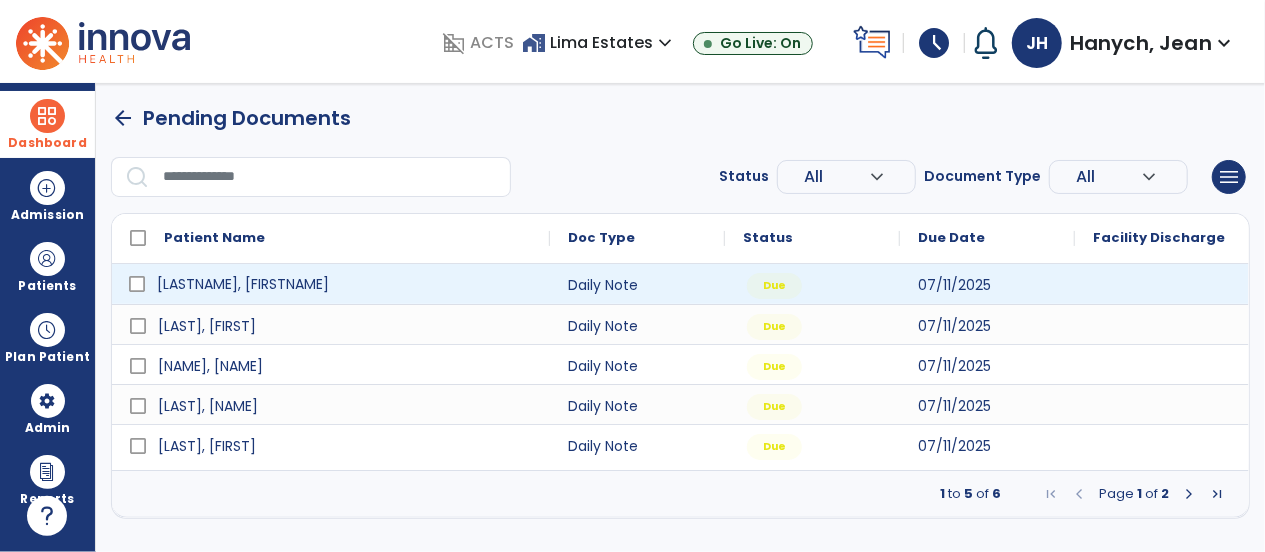 click on "[LASTNAME], [FIRSTNAME]" at bounding box center (243, 284) 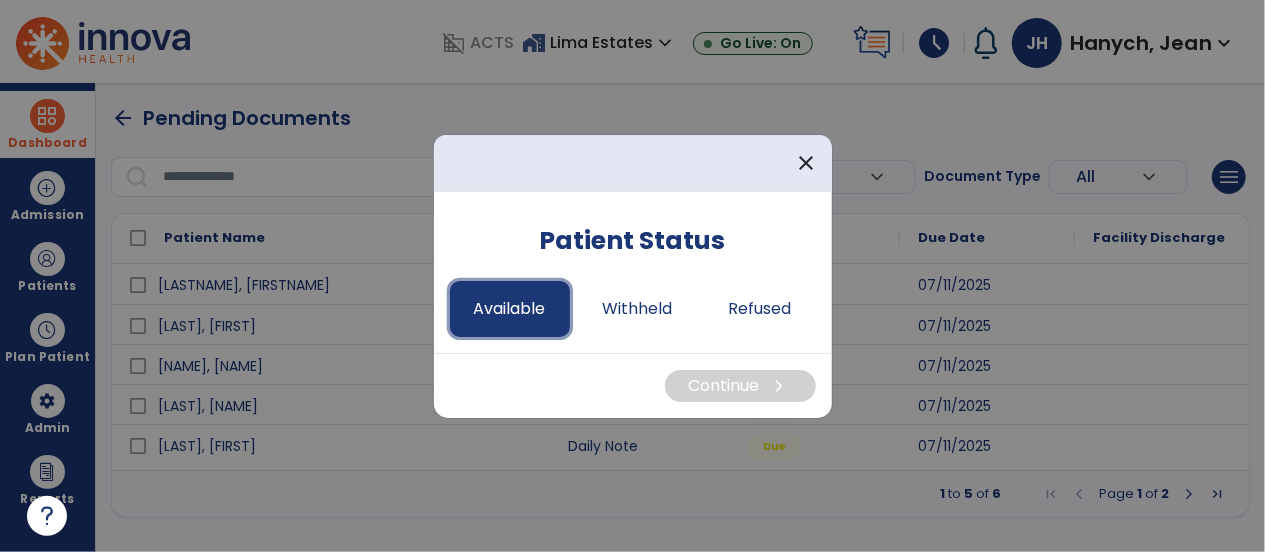 click on "Available" at bounding box center [510, 309] 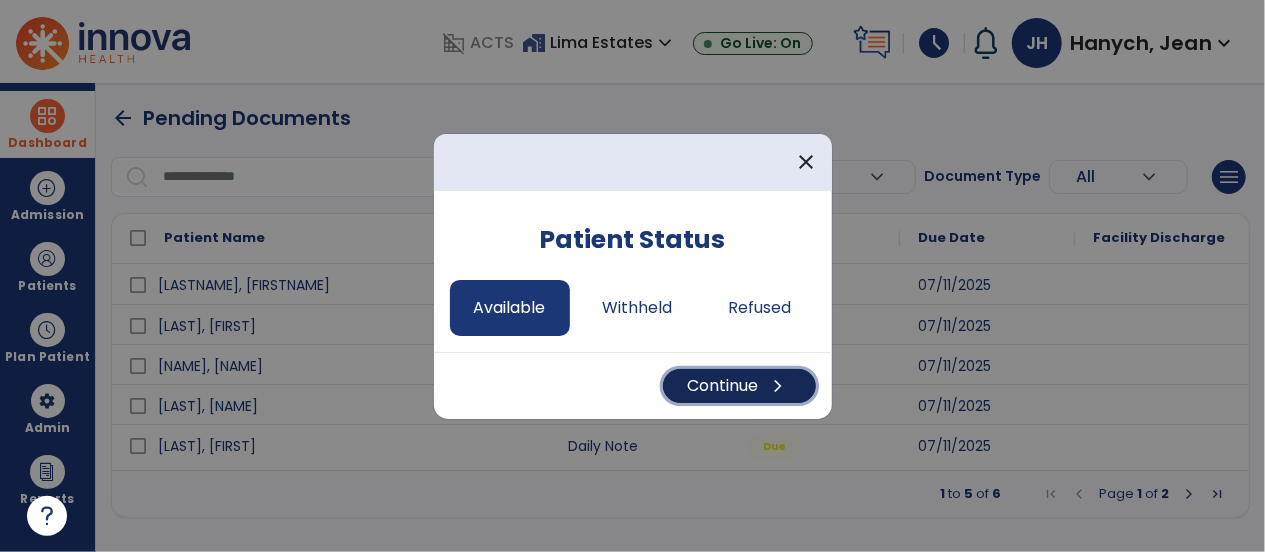 click on "Continue   chevron_right" at bounding box center [739, 386] 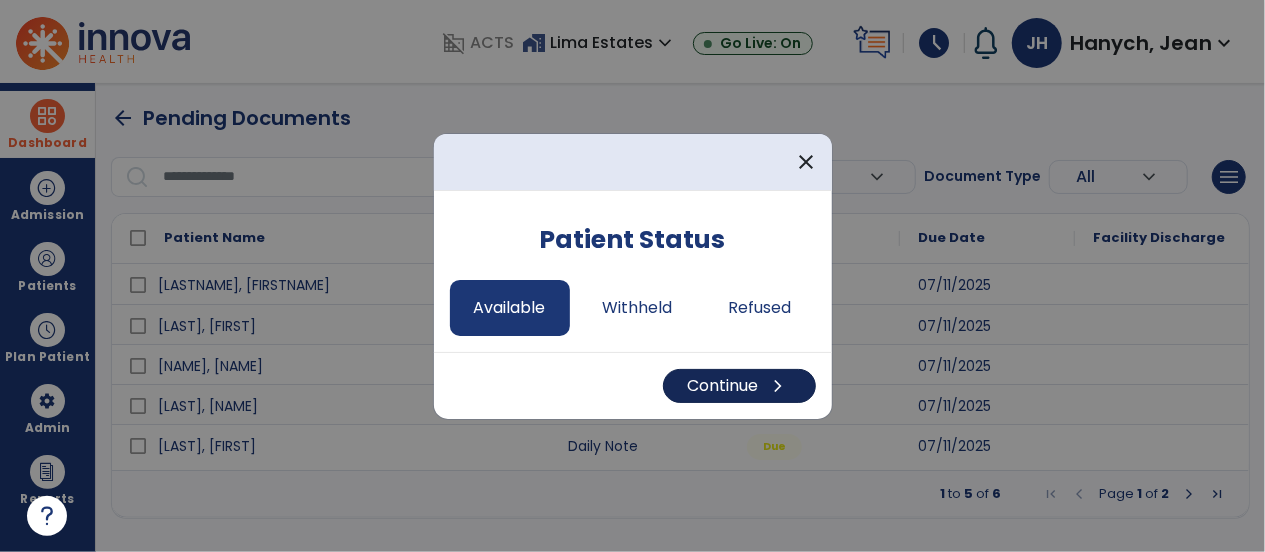 select on "*" 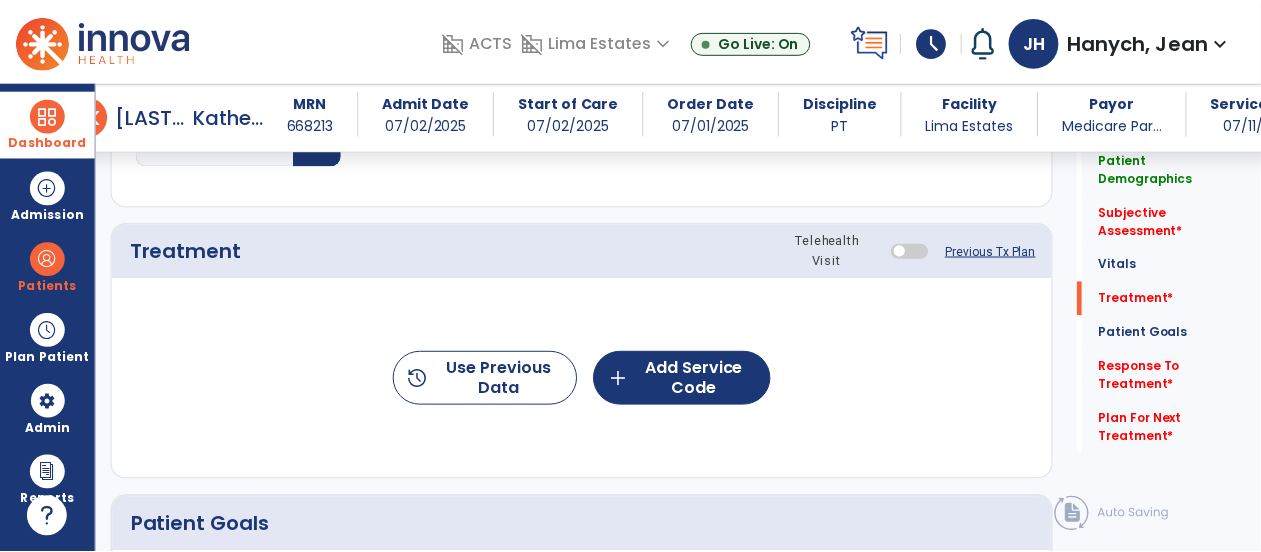 scroll, scrollTop: 1132, scrollLeft: 0, axis: vertical 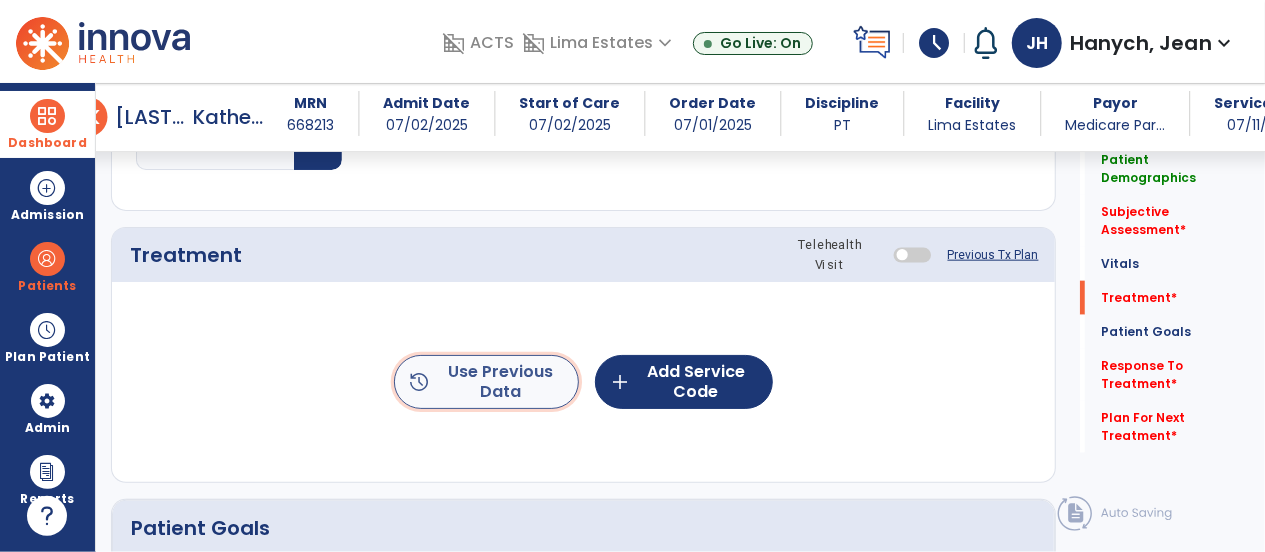 click on "history  Use Previous Data" 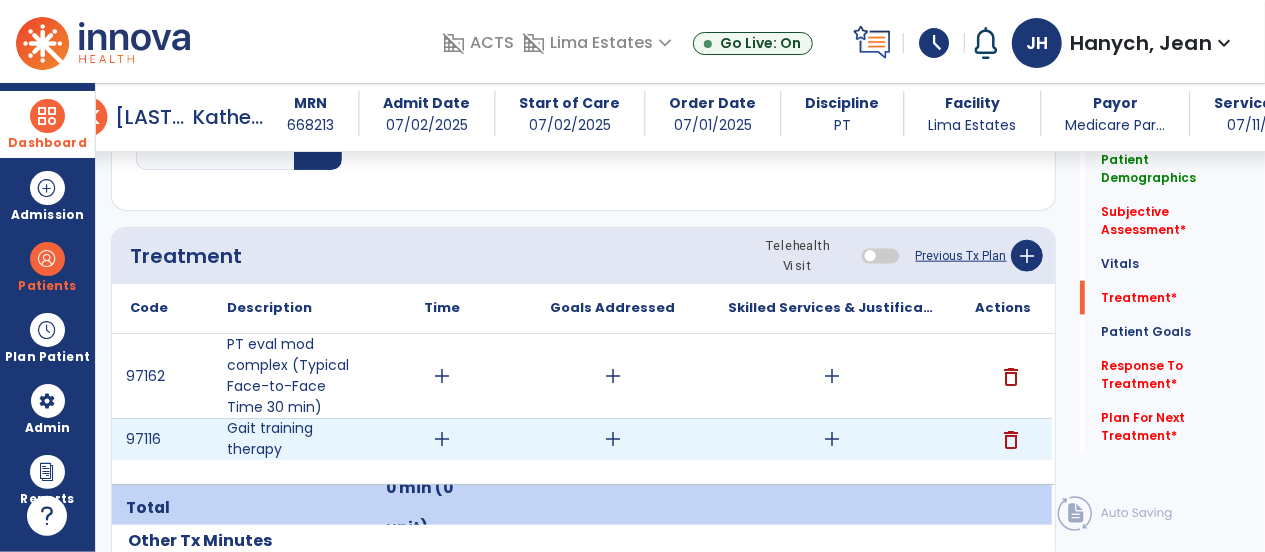 click on "add" at bounding box center [832, 439] 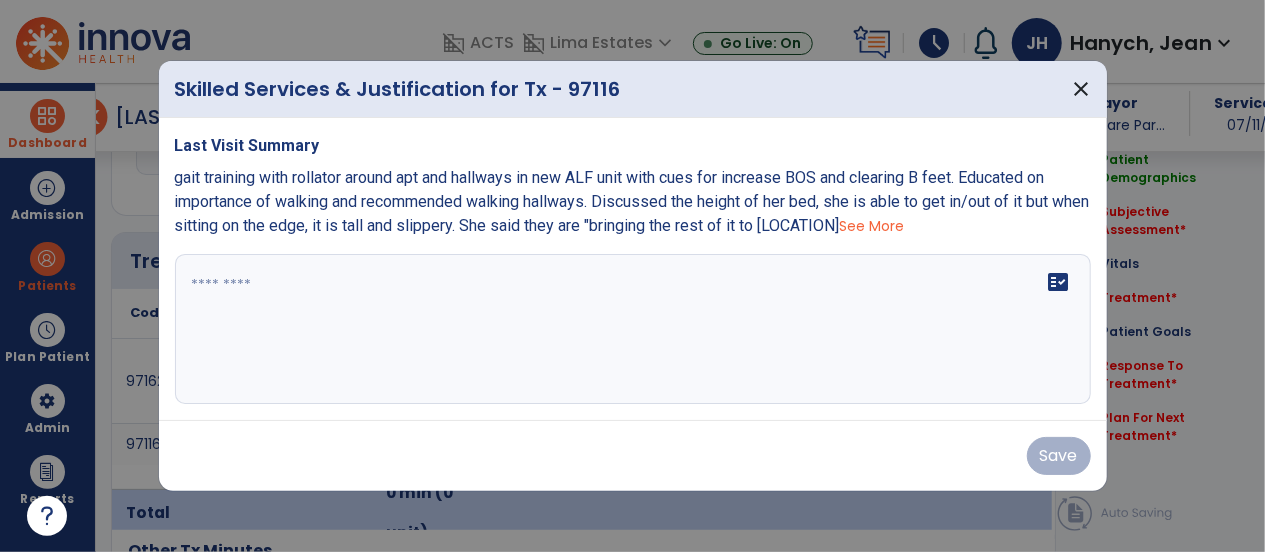 scroll, scrollTop: 1132, scrollLeft: 0, axis: vertical 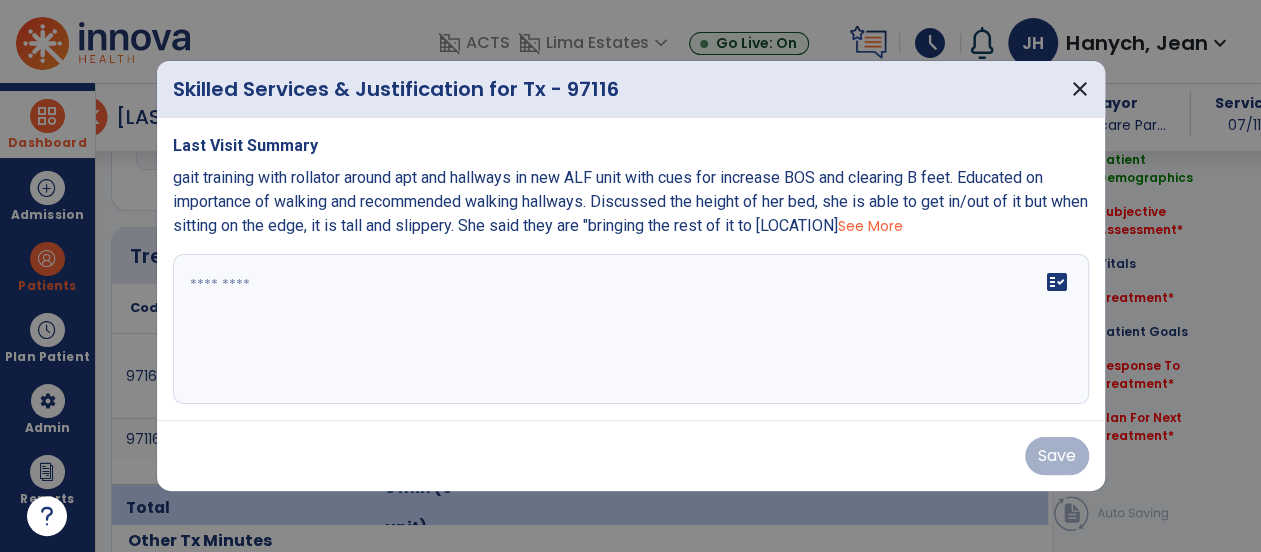 click on "See More" at bounding box center (870, 226) 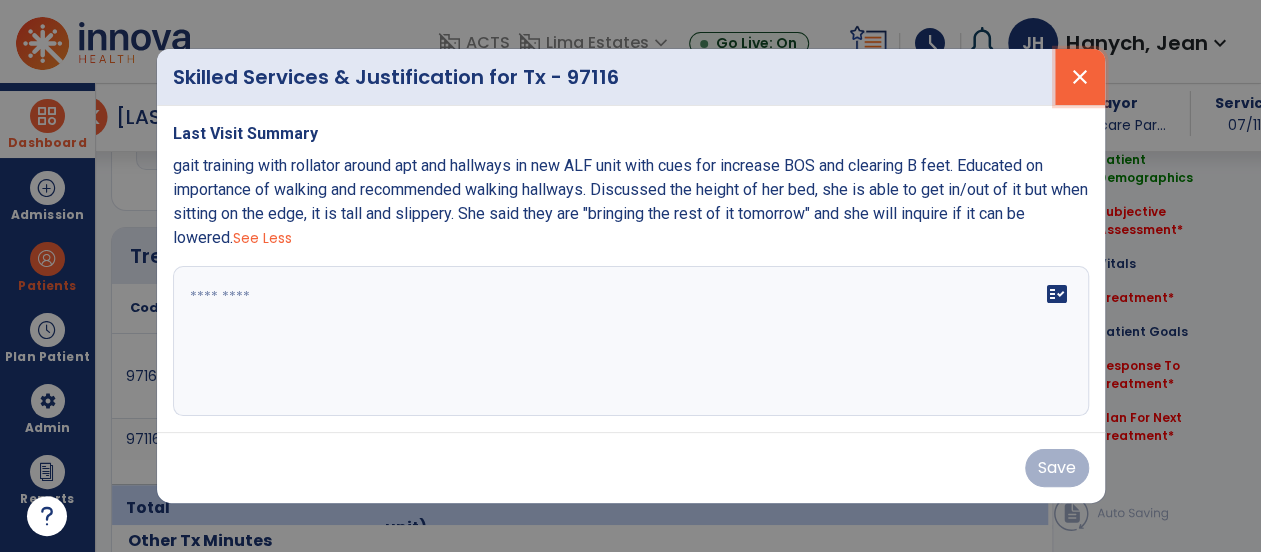 click on "close" at bounding box center (1080, 77) 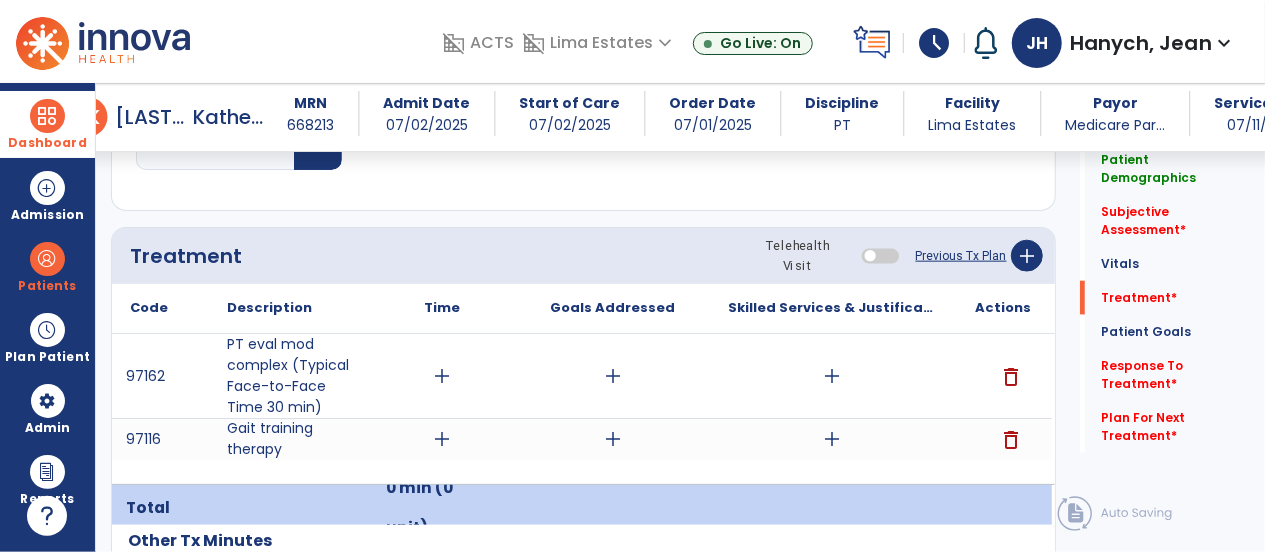 click at bounding box center (47, 116) 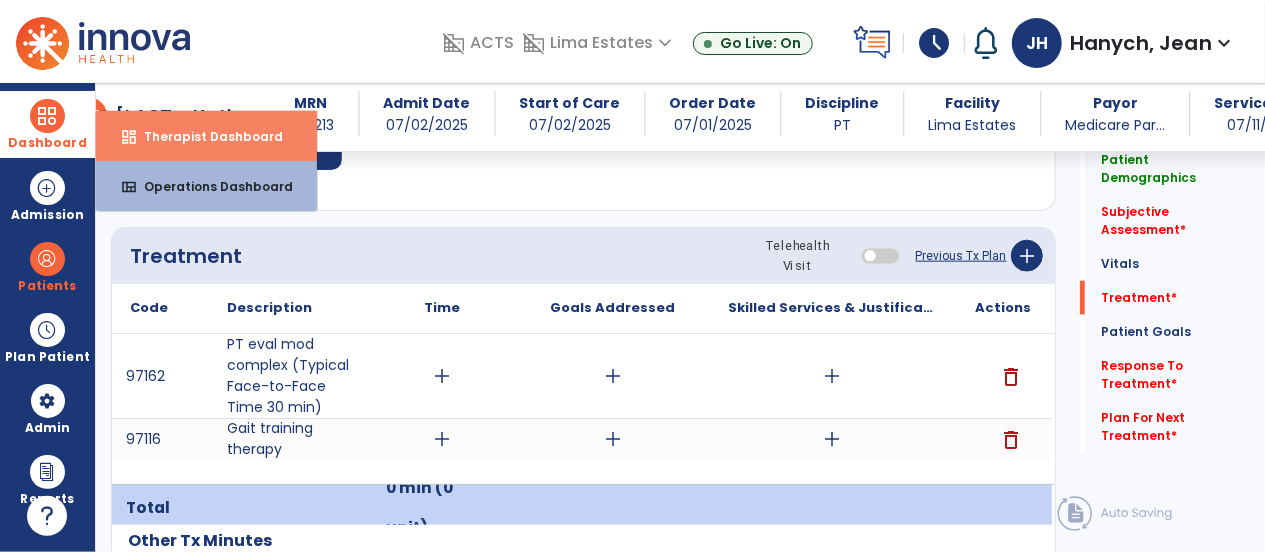click on "Therapist Dashboard" at bounding box center (205, 136) 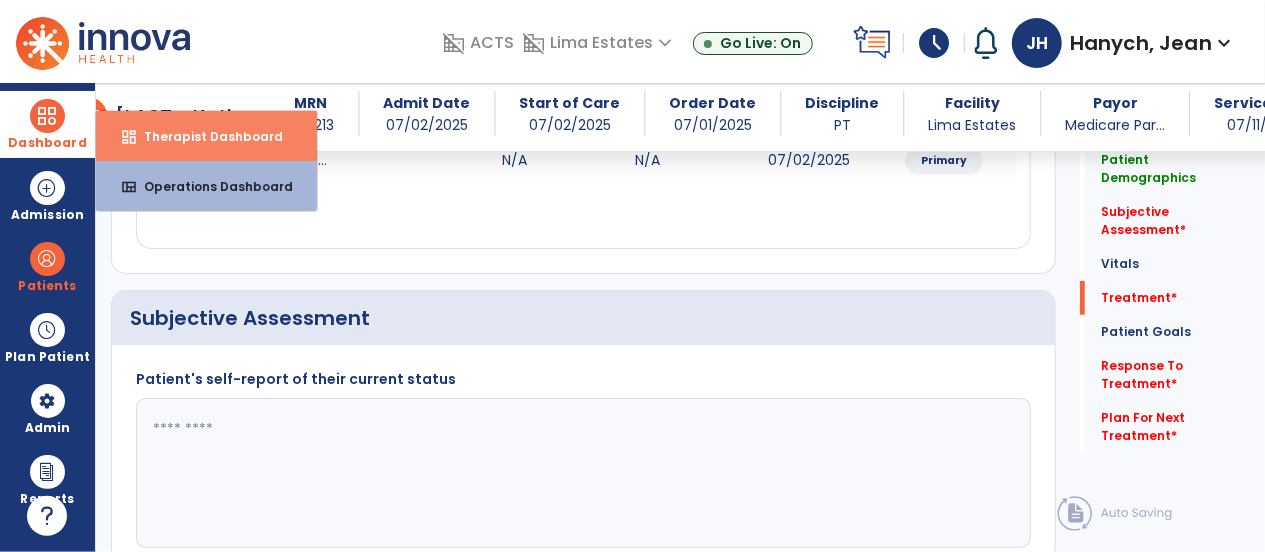 select on "****" 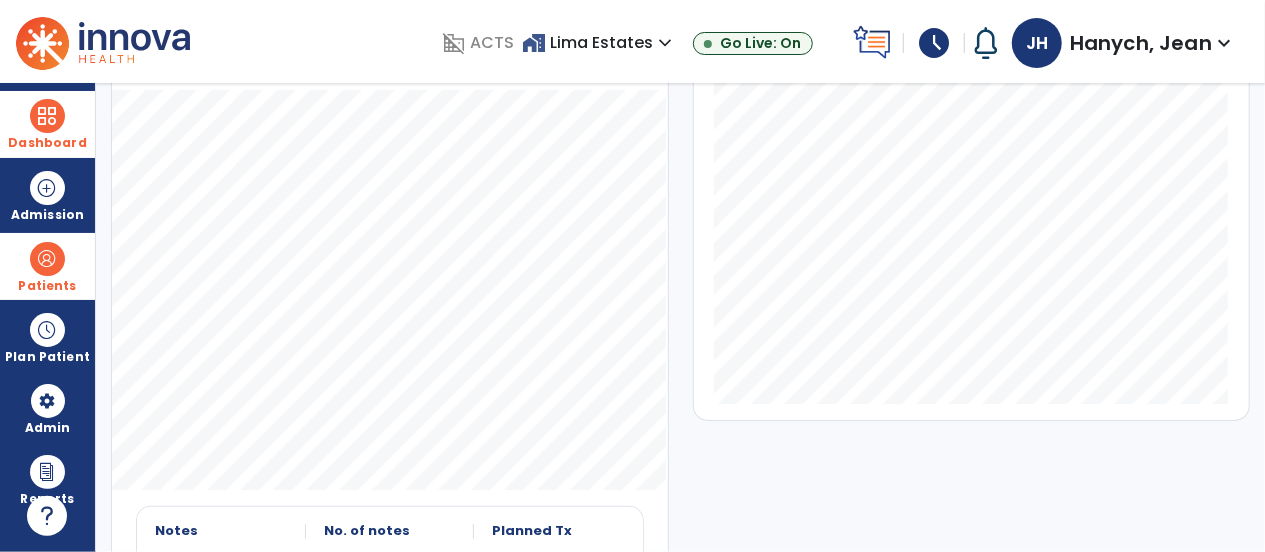 click at bounding box center [47, 259] 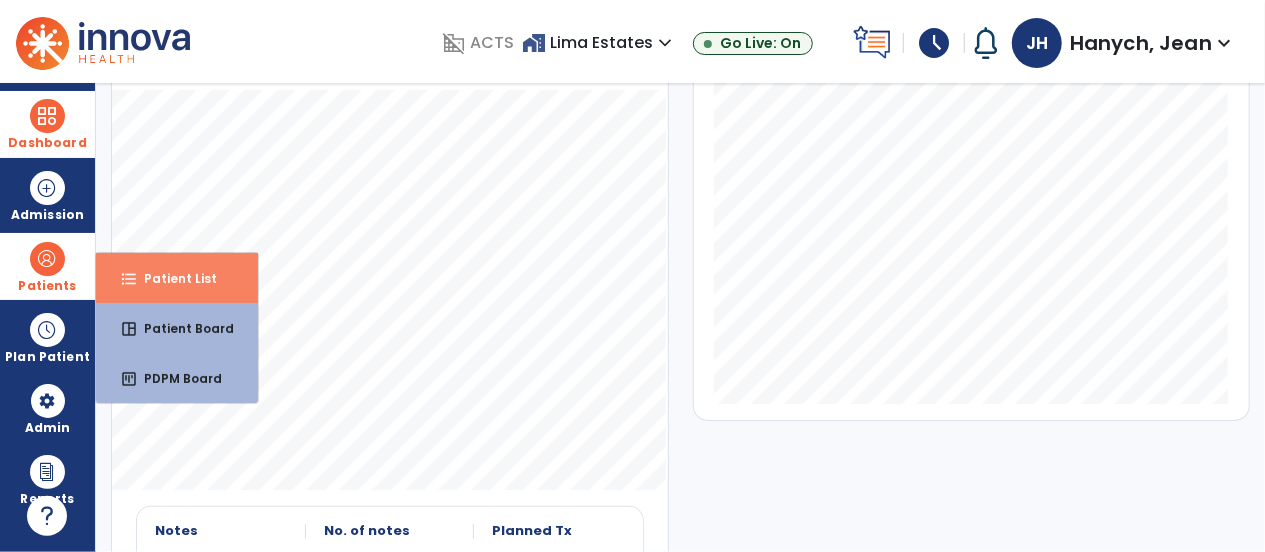 click on "format_list_bulleted" at bounding box center [129, 279] 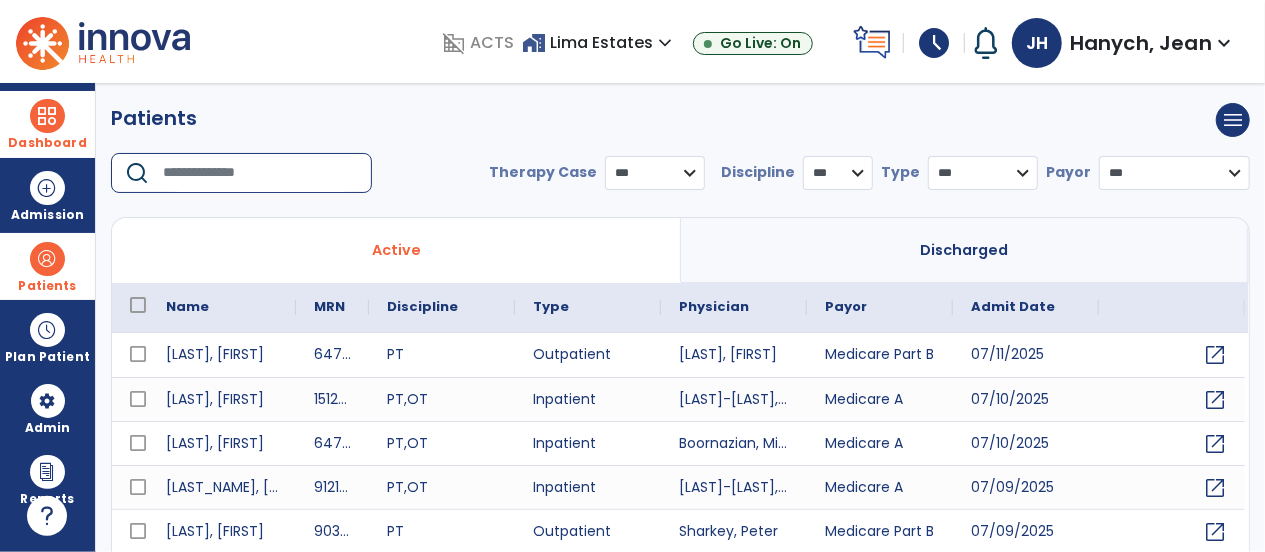 click at bounding box center (260, 173) 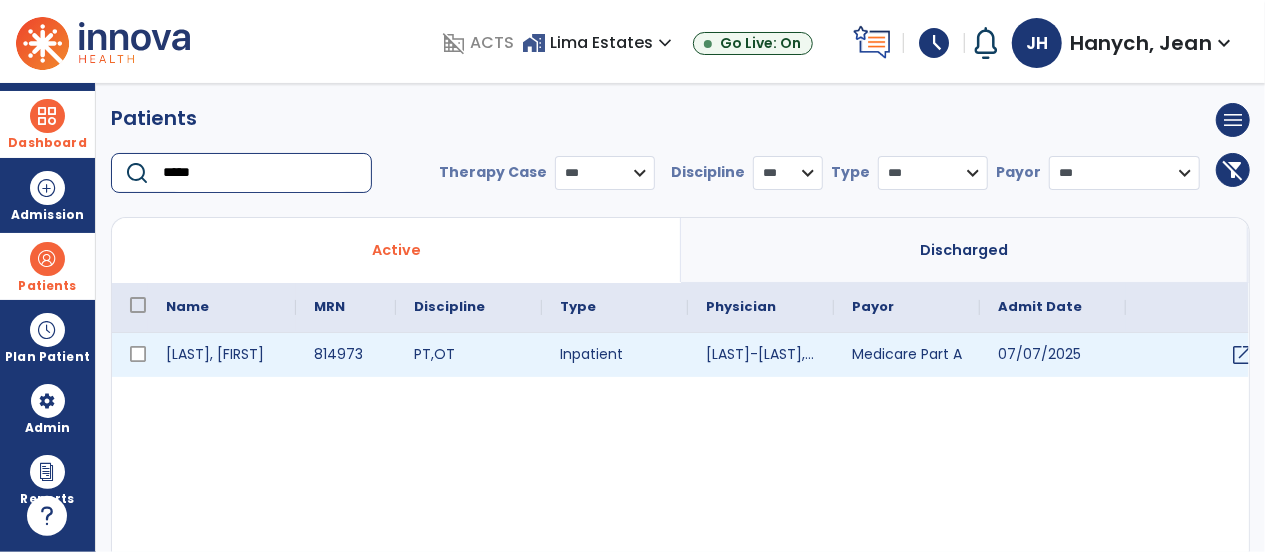 type on "*****" 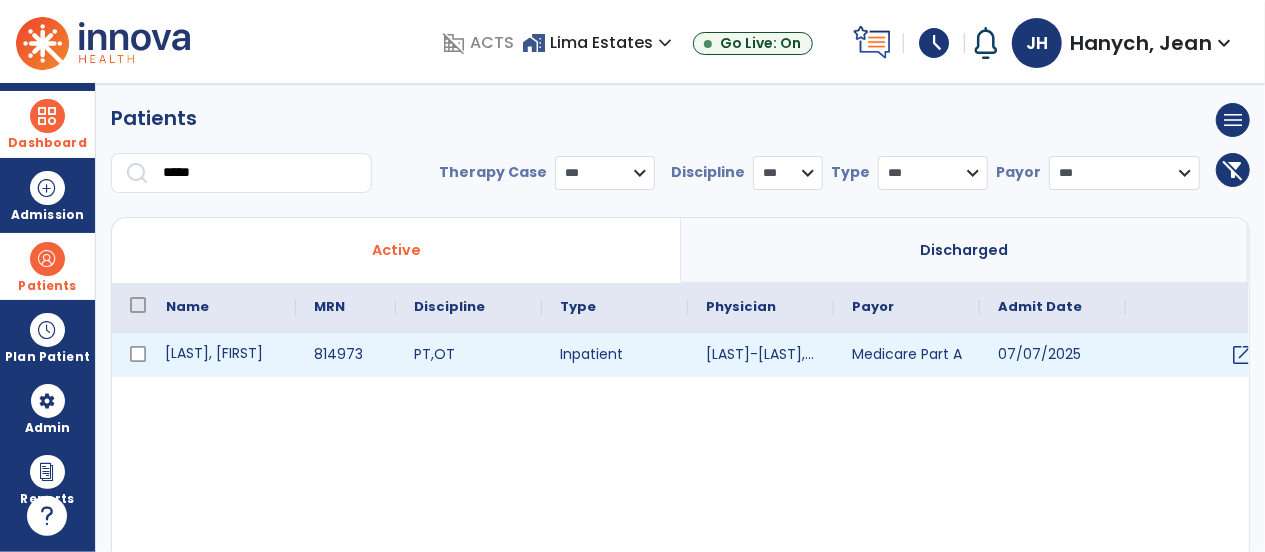 click on "[LAST], [FIRST]" at bounding box center [222, 355] 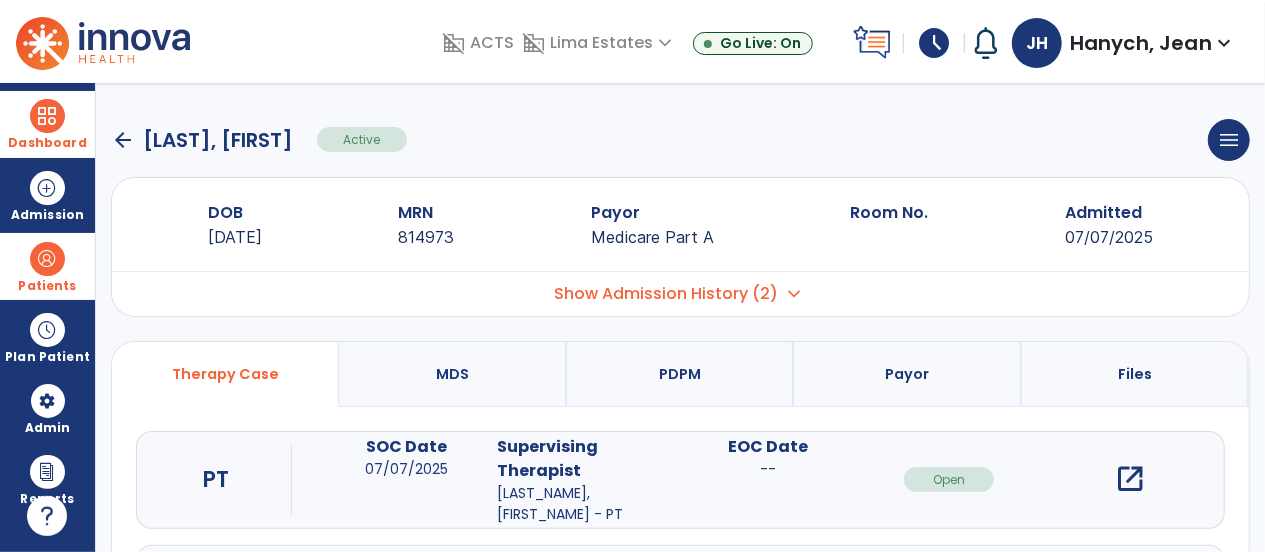 click on "open_in_new" at bounding box center (1131, 479) 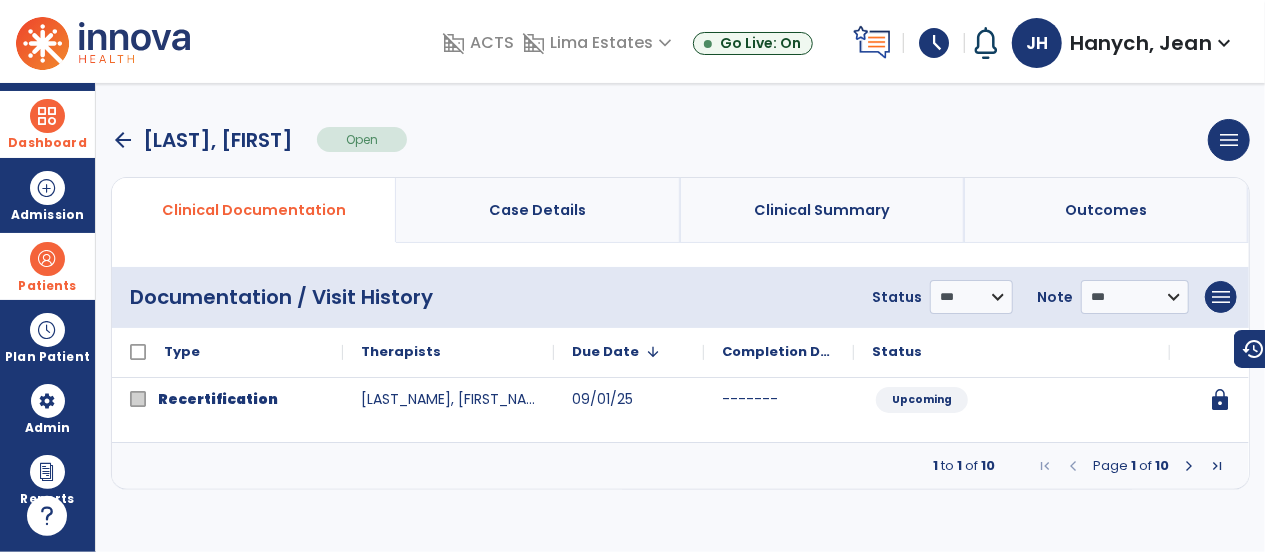 click at bounding box center (1189, 466) 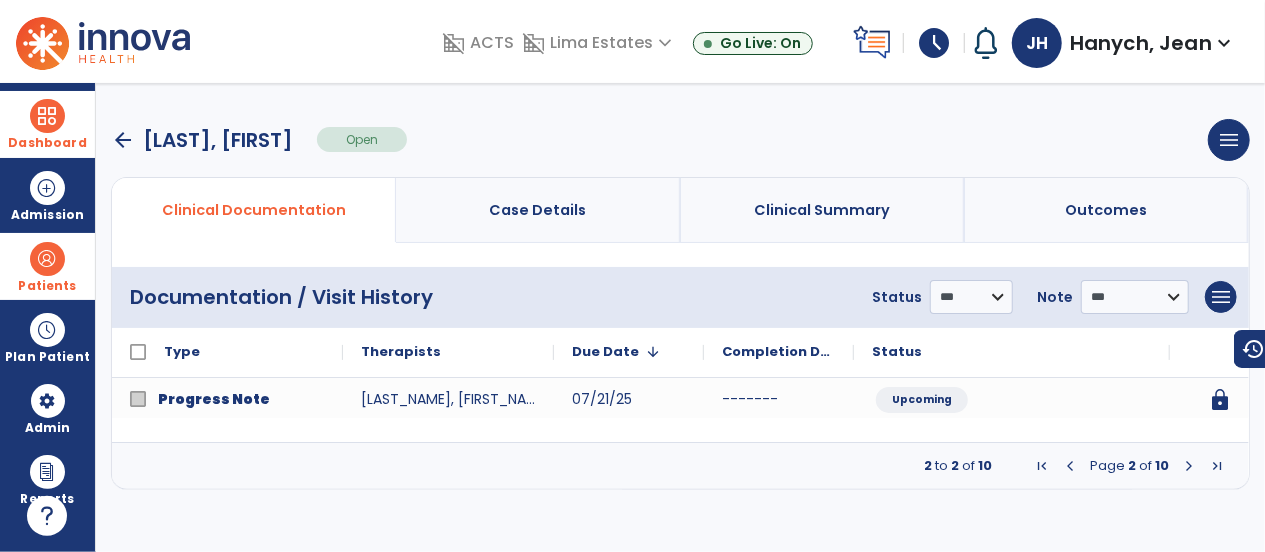 click at bounding box center [1189, 466] 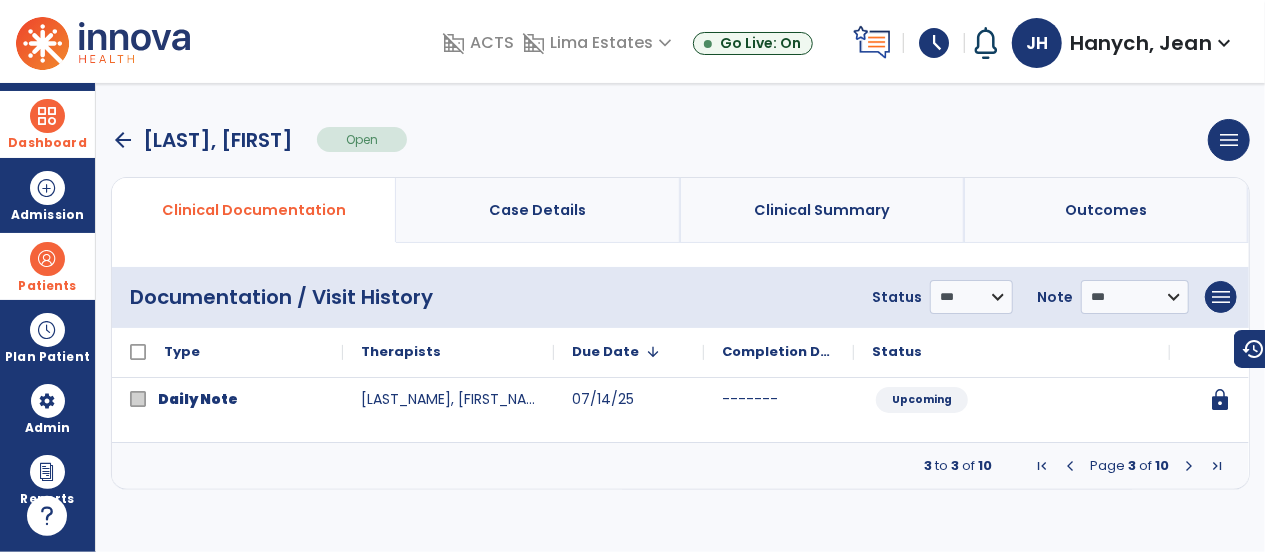 click at bounding box center [1189, 466] 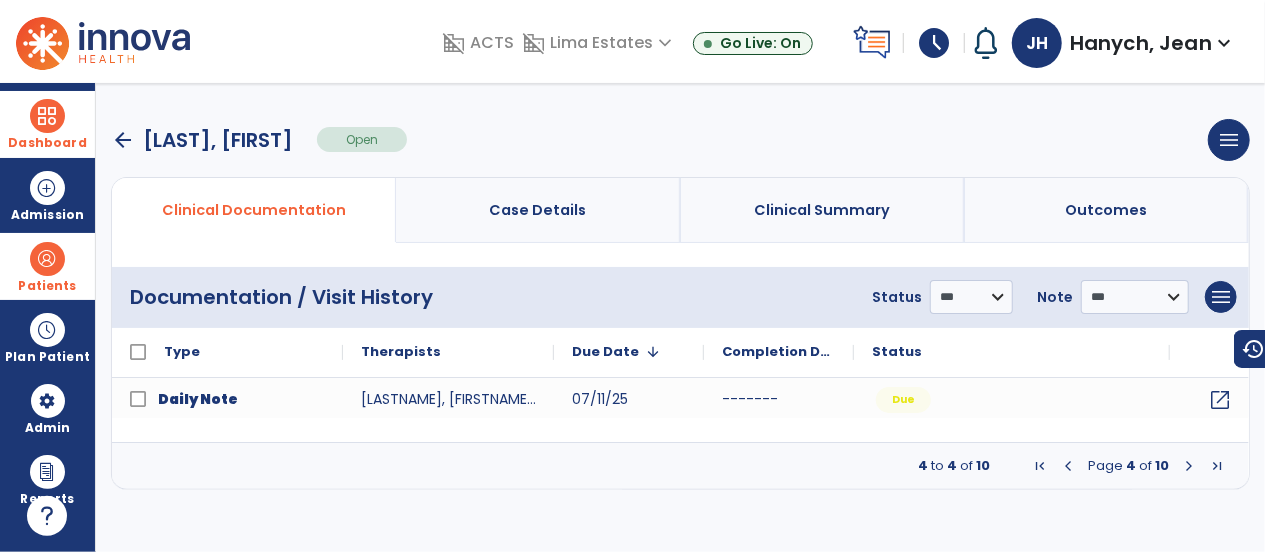 click at bounding box center (1189, 466) 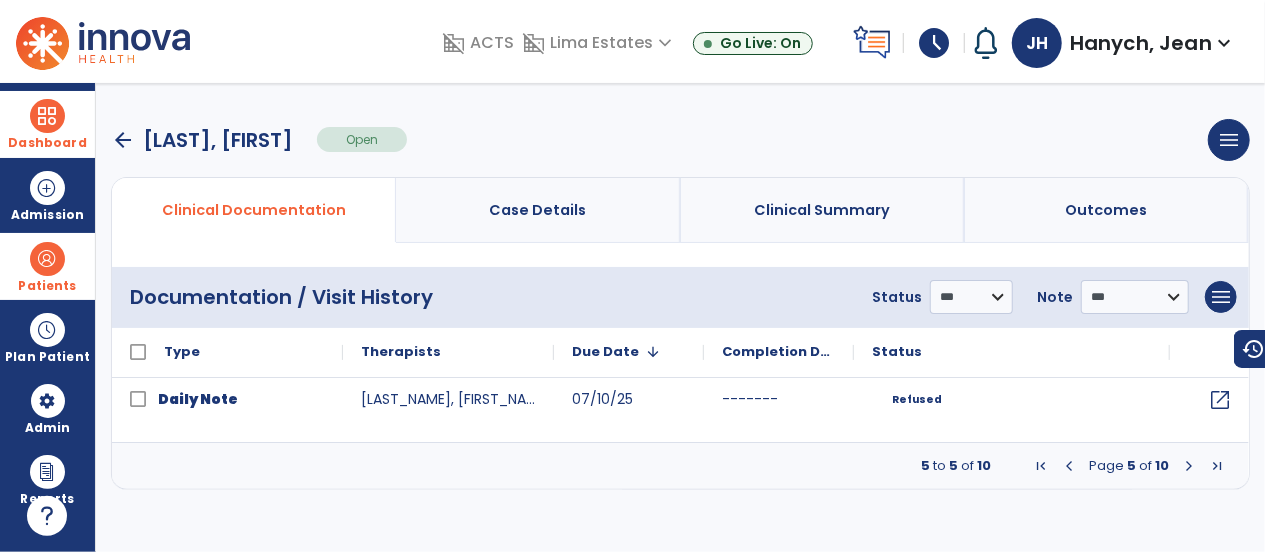click at bounding box center [1189, 466] 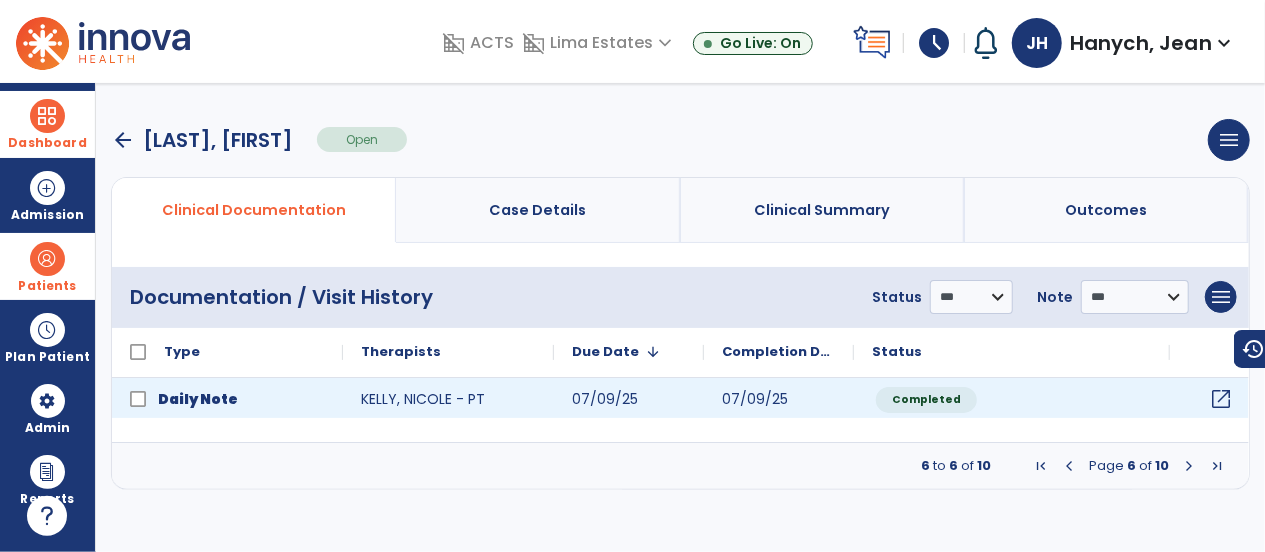 click on "open_in_new" 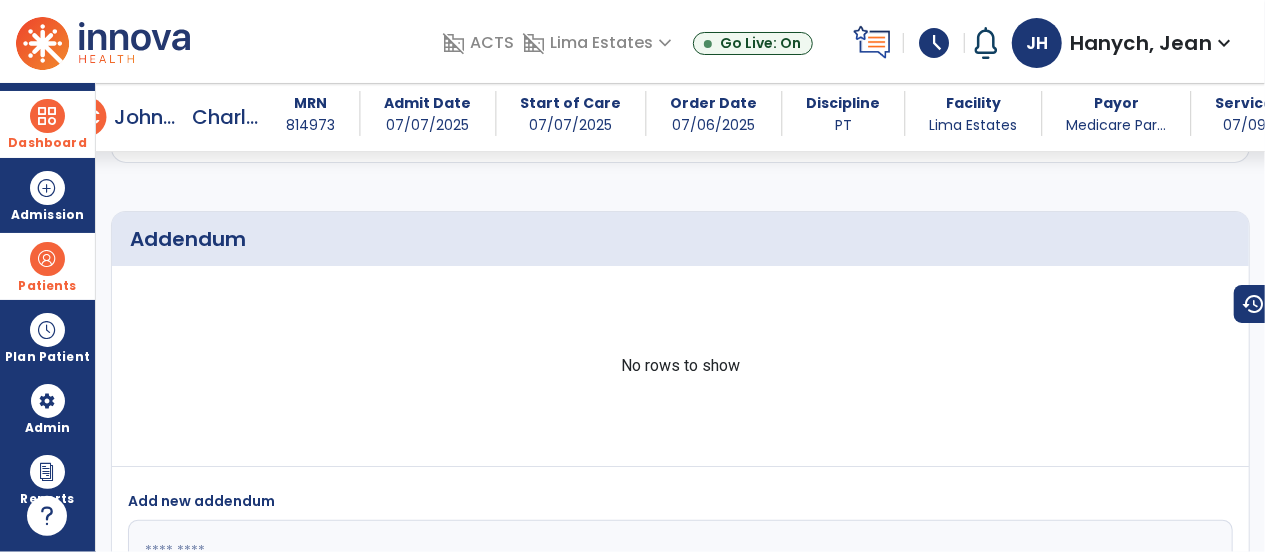 scroll, scrollTop: 3782, scrollLeft: 0, axis: vertical 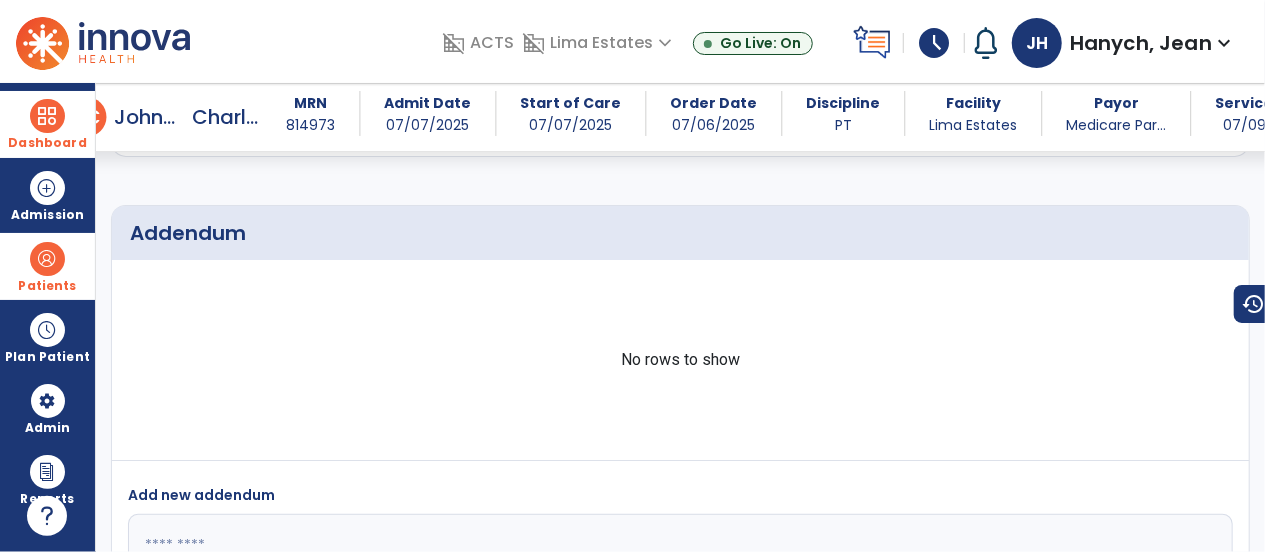 click at bounding box center (47, 116) 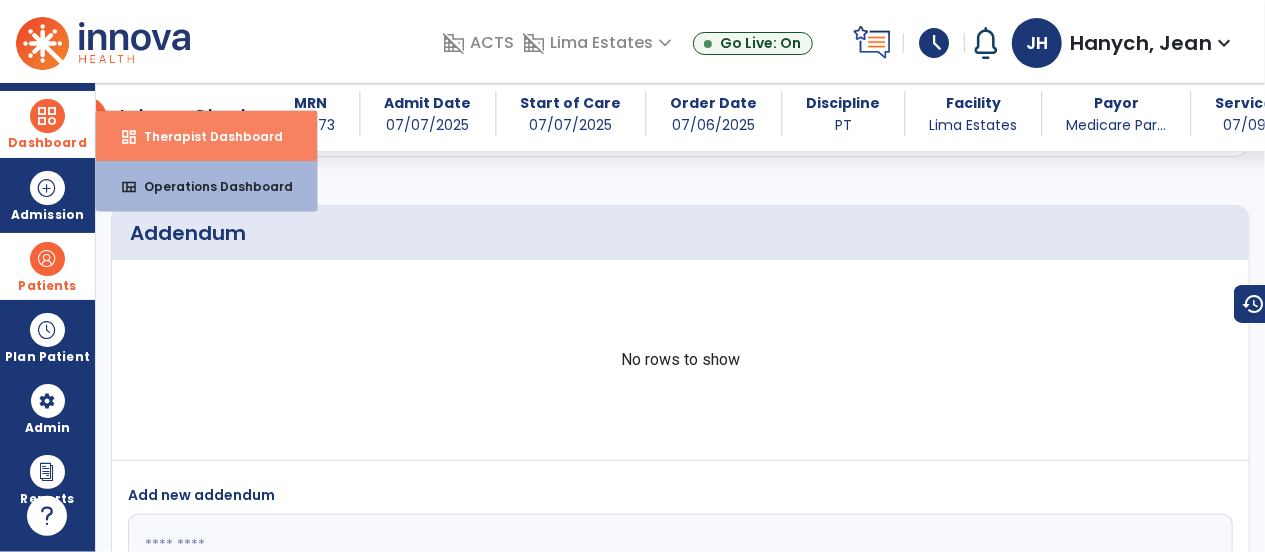 click on "Therapist Dashboard" at bounding box center [205, 136] 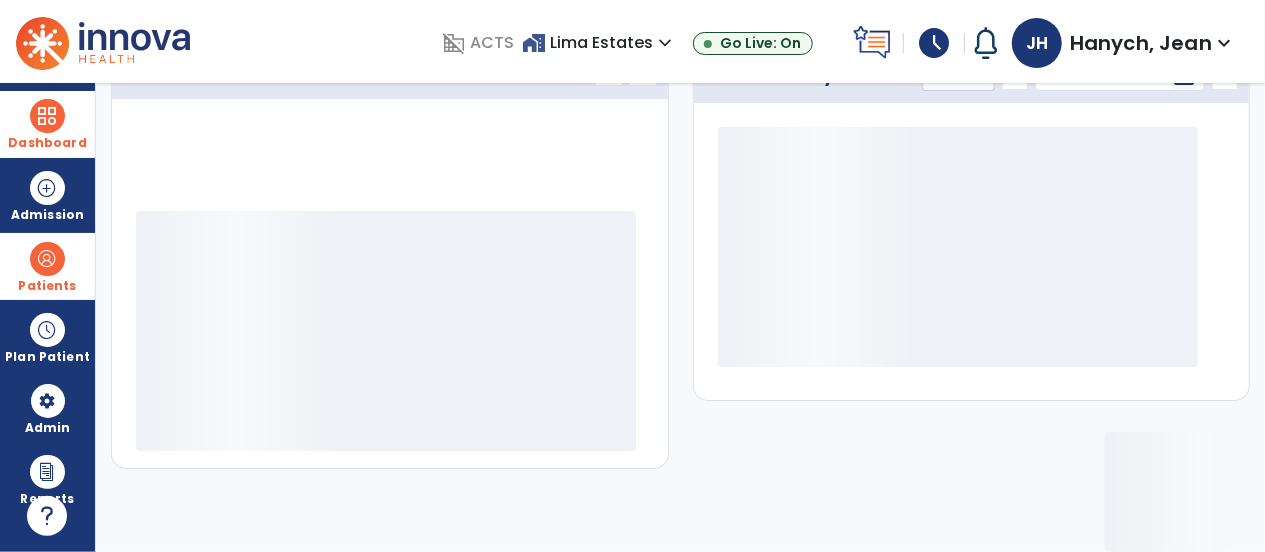 scroll, scrollTop: 348, scrollLeft: 0, axis: vertical 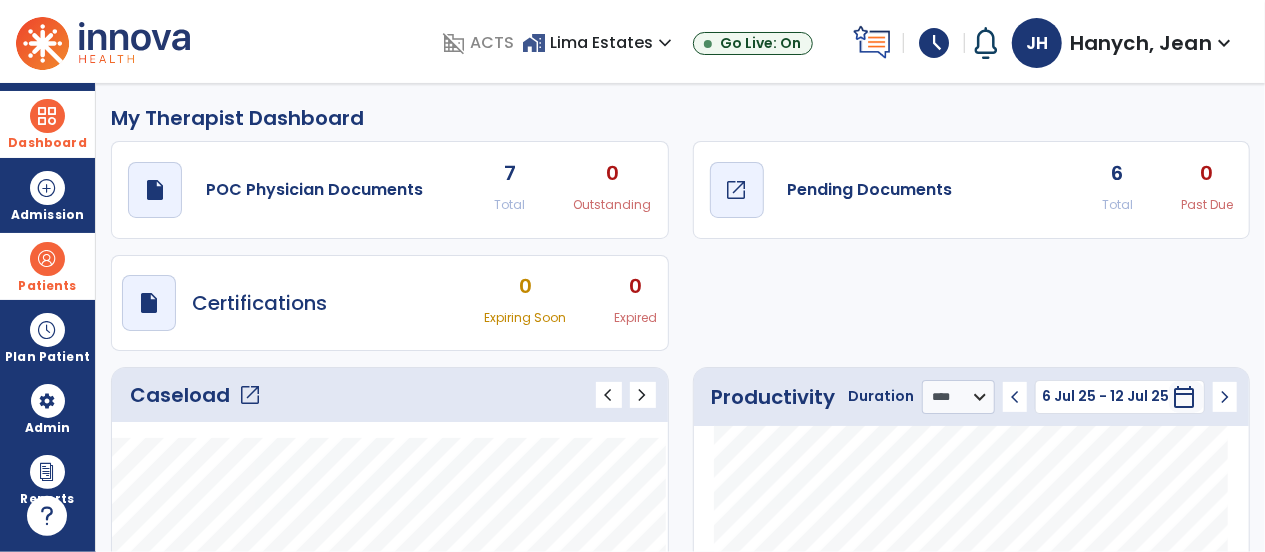 click on "Pending Documents" 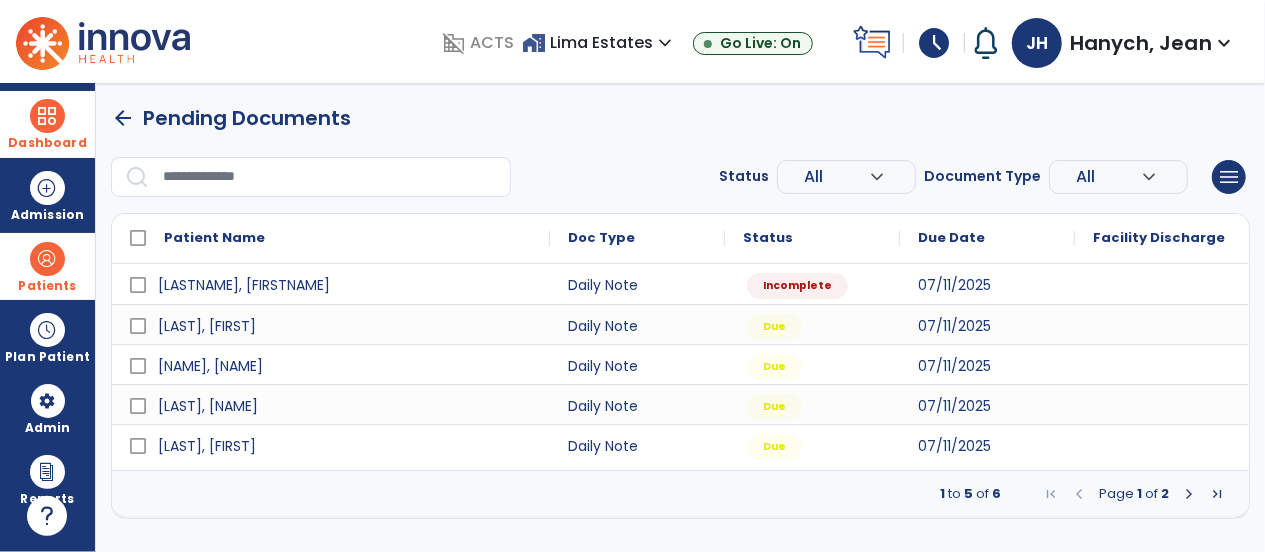 click at bounding box center (1189, 494) 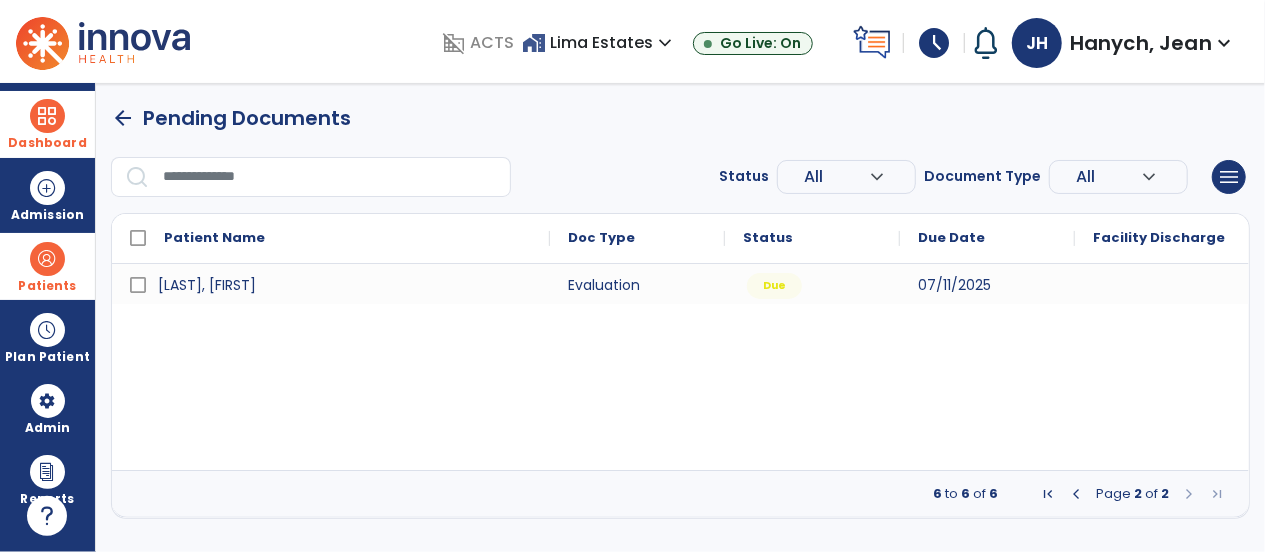click at bounding box center [1076, 494] 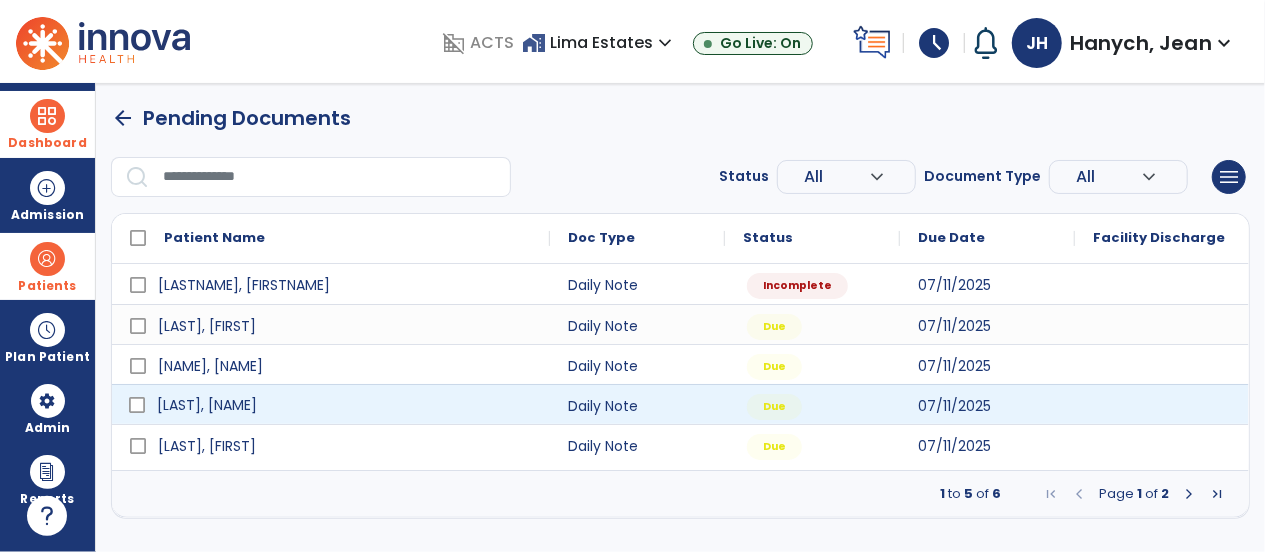 click on "[LAST], [NAME]" at bounding box center [207, 405] 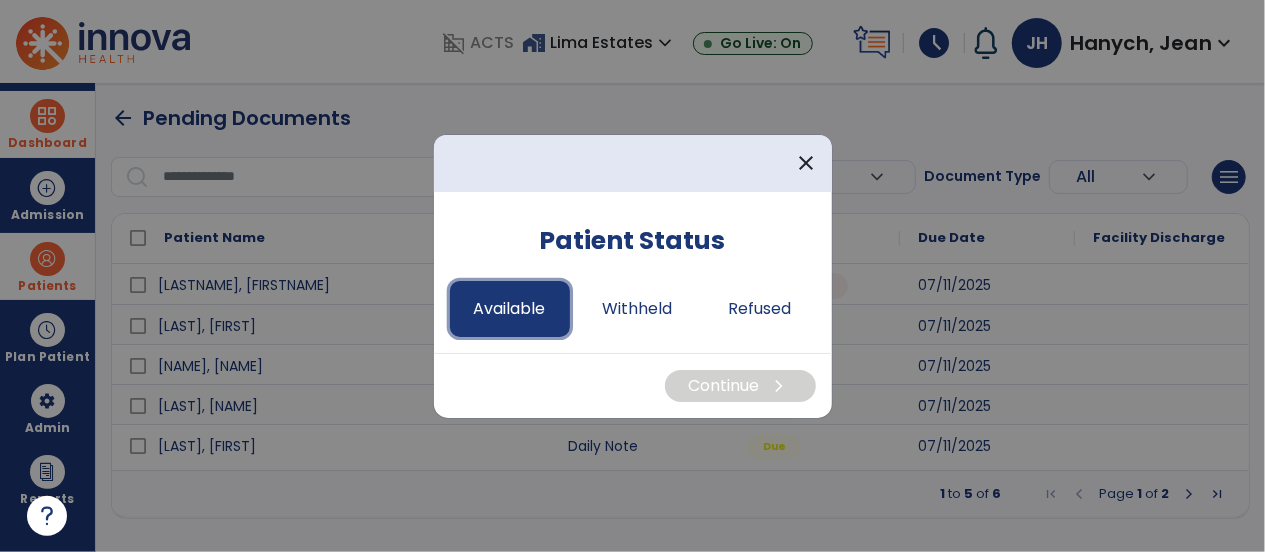 click on "Available" at bounding box center (510, 309) 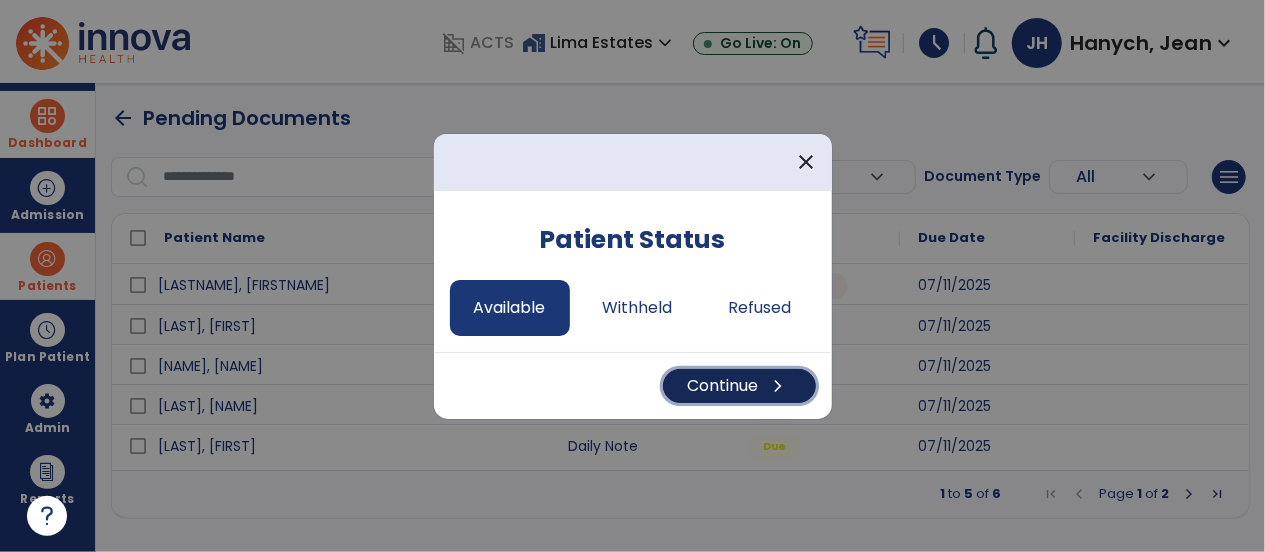 click on "Continue   chevron_right" at bounding box center [739, 386] 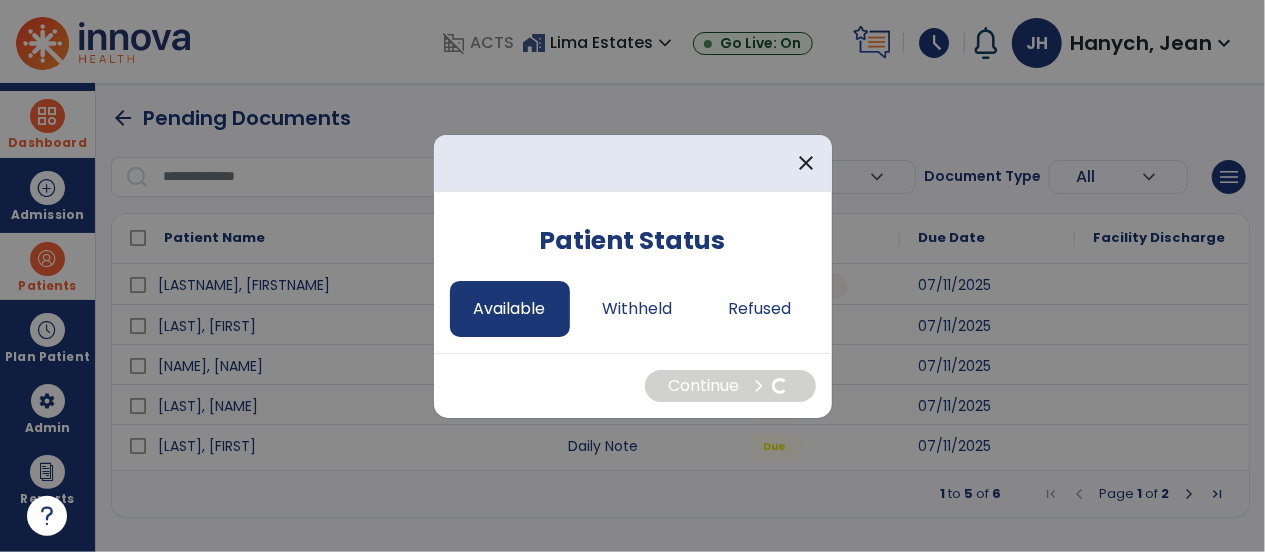 select on "*" 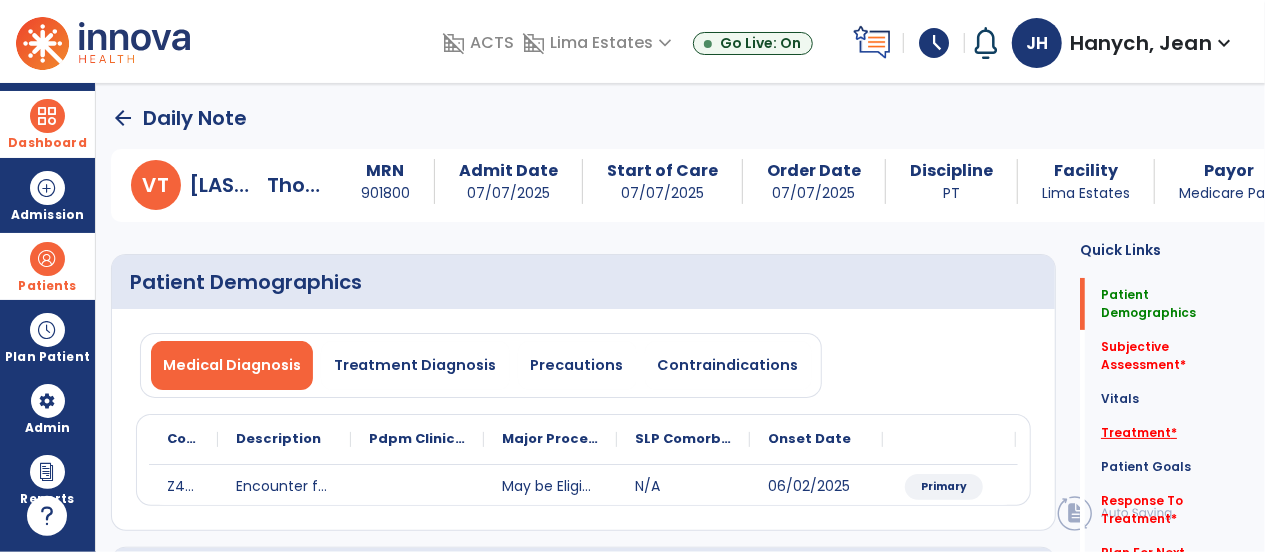 click on "Treatment   *" 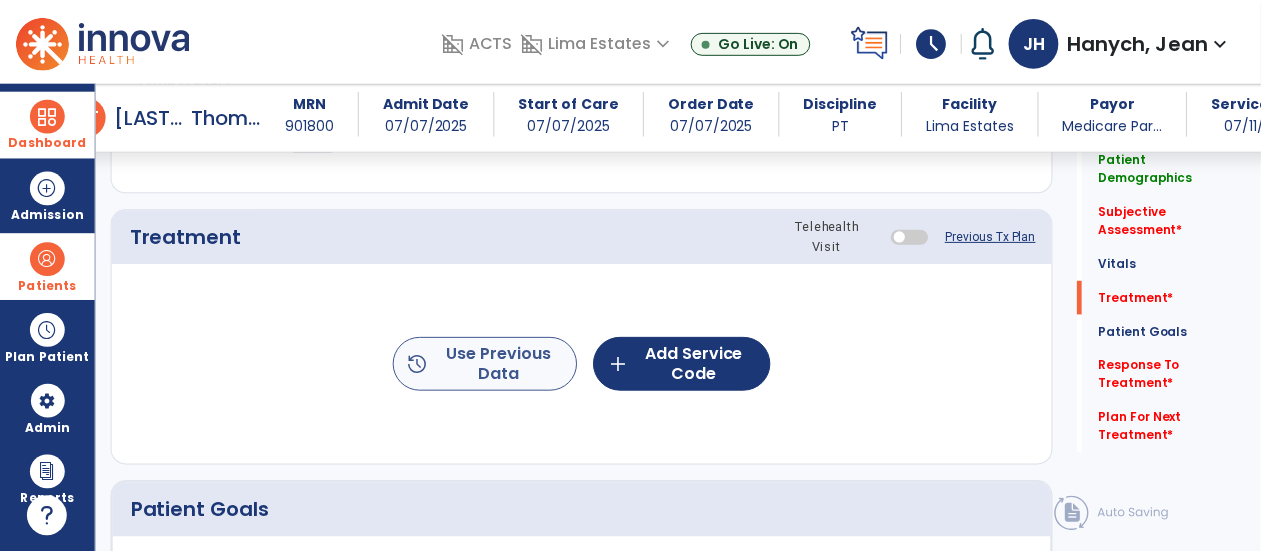 scroll, scrollTop: 1076, scrollLeft: 0, axis: vertical 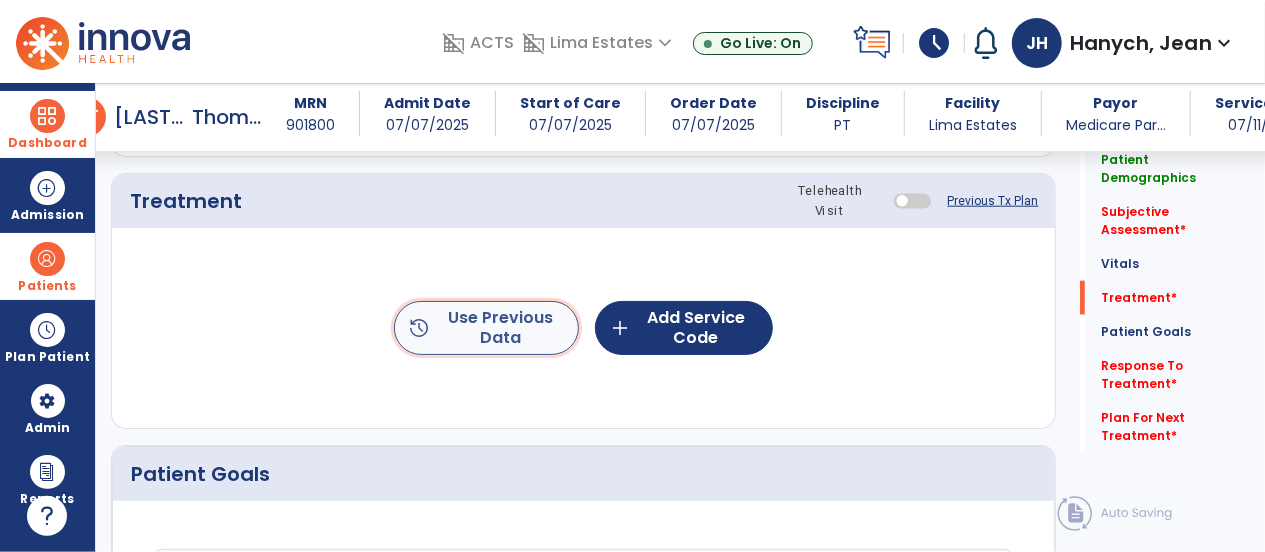 click on "history  Use Previous Data" 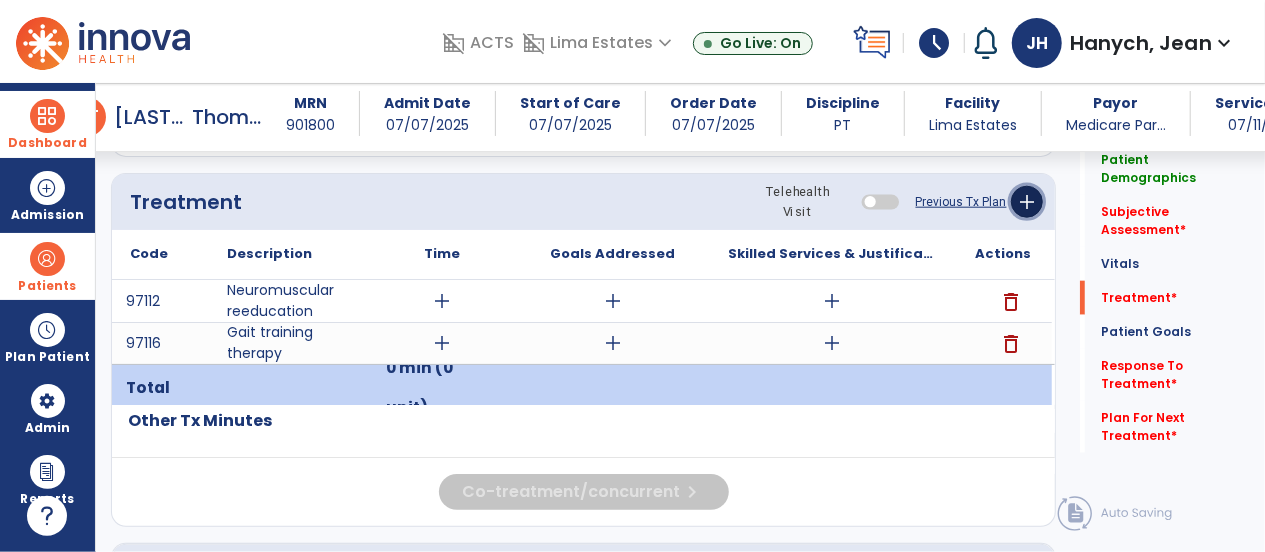 click on "add" 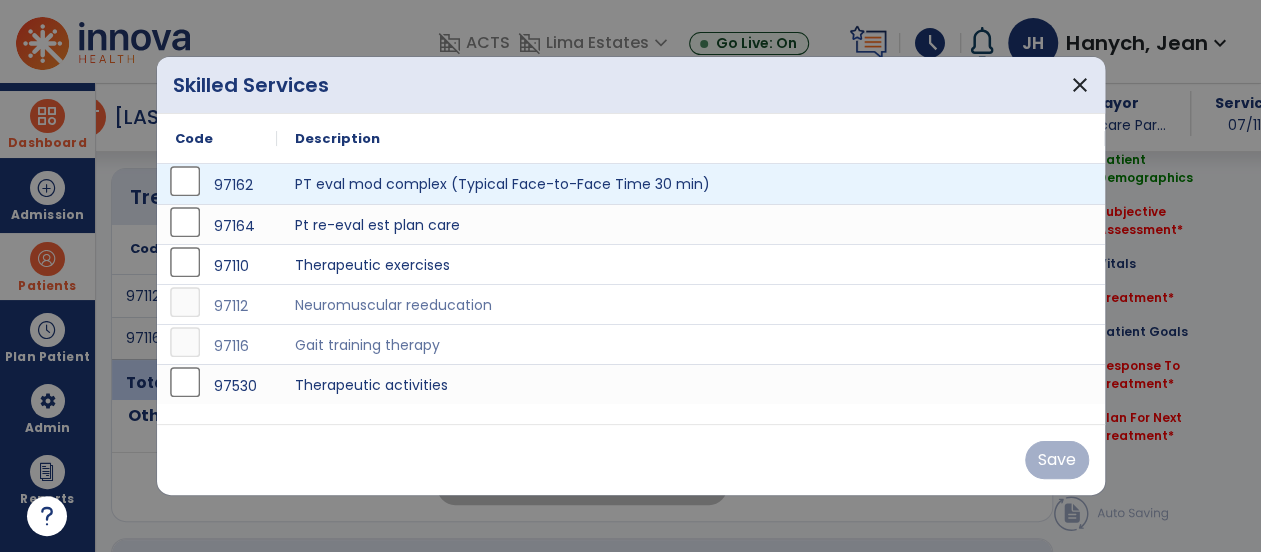 scroll, scrollTop: 1076, scrollLeft: 0, axis: vertical 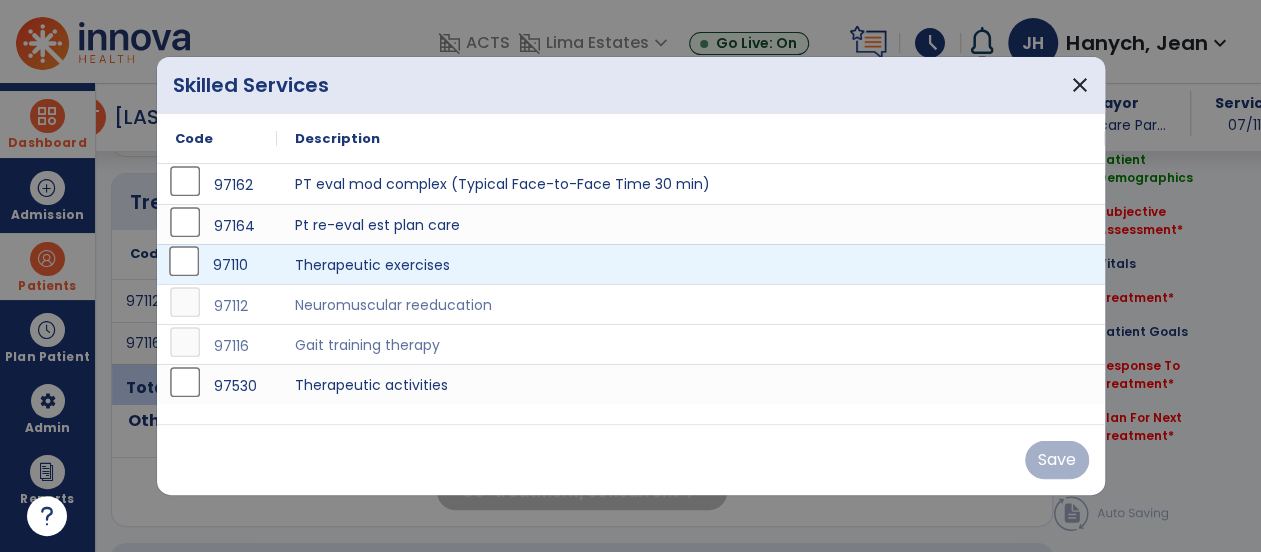 click on "97110" at bounding box center [217, 264] 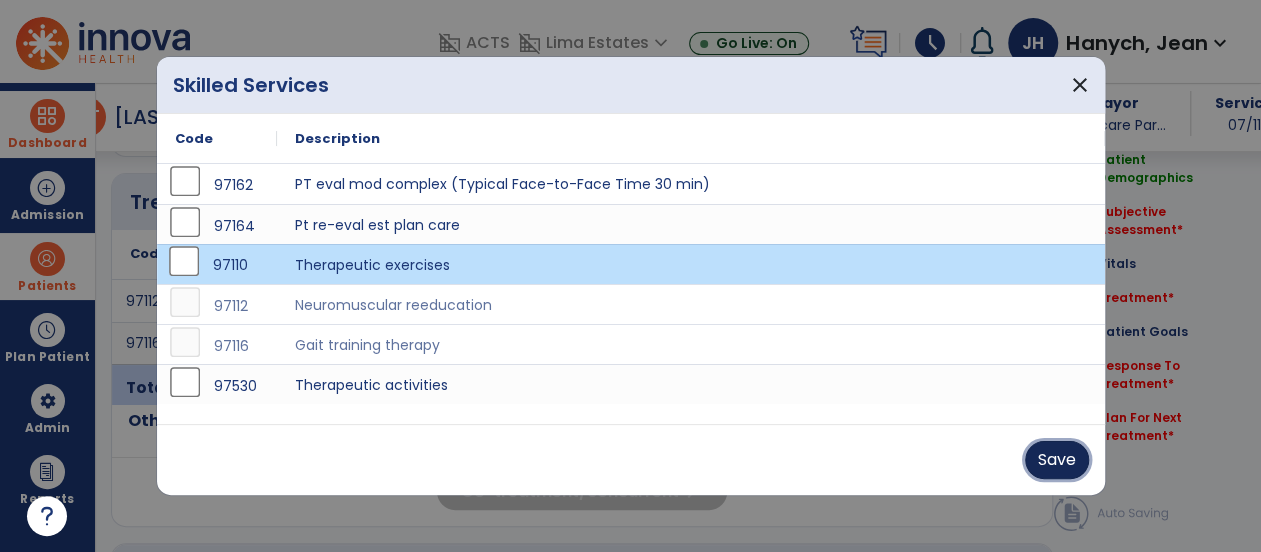 click on "Save" at bounding box center (1057, 460) 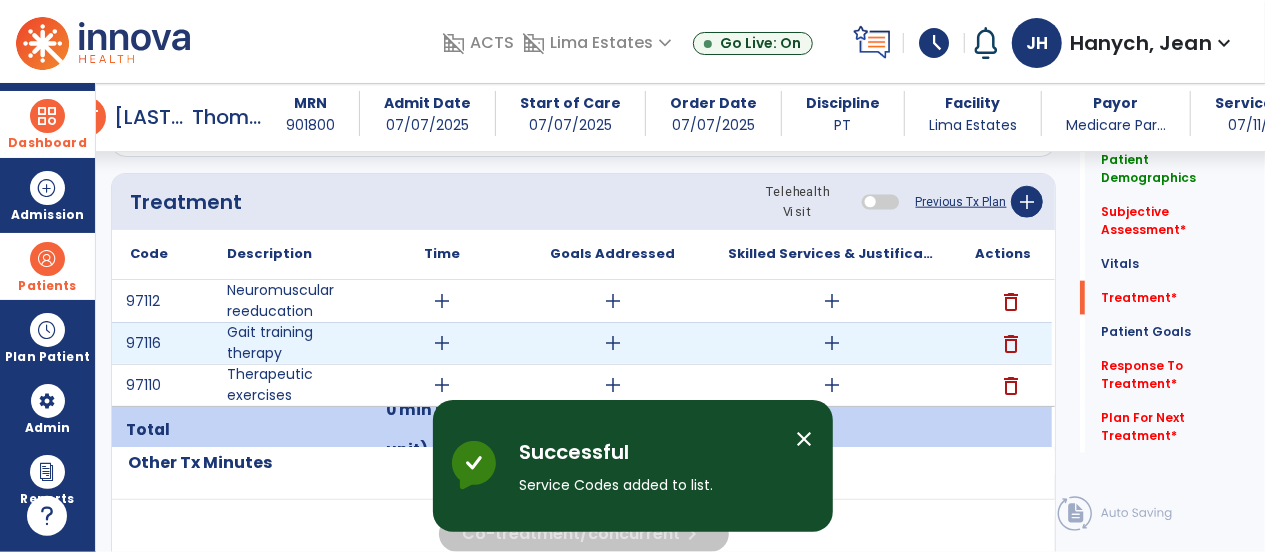 click on "add" at bounding box center (832, 343) 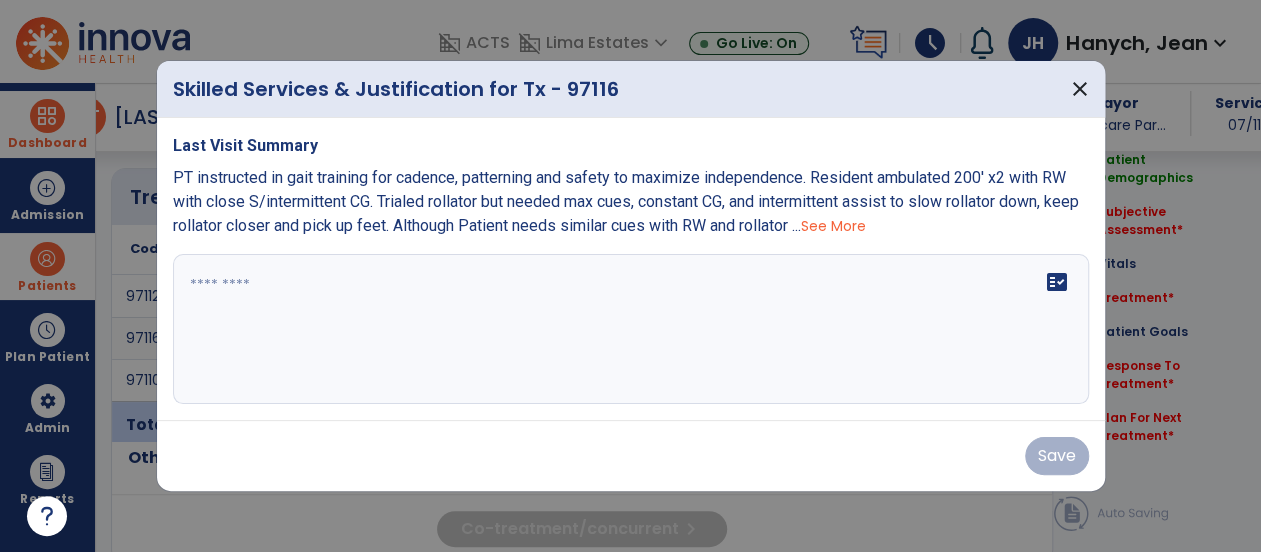 scroll, scrollTop: 1076, scrollLeft: 0, axis: vertical 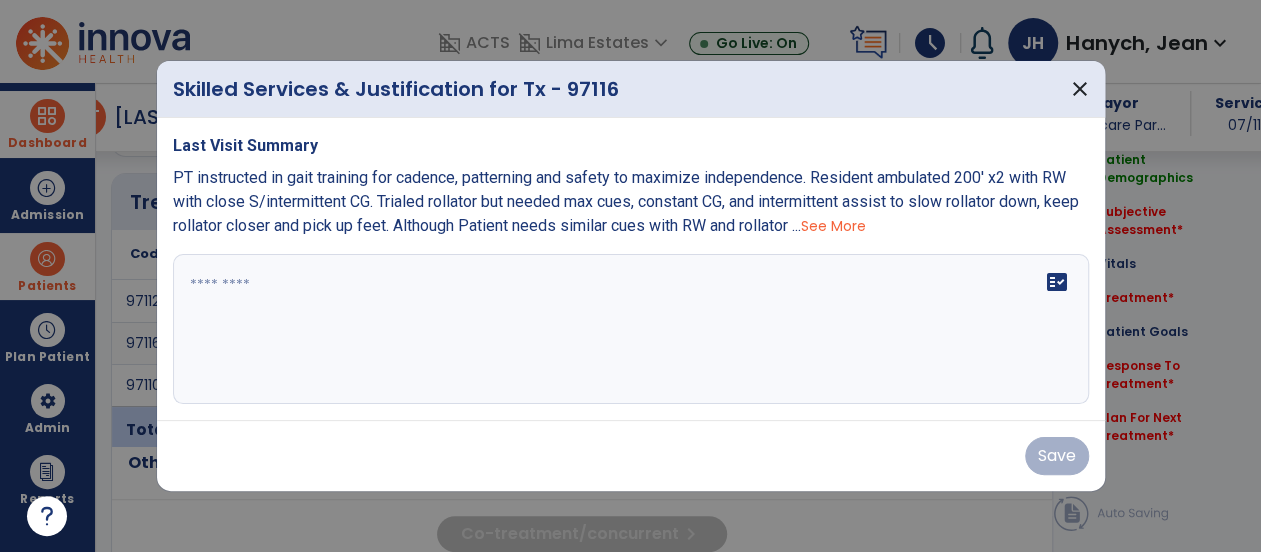 click on "PT instructed in gait training for cadence, patterning and safety to maximize independence. Resident ambulated 200' x2 with RW with close S/intermittent CG. Trialed rollator but needed max cues, constant CG, and intermittent assist to slow rollator down, keep rollator closer and pick up feet. Although Patient needs similar cues with RW and rollator ..." at bounding box center (626, 201) 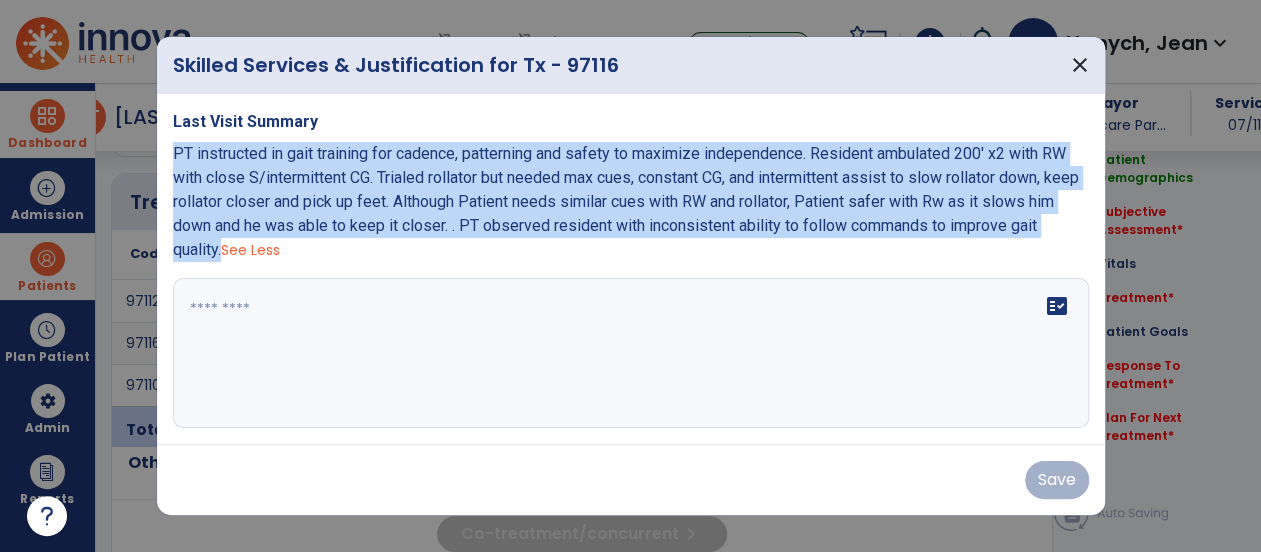 drag, startPoint x: 172, startPoint y: 151, endPoint x: 217, endPoint y: 259, distance: 117 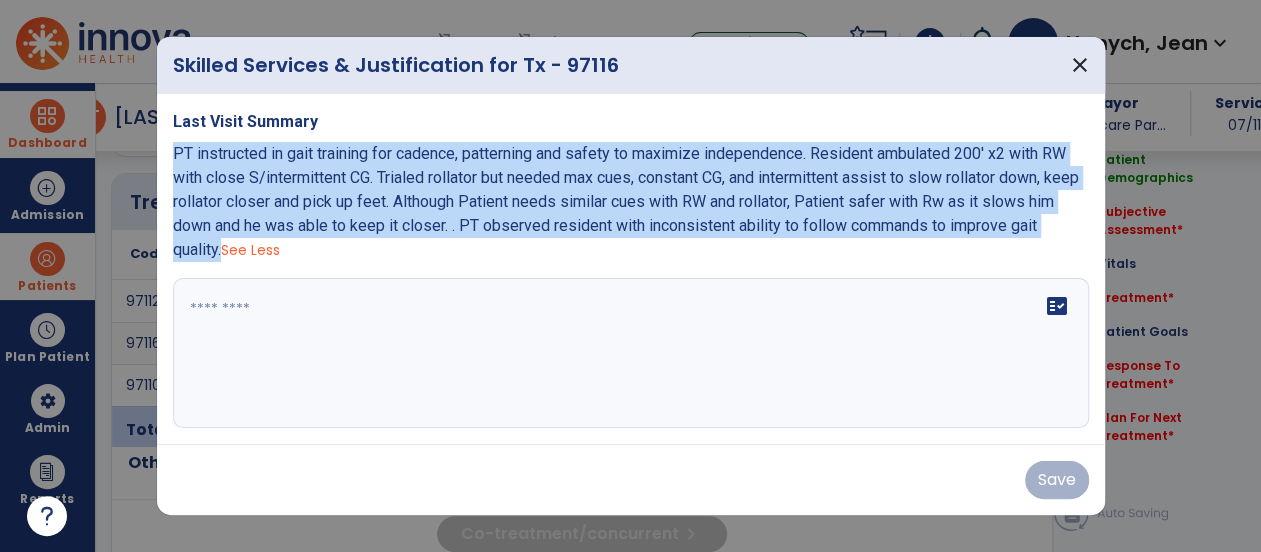 click on "PT instructed in gait training for cadence, patterning and safety to maximize independence. Resident ambulated 200' x2 with RW with close S/intermittent CG. Trialed rollator but needed max cues, constant CG, and intermittent assist to slow rollator down, keep rollator closer and pick up feet. Although Patient needs similar cues with RW and rollator, Patient safer with Rw as it slows him down and he was able to keep it closer. . PT observed resident with inconsistent ability to follow commands to improve gait quality." at bounding box center (626, 201) 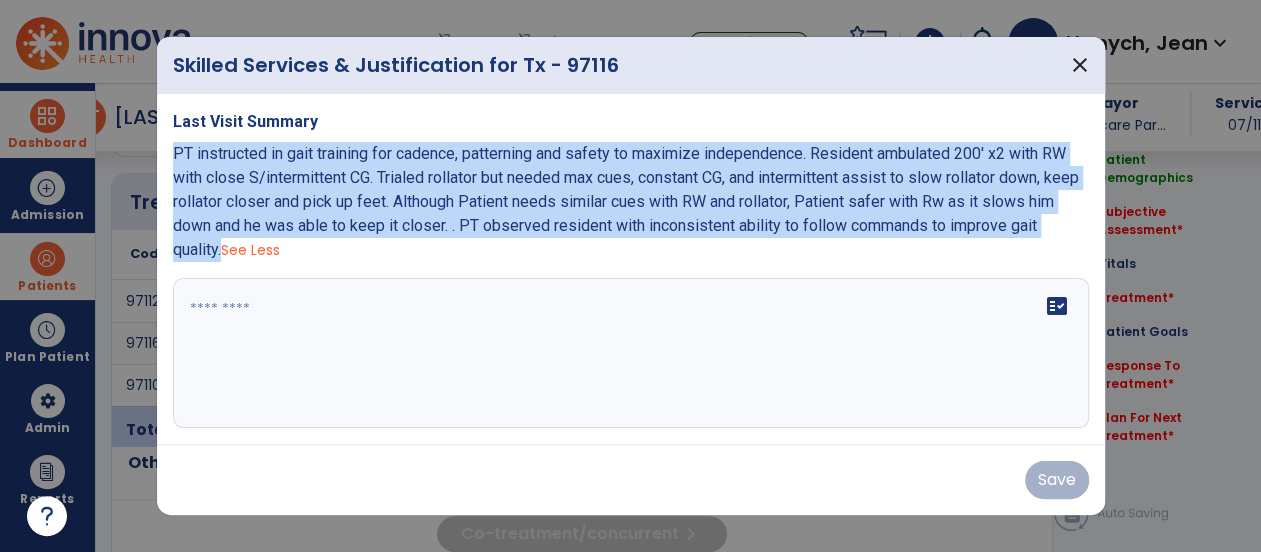 copy on "PT instructed in gait training for cadence, patterning and safety to maximize independence. Resident ambulated 200' x2 with RW with close S/intermittent CG. Trialed rollator but needed max cues, constant CG, and intermittent assist to slow rollator down, keep rollator closer and pick up feet. Although Patient needs similar cues with RW and rollator,  Patient safer with Rw as it slows him down and he was able to keep it closer. . PT observed resident with inconsistent ability to follow commands to improve gait quality" 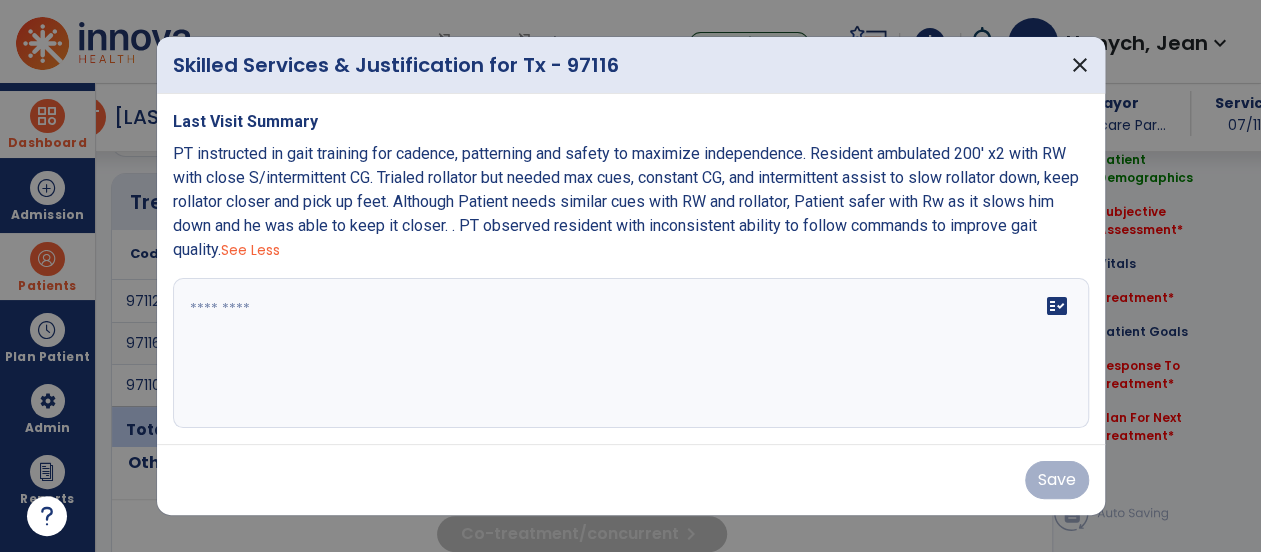 click at bounding box center (631, 353) 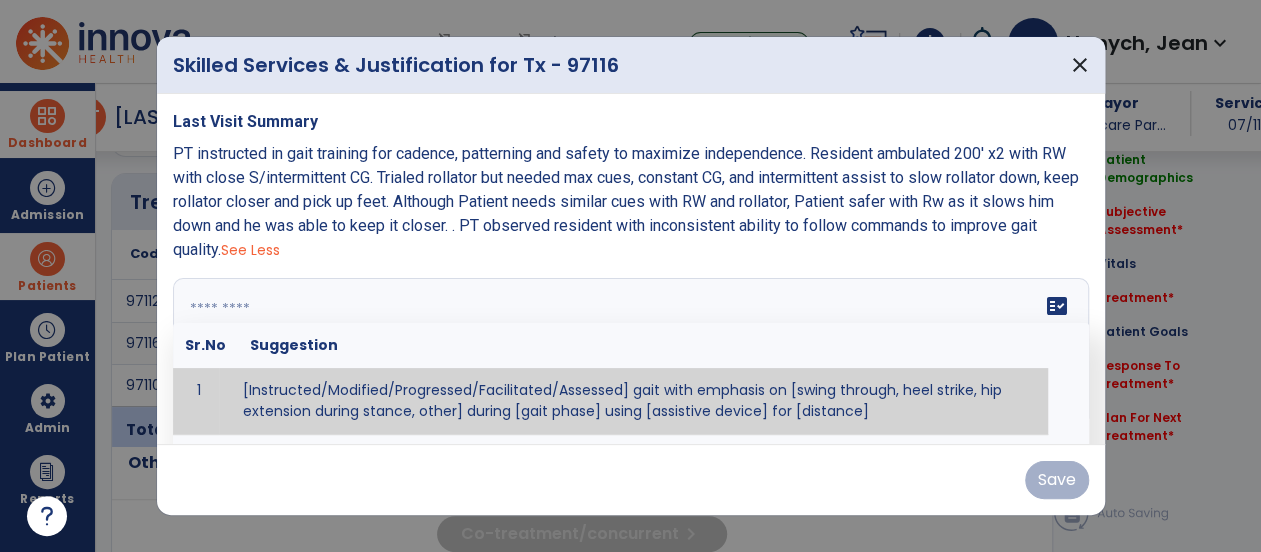 paste on "**********" 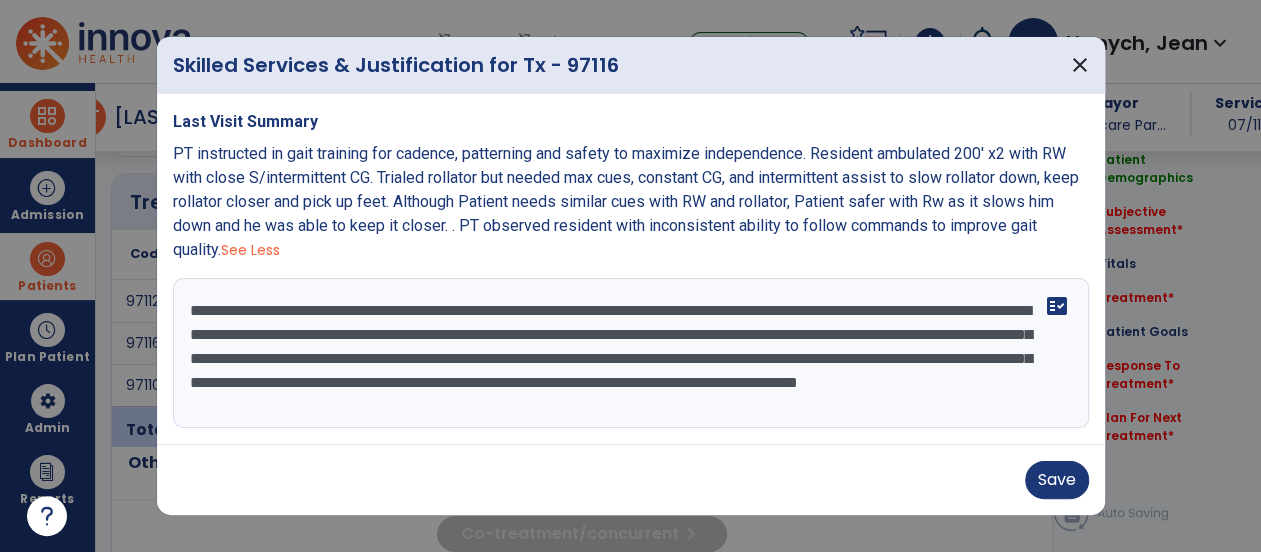 drag, startPoint x: 638, startPoint y: 331, endPoint x: 510, endPoint y: 382, distance: 137.78607 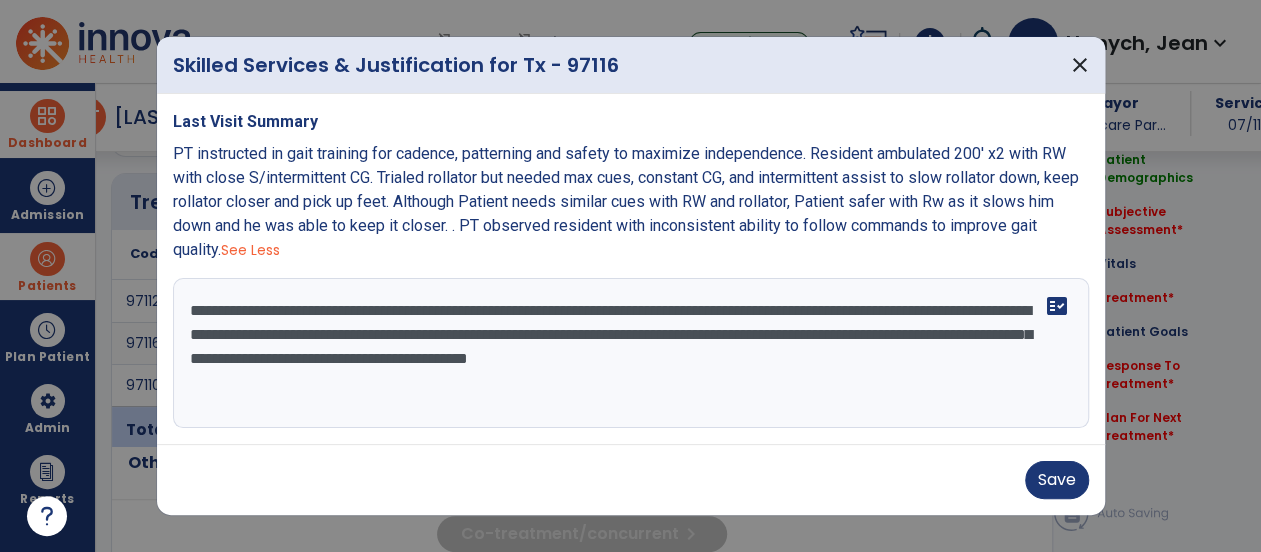 click on "**********" at bounding box center (631, 353) 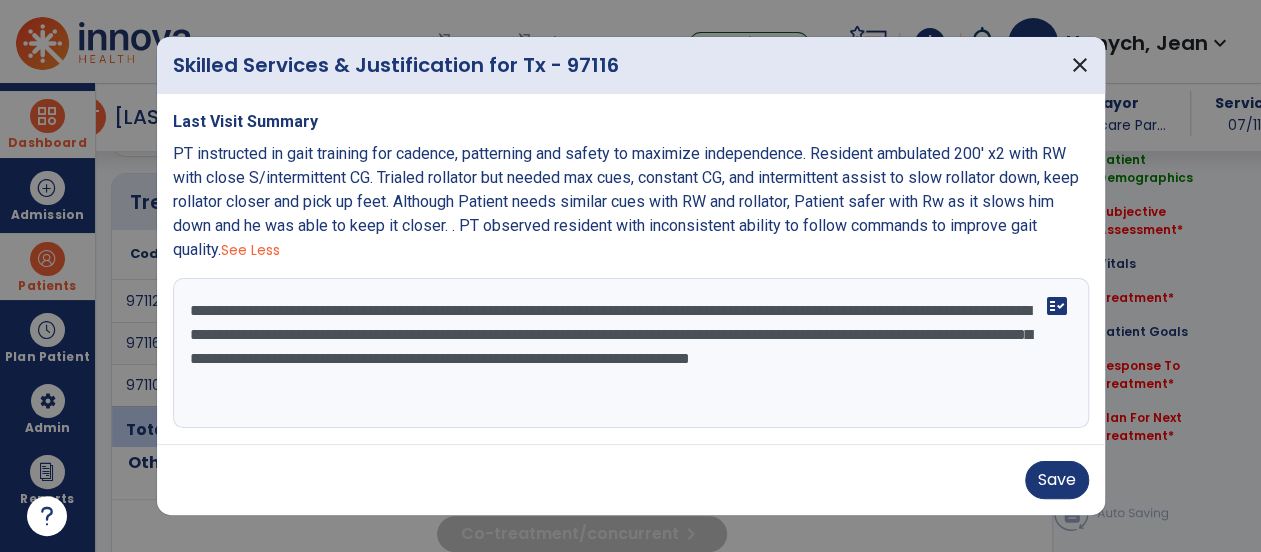 drag, startPoint x: 789, startPoint y: 338, endPoint x: 807, endPoint y: 338, distance: 18 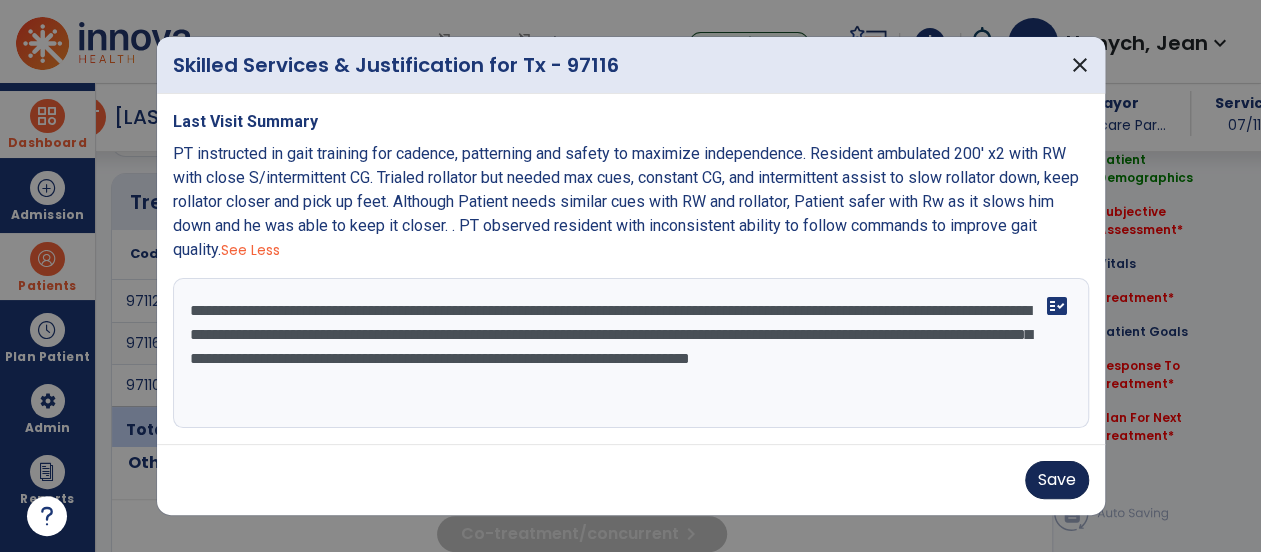 type on "**********" 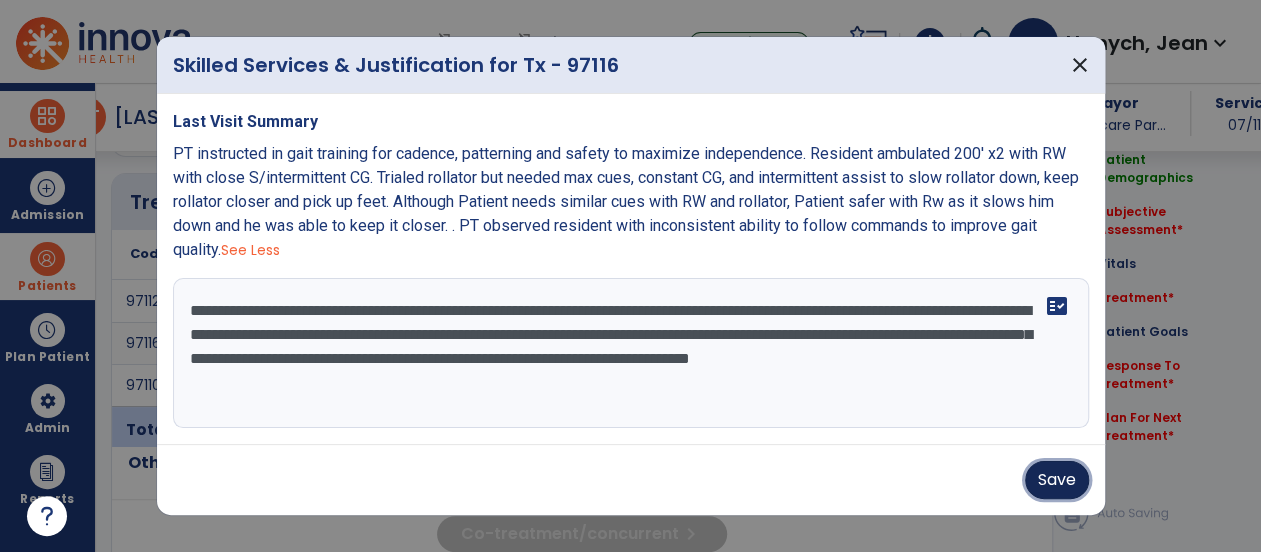 click on "Save" at bounding box center [1057, 480] 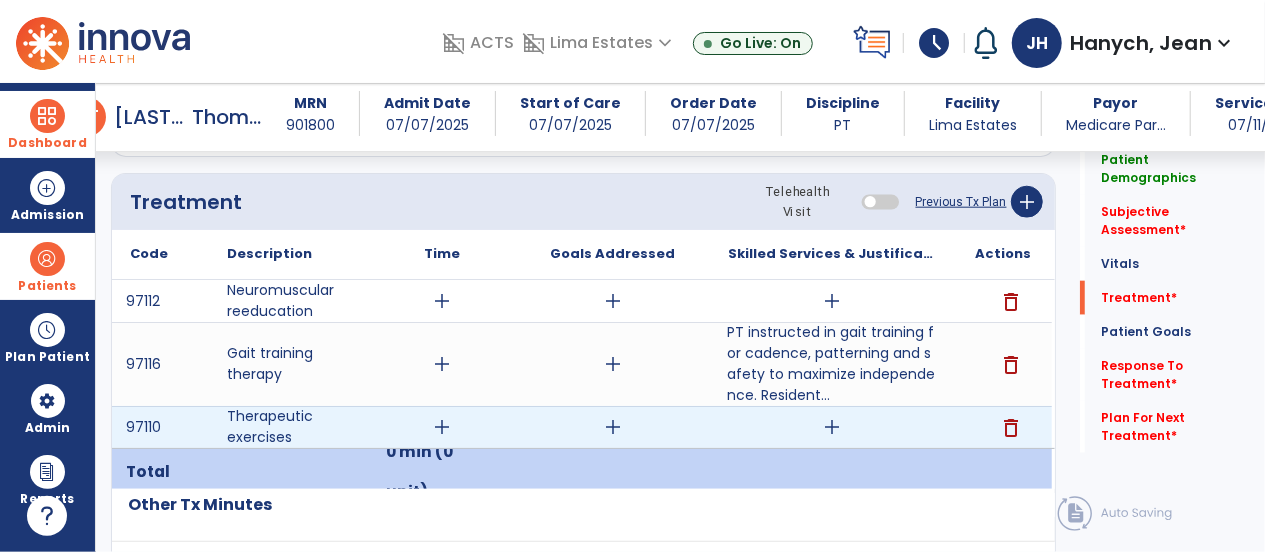 click on "add" at bounding box center (832, 427) 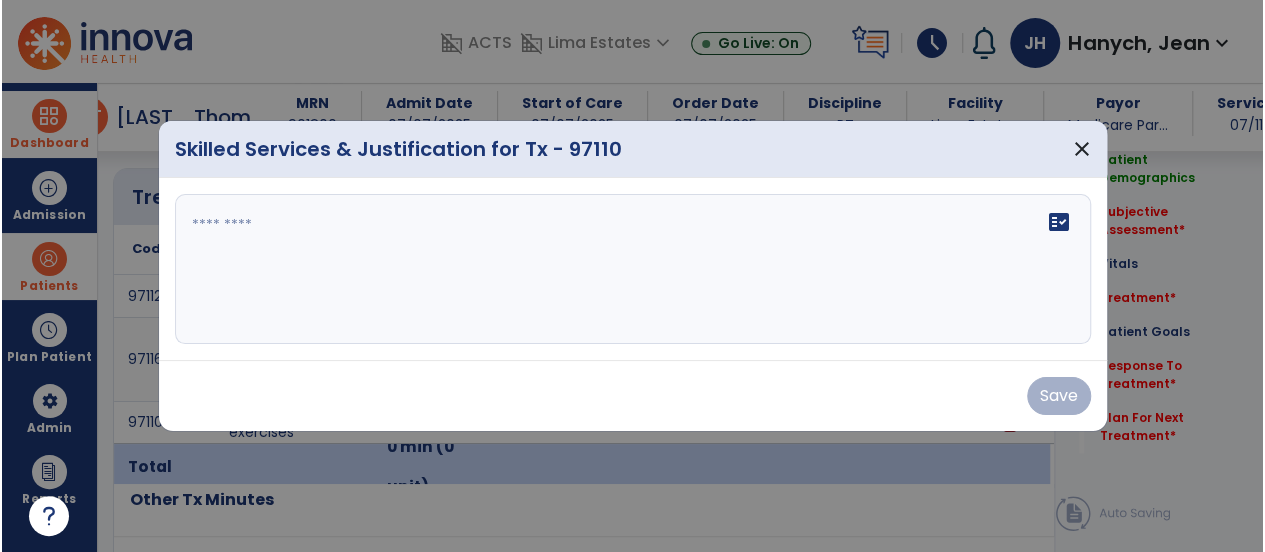 scroll, scrollTop: 1076, scrollLeft: 0, axis: vertical 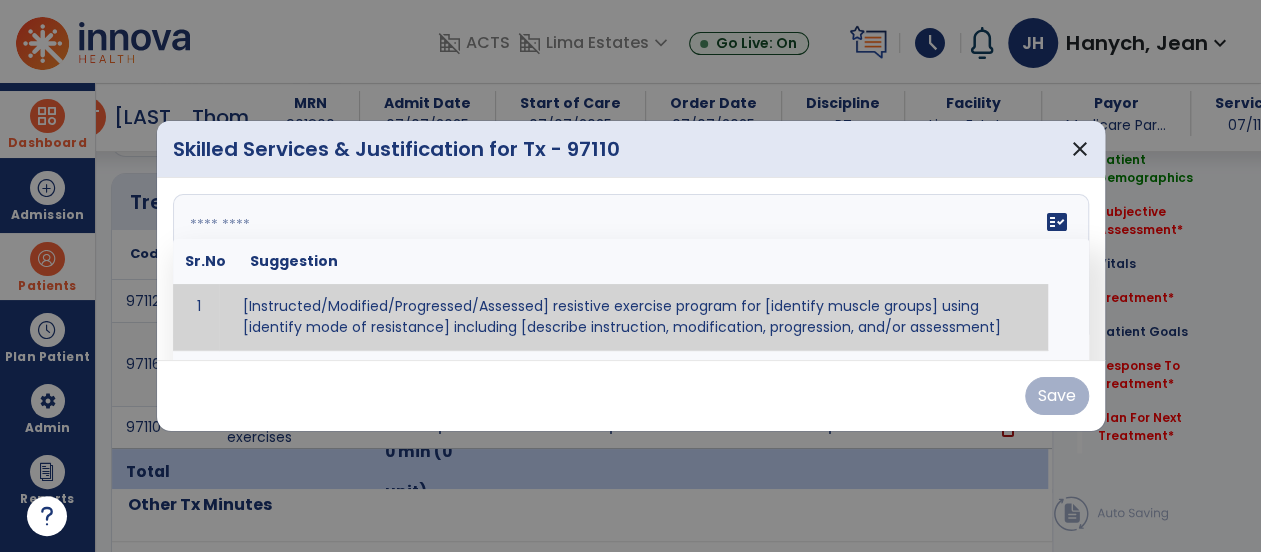 click on "fact_check  Sr.No Suggestion 1 [Instructed/Modified/Progressed/Assessed] resistive exercise program for [identify muscle groups] using [identify mode of resistance] including [describe instruction, modification, progression, and/or assessment] 2 [Instructed/Modified/Progressed/Assessed] aerobic exercise program using [identify equipment/mode] including [describe instruction, modification,progression, and/or assessment] 3 [Instructed/Modified/Progressed/Assessed] [PROM/A/AROM/AROM] program for [identify joint movements] using [contract-relax, over-pressure, inhibitory techniques, other] 4 [Assessed/Tested] aerobic capacity with administration of [aerobic capacity test]" at bounding box center (631, 269) 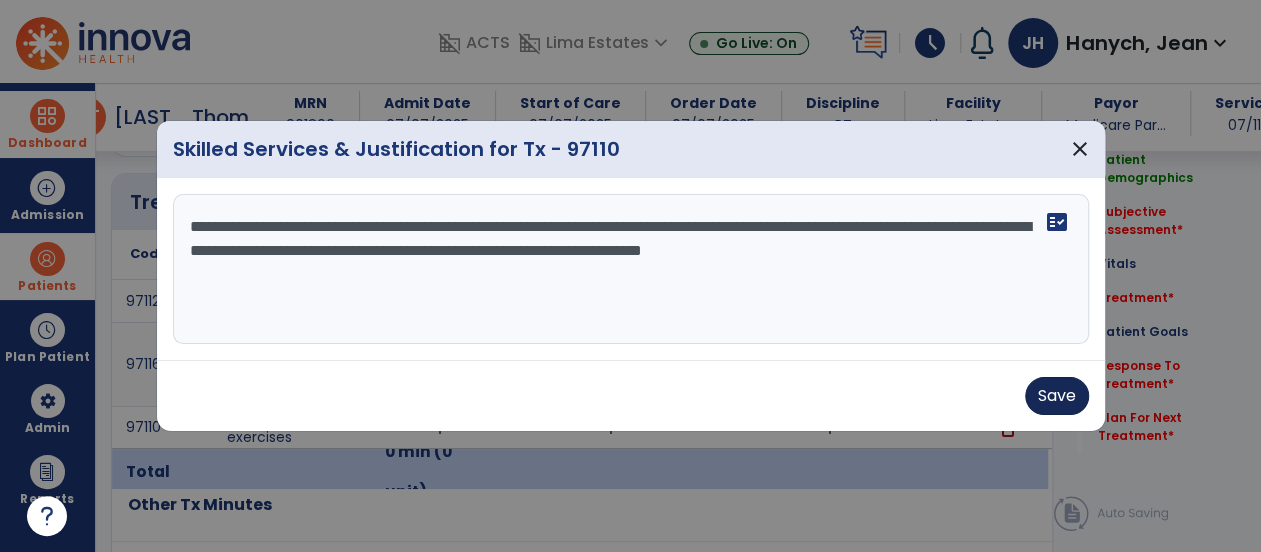 type on "**********" 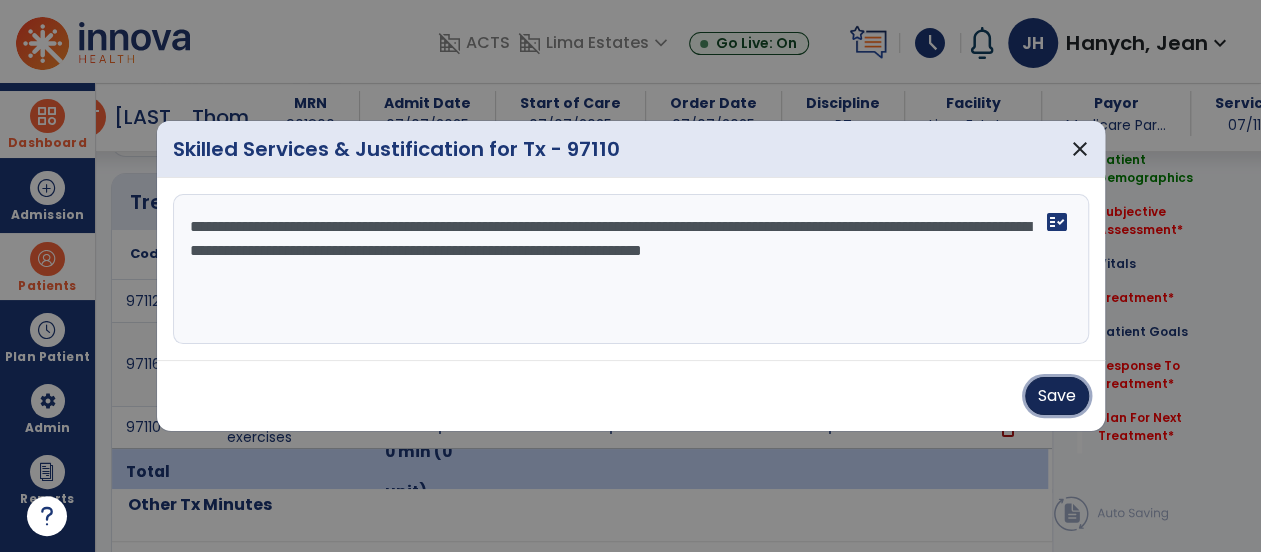 click on "Save" at bounding box center (1057, 396) 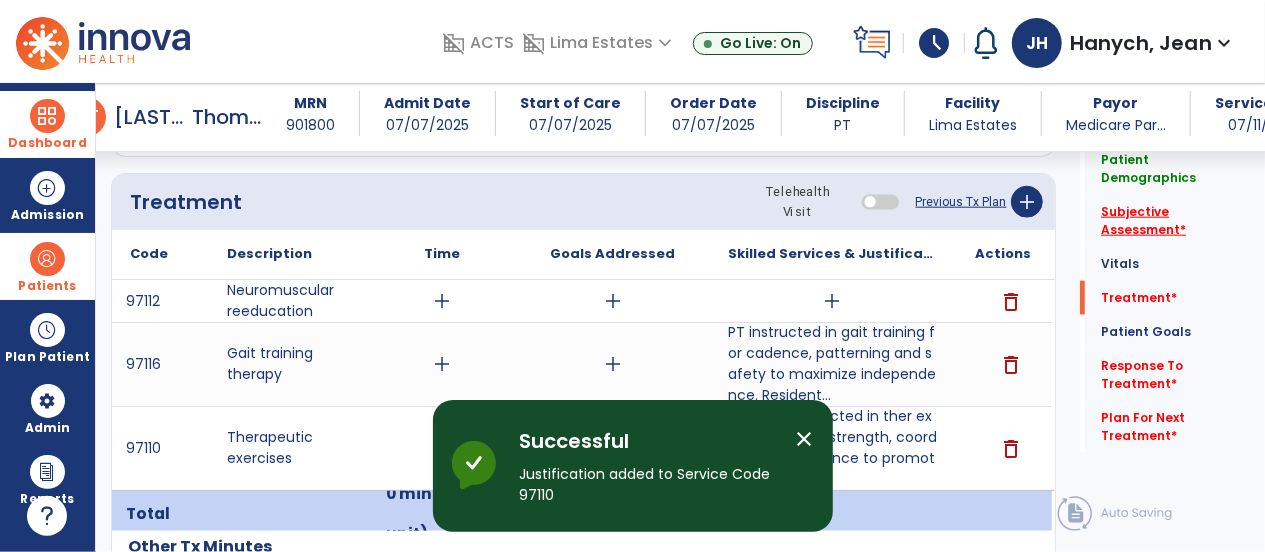 click on "Subjective Assessment   *" 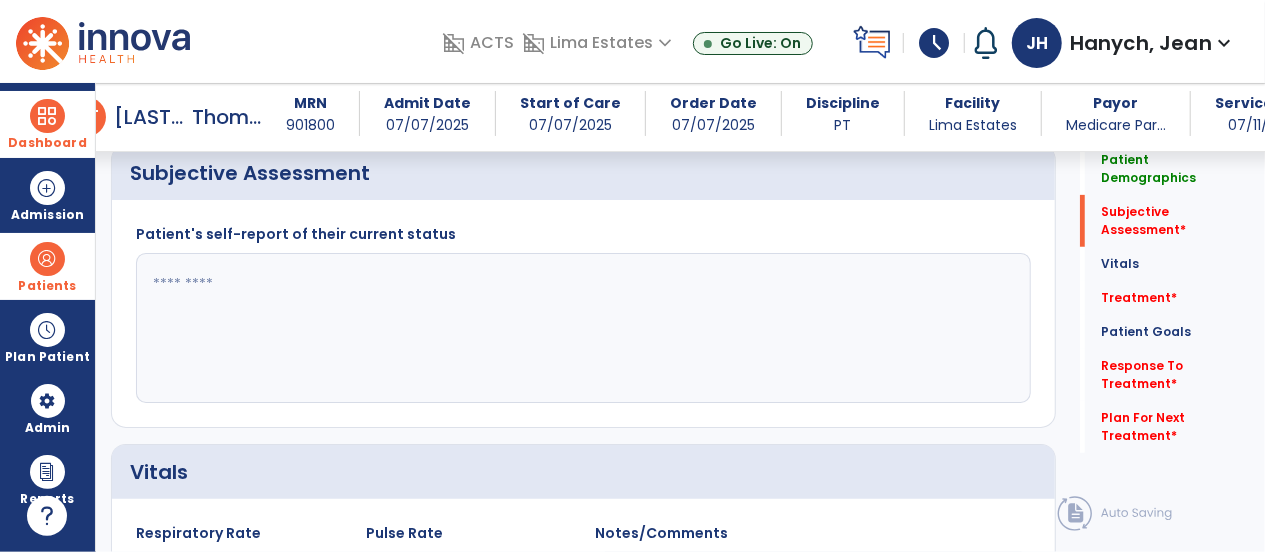 scroll, scrollTop: 350, scrollLeft: 0, axis: vertical 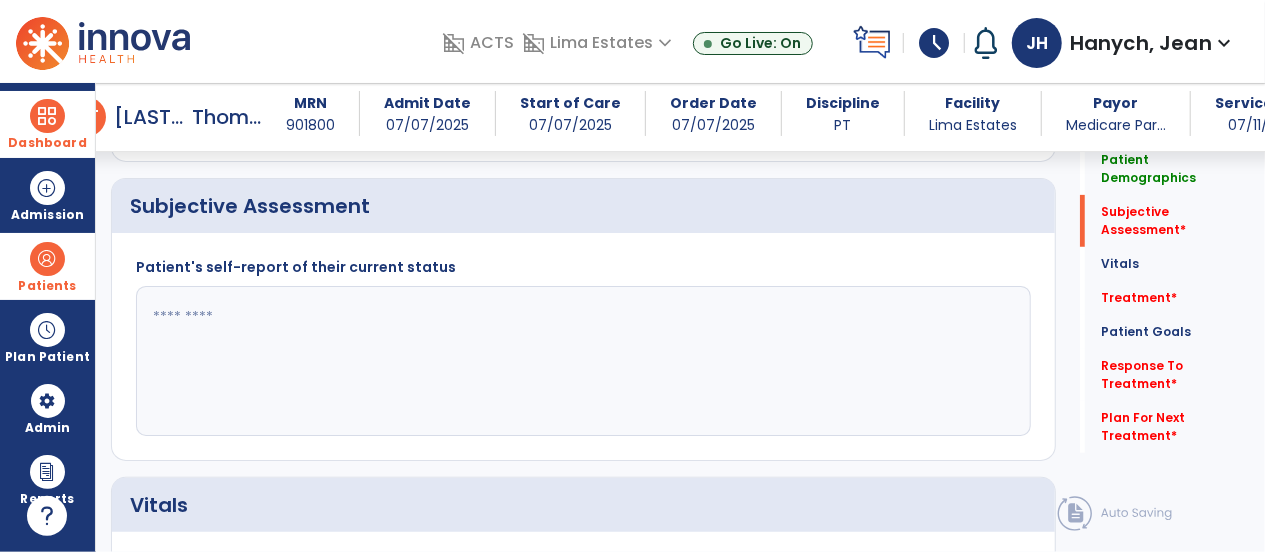 click 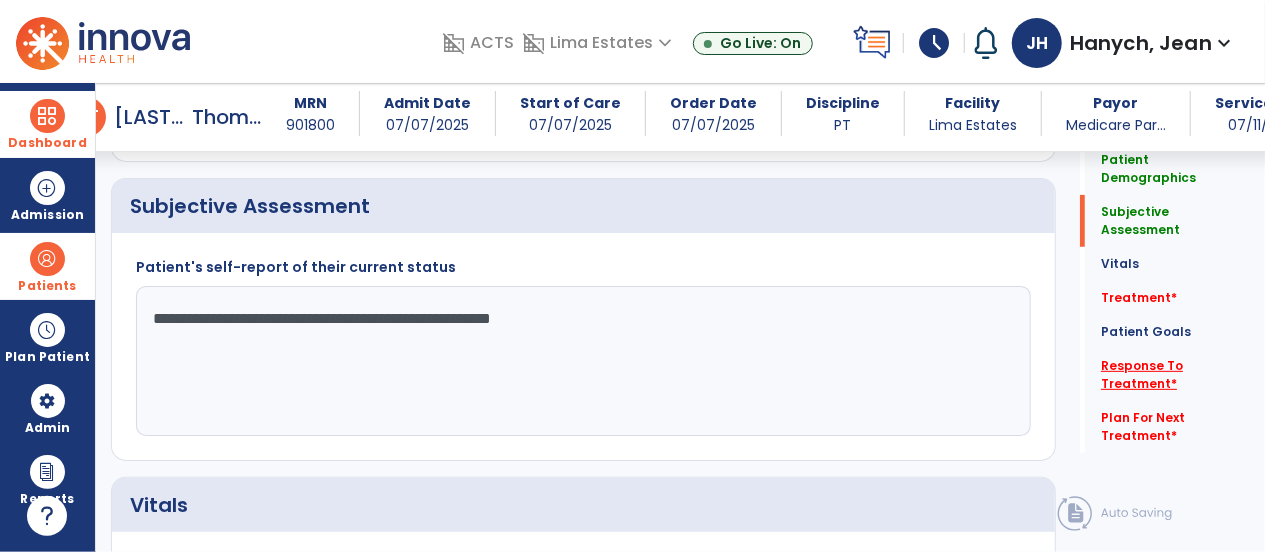 type on "**********" 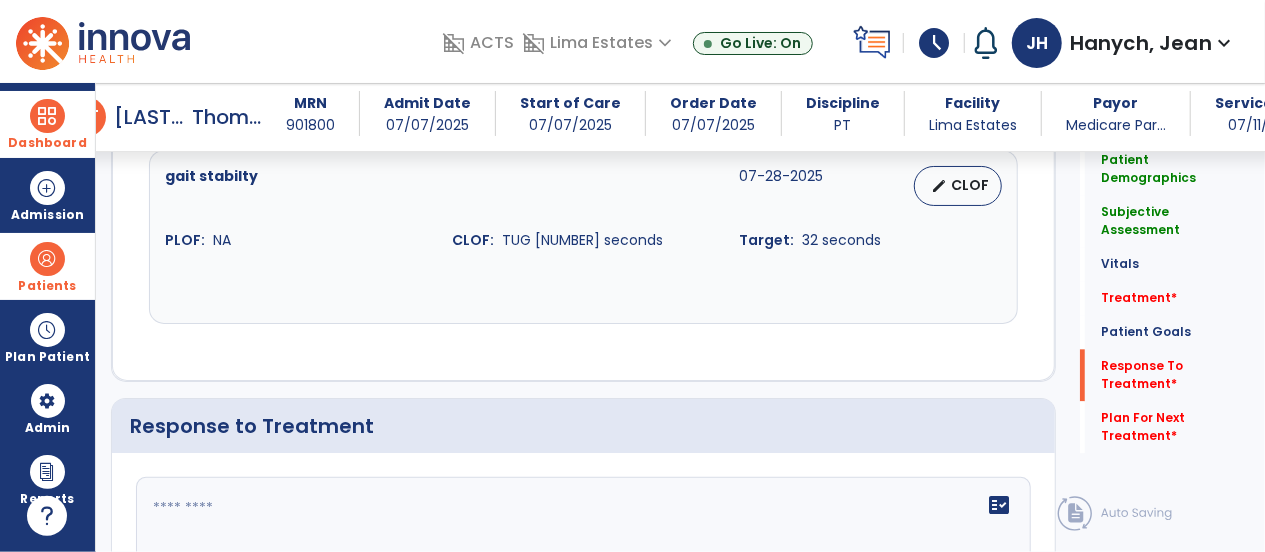 scroll, scrollTop: 2466, scrollLeft: 0, axis: vertical 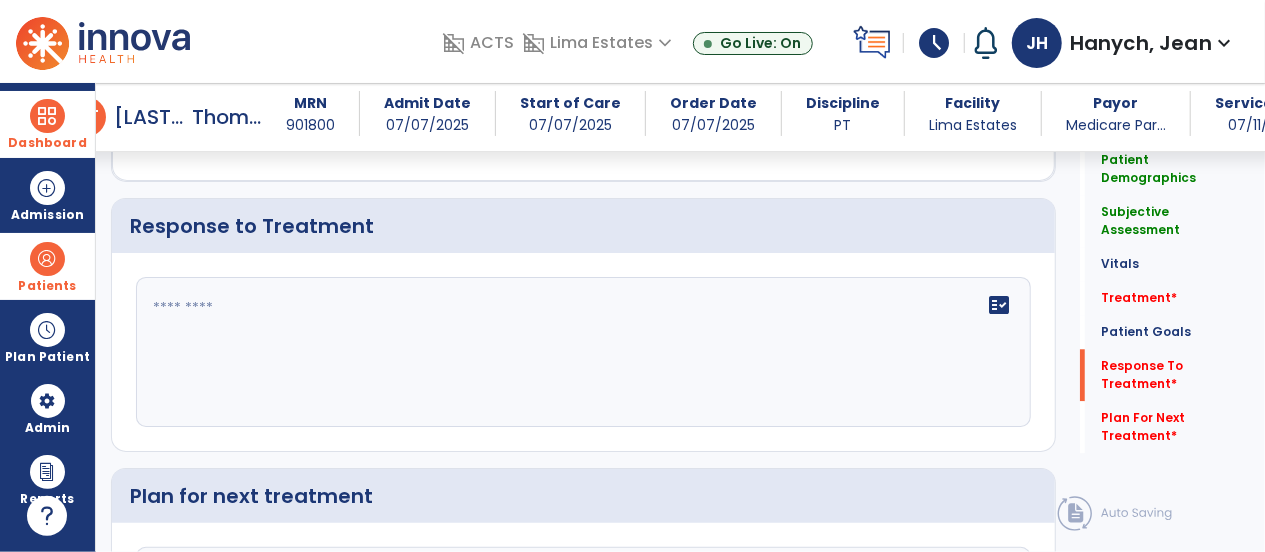 click 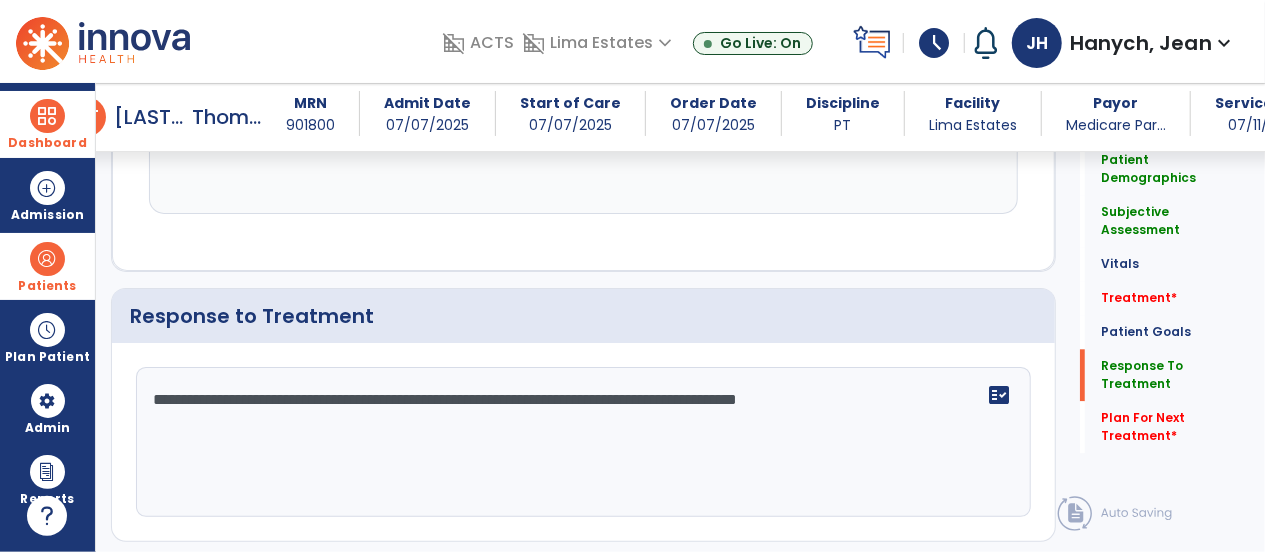 scroll, scrollTop: 2466, scrollLeft: 0, axis: vertical 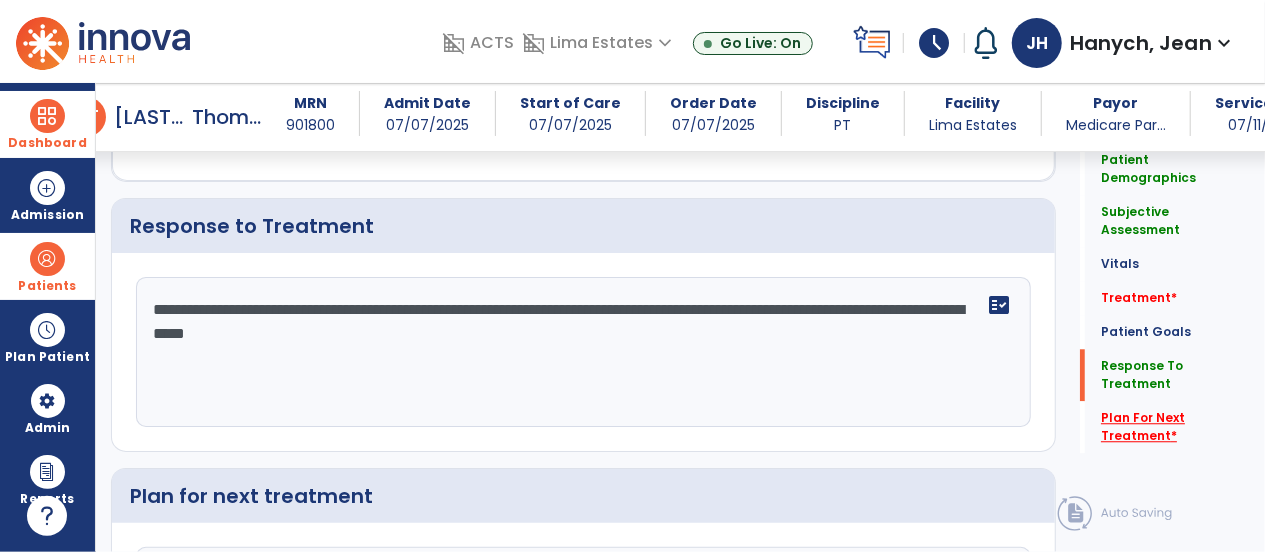 type on "**********" 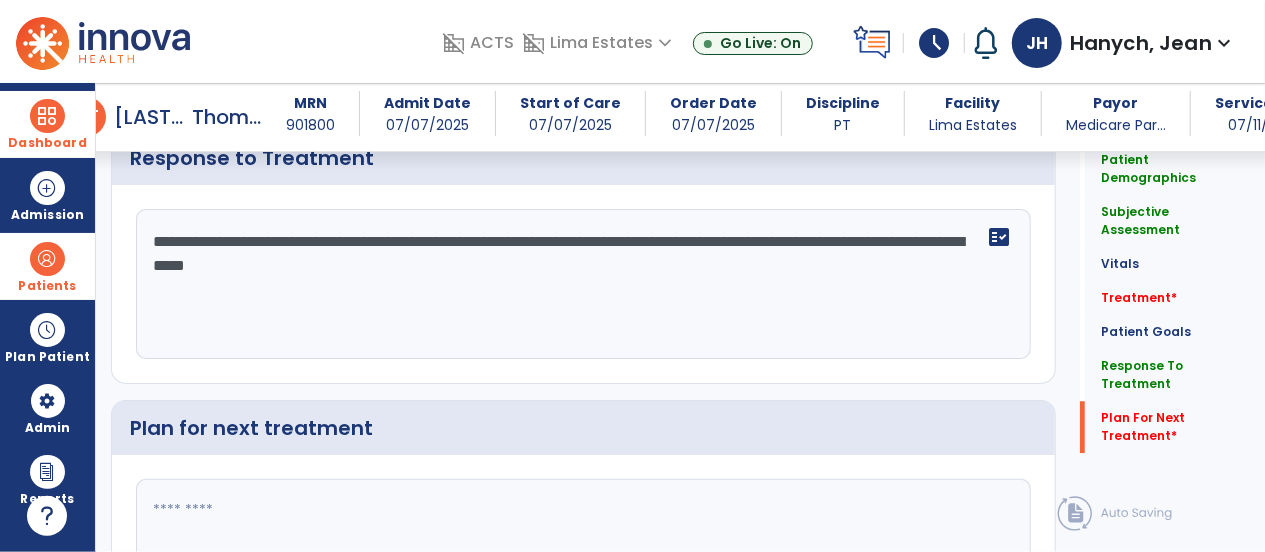scroll, scrollTop: 2691, scrollLeft: 0, axis: vertical 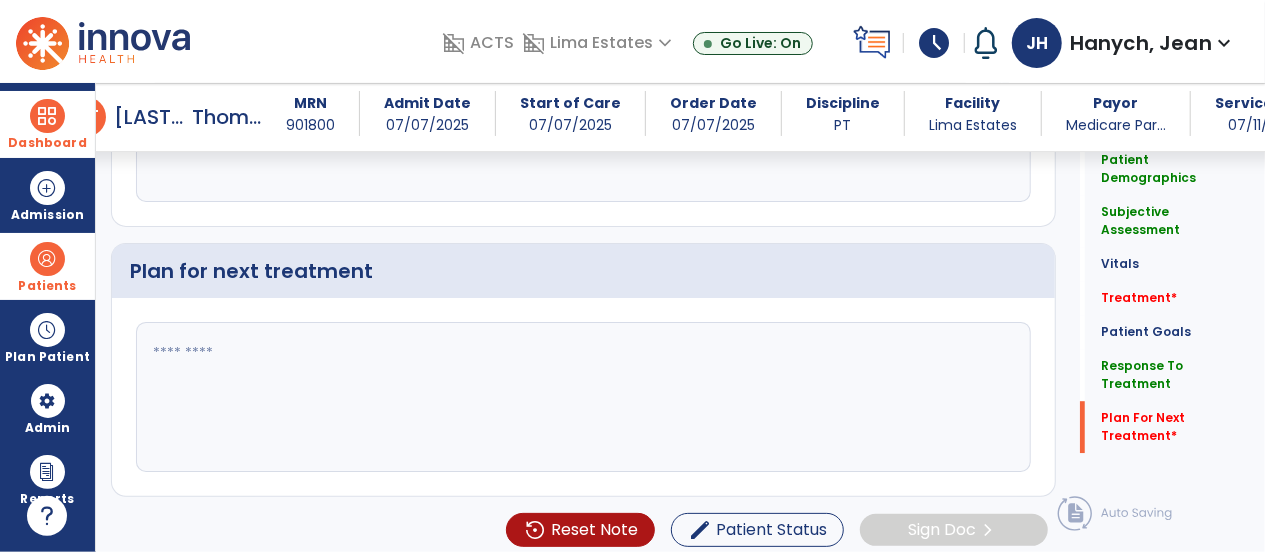 click 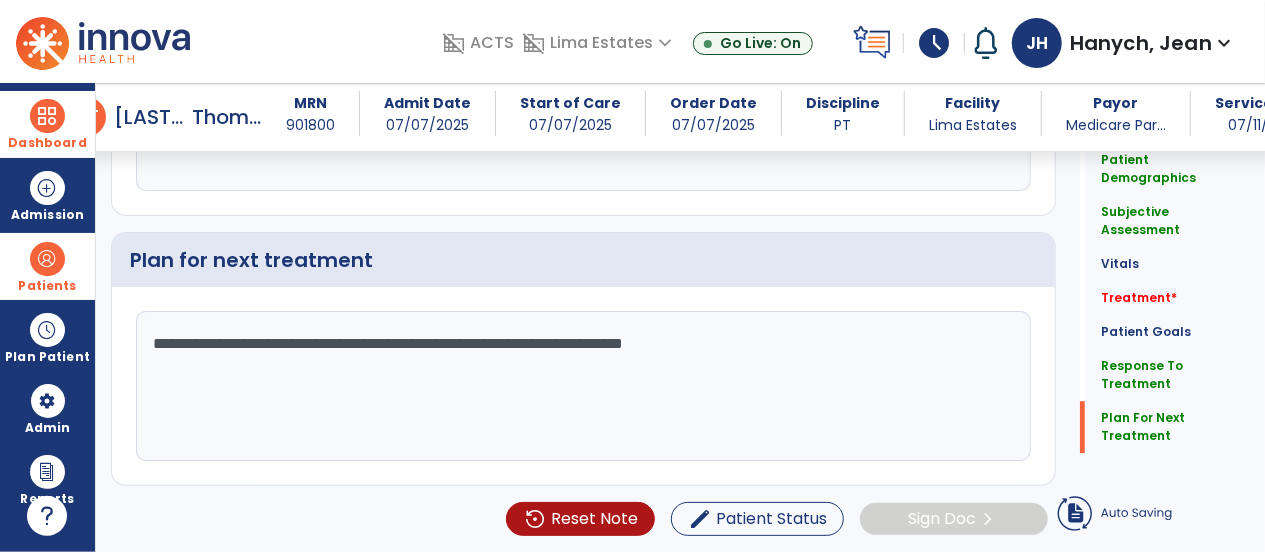 scroll, scrollTop: 2691, scrollLeft: 0, axis: vertical 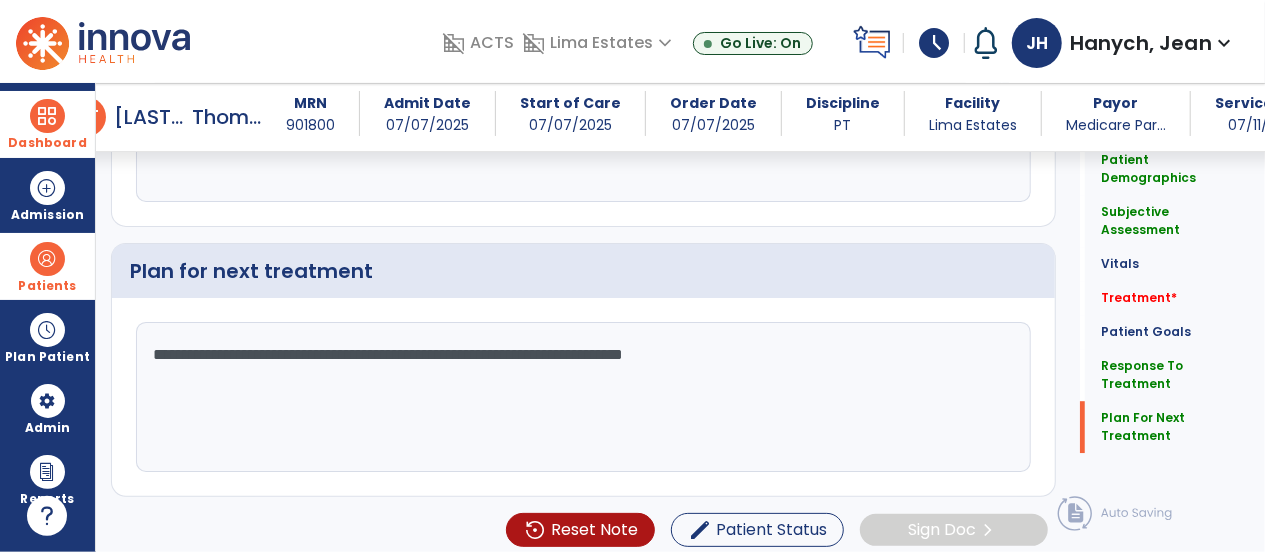 type on "**********" 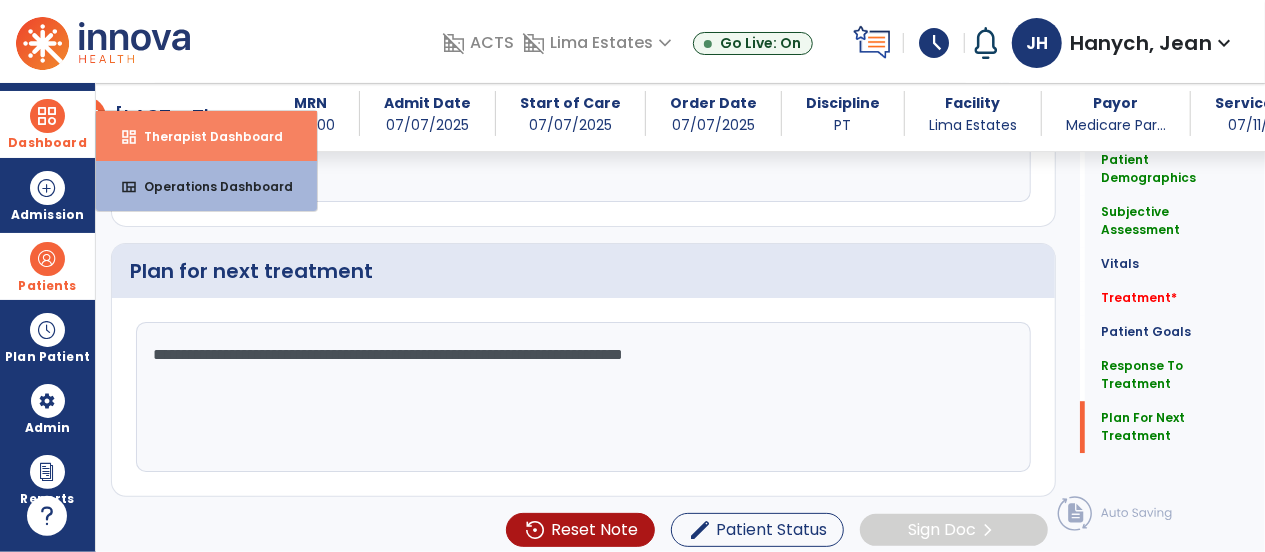 click on "Therapist Dashboard" at bounding box center [205, 136] 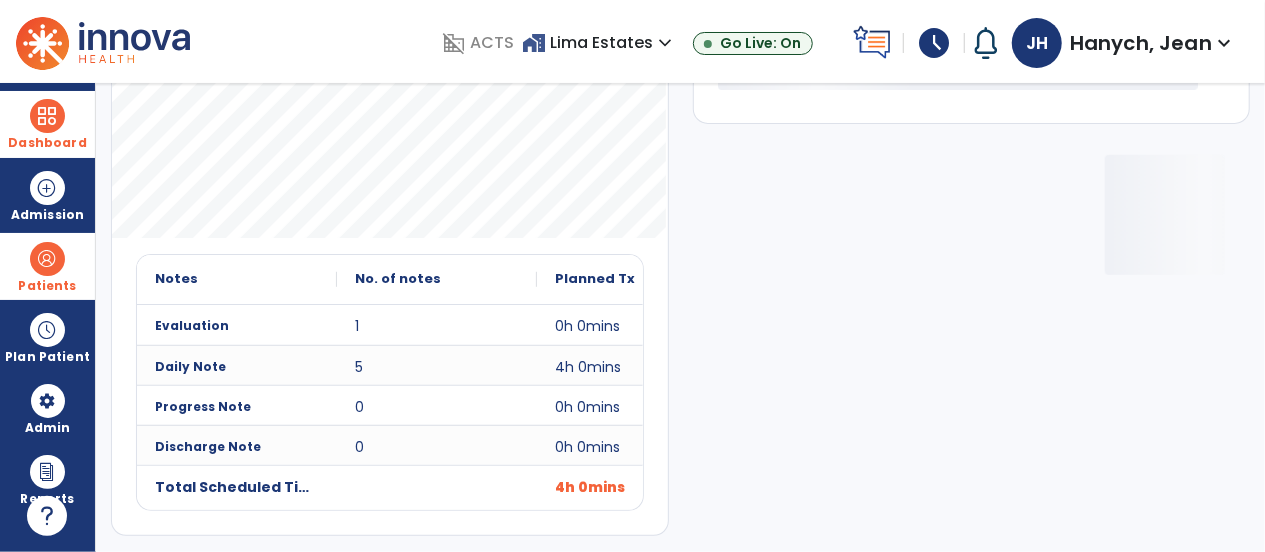 scroll, scrollTop: 348, scrollLeft: 0, axis: vertical 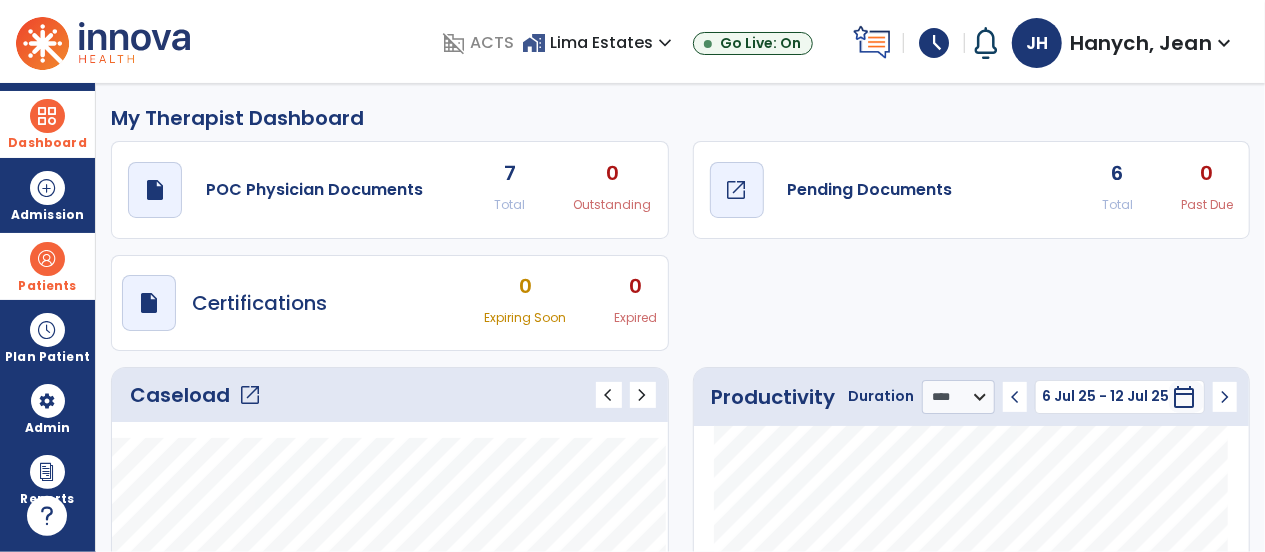 click on "Pending Documents" 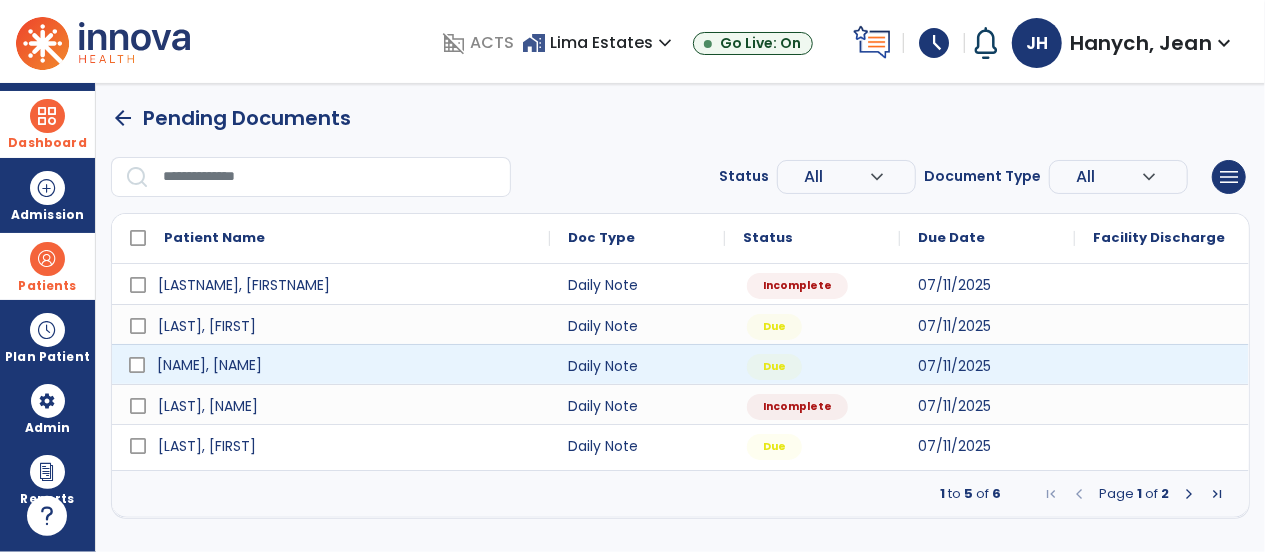 click on "[NAME], [NAME]" at bounding box center (209, 365) 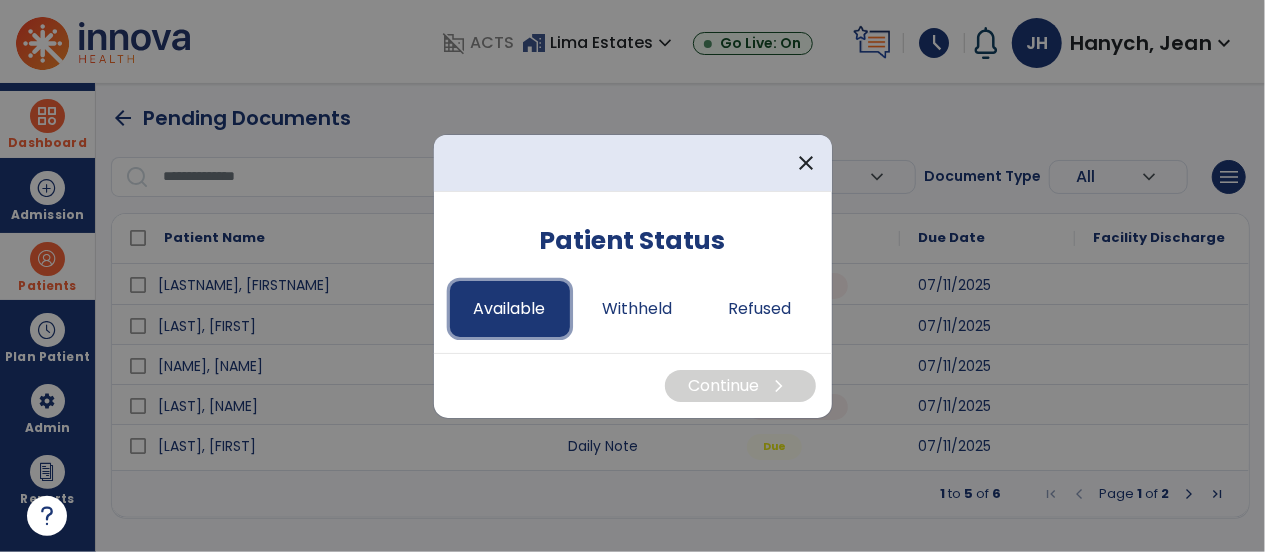 click on "Available" at bounding box center (510, 309) 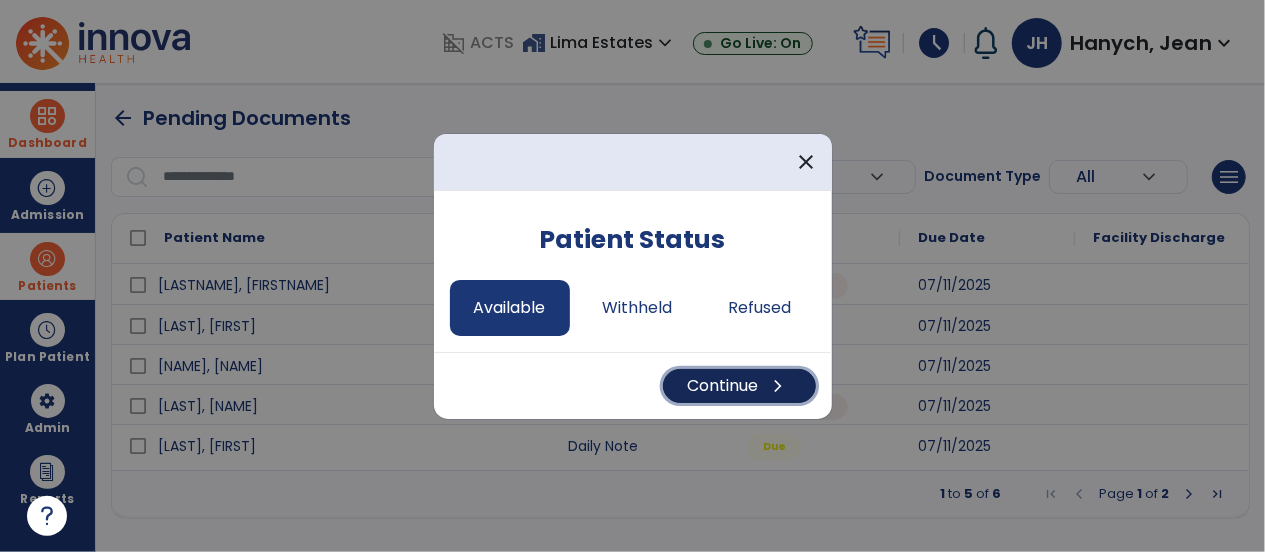 click on "Continue   chevron_right" at bounding box center (739, 386) 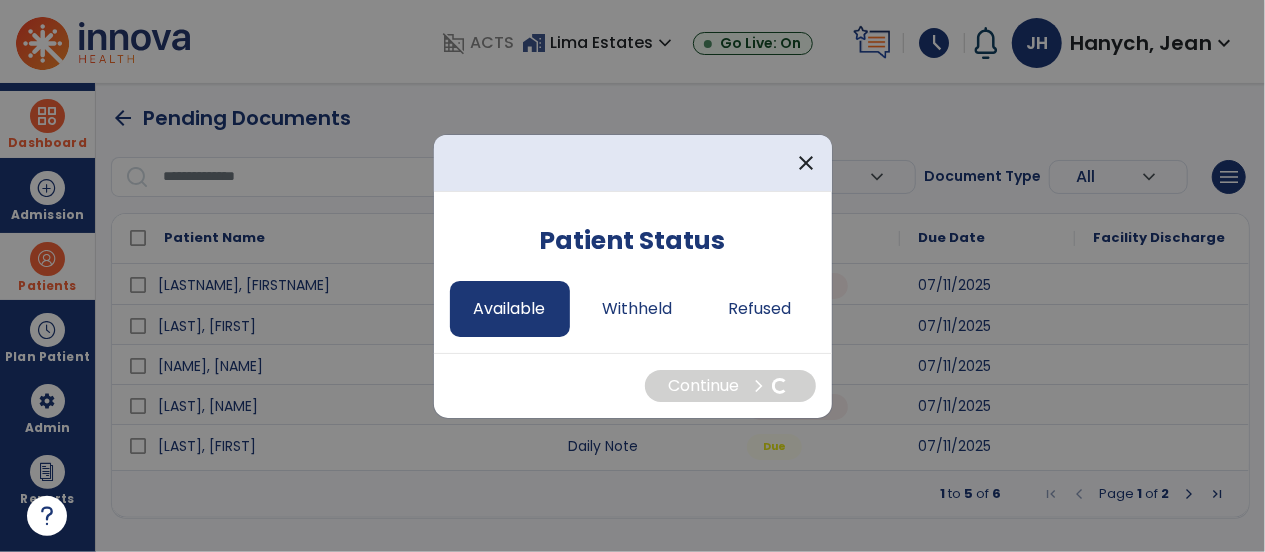 select on "*" 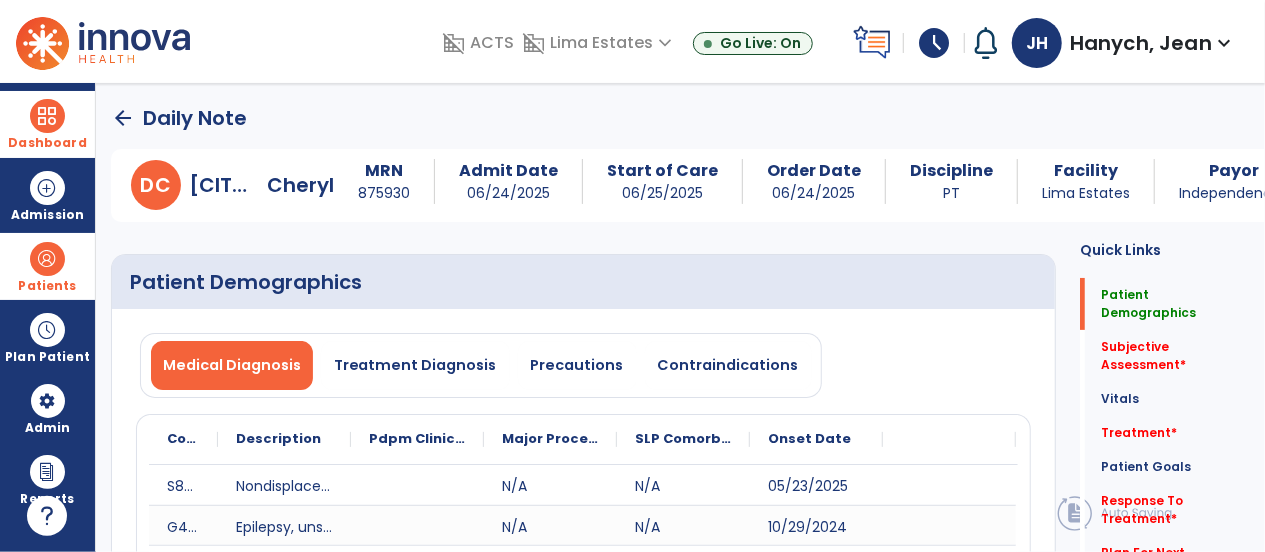 scroll, scrollTop: 410, scrollLeft: 0, axis: vertical 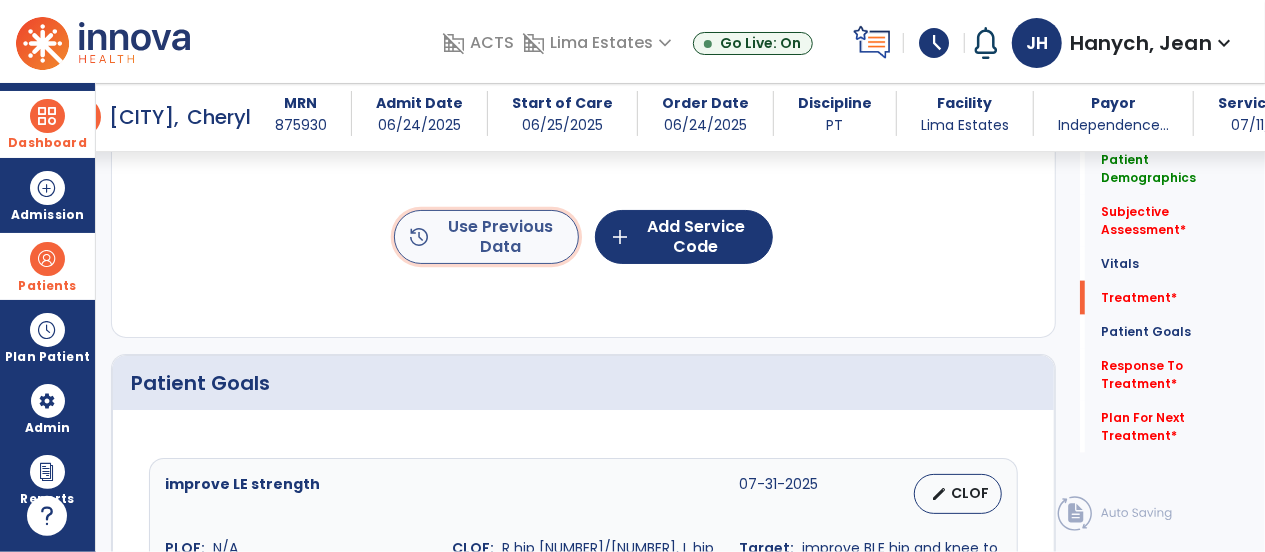 click on "history  Use Previous Data" 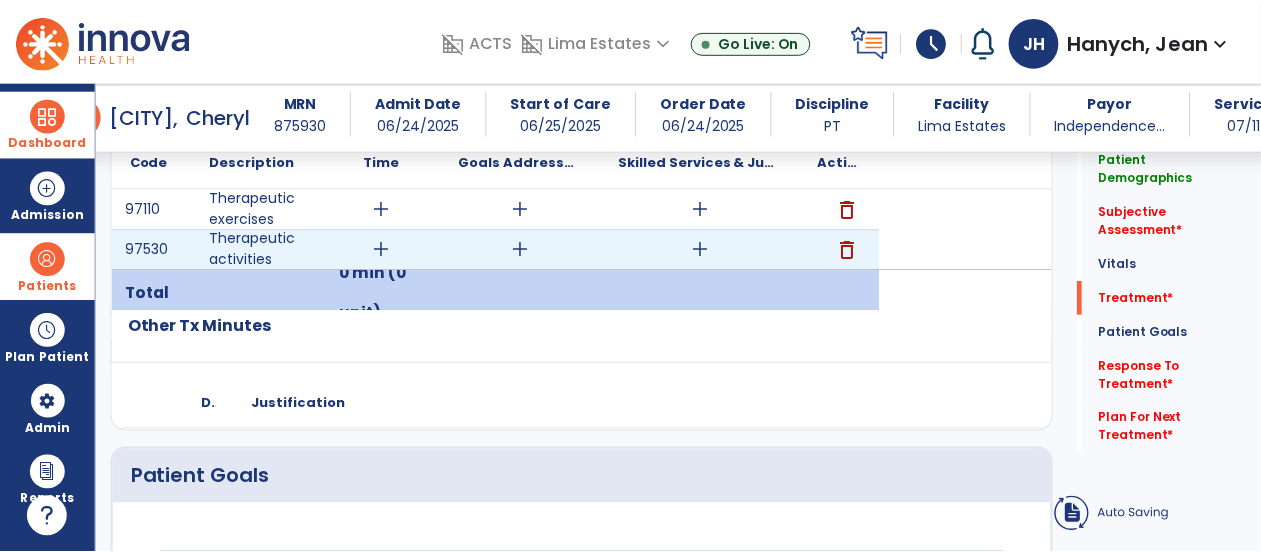 scroll, scrollTop: 1288, scrollLeft: 0, axis: vertical 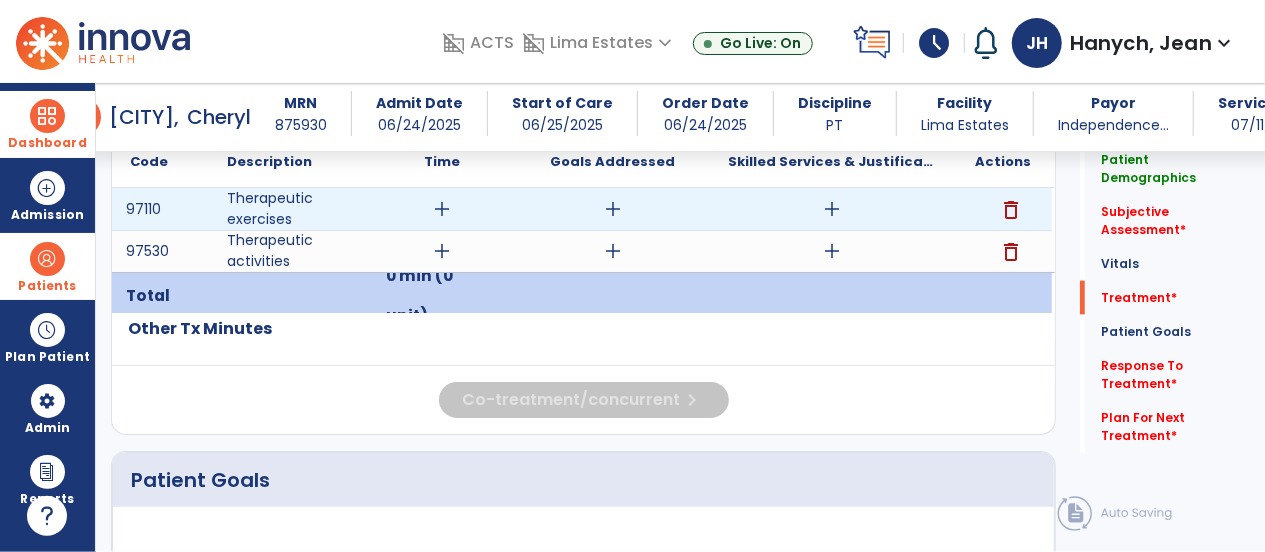 click on "add" at bounding box center (832, 209) 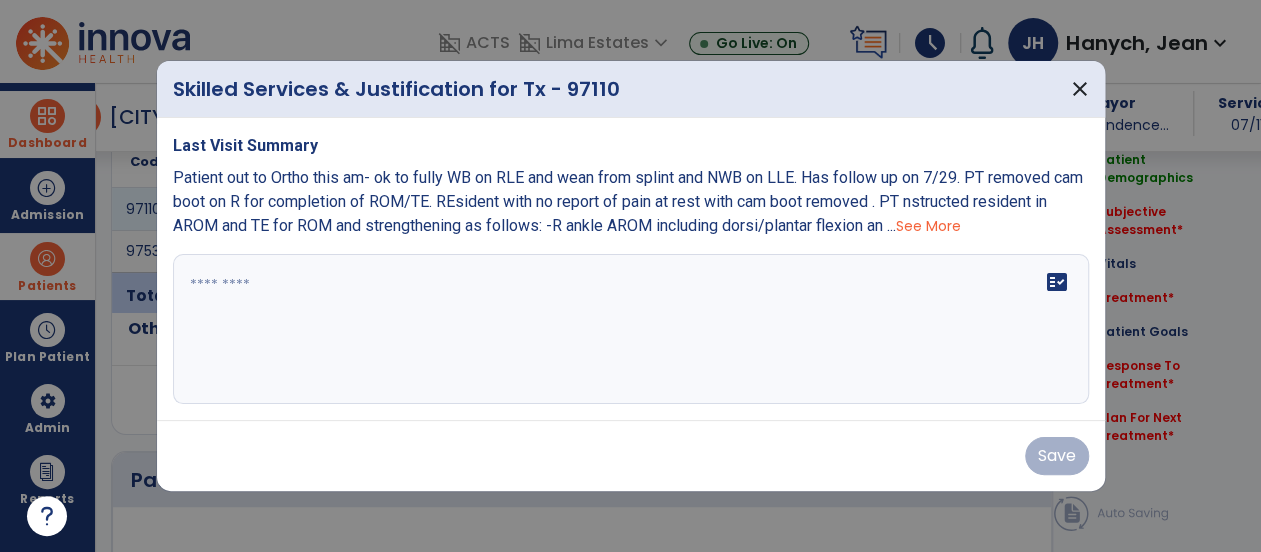 scroll, scrollTop: 1288, scrollLeft: 0, axis: vertical 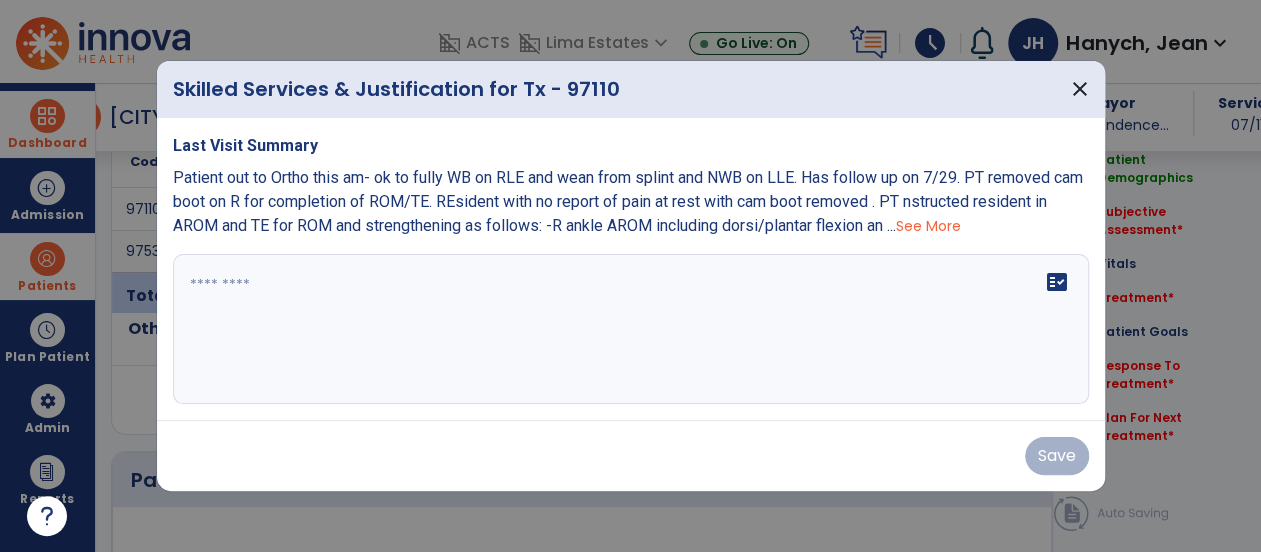 click on "See More" at bounding box center (928, 226) 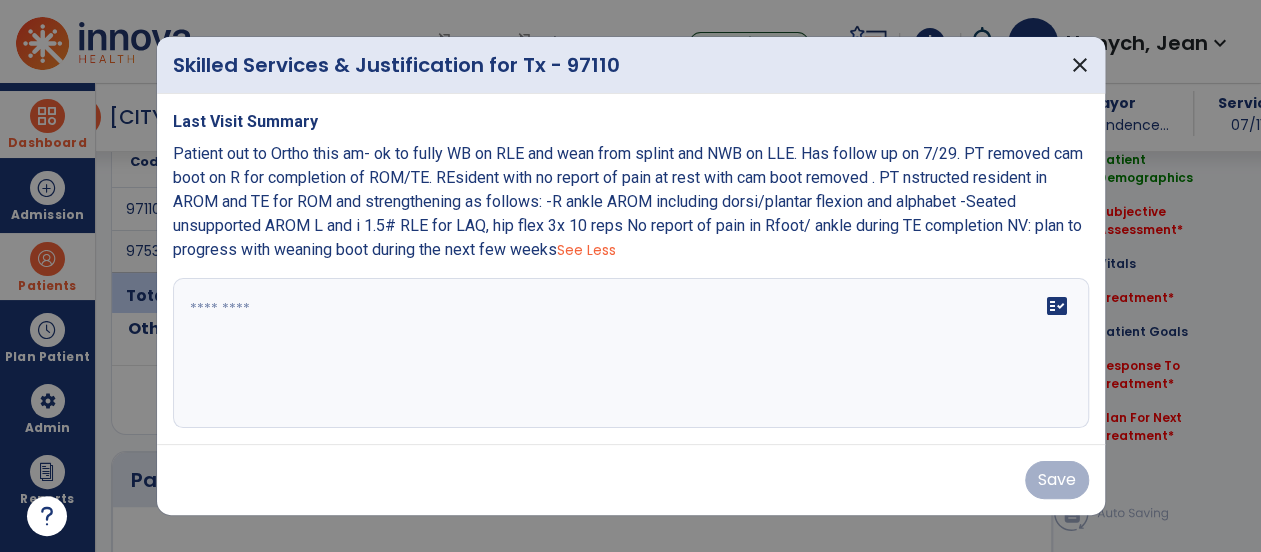 click on "Patient out to Ortho this am- ok to fully WB on RLE and wean from splint and NWB on LLE. Has follow up on 7/29.
PT removed cam boot on R for completion of ROM/TE. REsident with no report of pain at rest with cam boot removed . PT nstructed resident in AROM and TE for ROM and strengthening as follows:
-R ankle AROM including dorsi/plantar flexion and alphabet
-Seated unsupported AROM L and i 1.5# RLE for LAQ, hip flex 3x 10 reps
No report of pain in Rfoot/ ankle during TE completion
NV: plan to progress with weaning boot during the next few weeks" at bounding box center (628, 201) 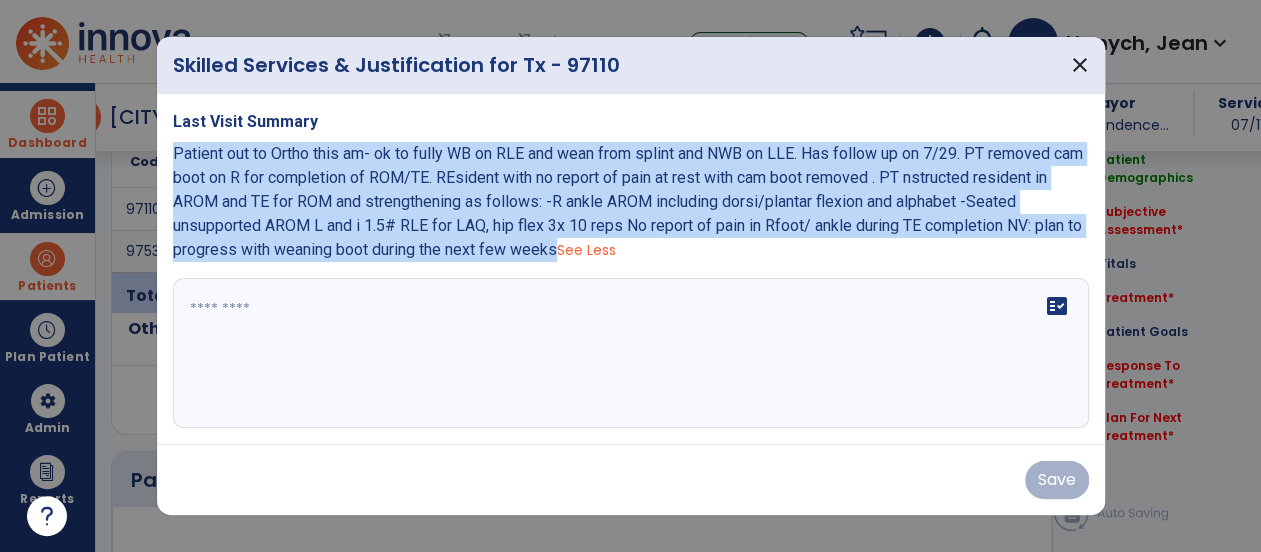 drag, startPoint x: 172, startPoint y: 153, endPoint x: 577, endPoint y: 255, distance: 417.64697 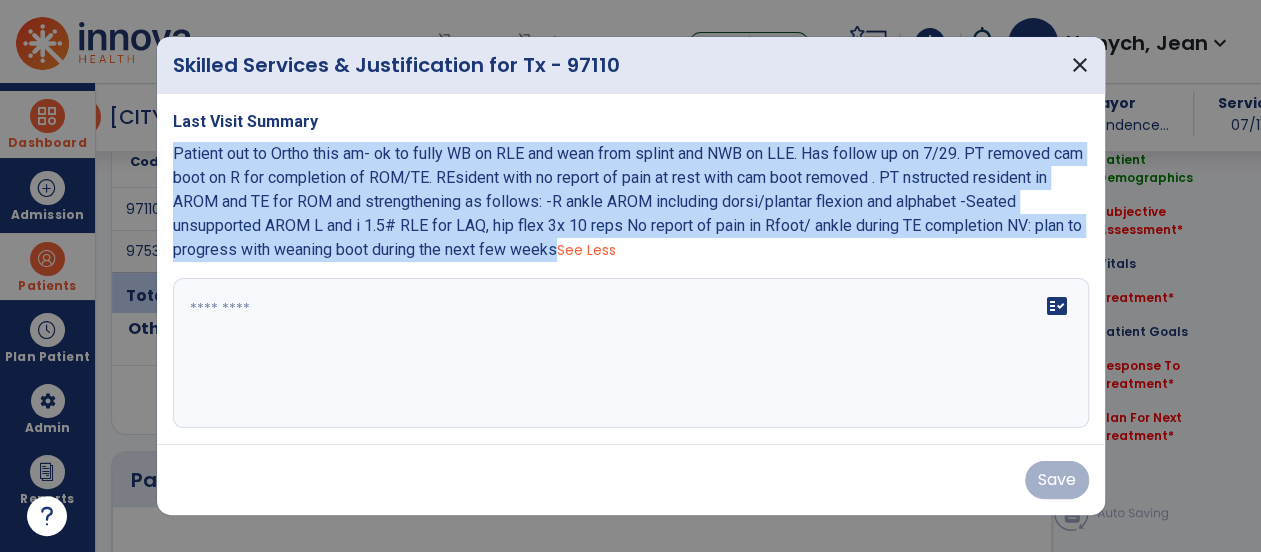 click on "Patient out to Ortho this am- ok to fully WB on RLE and wean from splint and NWB on LLE. Has follow up on 7/29.
PT removed cam boot on R for completion of ROM/TE. REsident with no report of pain at rest with cam boot removed . PT nstructed resident in AROM and TE for ROM and strengthening as follows:
-R ankle AROM including dorsi/plantar flexion and alphabet
-Seated unsupported AROM L and i 1.5# RLE for LAQ, hip flex 3x 10 reps
No report of pain in Rfoot/ ankle during TE completion
NV: plan to progress with weaning boot during the next few weeks" at bounding box center (628, 201) 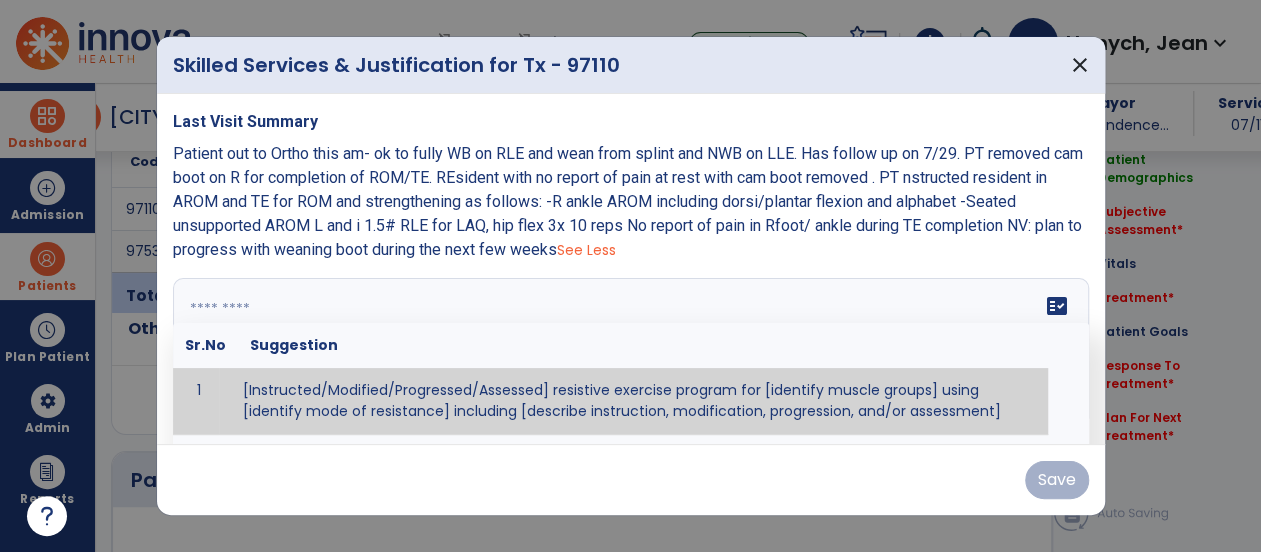 click on "fact_check  Sr.No Suggestion 1 [Instructed/Modified/Progressed/Assessed] resistive exercise program for [identify muscle groups] using [identify mode of resistance] including [describe instruction, modification, progression, and/or assessment] 2 [Instructed/Modified/Progressed/Assessed] aerobic exercise program using [identify equipment/mode] including [describe instruction, modification,progression, and/or assessment] 3 [Instructed/Modified/Progressed/Assessed] [PROM/A/AROM/AROM] program for [identify joint movements] using [contract-relax, over-pressure, inhibitory techniques, other] 4 [Assessed/Tested] aerobic capacity with administration of [aerobic capacity test]" at bounding box center [631, 353] 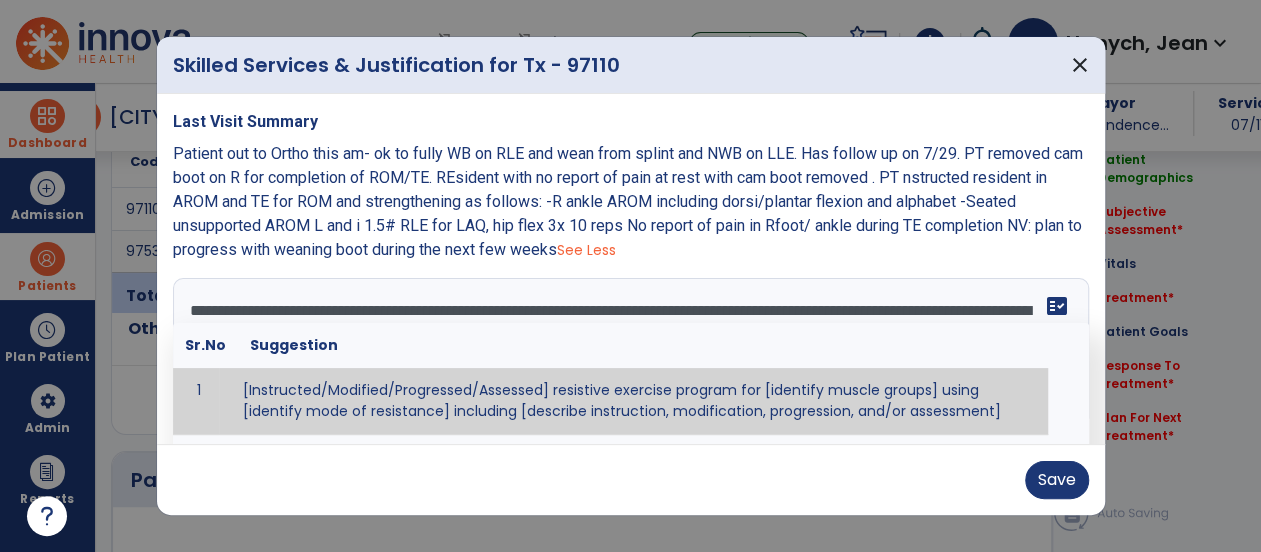 scroll, scrollTop: 15, scrollLeft: 0, axis: vertical 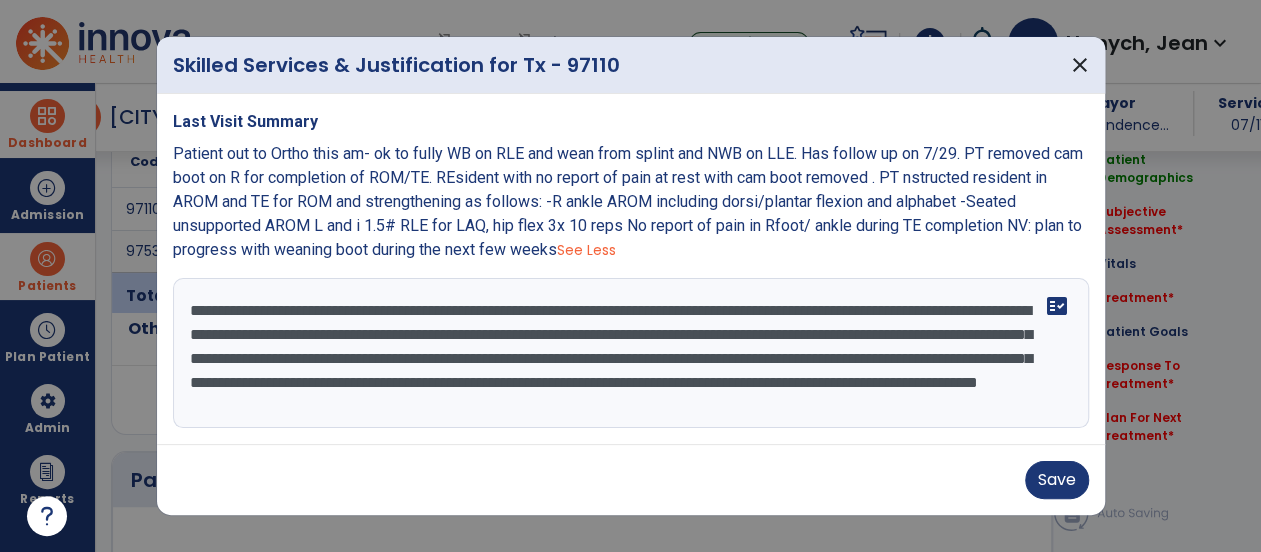 click on "**********" at bounding box center [631, 353] 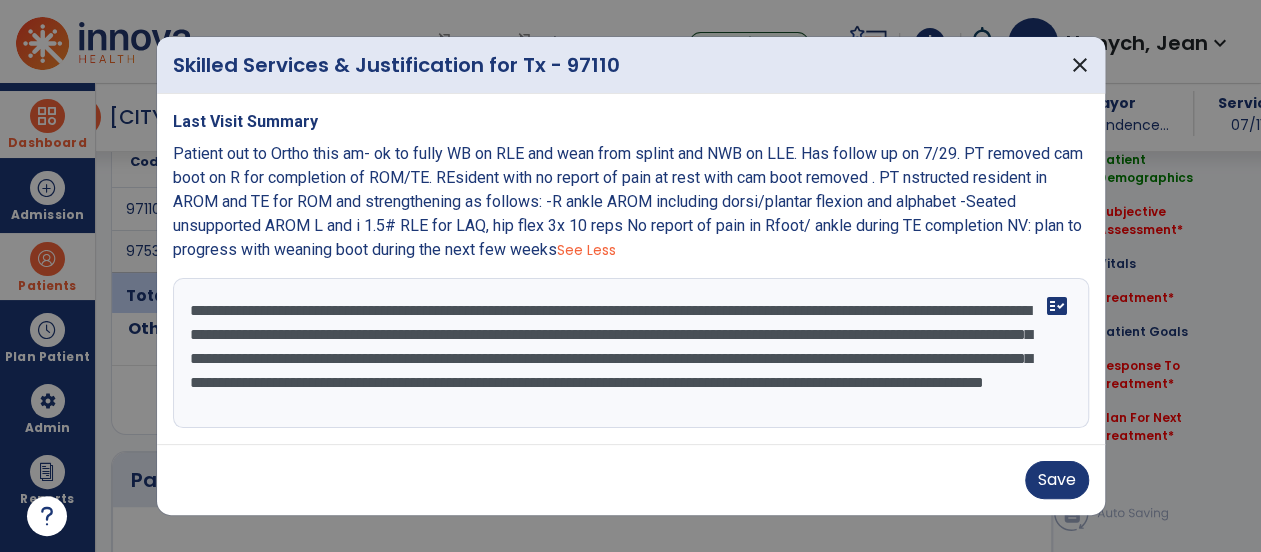 click on "**********" at bounding box center [631, 353] 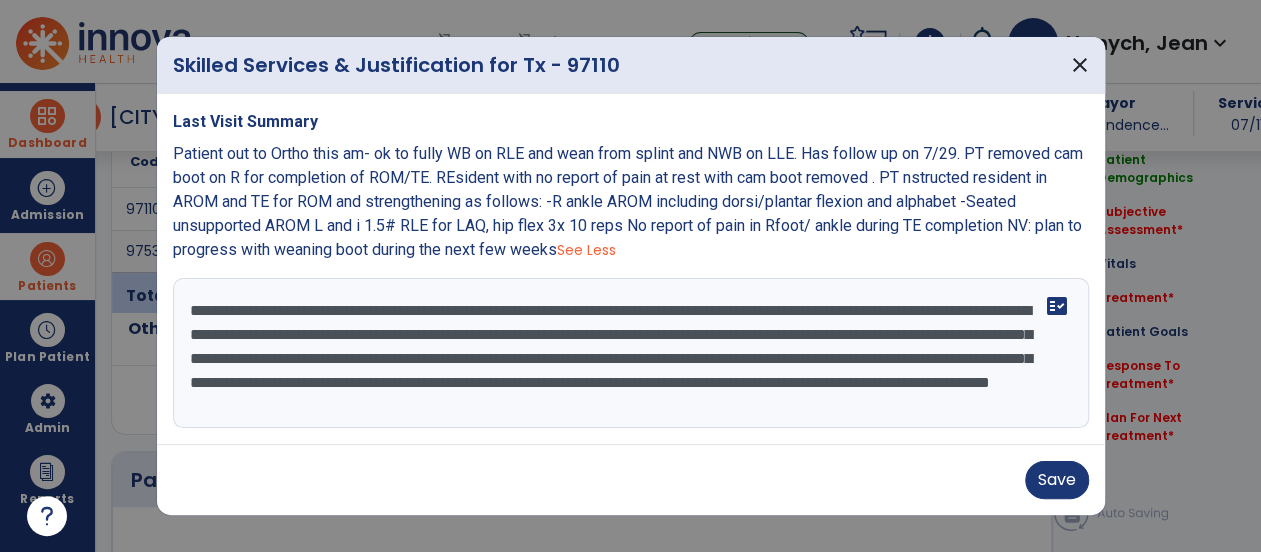 click on "**********" at bounding box center (631, 353) 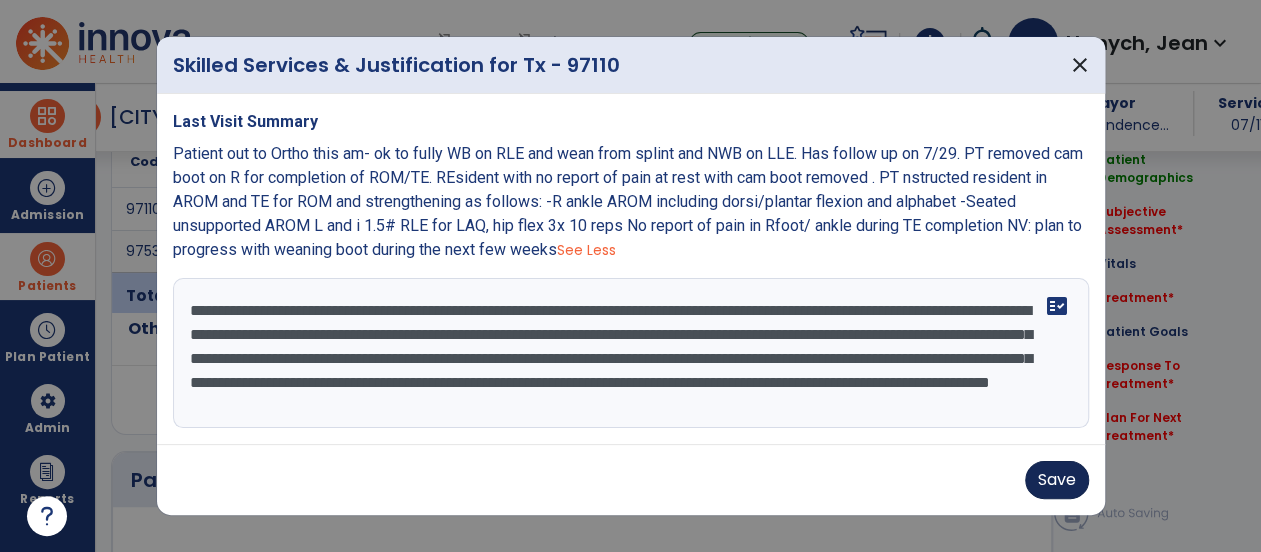 type on "**********" 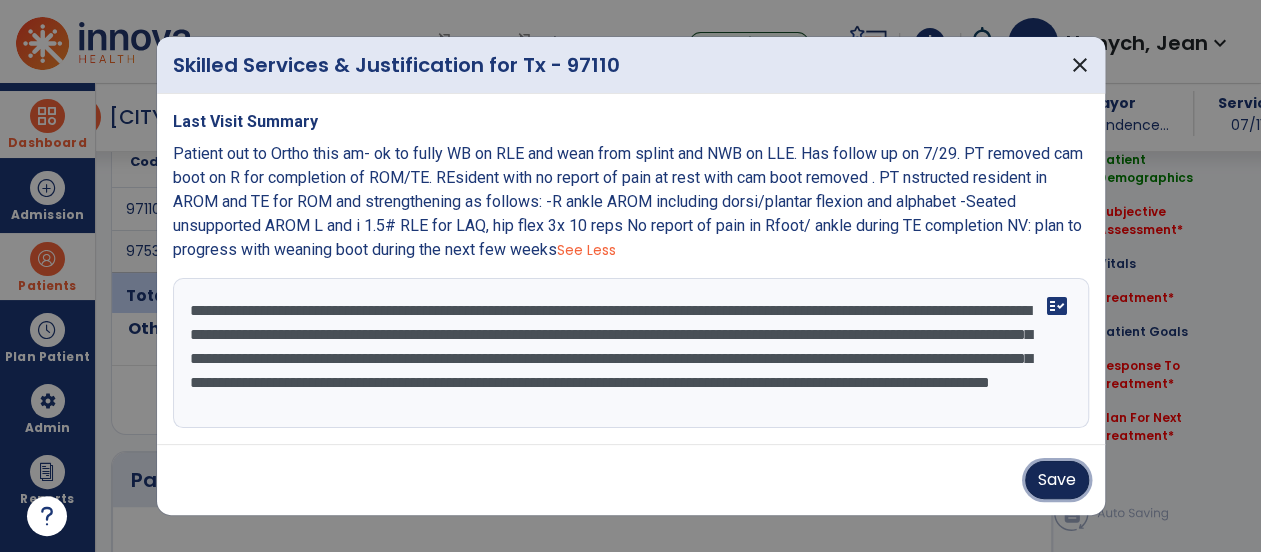 click on "Save" at bounding box center (1057, 480) 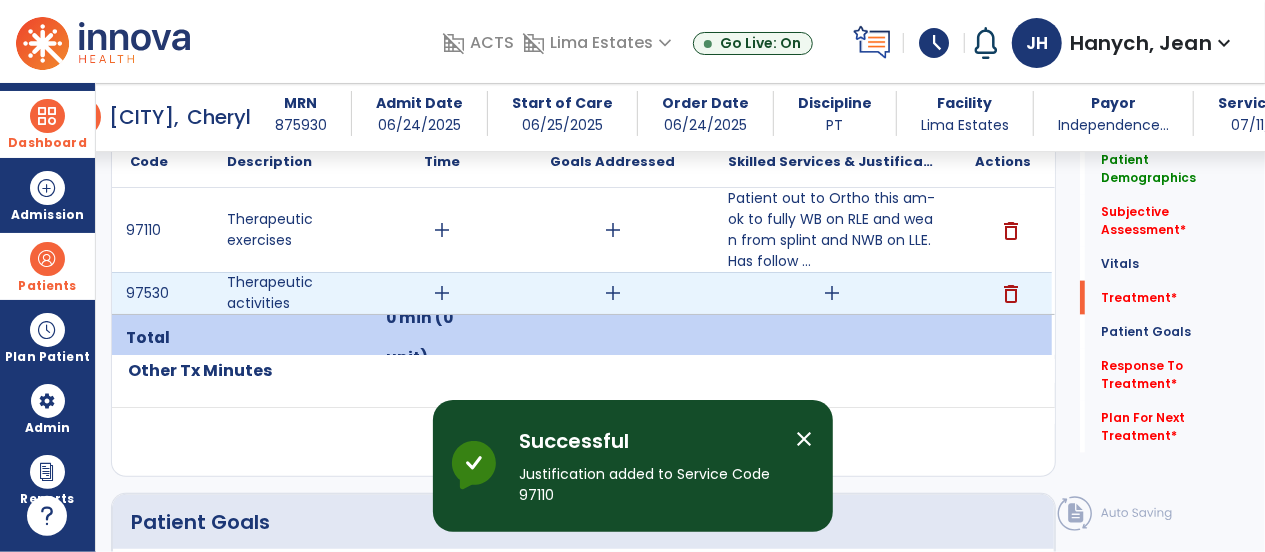 click on "add" at bounding box center [832, 293] 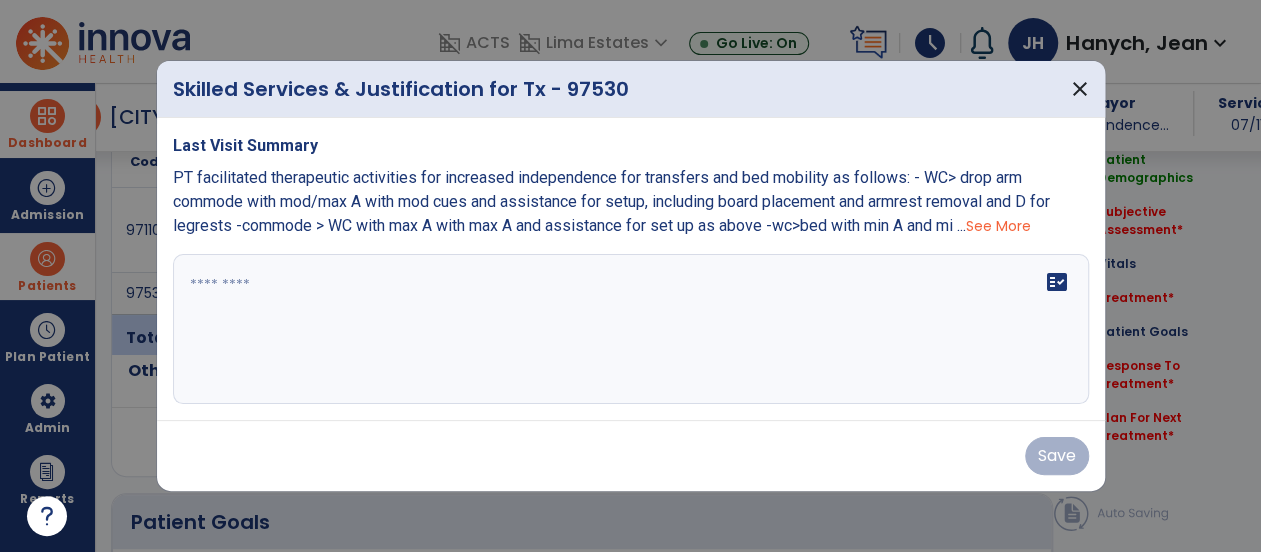 scroll, scrollTop: 1288, scrollLeft: 0, axis: vertical 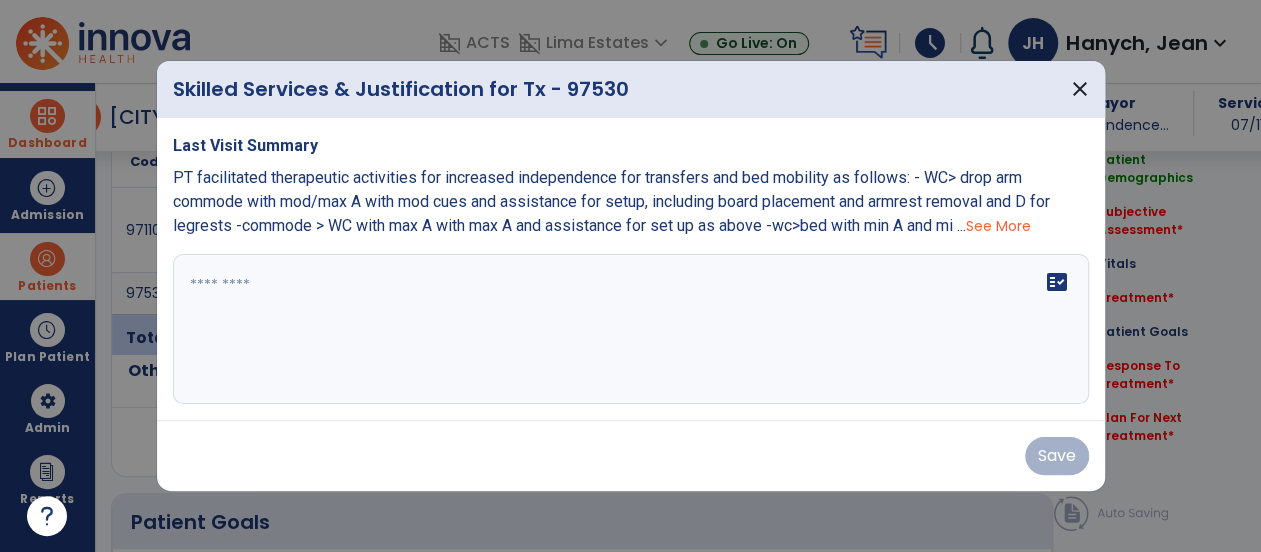 click on "See More" at bounding box center [998, 226] 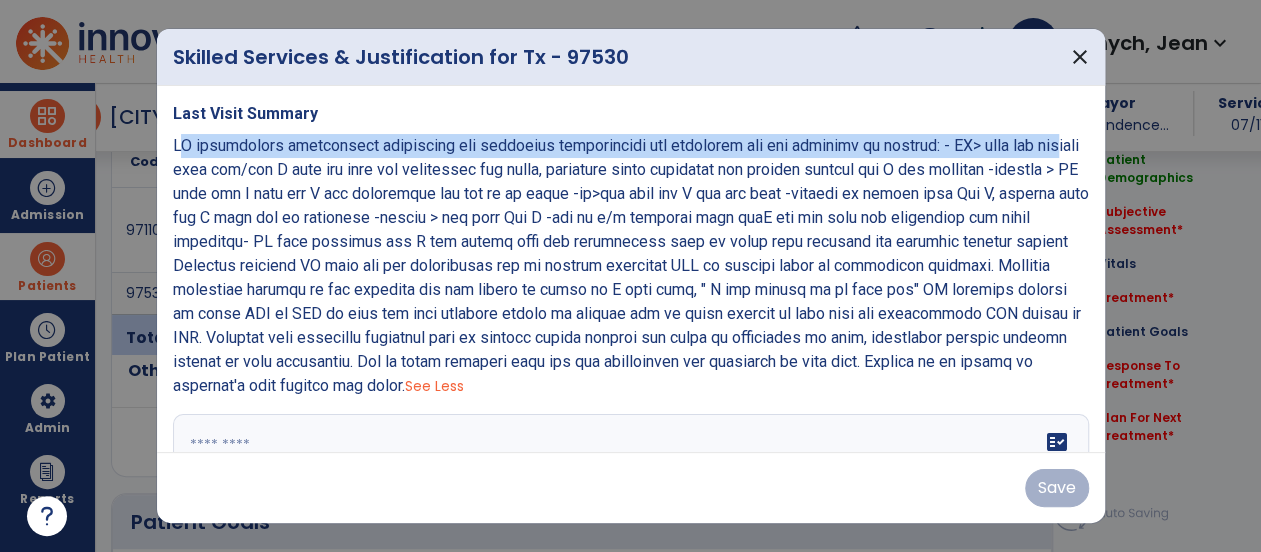 drag, startPoint x: 178, startPoint y: 143, endPoint x: 198, endPoint y: 169, distance: 32.80244 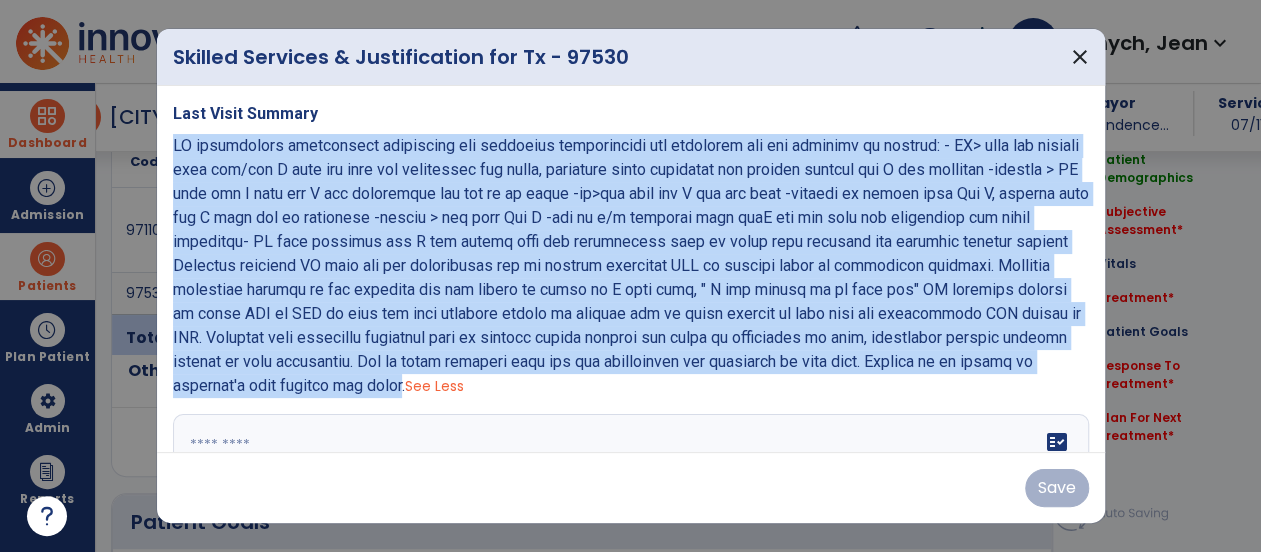 drag, startPoint x: 172, startPoint y: 146, endPoint x: 581, endPoint y: 387, distance: 474.72308 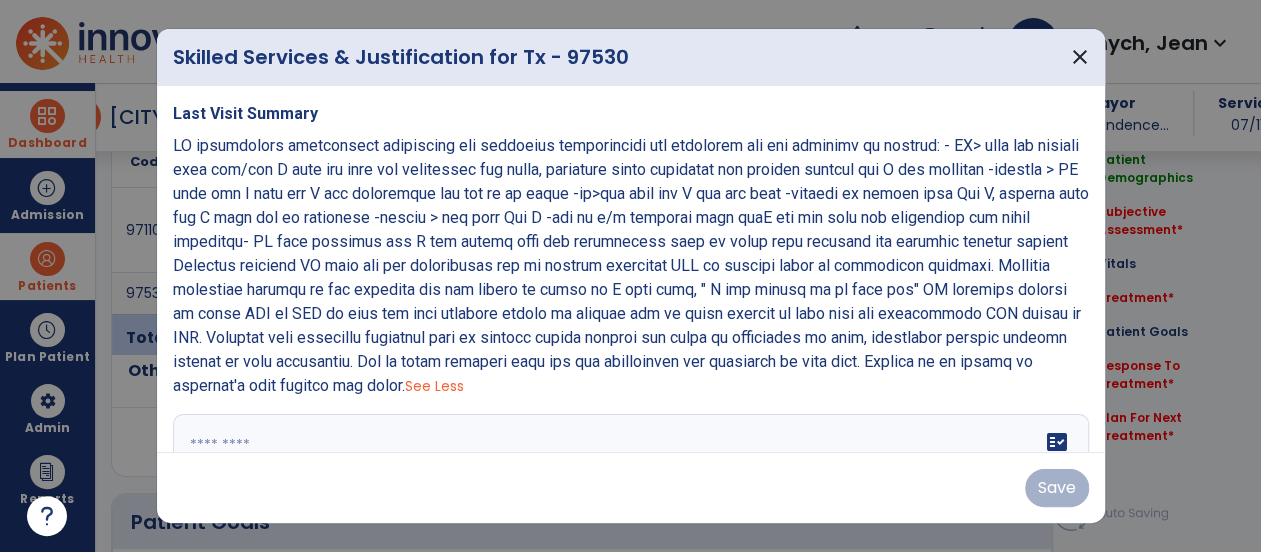 click at bounding box center [629, 489] 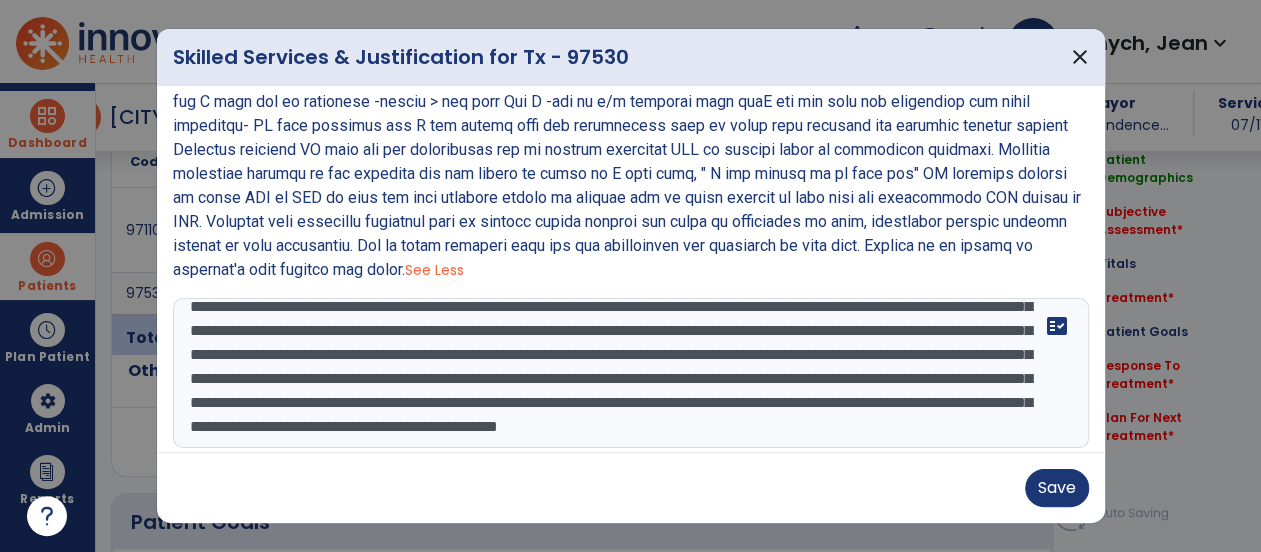 scroll, scrollTop: 192, scrollLeft: 0, axis: vertical 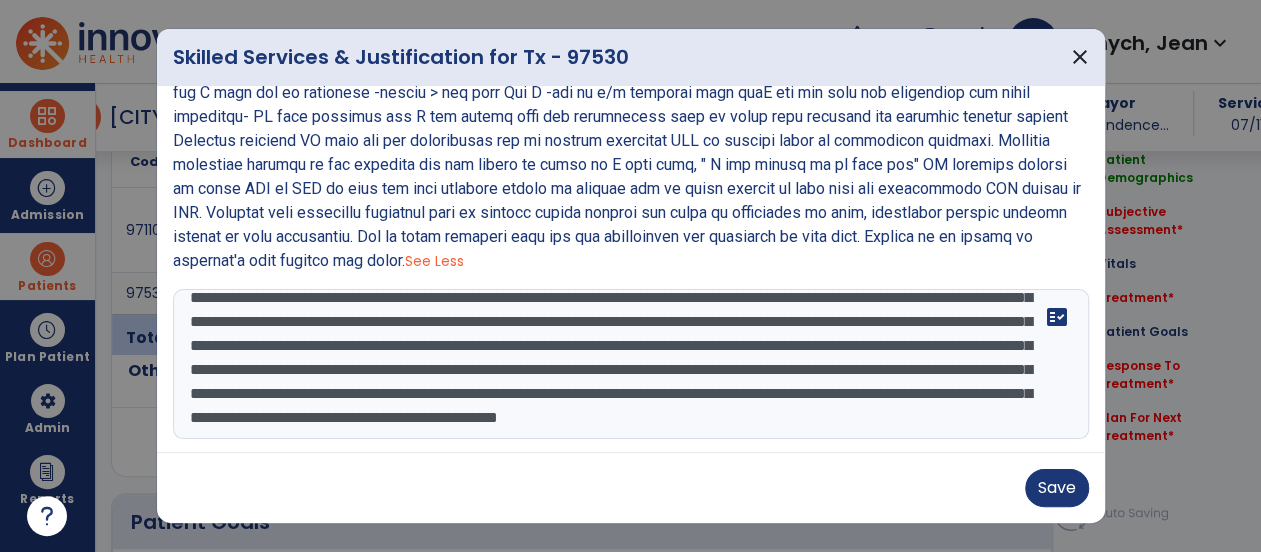 drag, startPoint x: 354, startPoint y: 432, endPoint x: 866, endPoint y: 435, distance: 512.0088 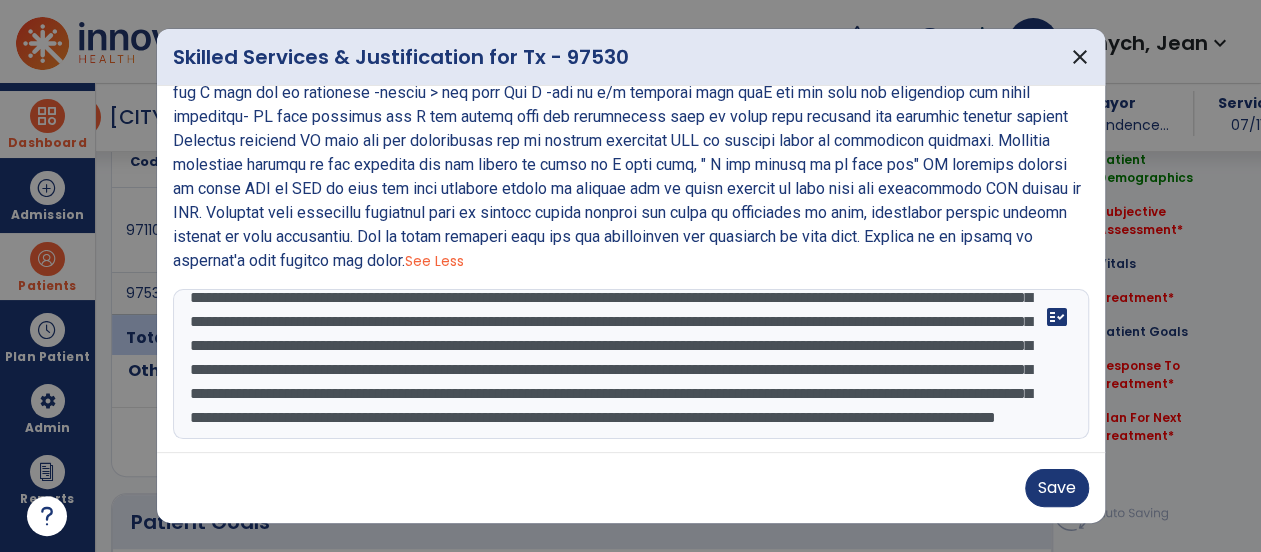 drag, startPoint x: 698, startPoint y: 319, endPoint x: 868, endPoint y: 329, distance: 170.29387 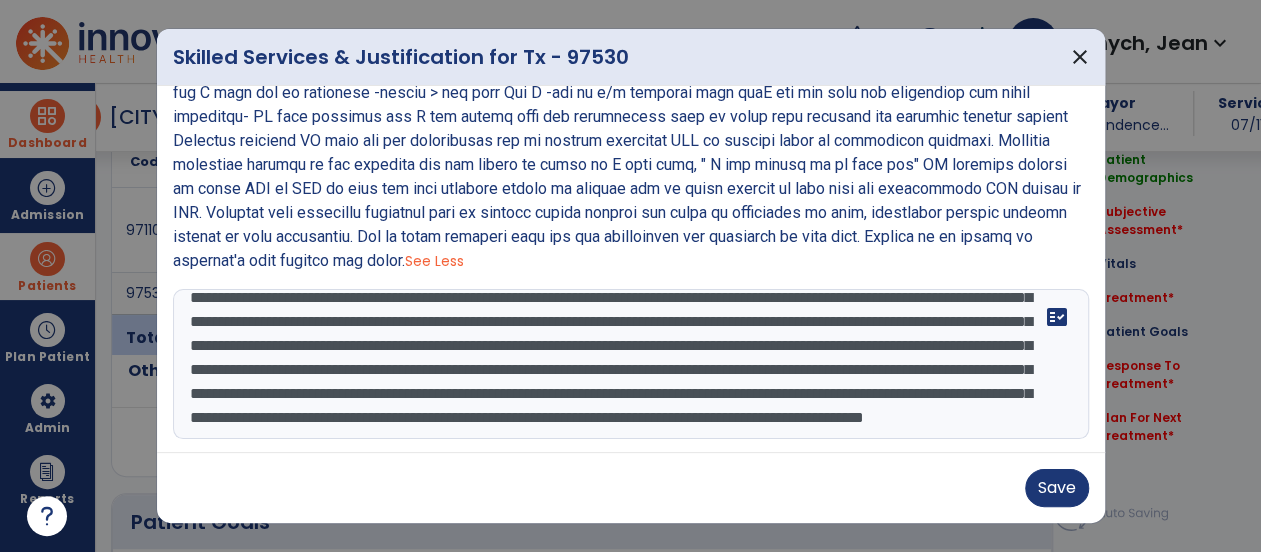 scroll, scrollTop: 168, scrollLeft: 0, axis: vertical 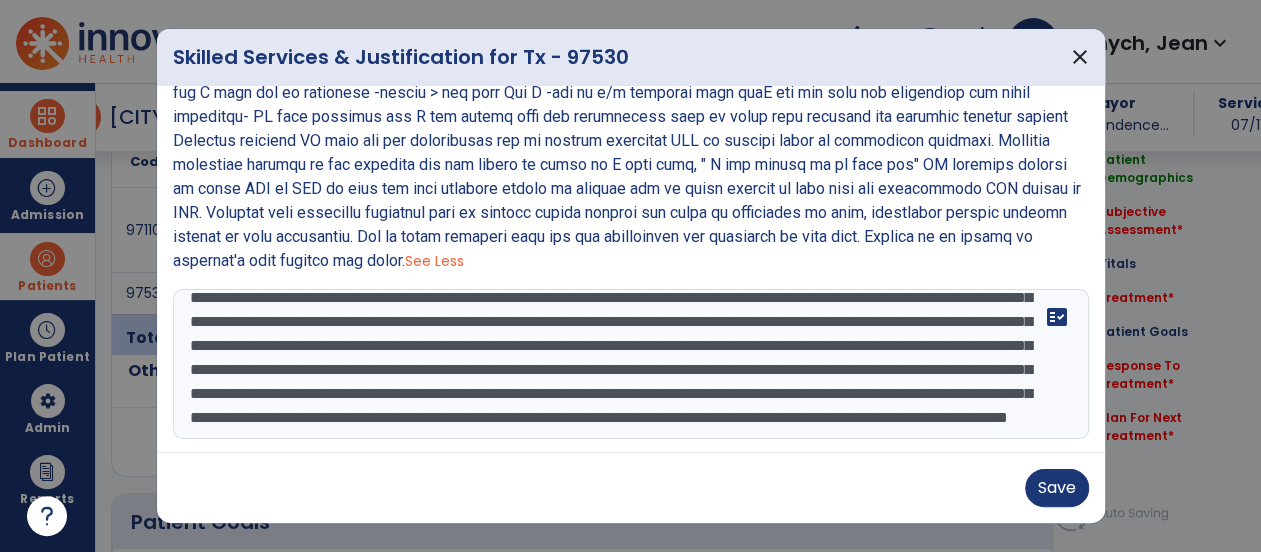 click at bounding box center (629, 364) 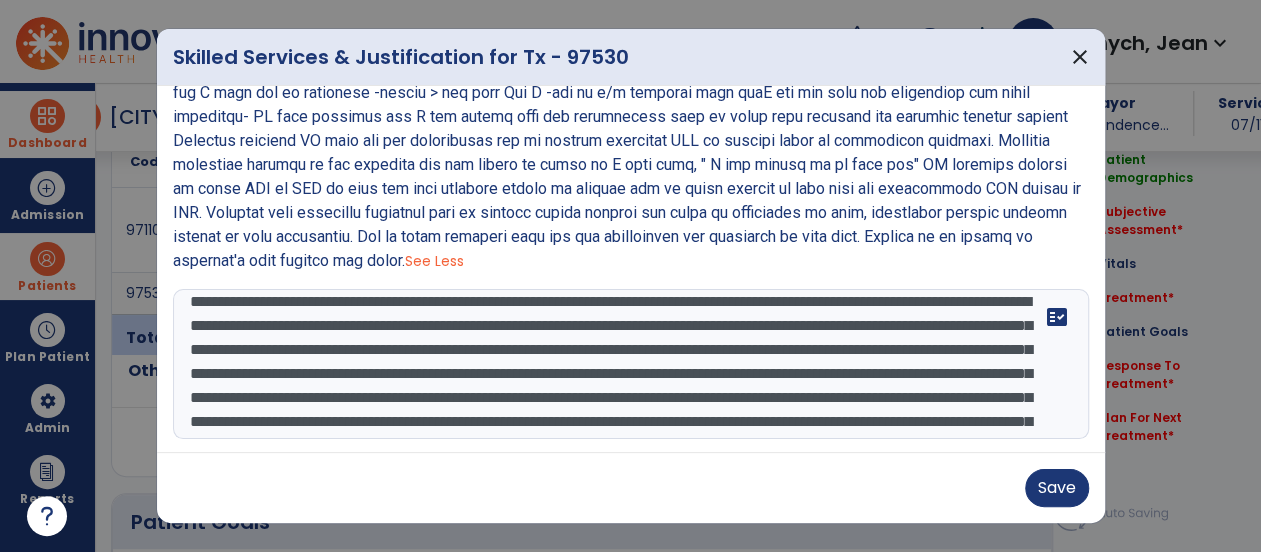 scroll, scrollTop: 134, scrollLeft: 0, axis: vertical 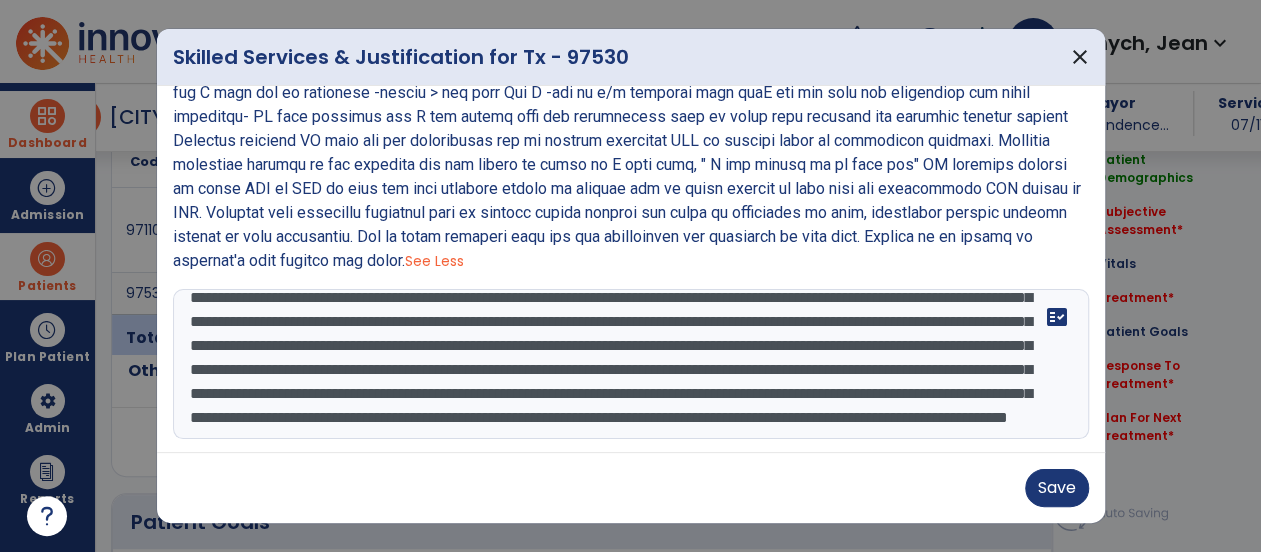 drag, startPoint x: 766, startPoint y: 409, endPoint x: 907, endPoint y: 436, distance: 143.56183 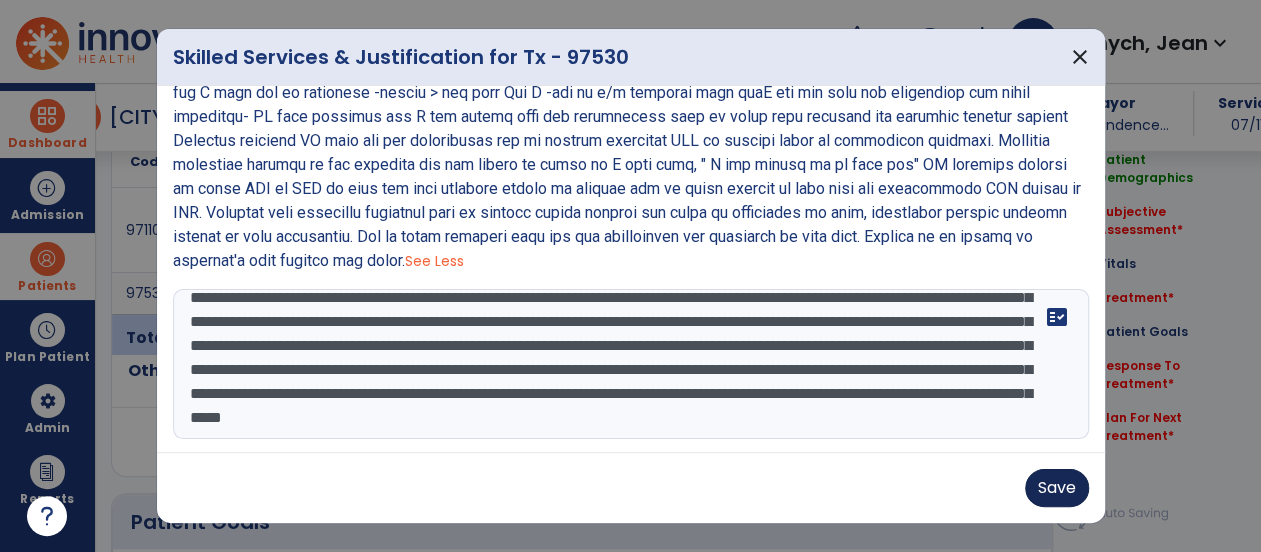 type on "**********" 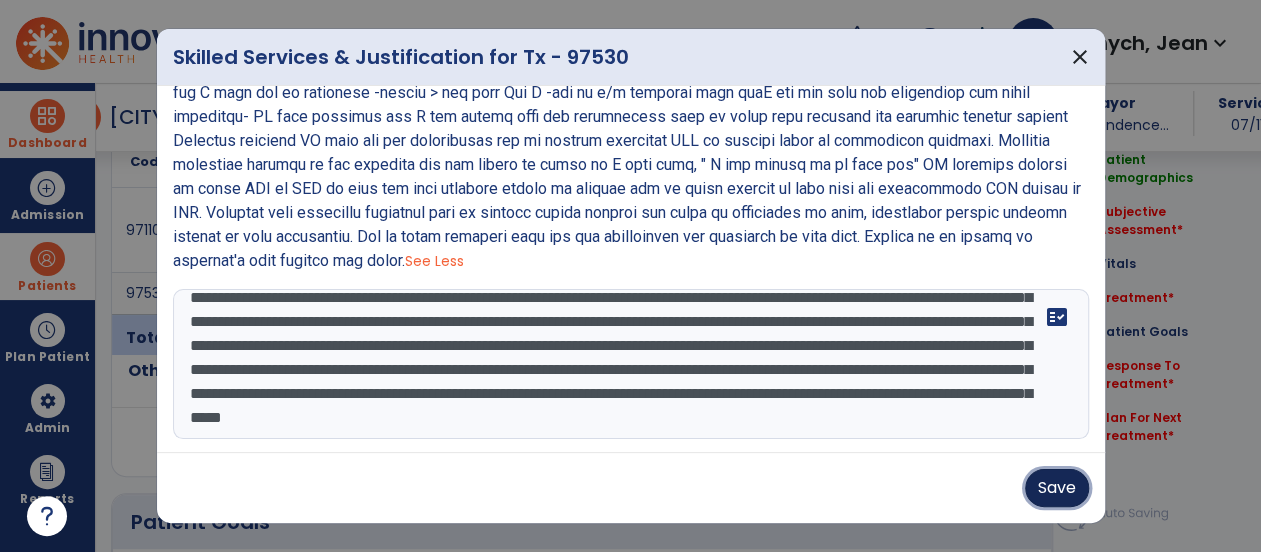 click on "Save" at bounding box center [1057, 488] 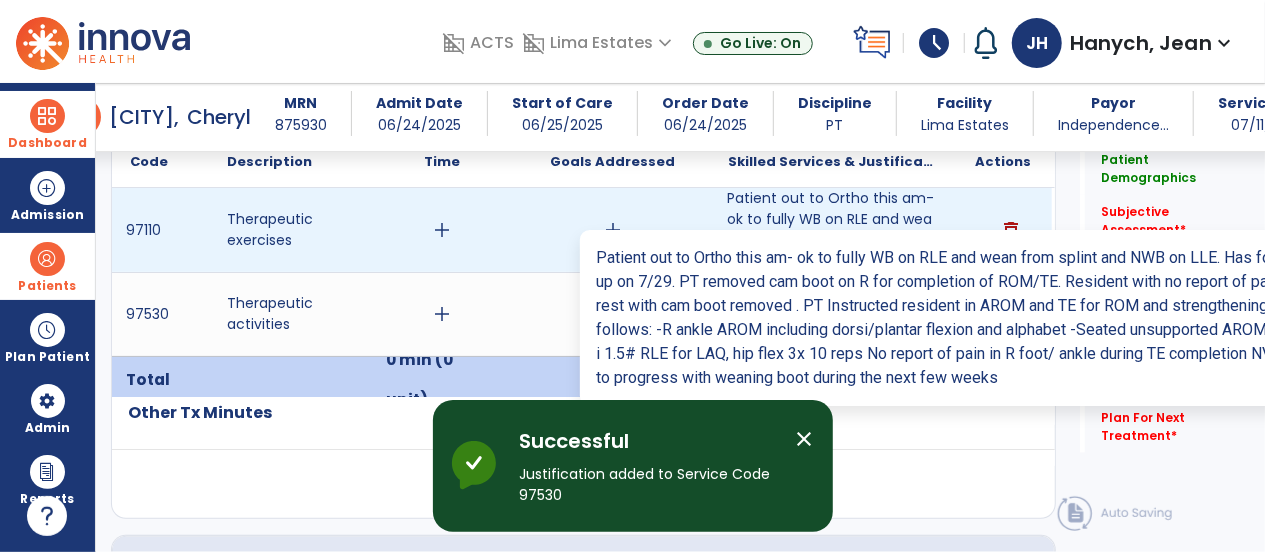 click on "Patient out to Ortho this am- ok to fully WB on RLE and wean from splint and NWB on LLE. Has follow ..." at bounding box center (832, 230) 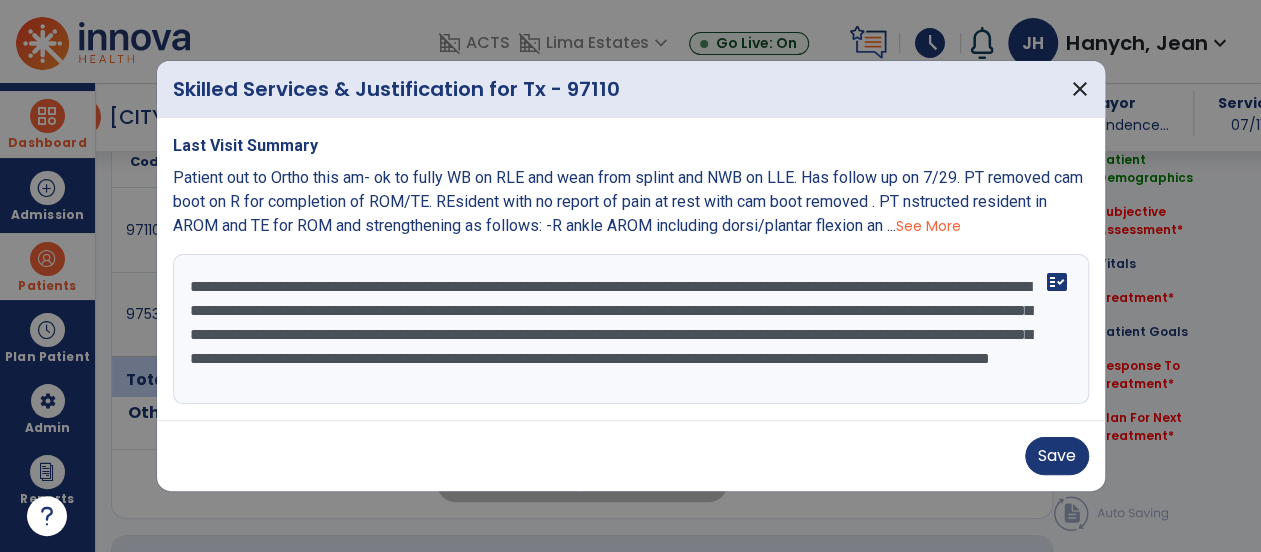scroll, scrollTop: 1288, scrollLeft: 0, axis: vertical 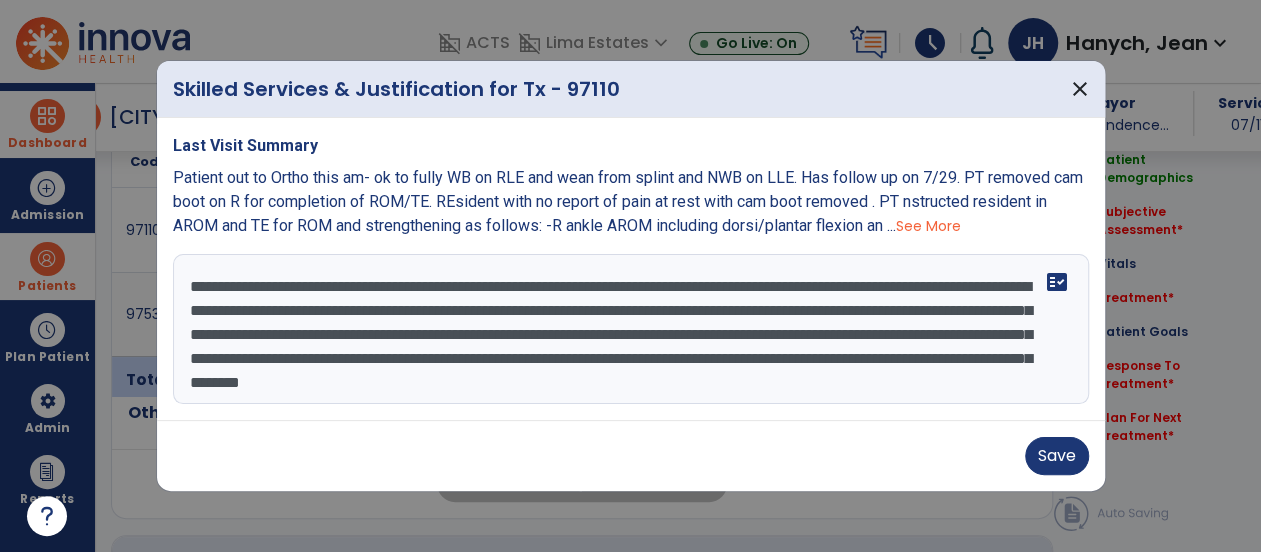 drag, startPoint x: 546, startPoint y: 288, endPoint x: 631, endPoint y: 290, distance: 85.02353 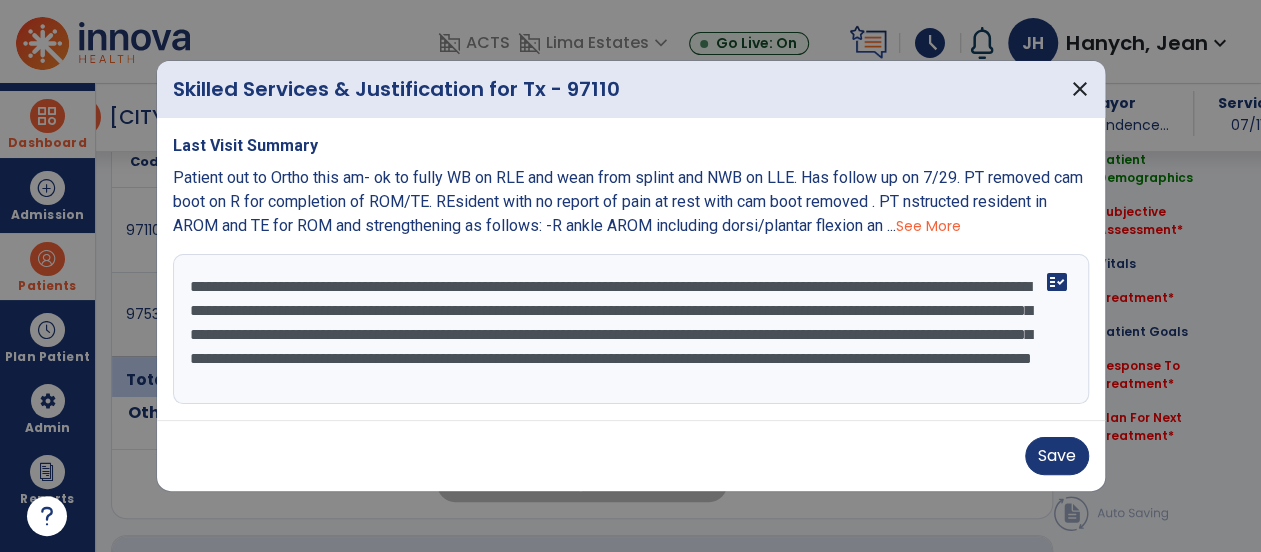 scroll, scrollTop: 13, scrollLeft: 0, axis: vertical 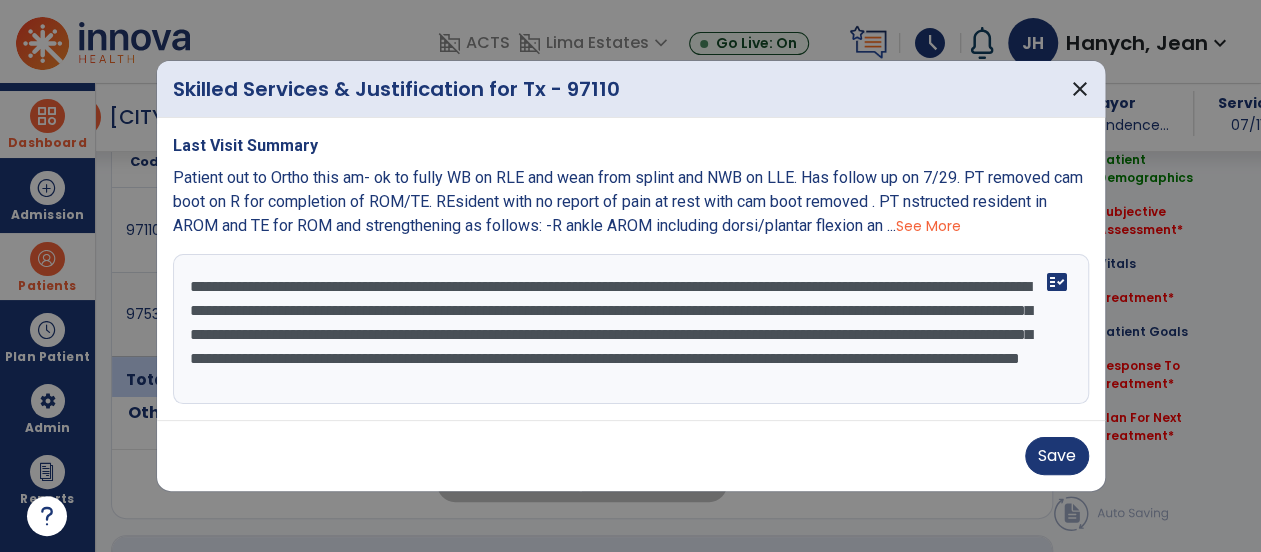 drag, startPoint x: 800, startPoint y: 357, endPoint x: 838, endPoint y: 382, distance: 45.486263 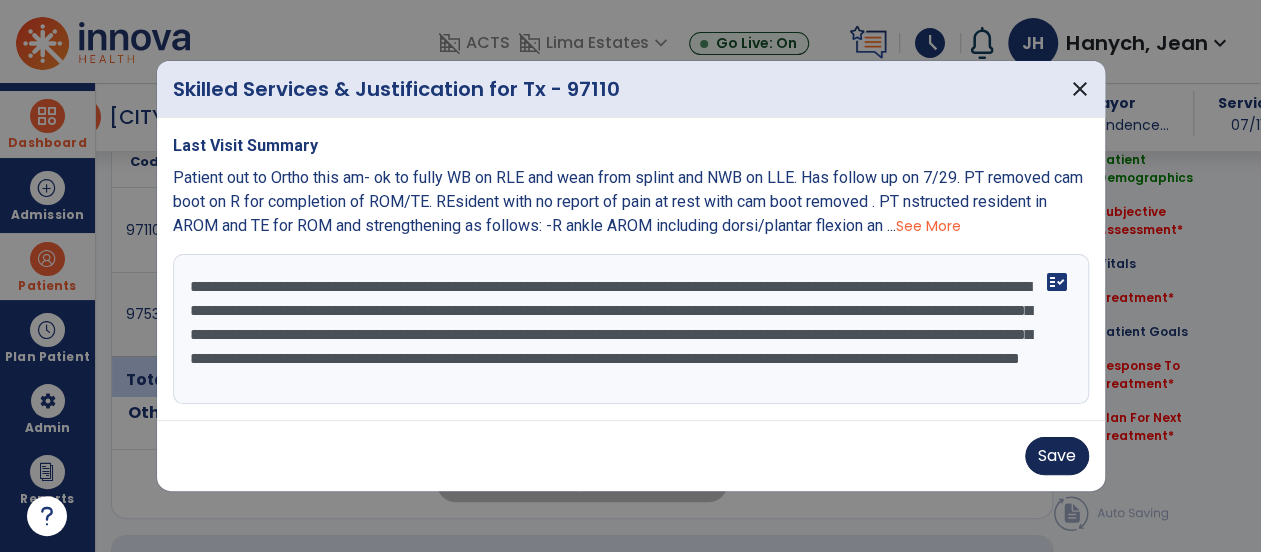 type on "**********" 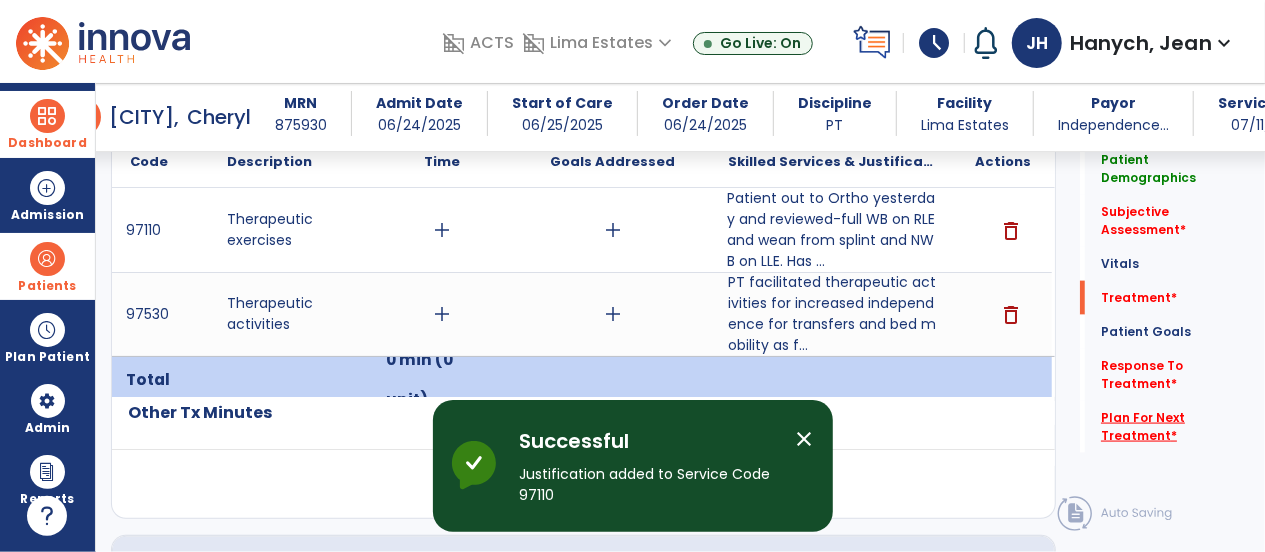 click on "Plan For Next Treatment   *" 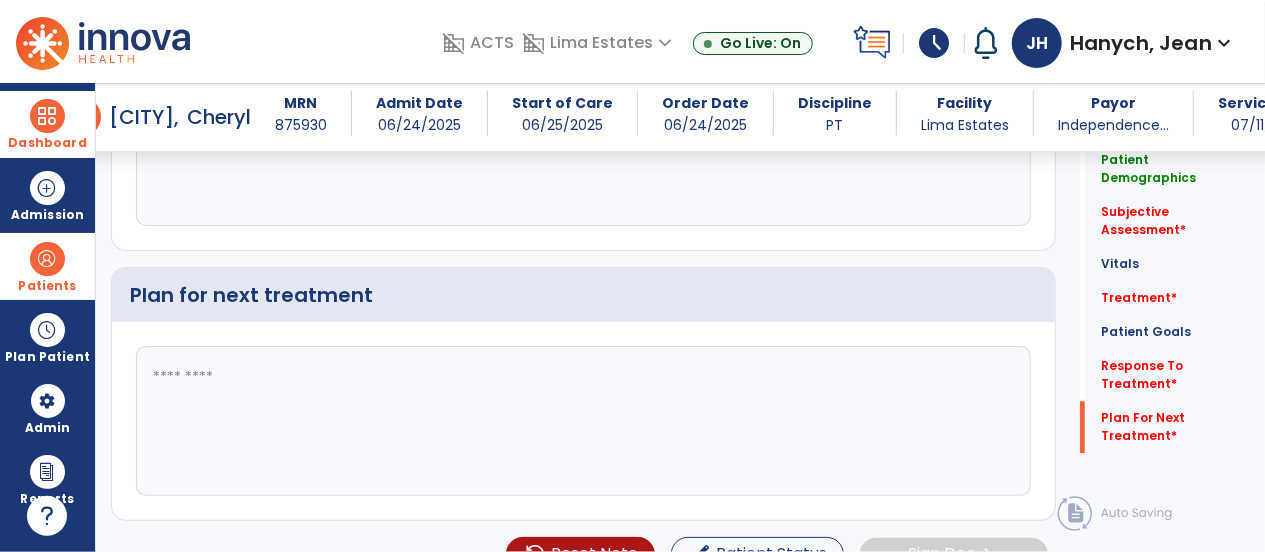 scroll, scrollTop: 2448, scrollLeft: 0, axis: vertical 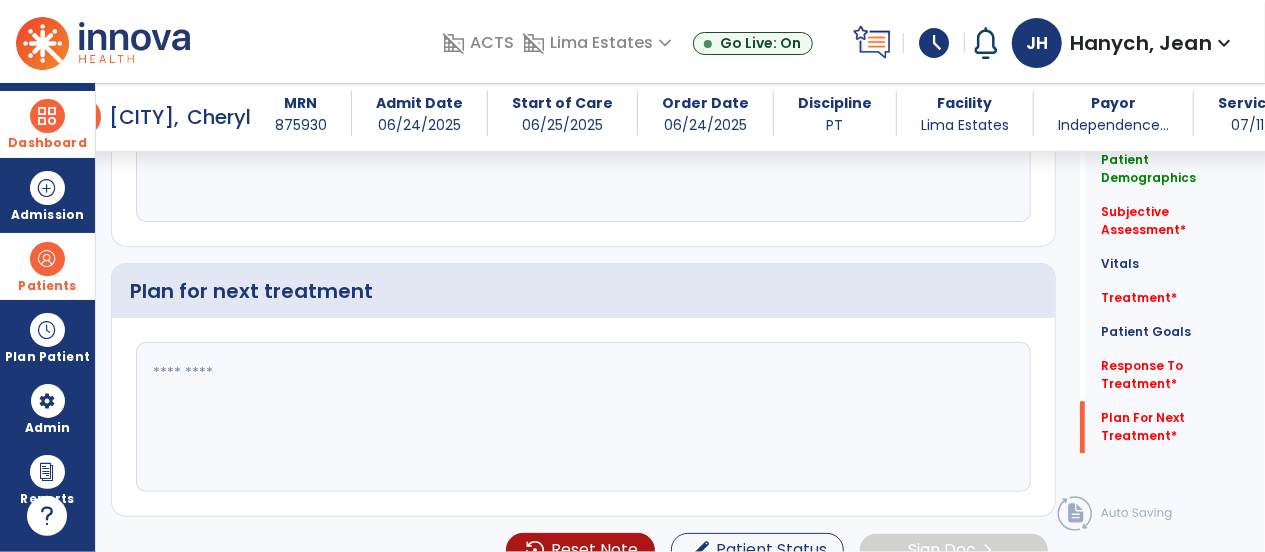 click 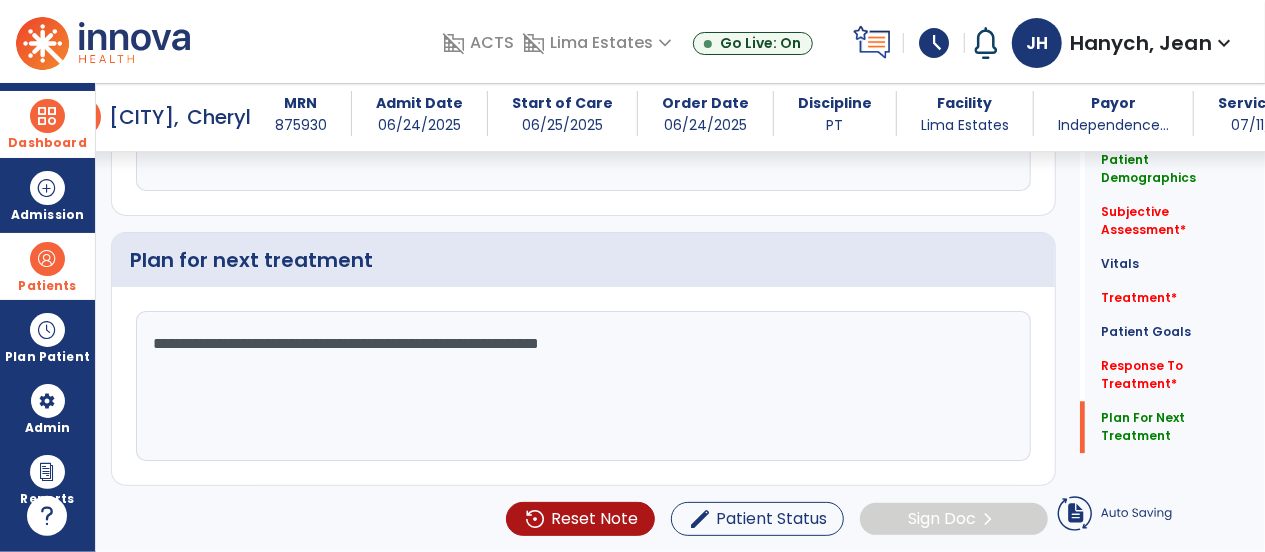 scroll, scrollTop: 2448, scrollLeft: 0, axis: vertical 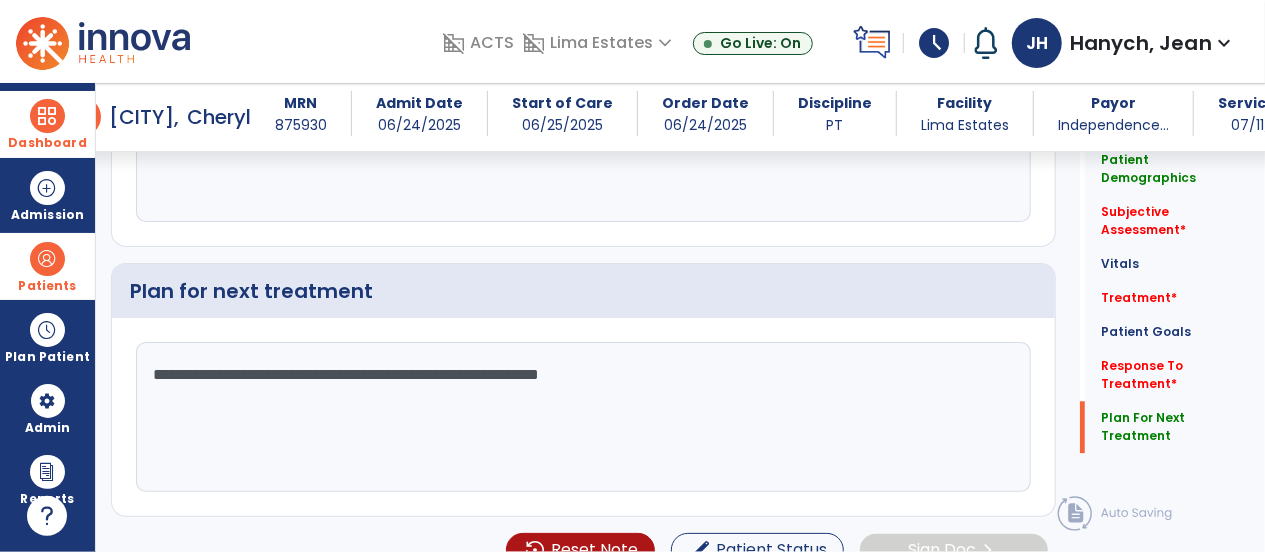 drag, startPoint x: 180, startPoint y: 343, endPoint x: 142, endPoint y: 343, distance: 38 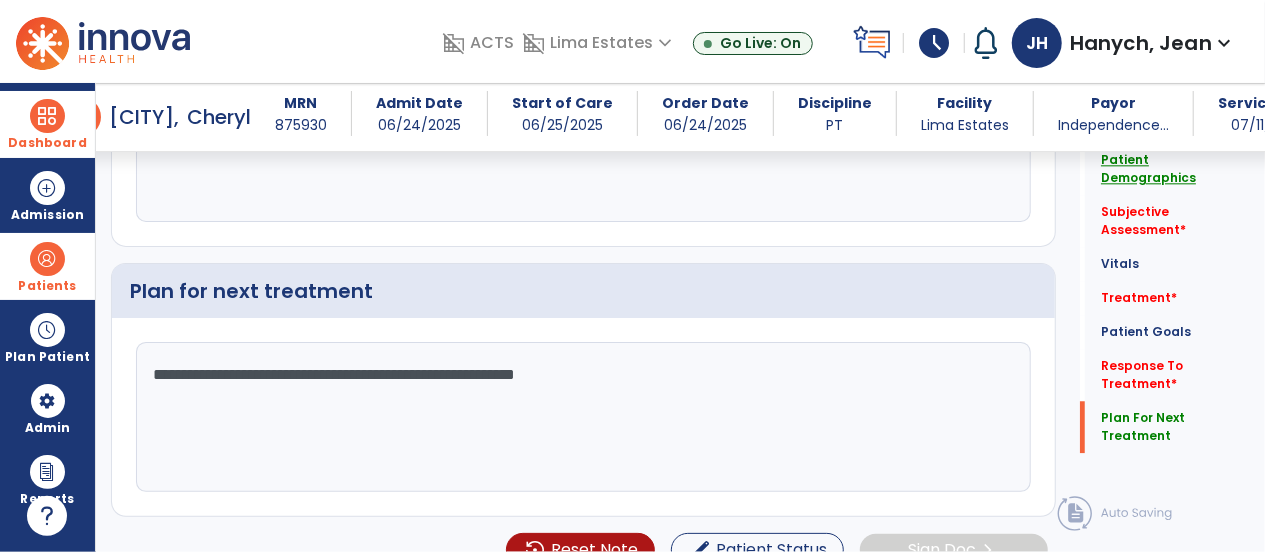 scroll, scrollTop: 2448, scrollLeft: 0, axis: vertical 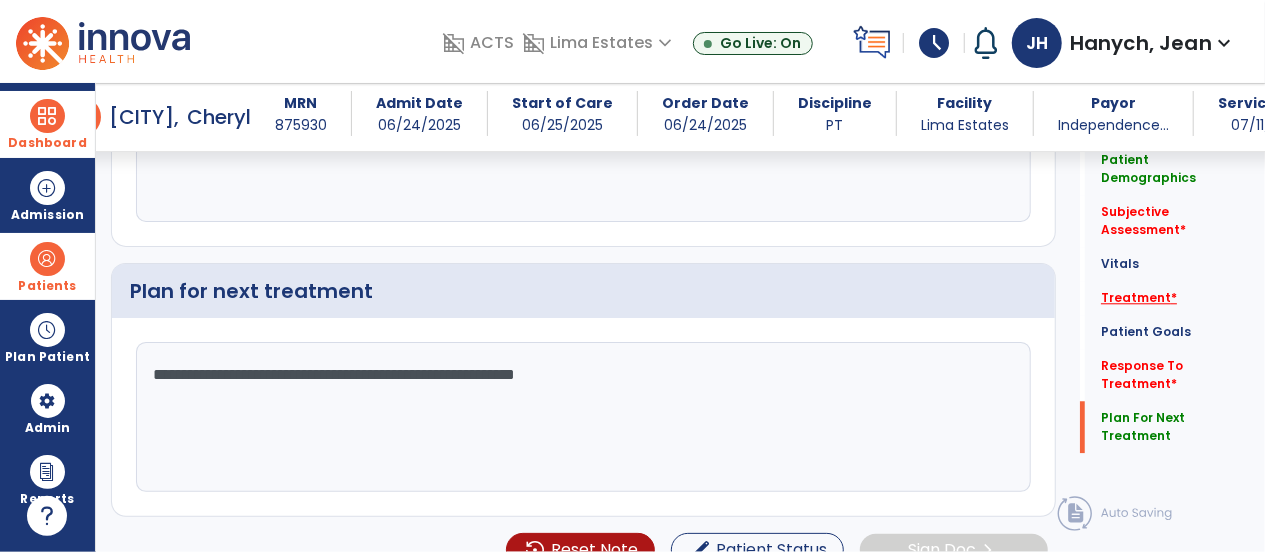 type on "**********" 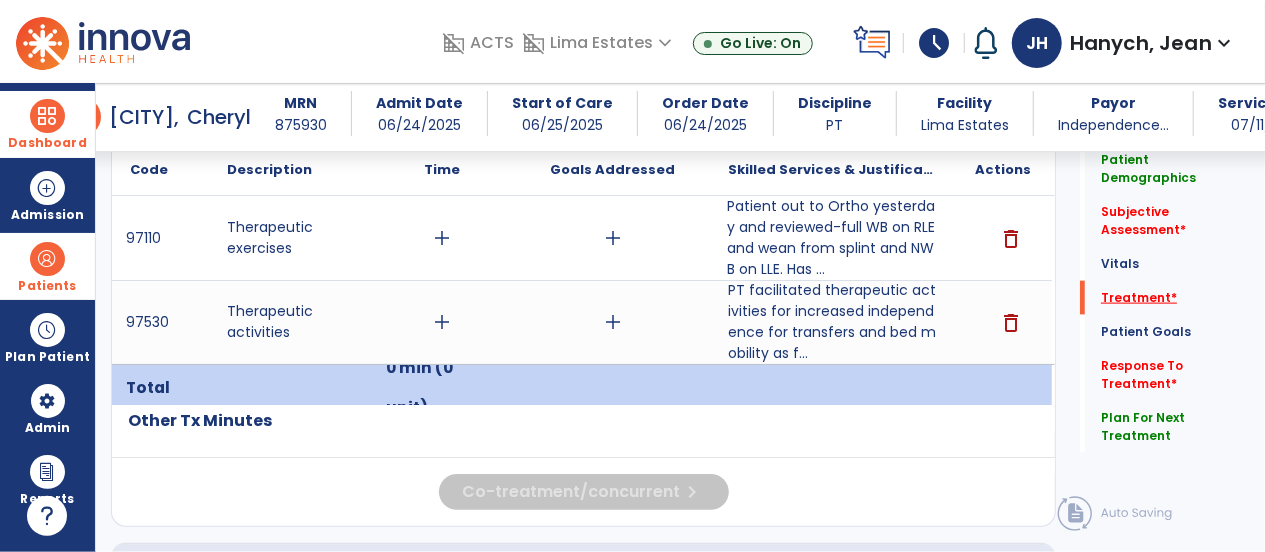 scroll, scrollTop: 1268, scrollLeft: 0, axis: vertical 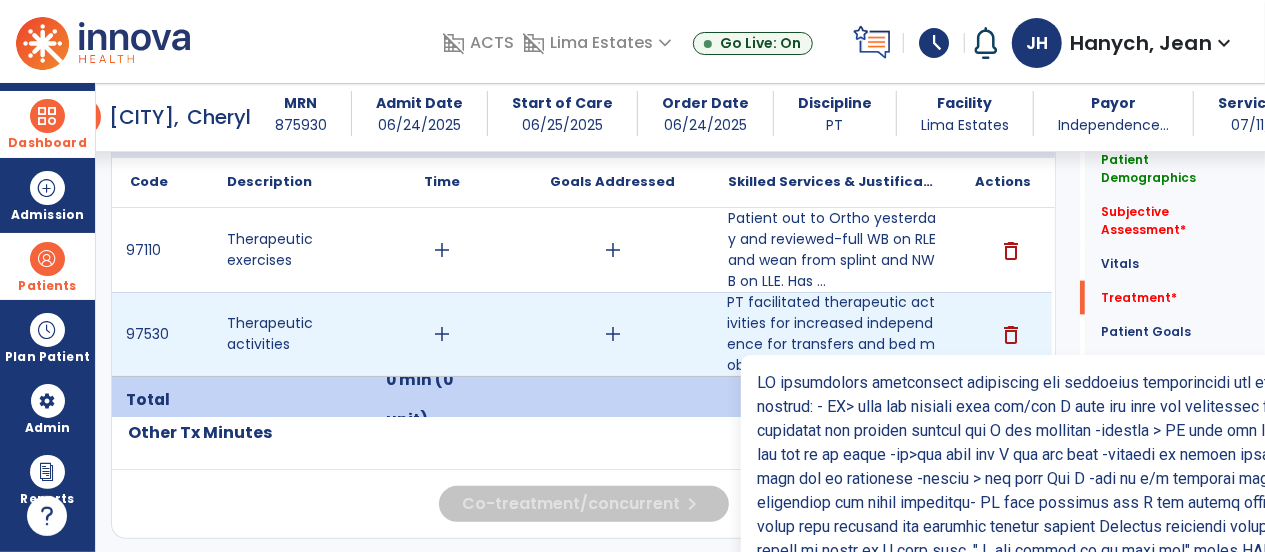 click on "PT facilitated therapeutic activities for increased independence for transfers and bed mobility as f..." at bounding box center [832, 334] 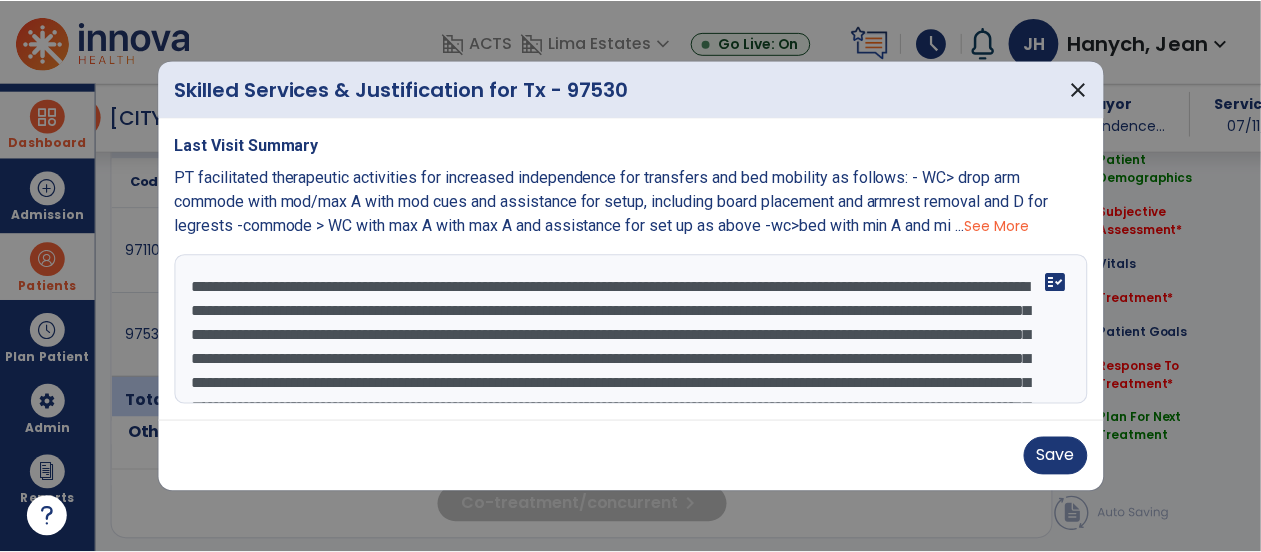 scroll, scrollTop: 1268, scrollLeft: 0, axis: vertical 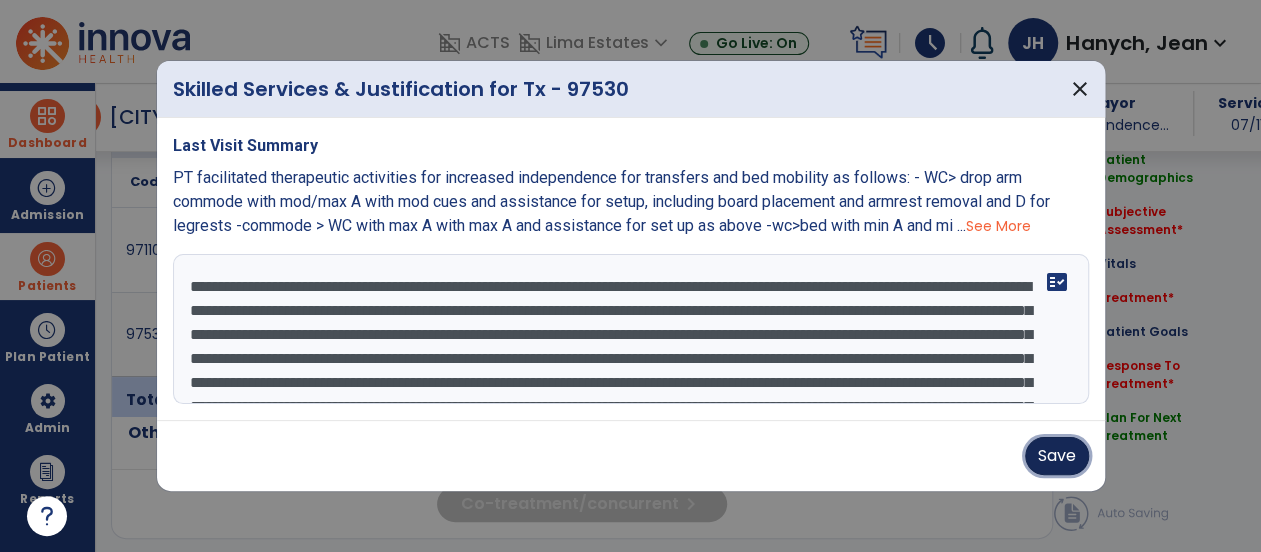 click on "Save" at bounding box center [1057, 456] 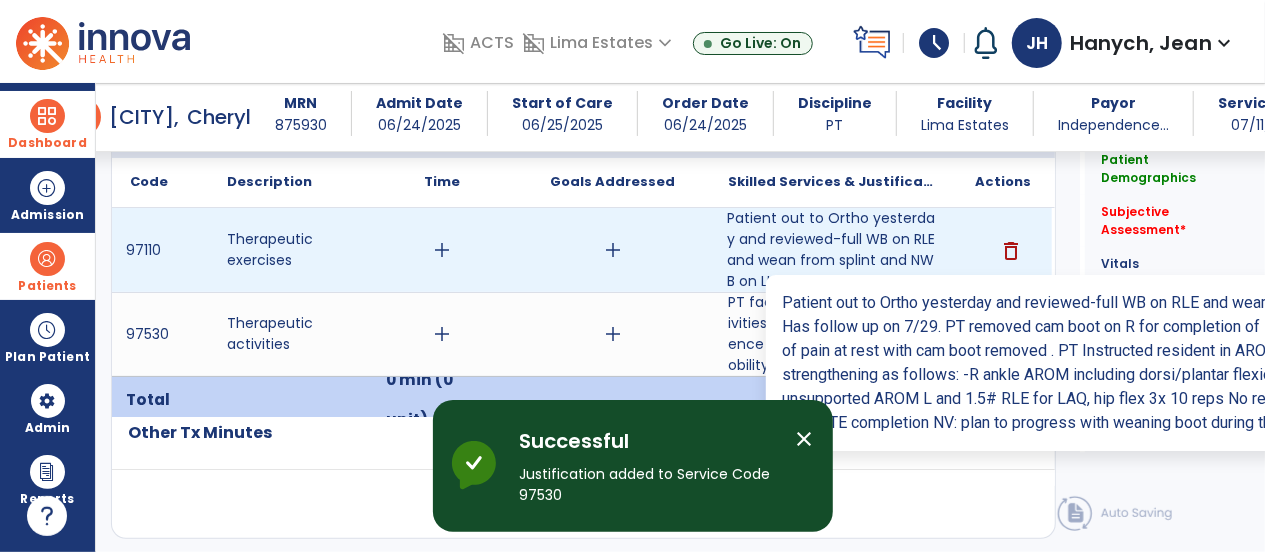click on "Patient out to Ortho yesterday and reviewed-full WB on RLE and wean from splint and NWB on LLE. Has ..." at bounding box center [832, 250] 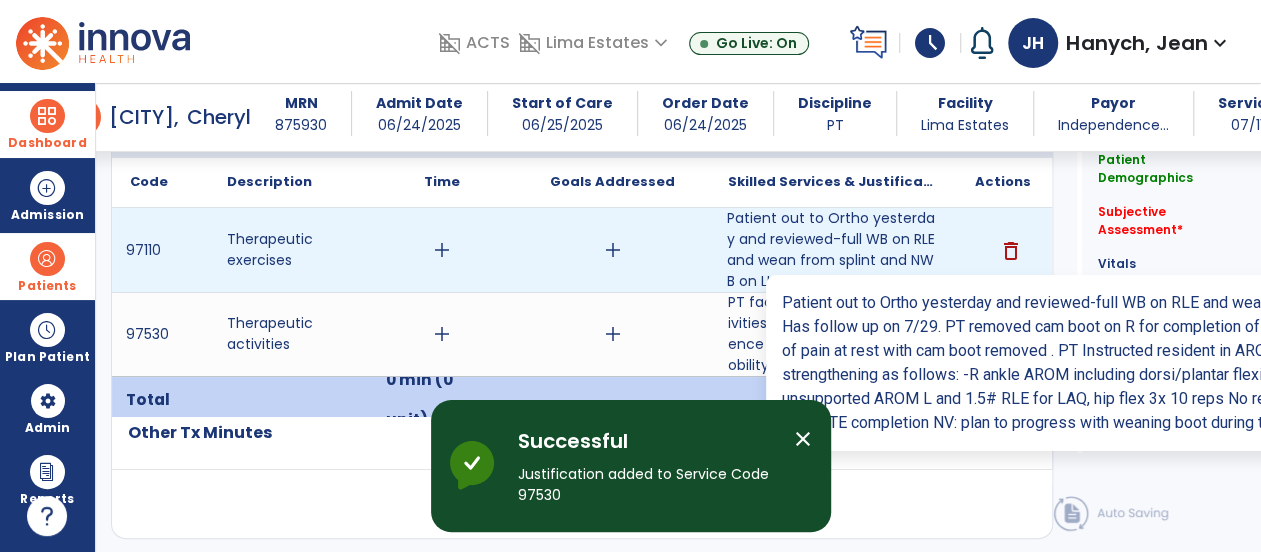 scroll, scrollTop: 1268, scrollLeft: 0, axis: vertical 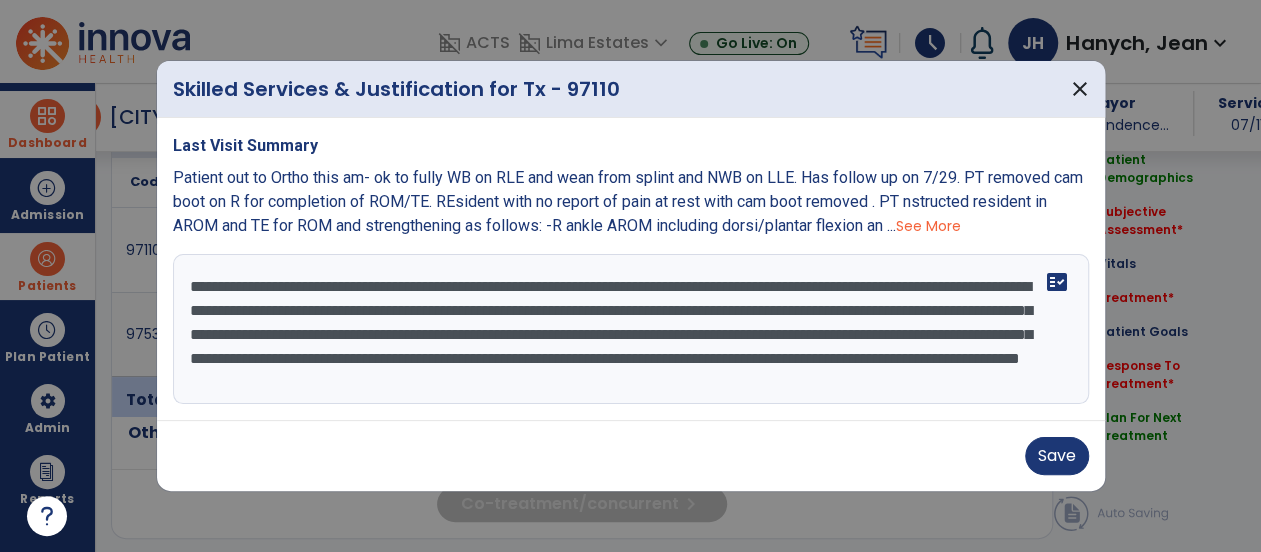 drag, startPoint x: 800, startPoint y: 361, endPoint x: 834, endPoint y: 401, distance: 52.49762 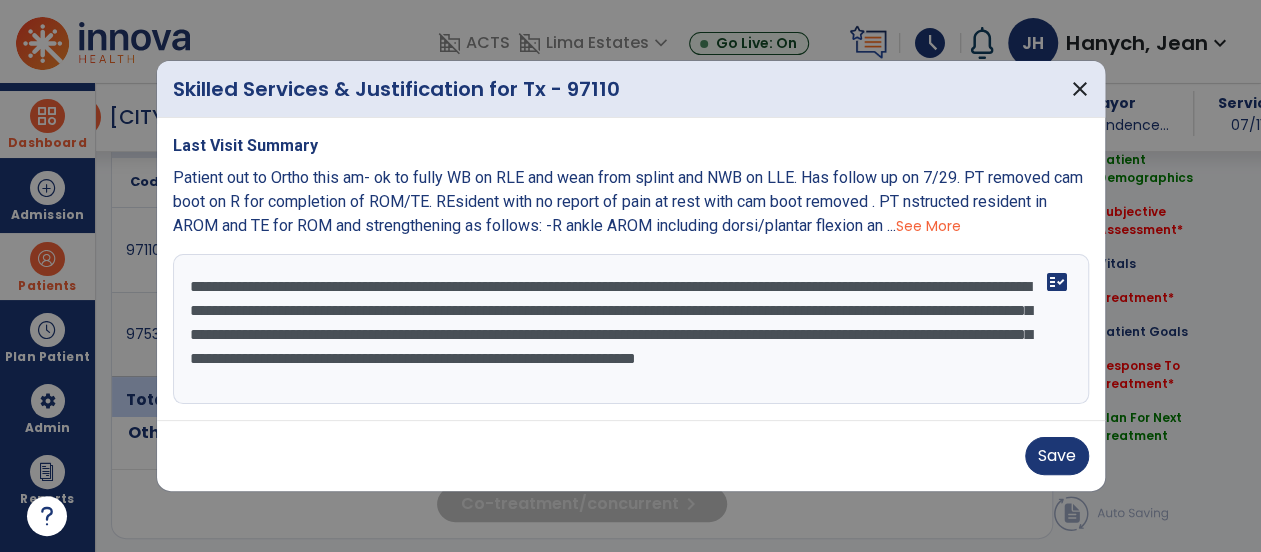 scroll, scrollTop: 0, scrollLeft: 0, axis: both 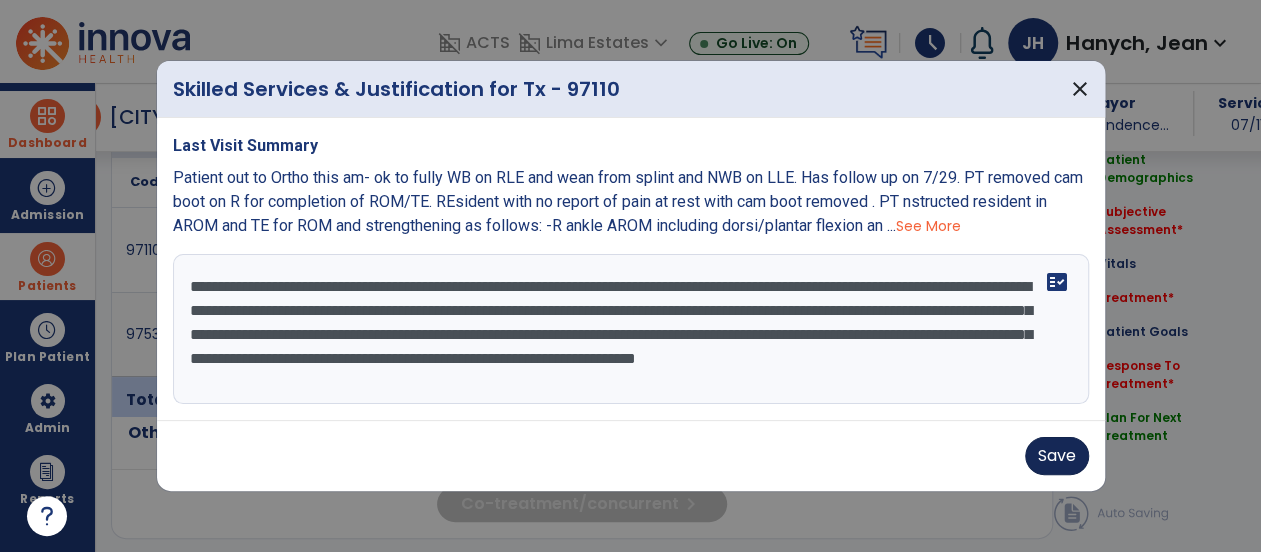 type on "**********" 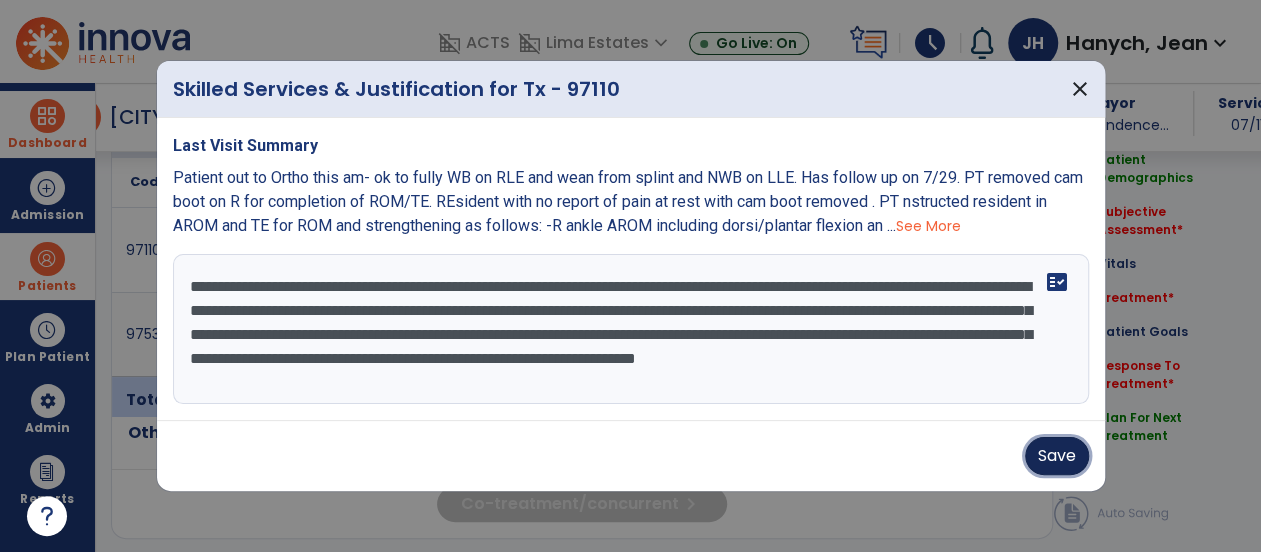 click on "Save" at bounding box center (1057, 456) 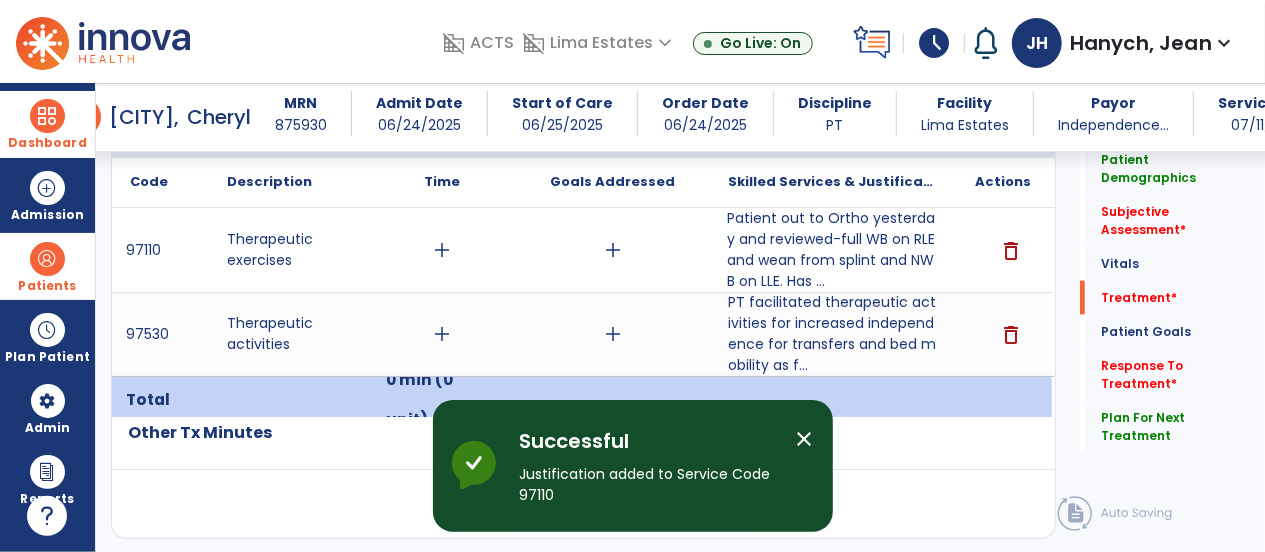 click at bounding box center [47, 116] 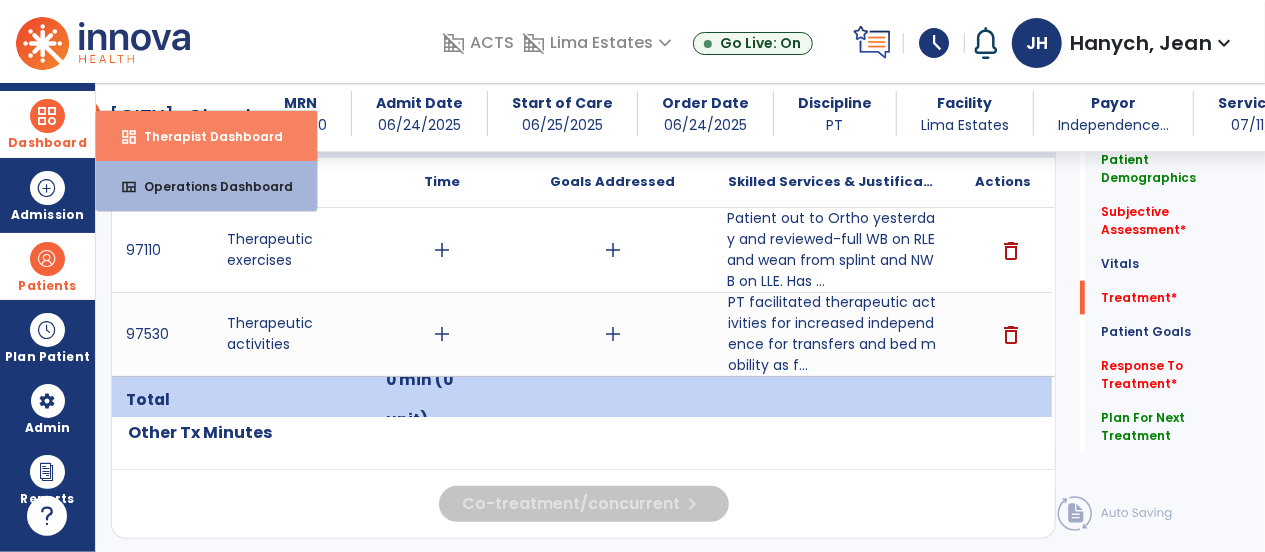 click on "Therapist Dashboard" at bounding box center [205, 136] 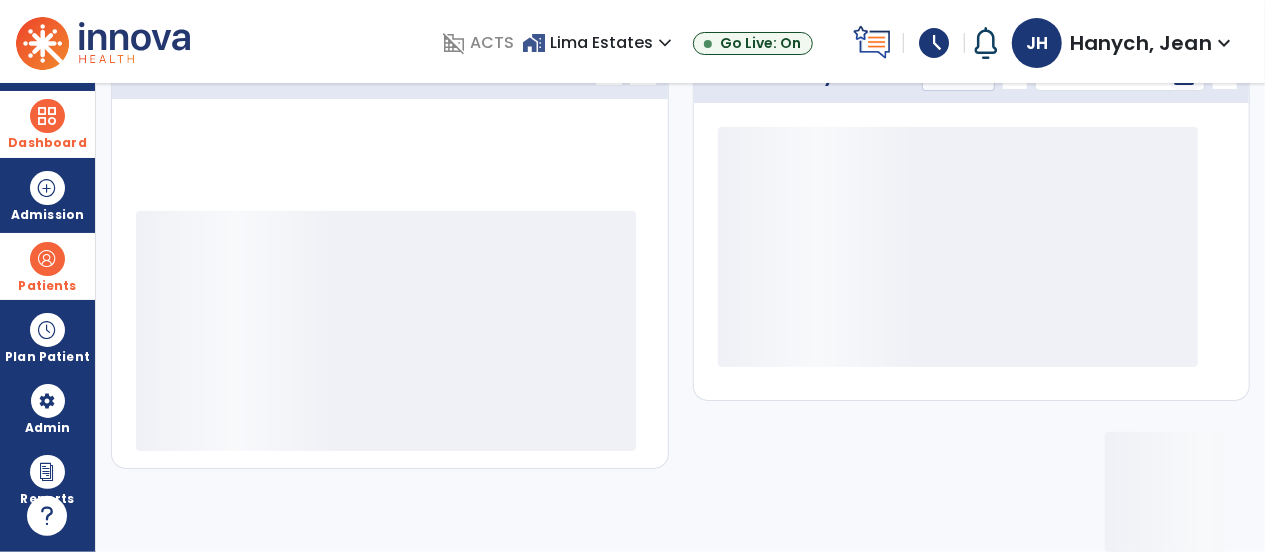 scroll, scrollTop: 348, scrollLeft: 0, axis: vertical 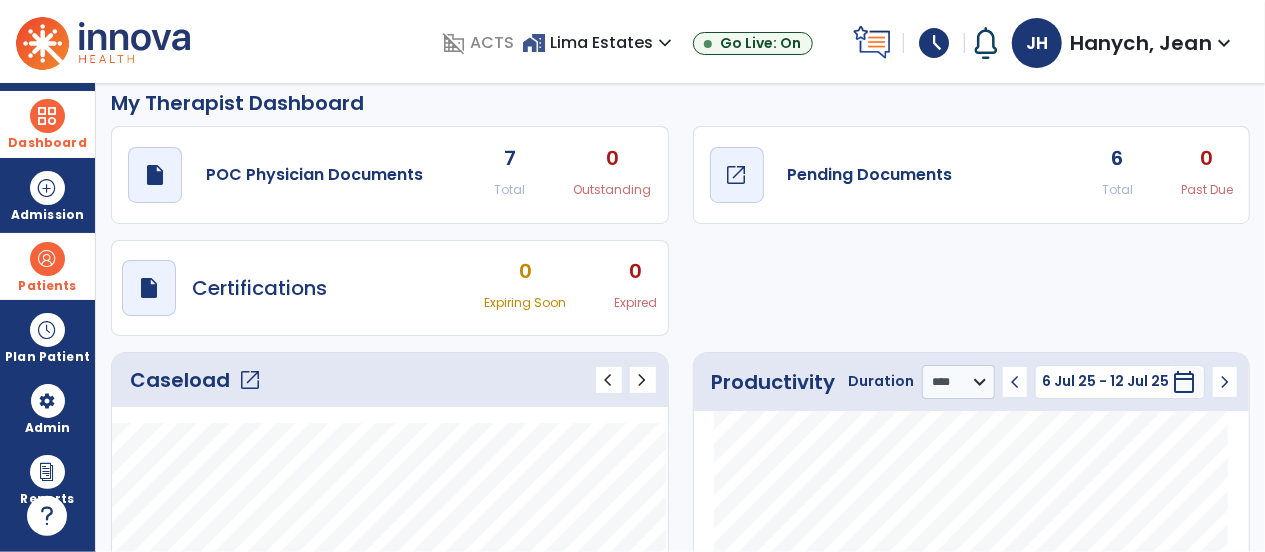 click on "Pending Documents" 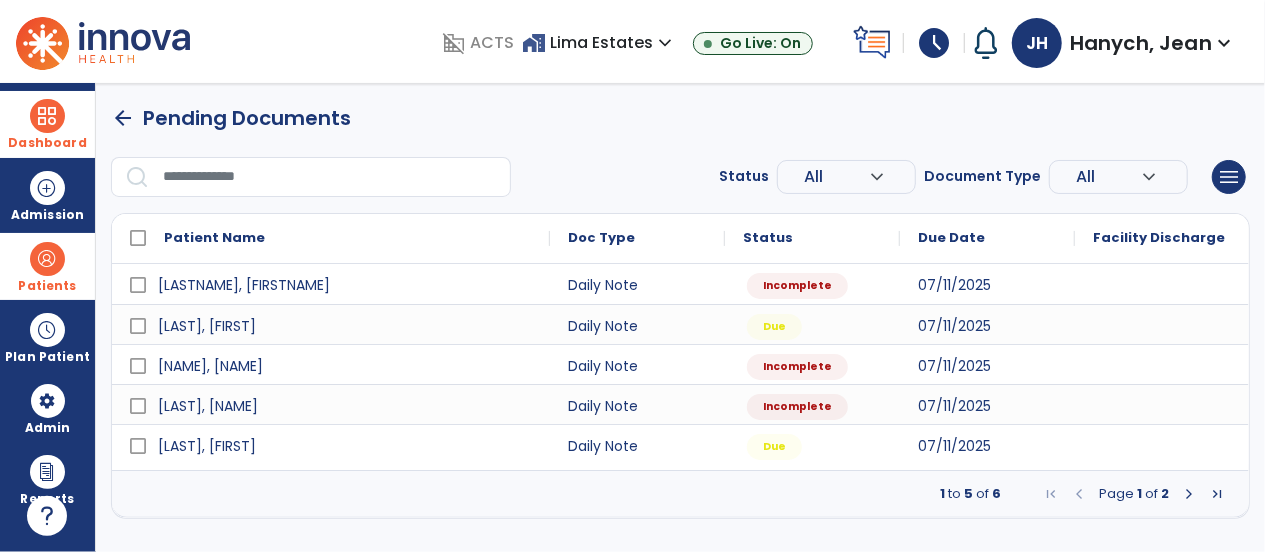 scroll, scrollTop: 0, scrollLeft: 0, axis: both 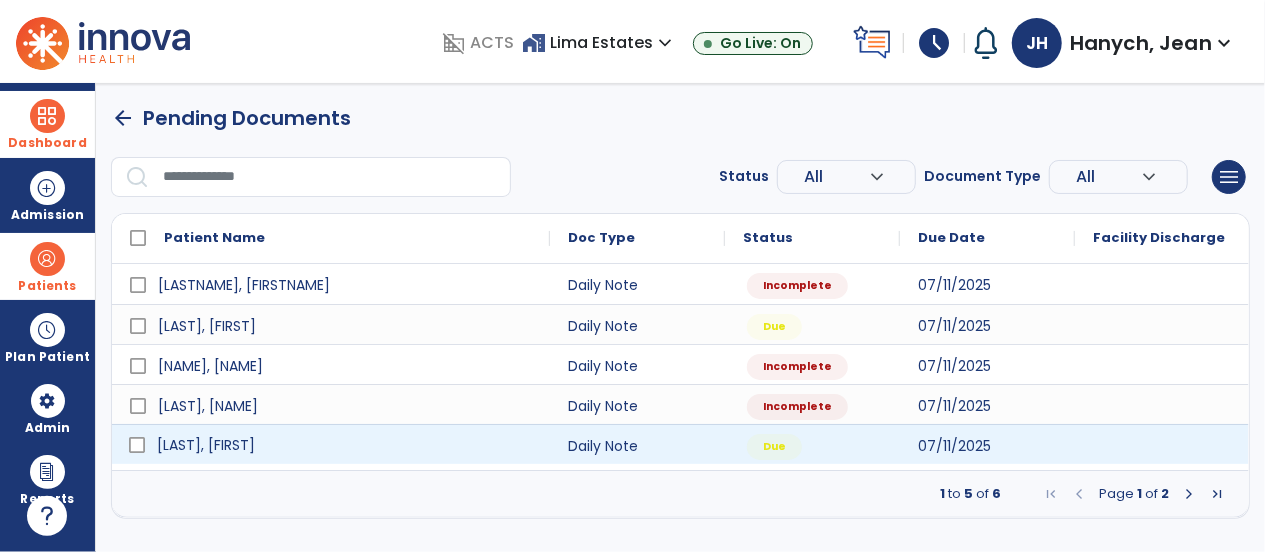 click on "[LAST], [FIRST]" at bounding box center (206, 445) 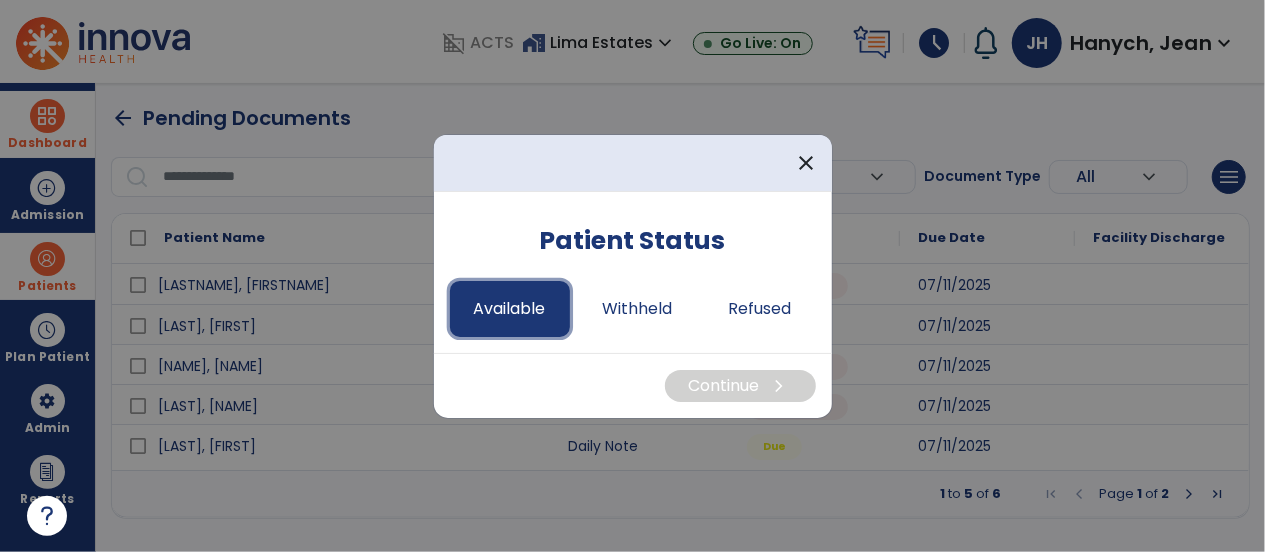 click on "Available" at bounding box center (510, 309) 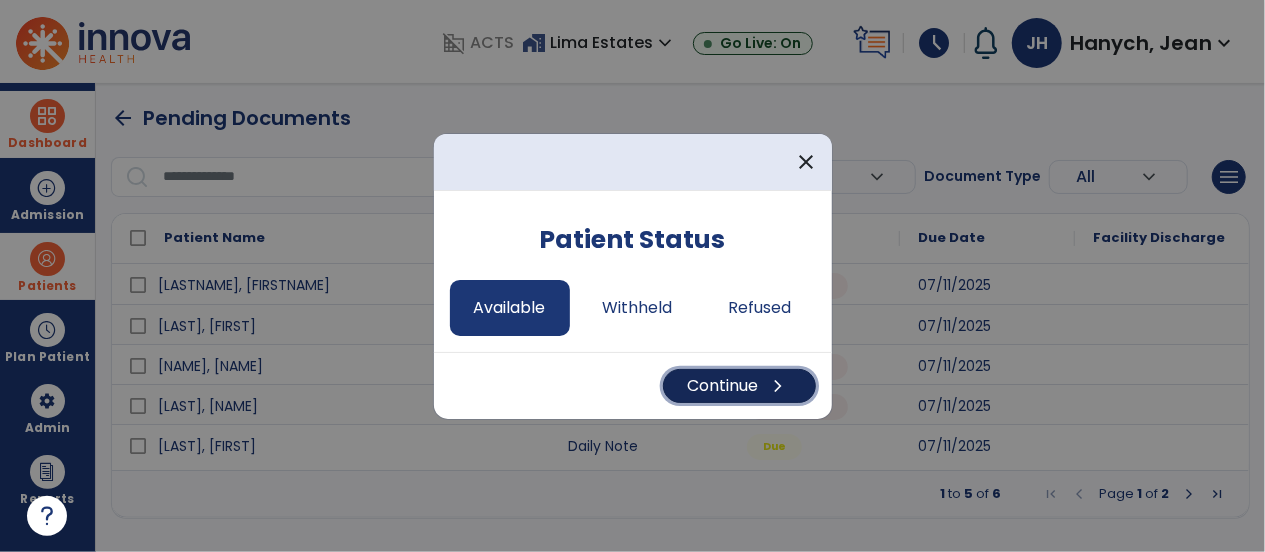 click on "Continue   chevron_right" at bounding box center [739, 386] 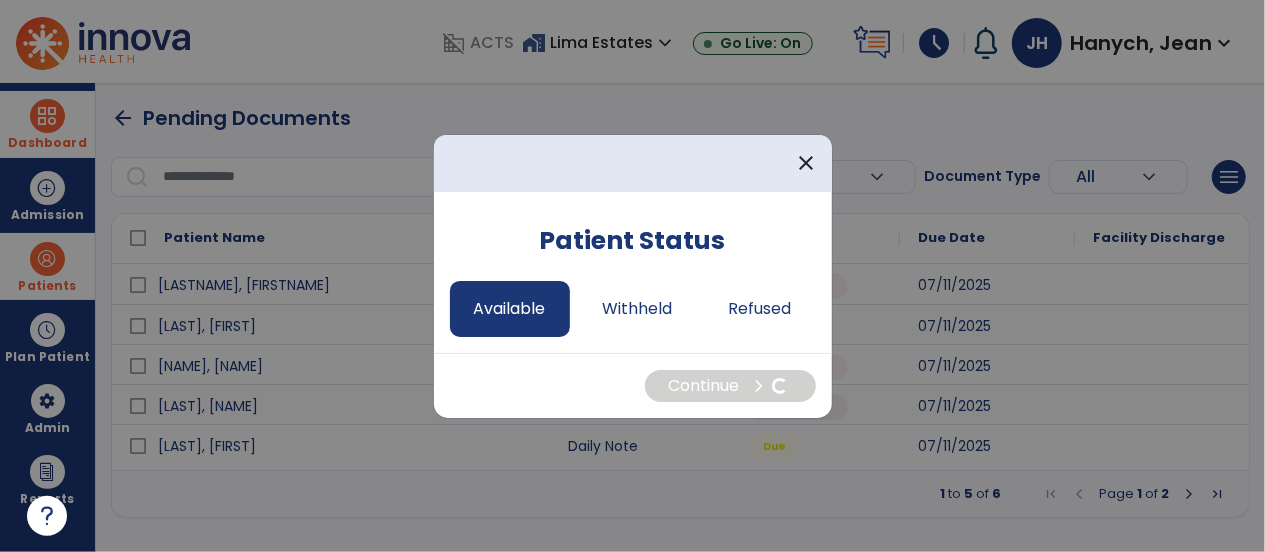 select on "*" 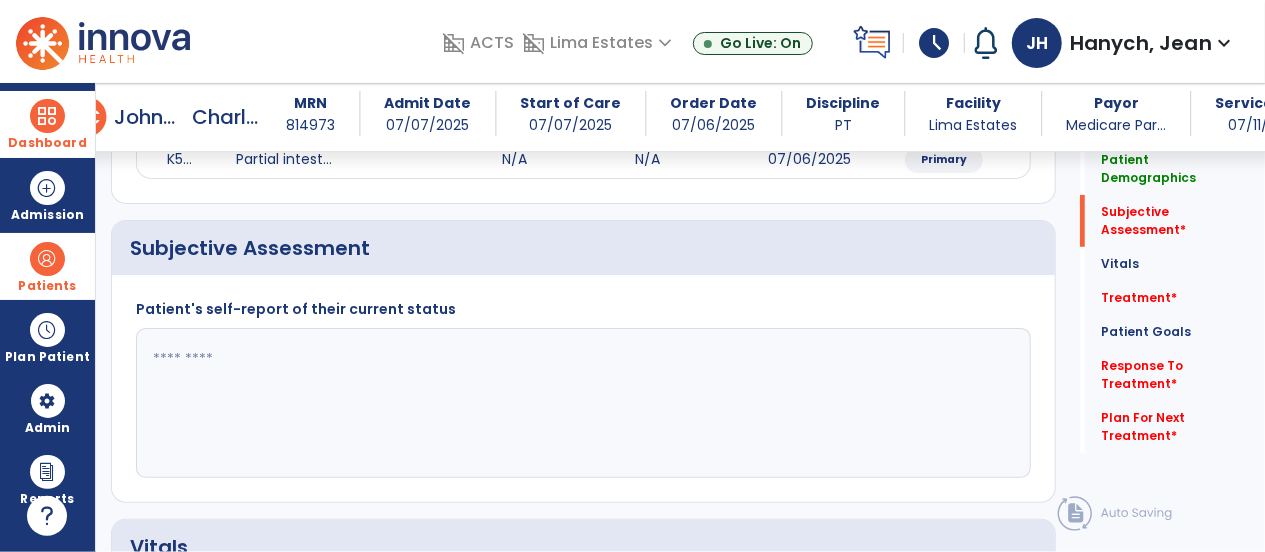 scroll, scrollTop: 312, scrollLeft: 0, axis: vertical 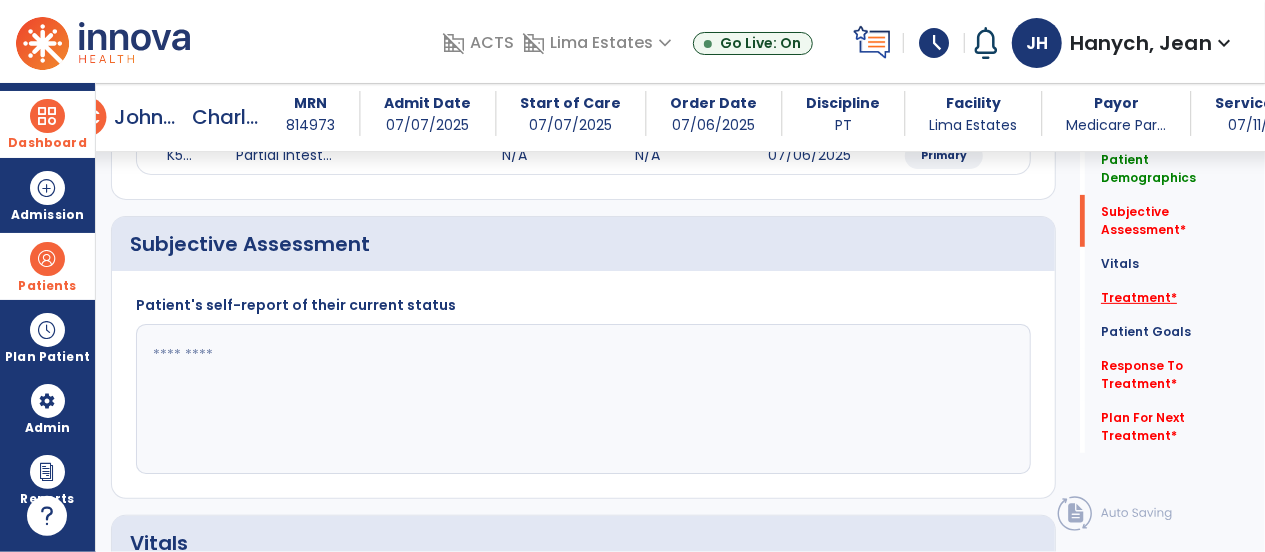 click on "Treatment   *" 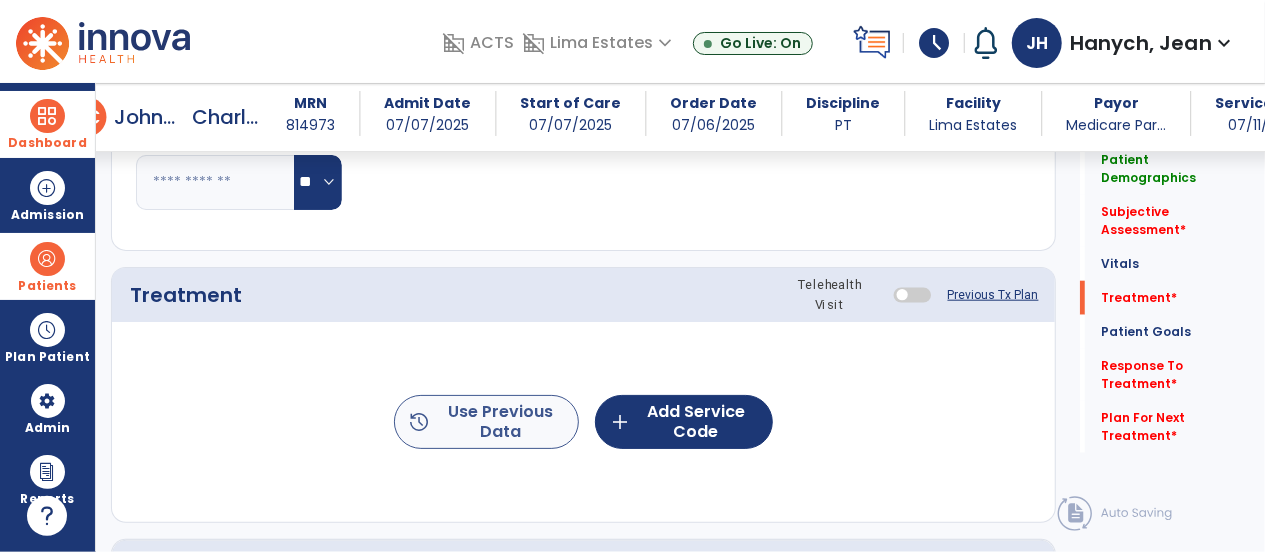 scroll, scrollTop: 1057, scrollLeft: 0, axis: vertical 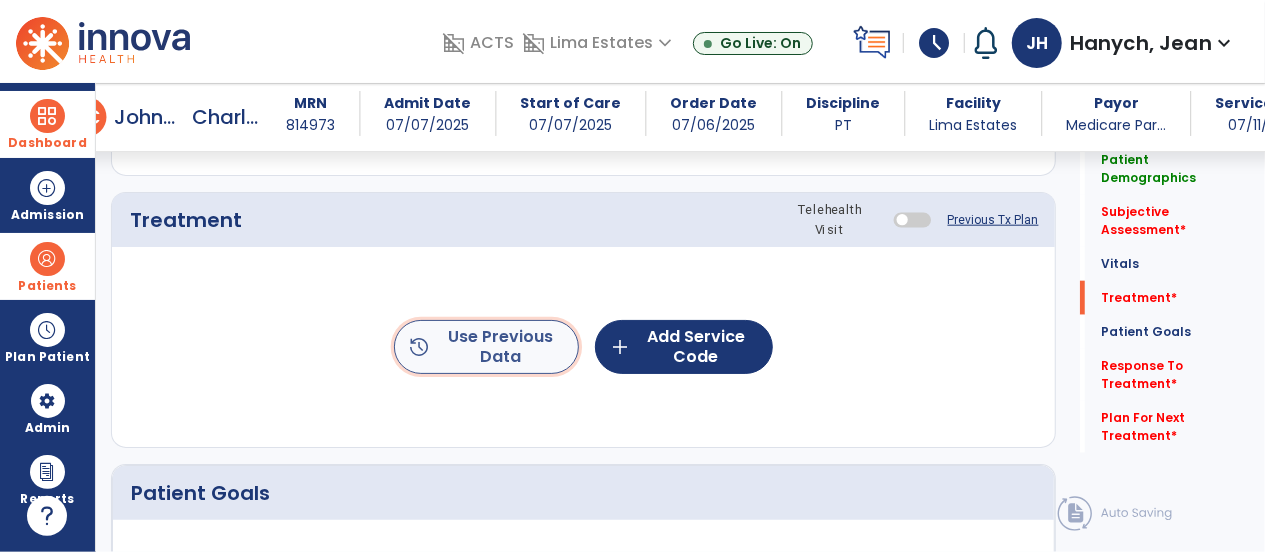click on "history  Use Previous Data" 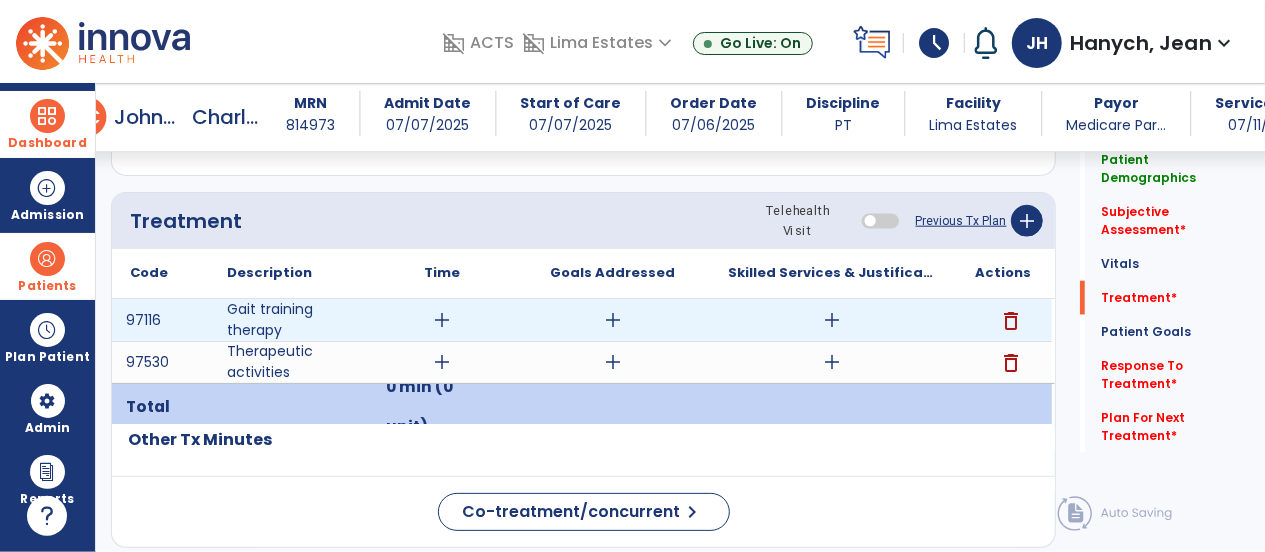 click on "add" at bounding box center [832, 320] 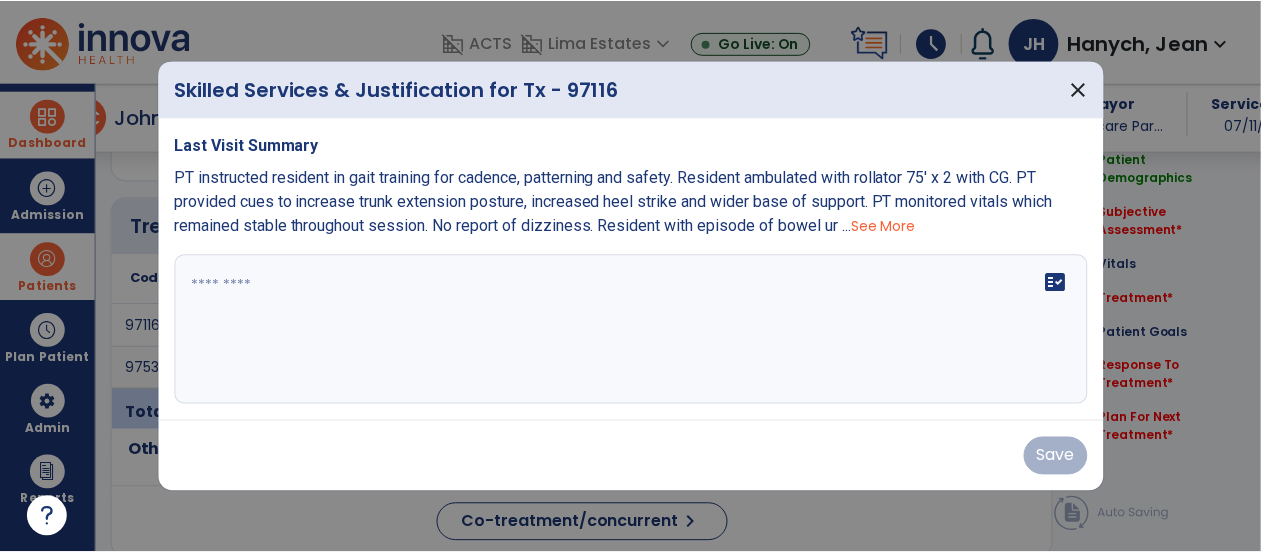 scroll, scrollTop: 1057, scrollLeft: 0, axis: vertical 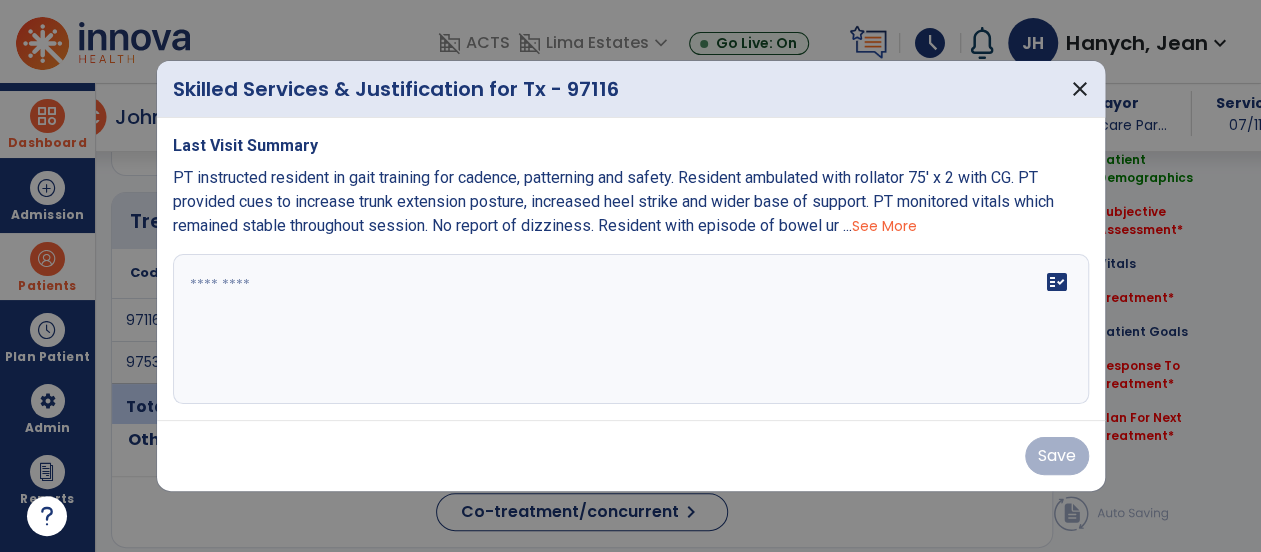 click on "See More" at bounding box center [884, 226] 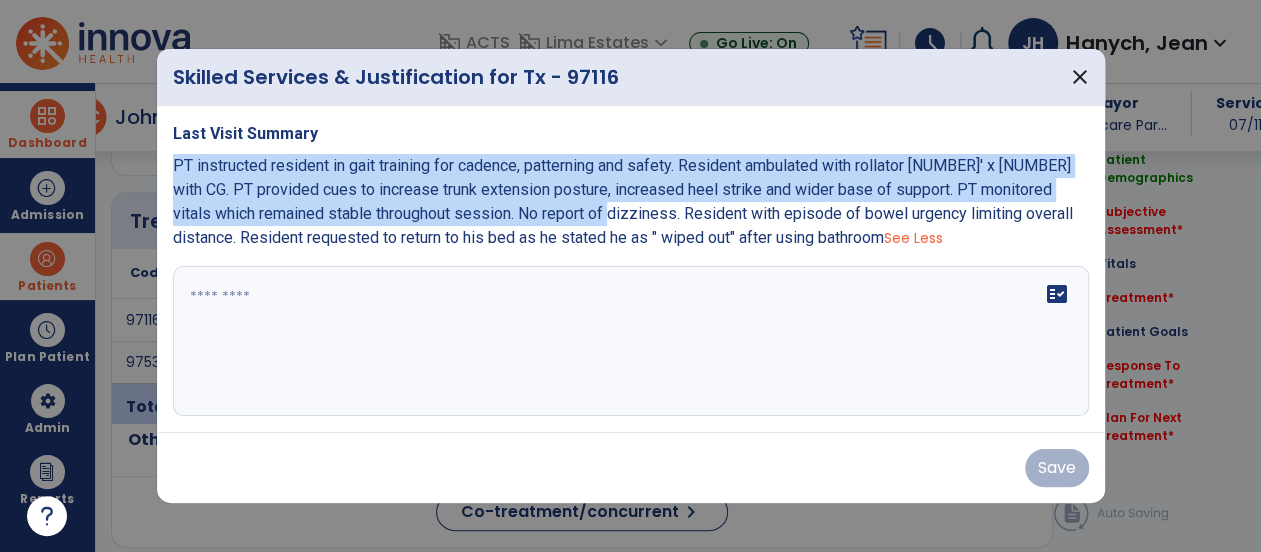drag, startPoint x: 173, startPoint y: 163, endPoint x: 596, endPoint y: 208, distance: 425.38687 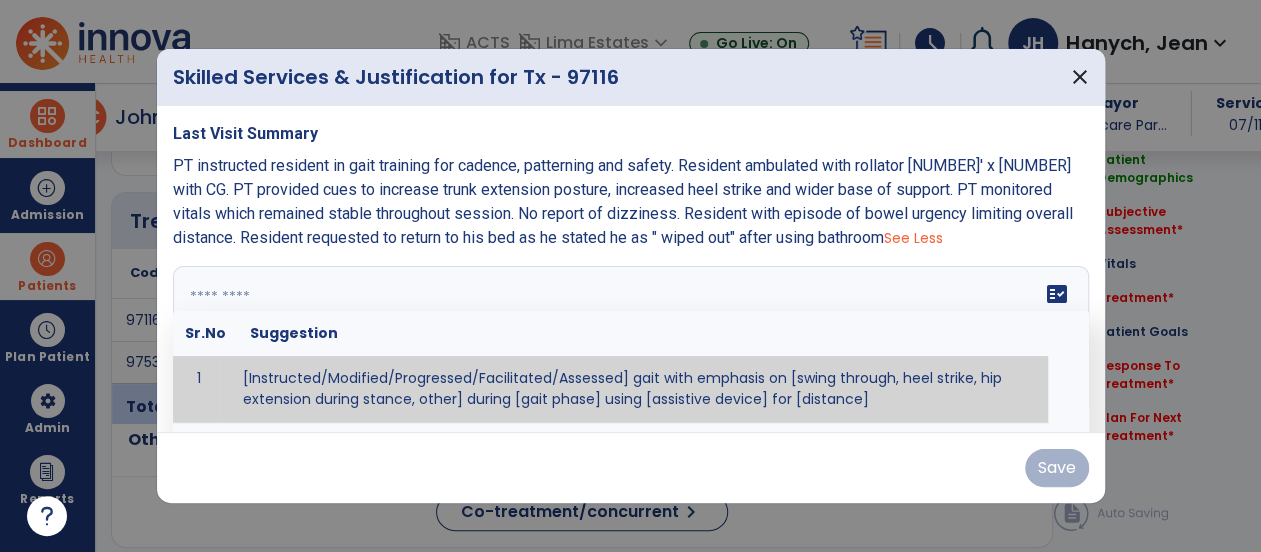 click on "fact_check  Sr.No Suggestion 1 [Instructed/Modified/Progressed/Facilitated/Assessed] gait with emphasis on [swing through, heel strike, hip extension during stance, other] during [gait phase] using [assistive device] for [distance] 2 [Instructed/Modified/Progressed/Facilitated/Assessed] use of [assistive device] and [NWB, PWB, step-to gait pattern, step through gait pattern] 3 [Instructed/Modified/Progressed/Facilitated/Assessed] patient's ability to [ascend/descend # of steps, perform directional changes, walk on even/uneven surfaces, pick-up objects off floor, velocity changes, other] using [assistive device]. 4 [Instructed/Modified/Progressed/Facilitated/Assessed] pre-gait activities including [identify exercise] in order to prepare for gait training. 5" at bounding box center [631, 341] 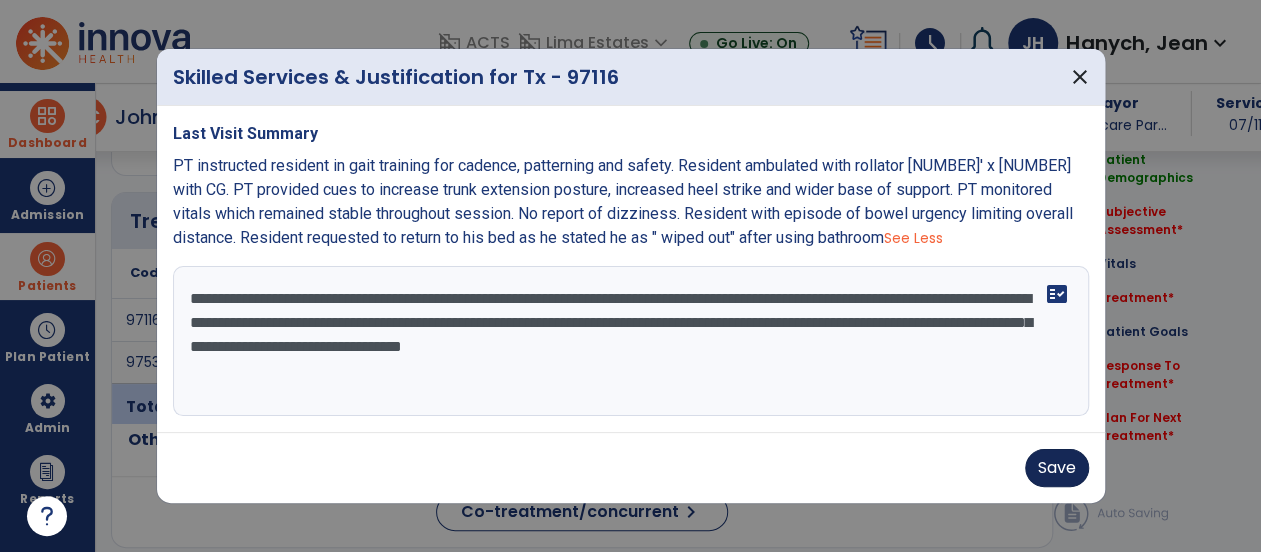 type on "**********" 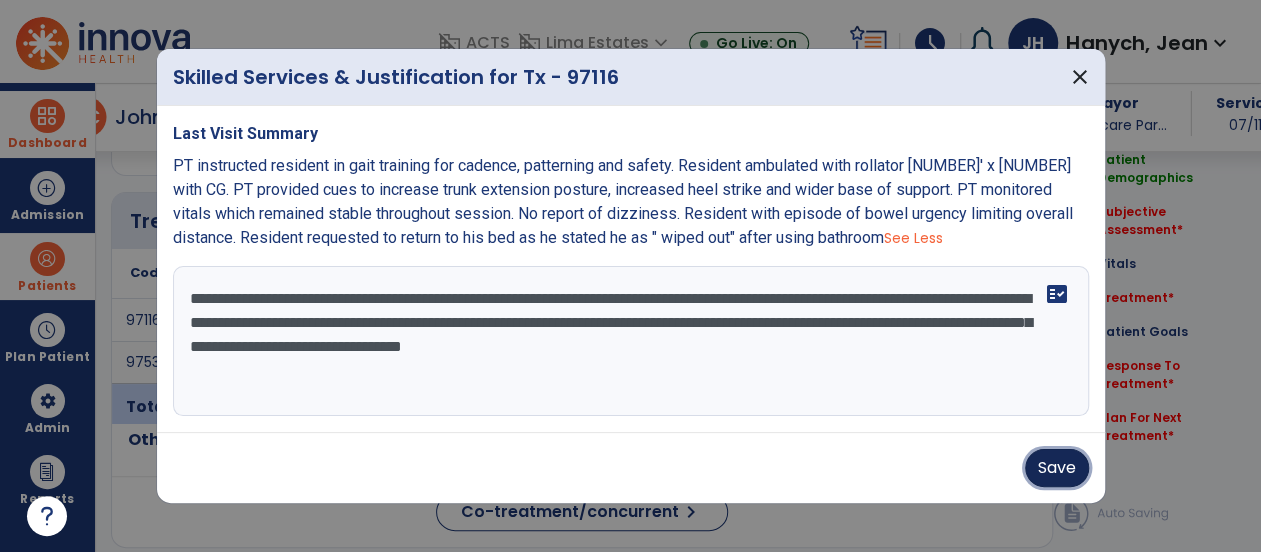 click on "Save" at bounding box center (1057, 468) 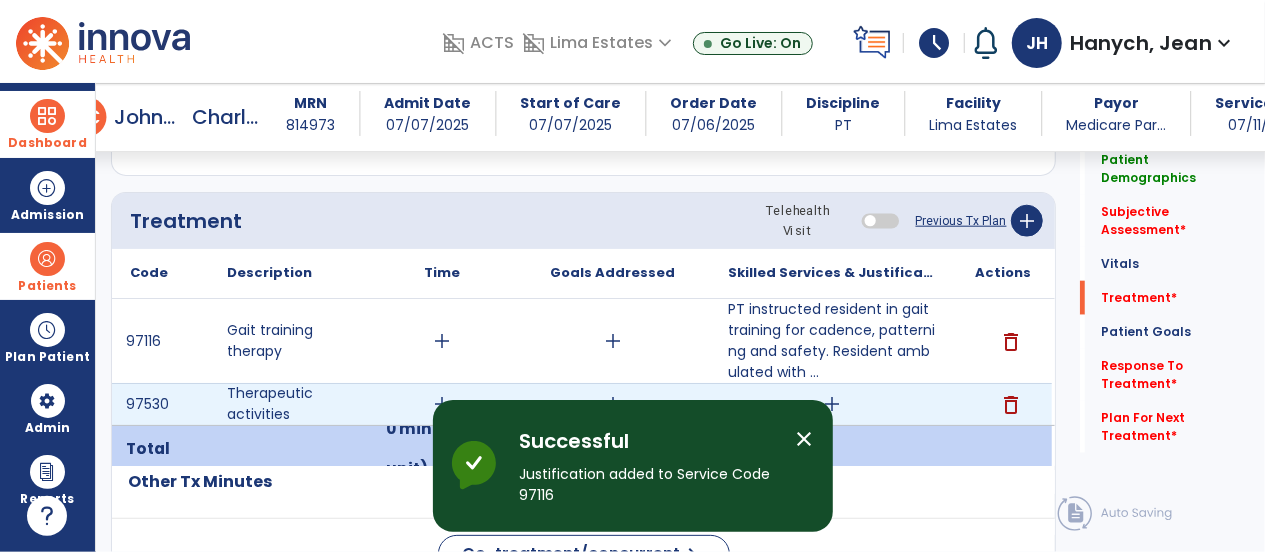 click on "add" at bounding box center [832, 404] 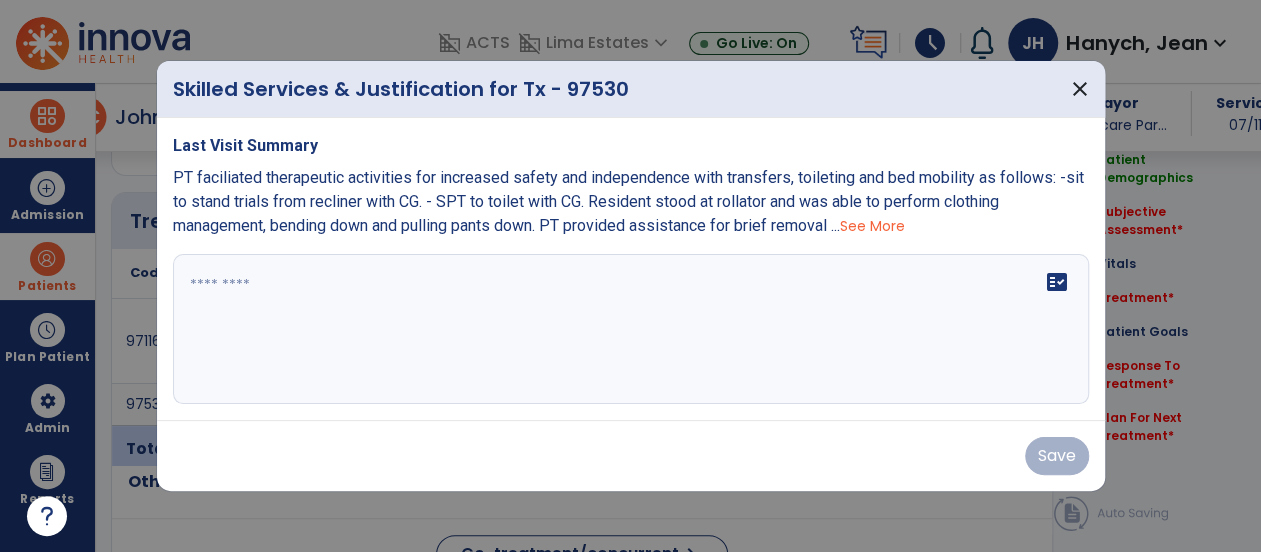 scroll, scrollTop: 1057, scrollLeft: 0, axis: vertical 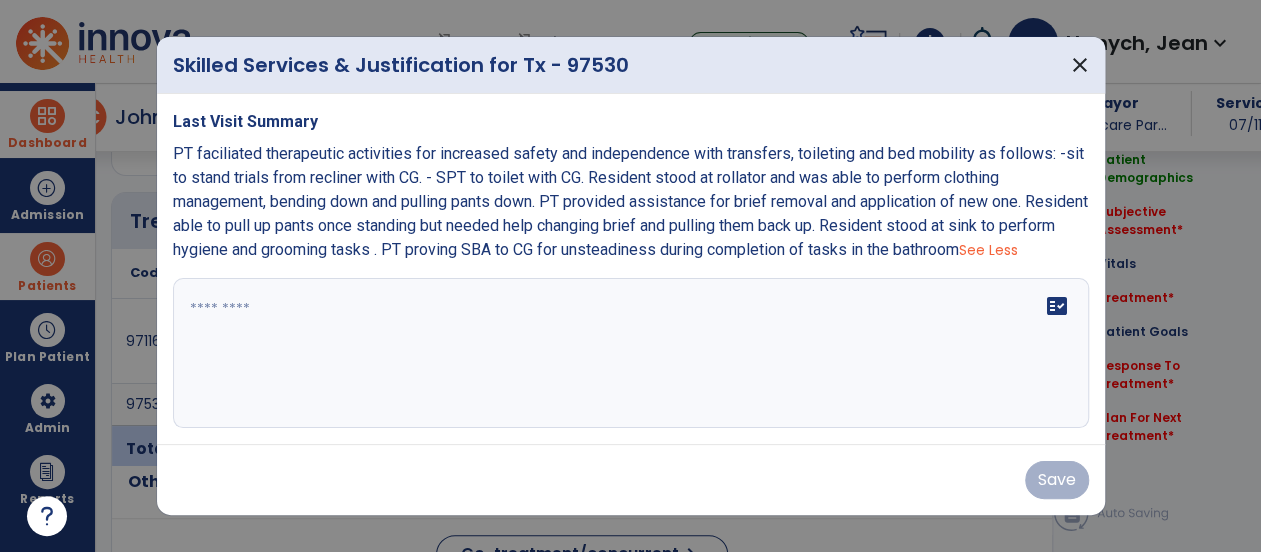 drag, startPoint x: 174, startPoint y: 141, endPoint x: 1032, endPoint y: 249, distance: 864.7705 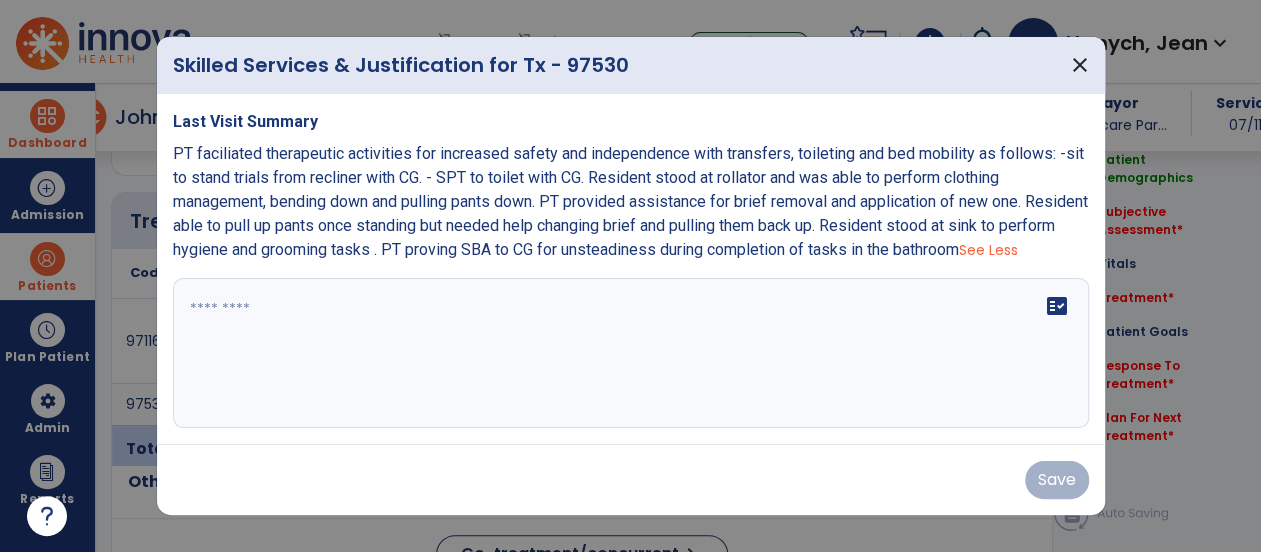 click on "PT faciliated therapeutic activities for increased safety and independence with transfers, toileting and bed mobility as follows:
-sit to stand trials from recliner with CG.
- SPT to toilet with CG. Resident stood at rollator and was able to perform clothing management, bending down and pulling pants down. PT provided assistance for brief removal  and application of new  one. Resident able to pull up pants once standing but needed help changing brief and pulling them back up.  Resident stood at sink to perform hygiene and grooming tasks . PT proving SBA to CG for unsteadiness during completion of tasks in the bathroom  See Less" at bounding box center [631, 202] 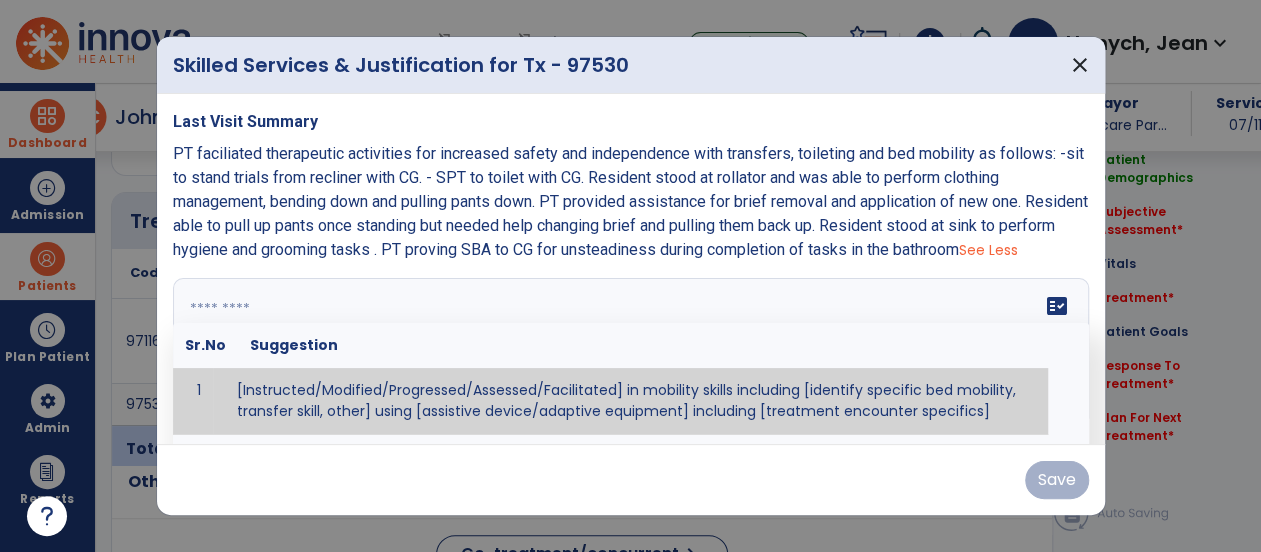 click on "fact_check  Sr.No Suggestion 1 [Instructed/Modified/Progressed/Assessed/Facilitated] in mobility skills including [identify specific bed mobility, transfer skill, other] using [assistive device/adaptive equipment] including [treatment encounter specifics]" at bounding box center (631, 353) 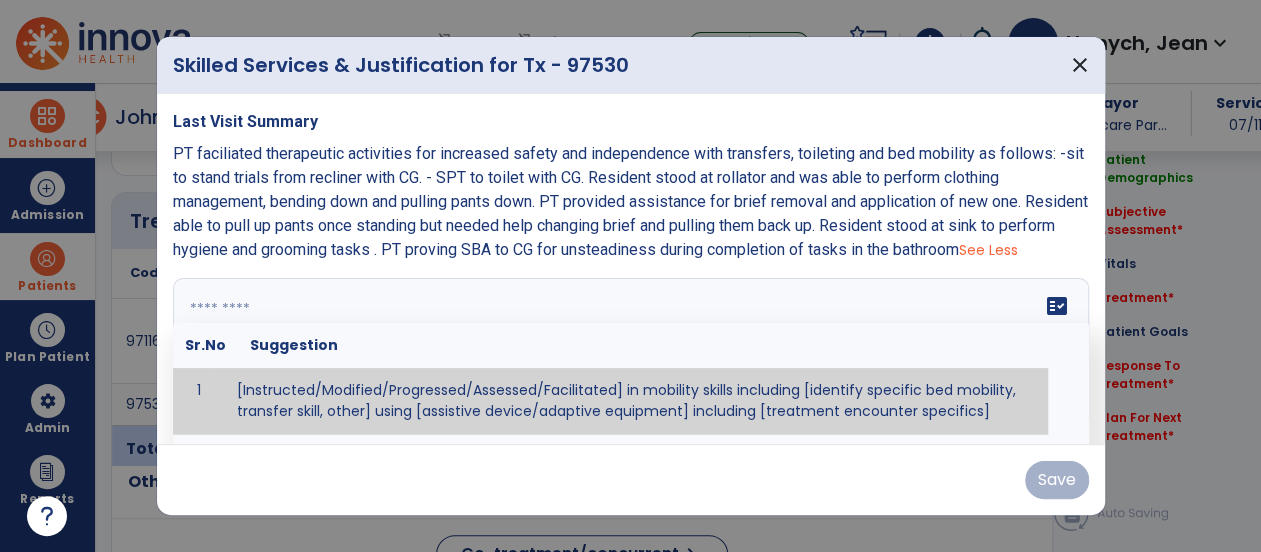 paste on "**********" 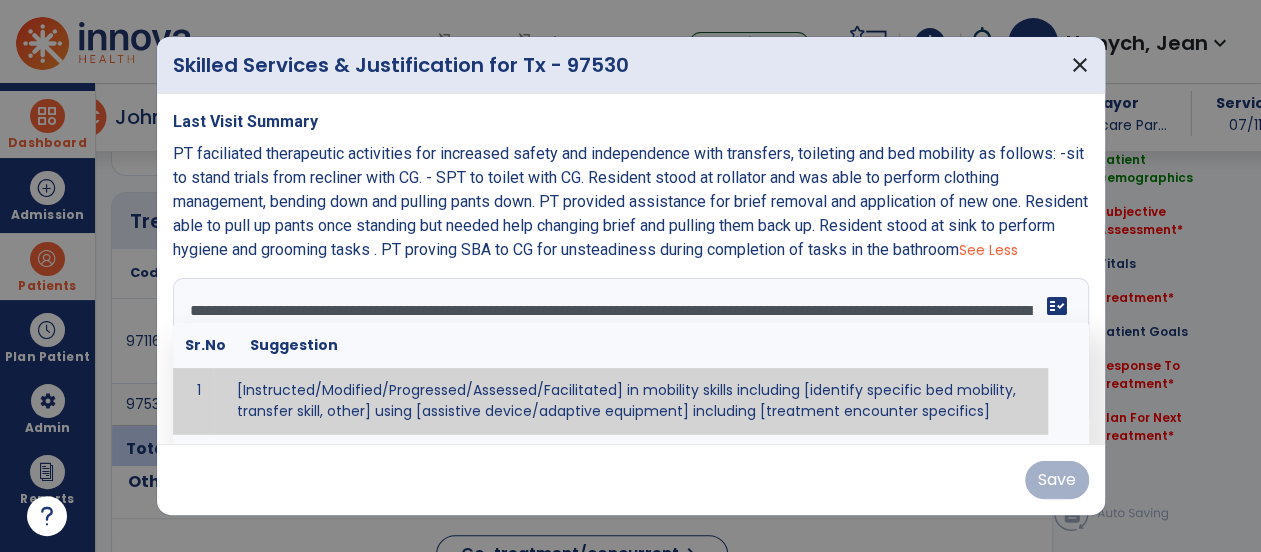 type on "**********" 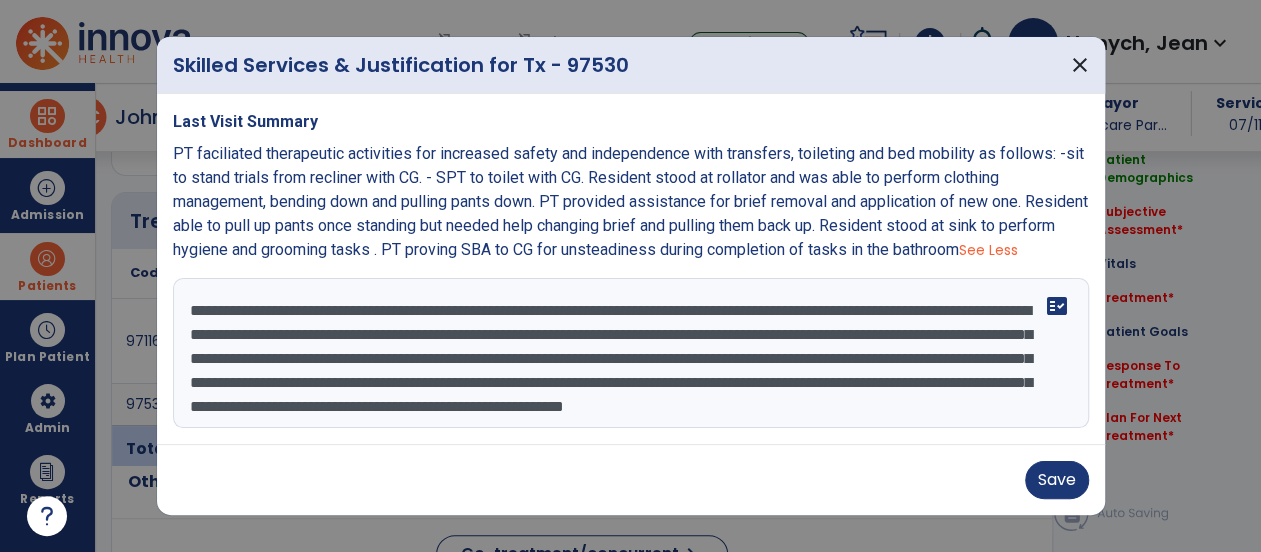 scroll, scrollTop: 39, scrollLeft: 0, axis: vertical 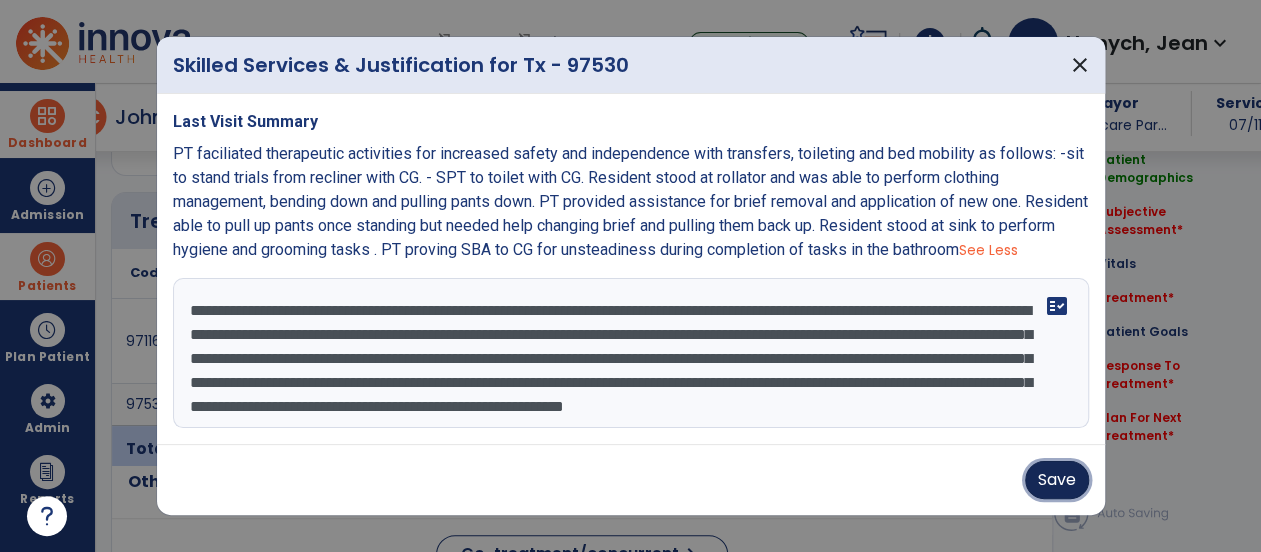 click on "Save" at bounding box center [1057, 480] 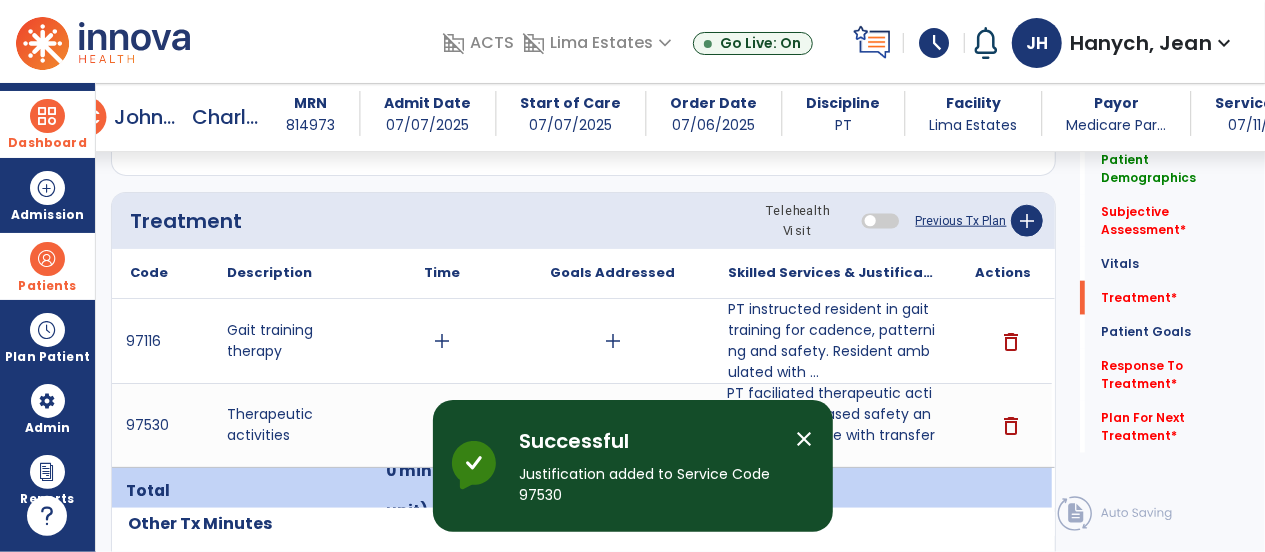 click at bounding box center (47, 116) 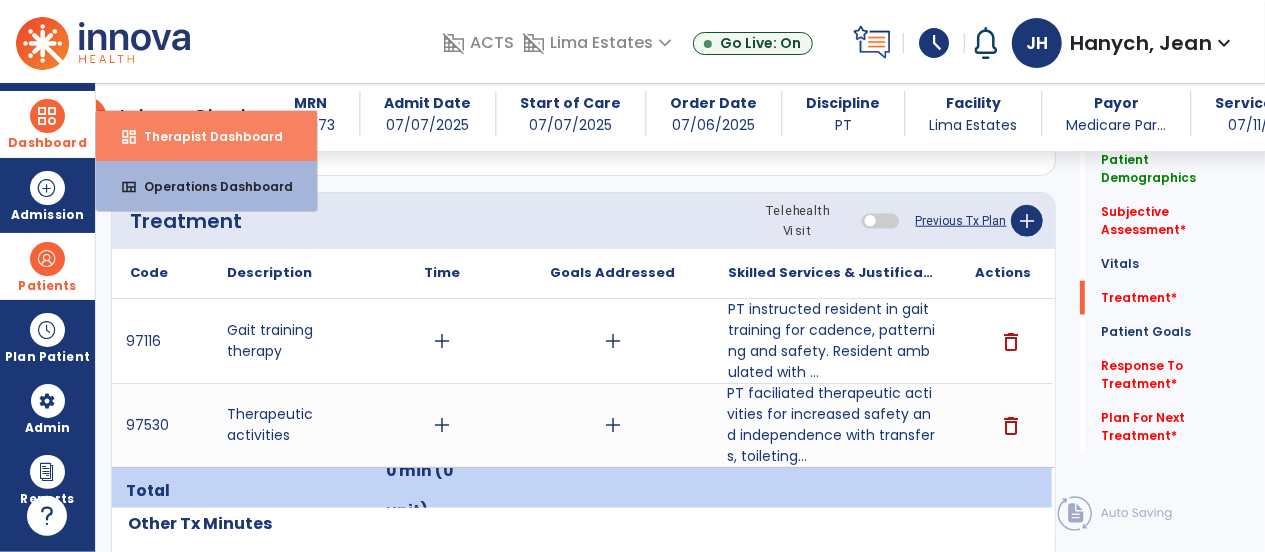 click on "dashboard" at bounding box center [129, 137] 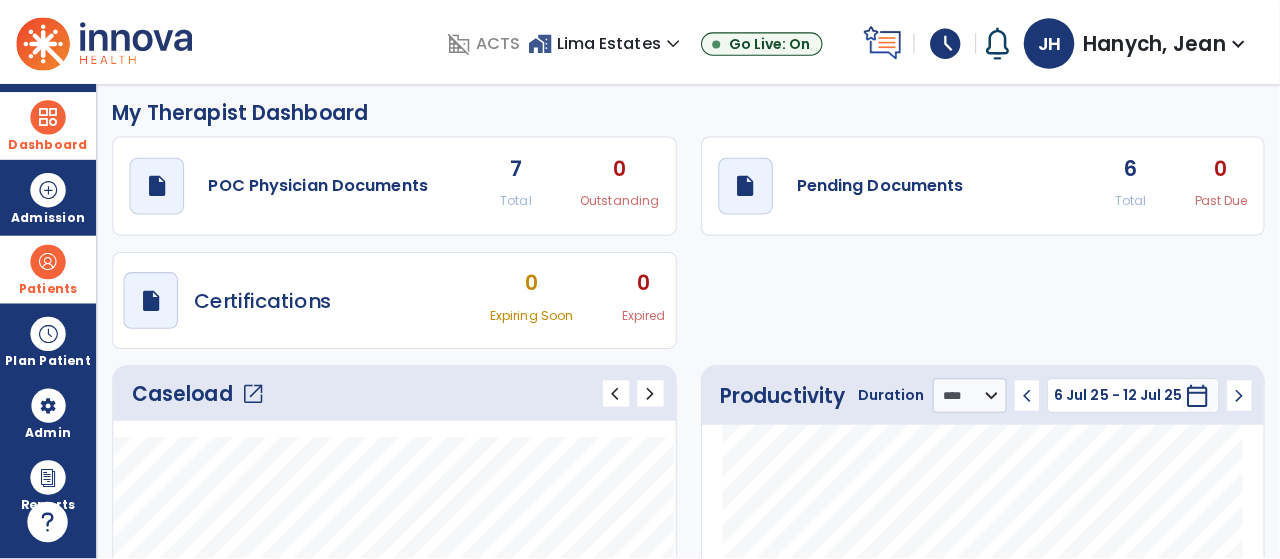 scroll, scrollTop: 0, scrollLeft: 0, axis: both 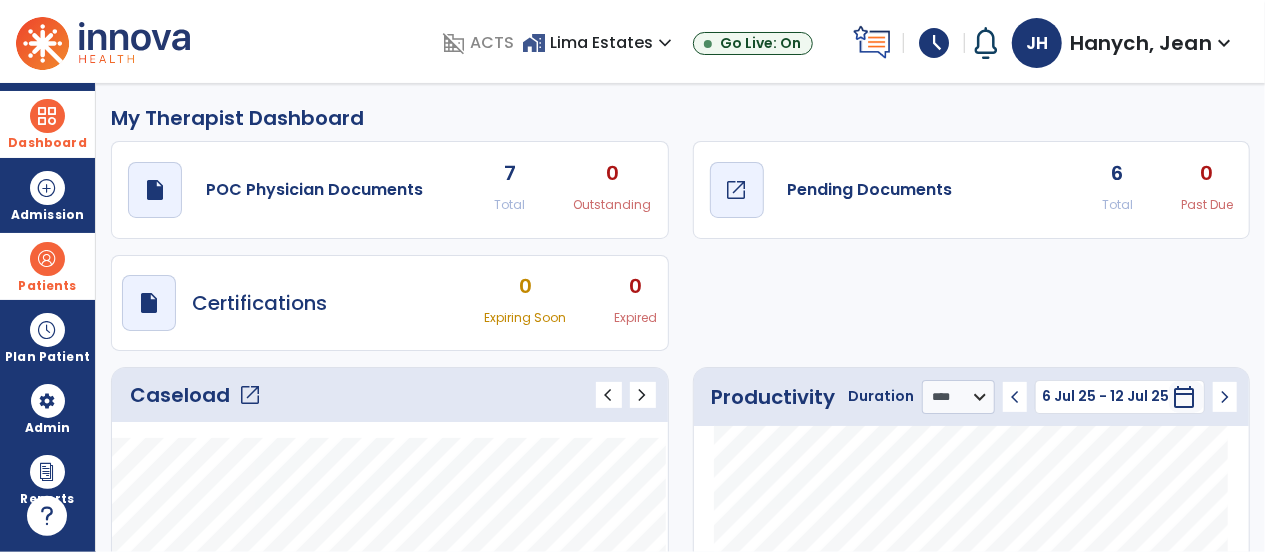 click on "Pending Documents" 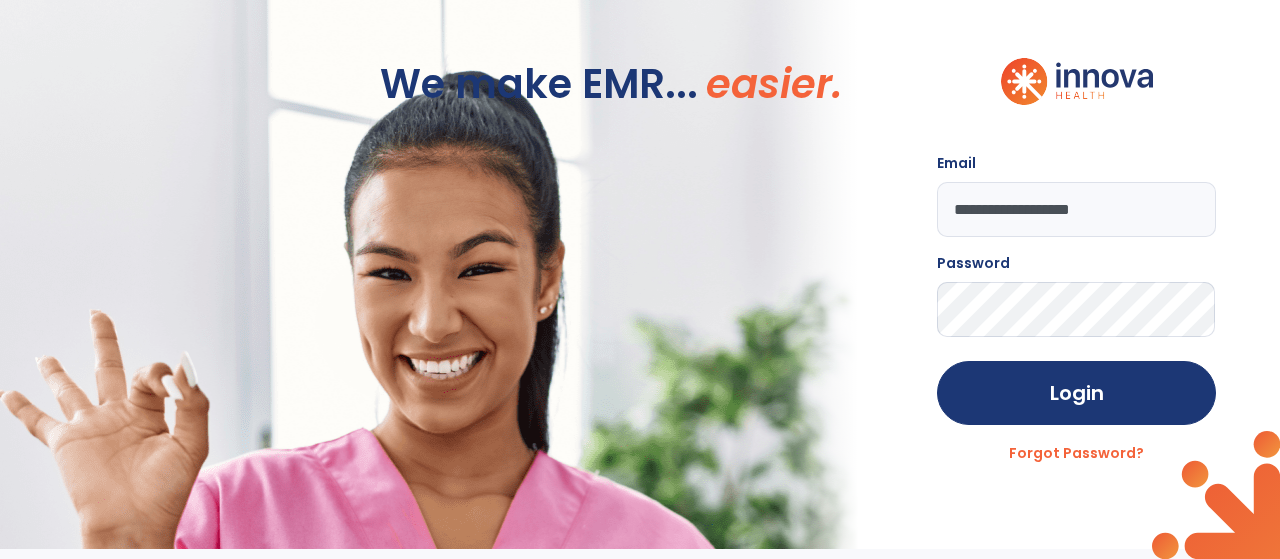 scroll, scrollTop: -10, scrollLeft: 0, axis: vertical 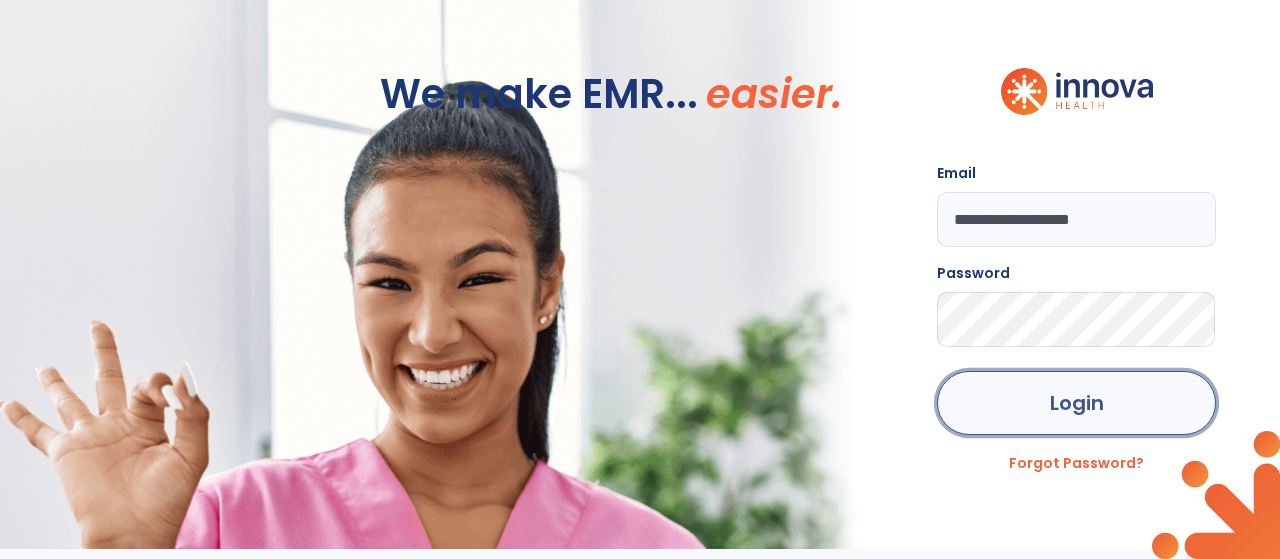 click on "Login" 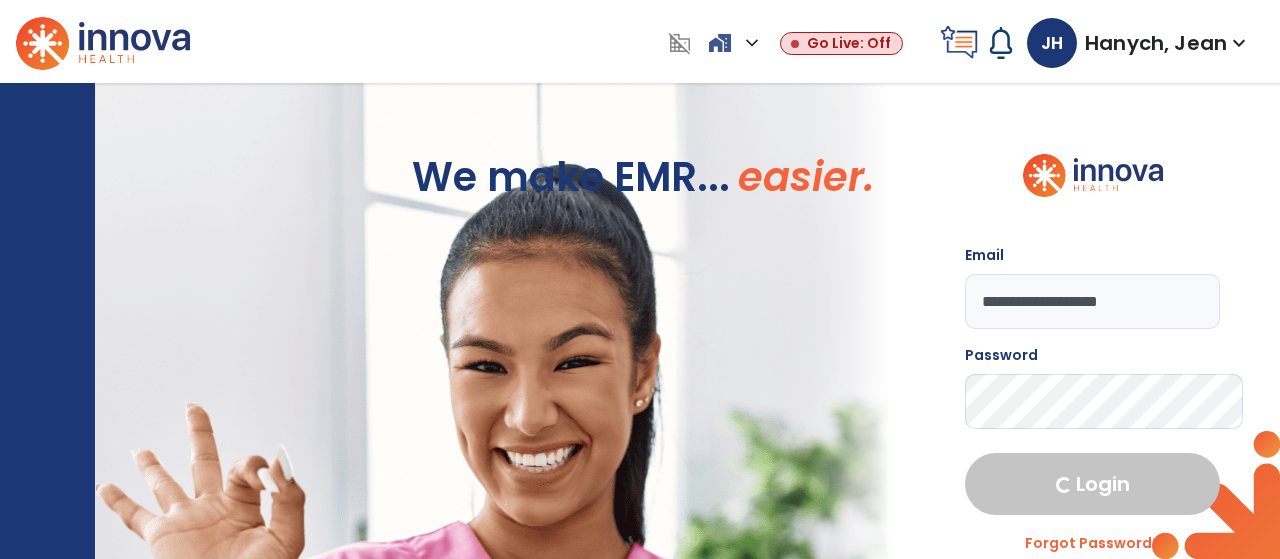 select on "****" 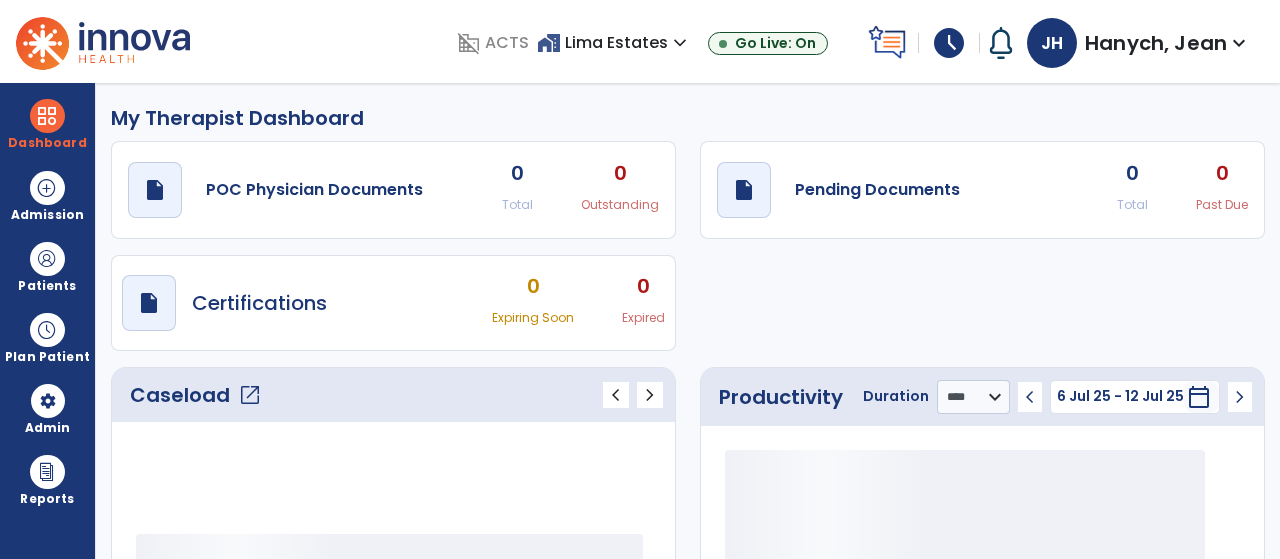 scroll, scrollTop: 0, scrollLeft: 0, axis: both 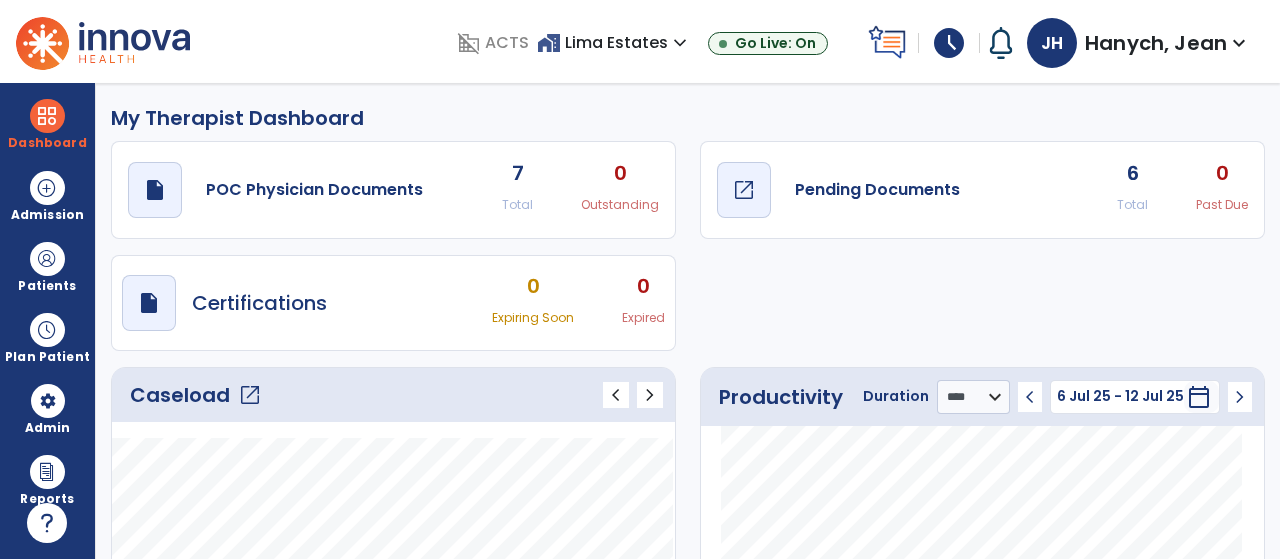 click on "Pending Documents" 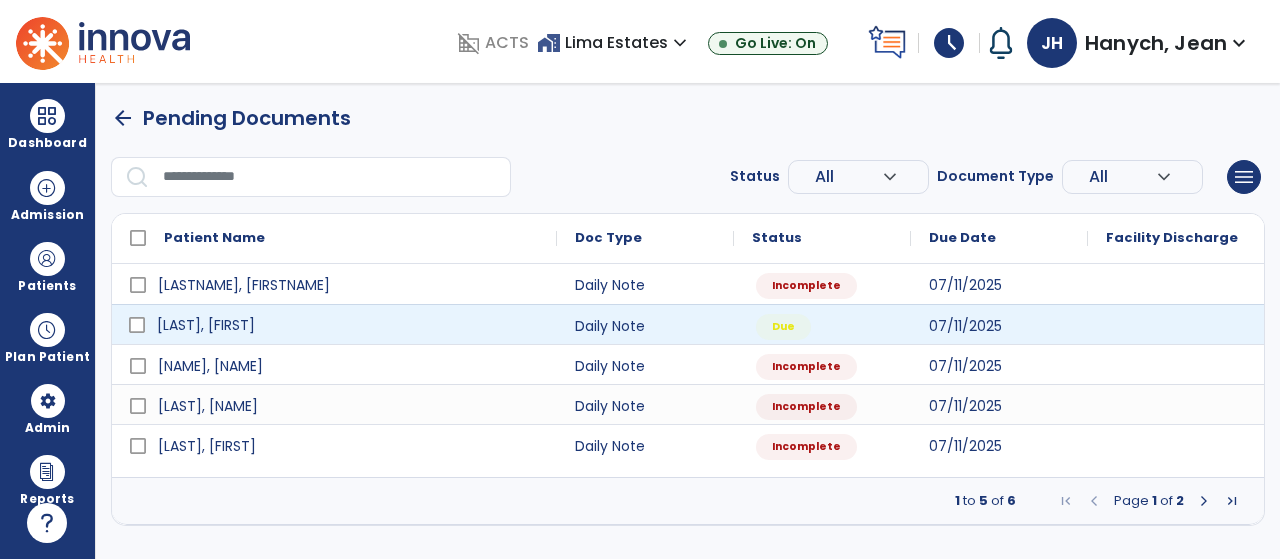 click on "[LAST], [FIRST]" at bounding box center [206, 325] 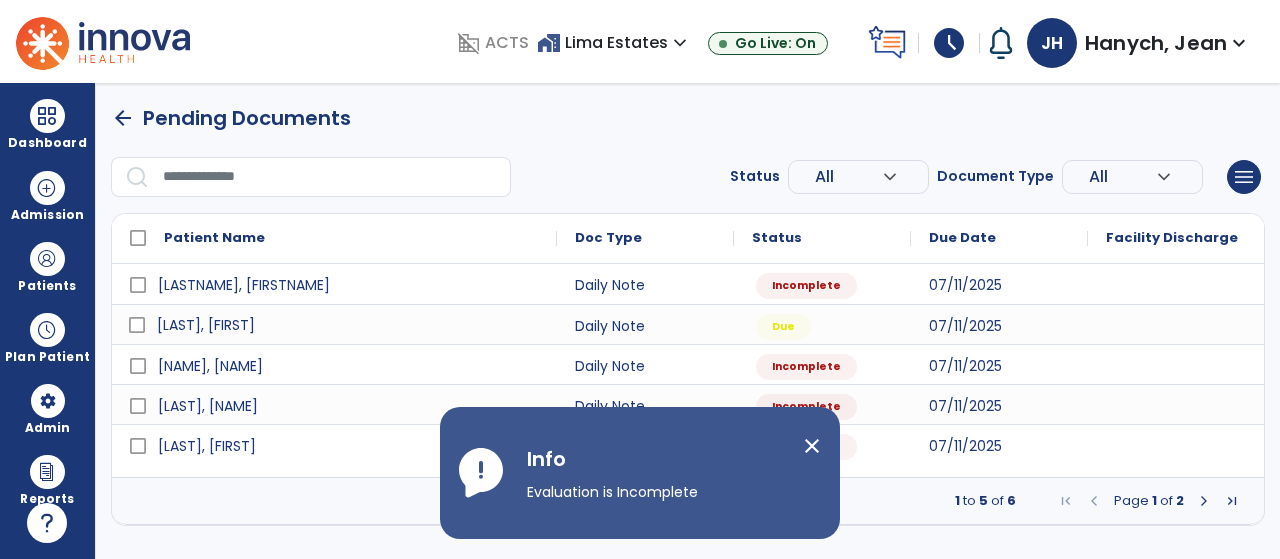 click at bounding box center [1204, 501] 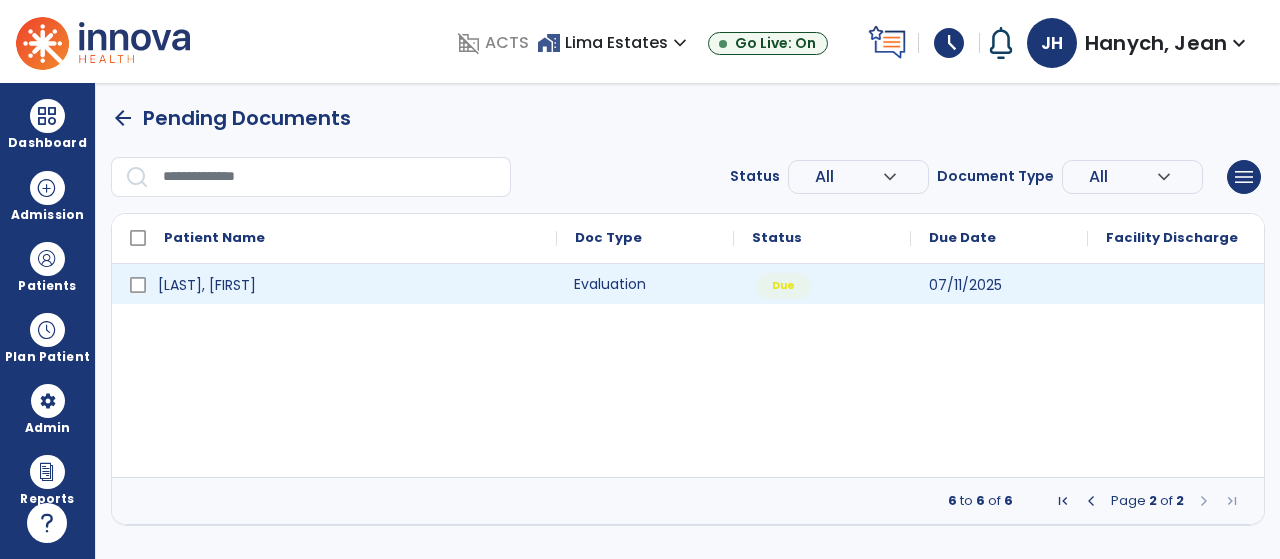 click on "Evaluation" at bounding box center (645, 284) 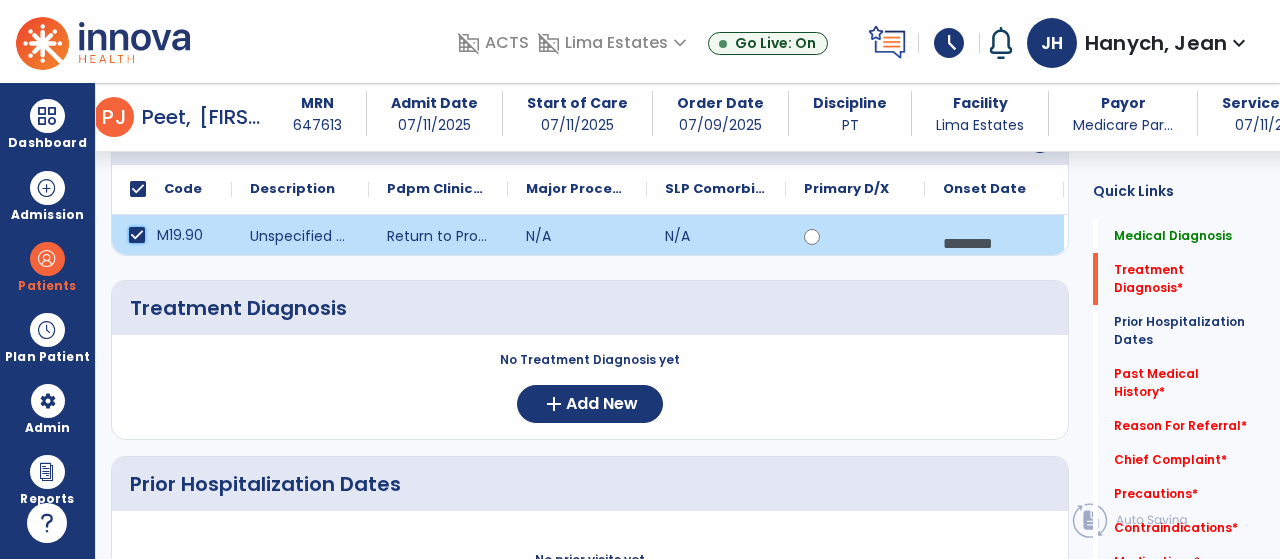 scroll, scrollTop: 239, scrollLeft: 0, axis: vertical 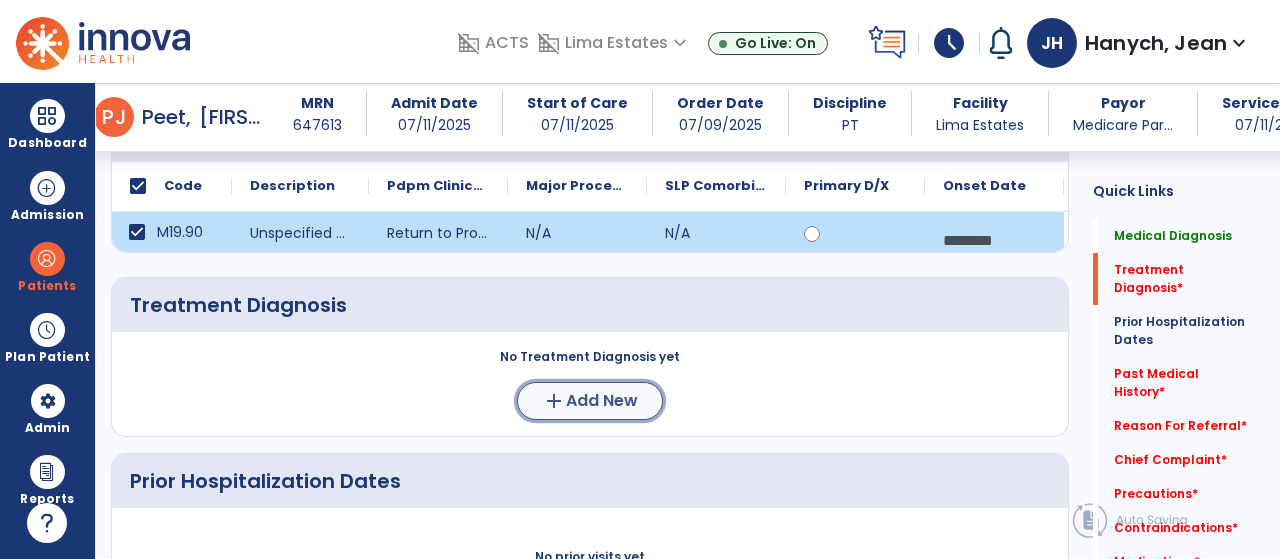click on "add" 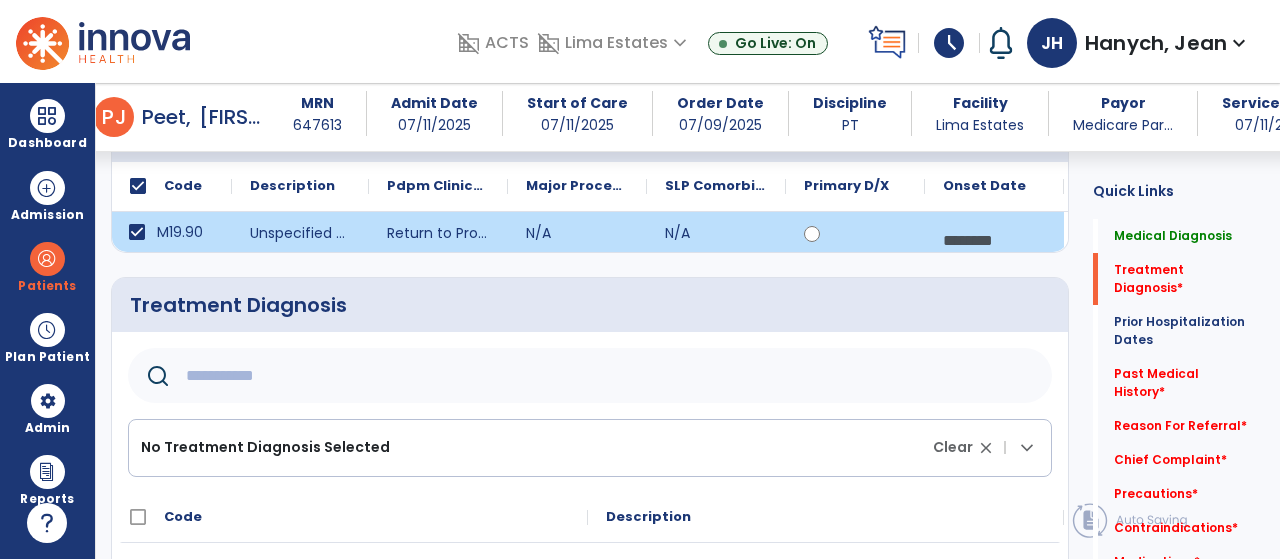 click 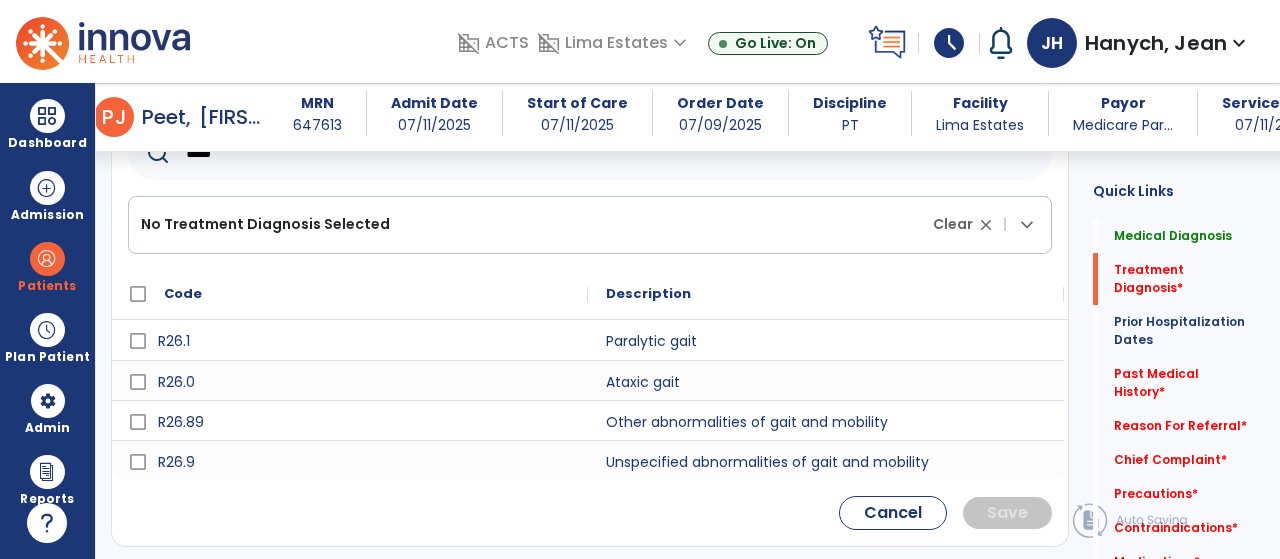 scroll, scrollTop: 484, scrollLeft: 0, axis: vertical 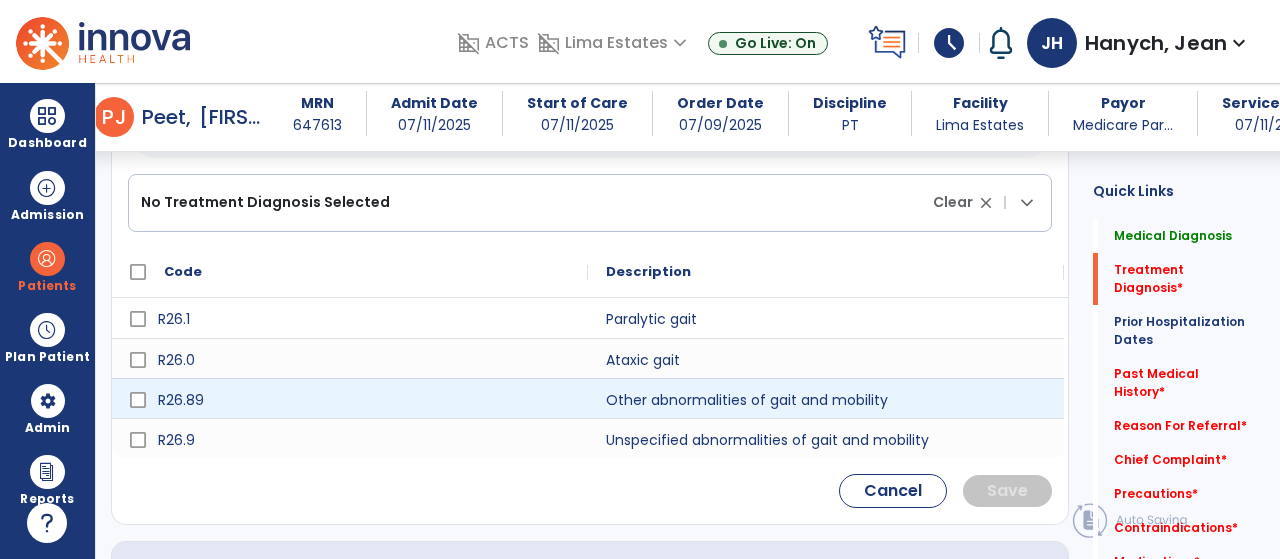 type on "****" 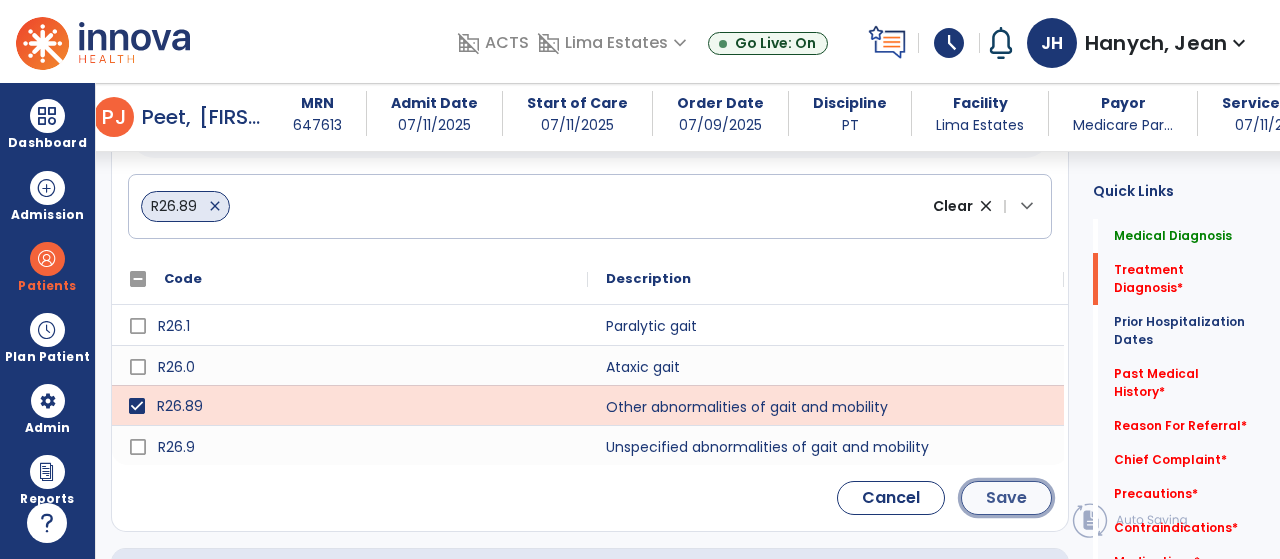 click on "Save" 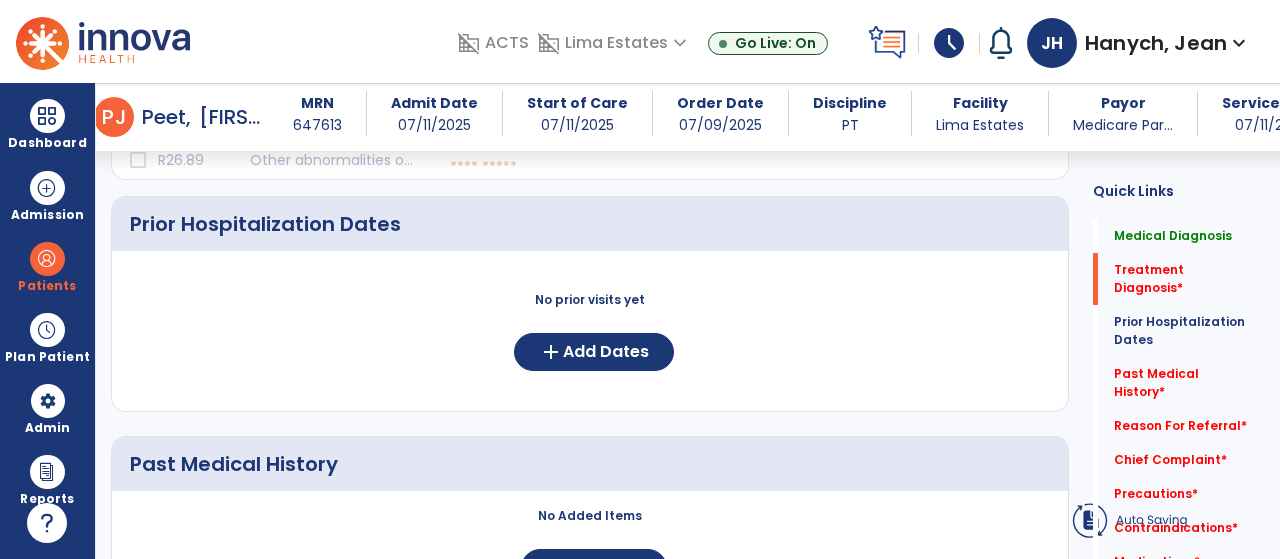 scroll, scrollTop: 470, scrollLeft: 0, axis: vertical 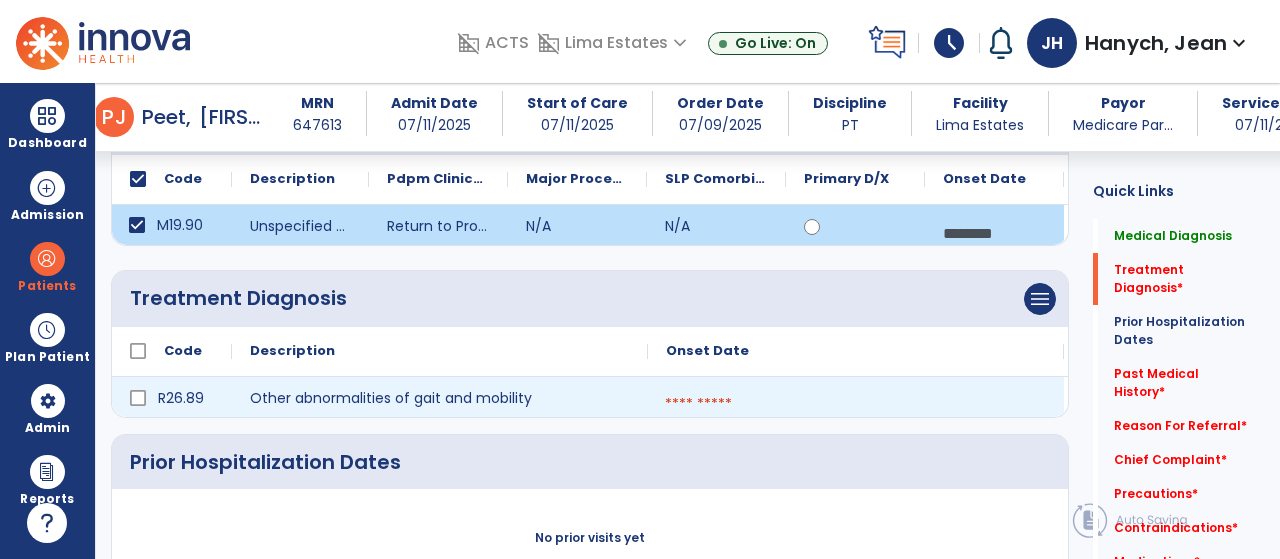 click at bounding box center (856, 404) 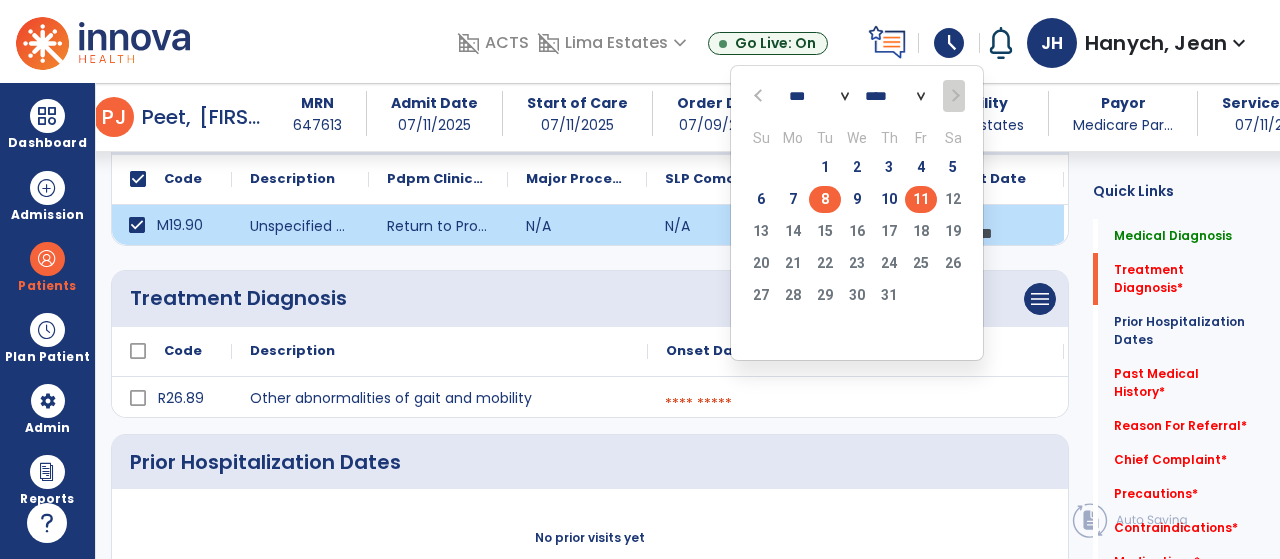 click on "8" 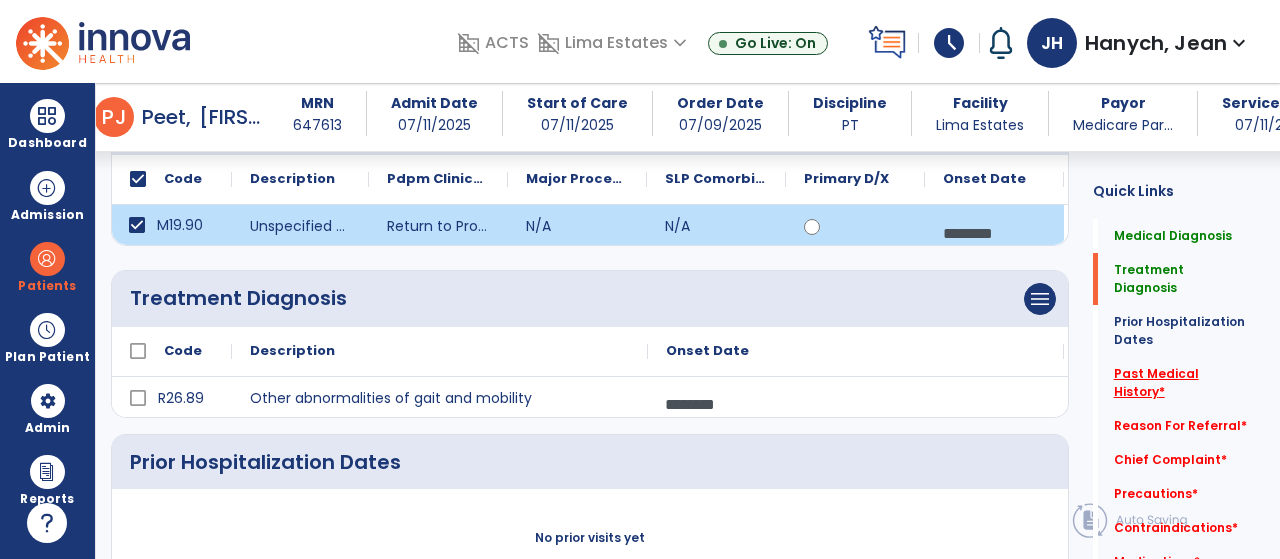 click on "Past Medical History   *" 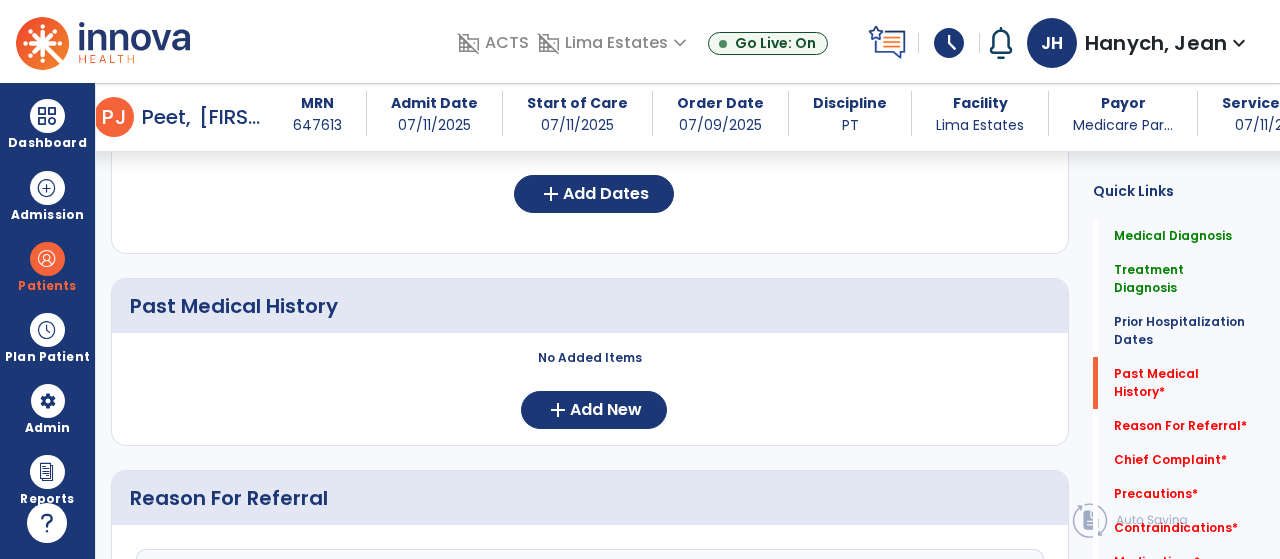 scroll, scrollTop: 664, scrollLeft: 0, axis: vertical 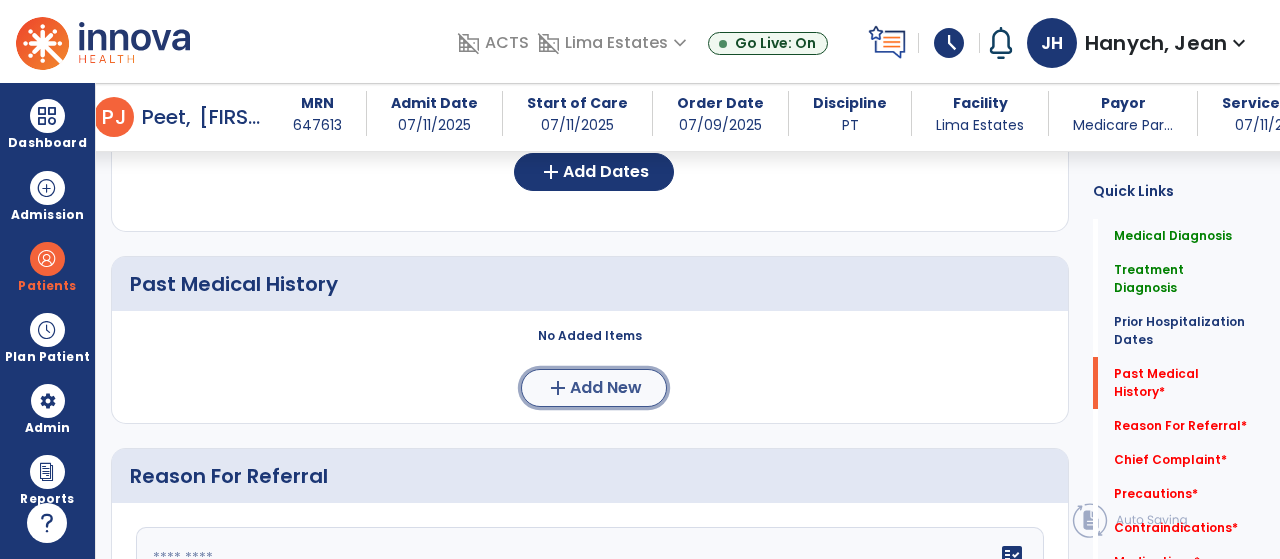 click on "Add New" 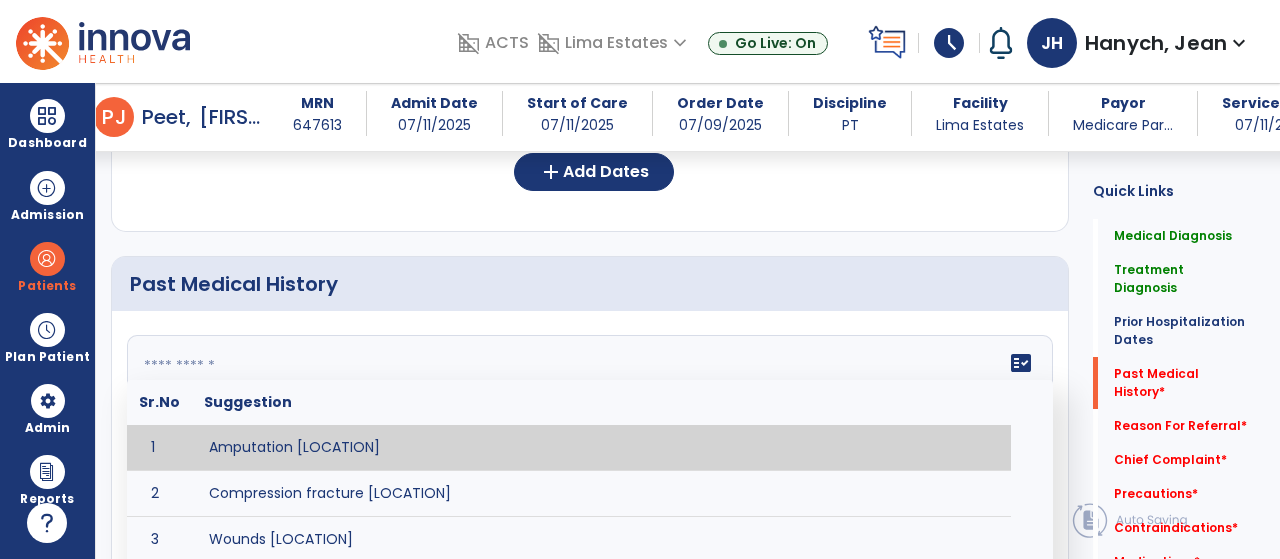 click on "fact_check  Sr.No Suggestion 1 Amputation [LOCATION] 2 Compression fracture [LOCATION] 3 Wounds [LOCATION] 4 Tendinosis [LOCATION] 5 Venous stasis ulcer [LOCATION] 6 Achilles tendon tear [LOCATION] 7 ACL tear surgically repaired [LOCATION] 8 Above knee amputation (AKA) [LOCATION] 9 Below knee amputation (BKE) [LOCATION] 10 Cancer (SITE/TYPE) 11 Surgery (TYPE) 12 AAA (Abdominal Aortic Aneurysm) 13 Achilles tendon tear [LOCATION] 14 Acute Renal Failure 15 AIDS (Acquired Immune Deficiency Syndrome) 16 Alzheimer's Disease 17 Anemia 18 Angina 19 Anxiety 20 ASHD (Arteriosclerotic Heart Disease) 21 Atrial Fibrillation 22 Bipolar Disorder 23 Bowel Obstruction 24 C-Diff 25 Coronary Artery Bypass Graft (CABG) 26 CAD (Coronary Artery Disease) 27 Carpal tunnel syndrome 28 Chronic bronchitis 29 Chronic renal failure 30 Colostomy 31 COPD (Chronic Obstructive Pulmonary Disease) 32 CRPS (Complex Regional Pain Syndrome) 33 CVA (Cerebrovascular Accident) 34 CVI (Chronic Venous Insufficiency) 35 DDD (Degenerative Disc Disease)" 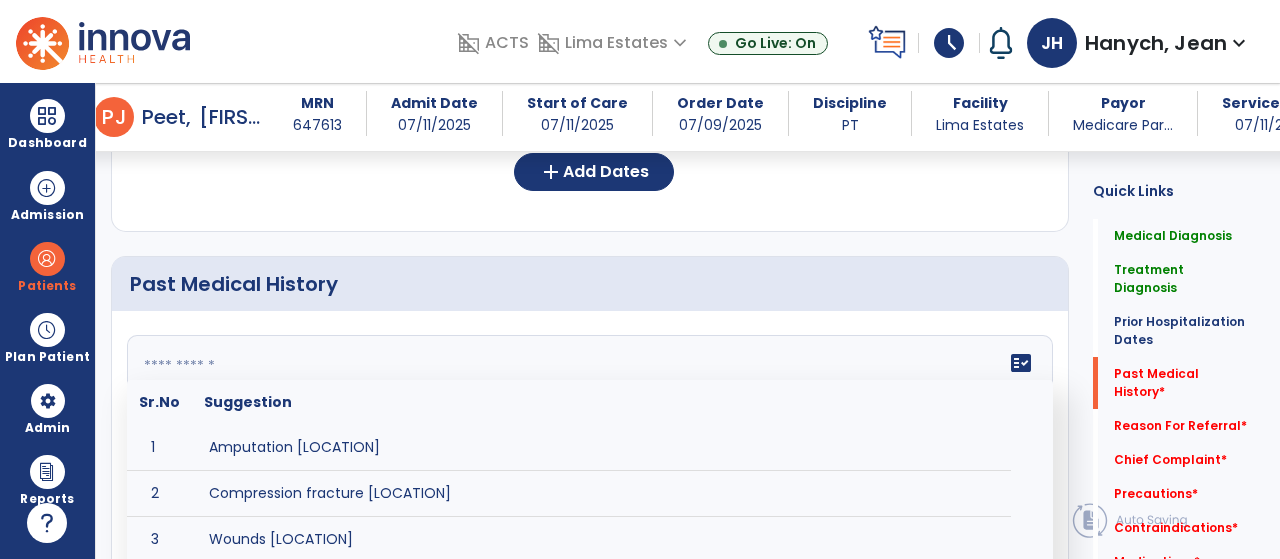 scroll, scrollTop: 693, scrollLeft: 0, axis: vertical 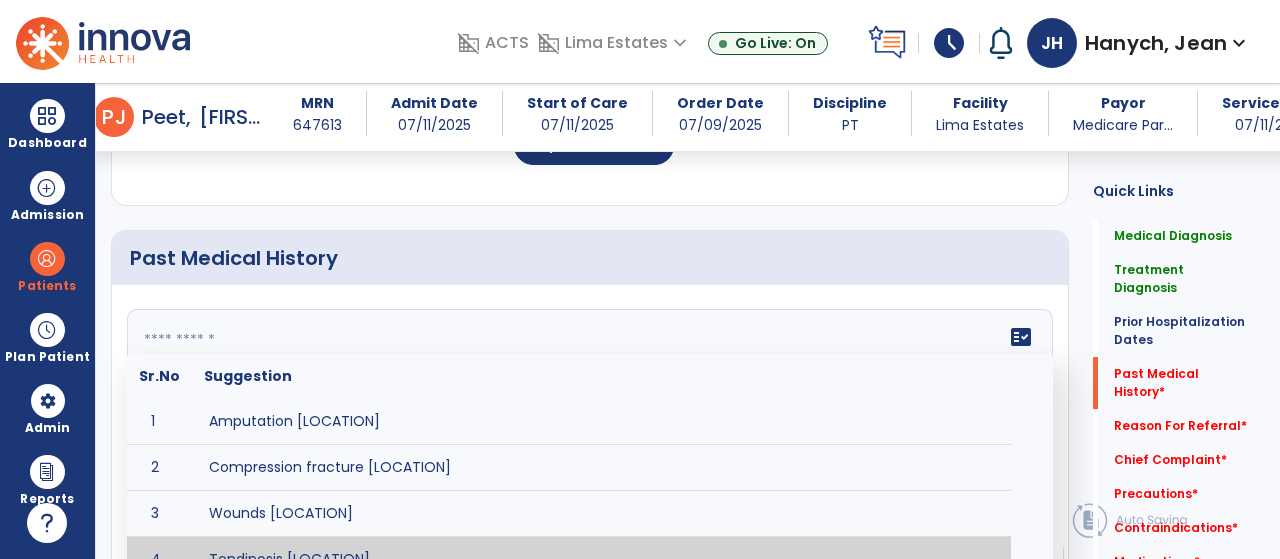 click 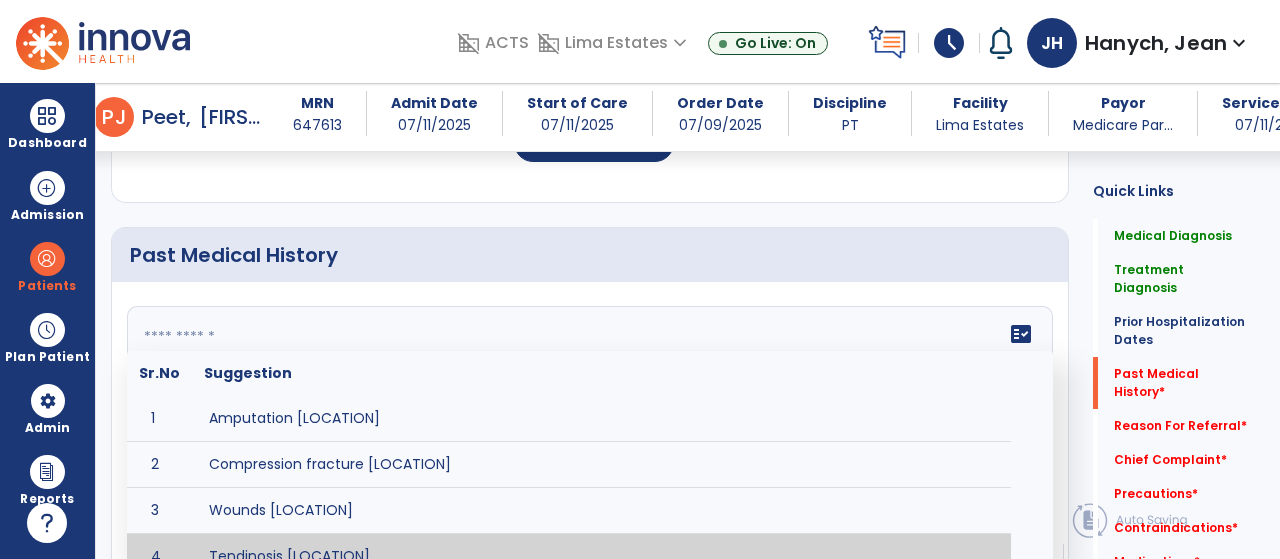 paste on "**********" 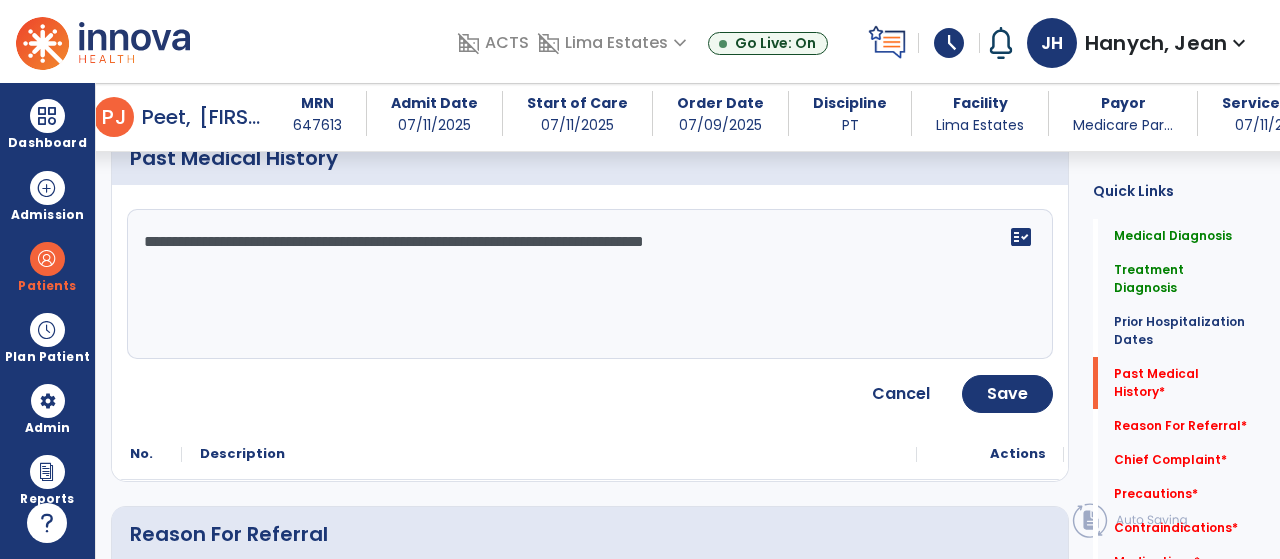 scroll, scrollTop: 816, scrollLeft: 0, axis: vertical 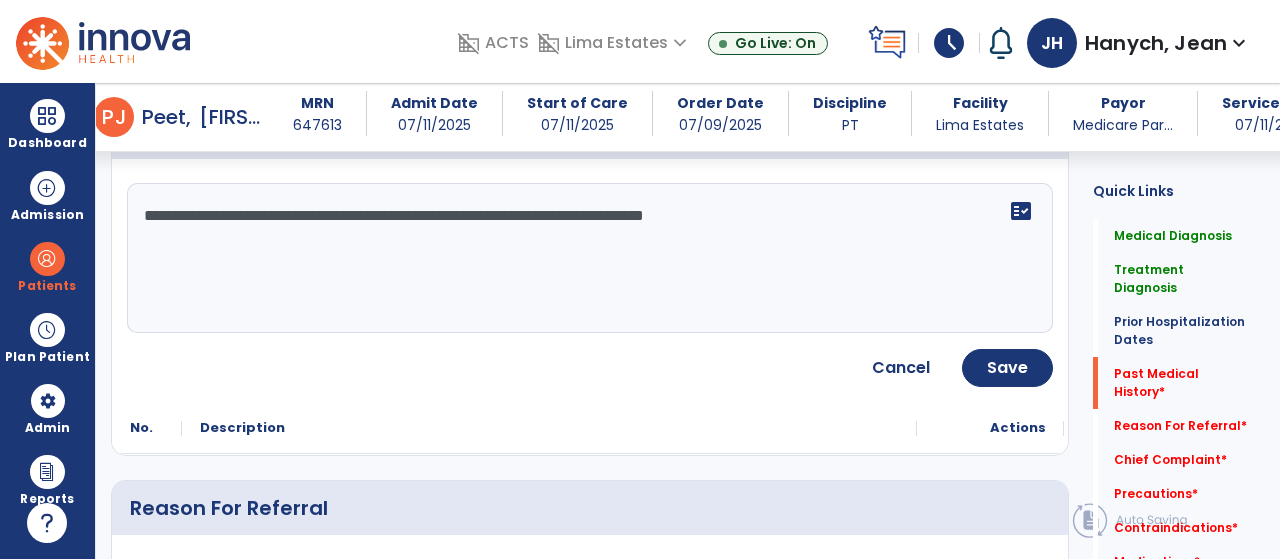 drag, startPoint x: 651, startPoint y: 198, endPoint x: 694, endPoint y: 201, distance: 43.104523 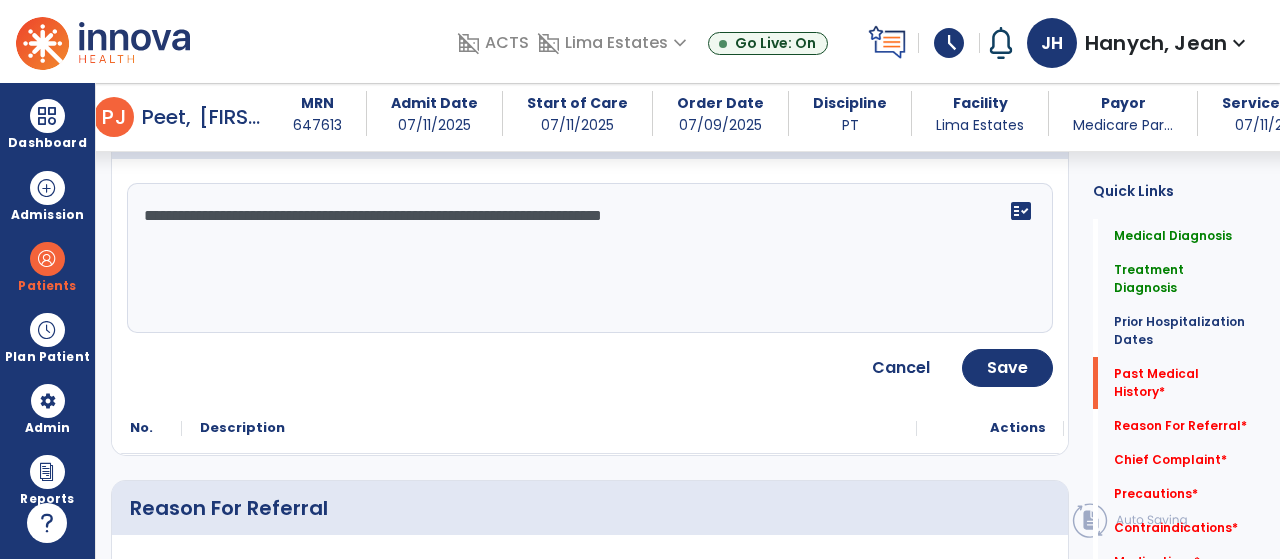 drag, startPoint x: 172, startPoint y: 195, endPoint x: 229, endPoint y: 200, distance: 57.21888 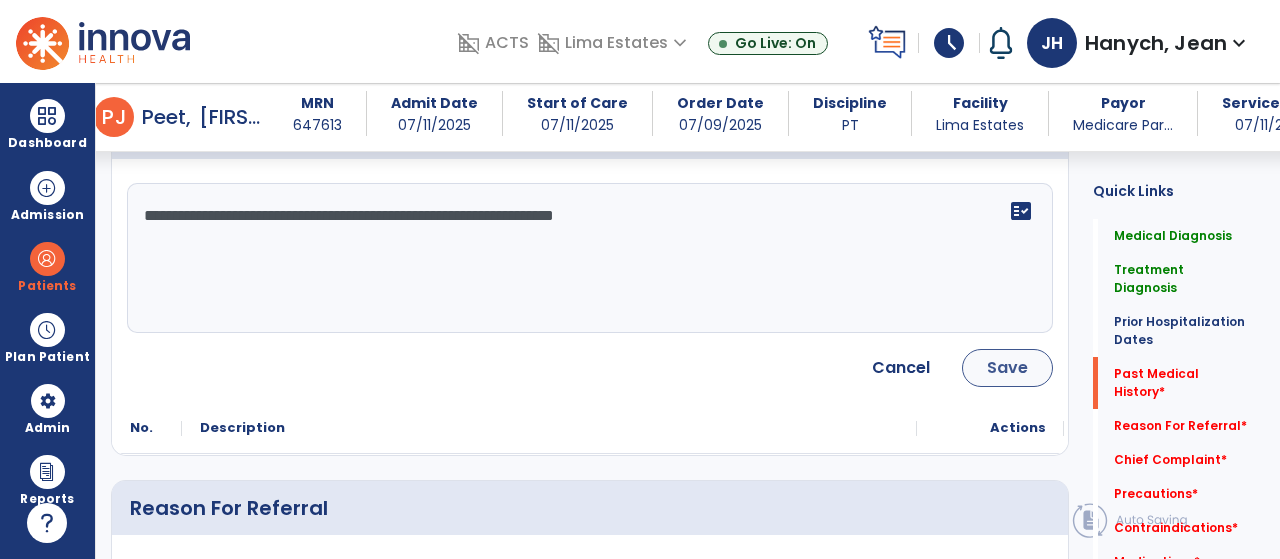 type on "**********" 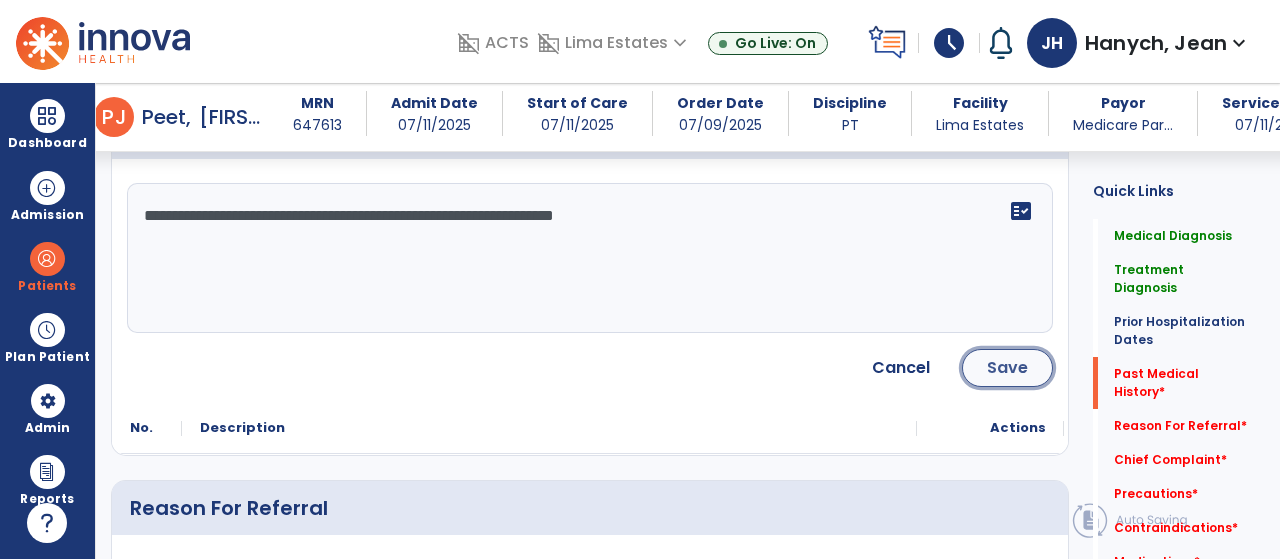 click on "Save" 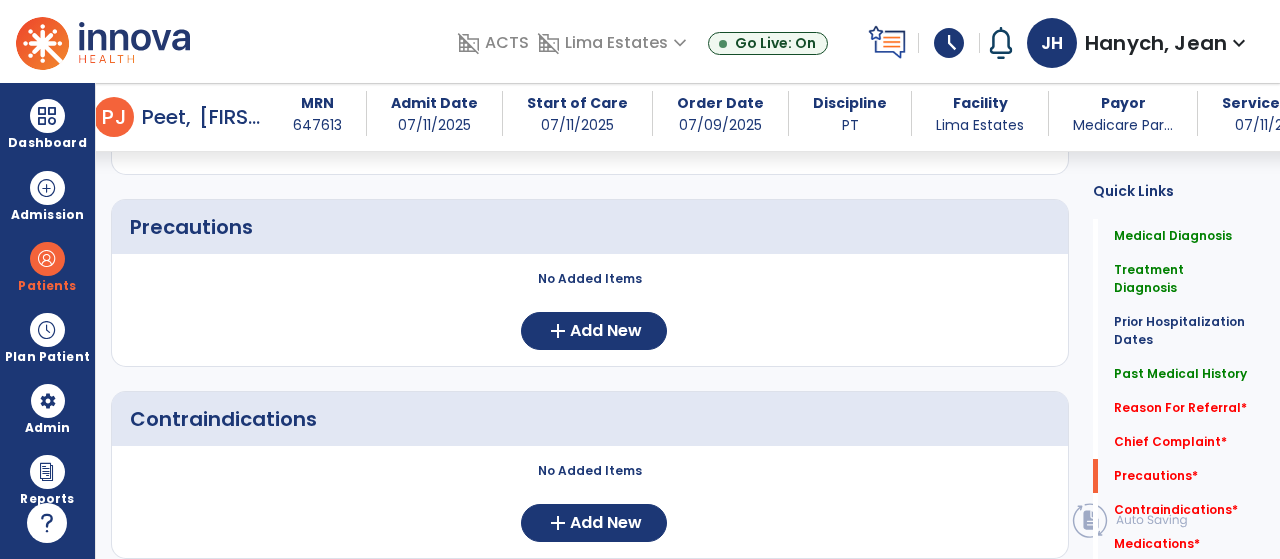 scroll, scrollTop: 1472, scrollLeft: 0, axis: vertical 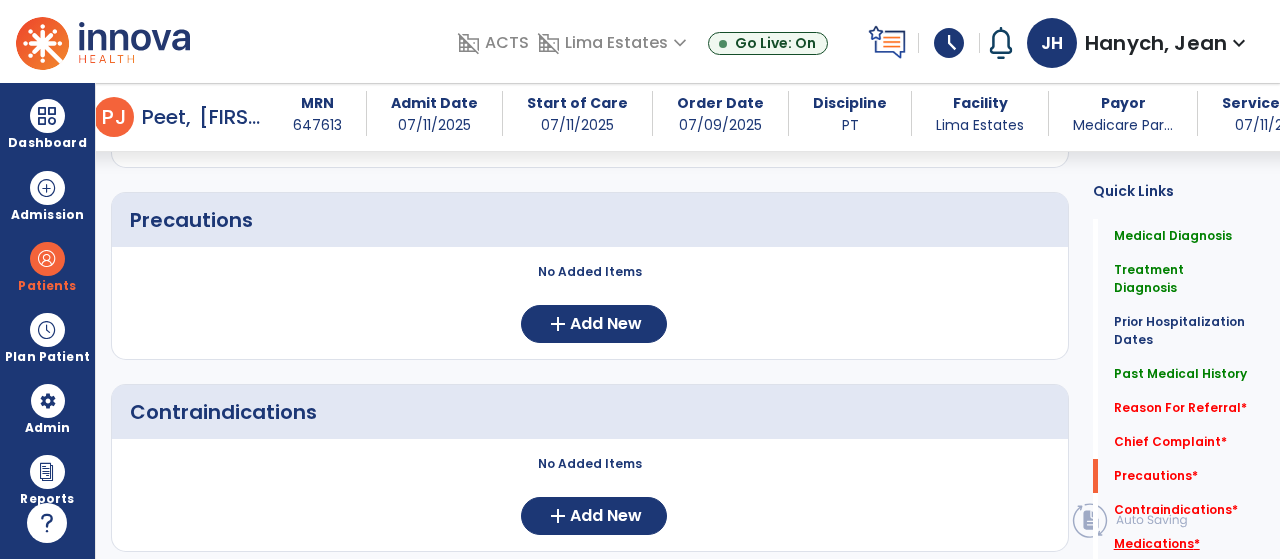 click on "Medications   *" 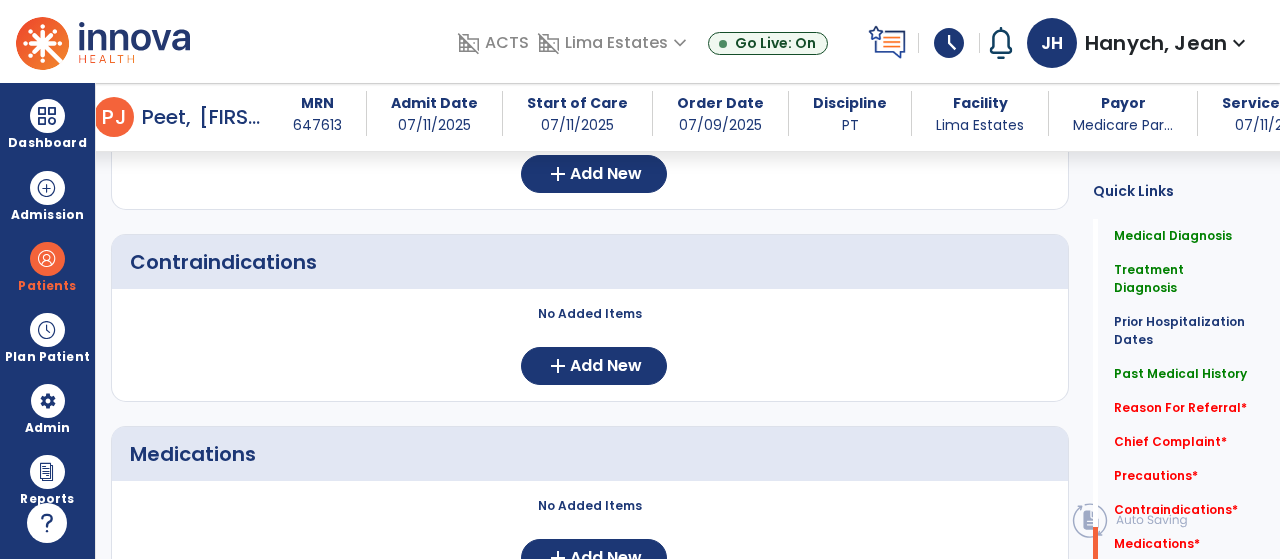 scroll, scrollTop: 1700, scrollLeft: 0, axis: vertical 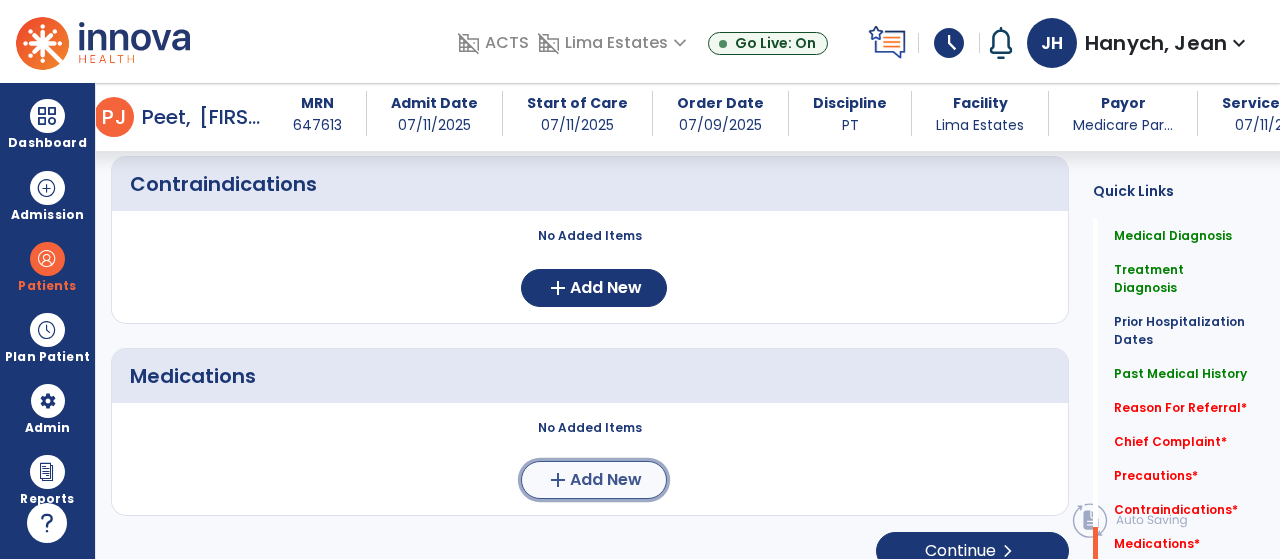 click on "add" 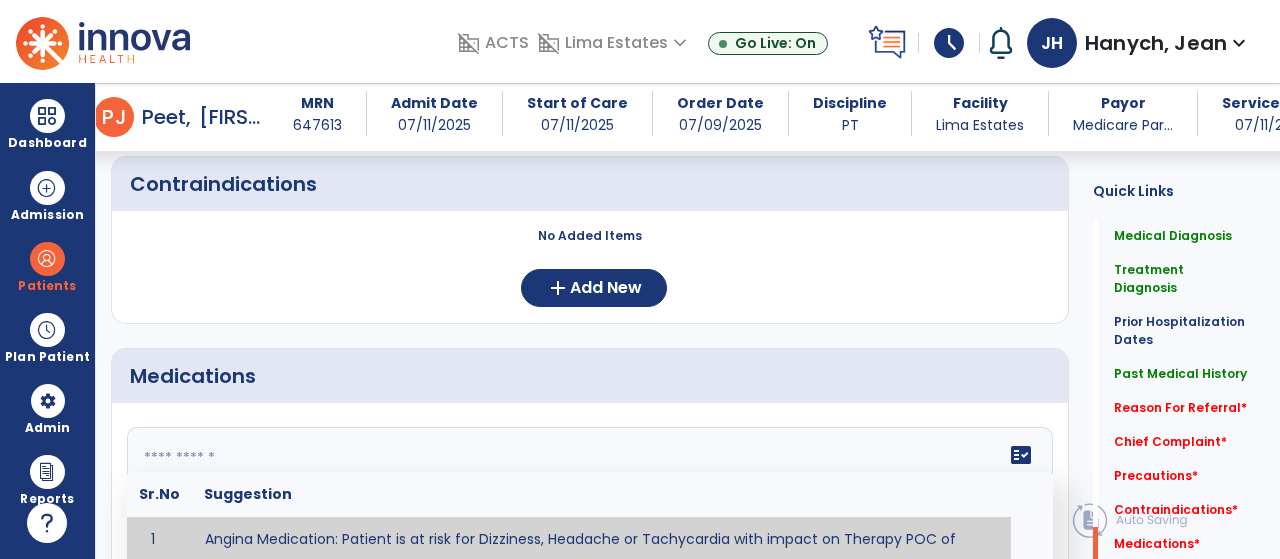 click 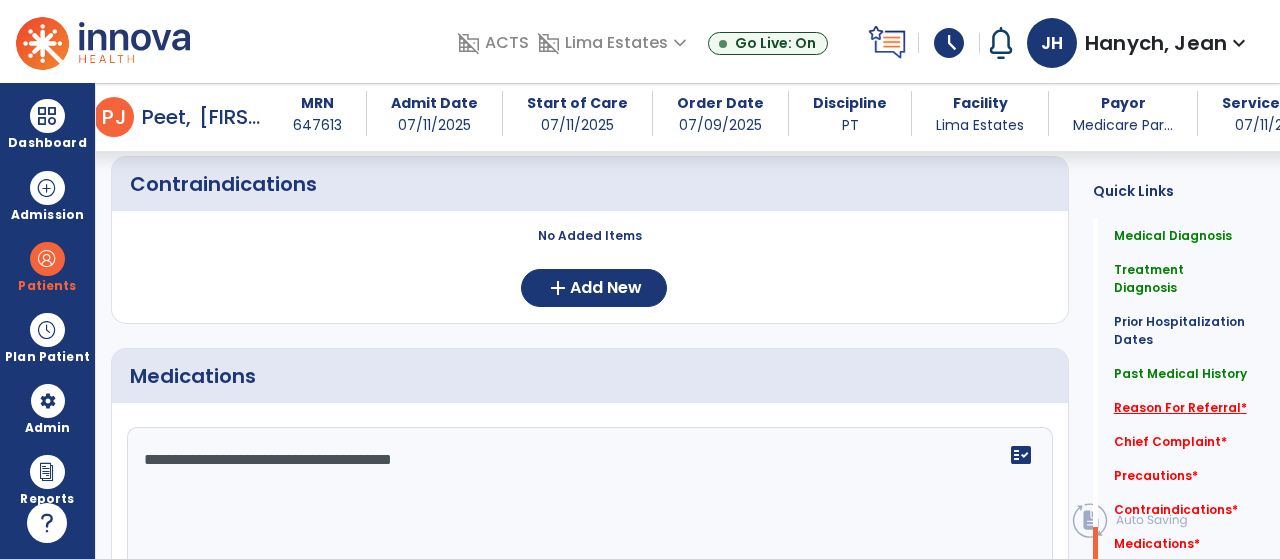 type on "**********" 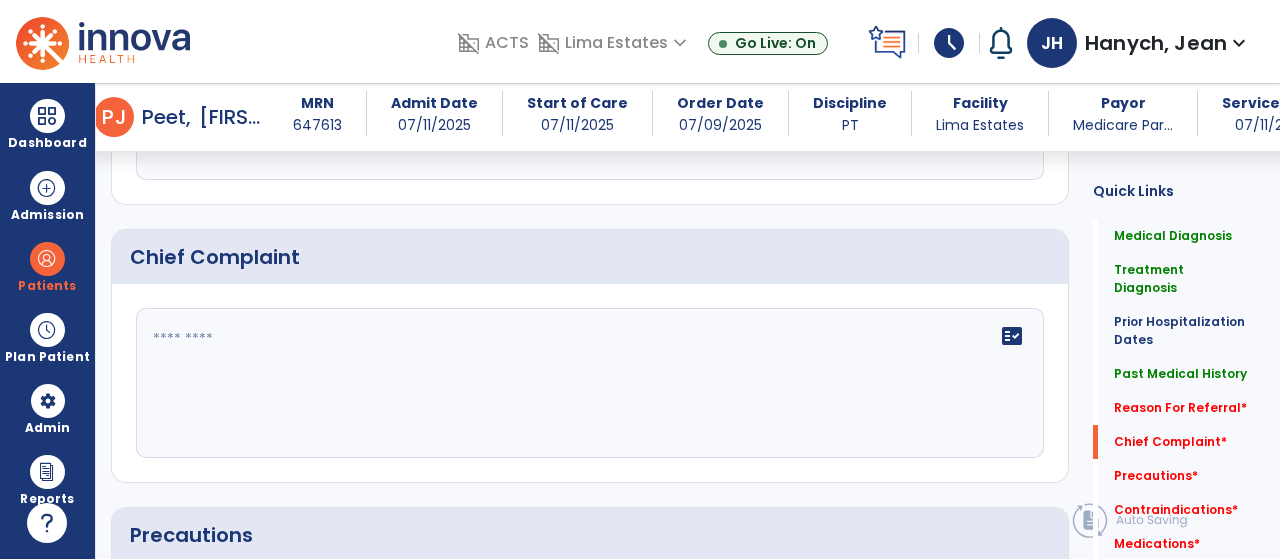 scroll, scrollTop: 894, scrollLeft: 0, axis: vertical 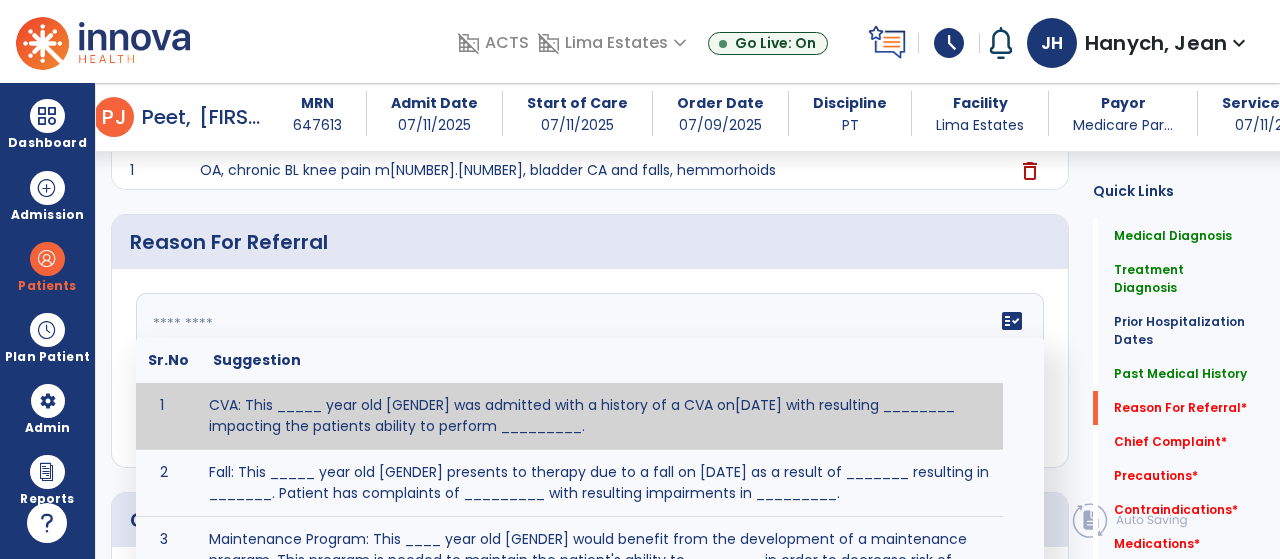 click on "fact_check  Sr.No Suggestion 1 CVA: This _____ year old [GENDER] was admitted with a history of a CVA on[DATE] with resulting ________ impacting the patients ability to perform _________. 2 Fall: This _____ year old [GENDER] presents to therapy due to a fall on [DATE] as a result of _______ resulting in _______.  Patient has complaints of _________ with resulting impairments in _________. 3 Maintenance Program: This ____ year old [GENDER] would benefit from the development of a maintenance program.  This program is needed to maintain the patient's ability to ________ in order to decrease risk of ____________.  The specialized skill, knowledge, and judgment of a Physical  4 Fall at Home: This _____ year old [GENDER] fell at home, resulting  in ________.  This has impacted this patient's _______.  As a result of these noted limitations in functional activities, this patient is unable to safely return to home.  This patient requires skilled therapy in order to improve safety and function. 5 6 7 8 9 10" 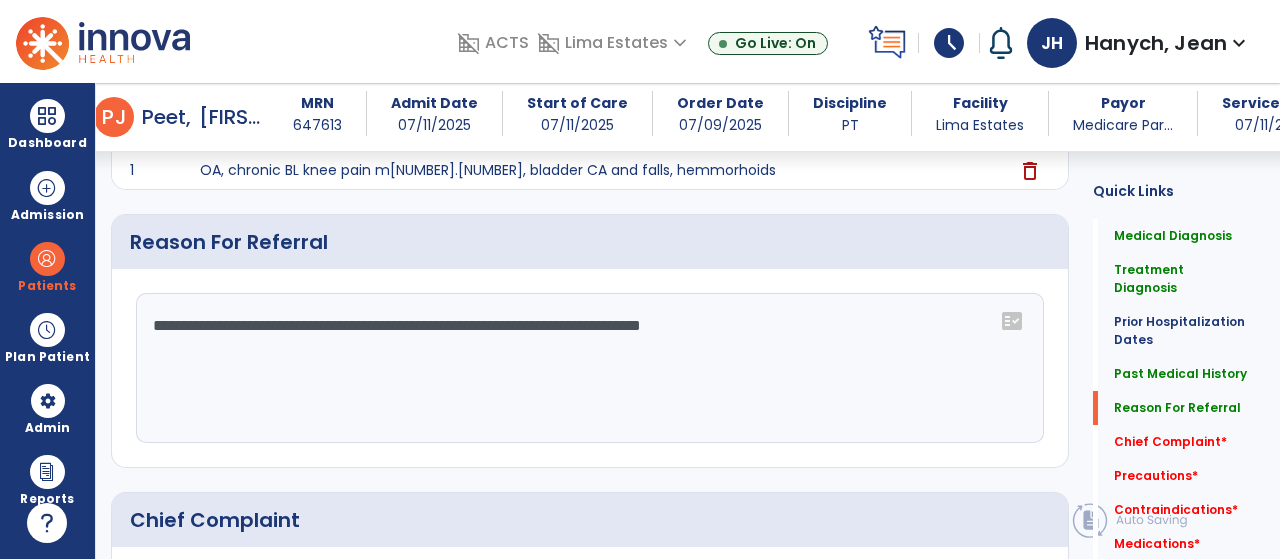 click on "**********" 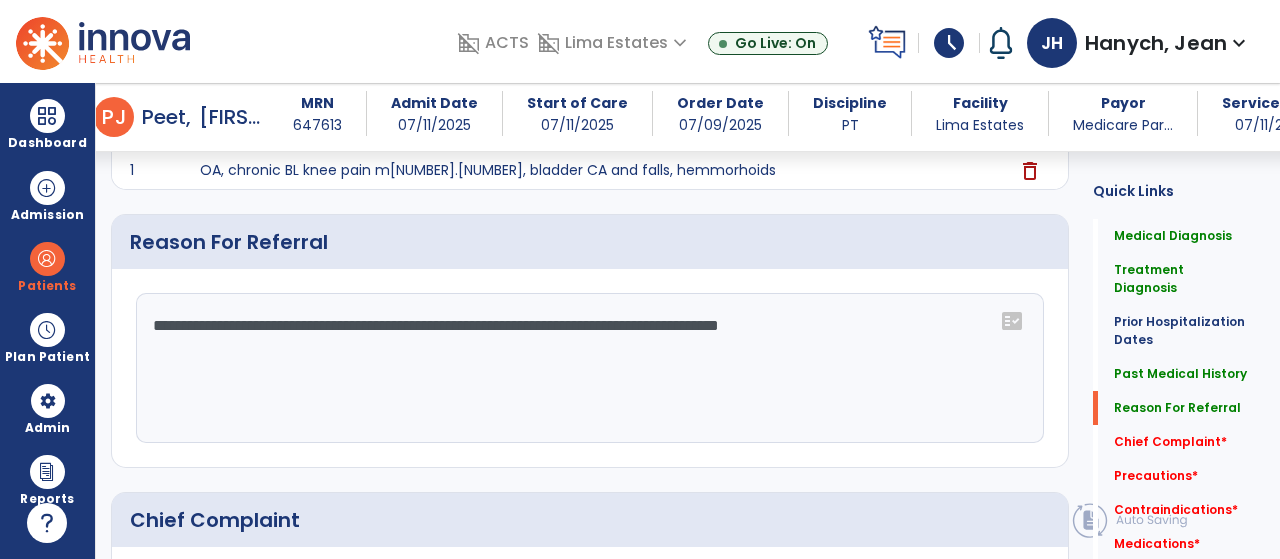 click on "**********" 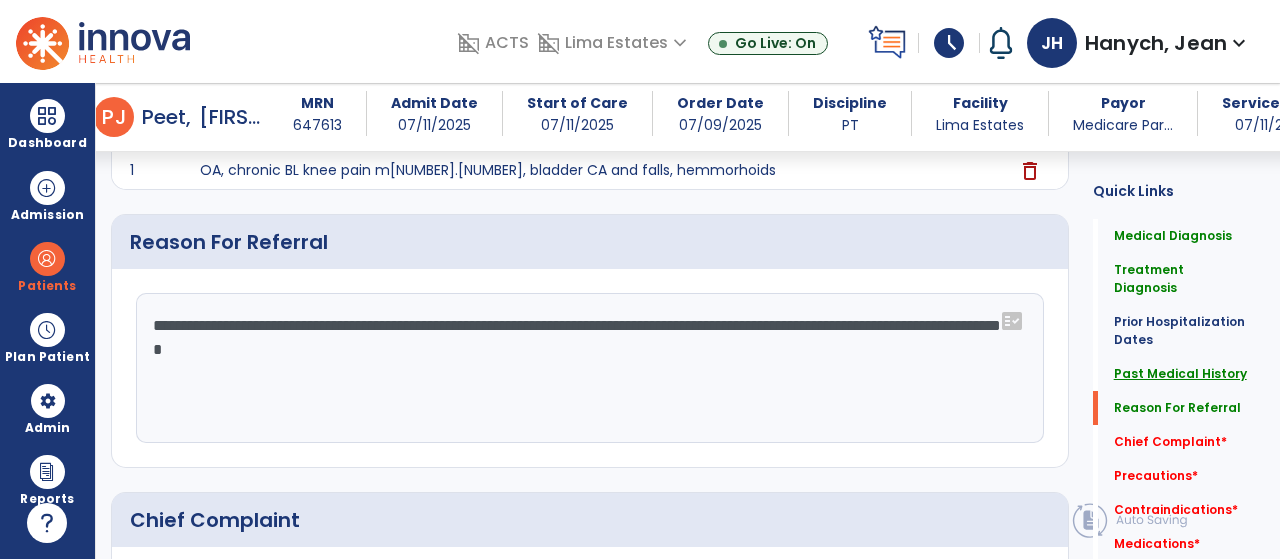 type on "**********" 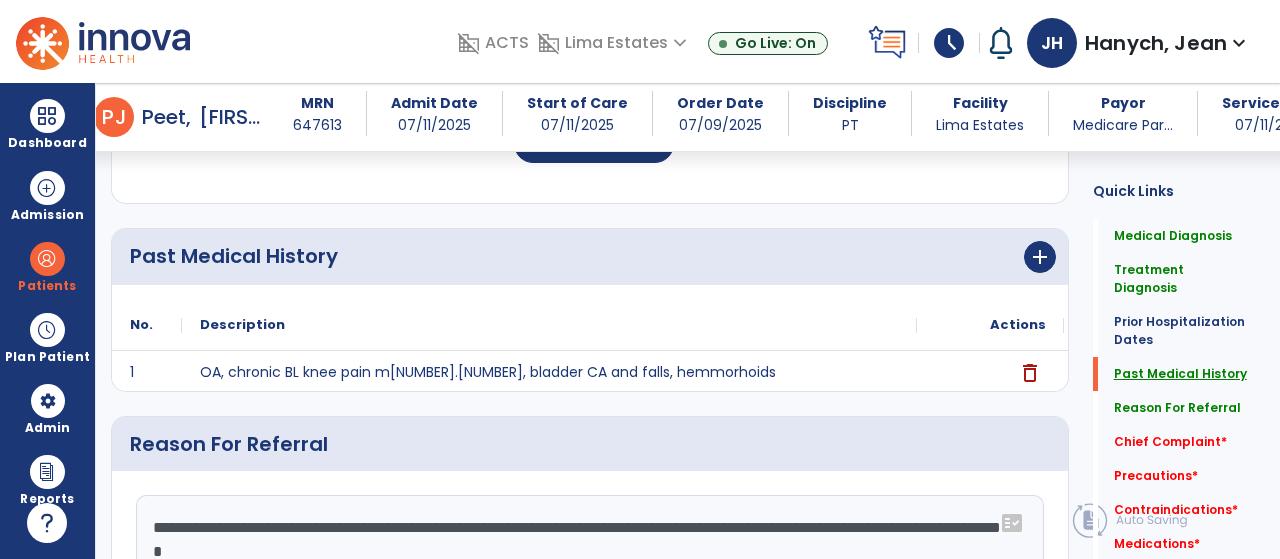 scroll, scrollTop: 662, scrollLeft: 0, axis: vertical 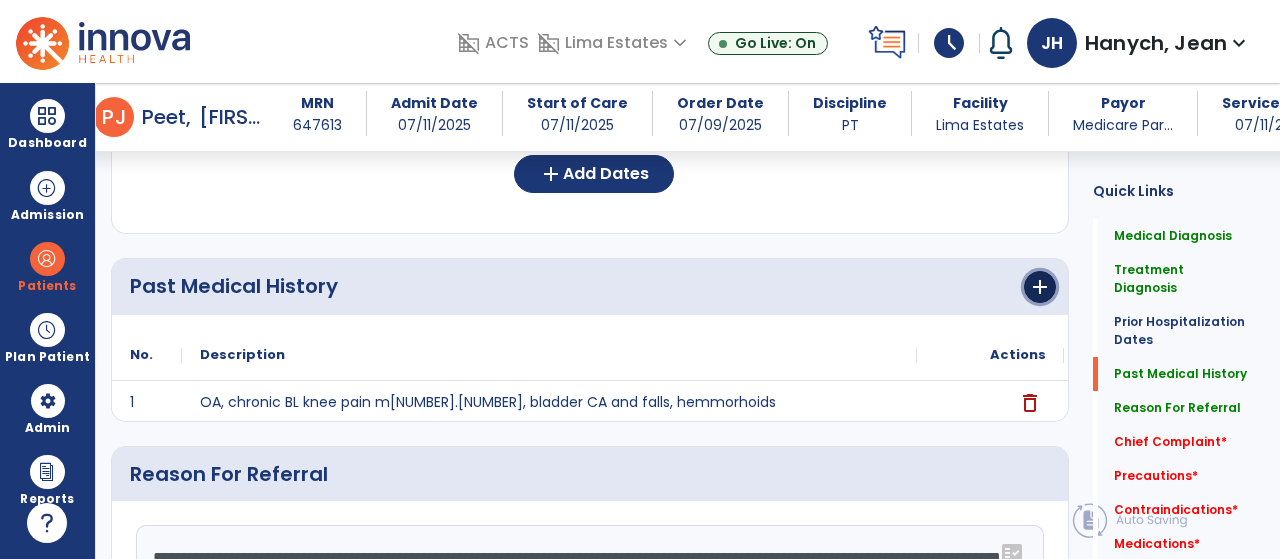 click on "add" 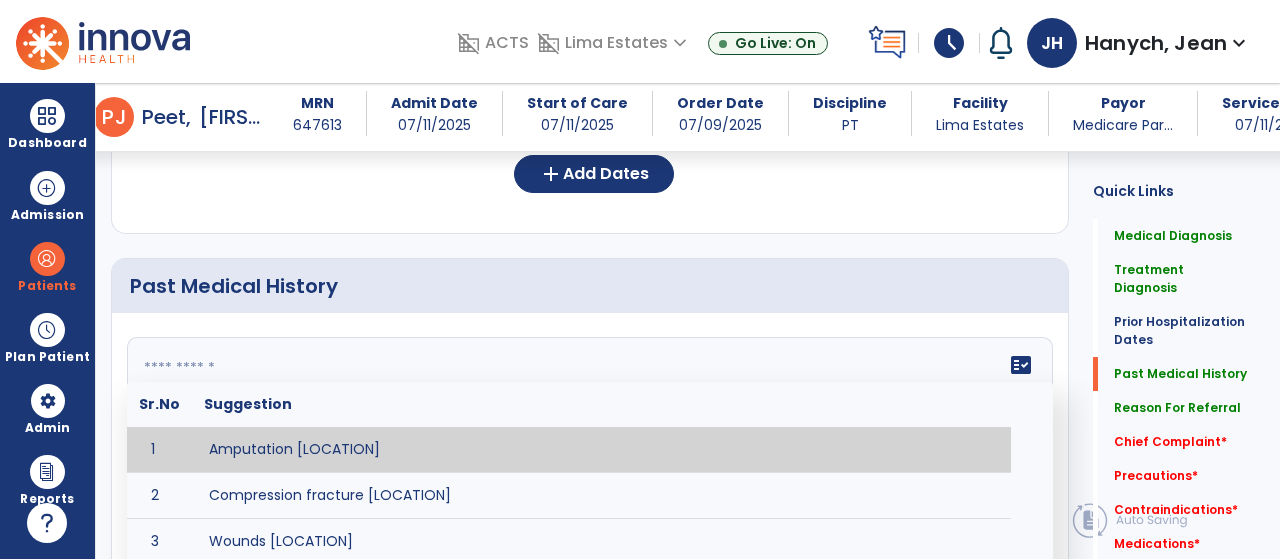 click on "fact_check  Sr.No Suggestion 1 Amputation [LOCATION] 2 Compression fracture [LOCATION] 3 Wounds [LOCATION] 4 Tendinosis [LOCATION] 5 Venous stasis ulcer [LOCATION] 6 Achilles tendon tear [LOCATION] 7 ACL tear surgically repaired [LOCATION] 8 Above knee amputation (AKA) [LOCATION] 9 Below knee amputation (BKE) [LOCATION] 10 Cancer (SITE/TYPE) 11 Surgery (TYPE) 12 AAA (Abdominal Aortic Aneurysm) 13 Achilles tendon tear [LOCATION] 14 Acute Renal Failure 15 AIDS (Acquired Immune Deficiency Syndrome) 16 Alzheimer's Disease 17 Anemia 18 Angina 19 Anxiety 20 ASHD (Arteriosclerotic Heart Disease) 21 Atrial Fibrillation 22 Bipolar Disorder 23 Bowel Obstruction 24 C-Diff 25 Coronary Artery Bypass Graft (CABG) 26 CAD (Coronary Artery Disease) 27 Carpal tunnel syndrome 28 Chronic bronchitis 29 Chronic renal failure 30 Colostomy 31 COPD (Chronic Obstructive Pulmonary Disease) 32 CRPS (Complex Regional Pain Syndrome) 33 CVA (Cerebrovascular Accident) 34 CVI (Chronic Venous Insufficiency) 35 DDD (Degenerative Disc Disease)" 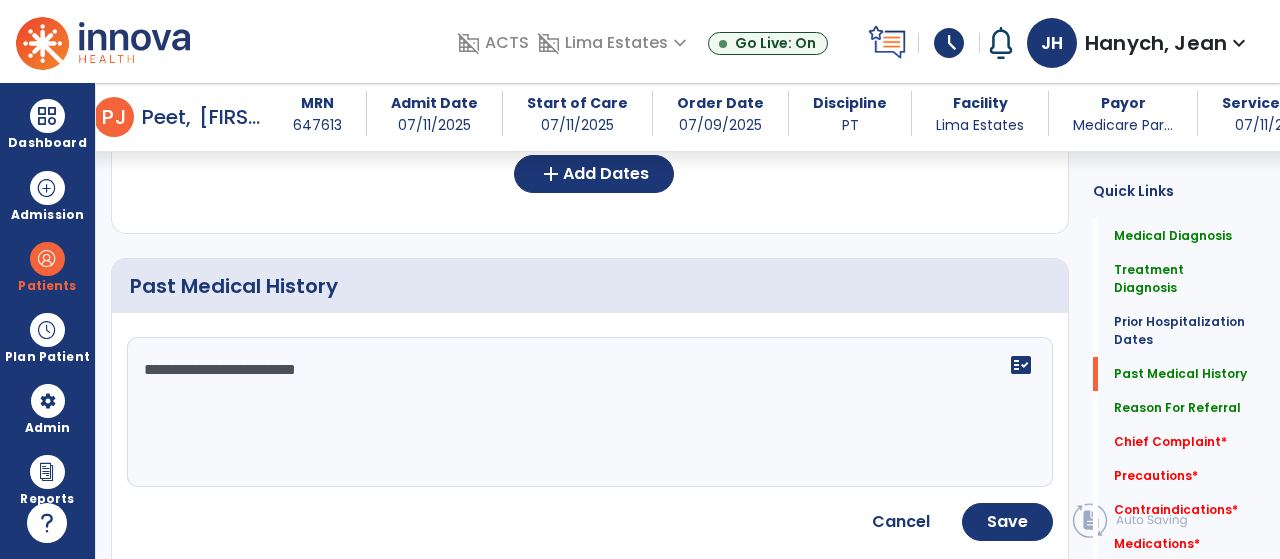click on "**********" 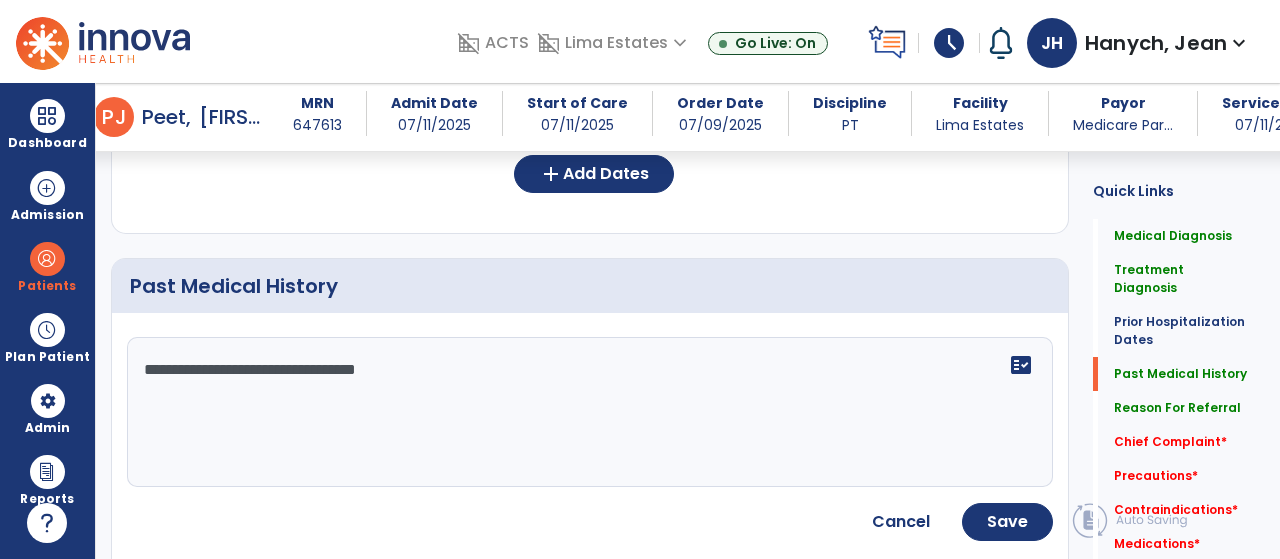 click on "**********" 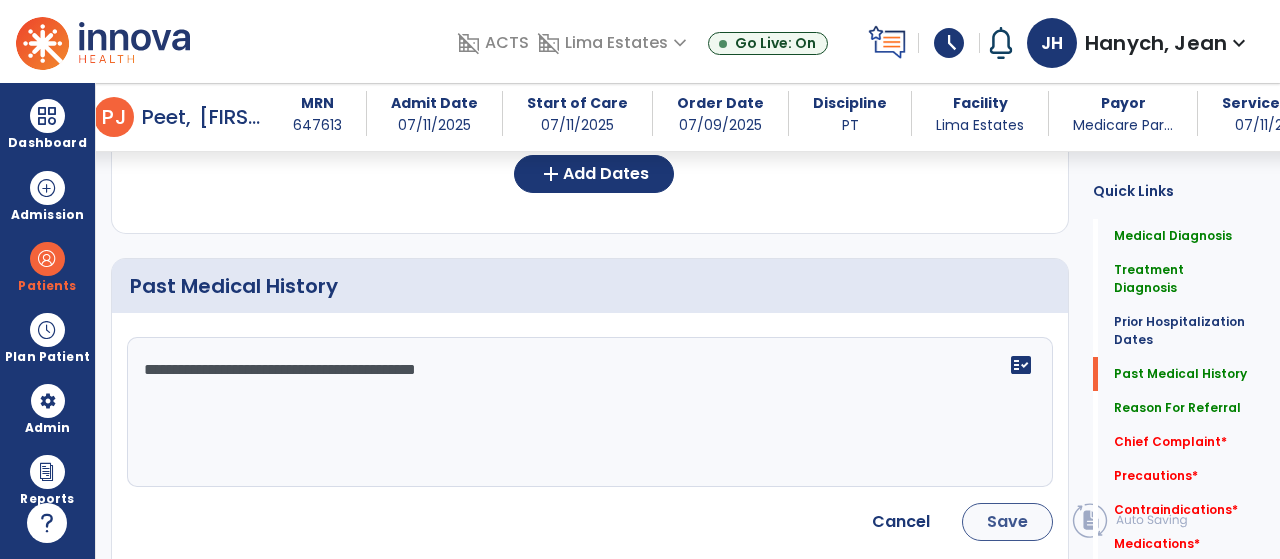 type on "**********" 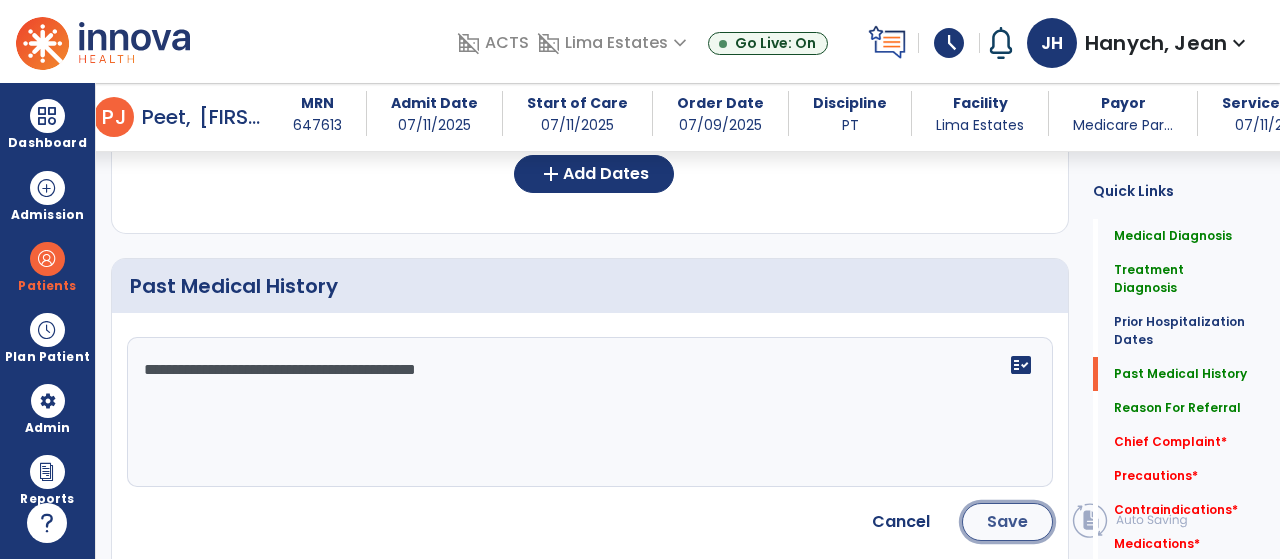 click on "Save" 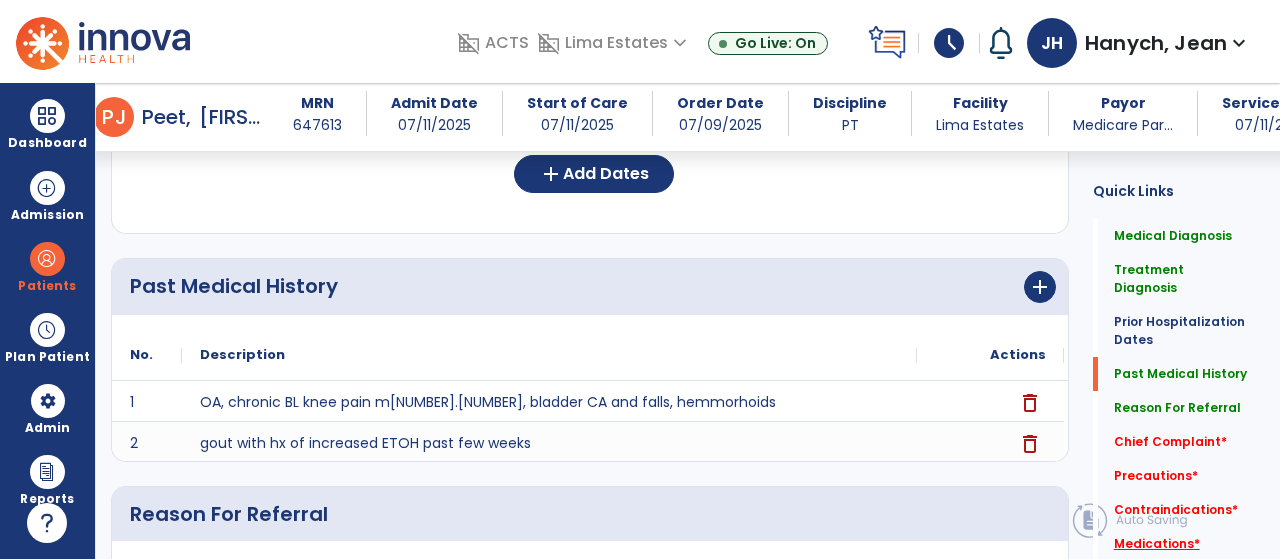 click on "Medications   *" 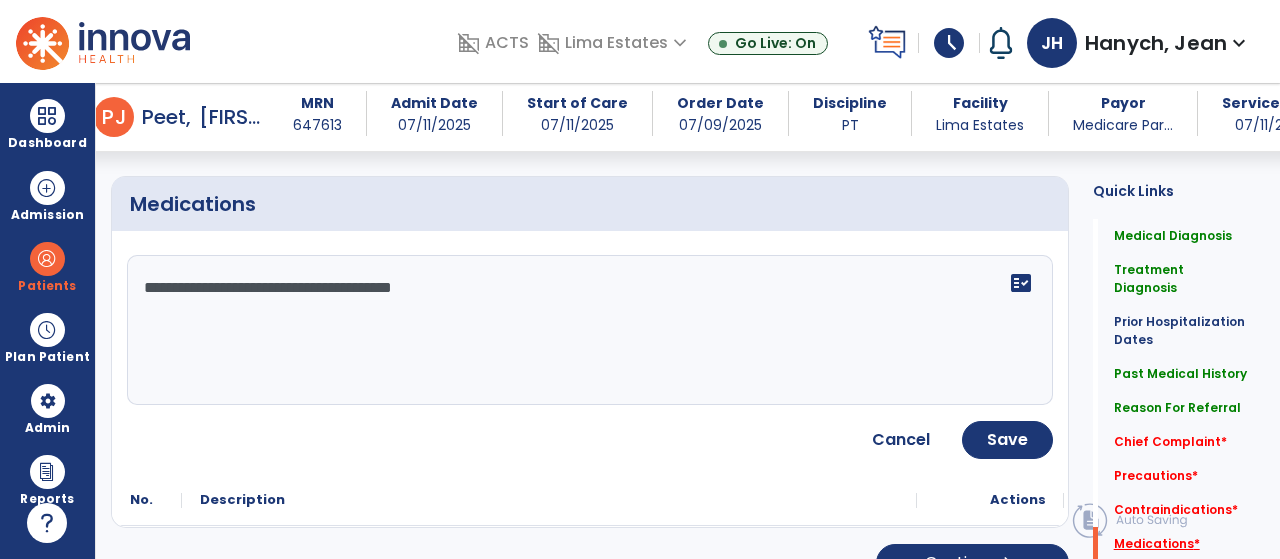 scroll, scrollTop: 1918, scrollLeft: 0, axis: vertical 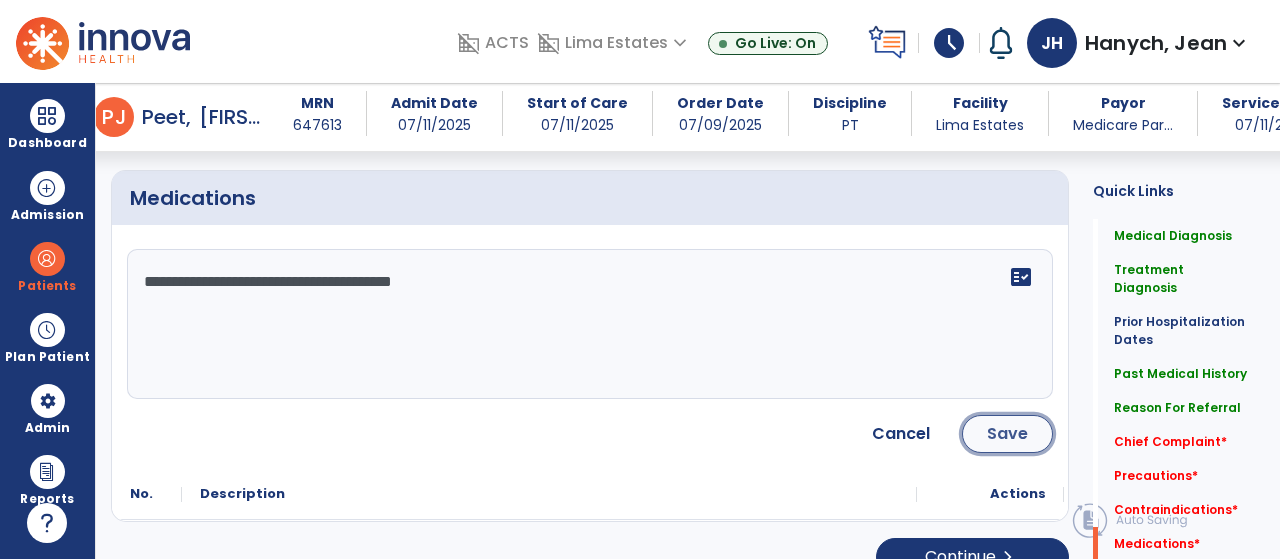 click on "Save" 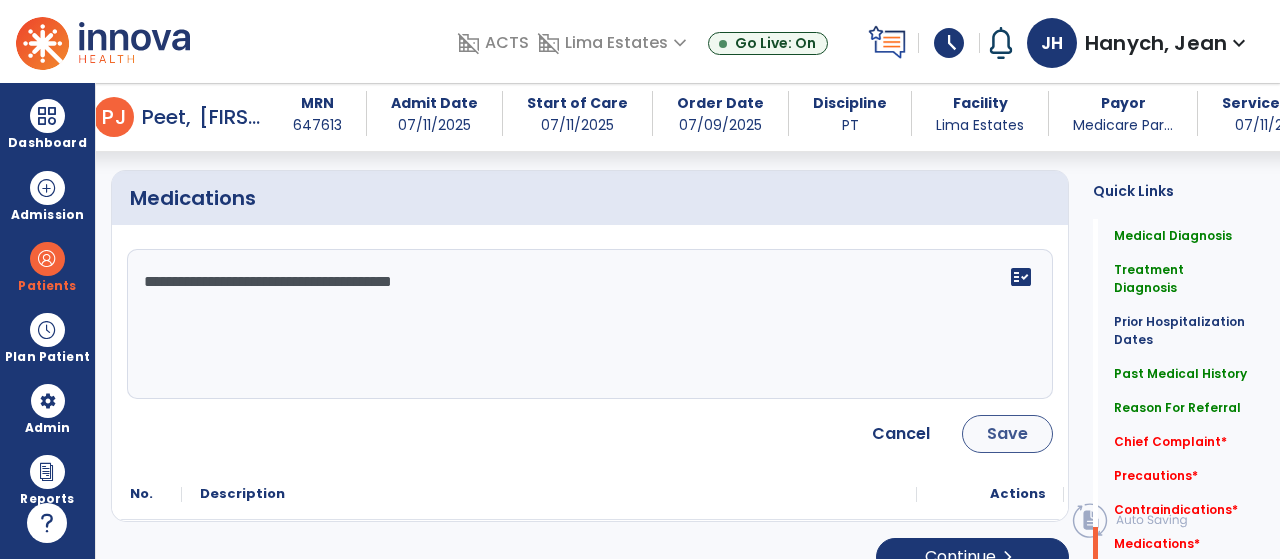 scroll, scrollTop: 1736, scrollLeft: 0, axis: vertical 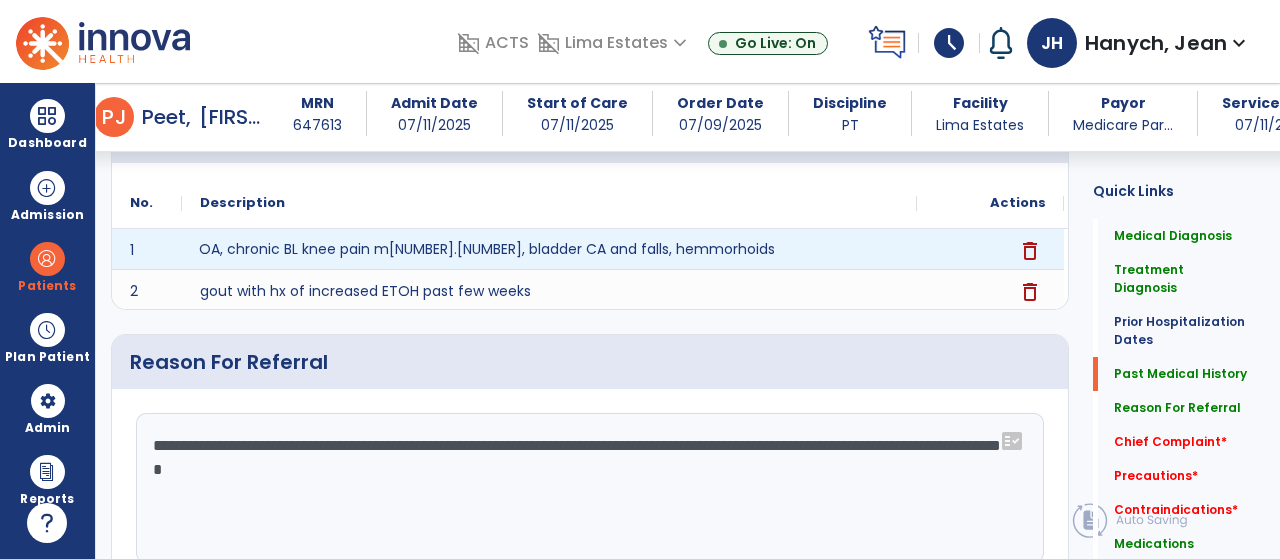 click on "OA, chronic BL knee pain m[NUMBER].[NUMBER], bladder CA and falls, hemmorhoids" 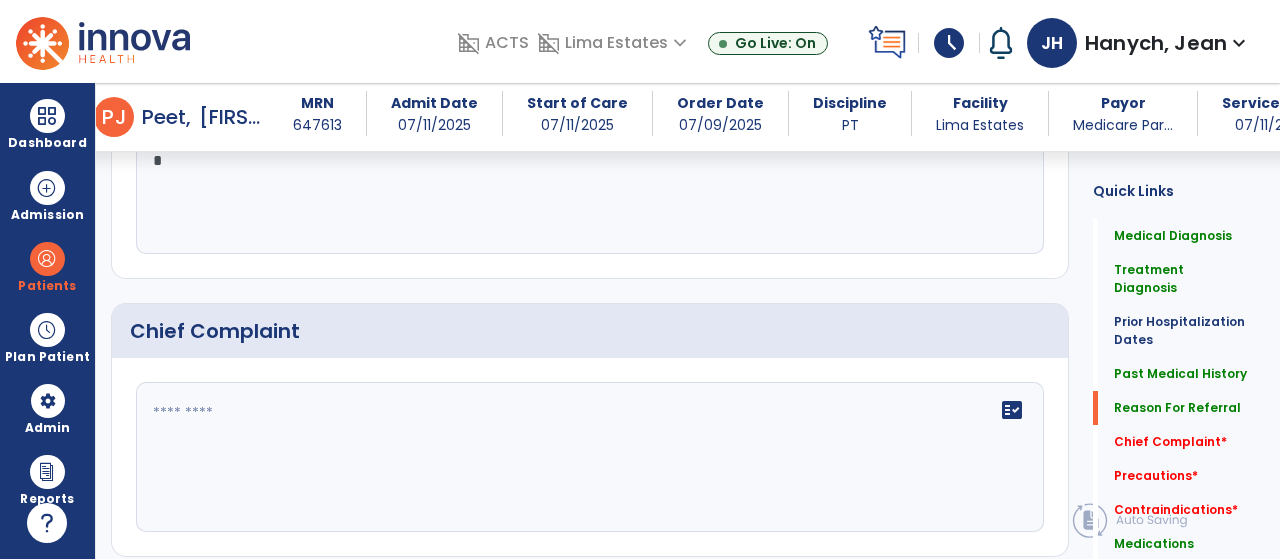 scroll, scrollTop: 1127, scrollLeft: 0, axis: vertical 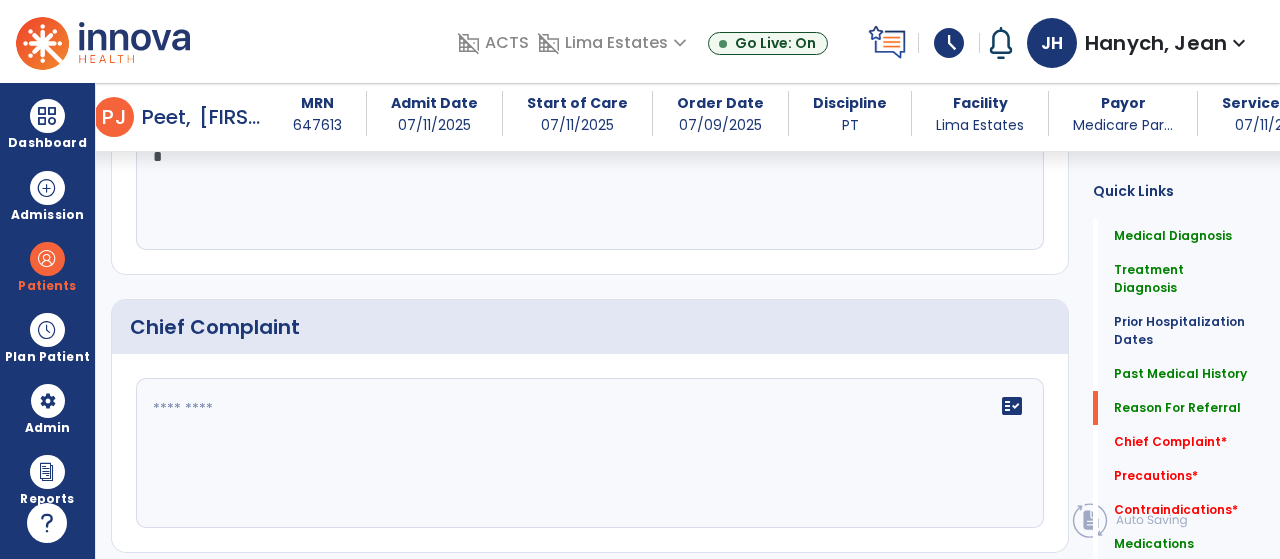 click 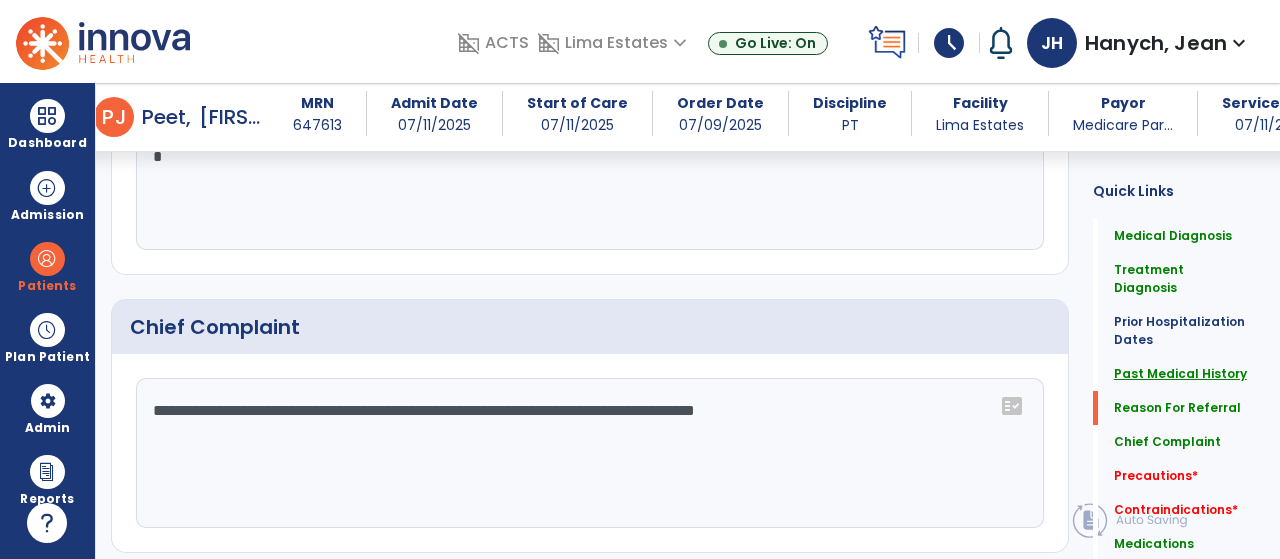 type on "**********" 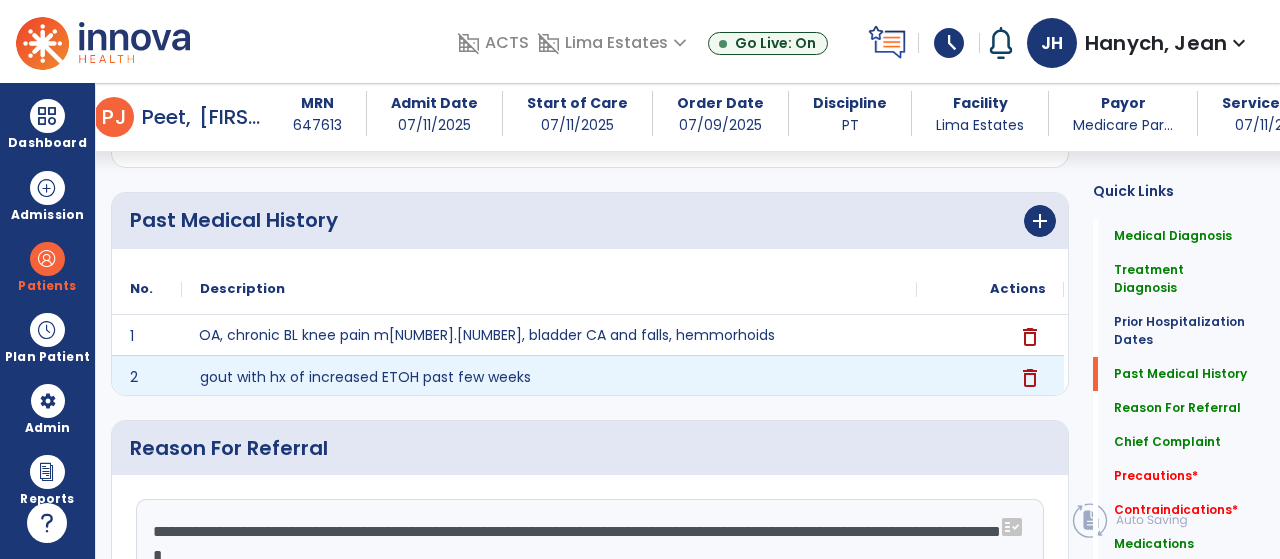 scroll, scrollTop: 682, scrollLeft: 0, axis: vertical 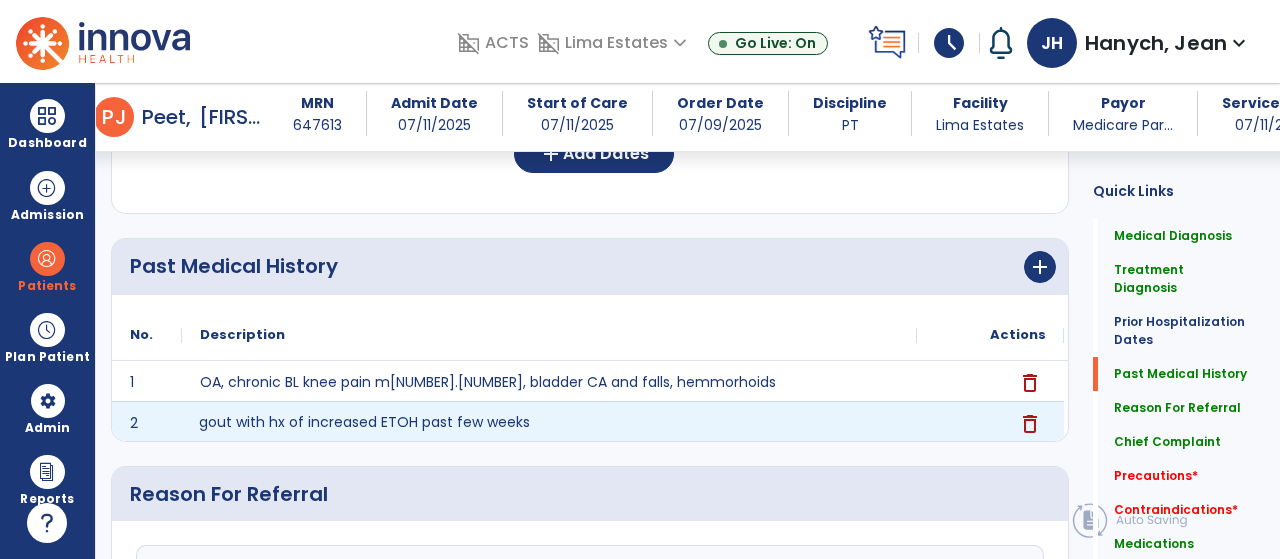 click on "gout with hx of increased ETOH past few weeks" 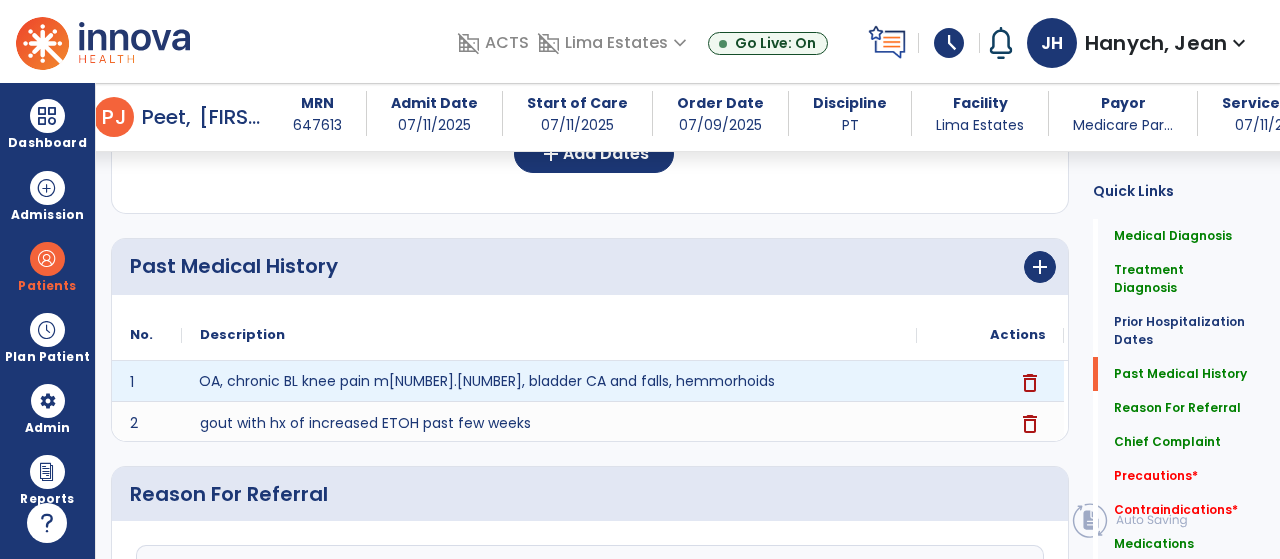 click on "OA, chronic BL knee pain m[NUMBER].[NUMBER], bladder CA and falls, hemmorhoids" 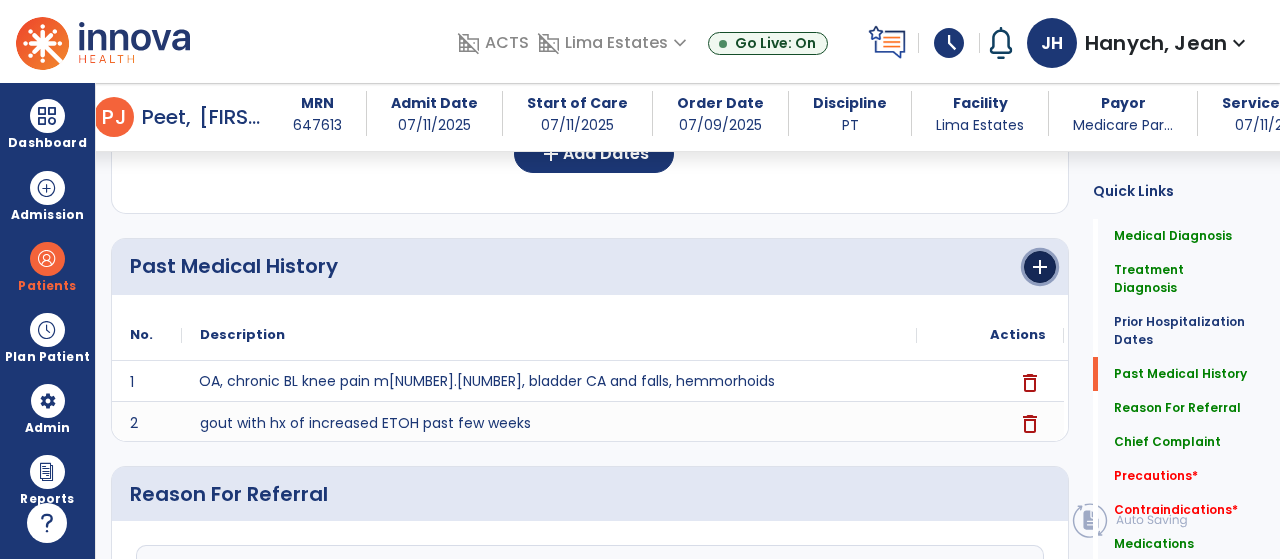 click on "add" 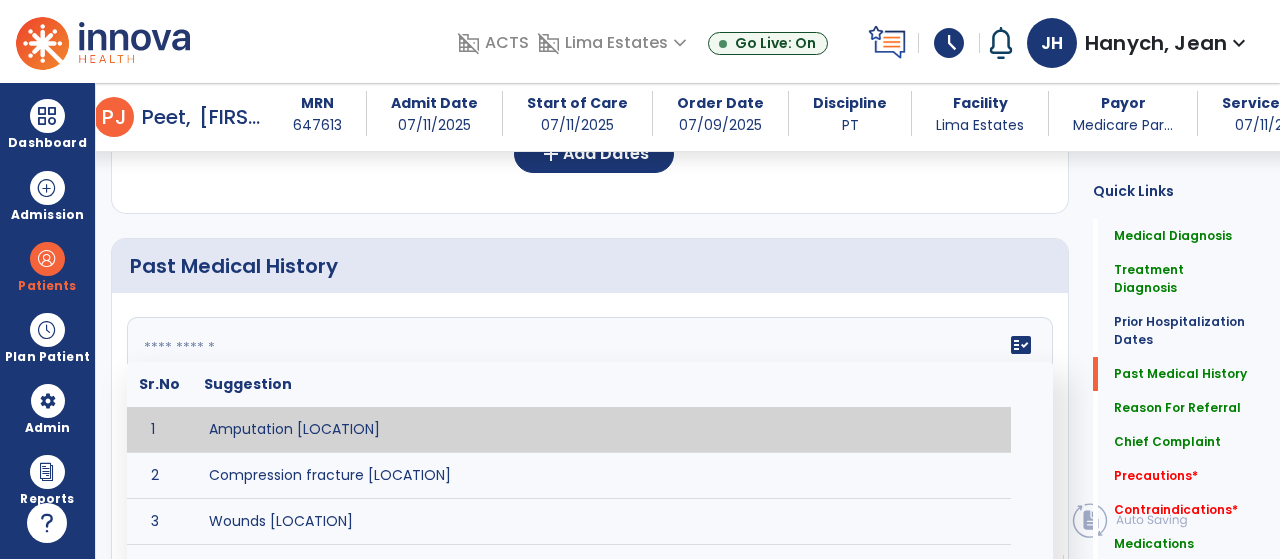 click 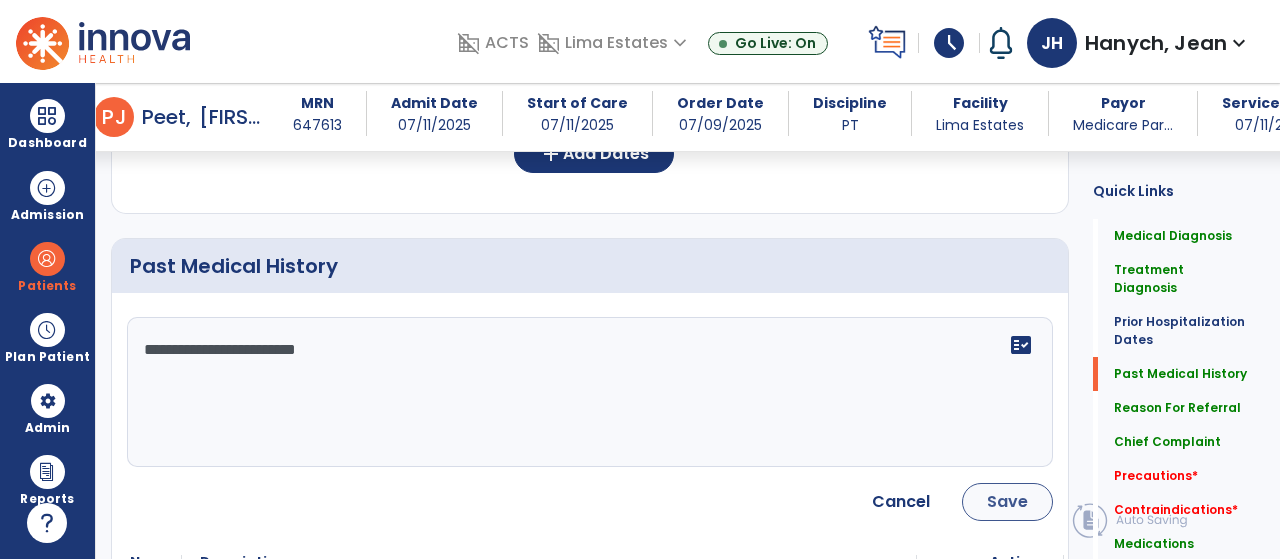 type on "**********" 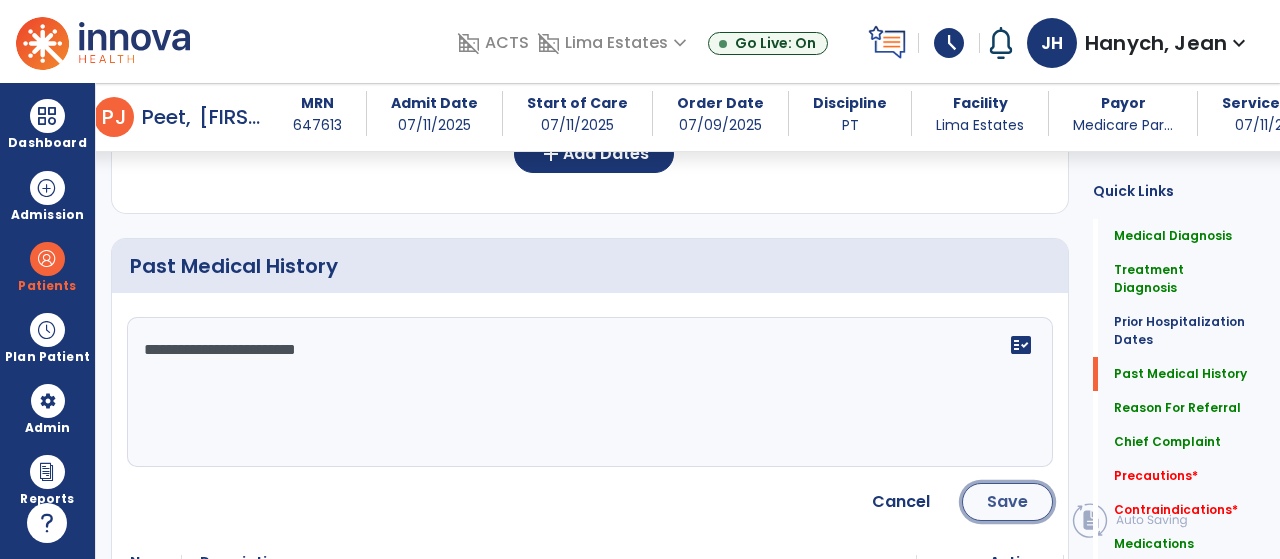 click on "Save" 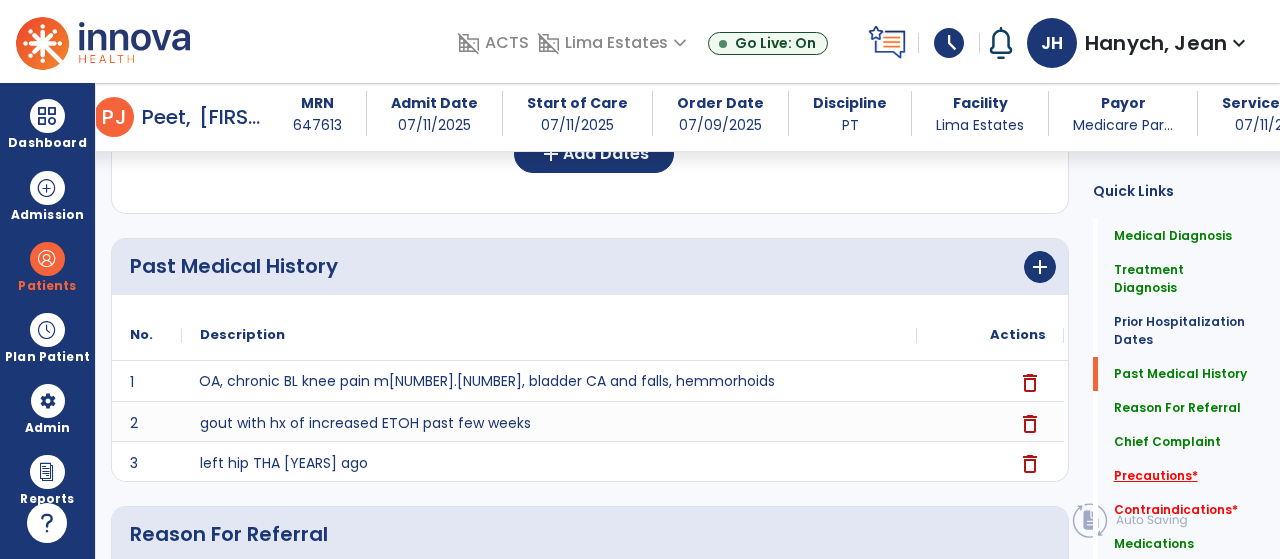 click on "Precautions   *" 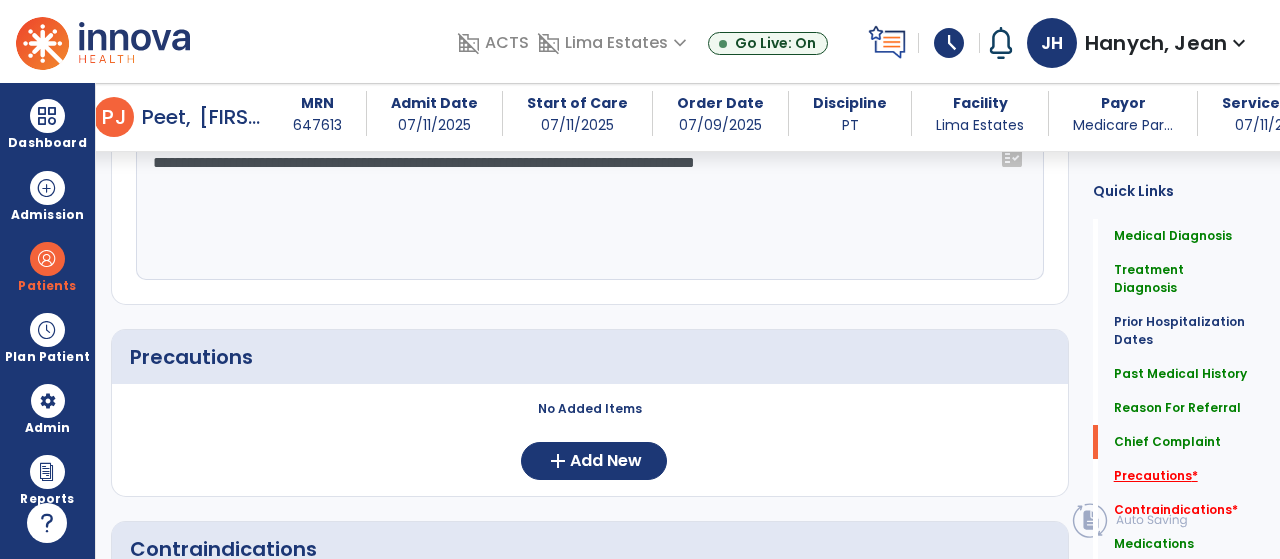 scroll, scrollTop: 1484, scrollLeft: 0, axis: vertical 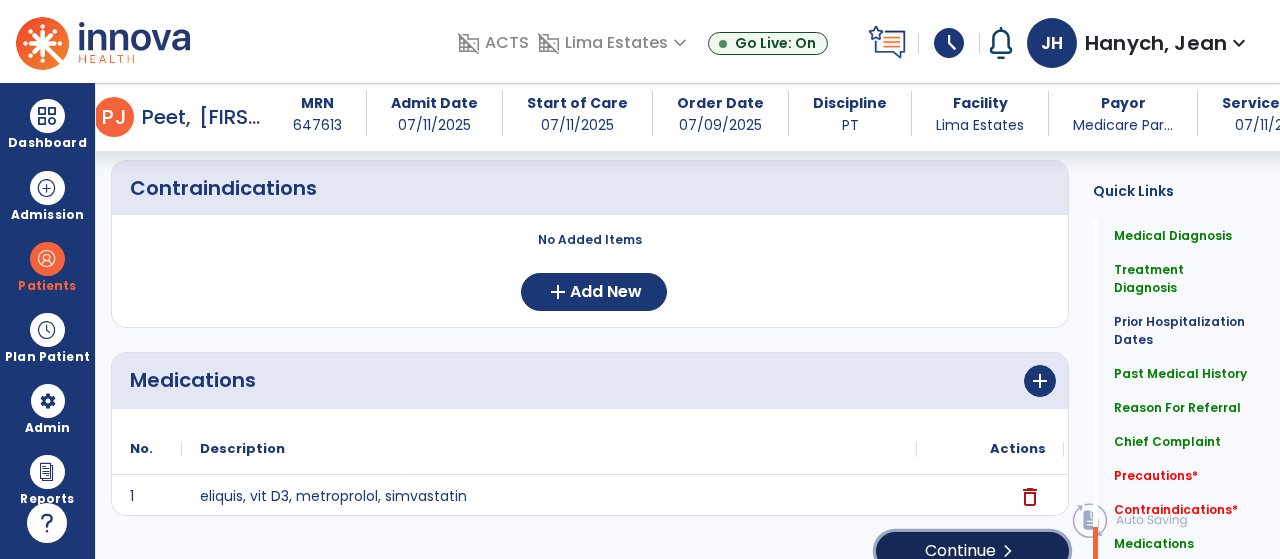 click on "Continue  chevron_right" 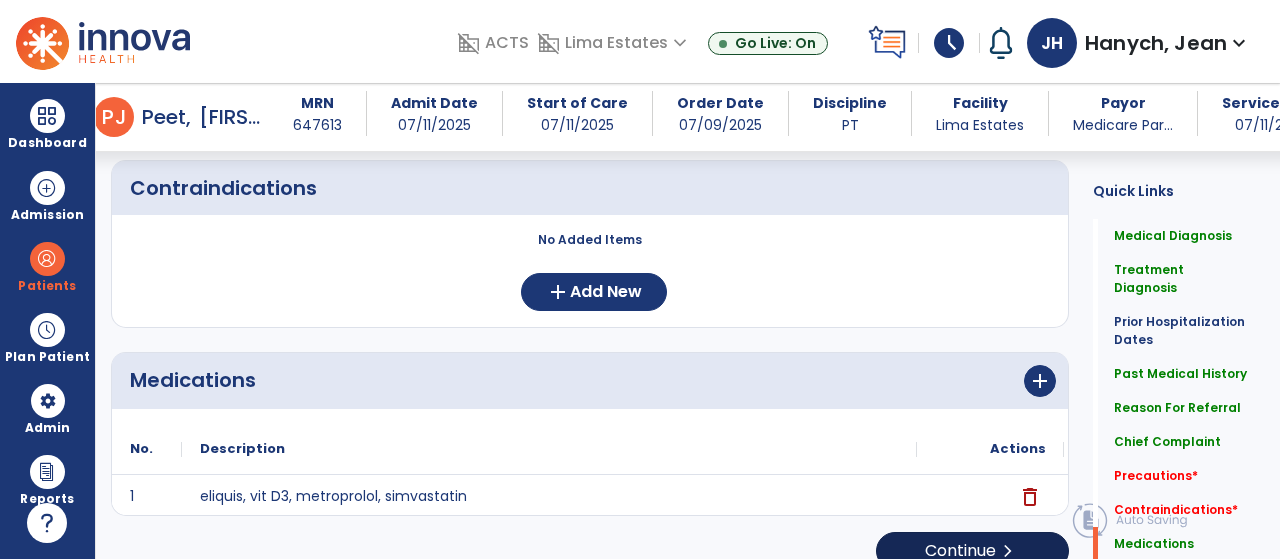 scroll, scrollTop: 0, scrollLeft: 0, axis: both 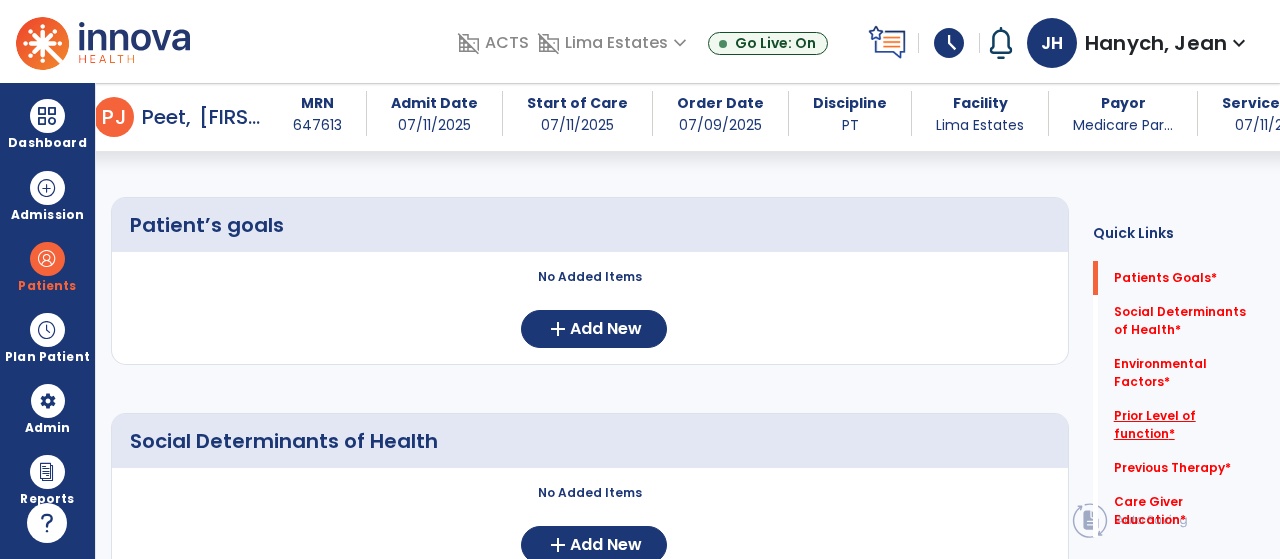 click on "Prior Level of function   *" 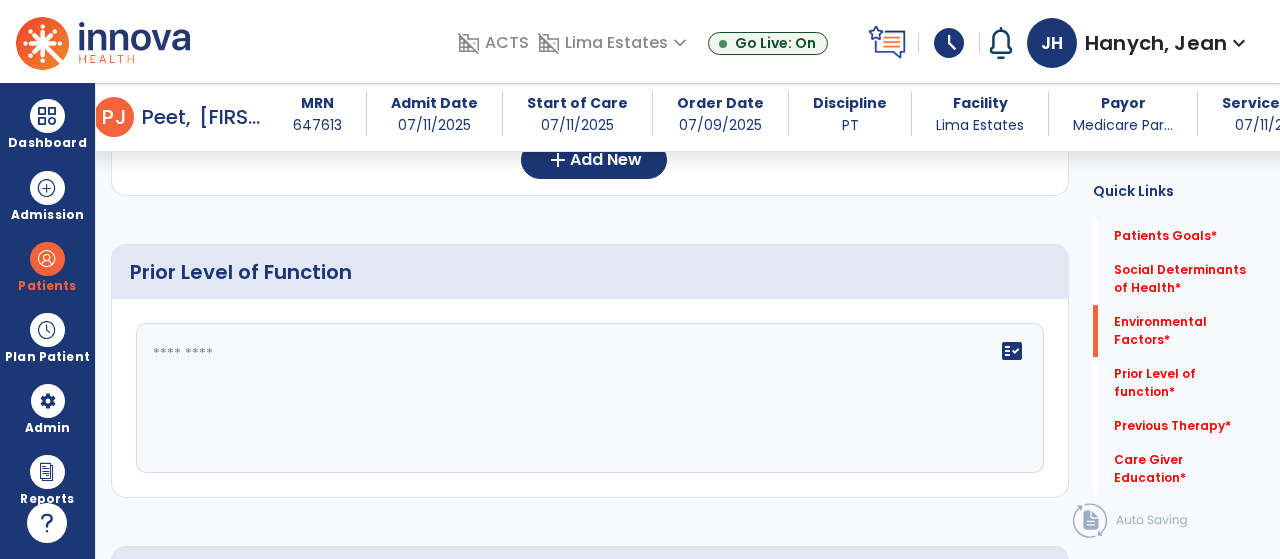 scroll, scrollTop: 804, scrollLeft: 0, axis: vertical 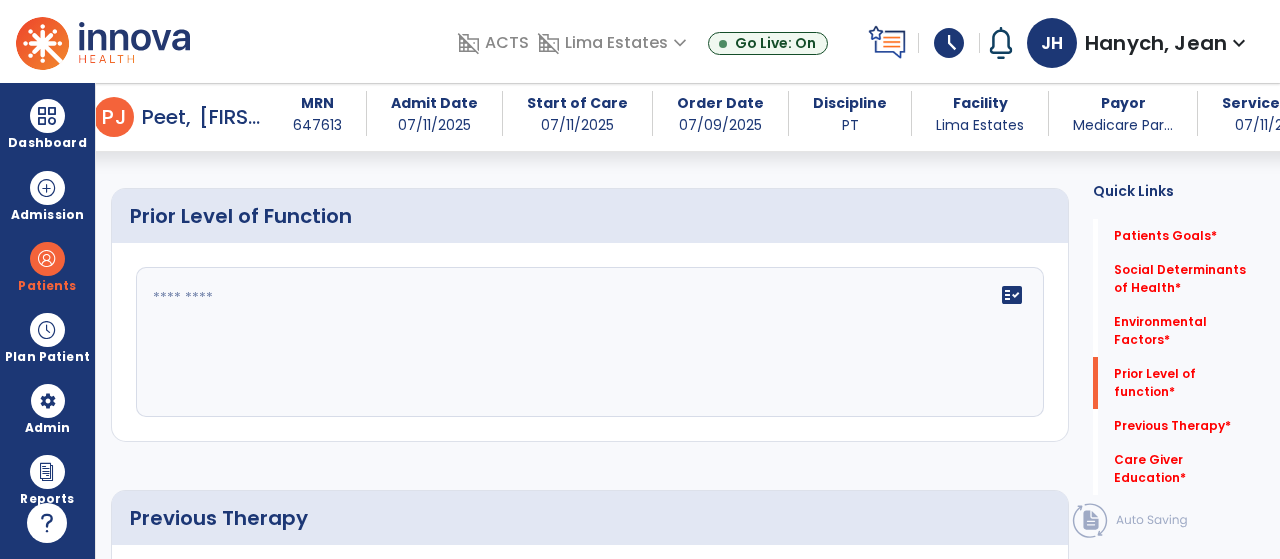 click 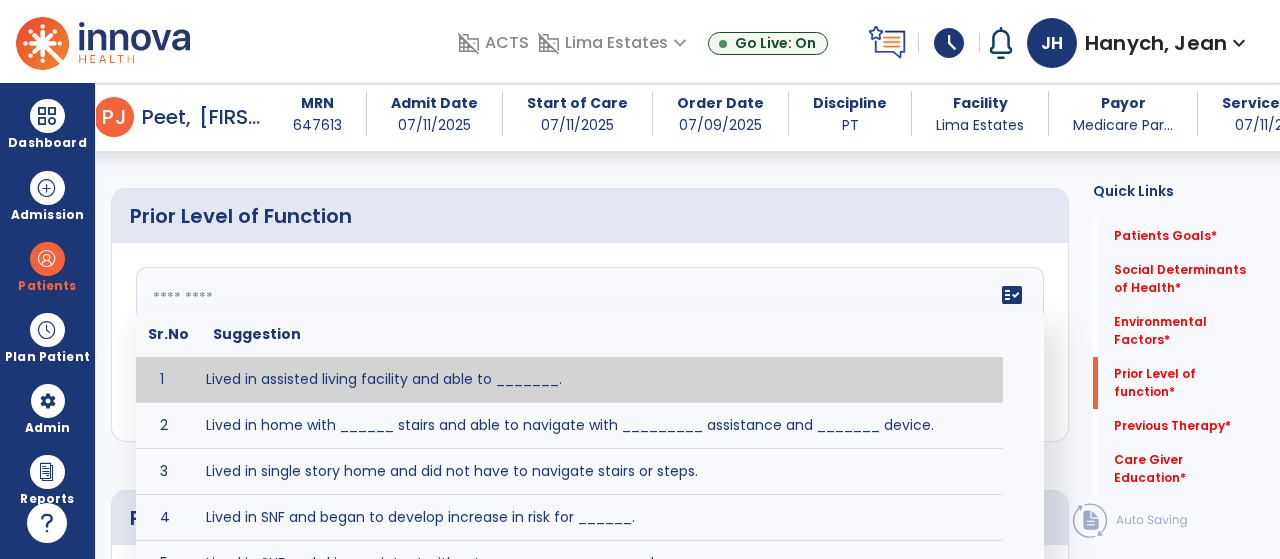 click 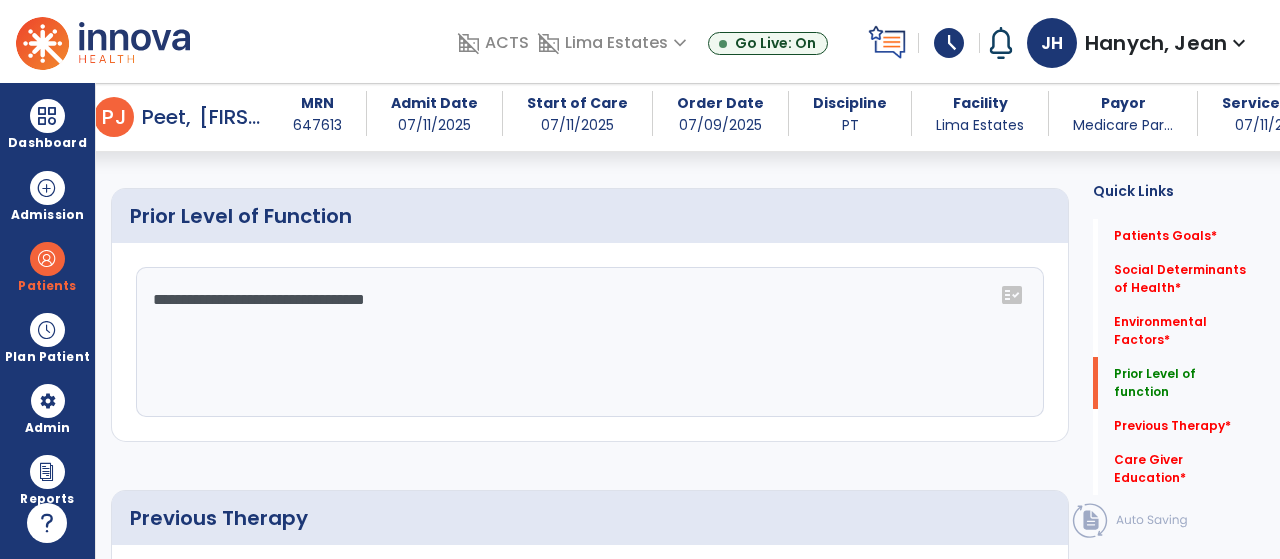 click on "**********" 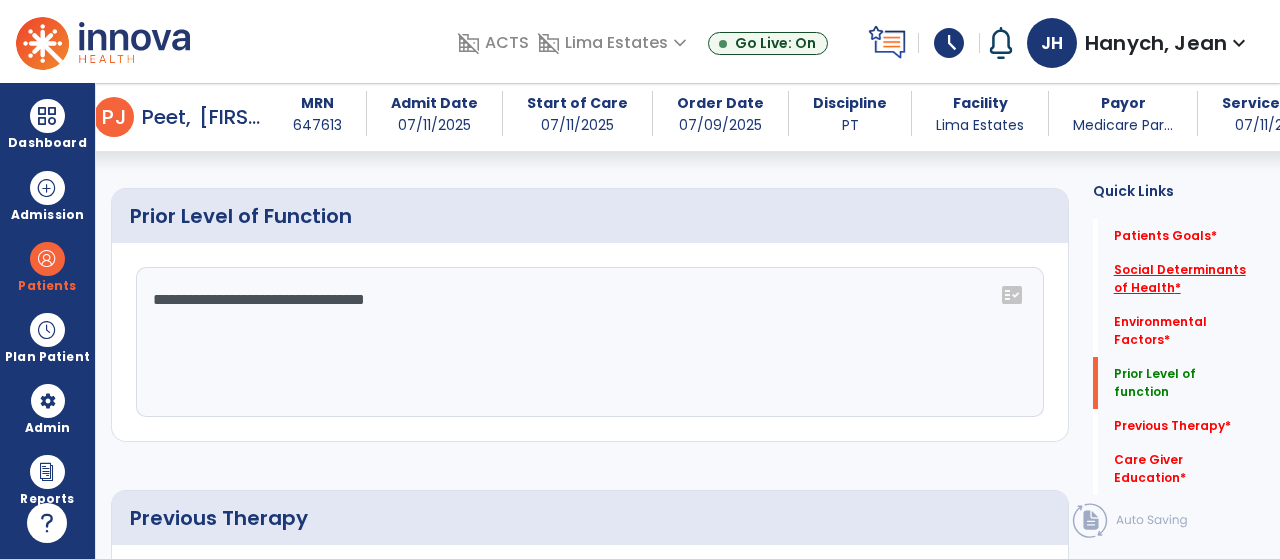 type on "**********" 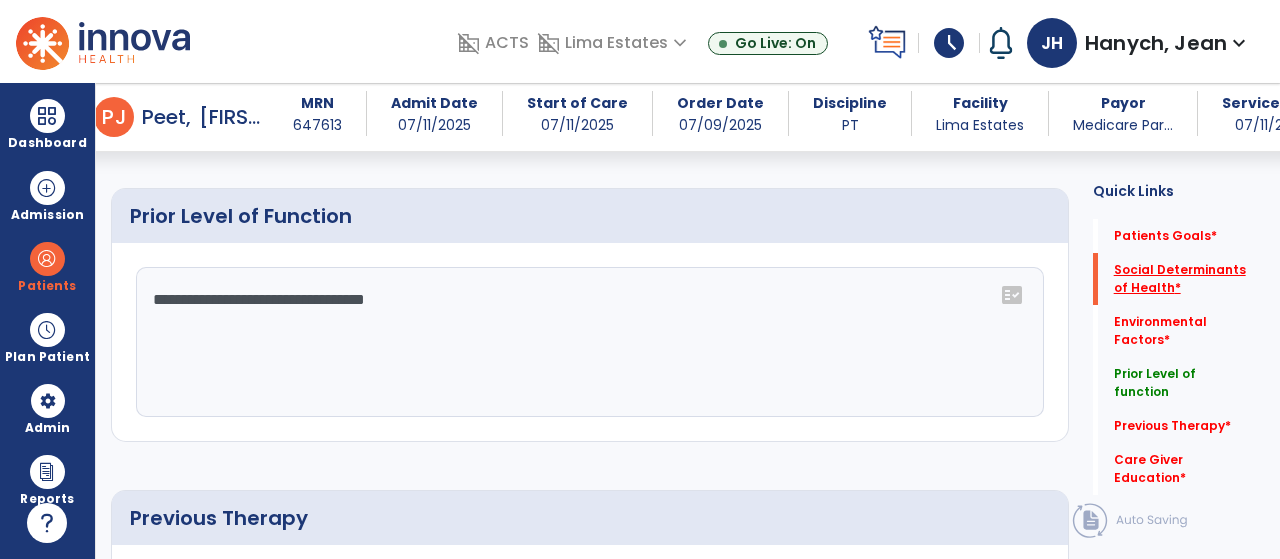 click on "Social Determinants of Health   *" 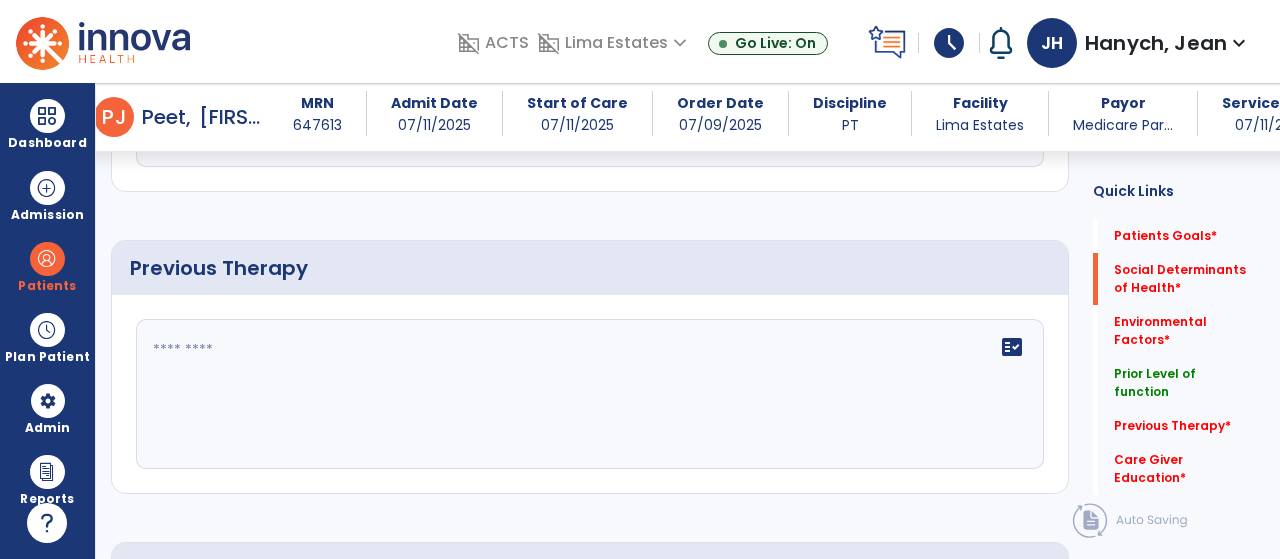 scroll, scrollTop: 1064, scrollLeft: 0, axis: vertical 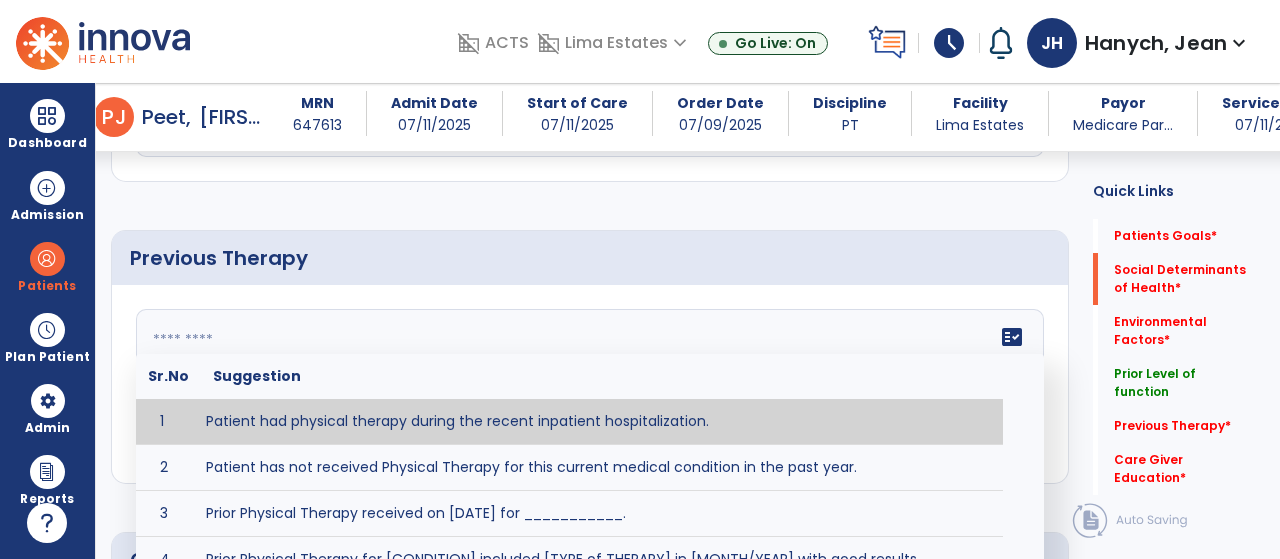 click 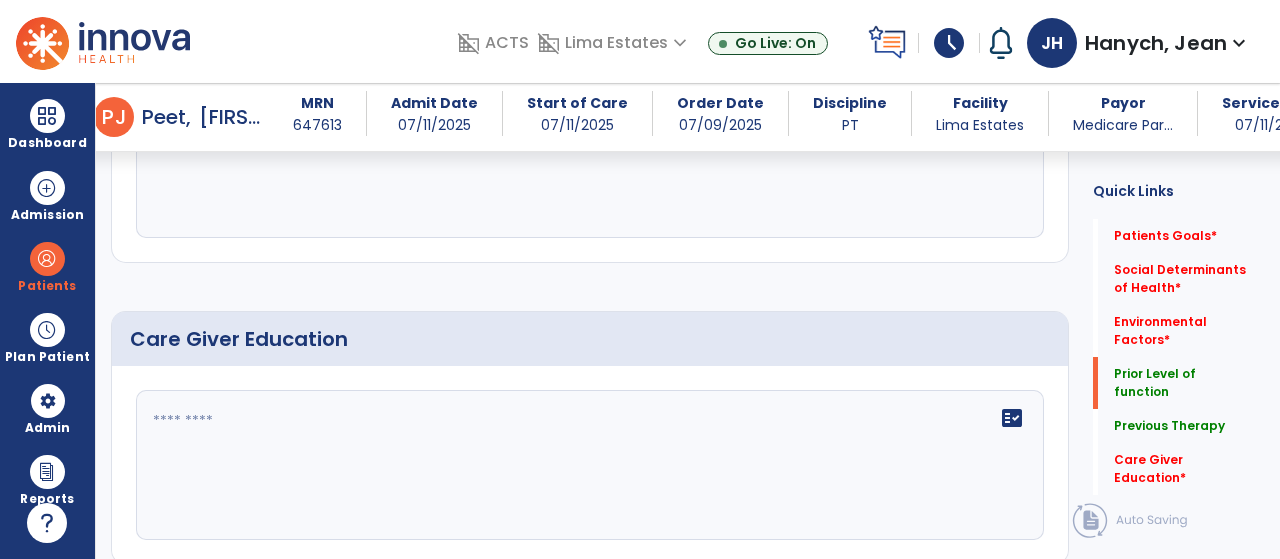 scroll, scrollTop: 1288, scrollLeft: 0, axis: vertical 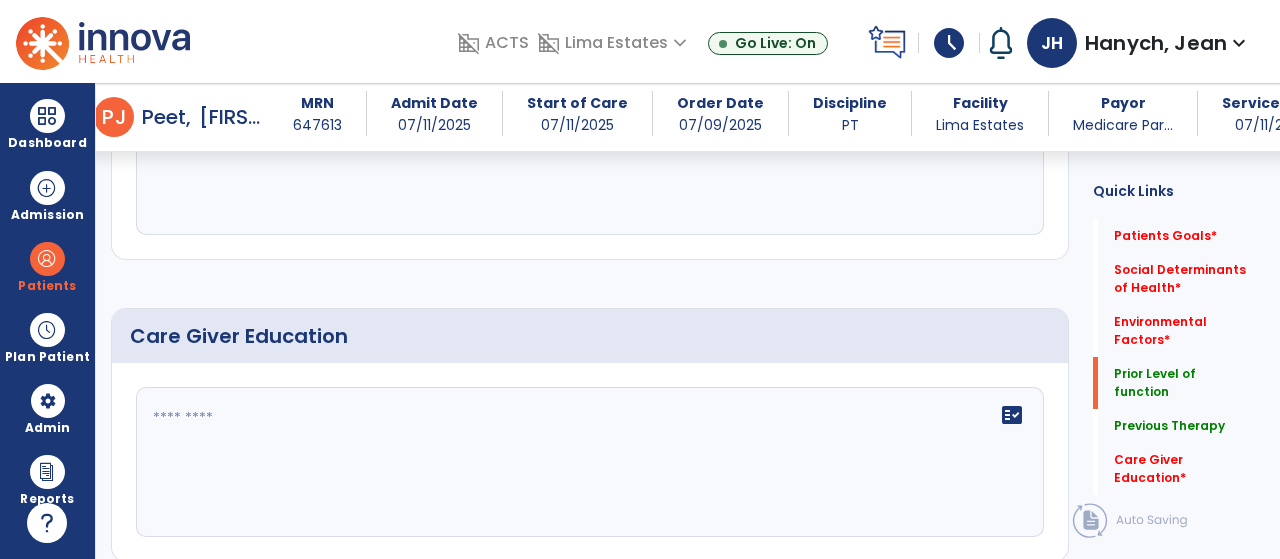 type on "**********" 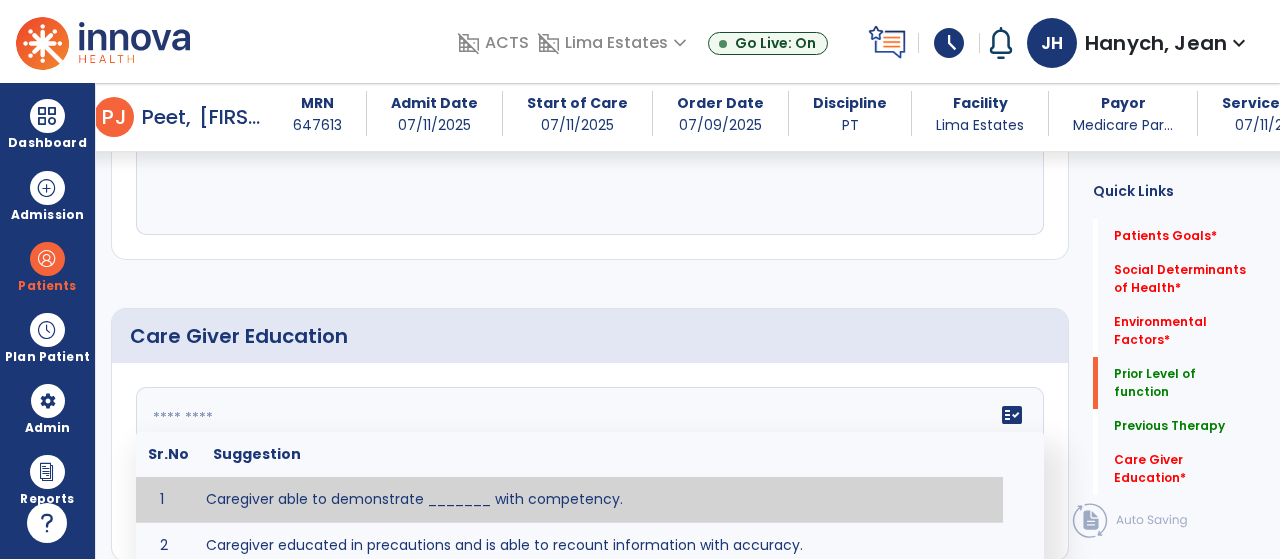 click 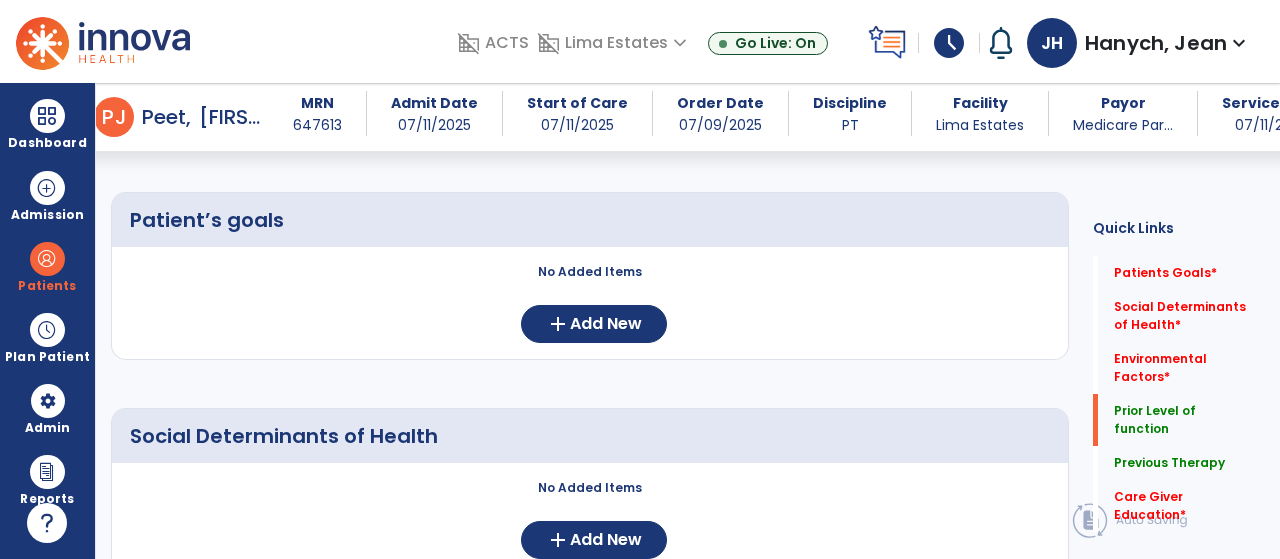 scroll, scrollTop: 0, scrollLeft: 0, axis: both 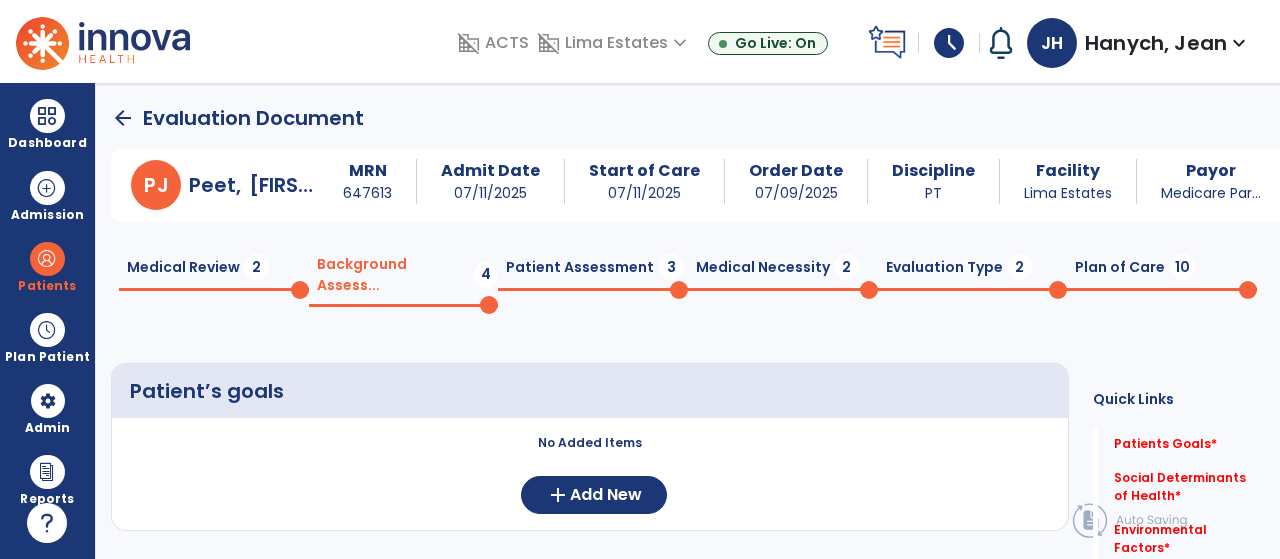 click on "Medical Review  2" 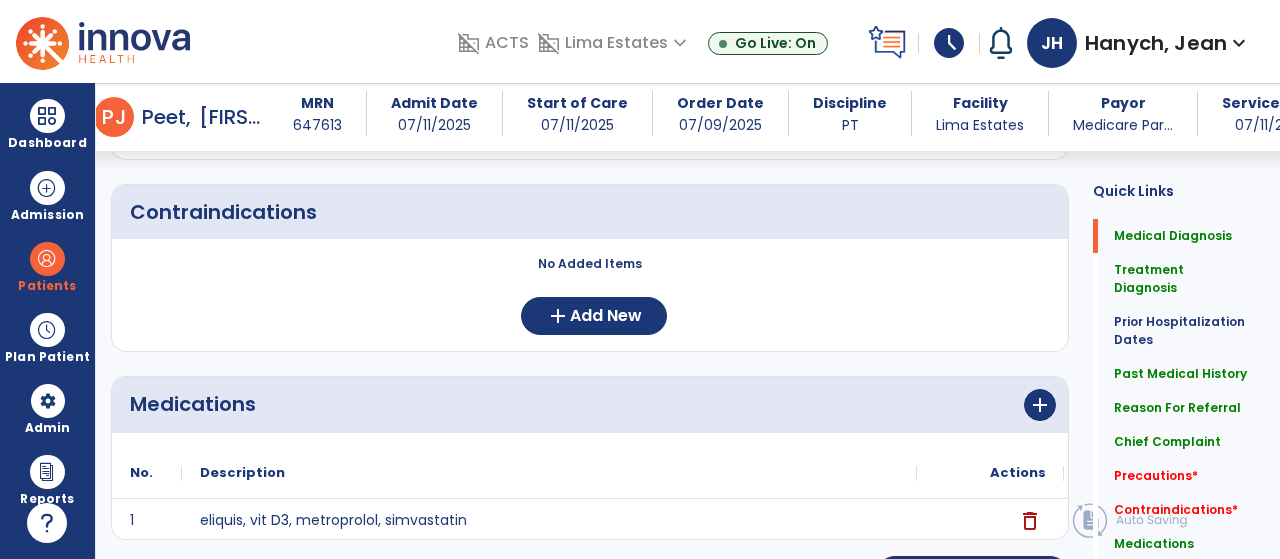 scroll, scrollTop: 1776, scrollLeft: 0, axis: vertical 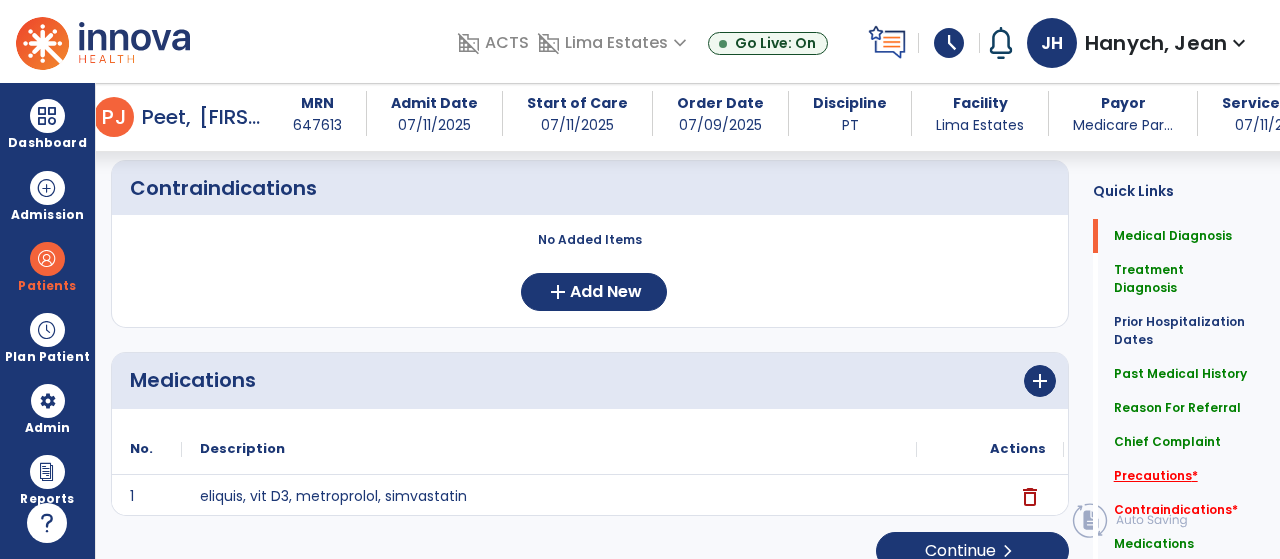 click on "Precautions   *" 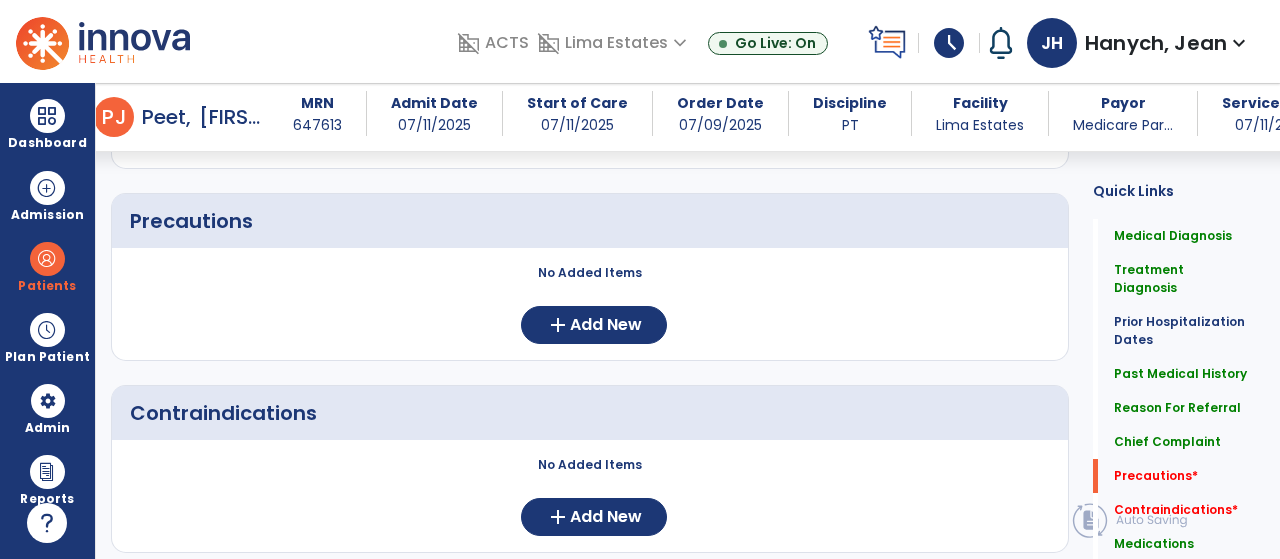 scroll, scrollTop: 1484, scrollLeft: 0, axis: vertical 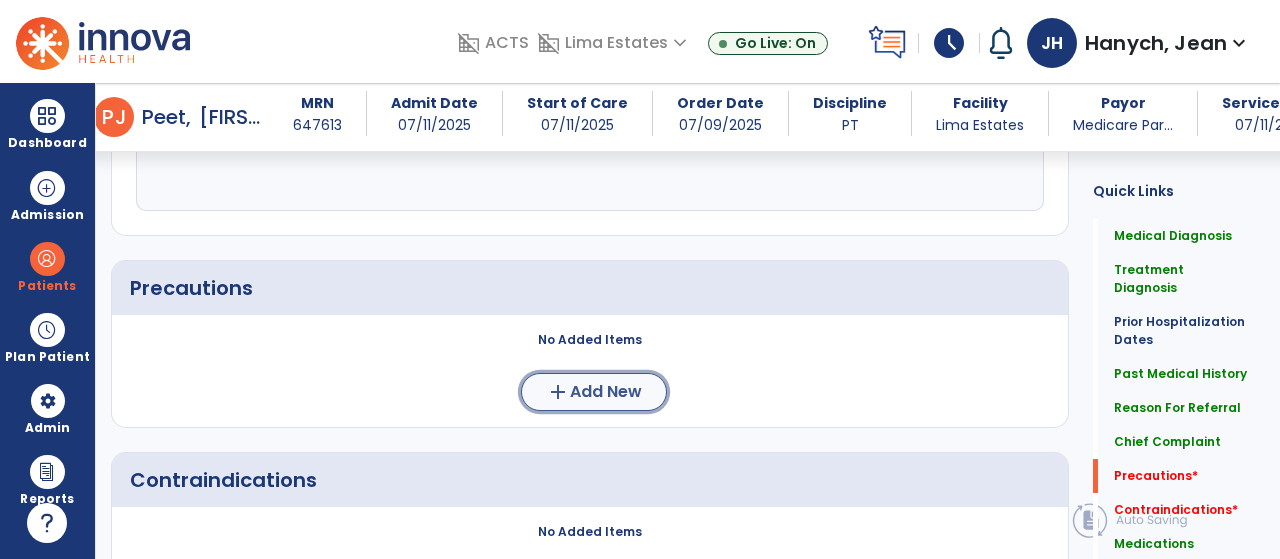 click on "Add New" 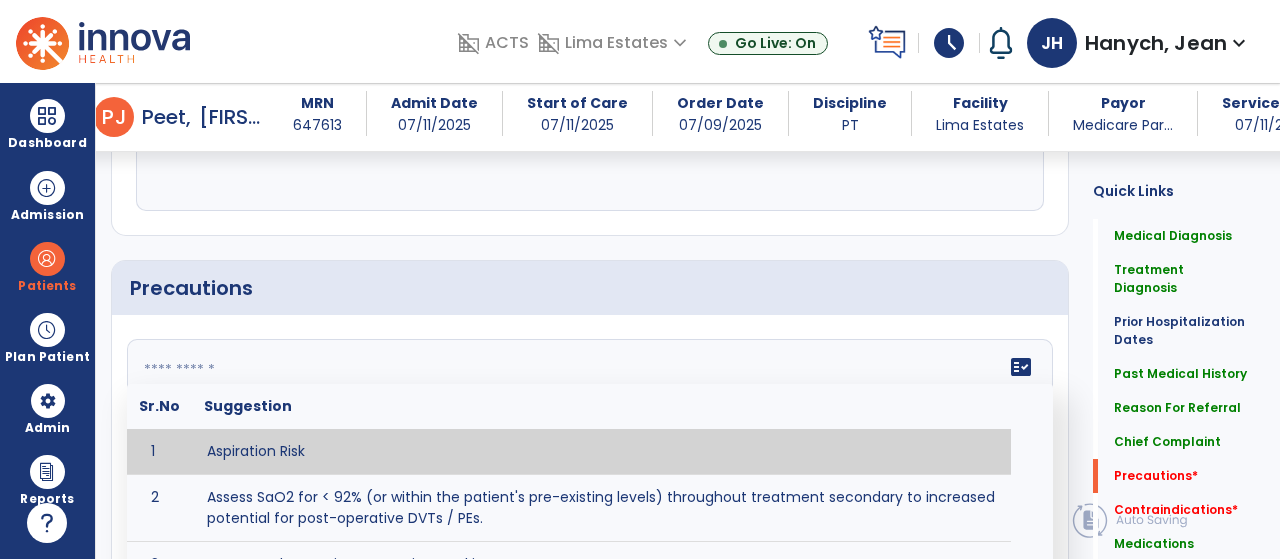 click on "fact_check  Sr.No Suggestion 1 Aspiration Risk 2 Assess SaO2 for < 92% (or within the patient's pre-existing levels) throughout treatment secondary to increased potential for post-operative DVTs / PEs. 3 Decreased sensation or non-intact skin. 4 Cardiac 5 Cease exercise/activity SpO2 < 88 - 90%, RPE > 16, RR > 45 6 Check for modified diet / oral intake restrictions related to swallowing impairments. Consult ST as appropriate. 7 Check INR lab results prior to activity if patient on blood thinners. 8 Closely monitor anxiety or stress due to increased SOB/dyspnea and cease activity/exercise until patient is able to control this response 9 Code Status:  10 Confirm surgical approach and discoloration or other precautions. 11 Confirm surgical procedure and specific precautions based on procedure (e.g., no twisting/bending/lifting, need for post-op brace, limiting time in sitting, etc.). 12 Confirm weight bearing status as defined by the surgeon. 13 14 Precautions for exercise include:  15 Depression 16 17 18 19 20" 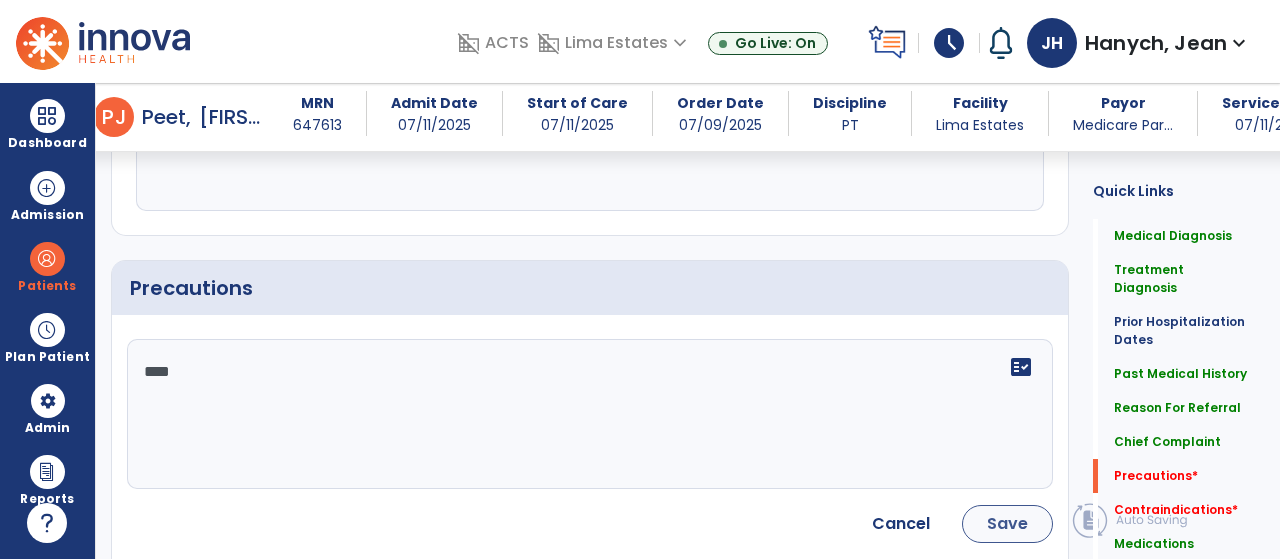 type on "****" 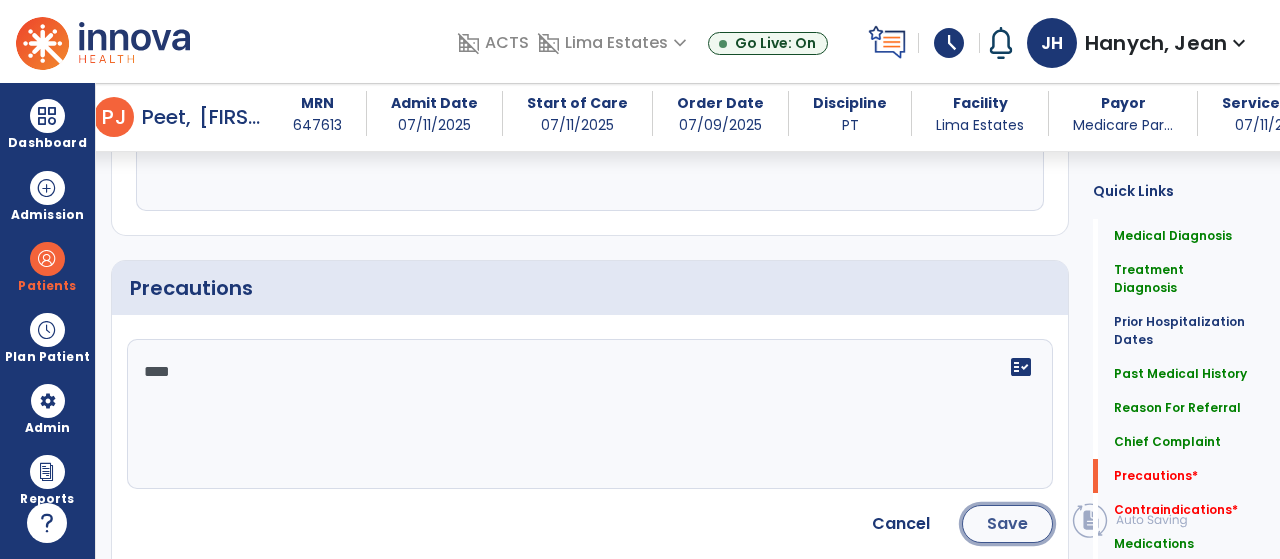 click on "Save" 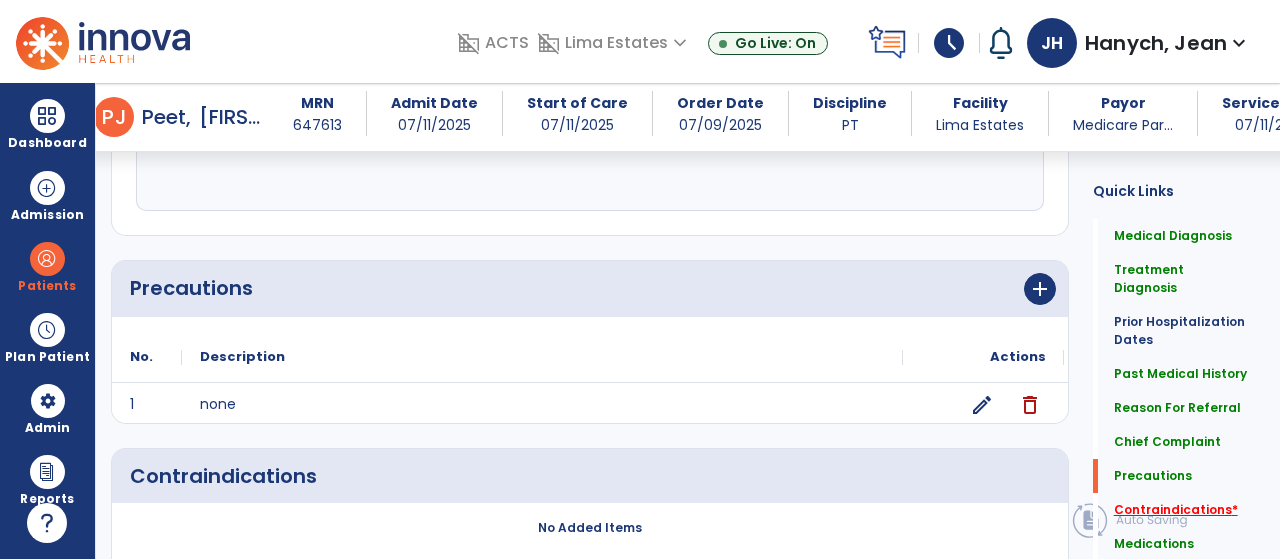 click on "Contraindications   *" 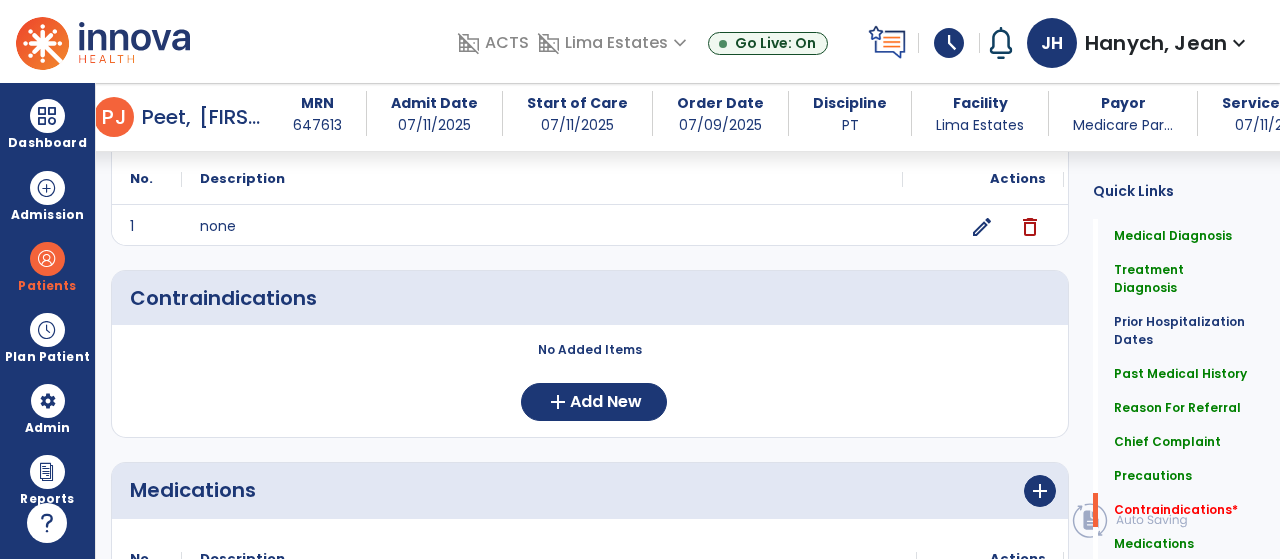scroll, scrollTop: 1672, scrollLeft: 0, axis: vertical 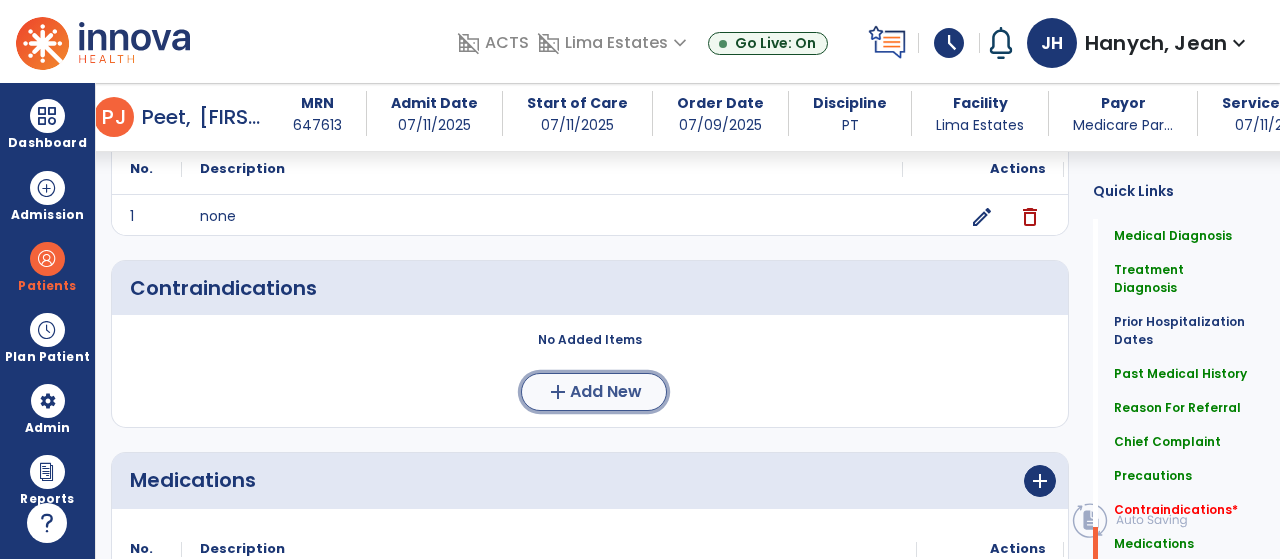 click on "add" 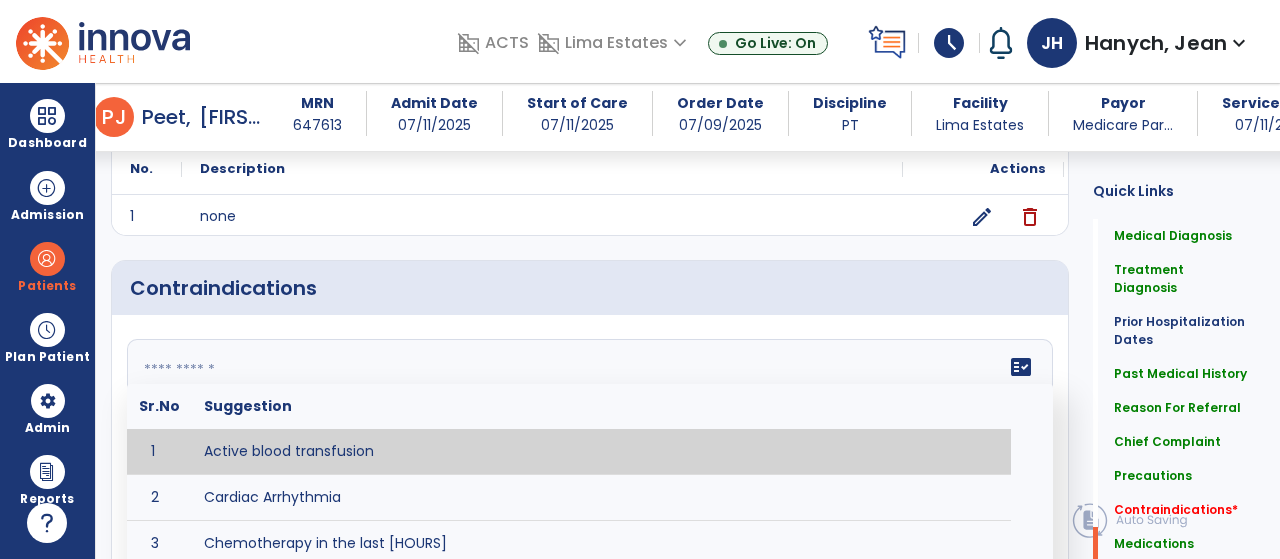 click on "fact_check  Sr.No Suggestion 1 Active blood transfusion 2 Cardiac Arrhythmia 3 Chemotherapy in the last [HOURS] 4 Complaint of chest pain 5 DVT 6 Hypertension [VALUES] 7 Inflammation or infection in the heart. 8 Oxygen saturation lower than [VALUE] 9 Pacemaker 10 Pulmonary infarction 11 Recent changes in EKG 12 Severe aortic stenosis 13 Severe dehydration 14 Severe diaphoresis 15 Severe orthostatic hypotension 16 Severe shortness of breath/dyspnea 17 Significantly elevated potassium levels 18 Significantly low potassium levels 19 Suspected or known dissecting aneurysm 20 Systemic infection 21 Uncontrolled diabetes with blood sugar levels greater than [VALUE] or less than [Value]  22 Unstable angina 23 Untreated blood clots" 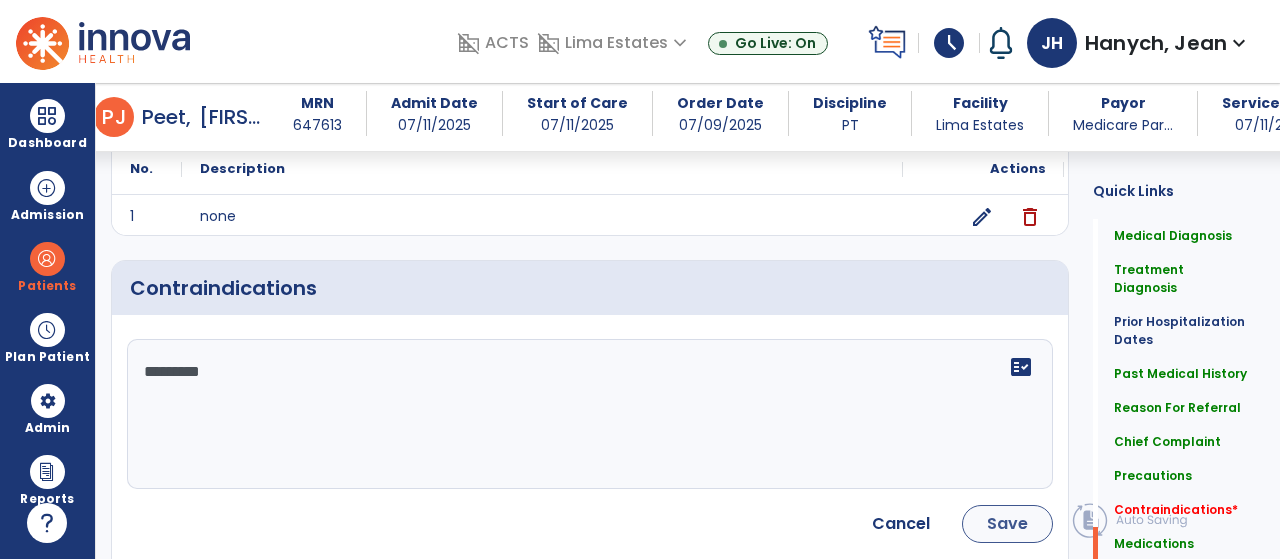 type on "*********" 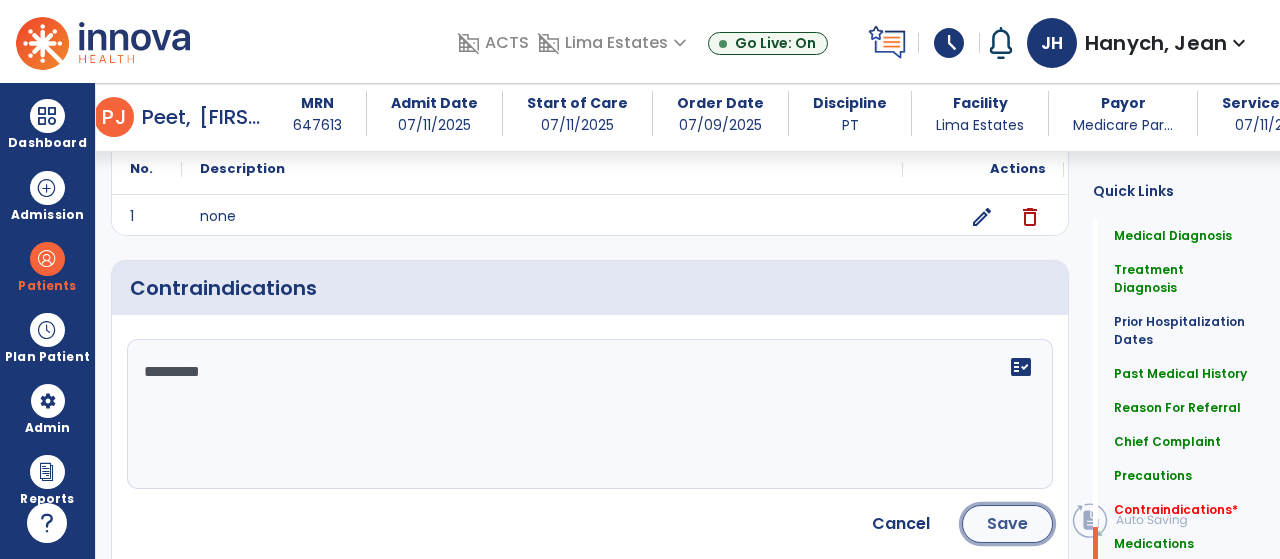 click on "Save" 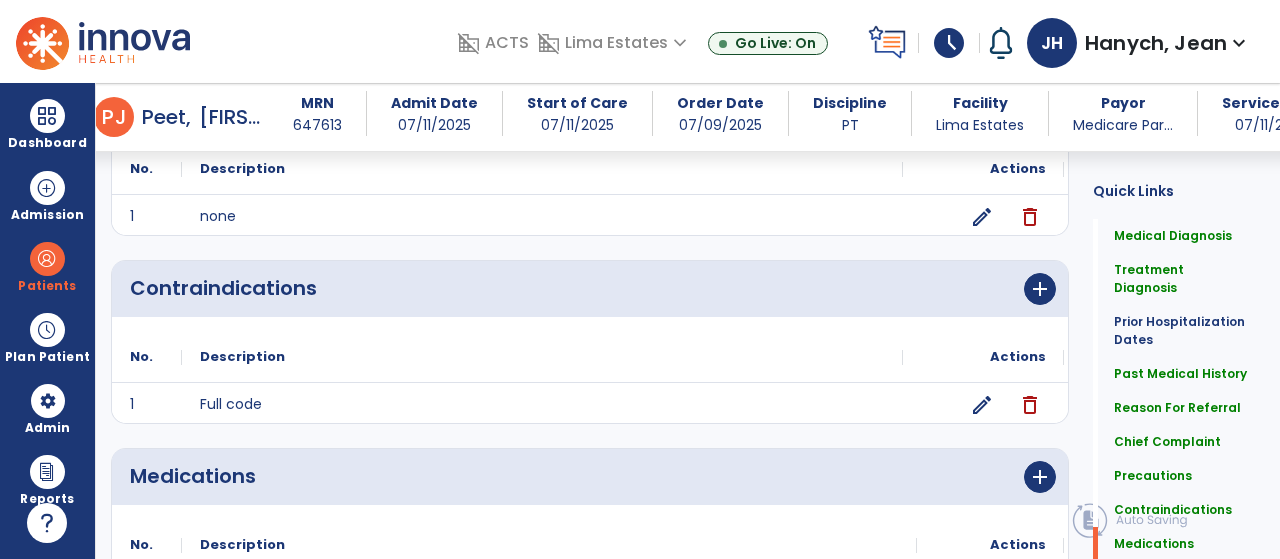scroll, scrollTop: 1770, scrollLeft: 0, axis: vertical 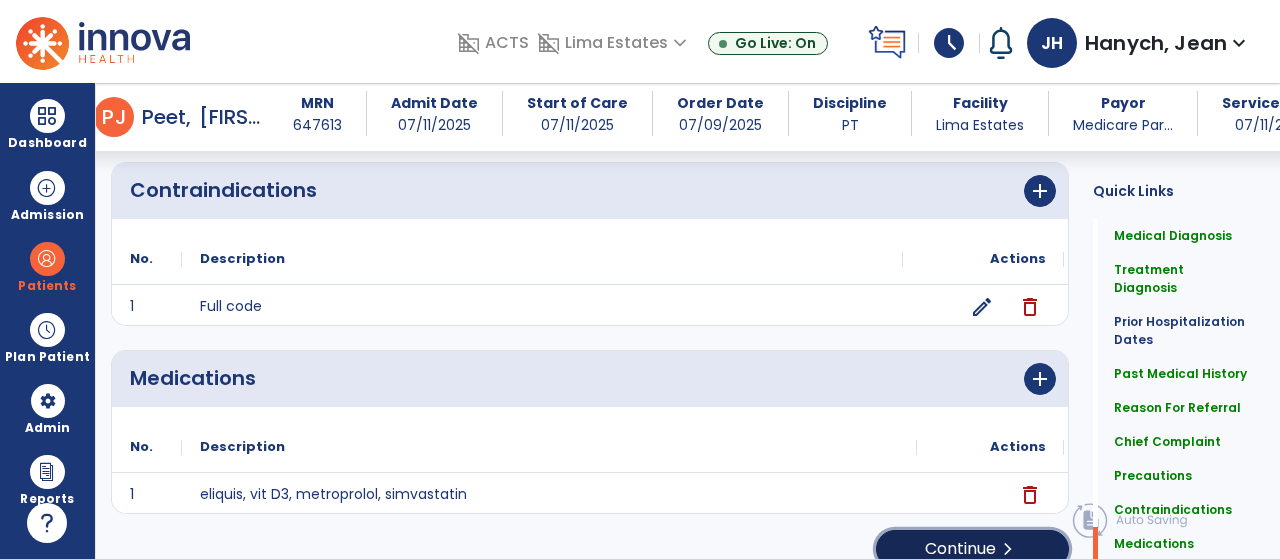 click on "Continue  chevron_right" 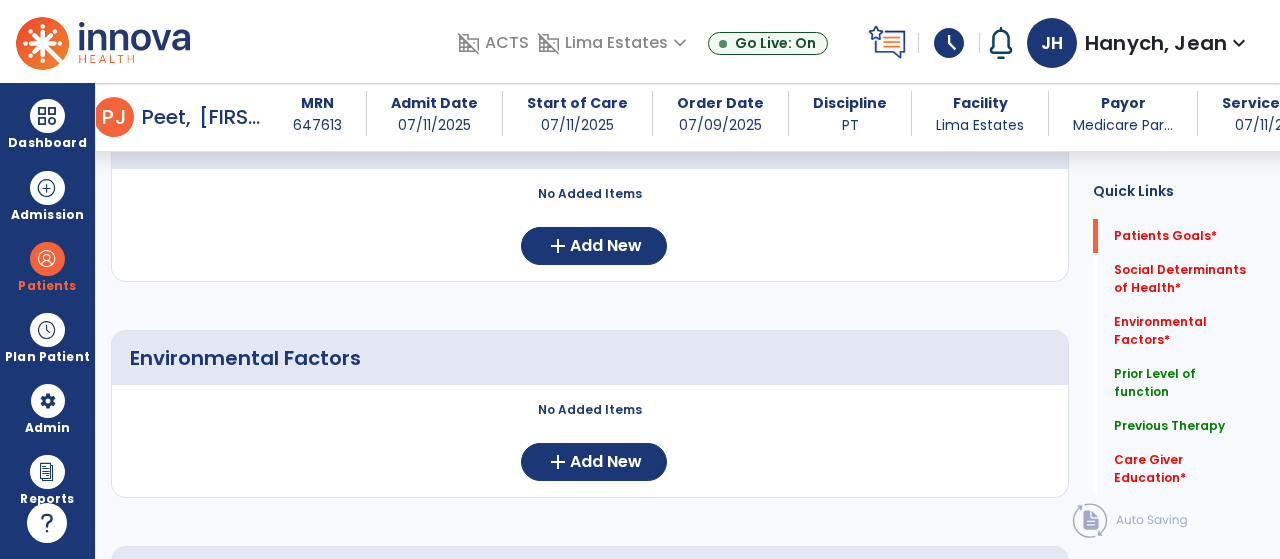 scroll, scrollTop: 458, scrollLeft: 0, axis: vertical 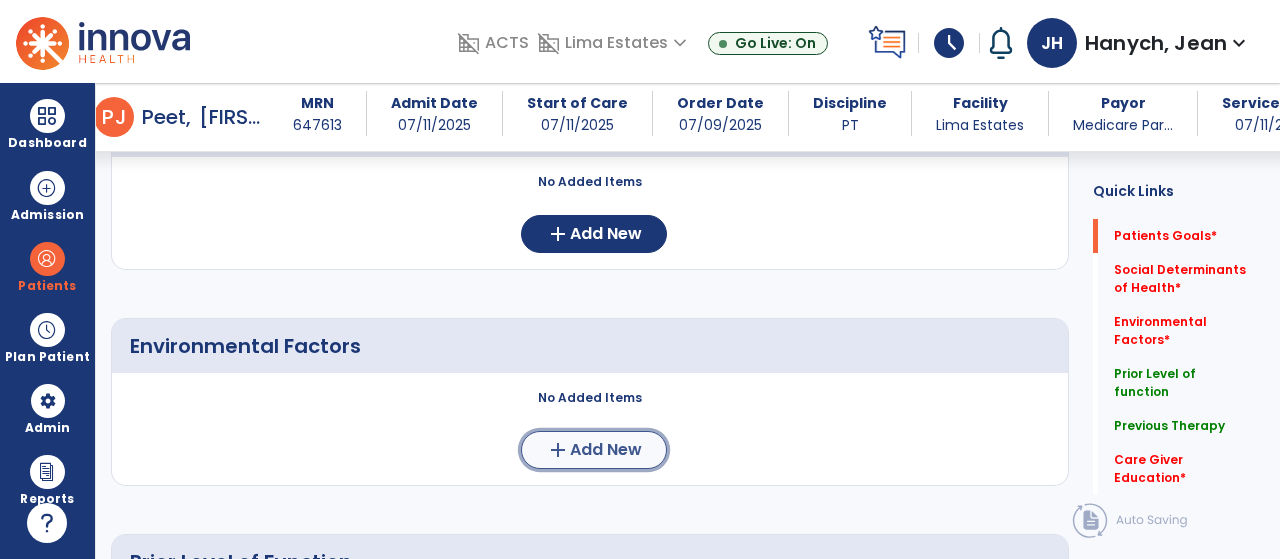 click on "add" 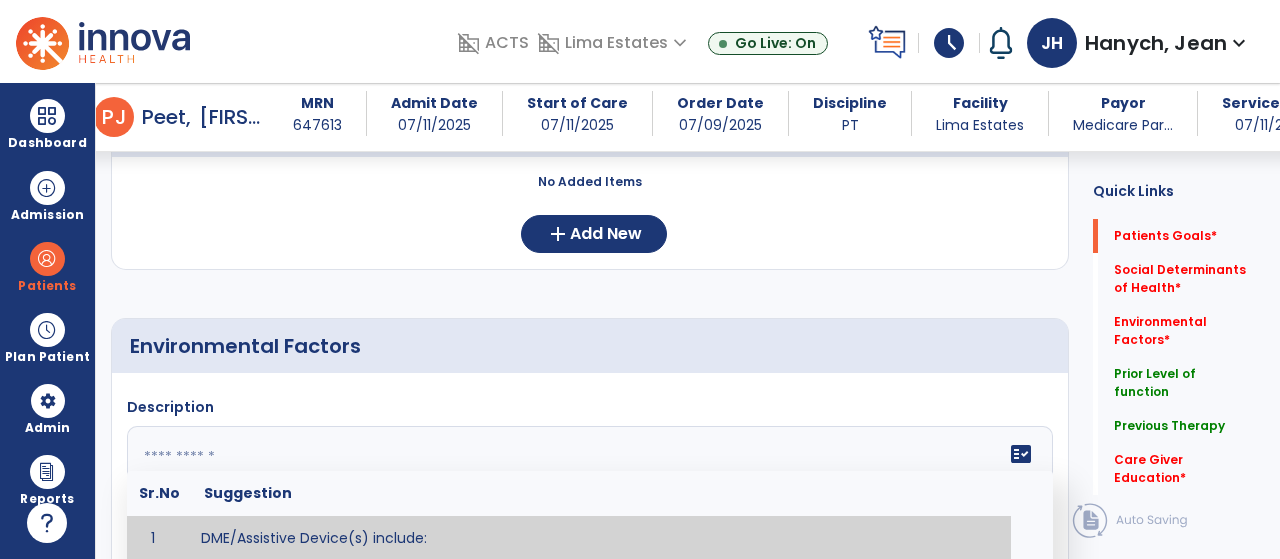 click 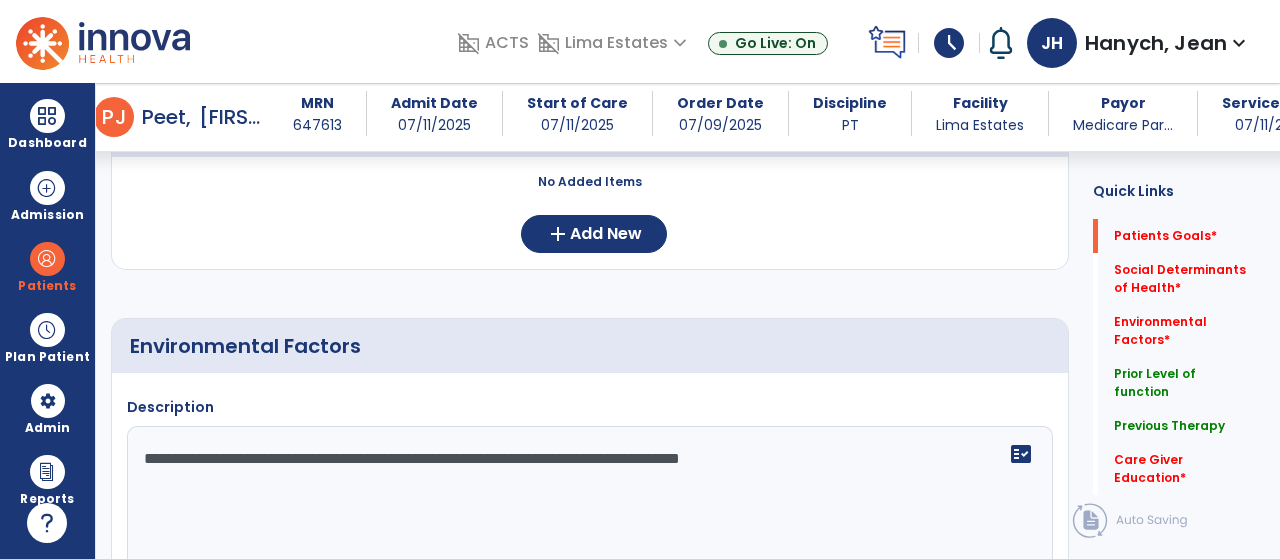 click on "**********" 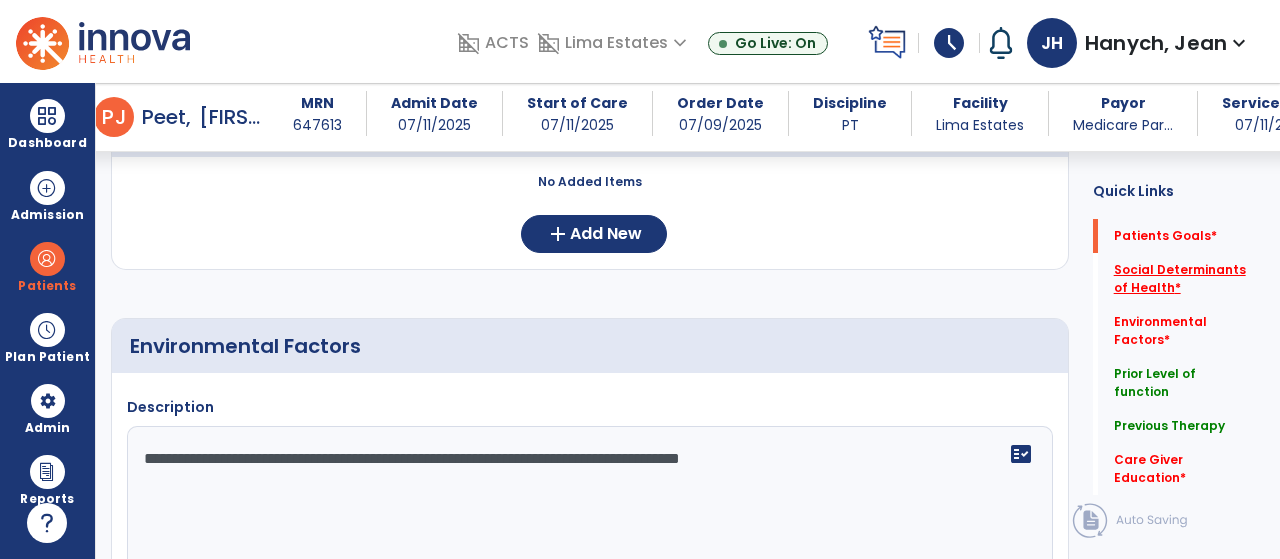 type on "**********" 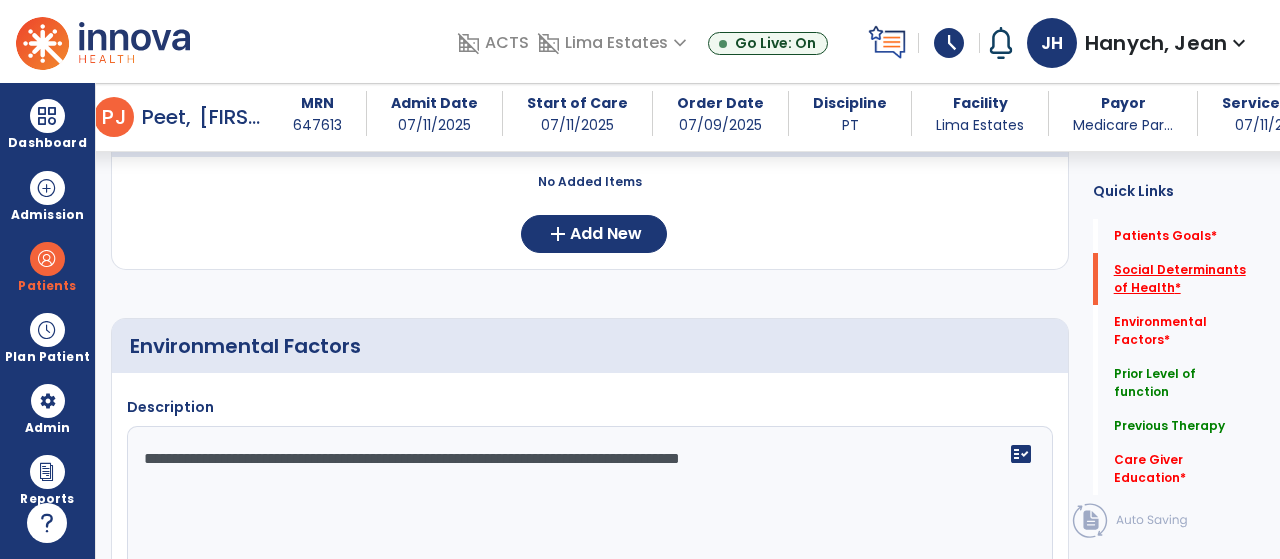 click on "Social Determinants of Health   *" 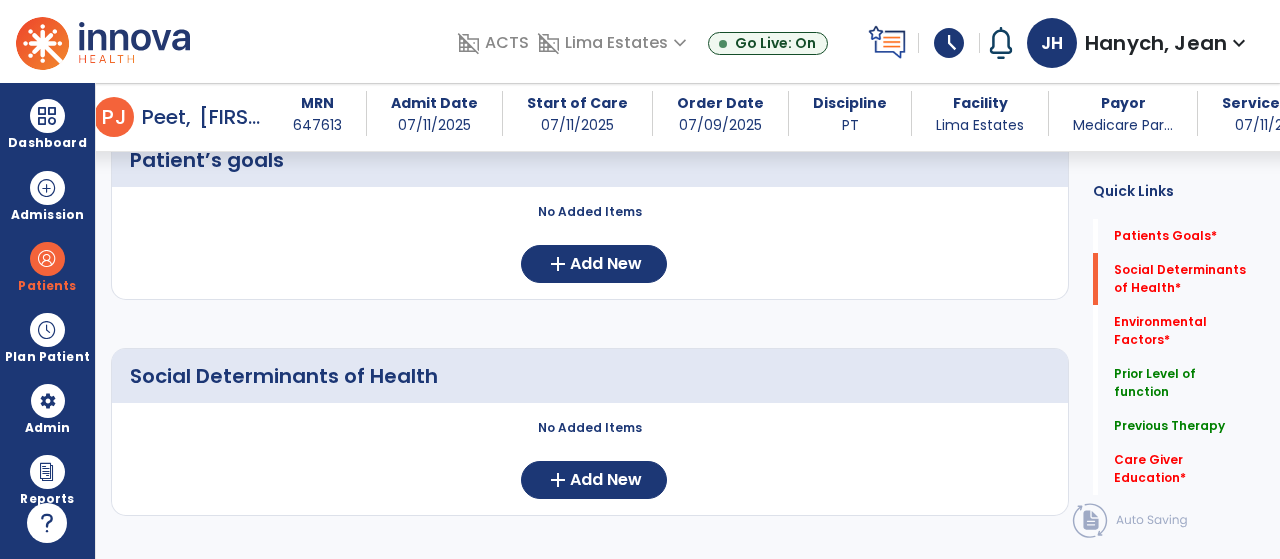scroll, scrollTop: 226, scrollLeft: 0, axis: vertical 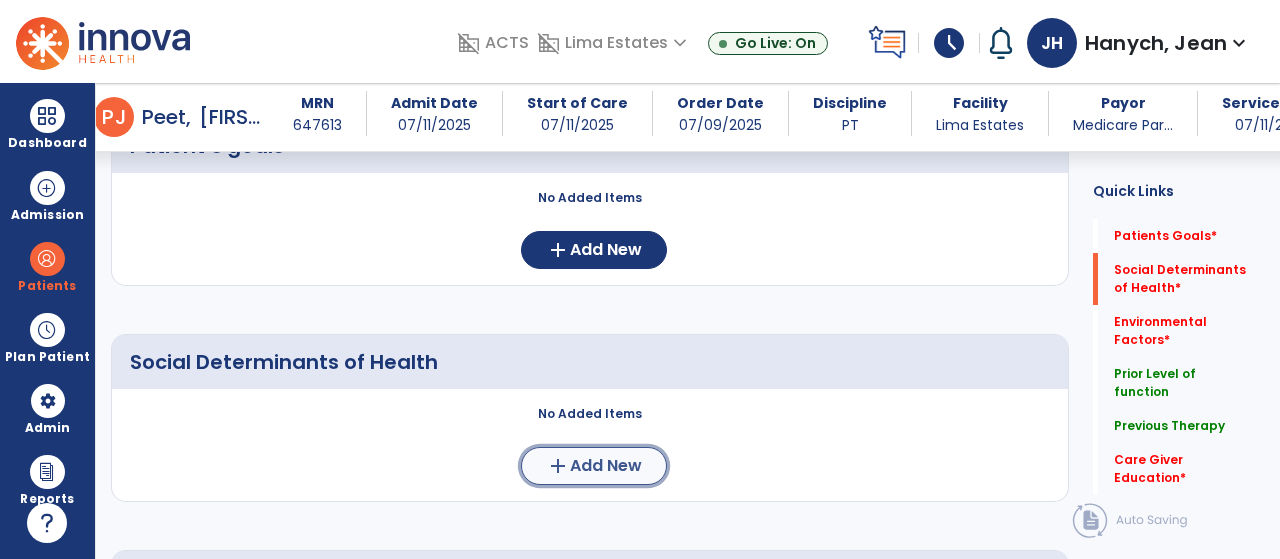 click on "Add New" 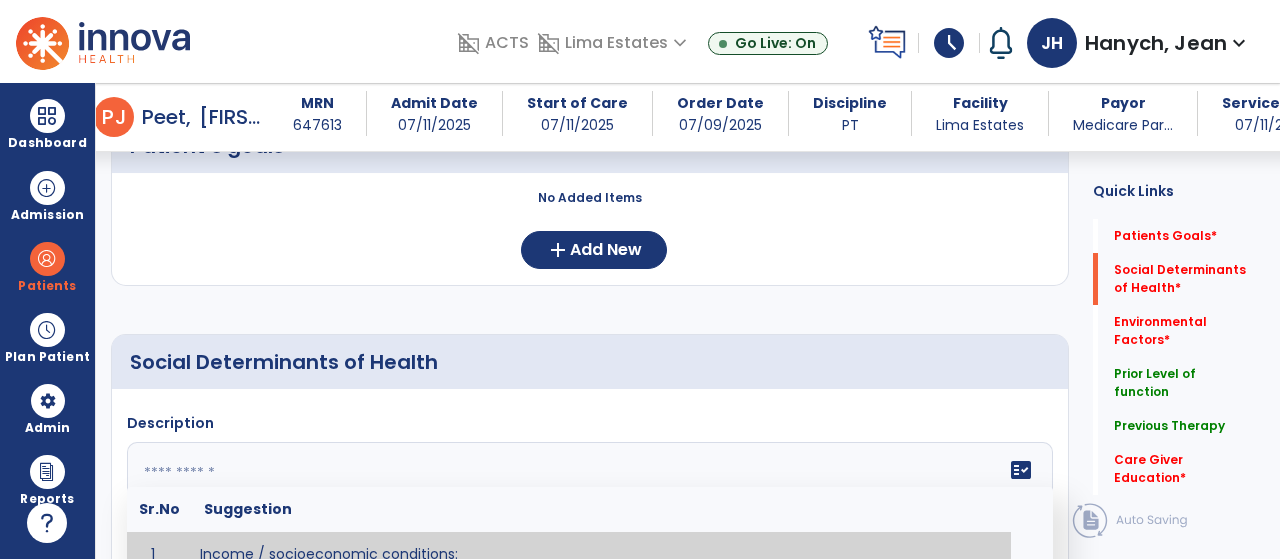 click 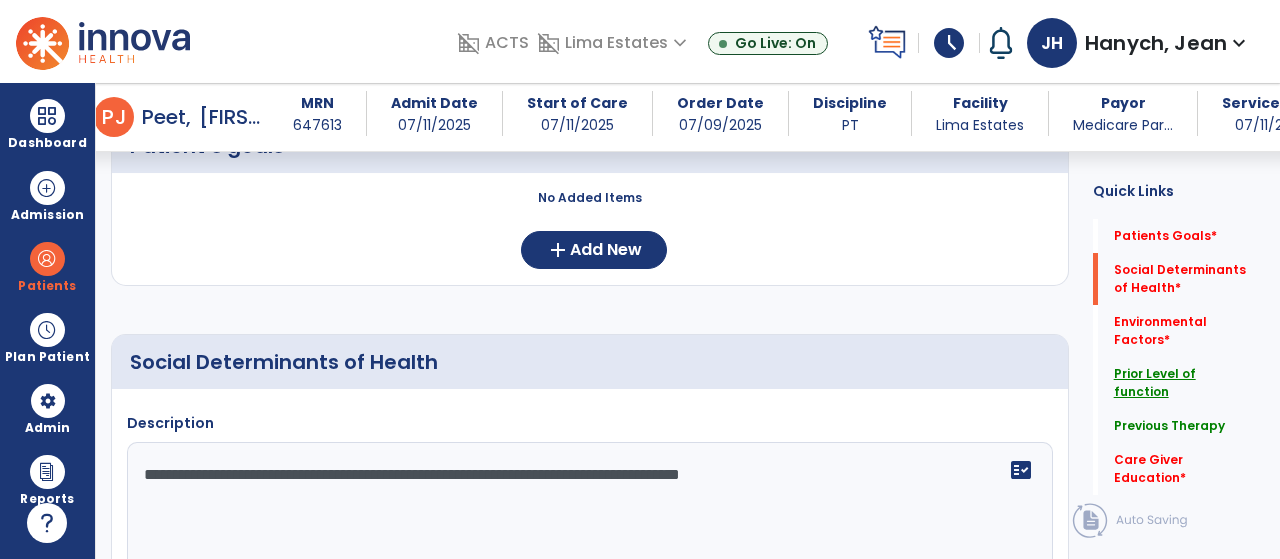 type on "**********" 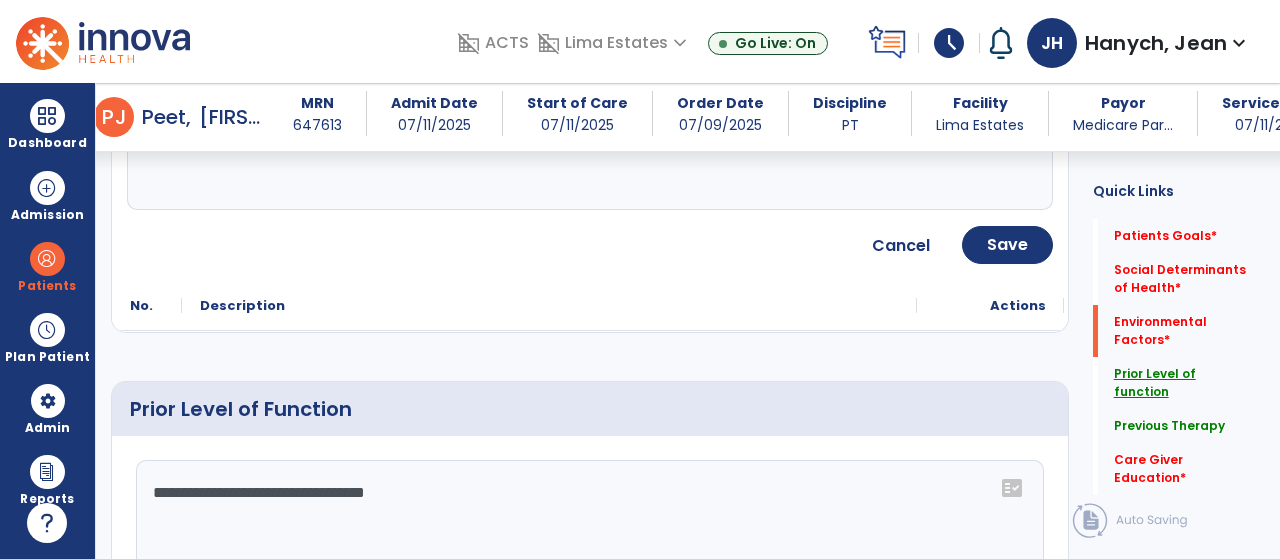 scroll, scrollTop: 1231, scrollLeft: 0, axis: vertical 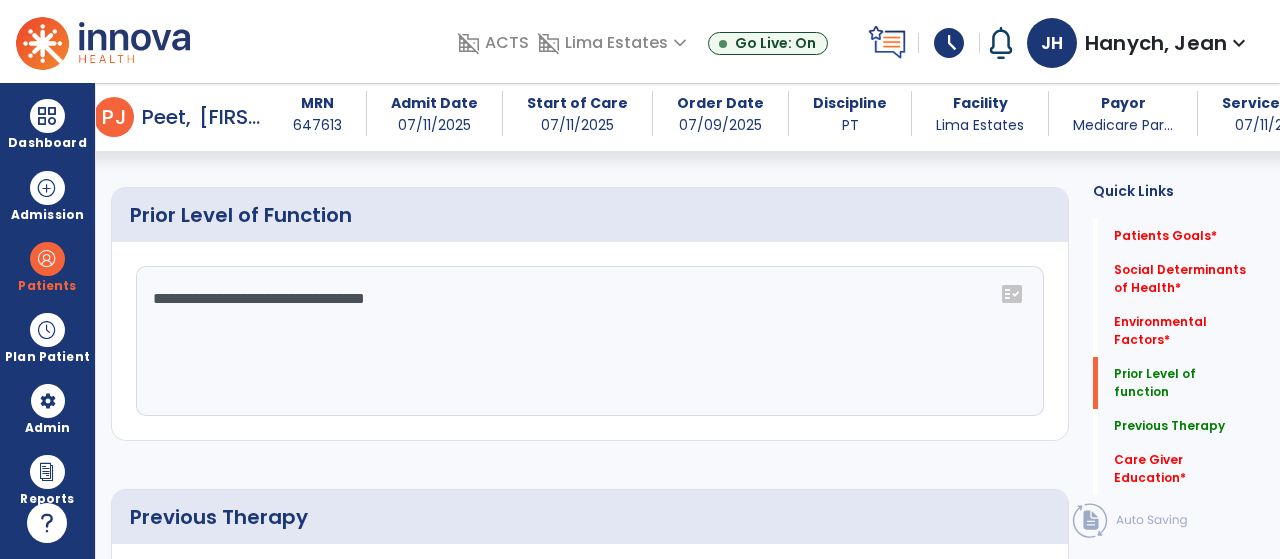 click on "**********" 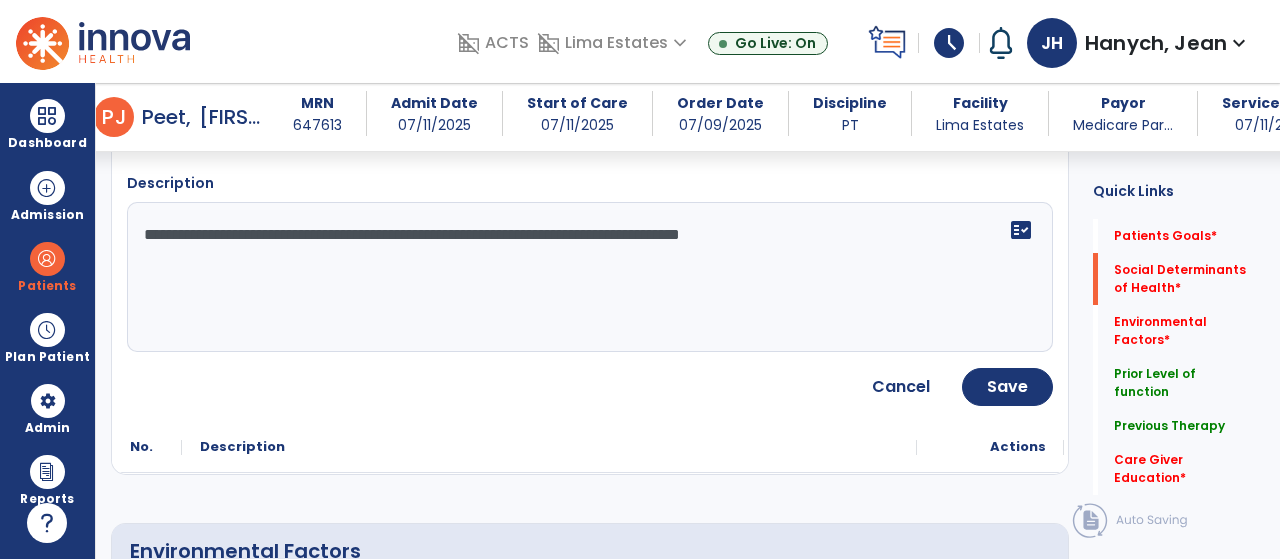 scroll, scrollTop: 473, scrollLeft: 0, axis: vertical 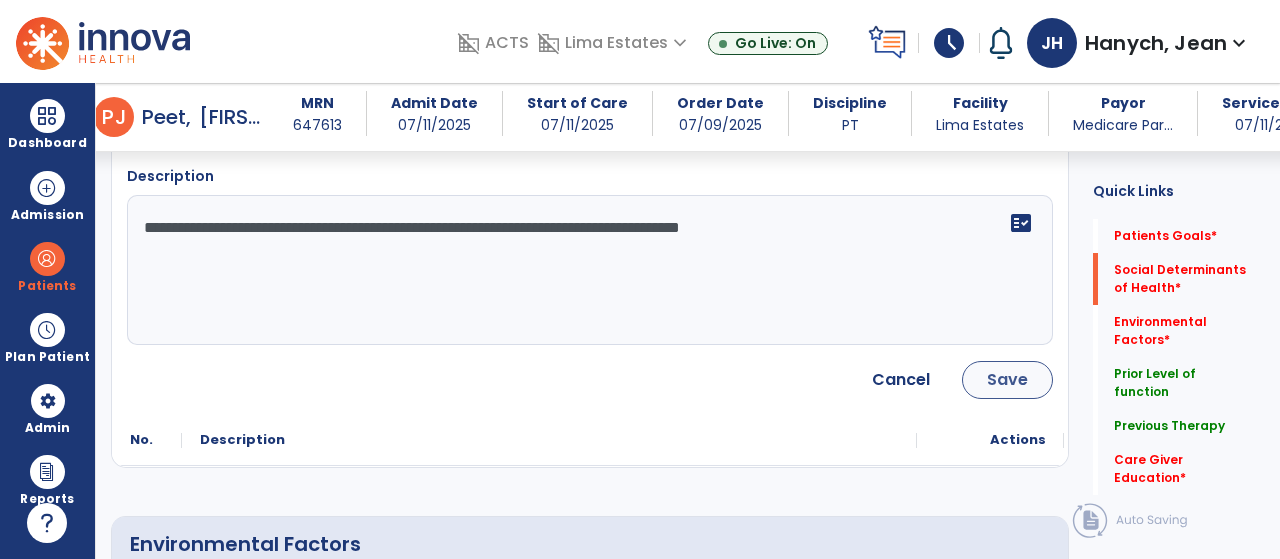 type on "**********" 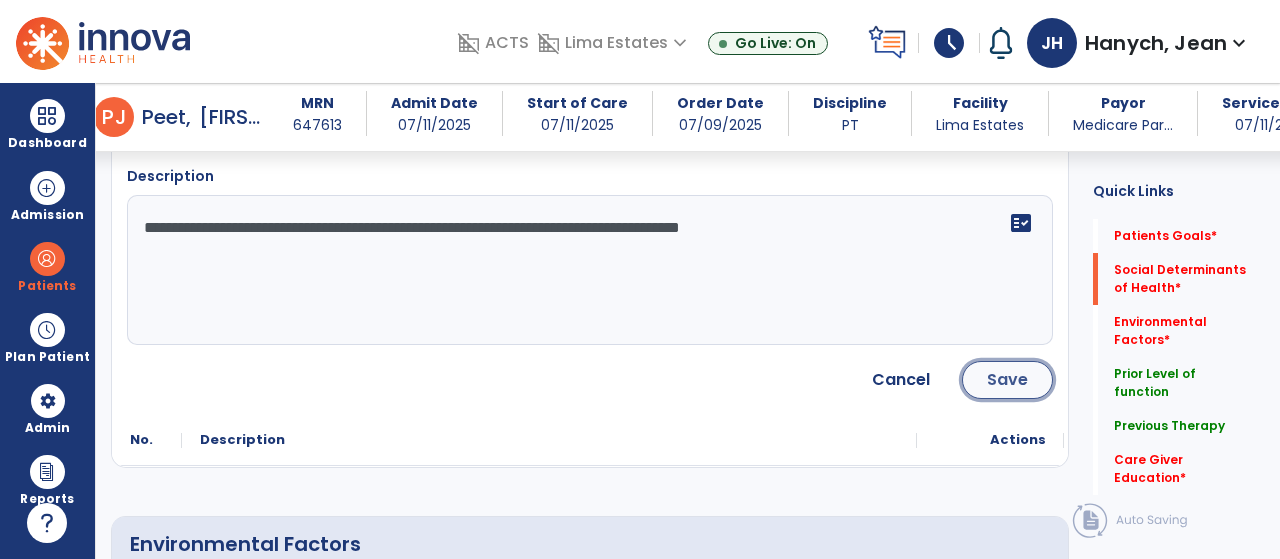 click on "Save" 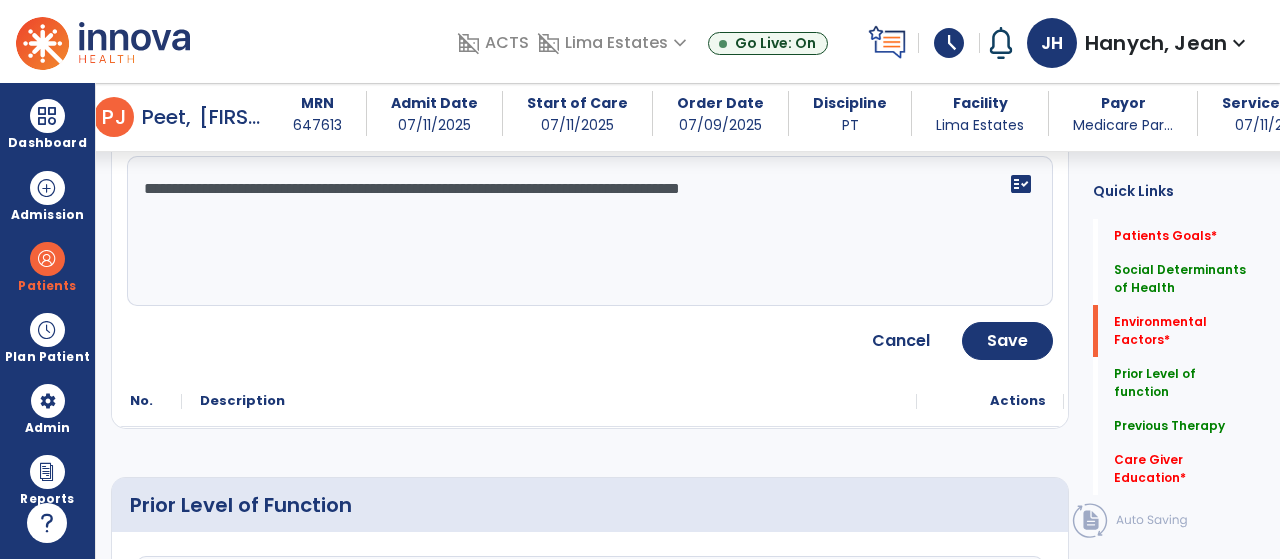 scroll, scrollTop: 681, scrollLeft: 0, axis: vertical 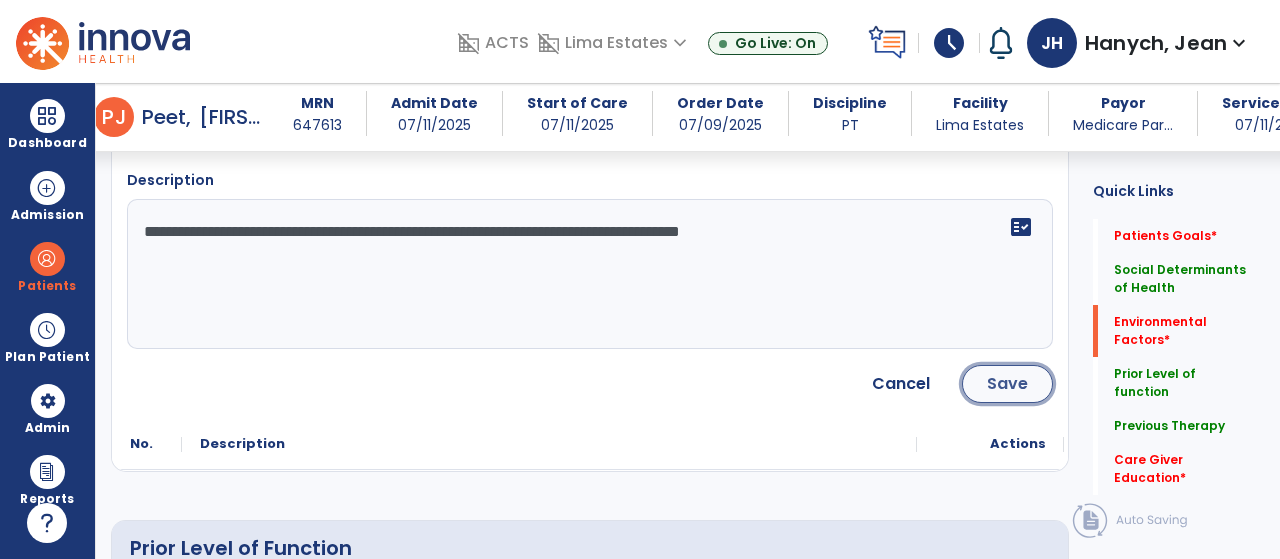 click on "Save" 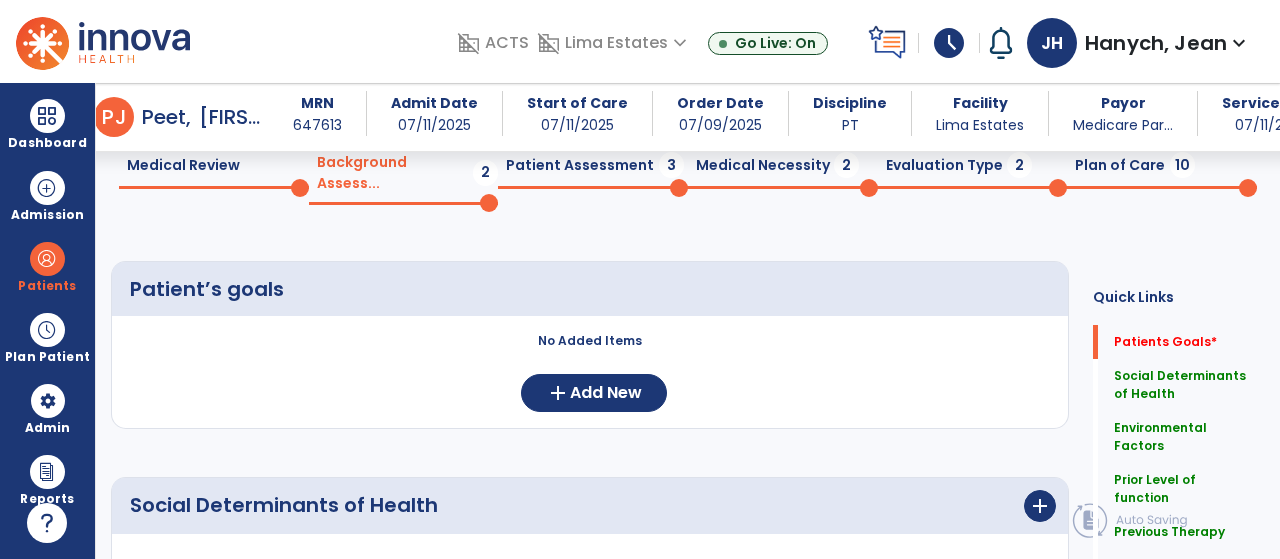 scroll, scrollTop: 52, scrollLeft: 0, axis: vertical 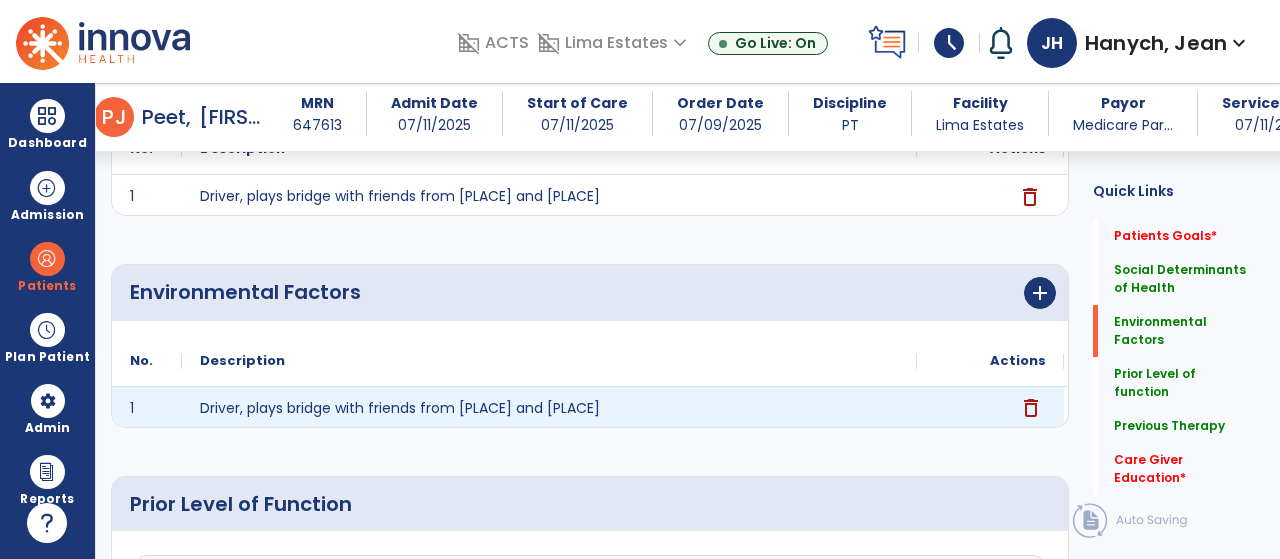 click on "delete" 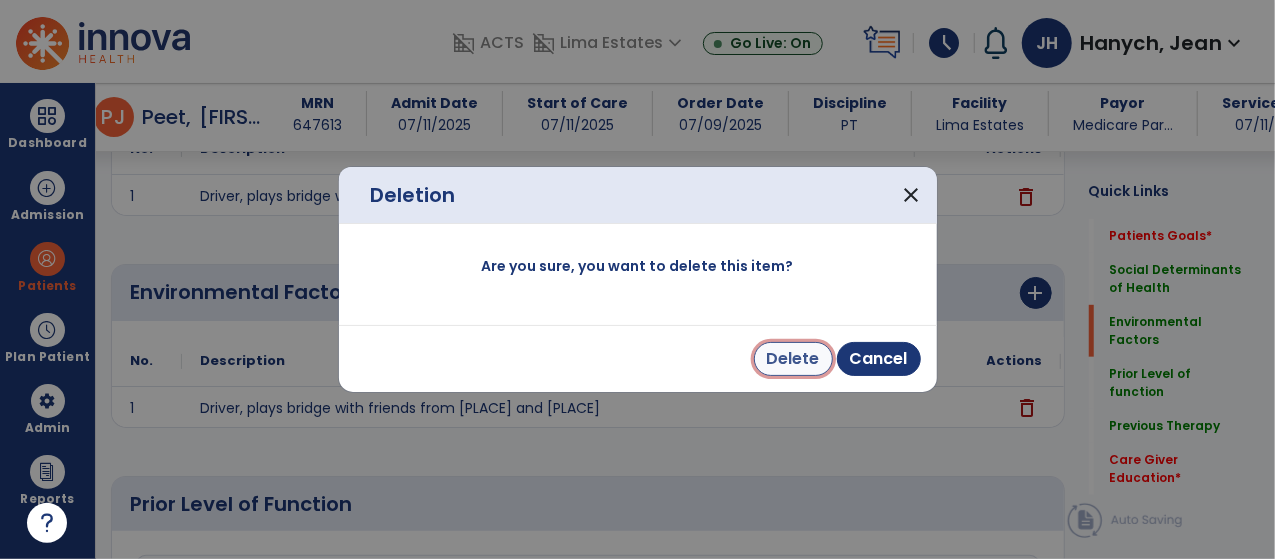 click on "Delete" at bounding box center [793, 359] 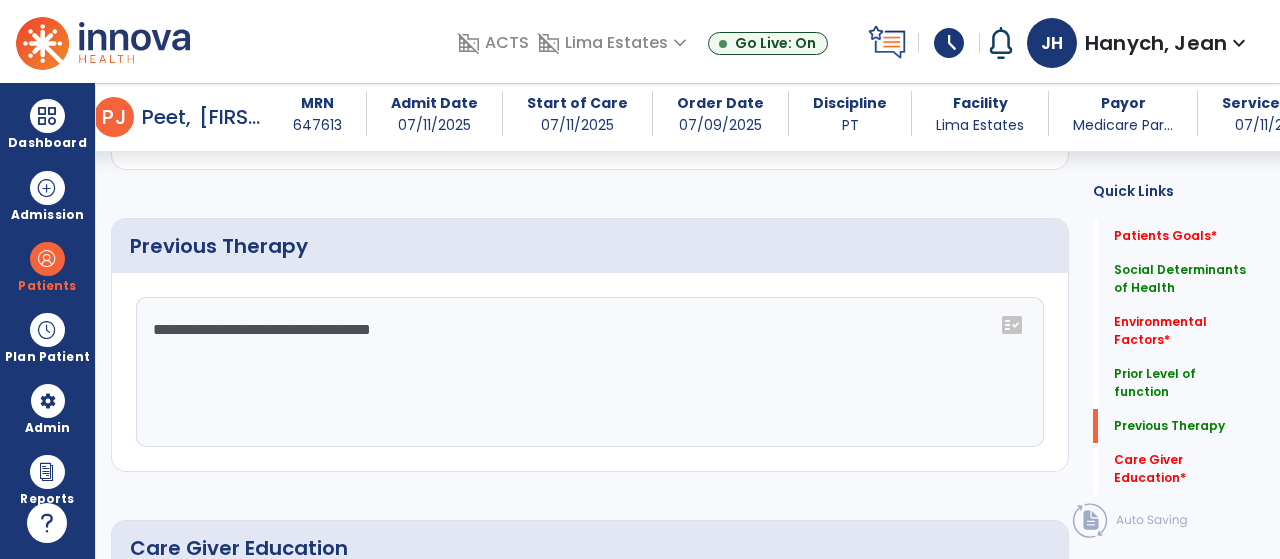 scroll, scrollTop: 999, scrollLeft: 0, axis: vertical 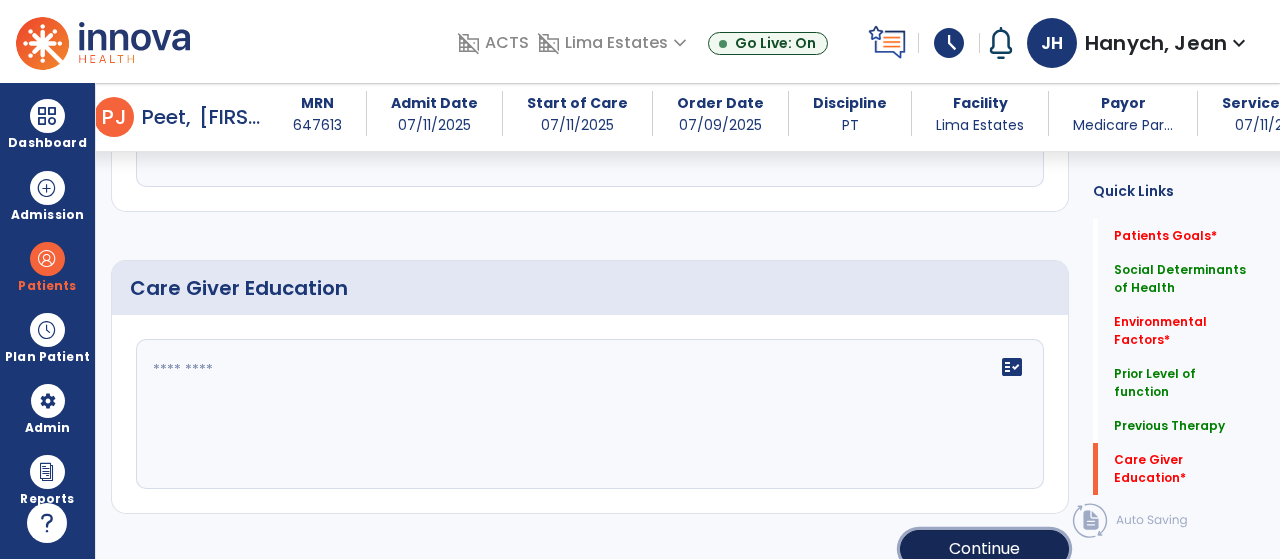 click on "Continue" 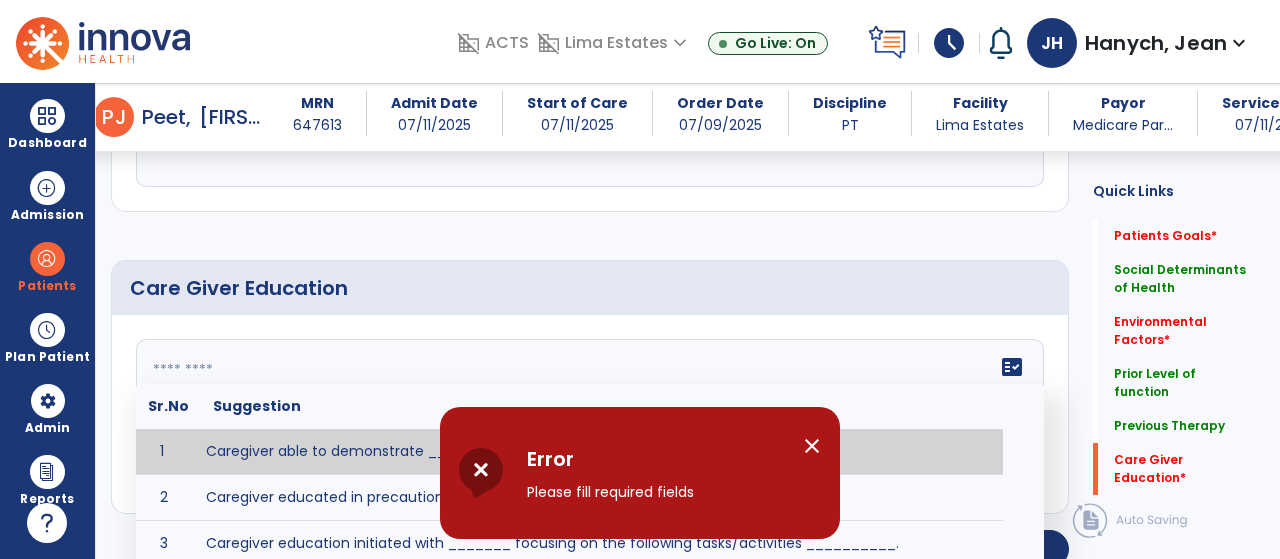 click on "fact_check  Sr.No Suggestion 1 Caregiver able to demonstrate _______ with competency. 2 Caregiver educated in precautions and is able to recount information with accuracy. 3 Caregiver education initiated with _______ focusing on the following tasks/activities __________. 4 Home exercise program initiated with caregiver focusing on __________. 5 Patient educated in precautions and is able to recount information with [VALUE]% accuracy." 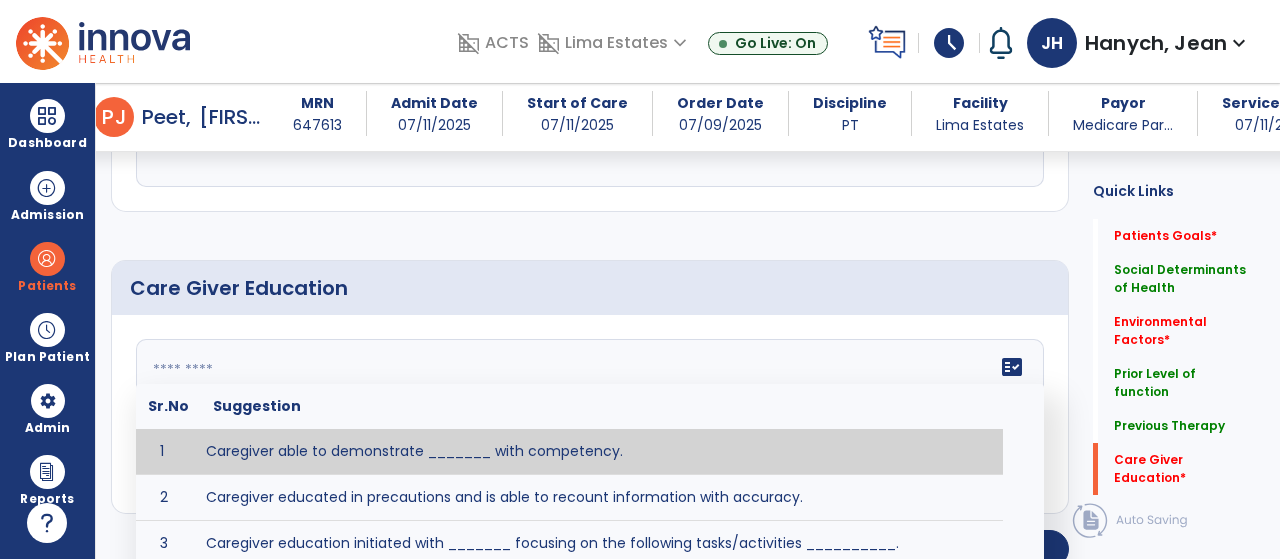 click 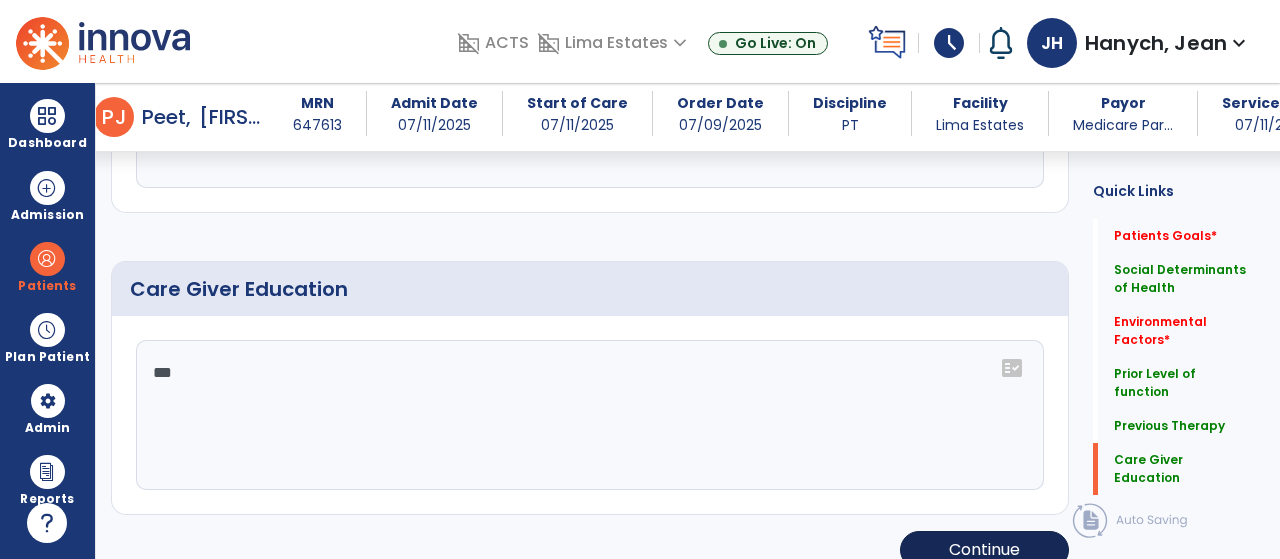 scroll, scrollTop: 1332, scrollLeft: 0, axis: vertical 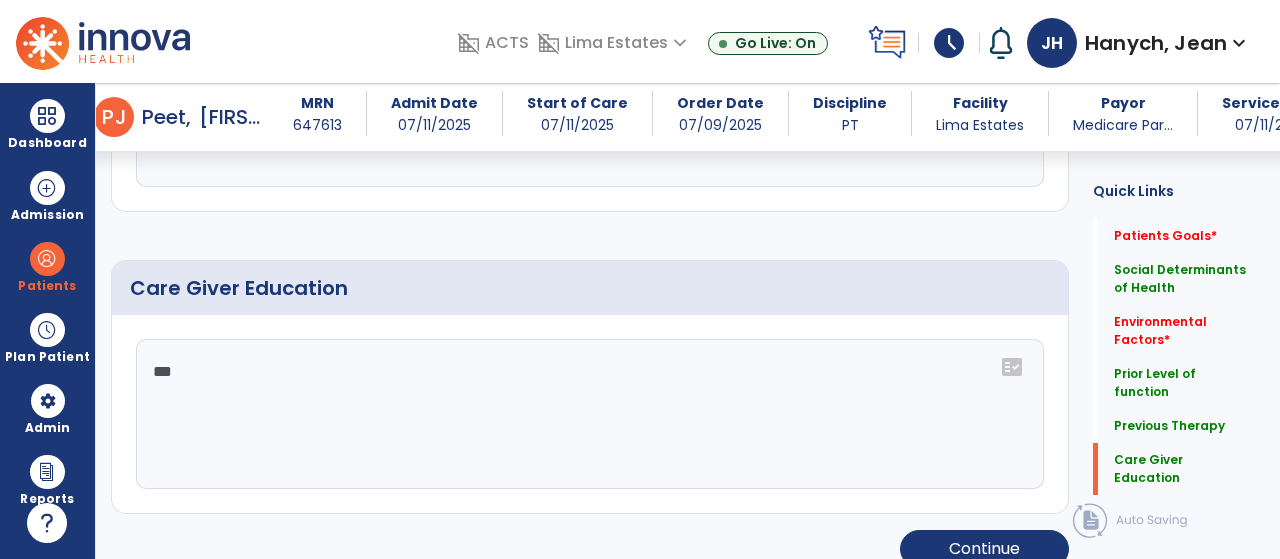 click on "***" 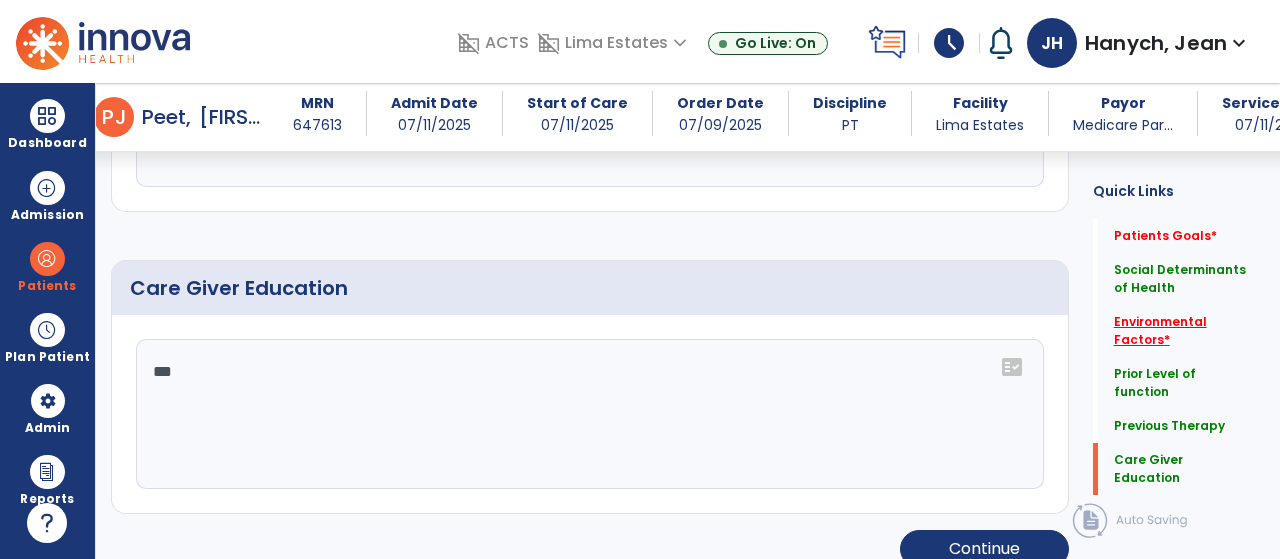 type on "***" 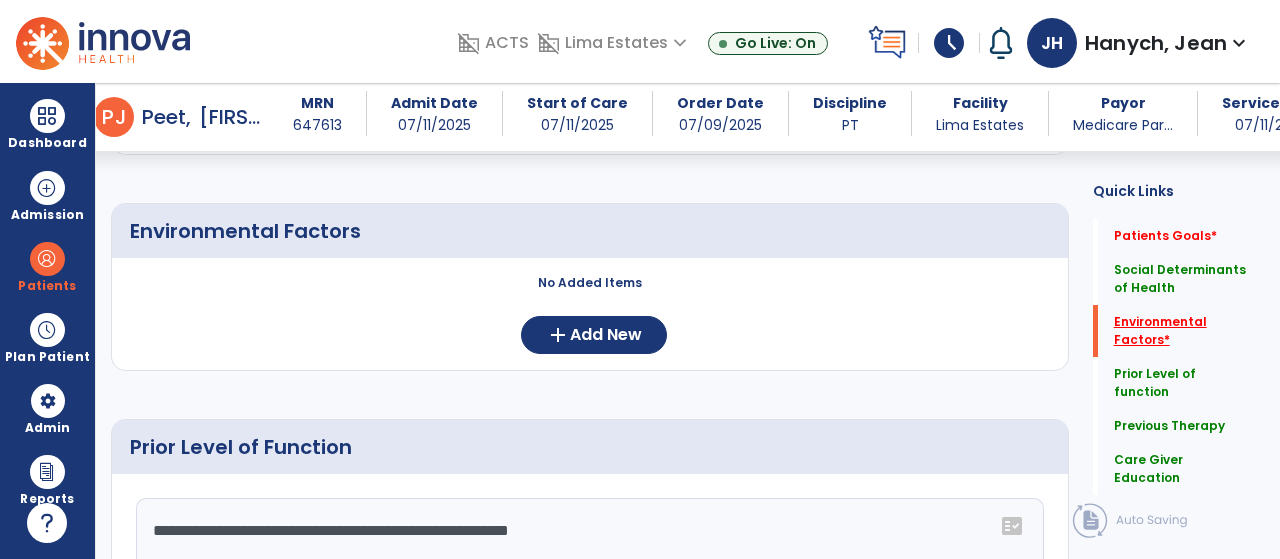 scroll, scrollTop: 492, scrollLeft: 0, axis: vertical 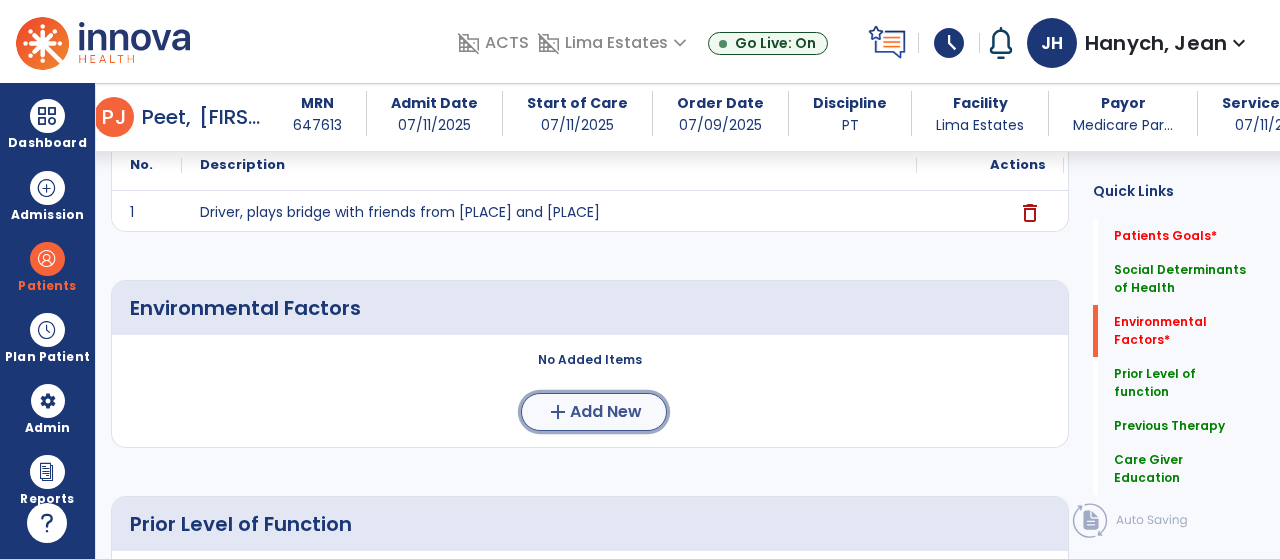click on "Add New" 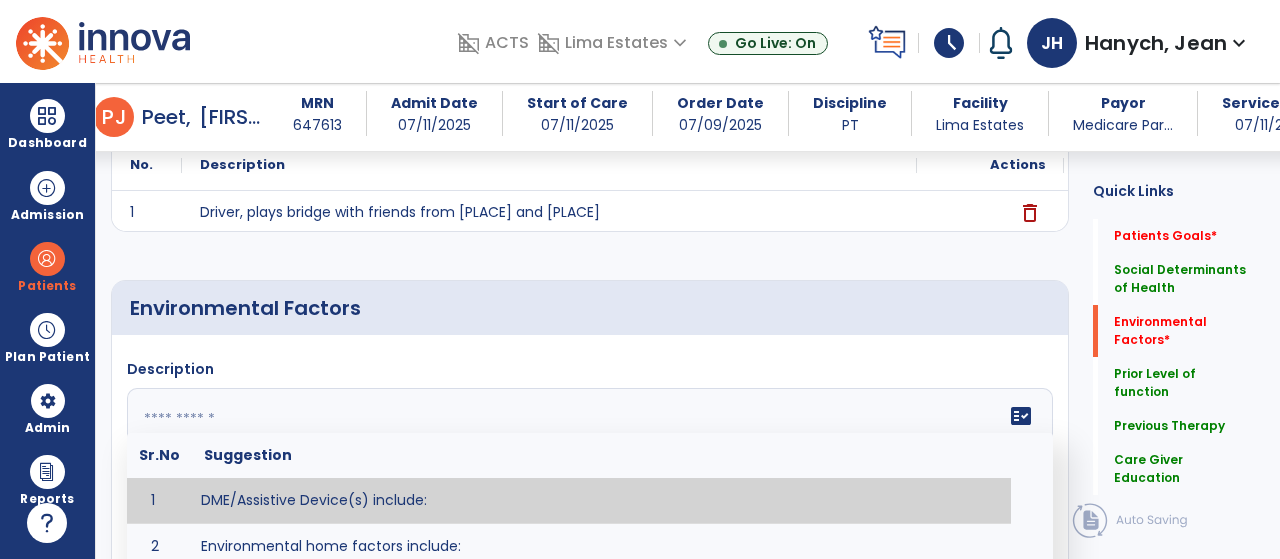 click 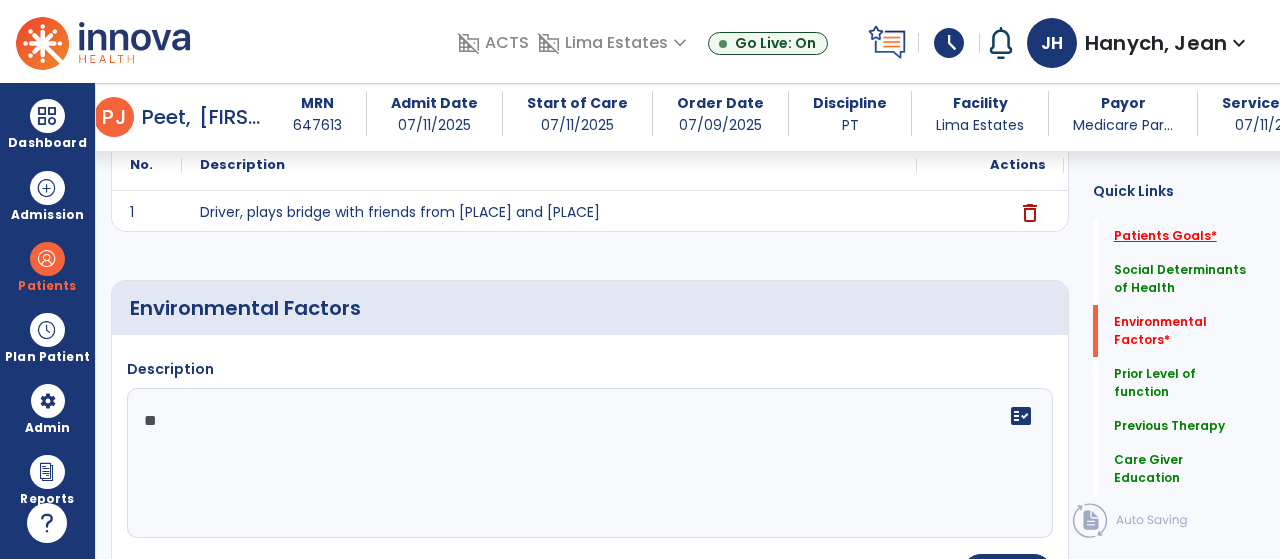 type on "**" 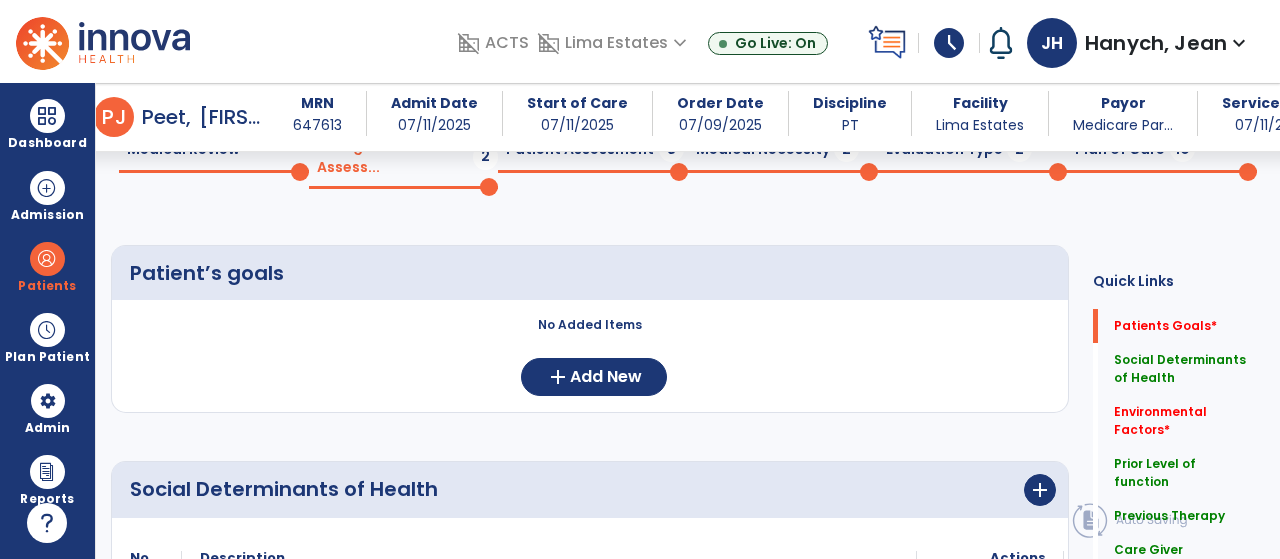 scroll, scrollTop: 78, scrollLeft: 0, axis: vertical 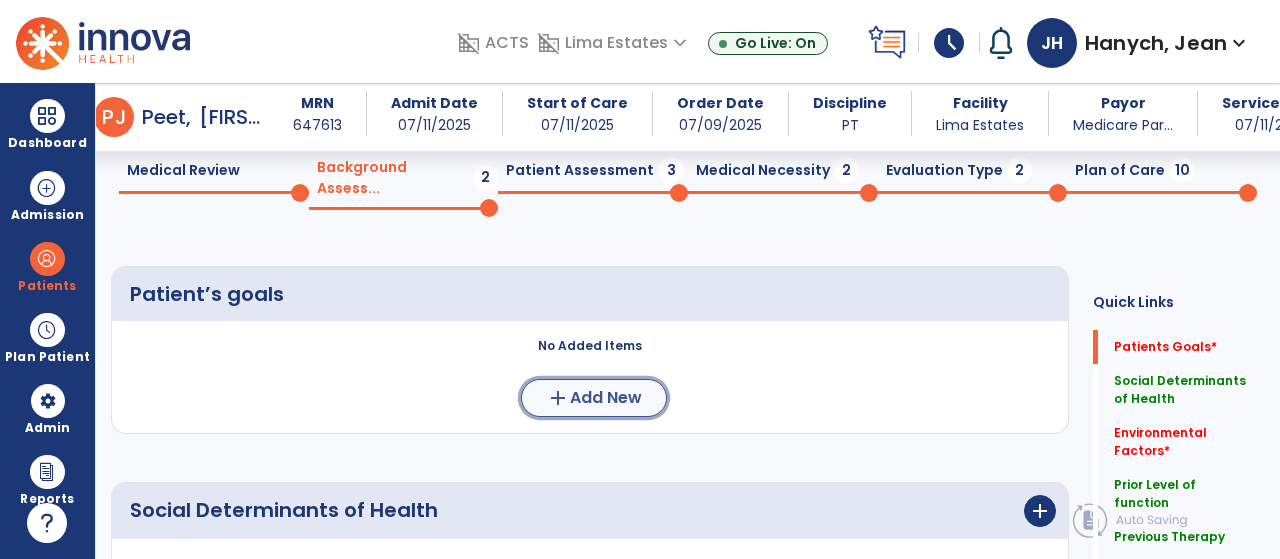 click on "Add New" 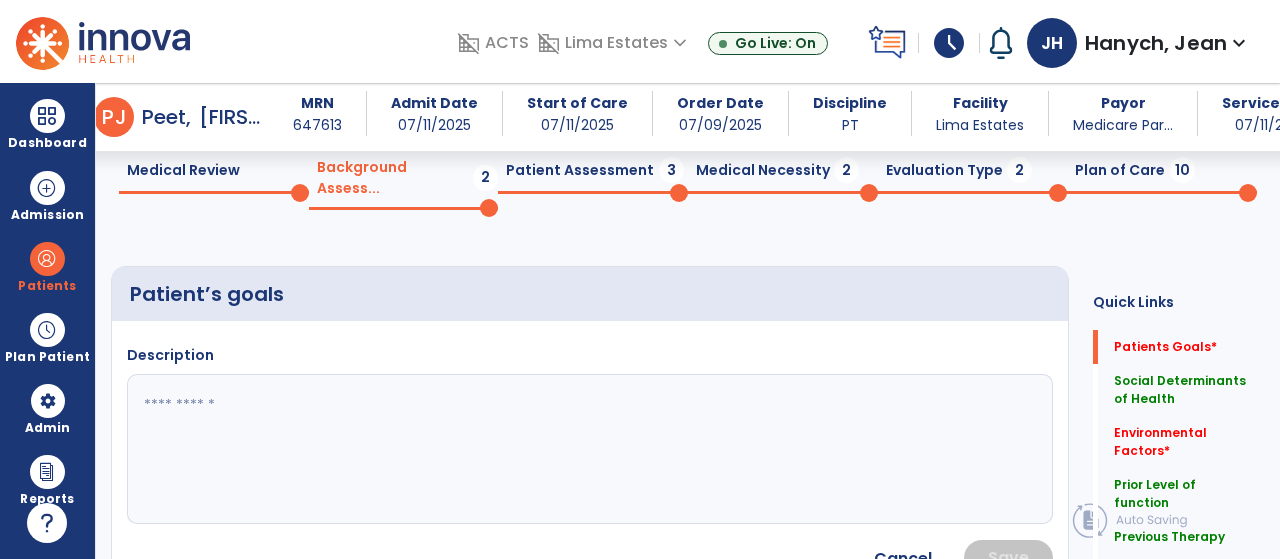click 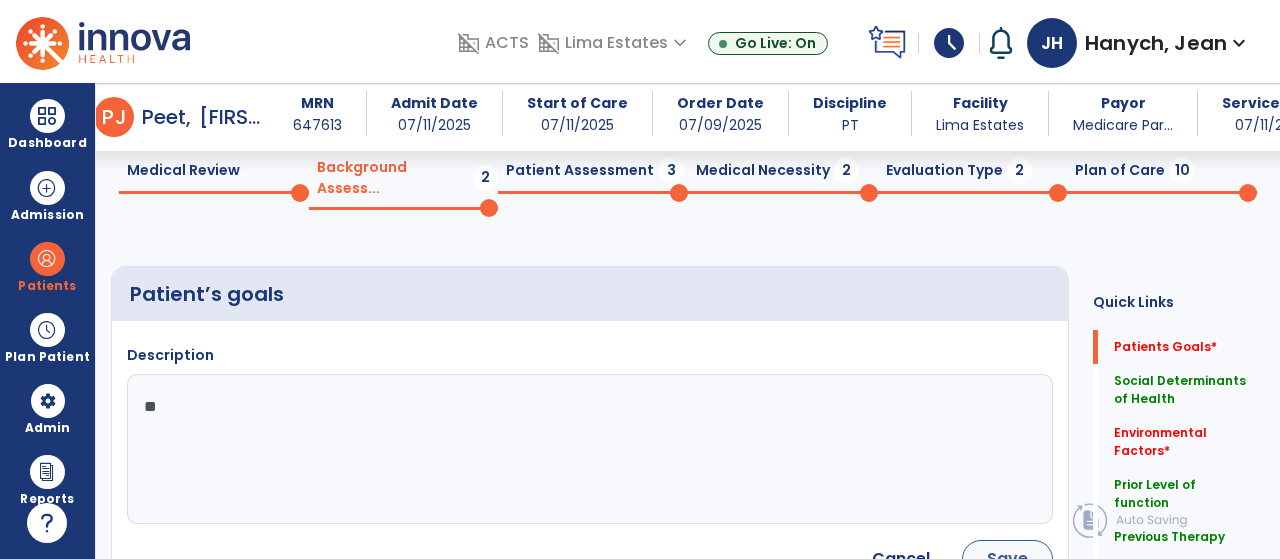 type on "**" 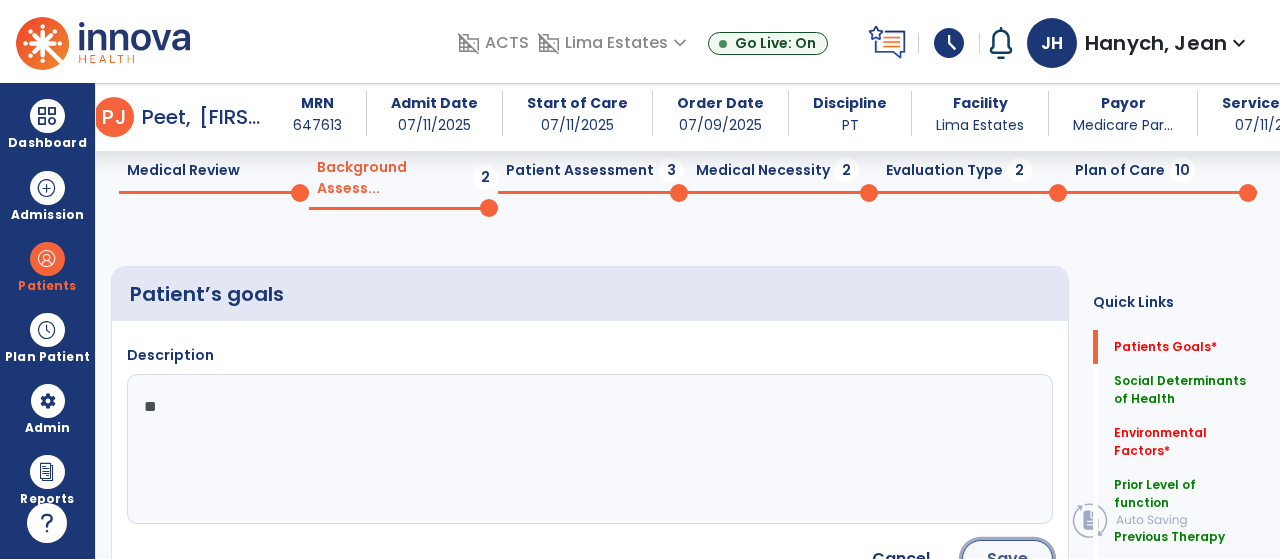 click on "Save" 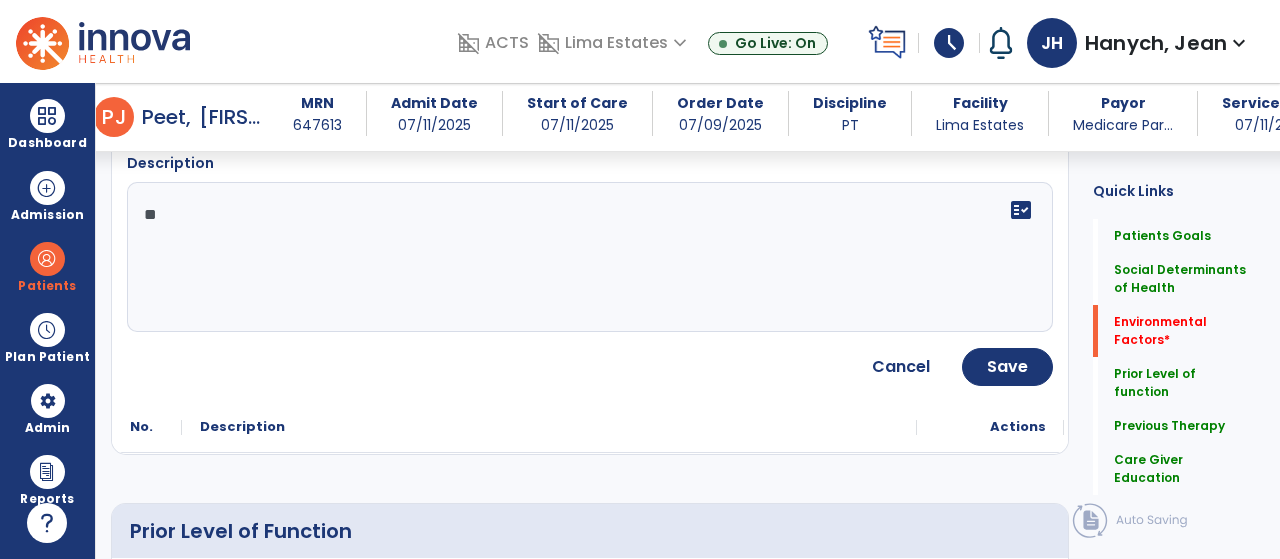 scroll, scrollTop: 712, scrollLeft: 0, axis: vertical 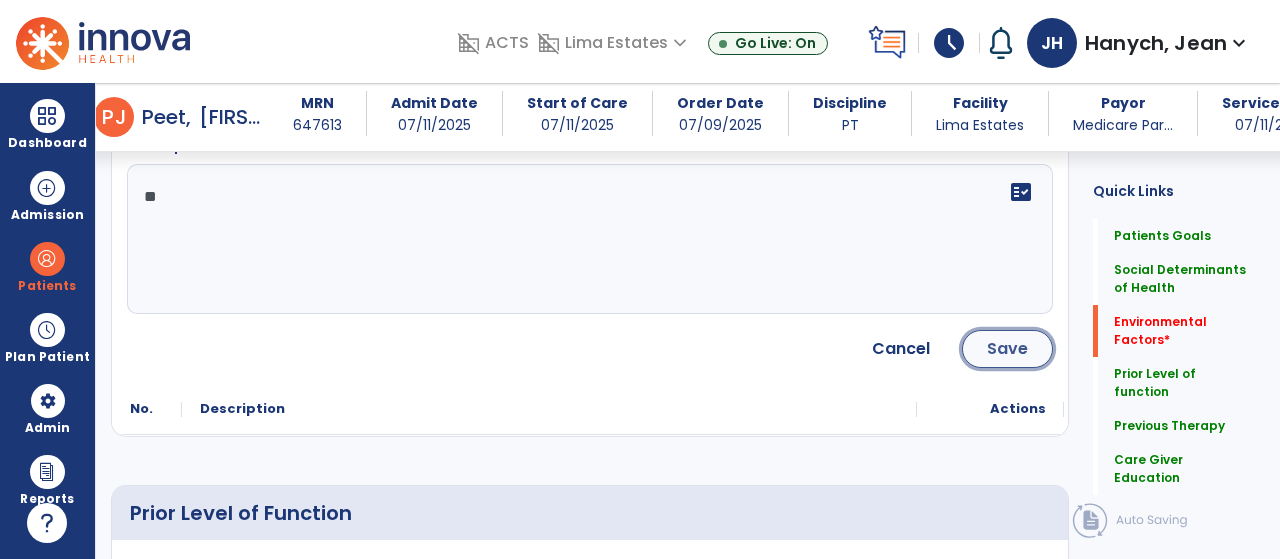 click on "Save" 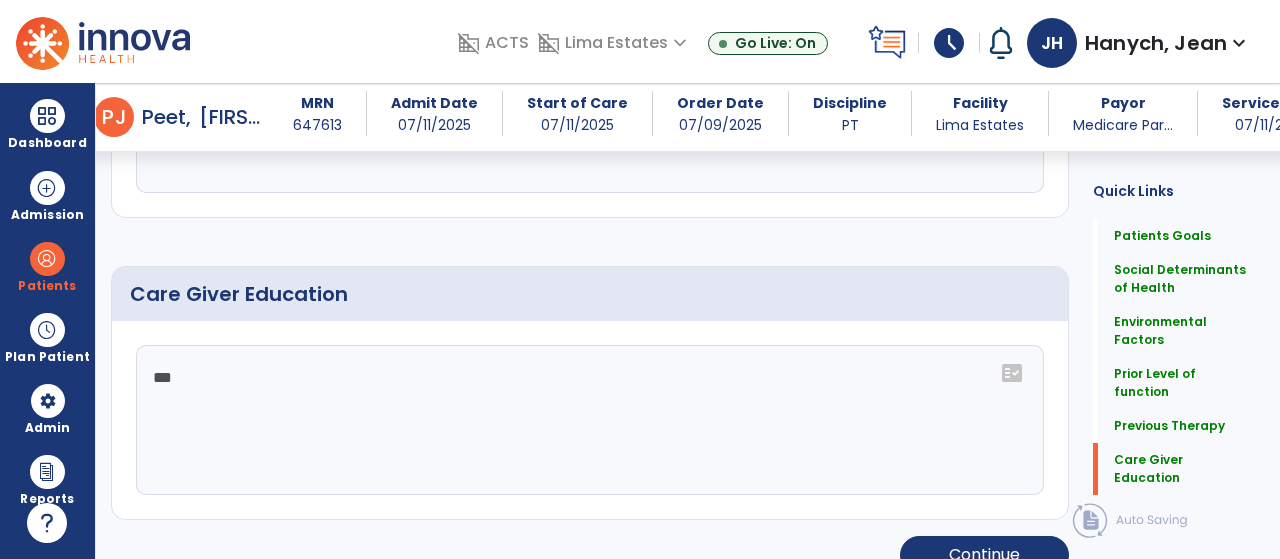 scroll, scrollTop: 1326, scrollLeft: 0, axis: vertical 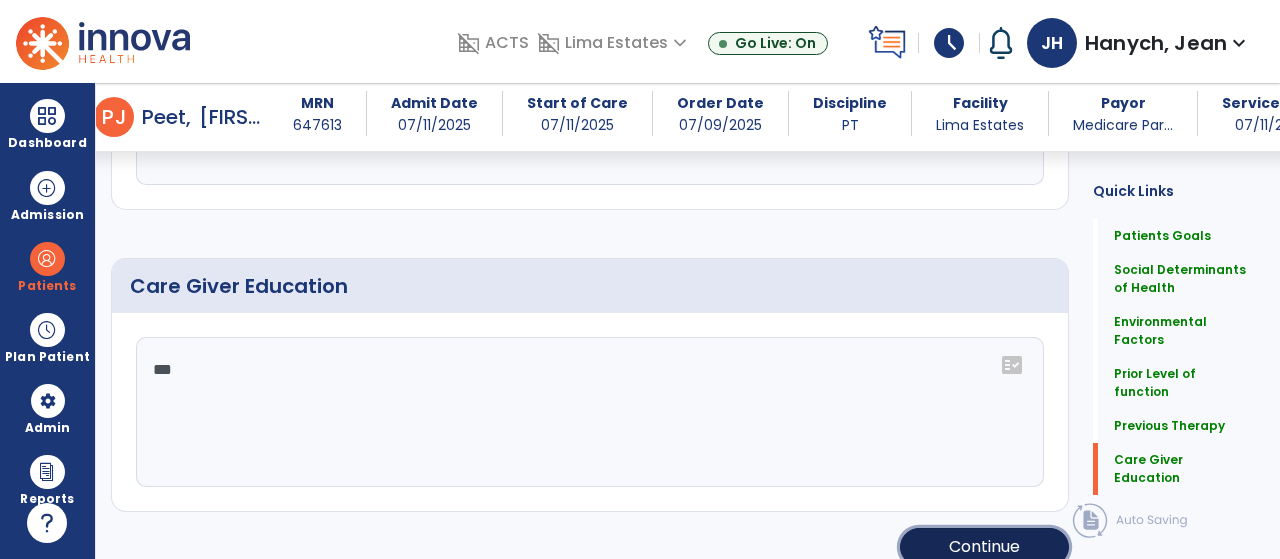 click on "Continue" 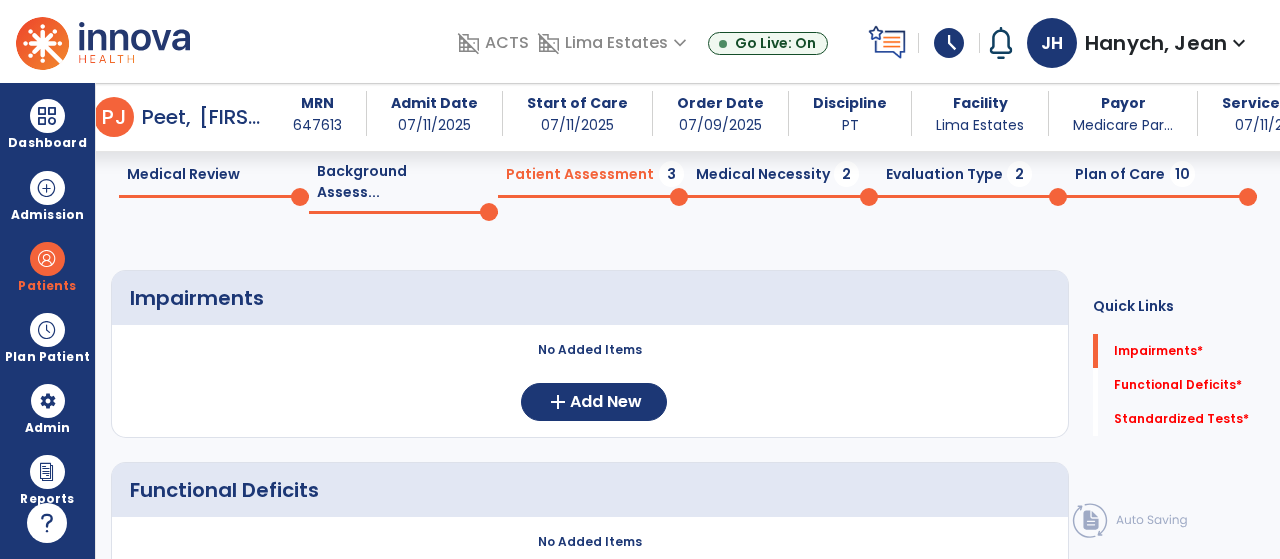 scroll, scrollTop: 62, scrollLeft: 0, axis: vertical 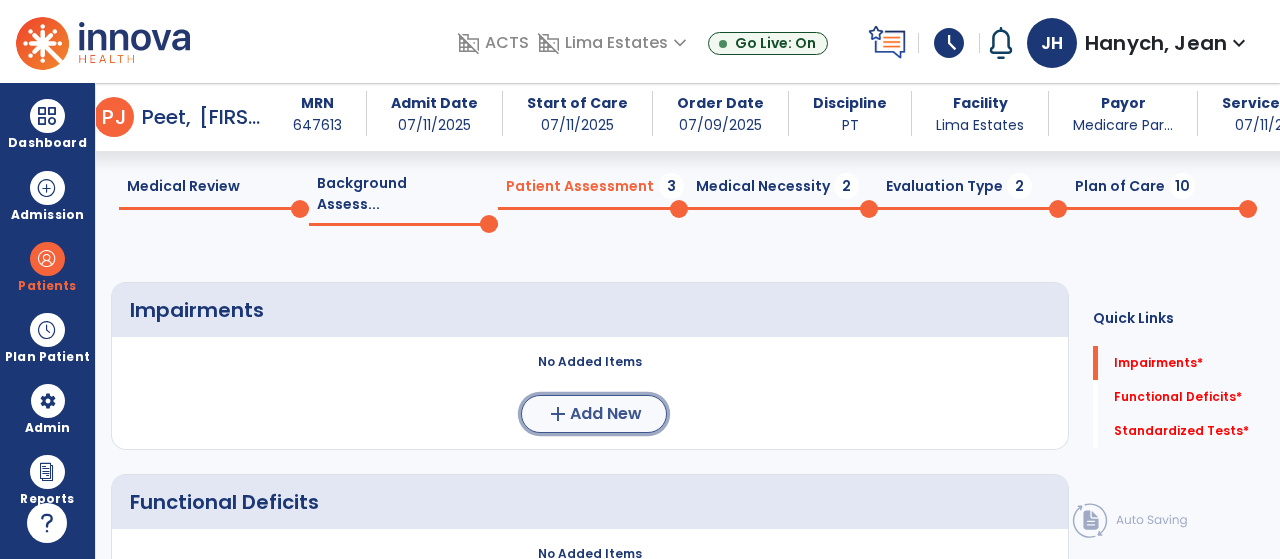click on "add" 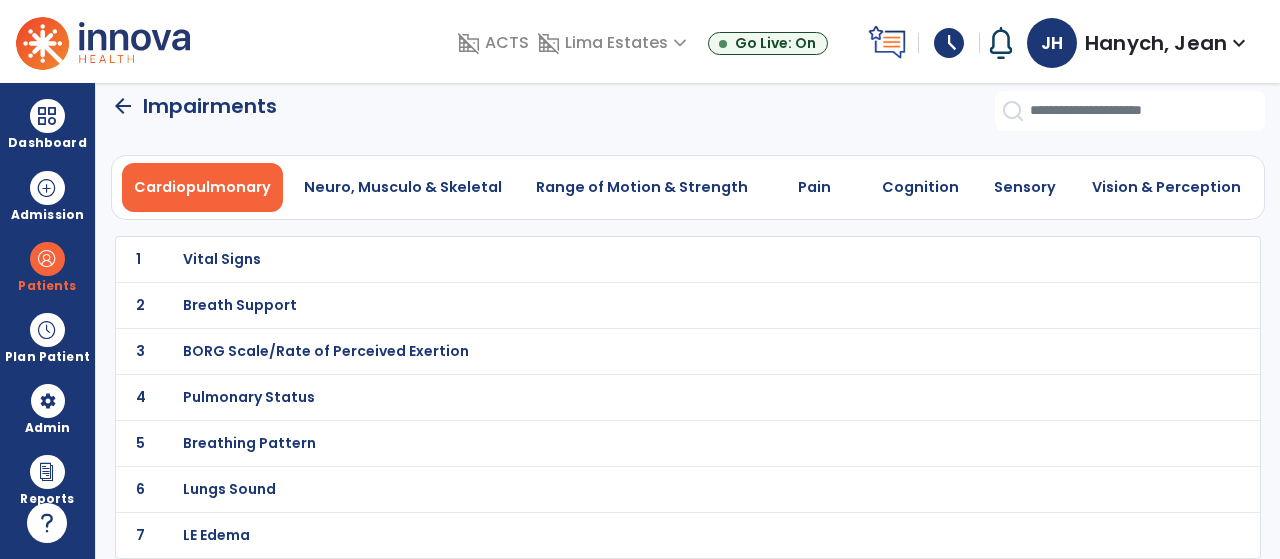 scroll, scrollTop: 8, scrollLeft: 0, axis: vertical 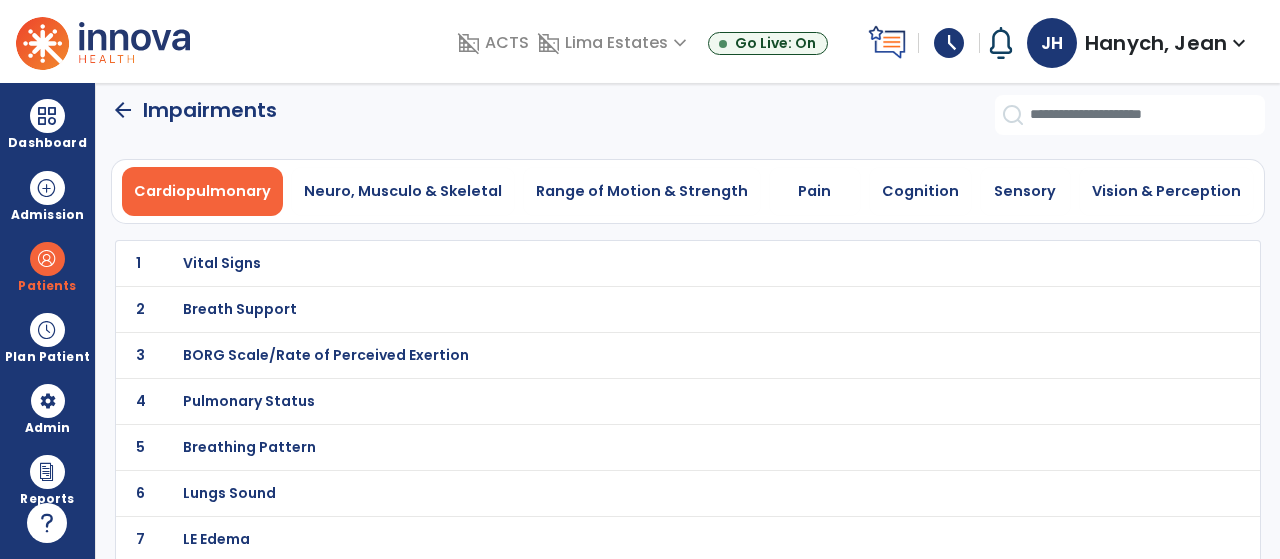 click on "Vital Signs" at bounding box center [222, 263] 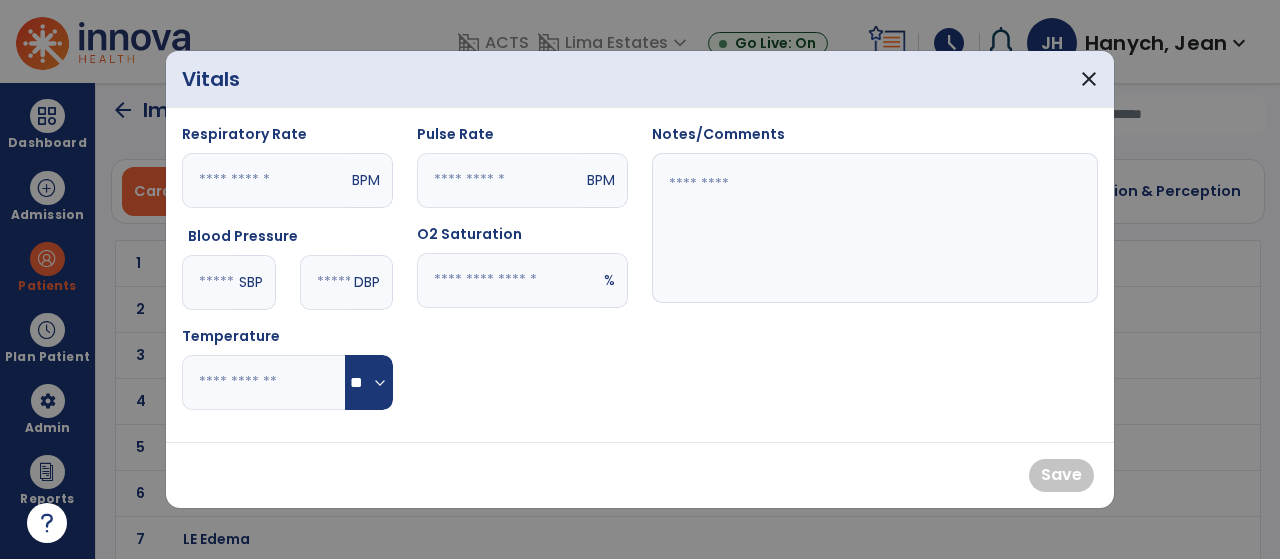 click at bounding box center [500, 180] 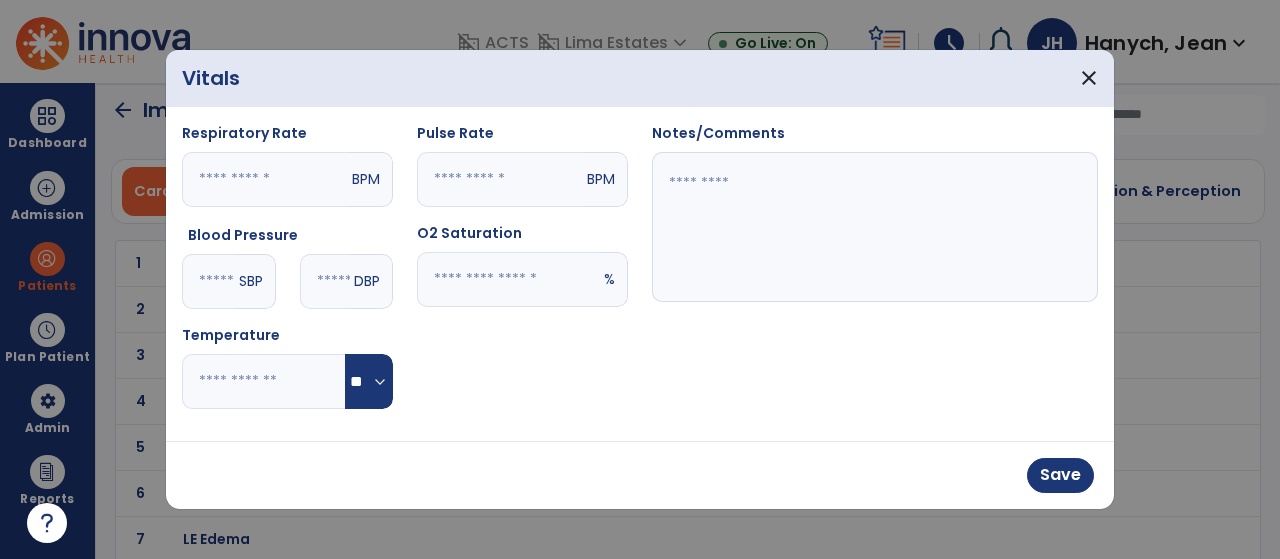 click at bounding box center [508, 279] 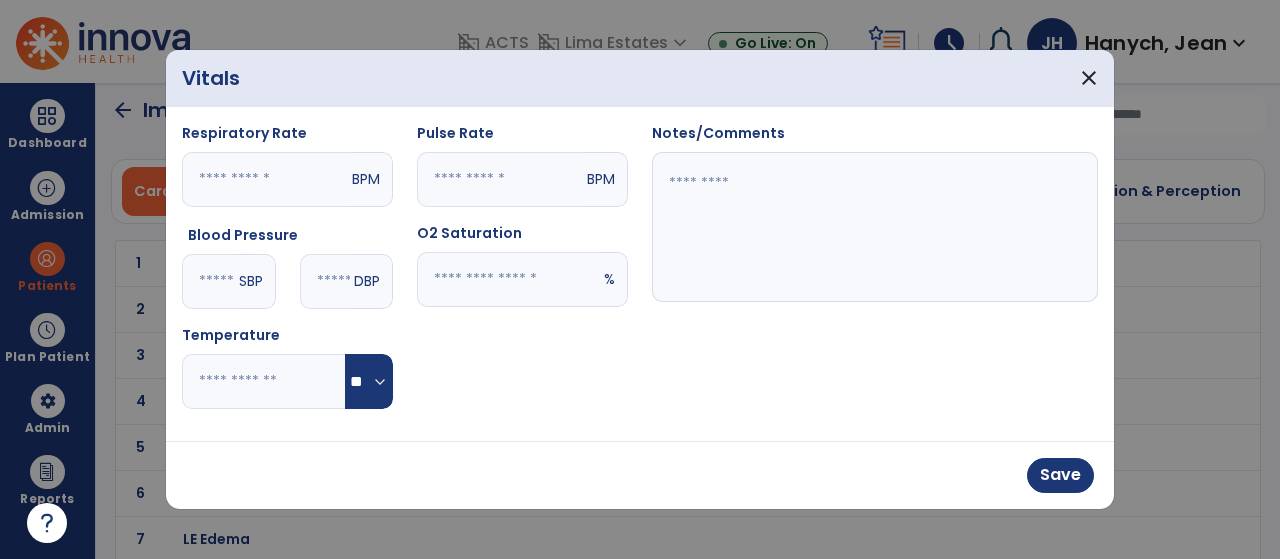 type on "**" 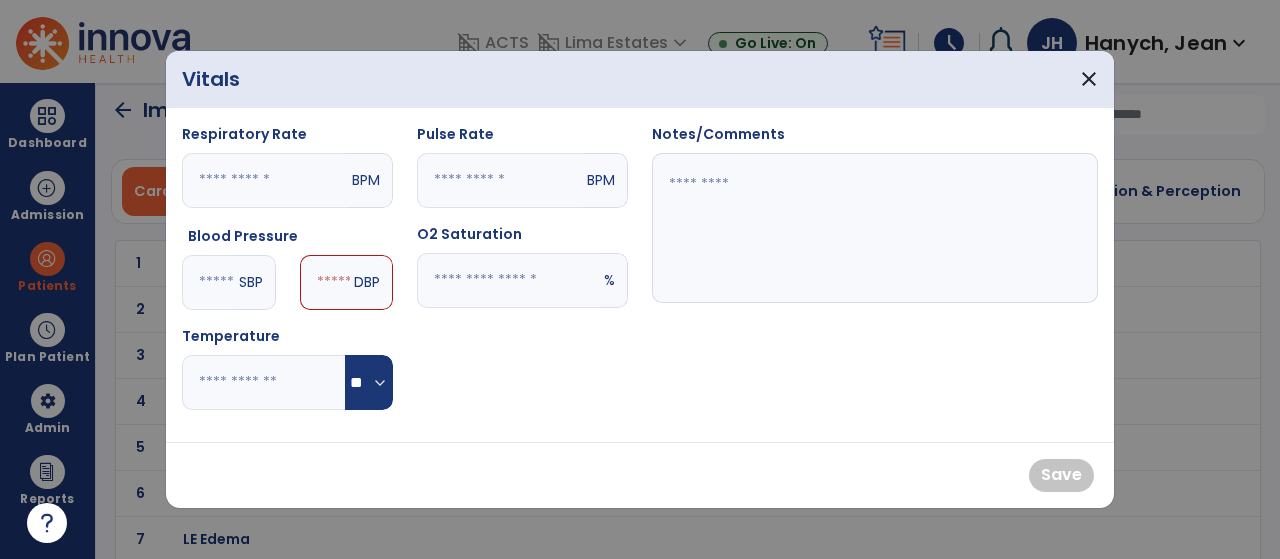 type on "***" 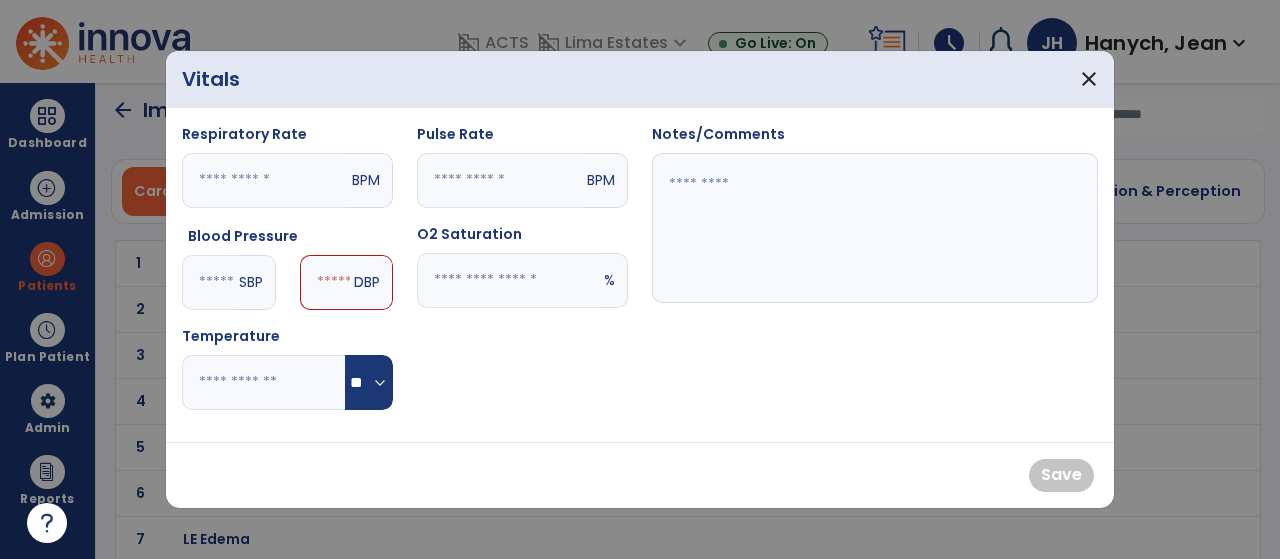 click at bounding box center (325, 282) 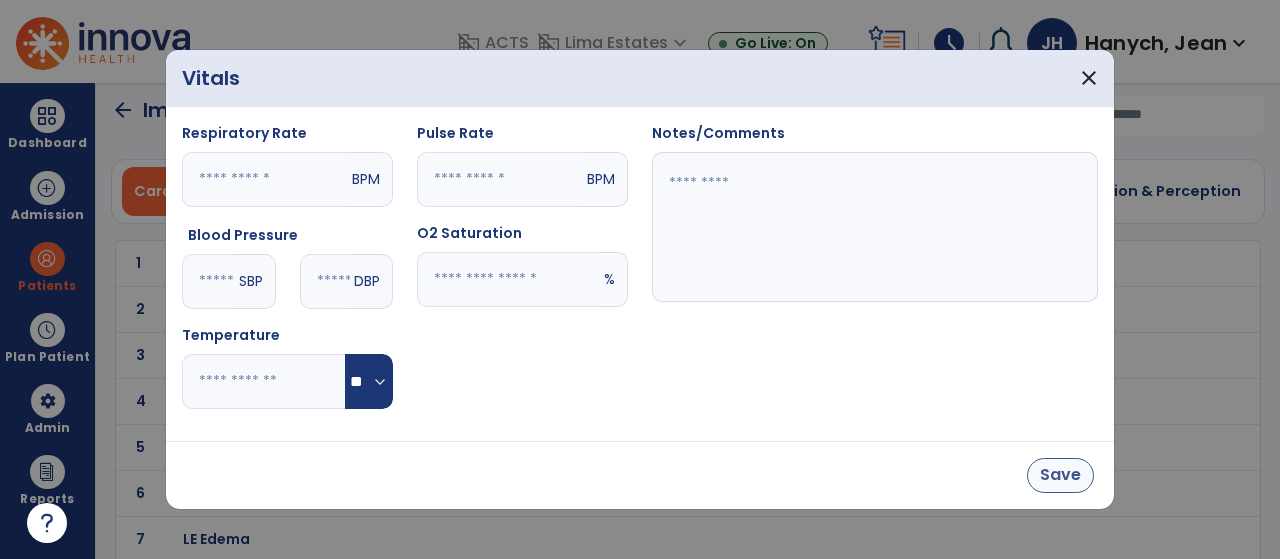 type on "**" 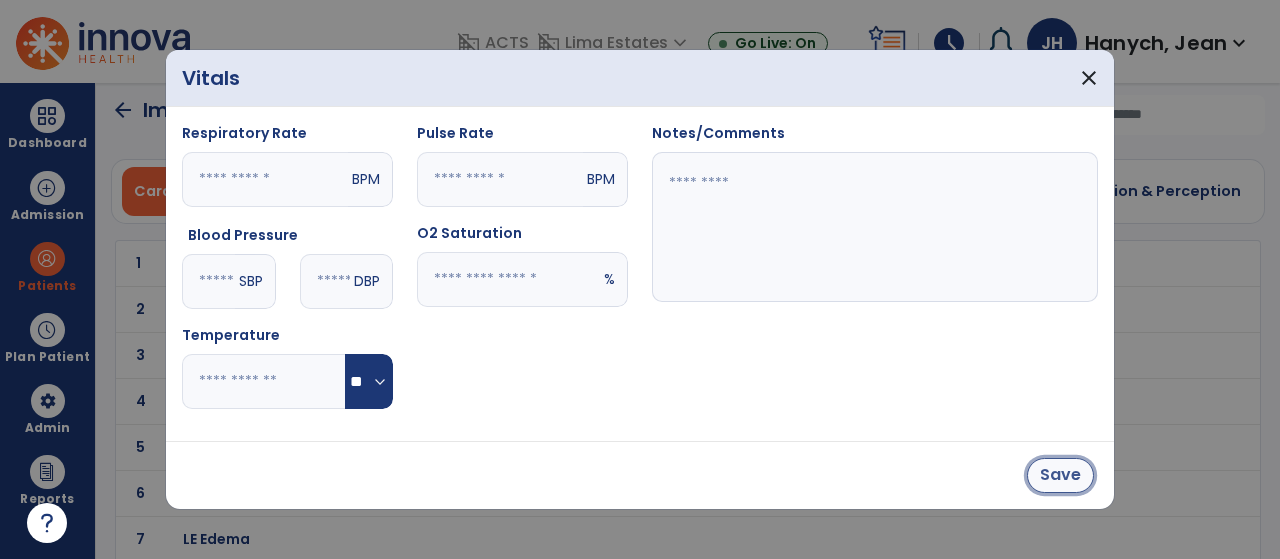click on "Save" at bounding box center (1060, 475) 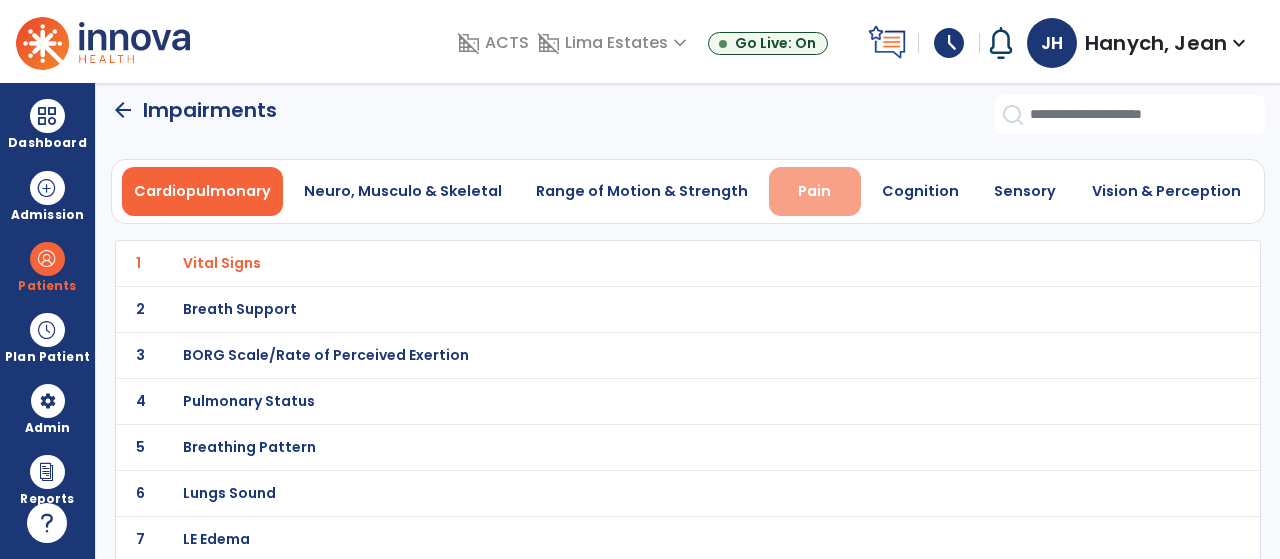 click on "Pain" at bounding box center (814, 191) 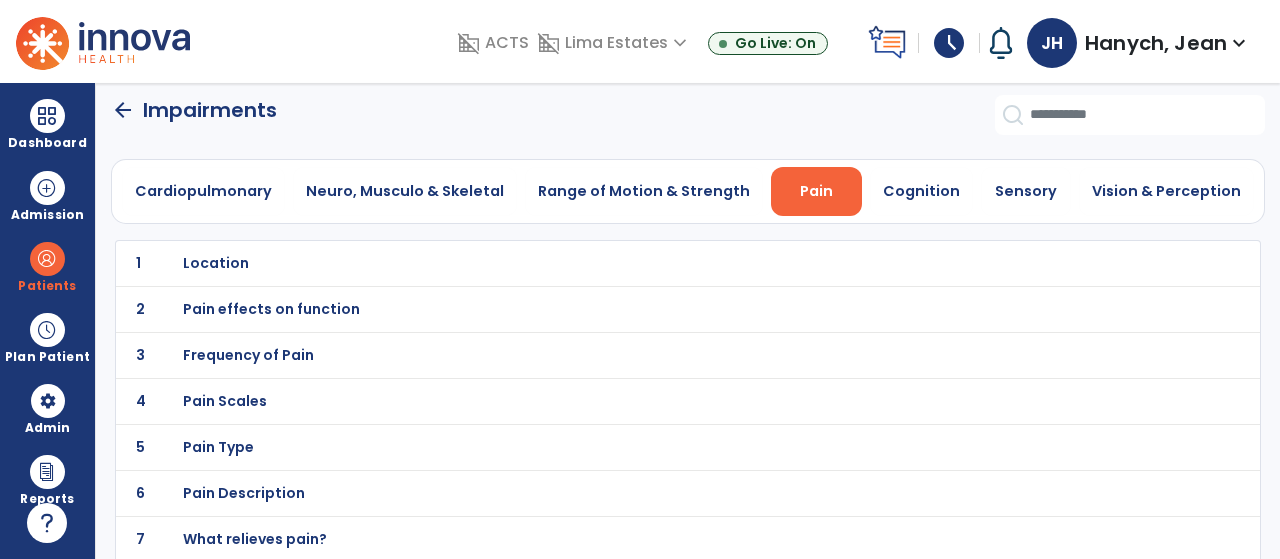 click on "Location" at bounding box center [216, 263] 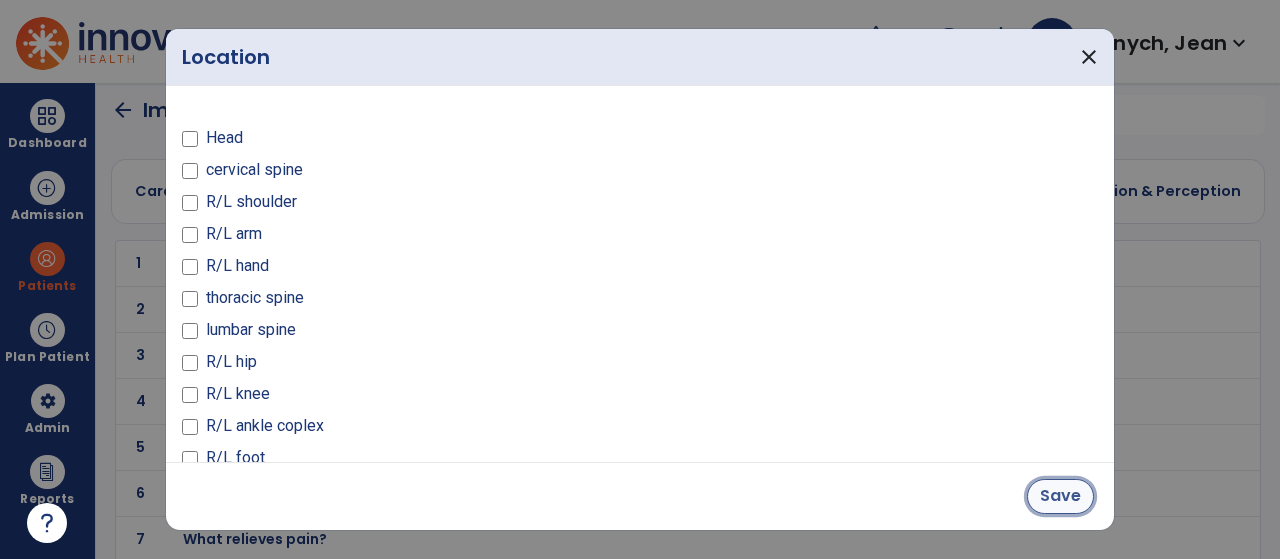 click on "Save" at bounding box center [1060, 496] 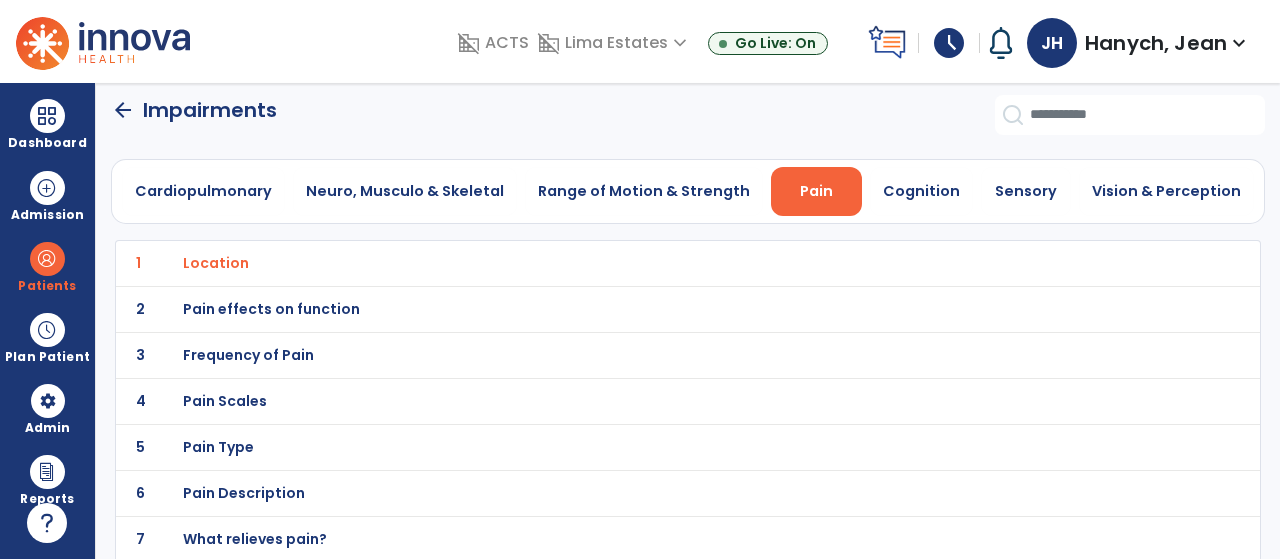 click on "Pain Type" at bounding box center [216, 263] 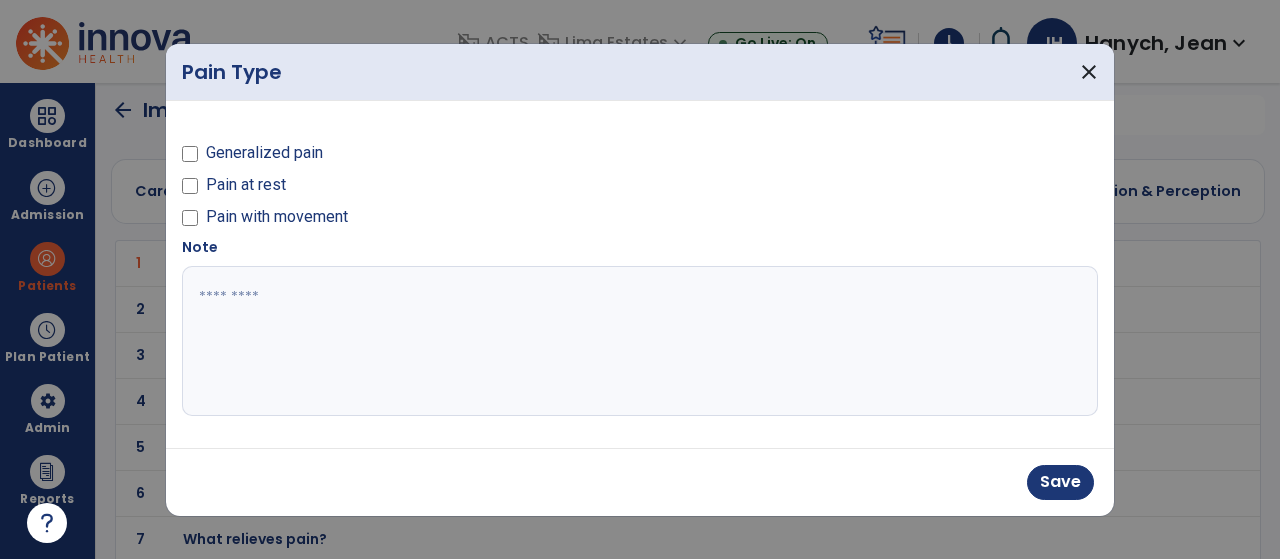 click at bounding box center [640, 341] 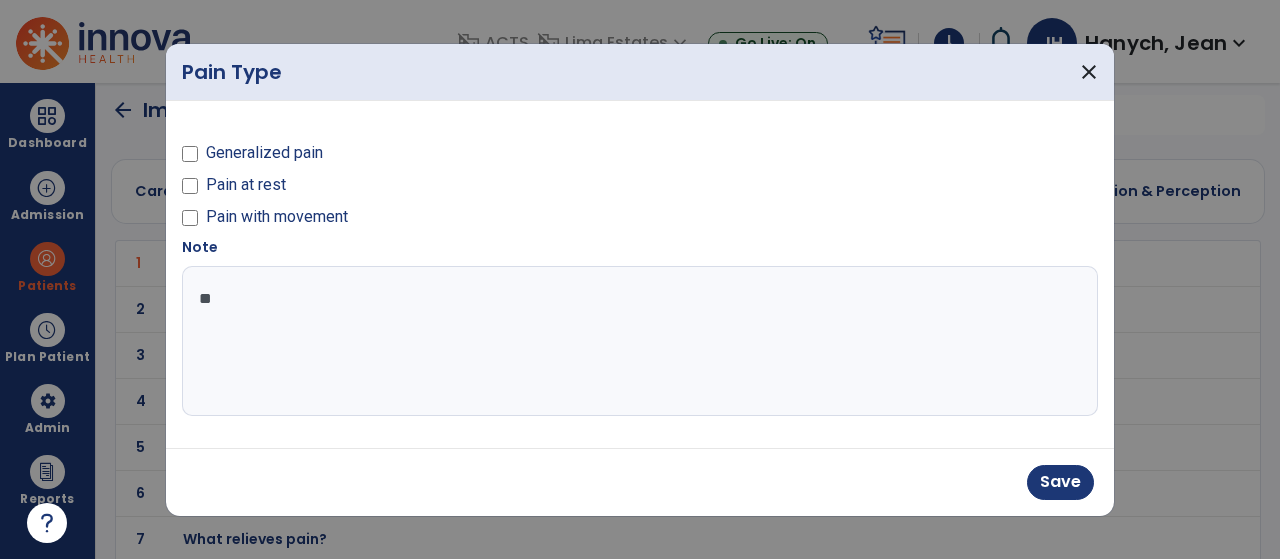 type on "*" 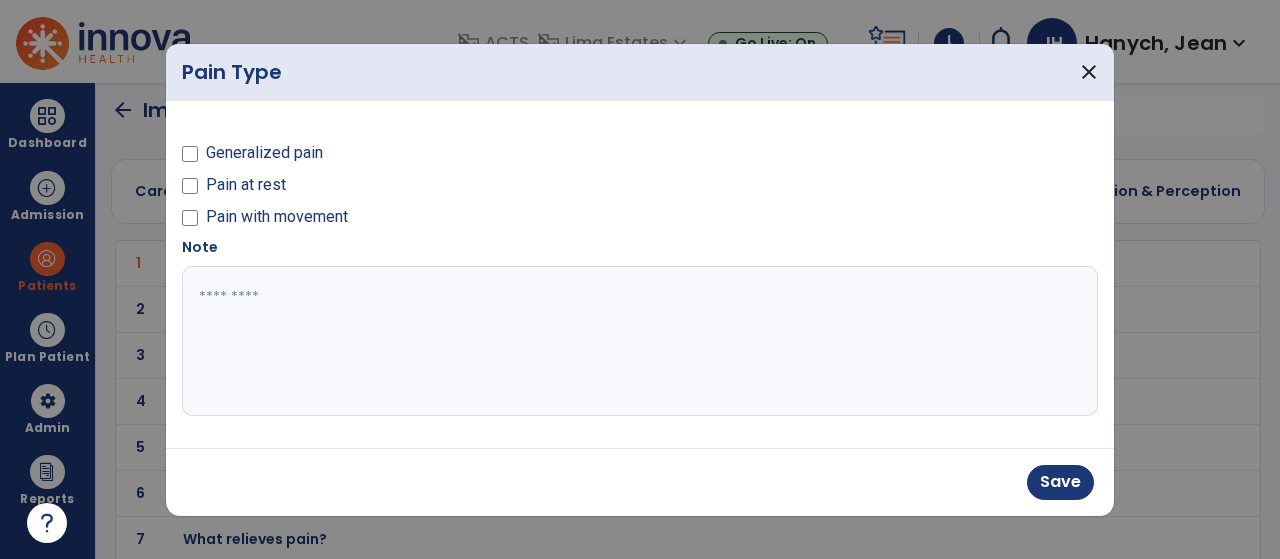 click at bounding box center (640, 341) 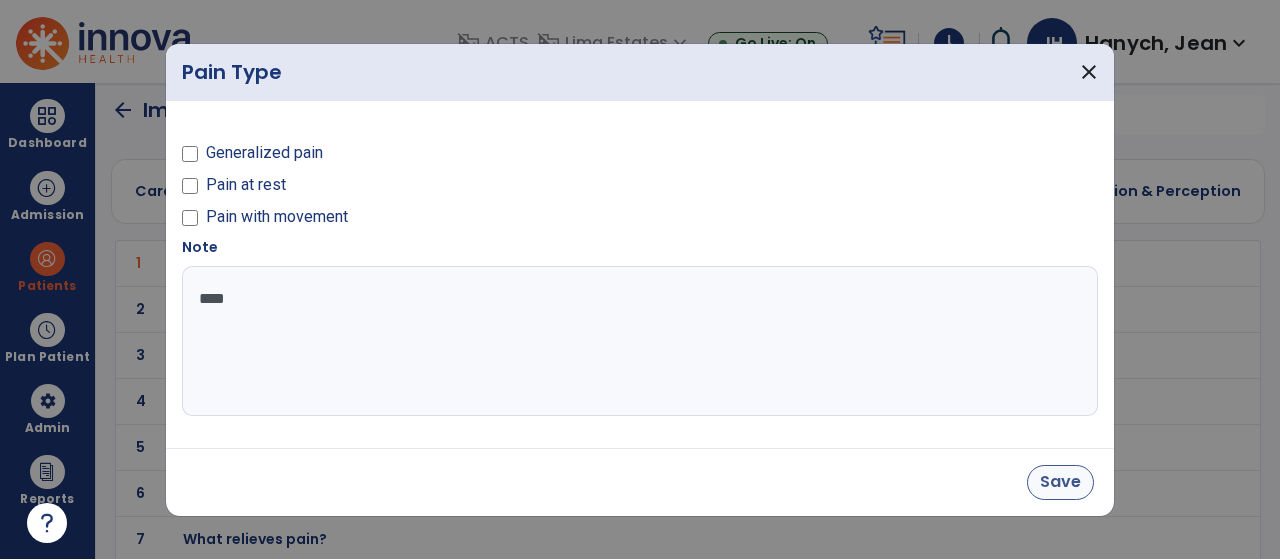 type on "****" 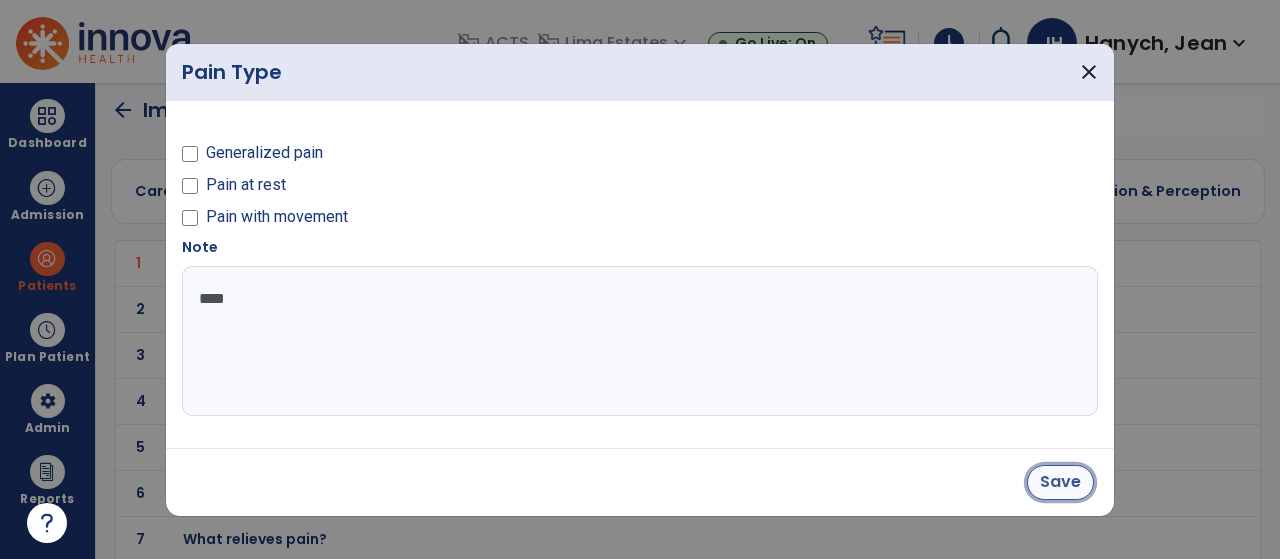 click on "Save" at bounding box center [1060, 482] 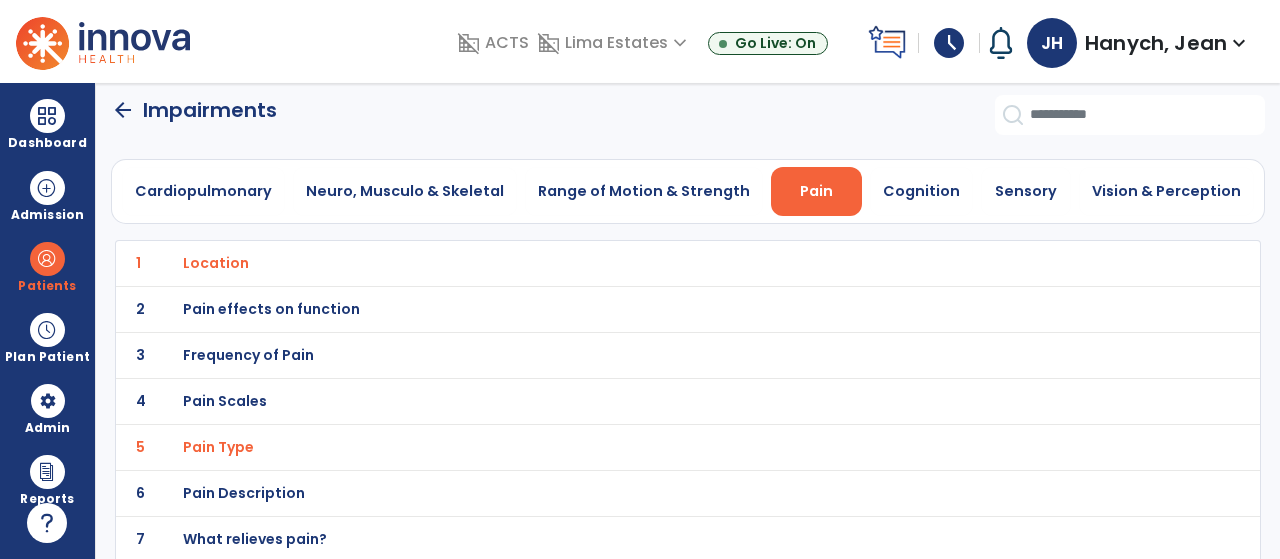 click on "Pain Description" at bounding box center (216, 263) 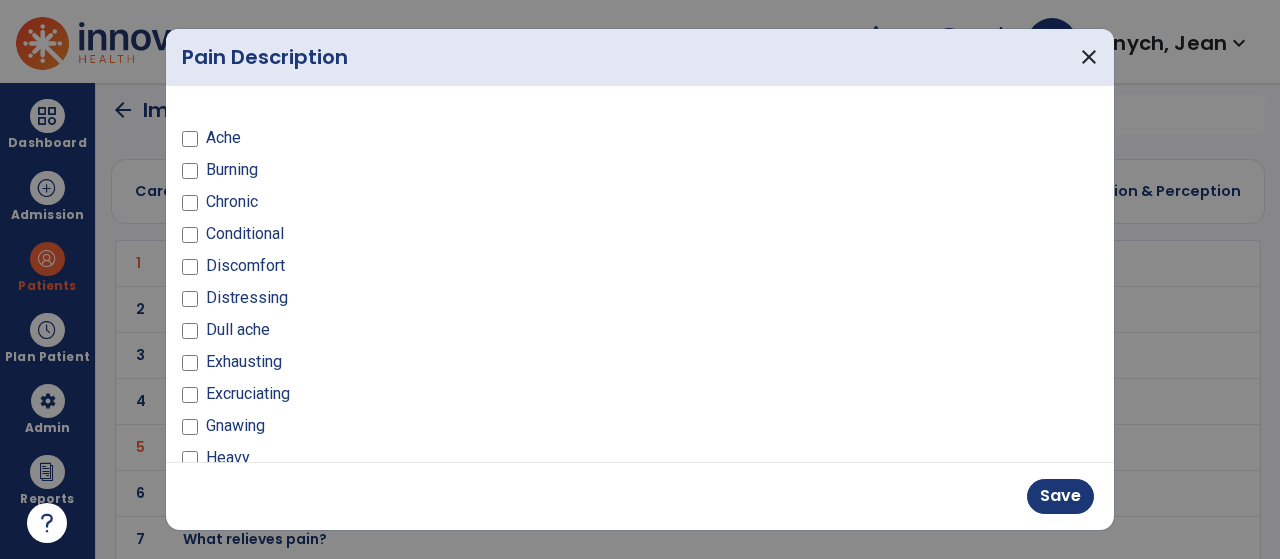 drag, startPoint x: 1107, startPoint y: 237, endPoint x: 1099, endPoint y: 303, distance: 66.48308 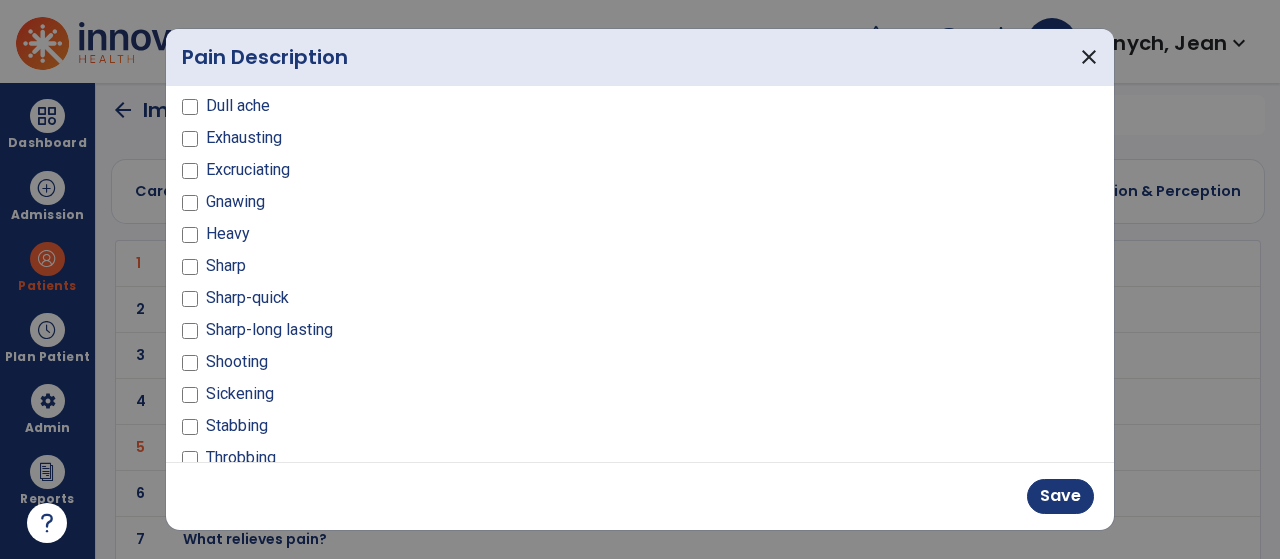scroll, scrollTop: 228, scrollLeft: 0, axis: vertical 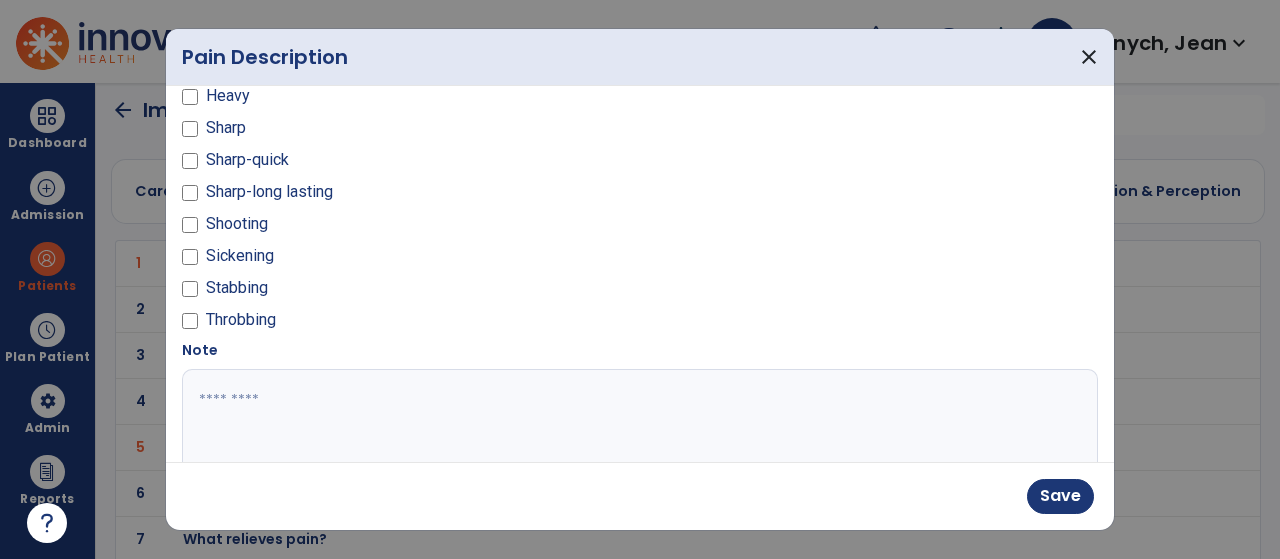 click at bounding box center (638, 444) 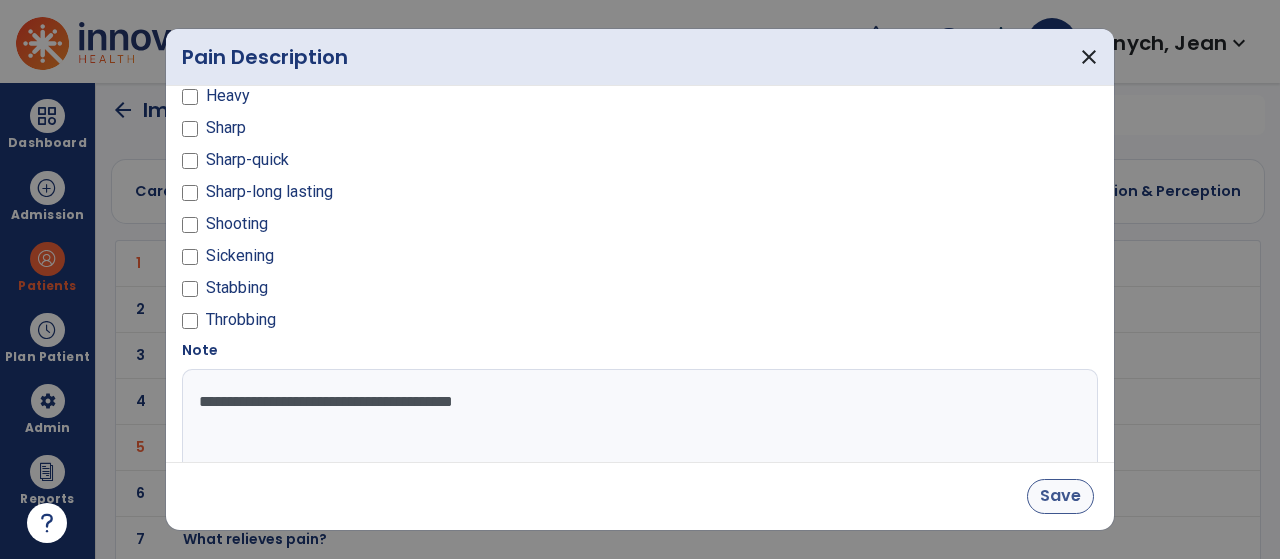 type on "**********" 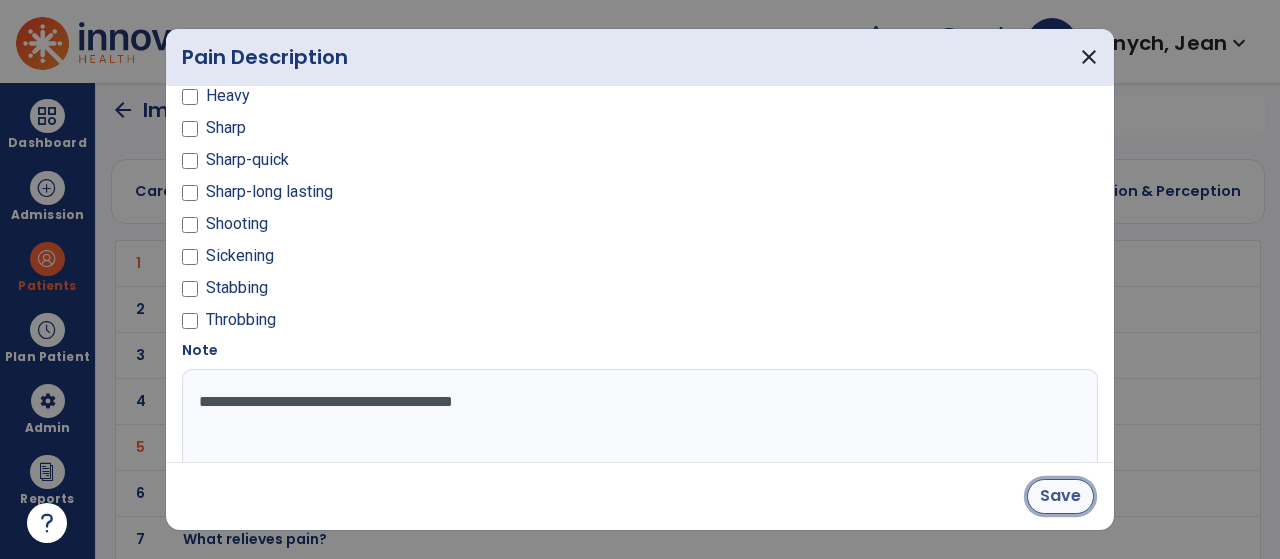 click on "Save" at bounding box center (1060, 496) 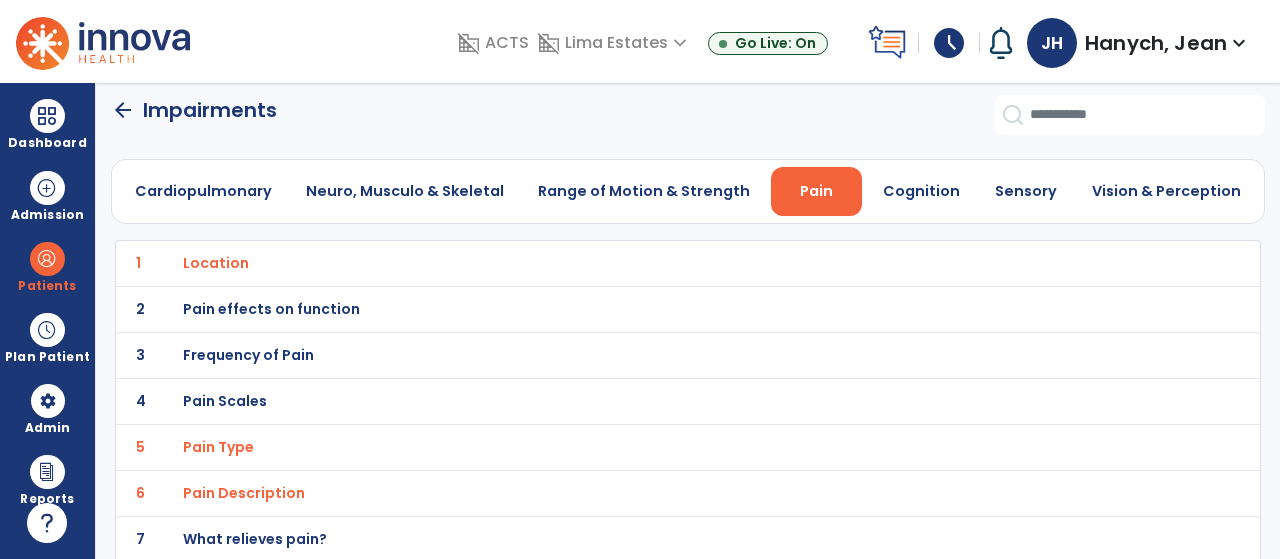 click on "Pain effects on function" at bounding box center (216, 263) 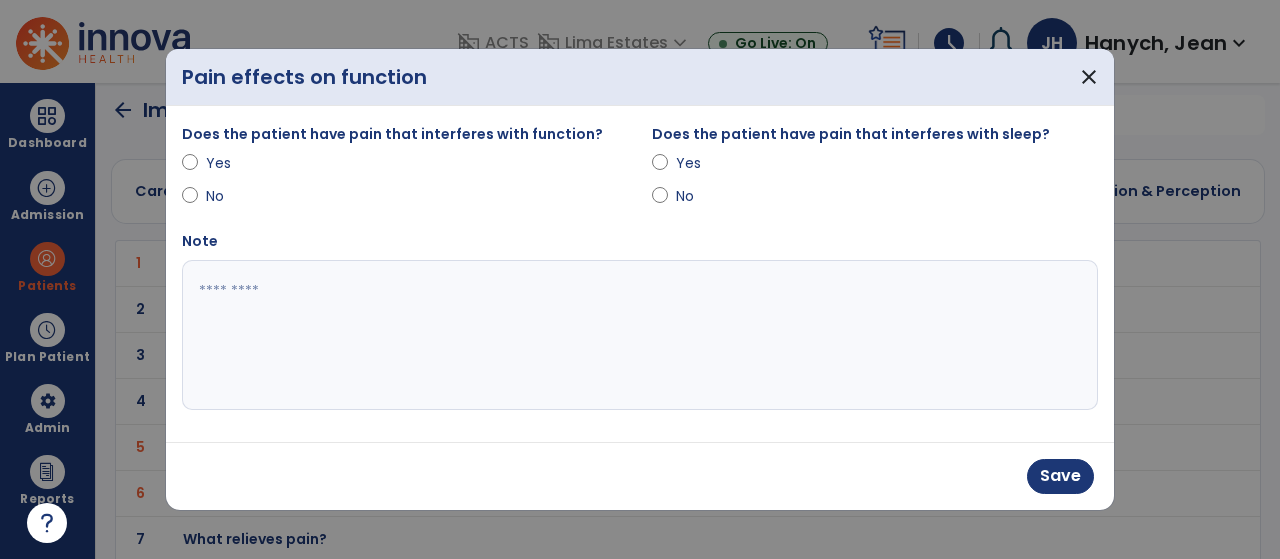click at bounding box center [640, 335] 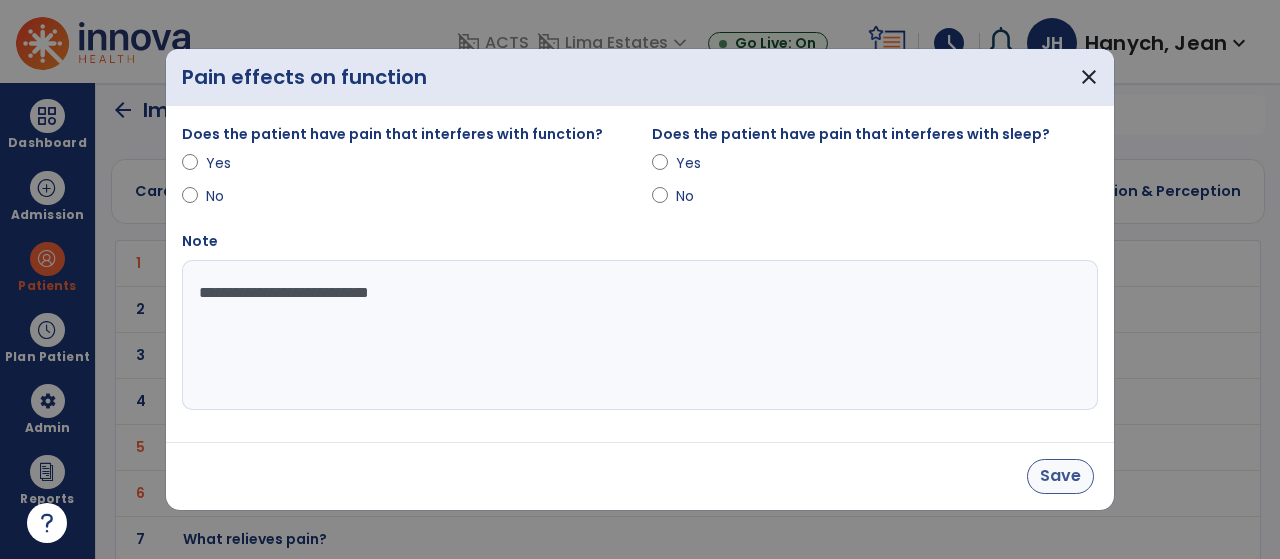 type on "**********" 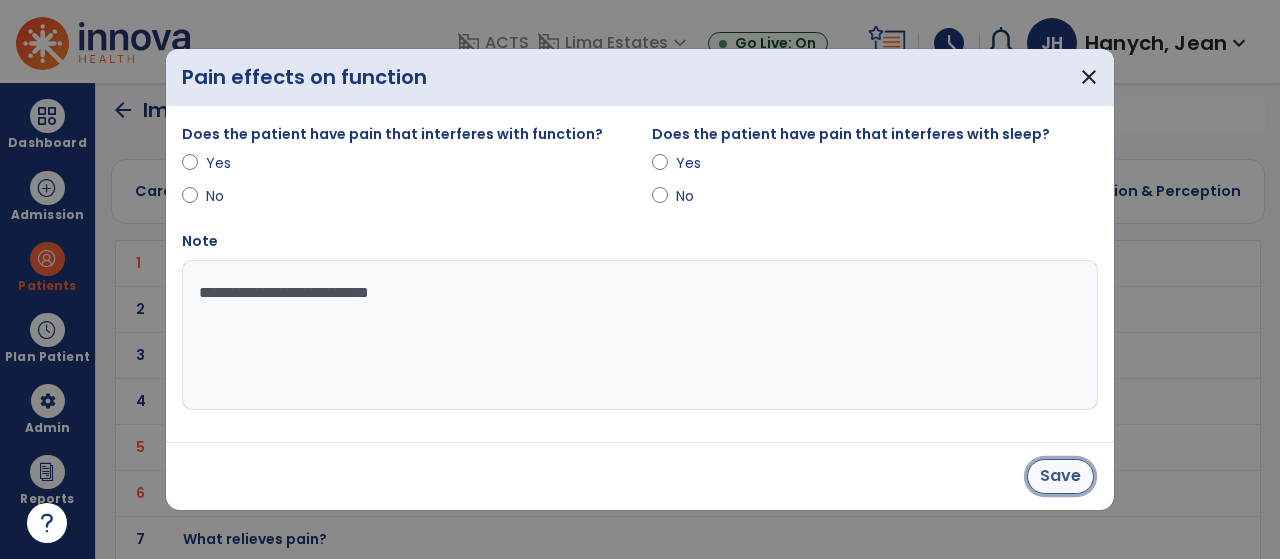 click on "Save" at bounding box center [1060, 476] 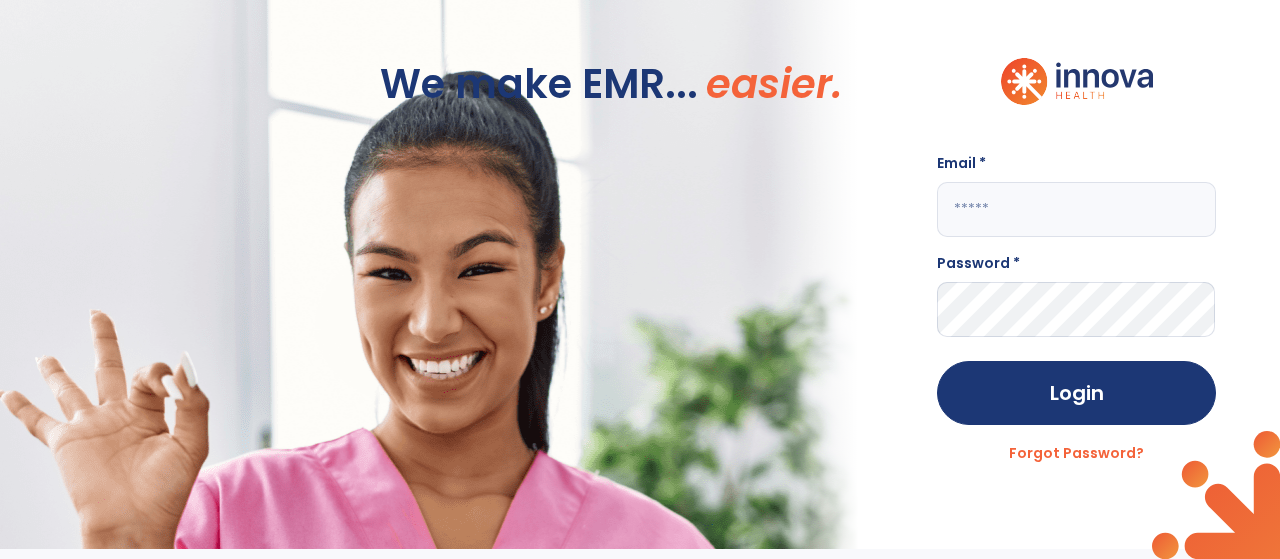 type on "**********" 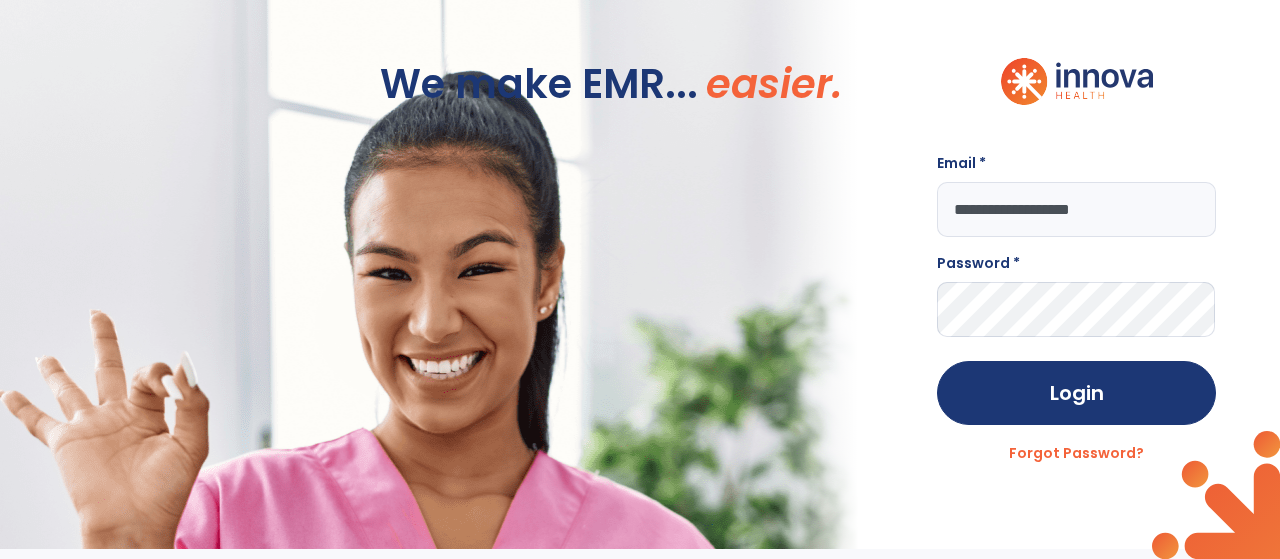 scroll, scrollTop: 0, scrollLeft: 0, axis: both 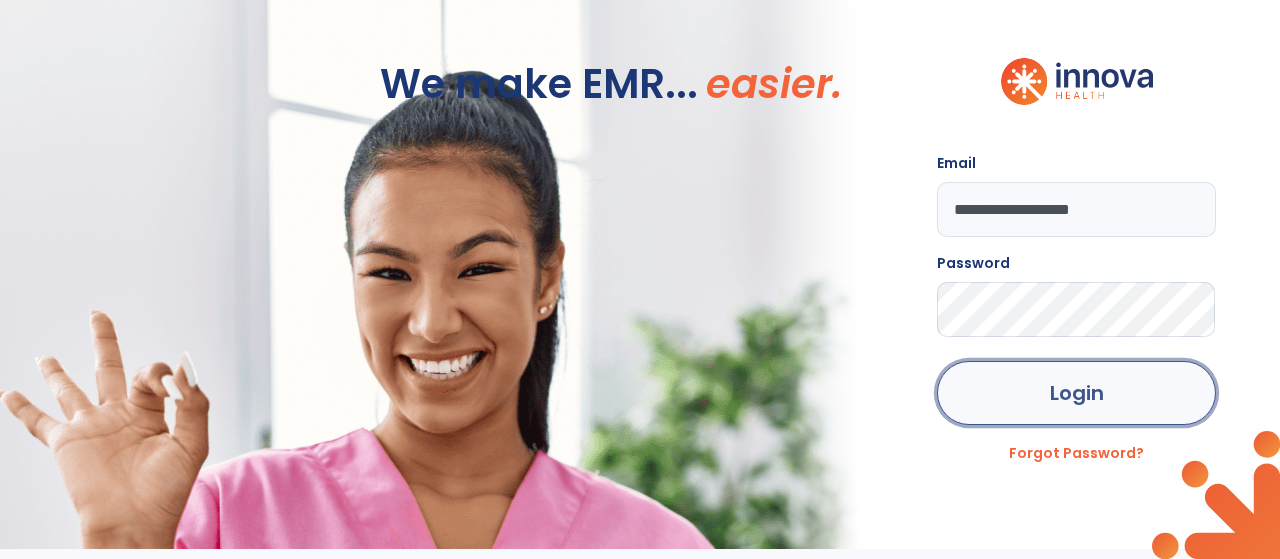 click on "Login" 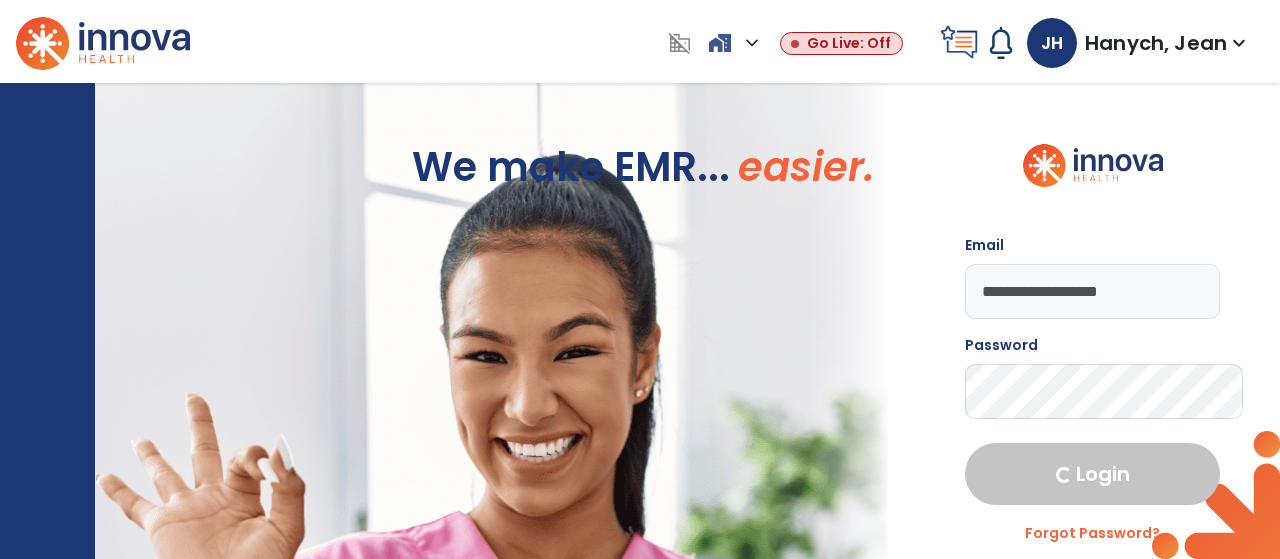 select on "****" 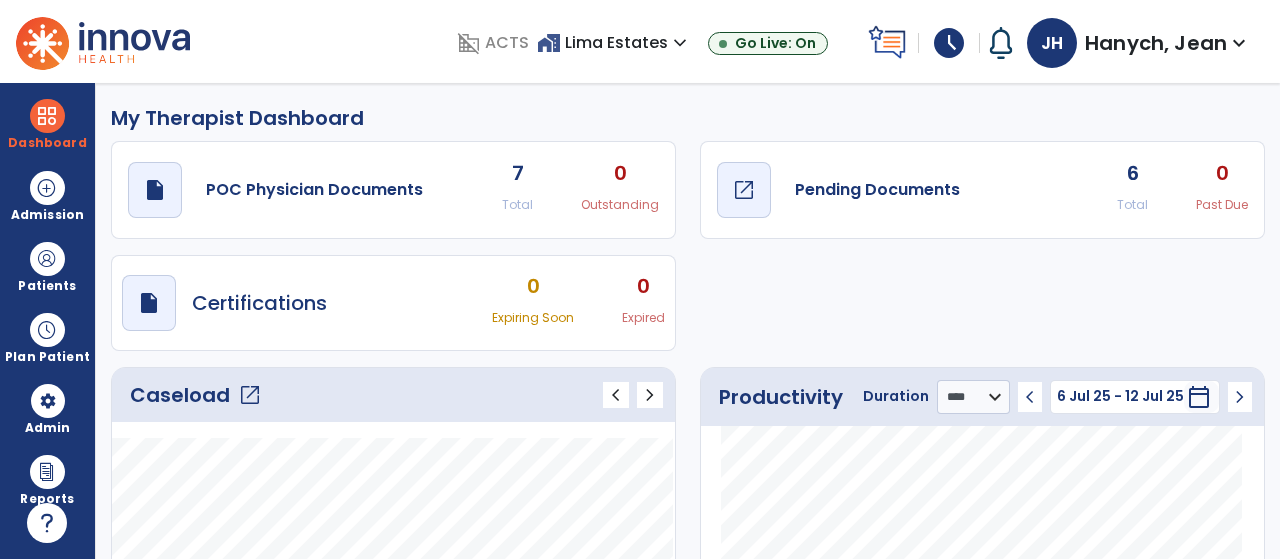 click on "Pending Documents" 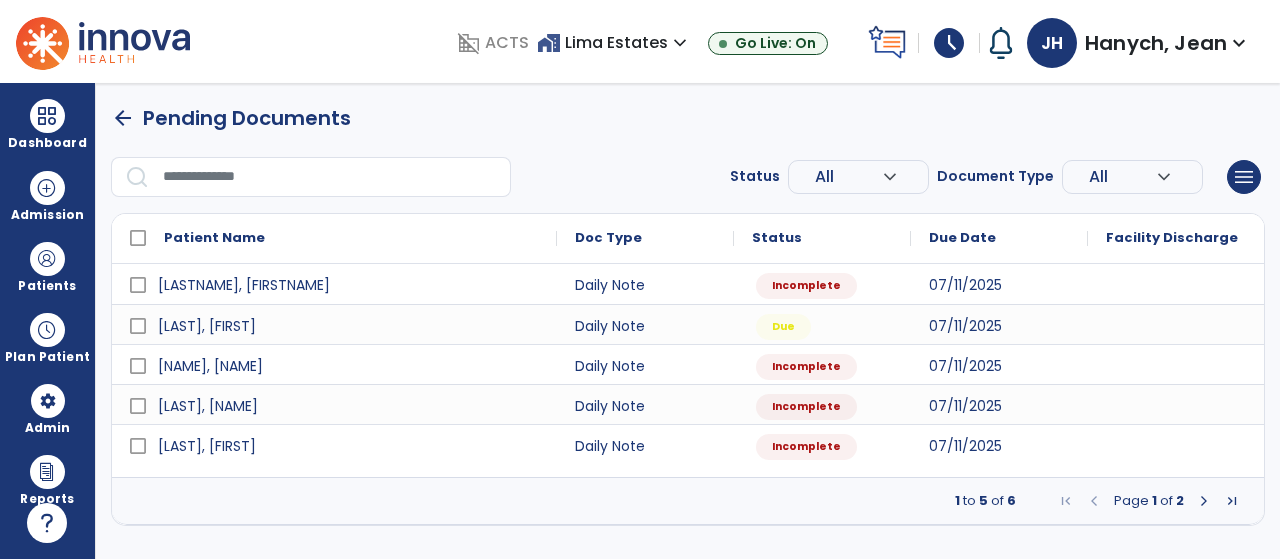 click at bounding box center [1204, 501] 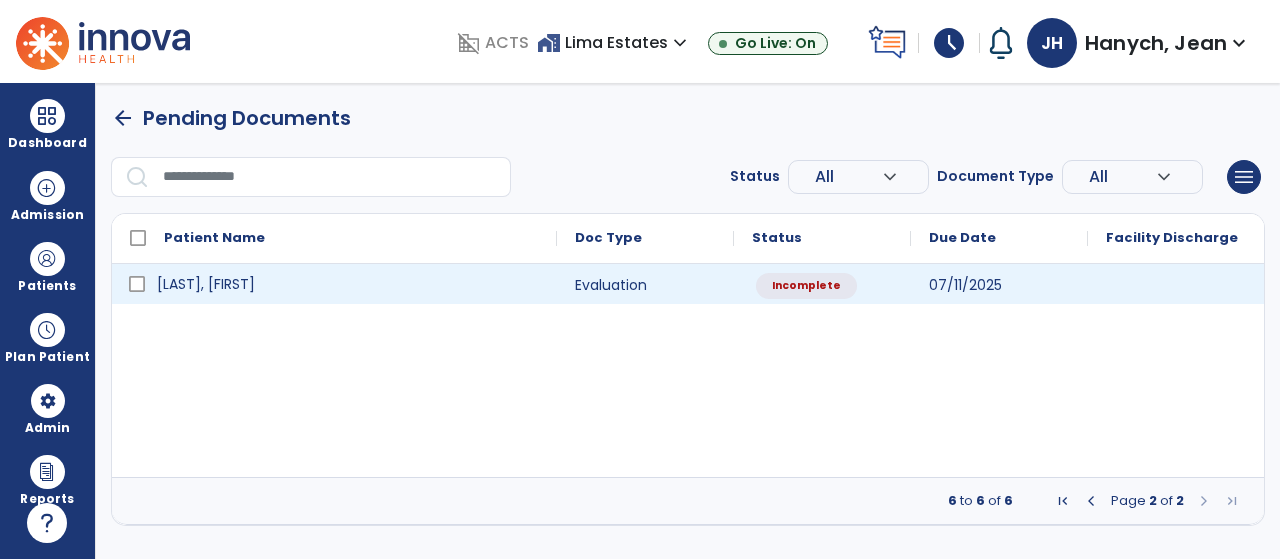 click on "[LAST], [FIRST]" at bounding box center (348, 284) 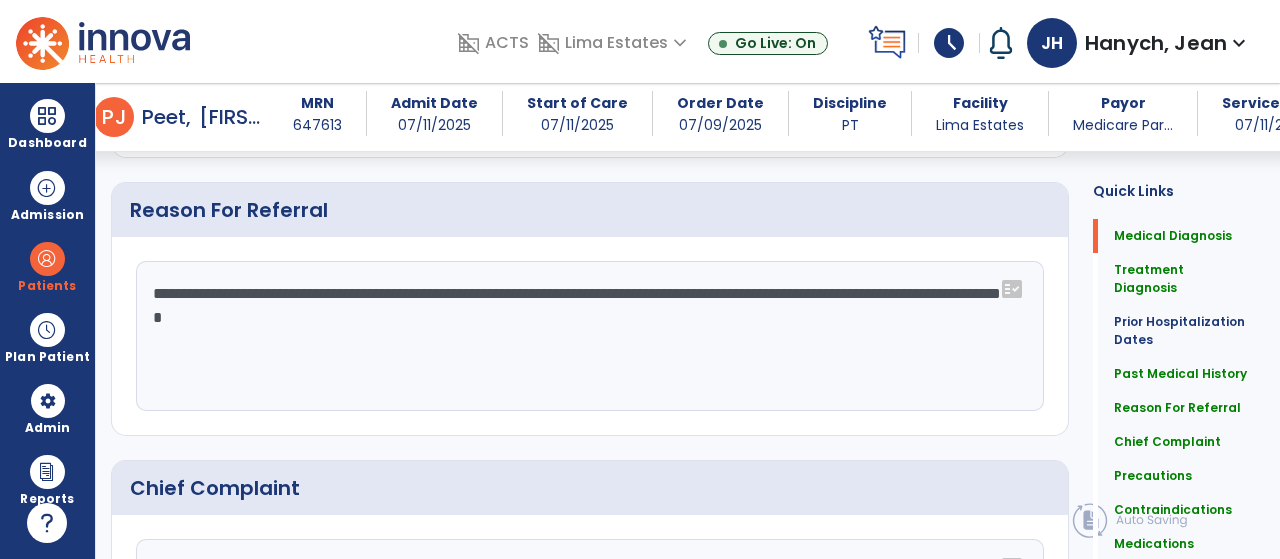 scroll, scrollTop: 1009, scrollLeft: 0, axis: vertical 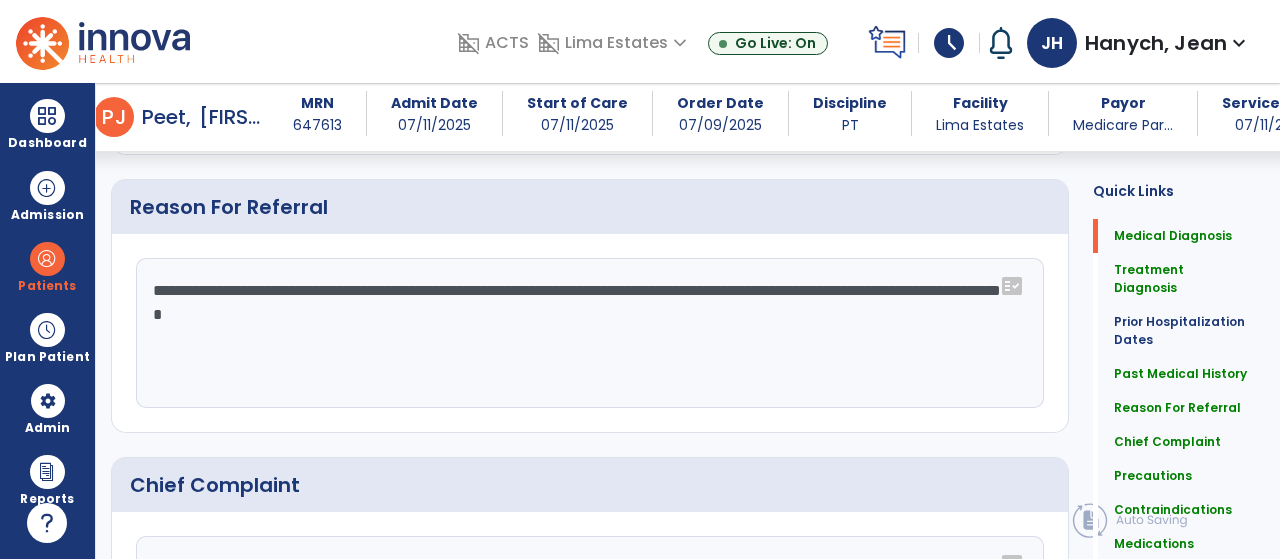 click on "**********" 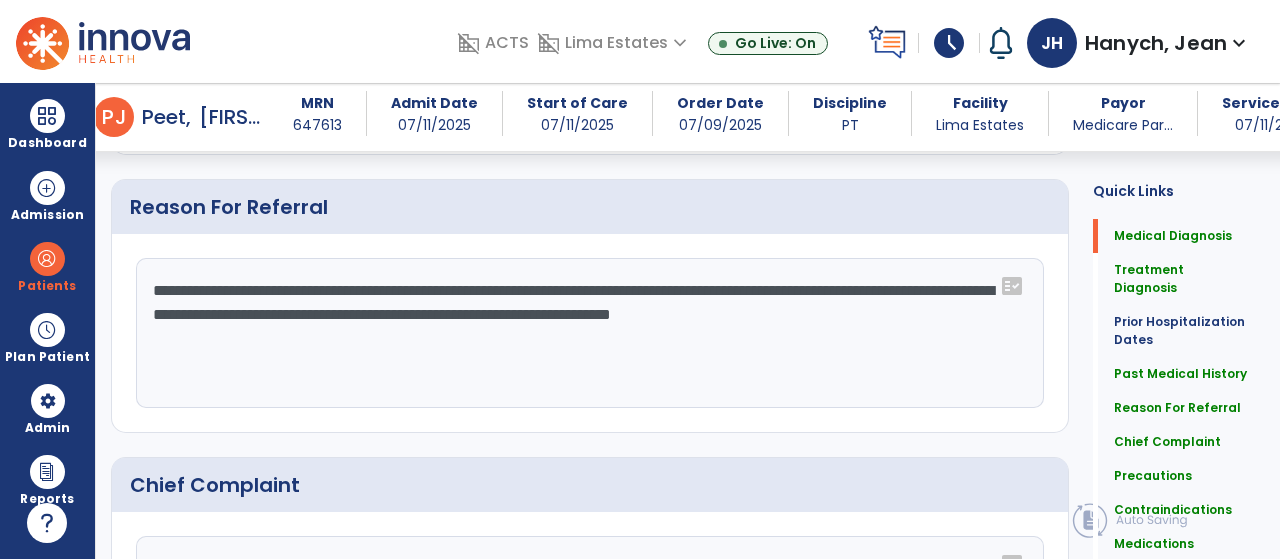 click 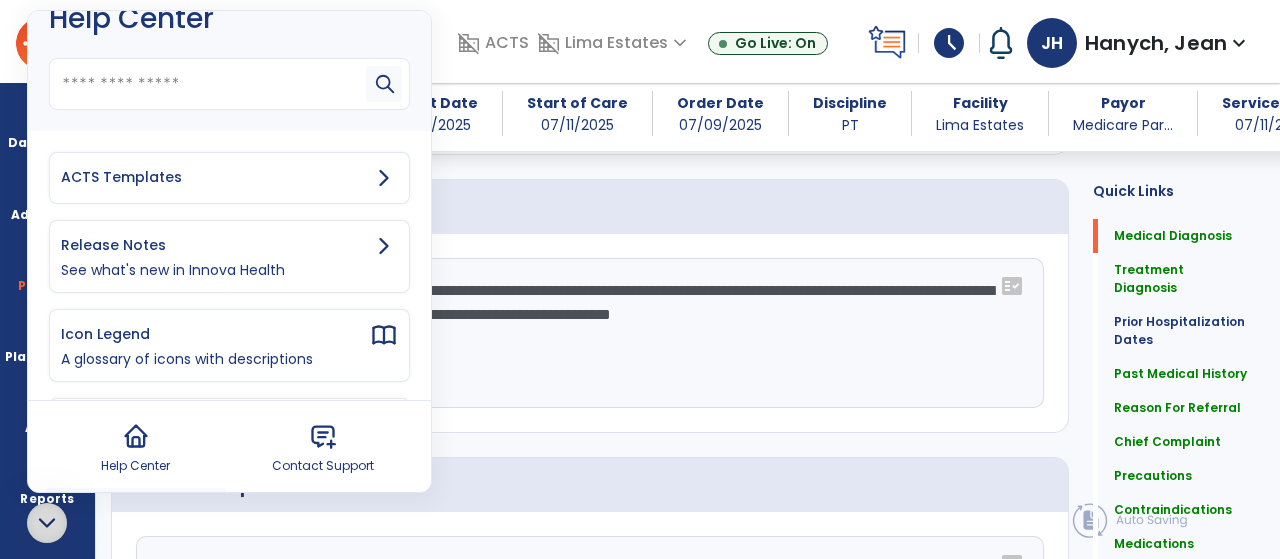 scroll, scrollTop: 60, scrollLeft: 0, axis: vertical 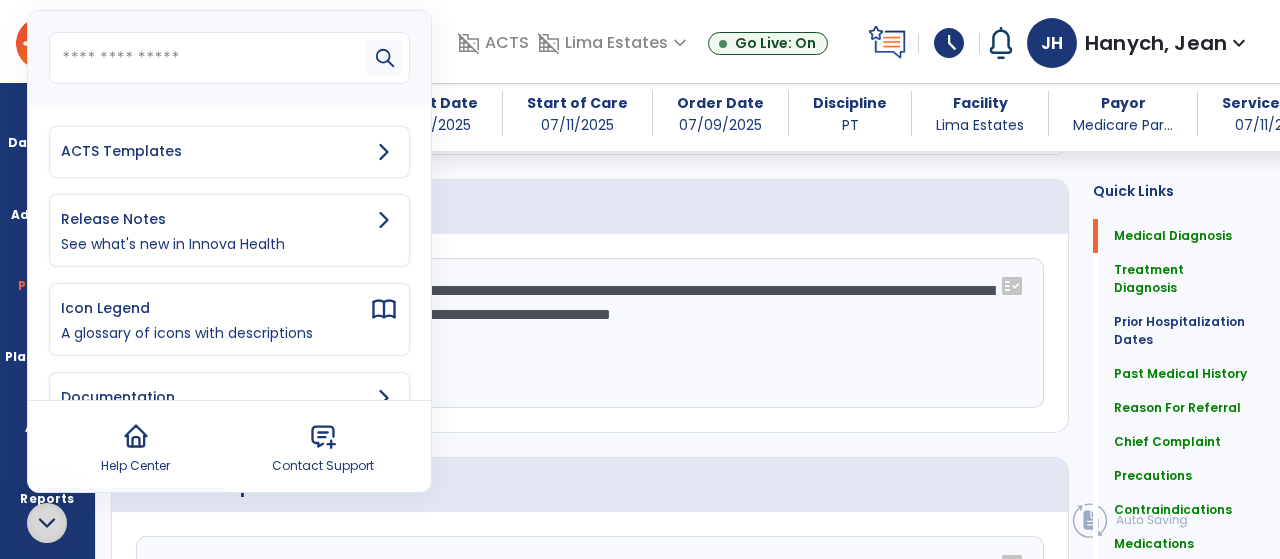 click 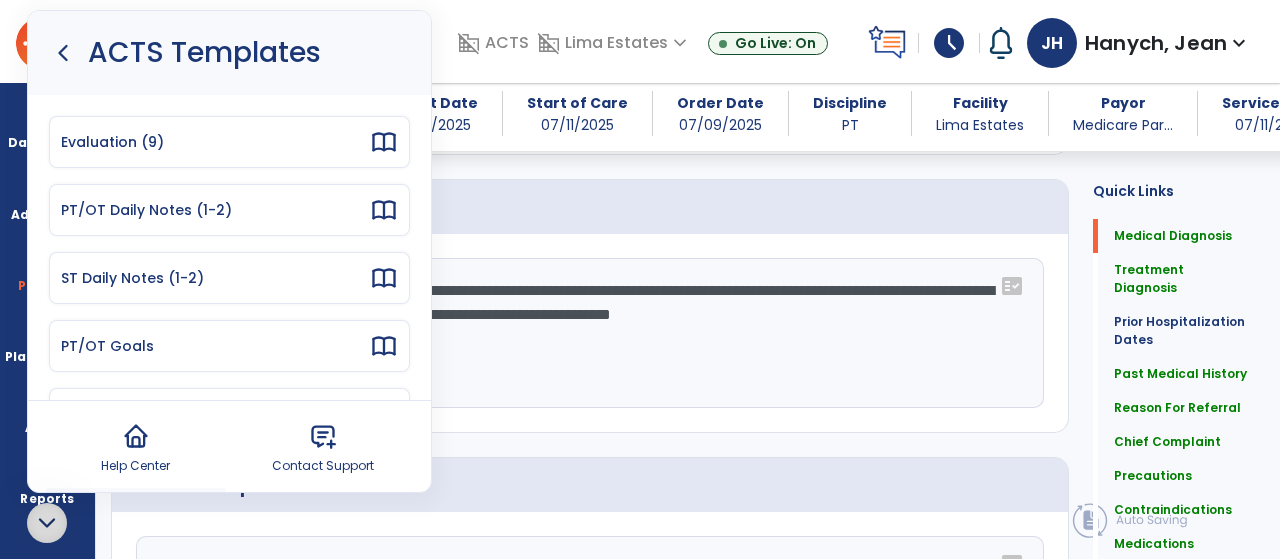 click 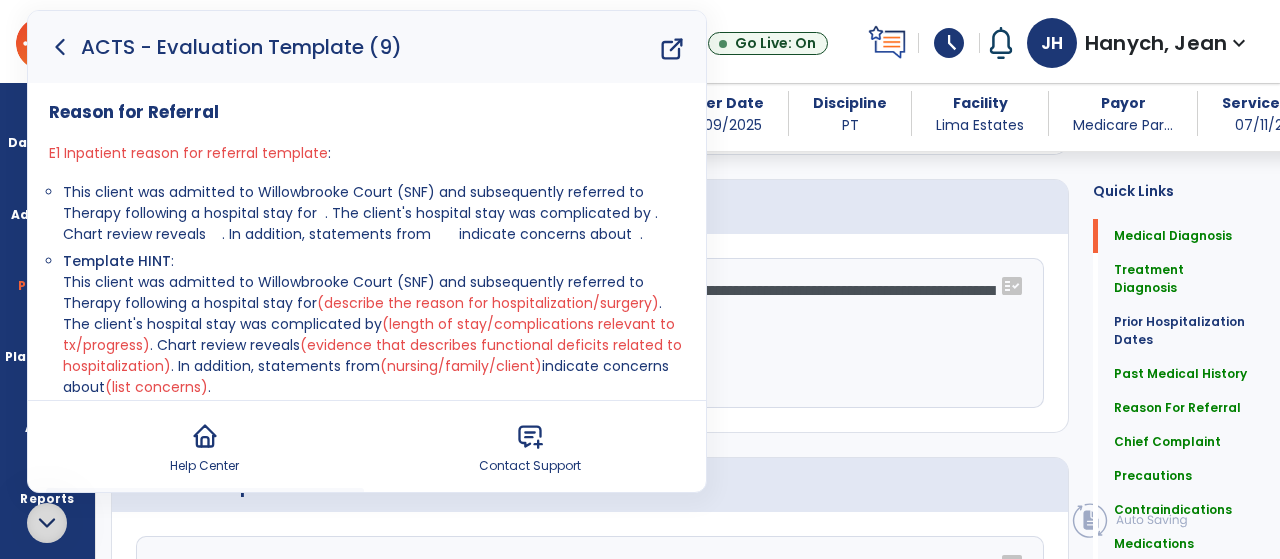 click 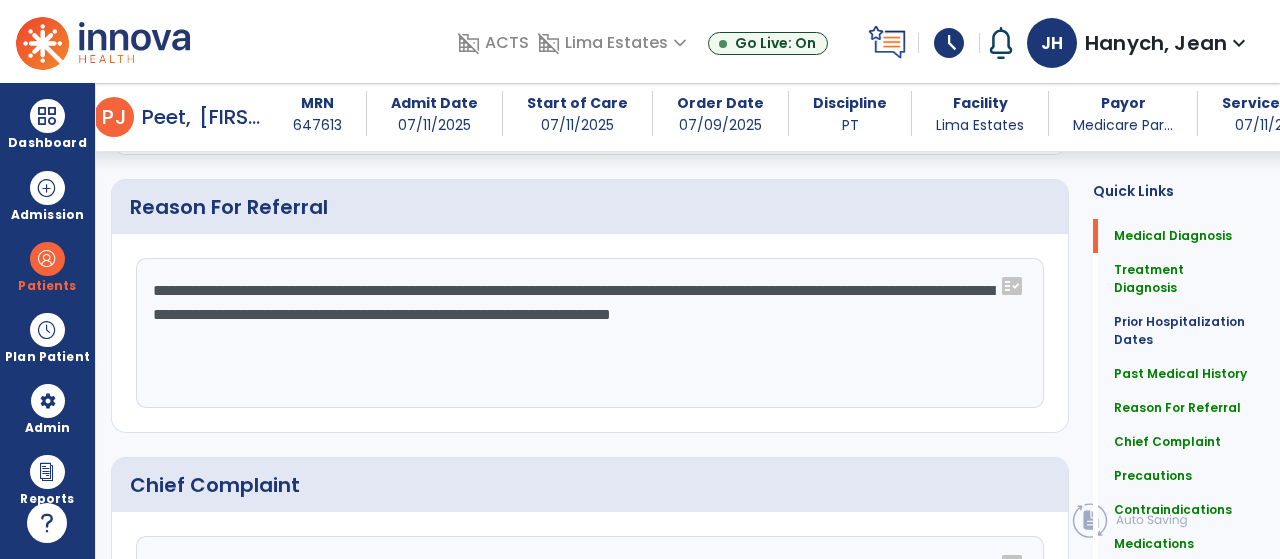 click on "**********" 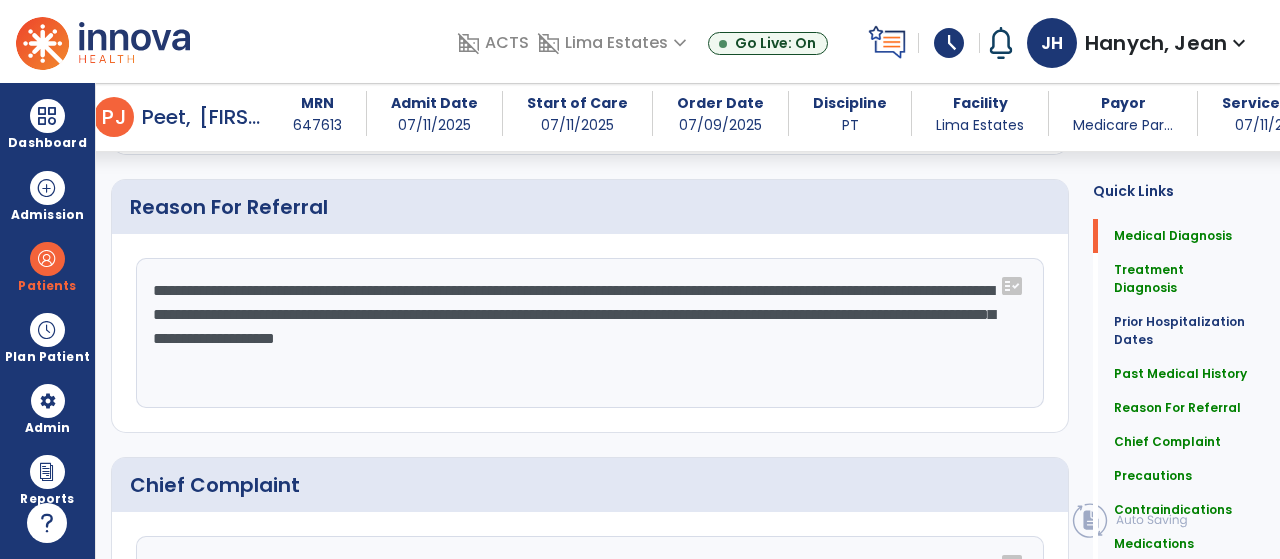 drag, startPoint x: 153, startPoint y: 269, endPoint x: 182, endPoint y: 275, distance: 29.614185 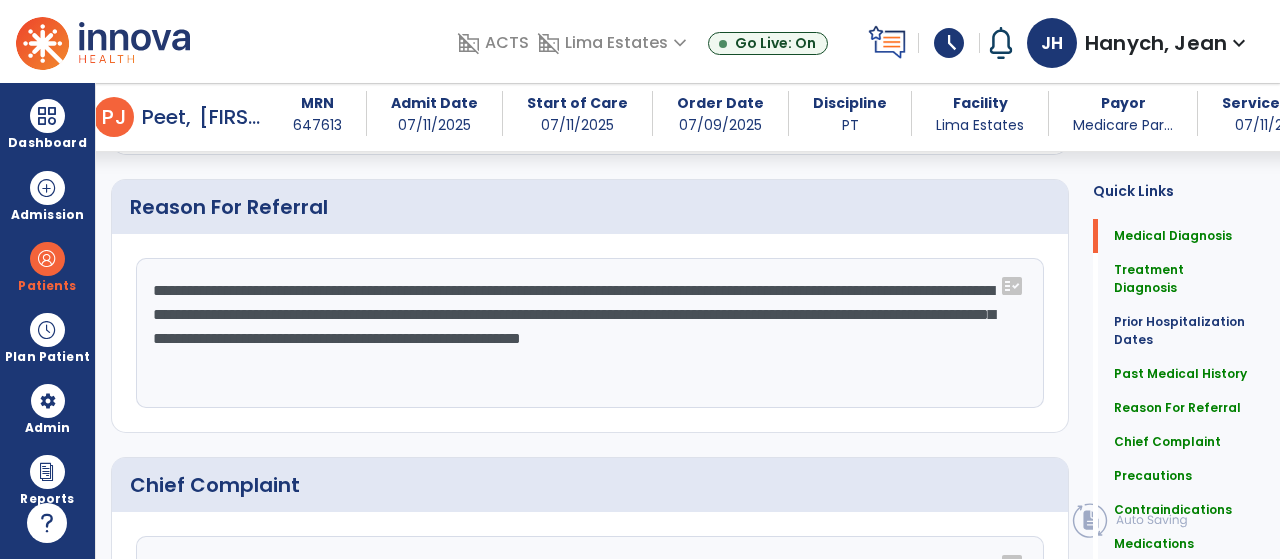 drag, startPoint x: 348, startPoint y: 347, endPoint x: 139, endPoint y: 249, distance: 230.83543 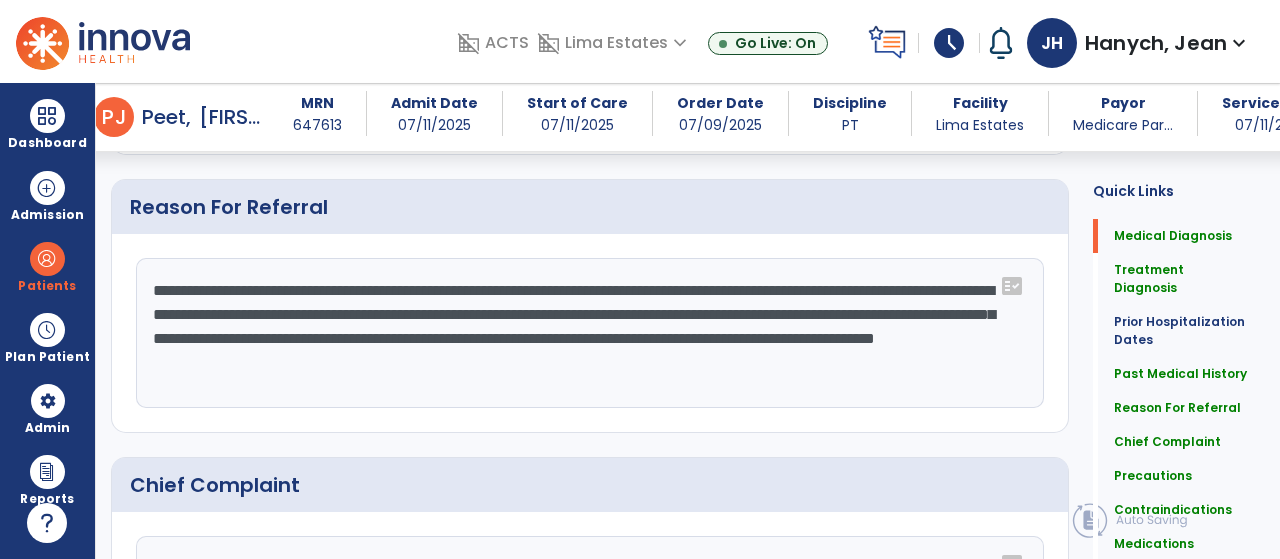 drag, startPoint x: 148, startPoint y: 267, endPoint x: 832, endPoint y: 345, distance: 688.433 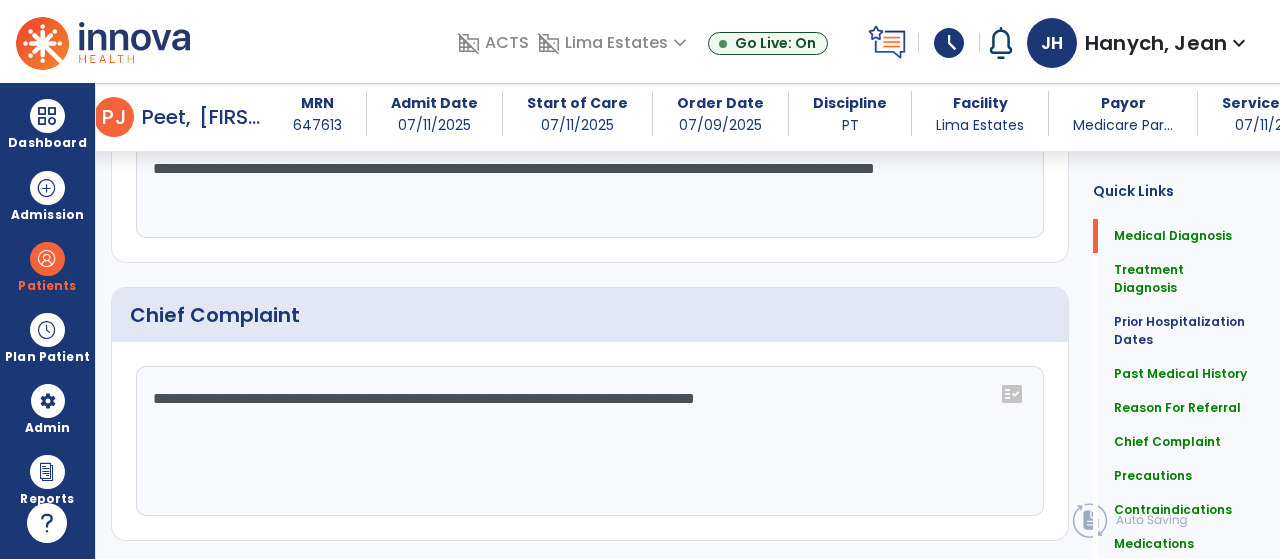 scroll, scrollTop: 1209, scrollLeft: 0, axis: vertical 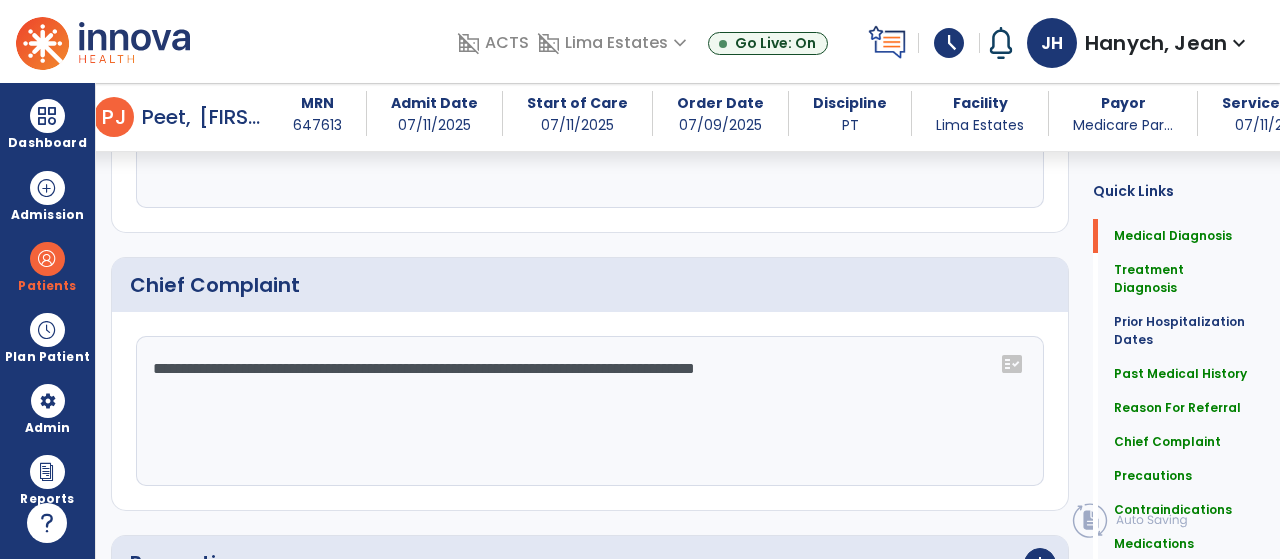 click on "**********" 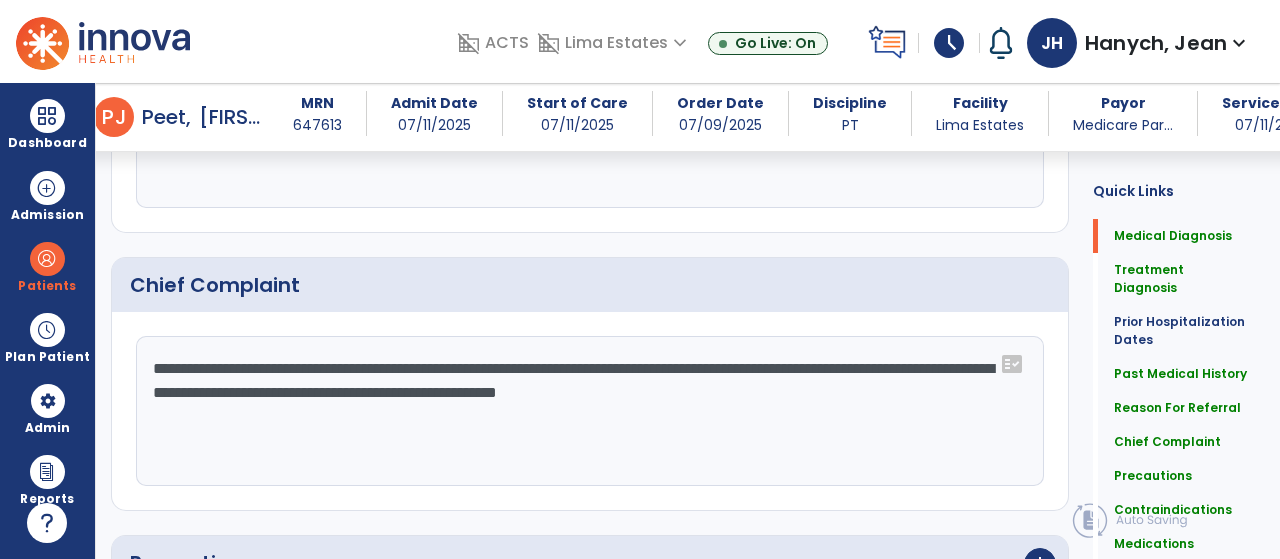 click on "**********" 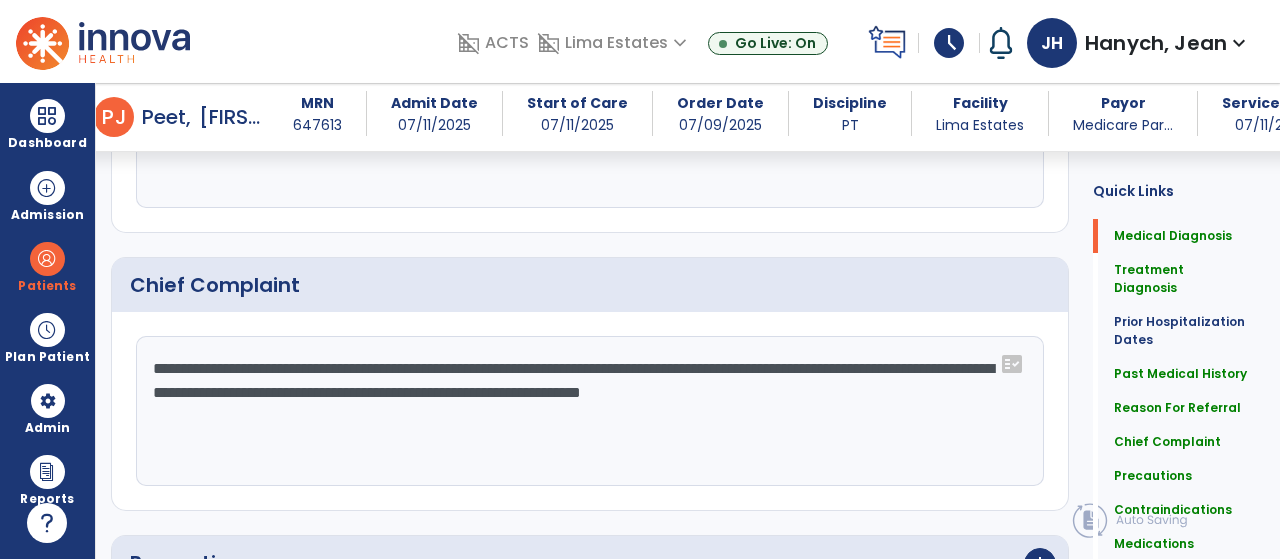 drag, startPoint x: 150, startPoint y: 339, endPoint x: 251, endPoint y: 398, distance: 116.970085 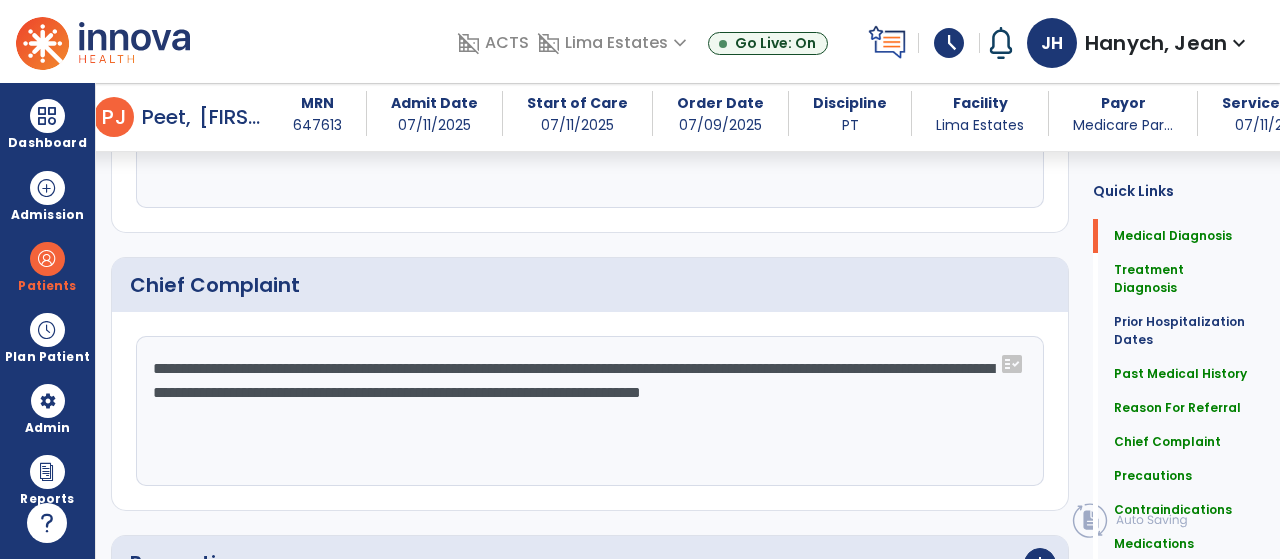 click on "**********" 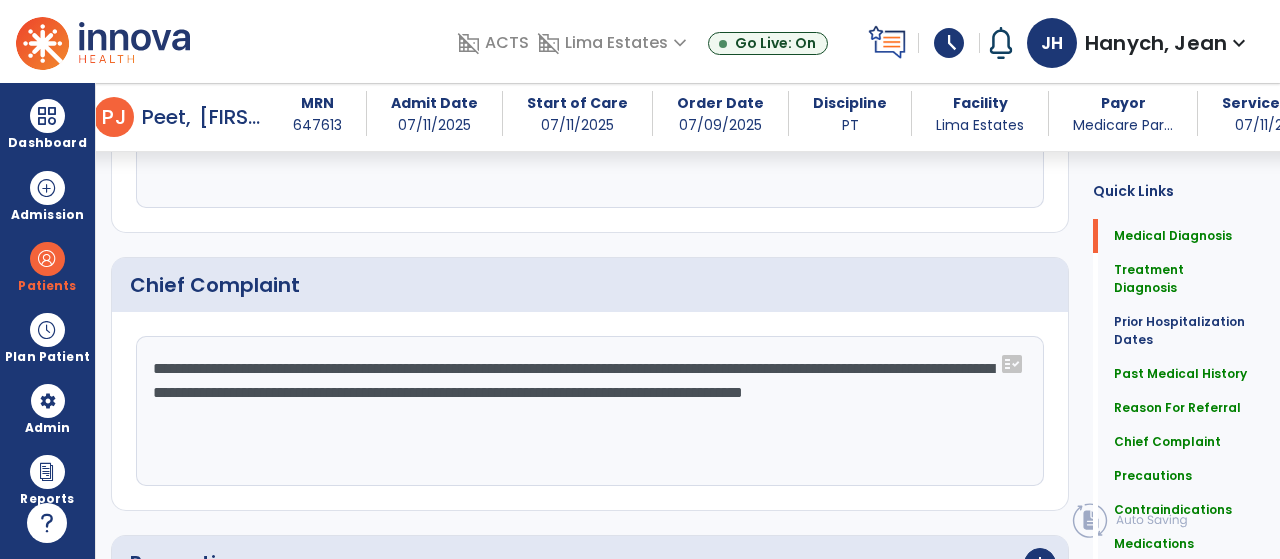 click on "**********" 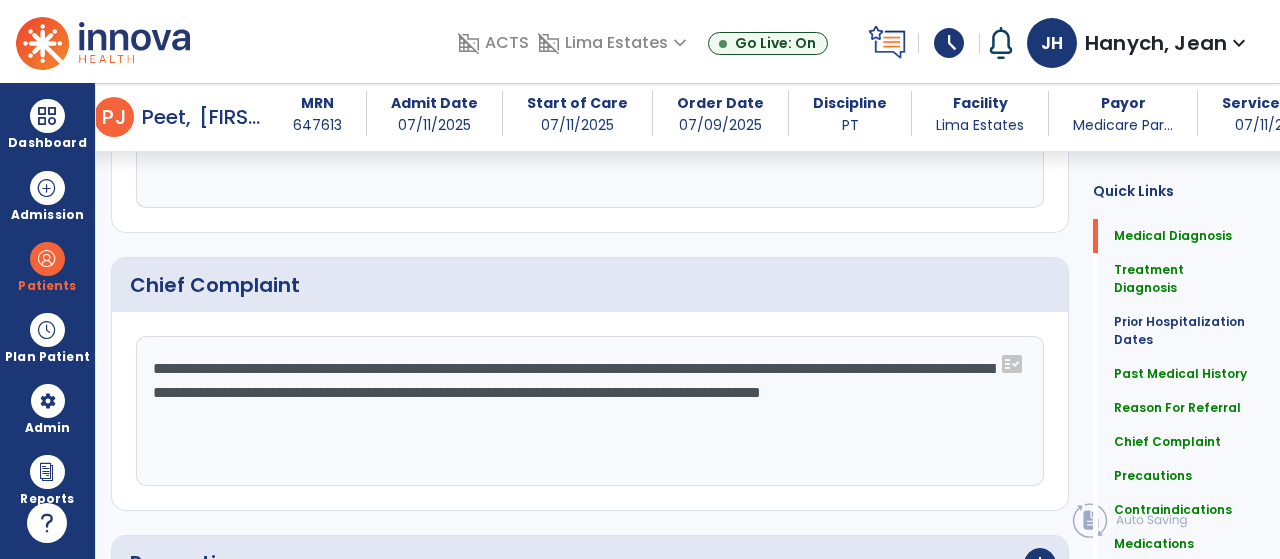 drag, startPoint x: 149, startPoint y: 346, endPoint x: 458, endPoint y: 404, distance: 314.39624 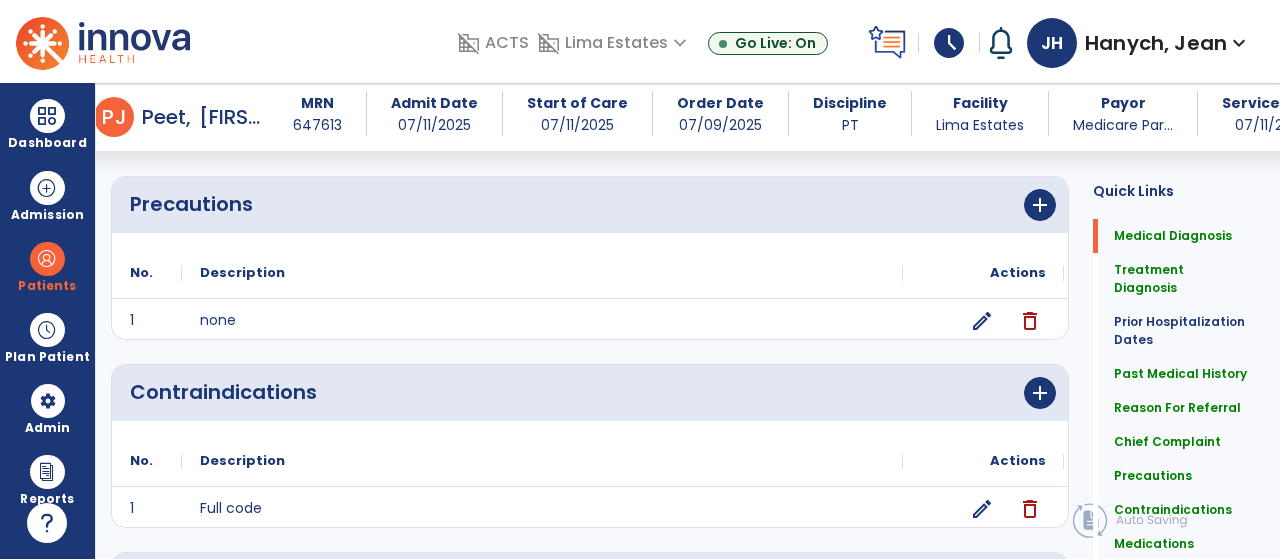 scroll, scrollTop: 1572, scrollLeft: 0, axis: vertical 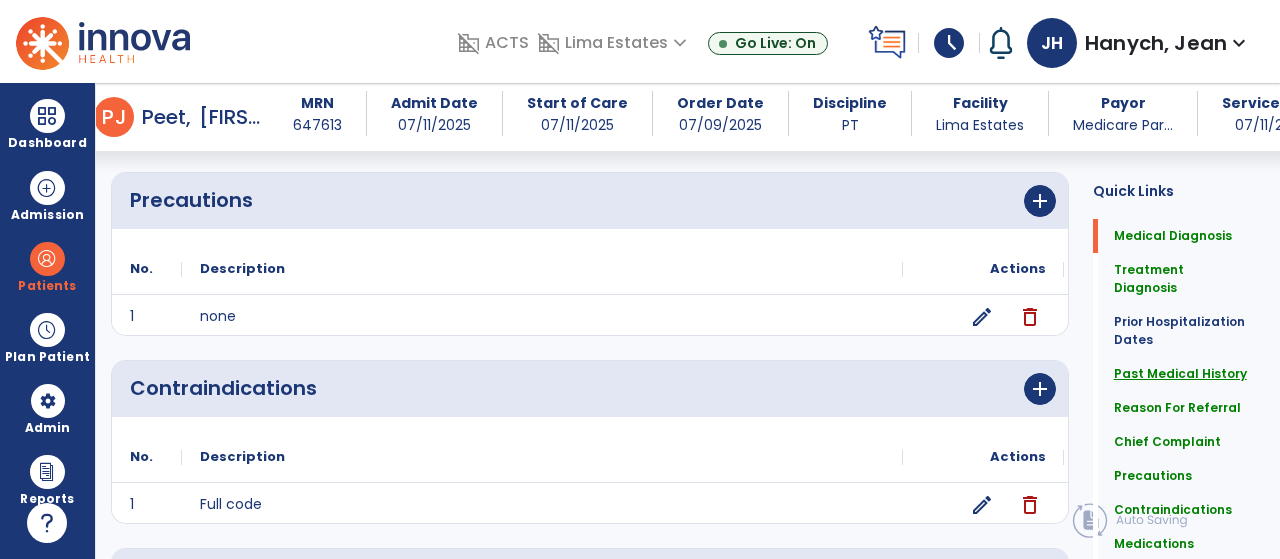 click on "Past Medical History" 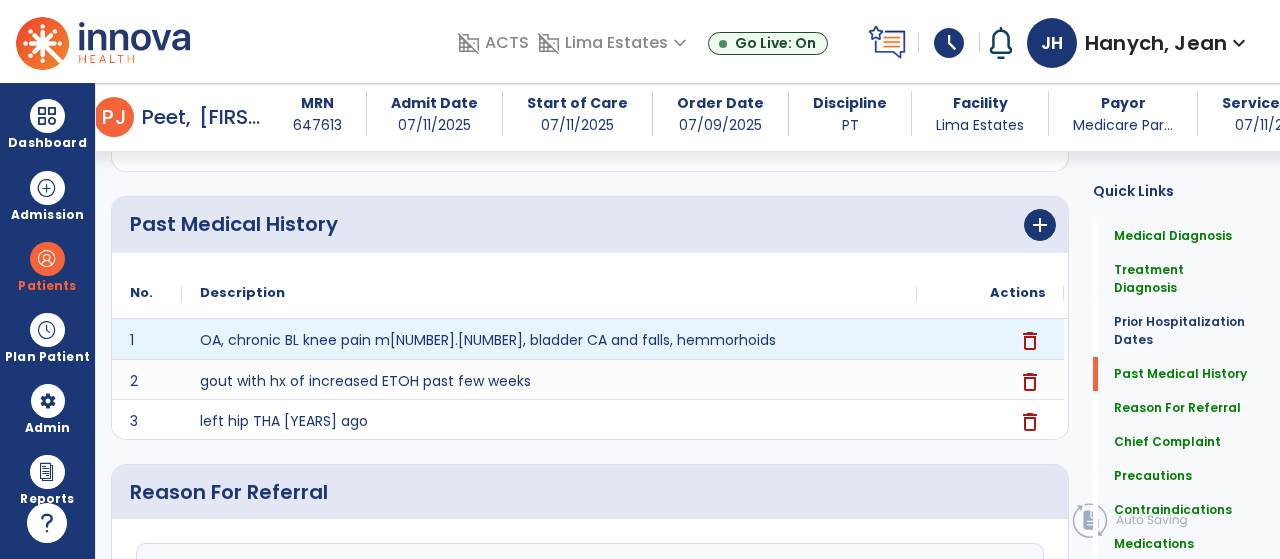scroll, scrollTop: 702, scrollLeft: 0, axis: vertical 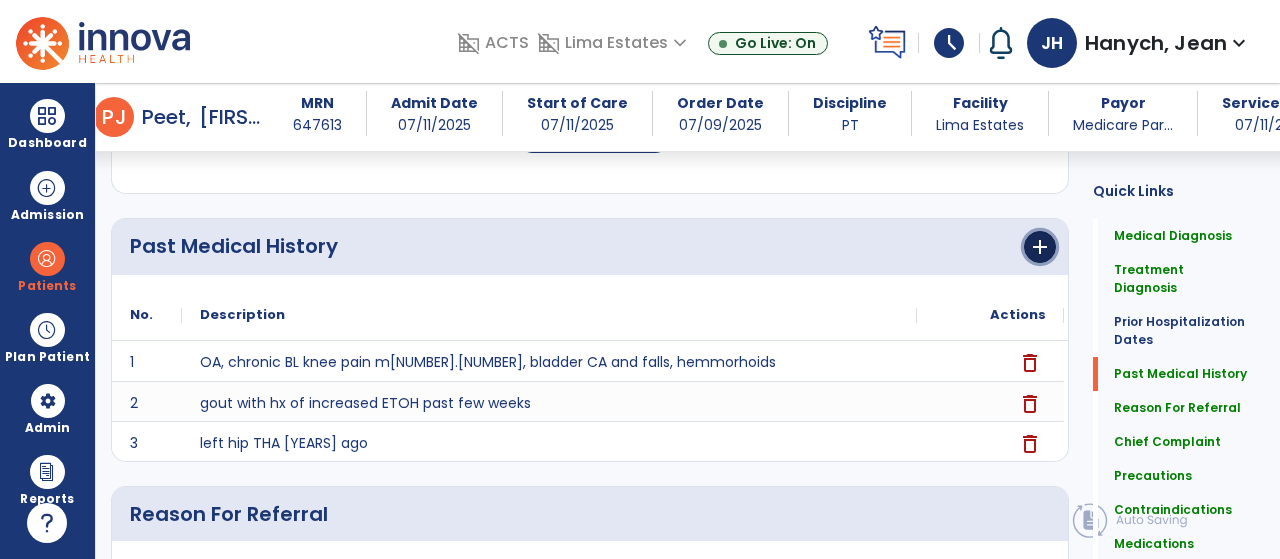 click on "add" 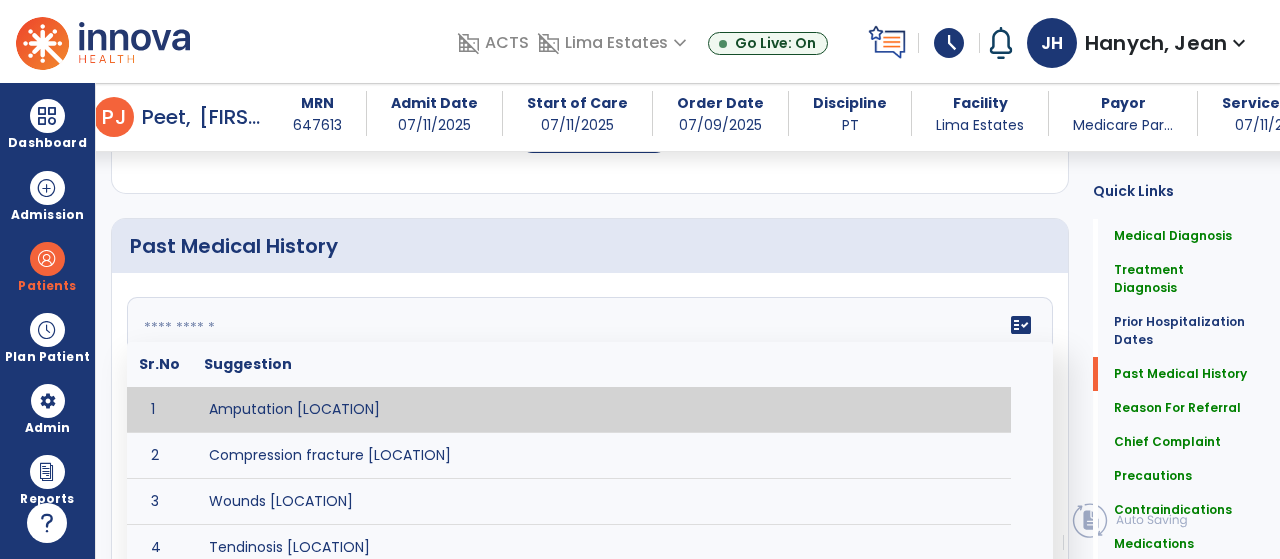 click 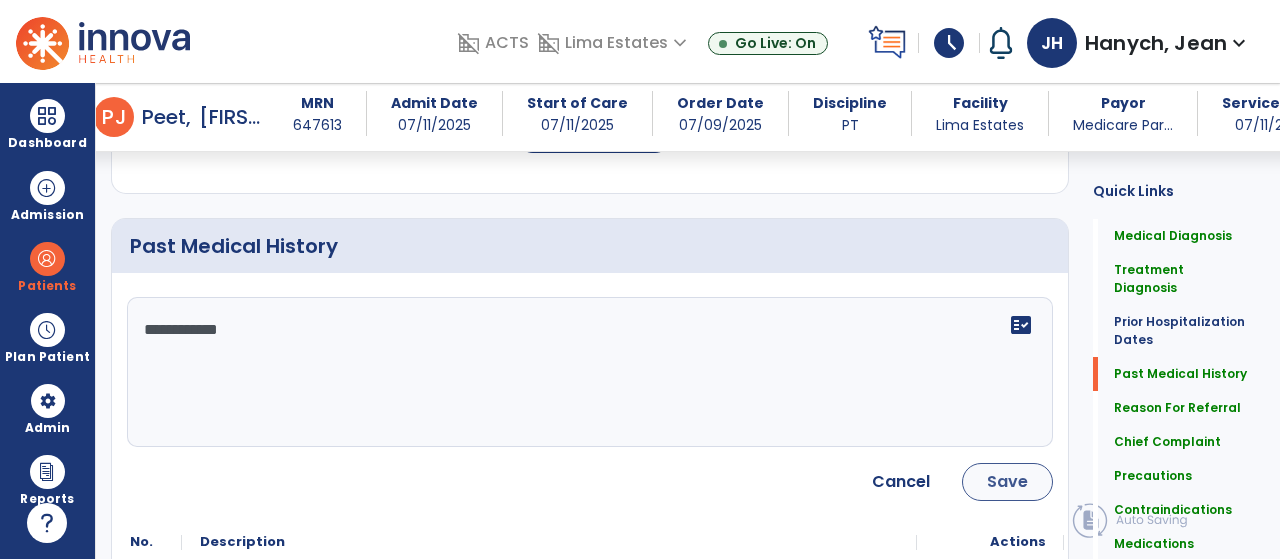 type on "**********" 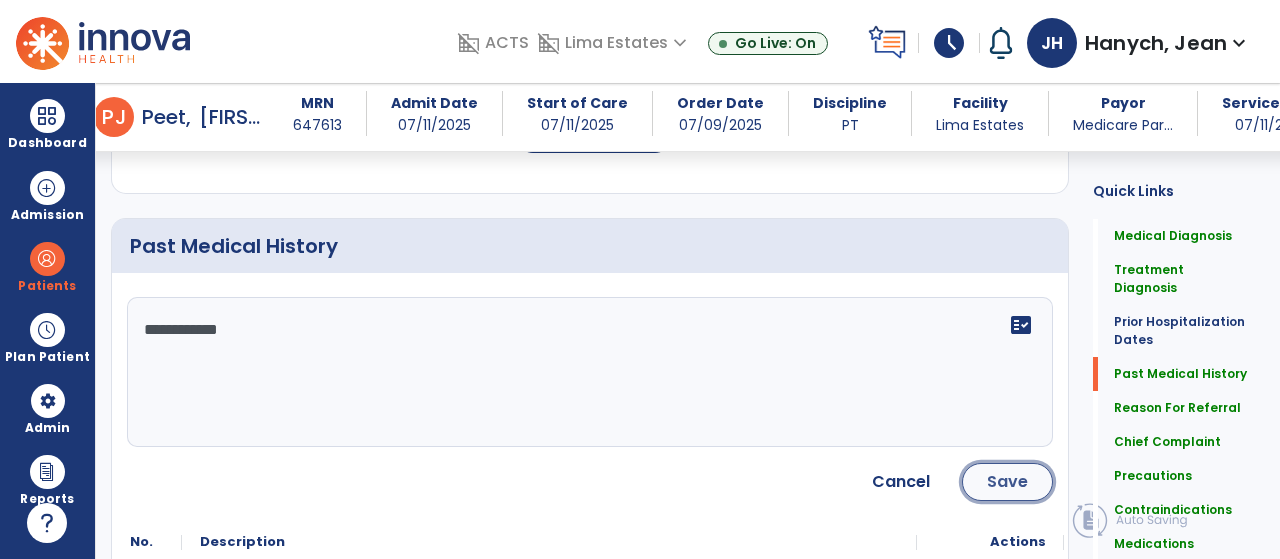 click on "Save" 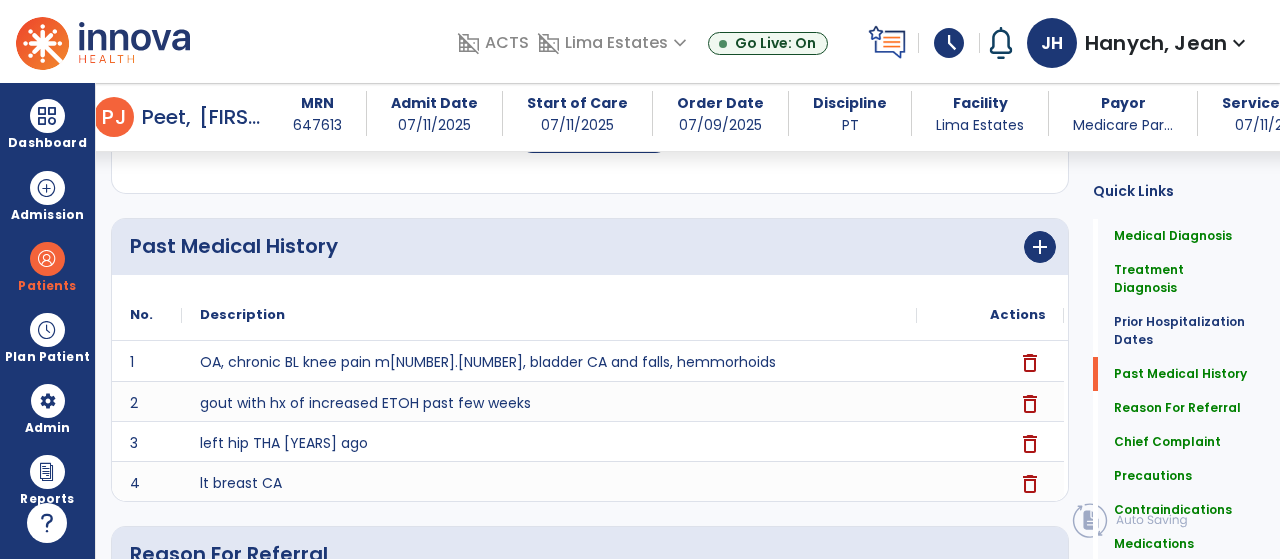 drag, startPoint x: 1273, startPoint y: 267, endPoint x: 1274, endPoint y: 296, distance: 29.017237 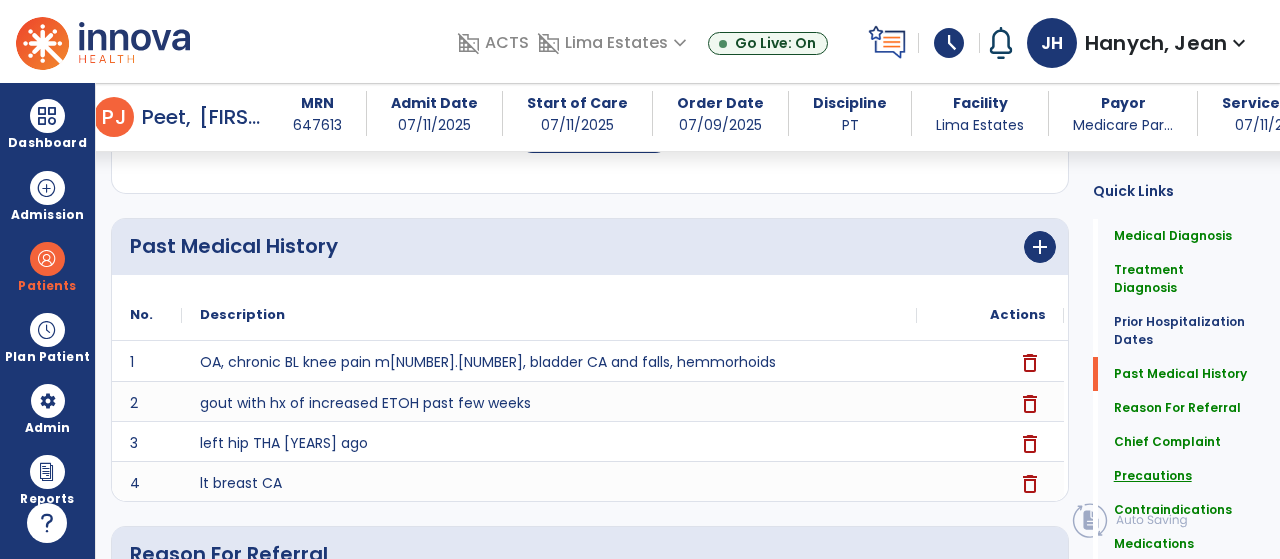 click on "Precautions" 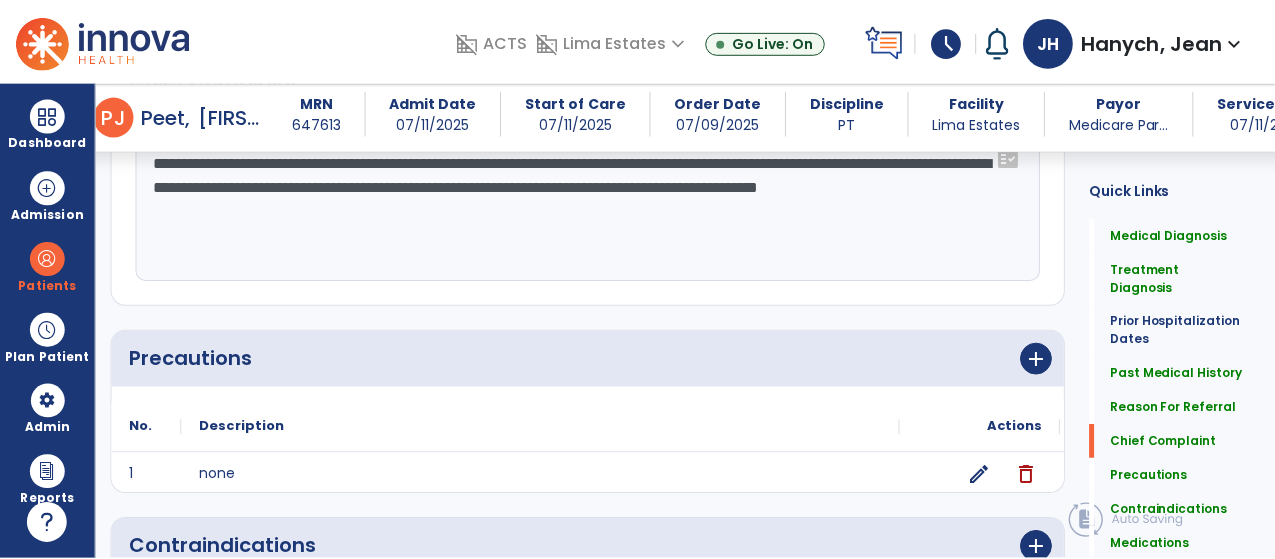 scroll, scrollTop: 1522, scrollLeft: 0, axis: vertical 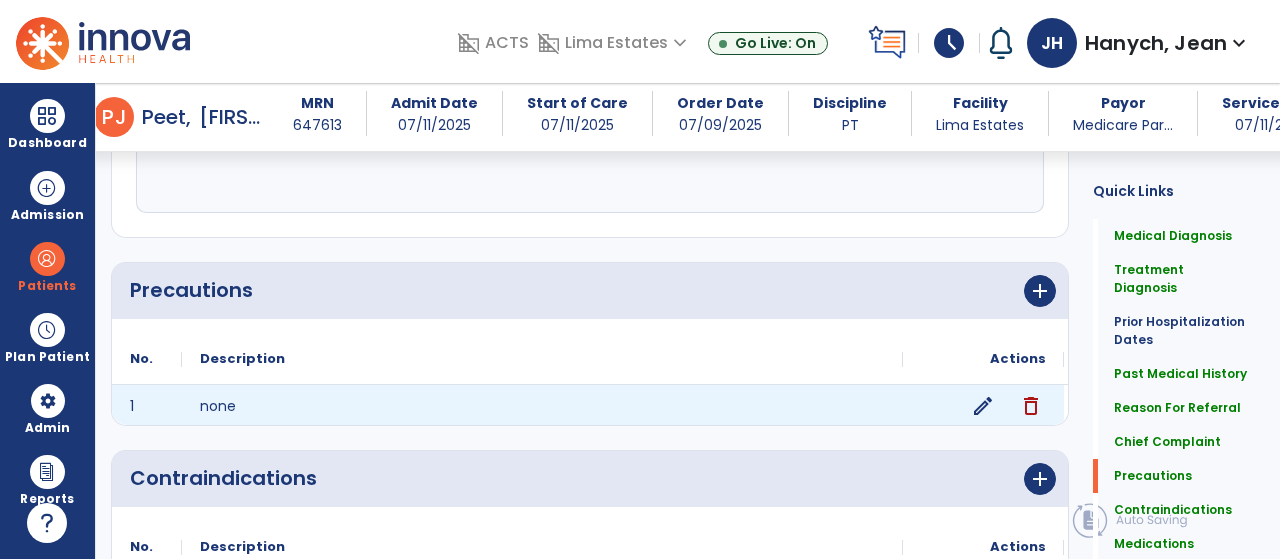 click on "delete" 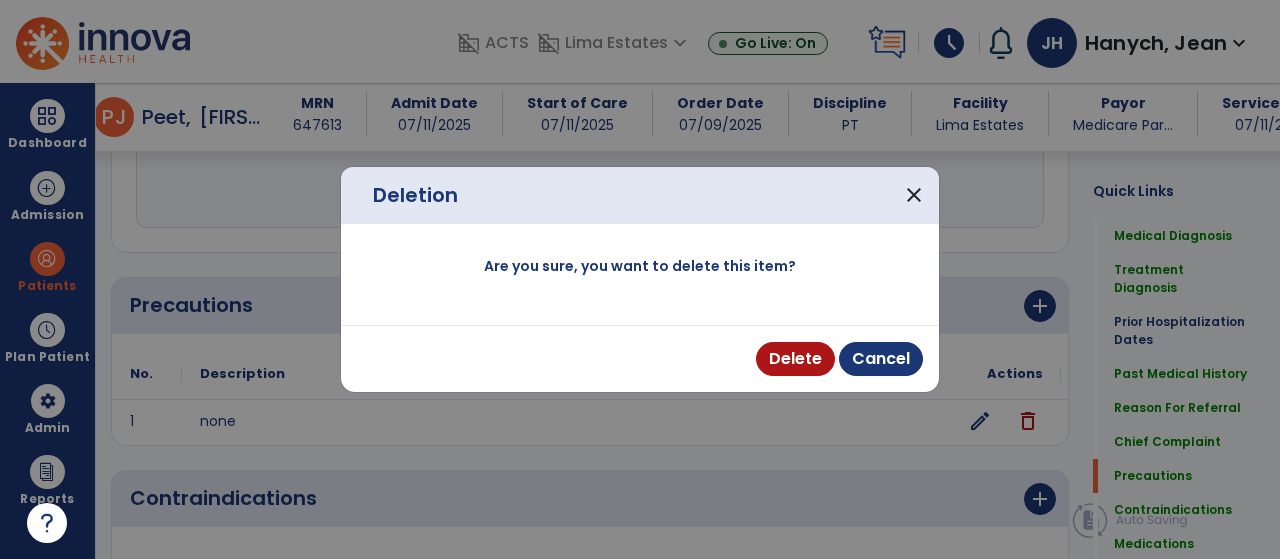 scroll, scrollTop: 1522, scrollLeft: 0, axis: vertical 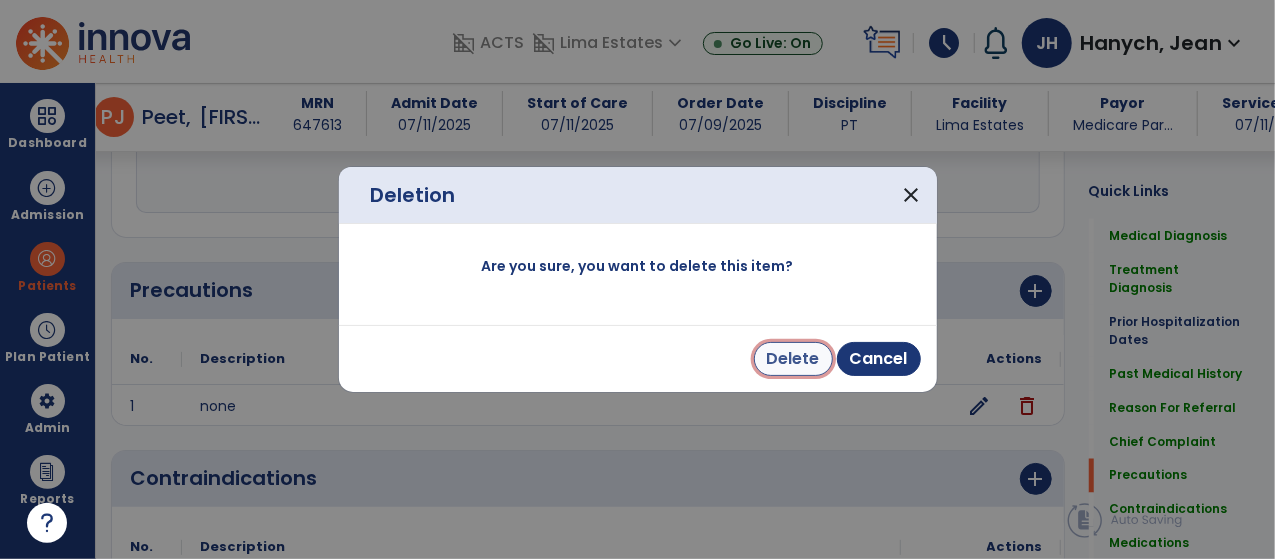 click on "Delete" at bounding box center (793, 359) 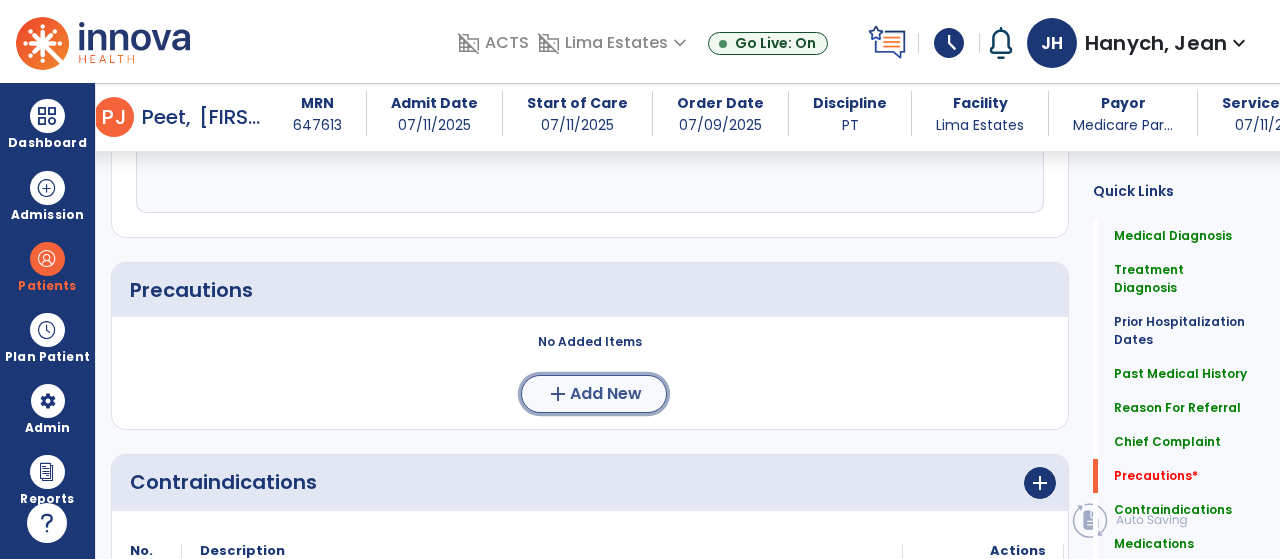 click on "Add New" 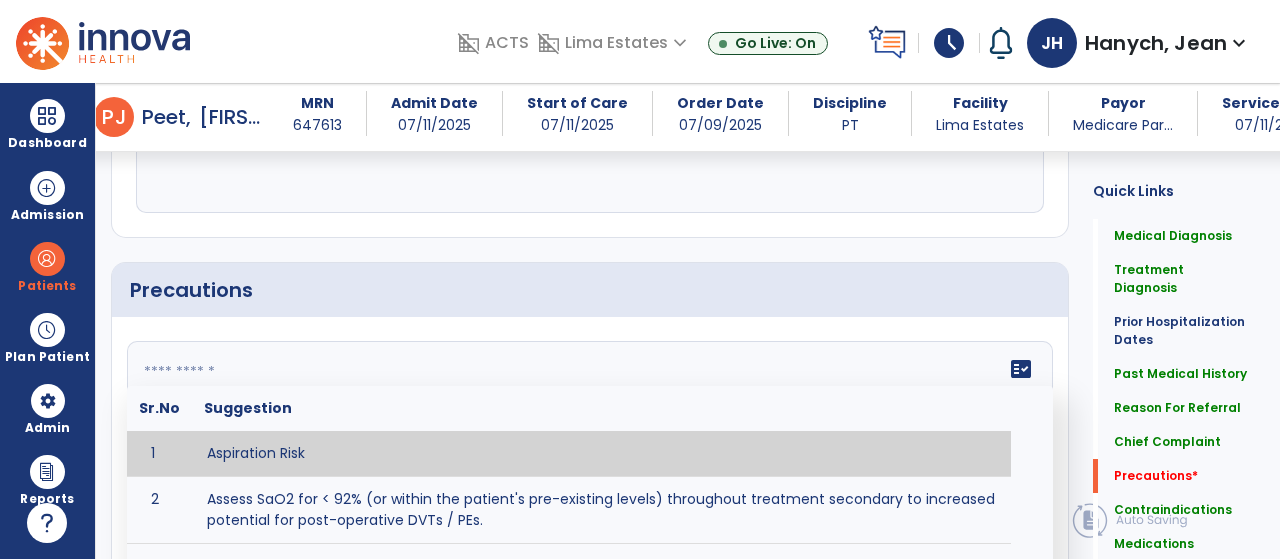 click 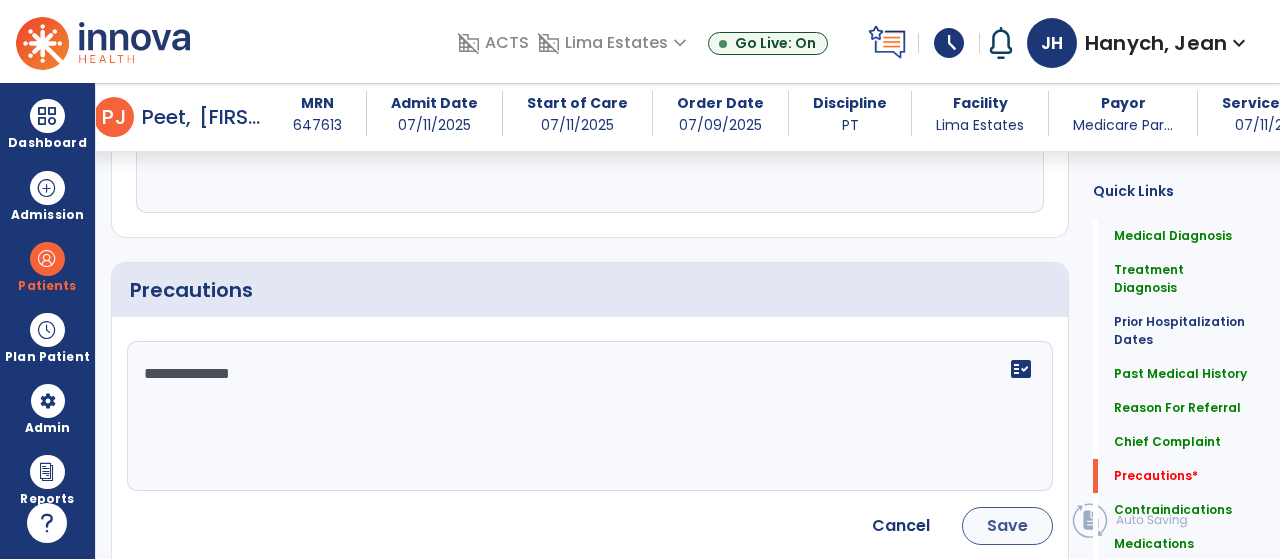 type on "**********" 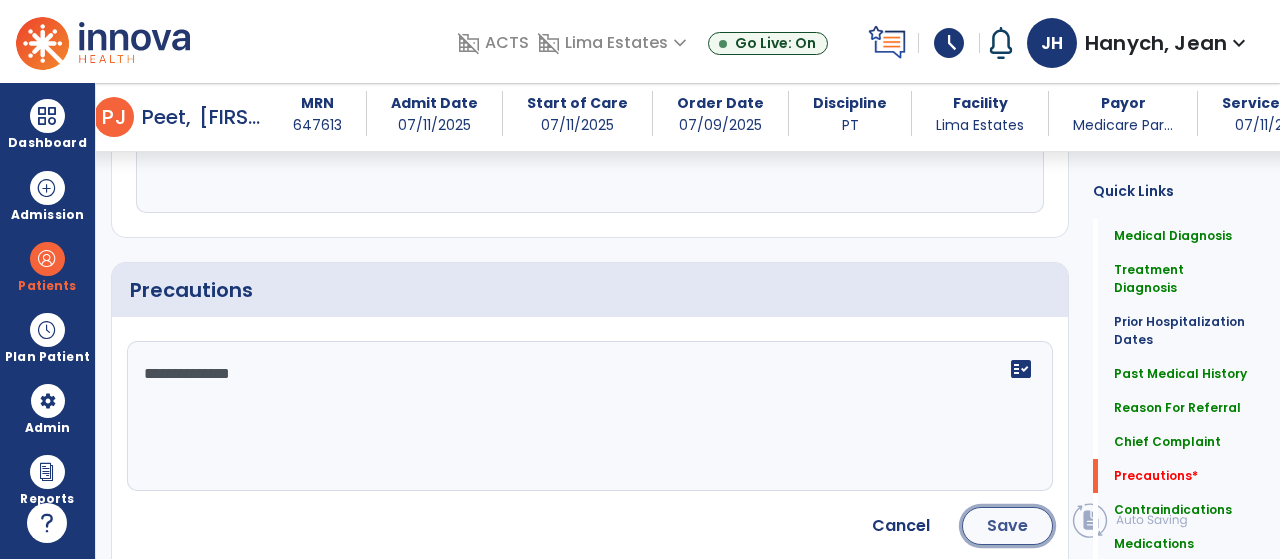 click on "Save" 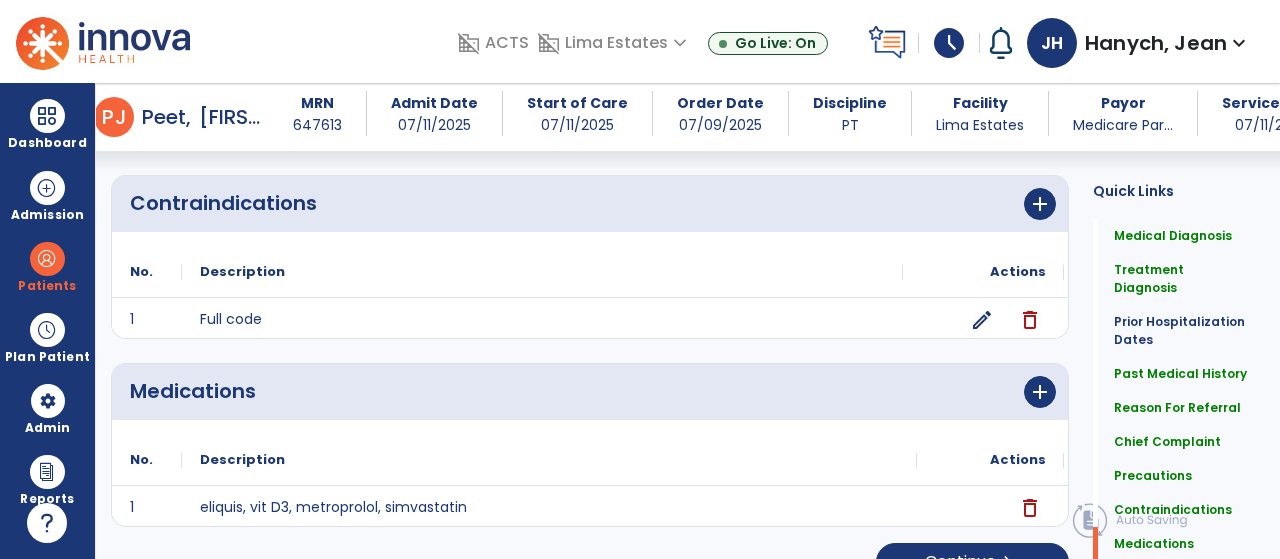 scroll, scrollTop: 1810, scrollLeft: 0, axis: vertical 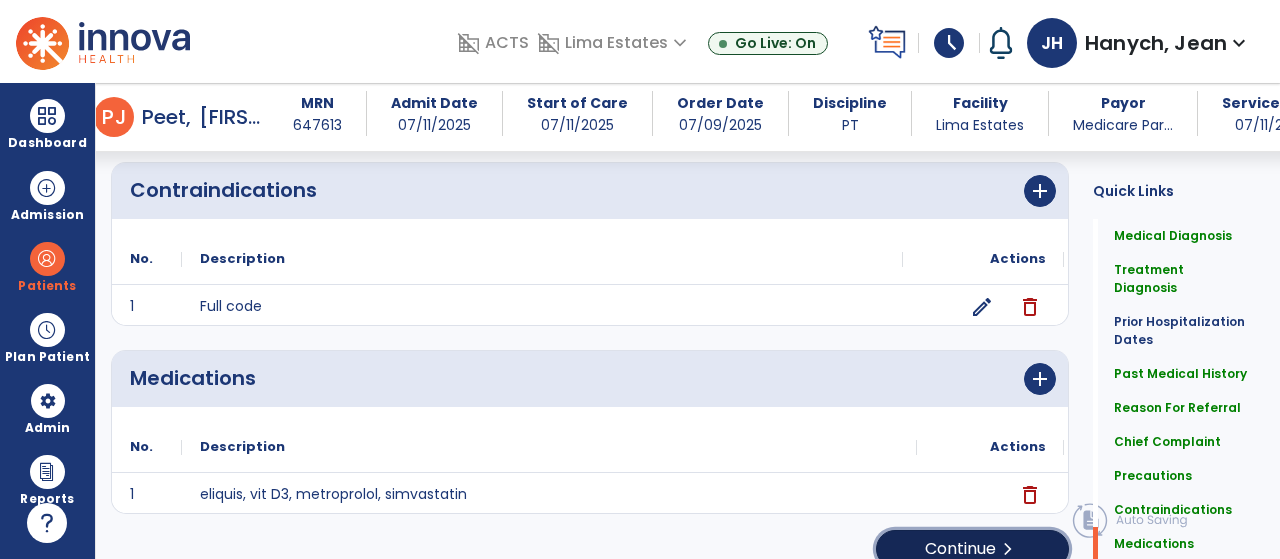 click on "Continue  chevron_right" 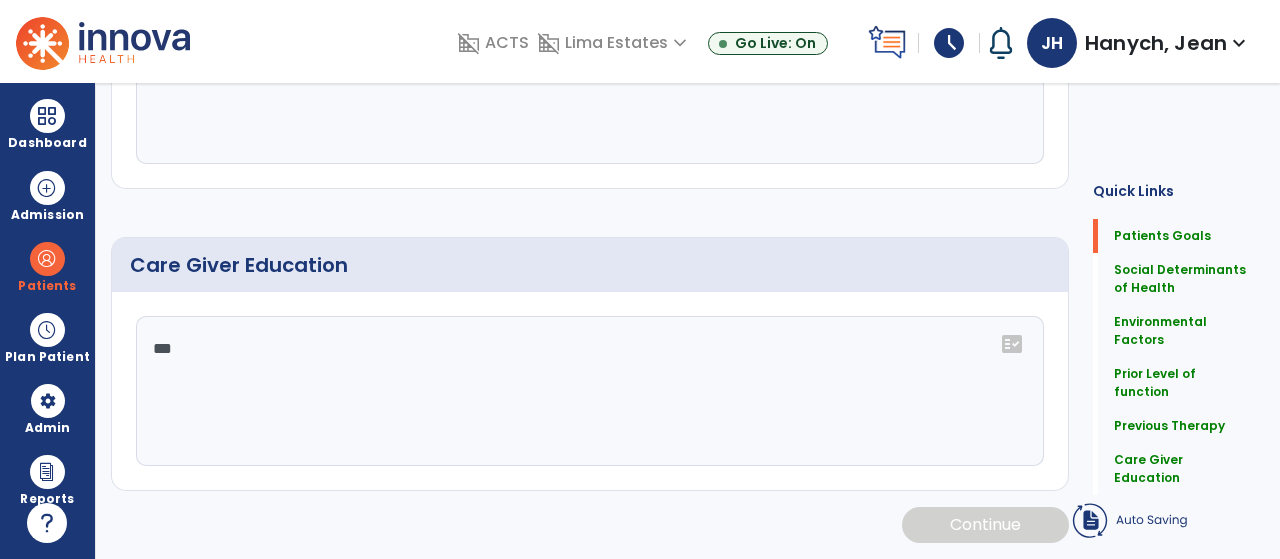 scroll, scrollTop: 14, scrollLeft: 0, axis: vertical 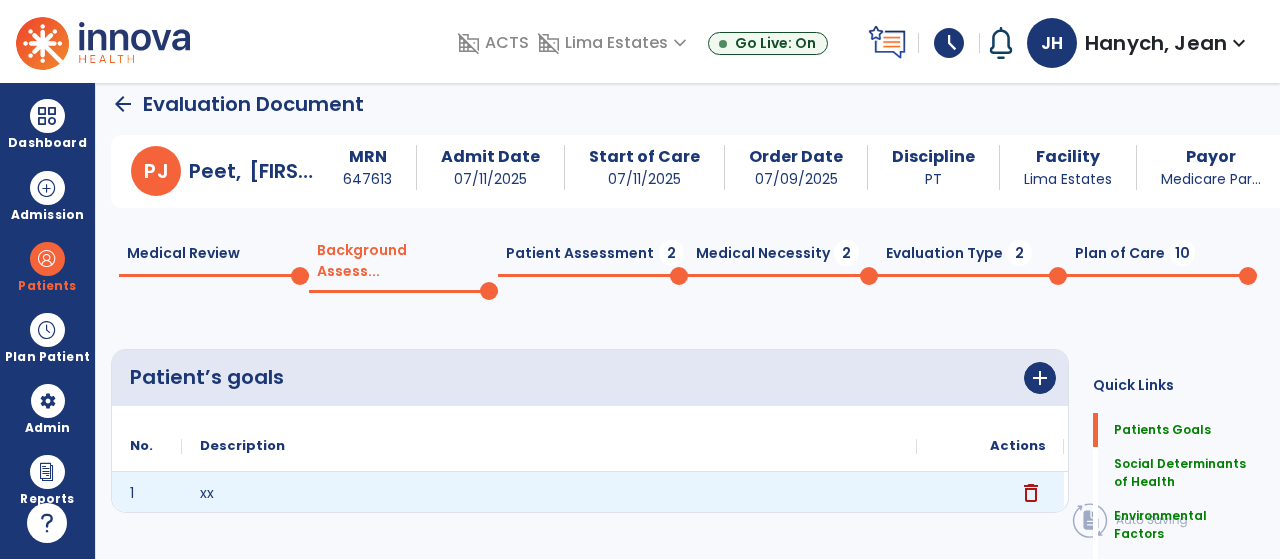 click on "delete" 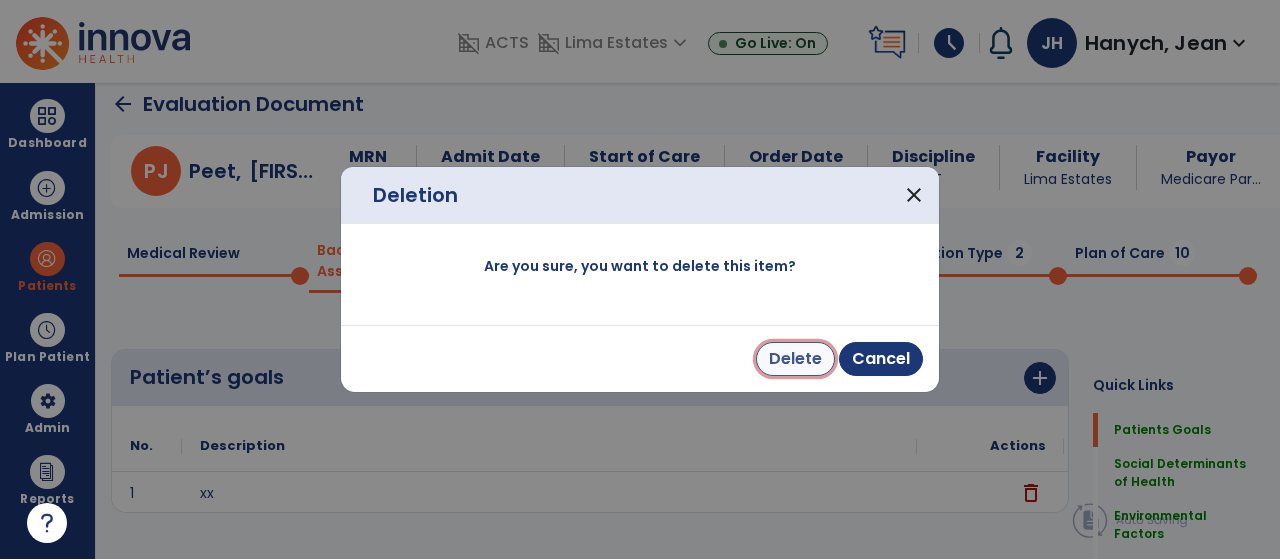 click on "Delete" at bounding box center [795, 359] 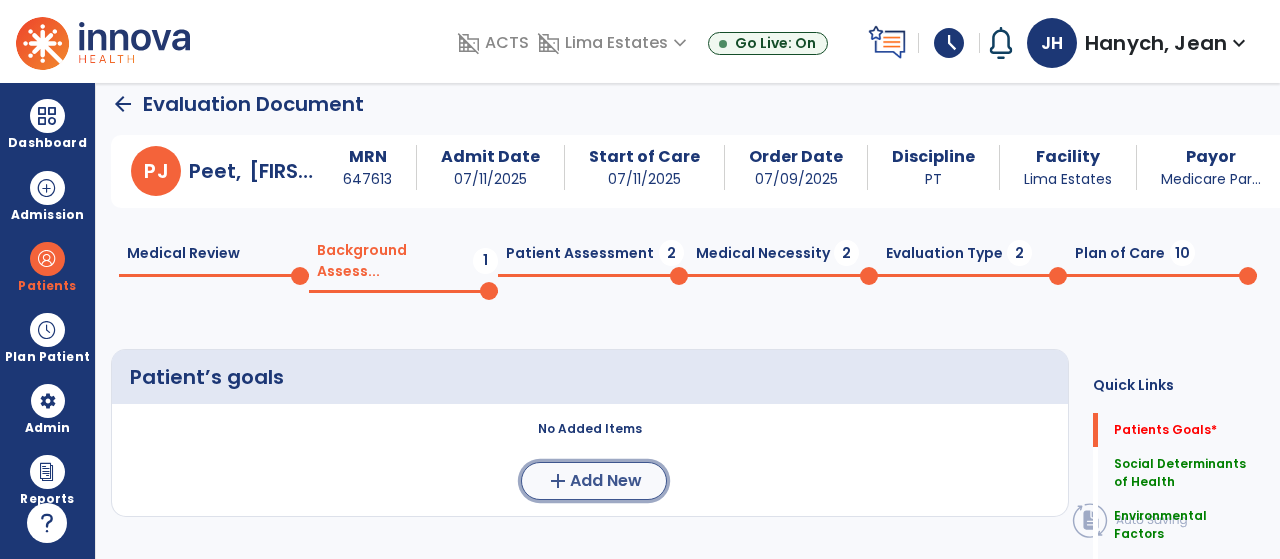 click on "Add New" 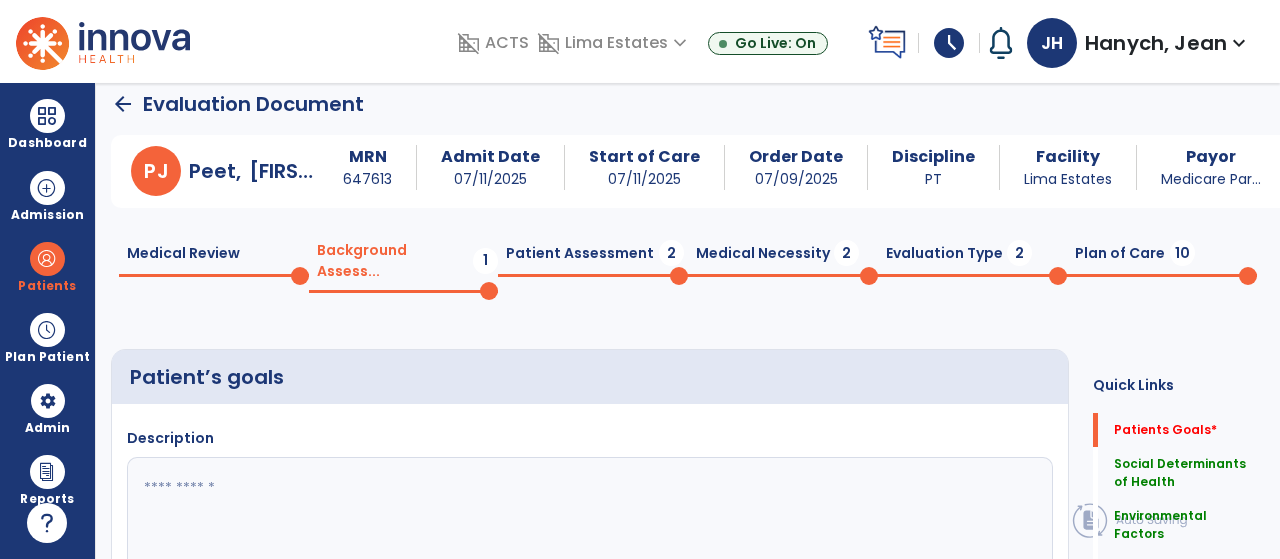 click 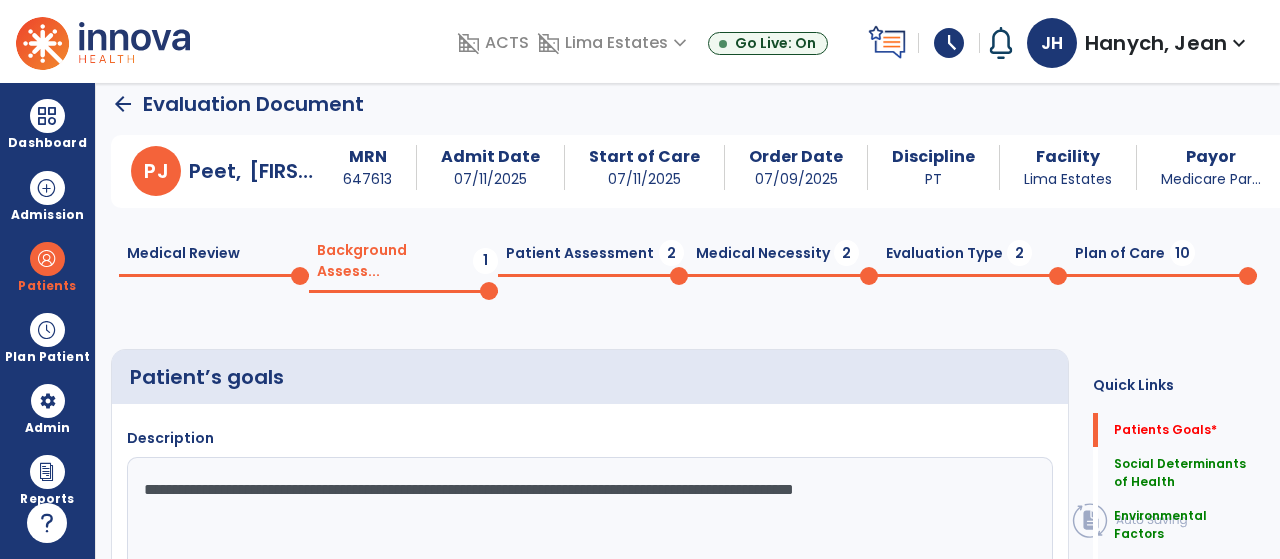 drag, startPoint x: 133, startPoint y: 472, endPoint x: 1018, endPoint y: 483, distance: 885.06836 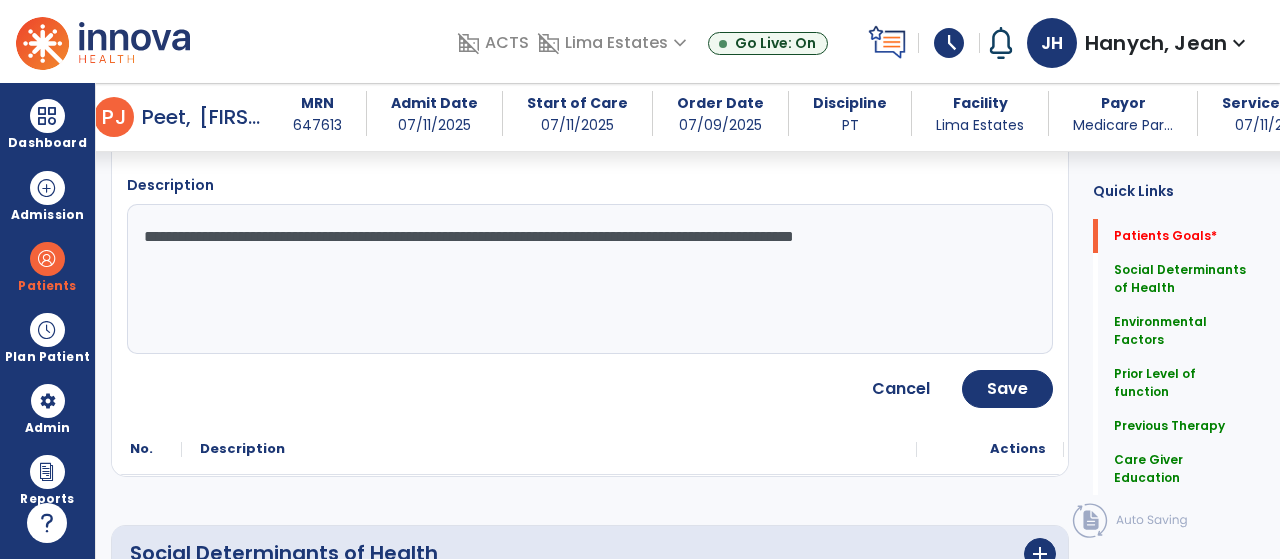 scroll, scrollTop: 256, scrollLeft: 0, axis: vertical 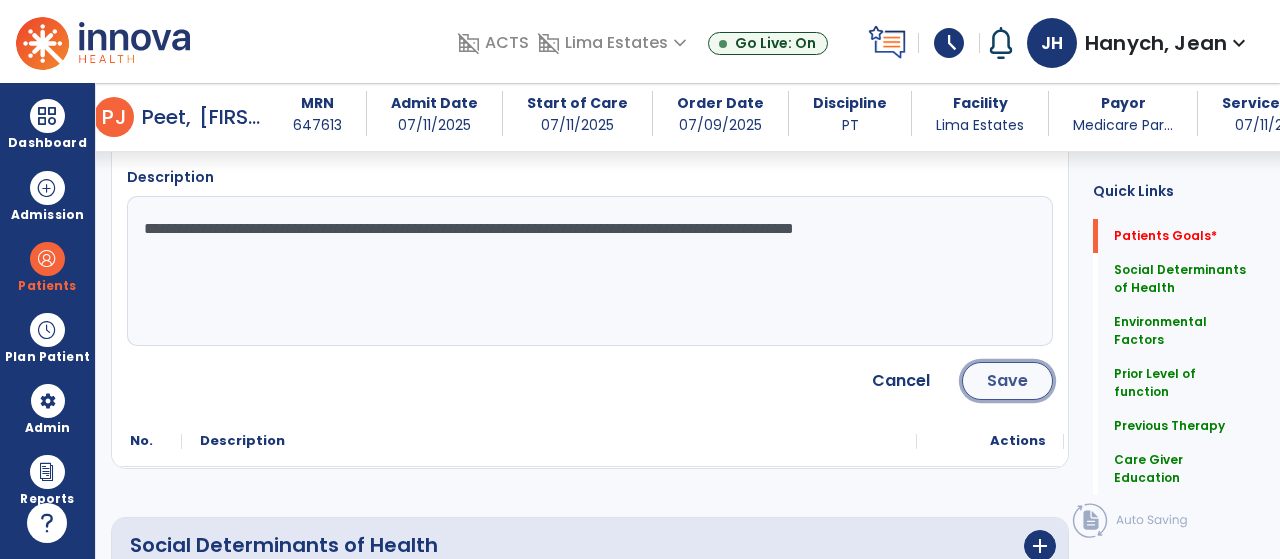 click on "Save" 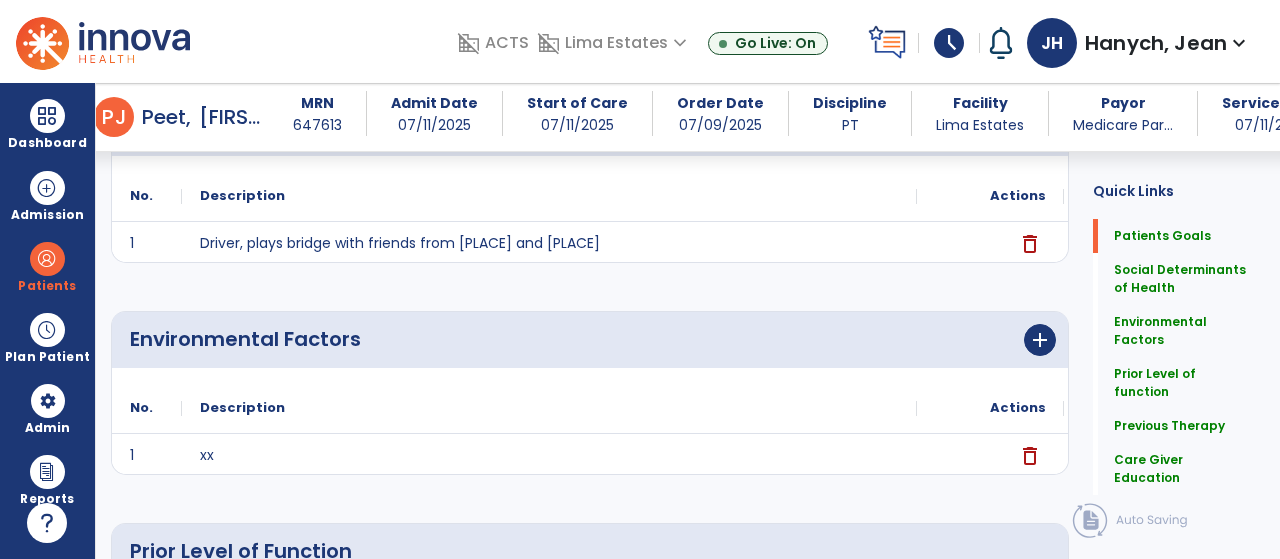 scroll, scrollTop: 500, scrollLeft: 0, axis: vertical 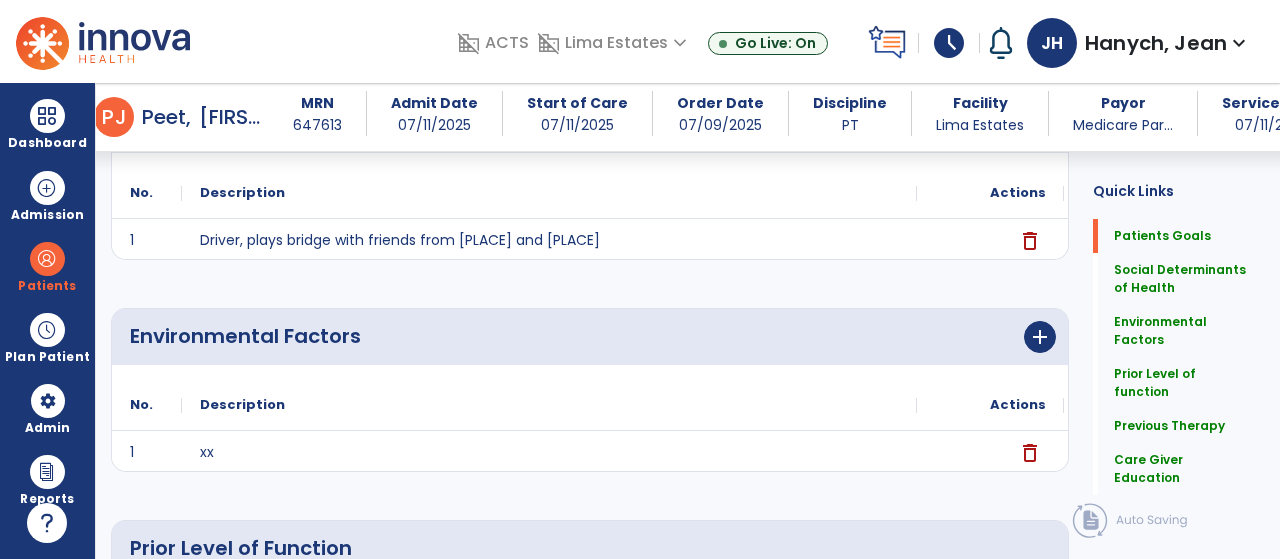click 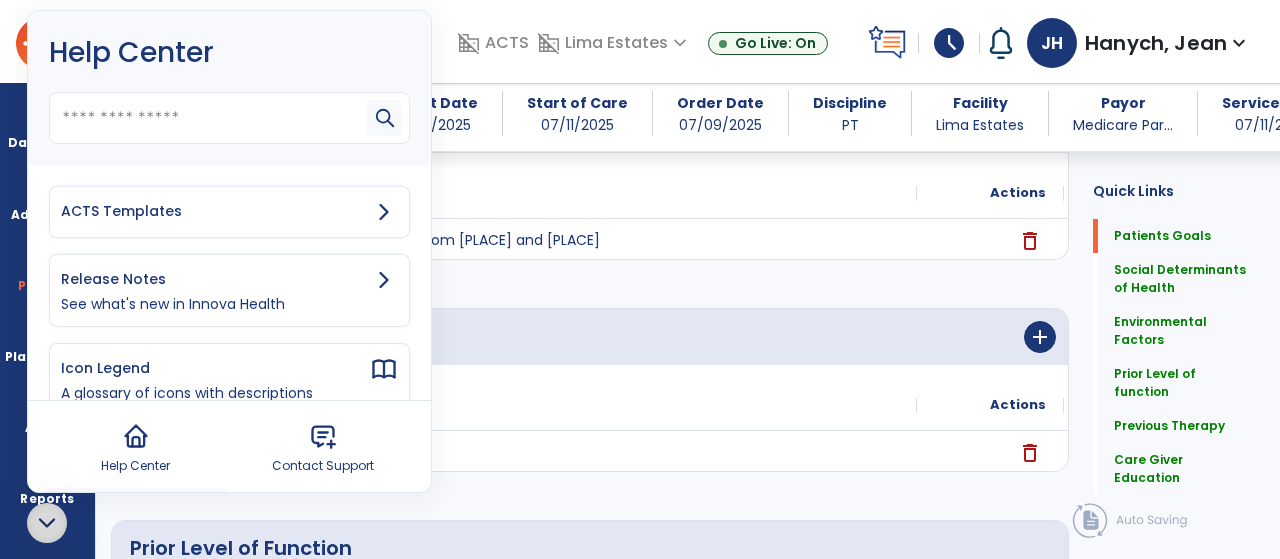 click 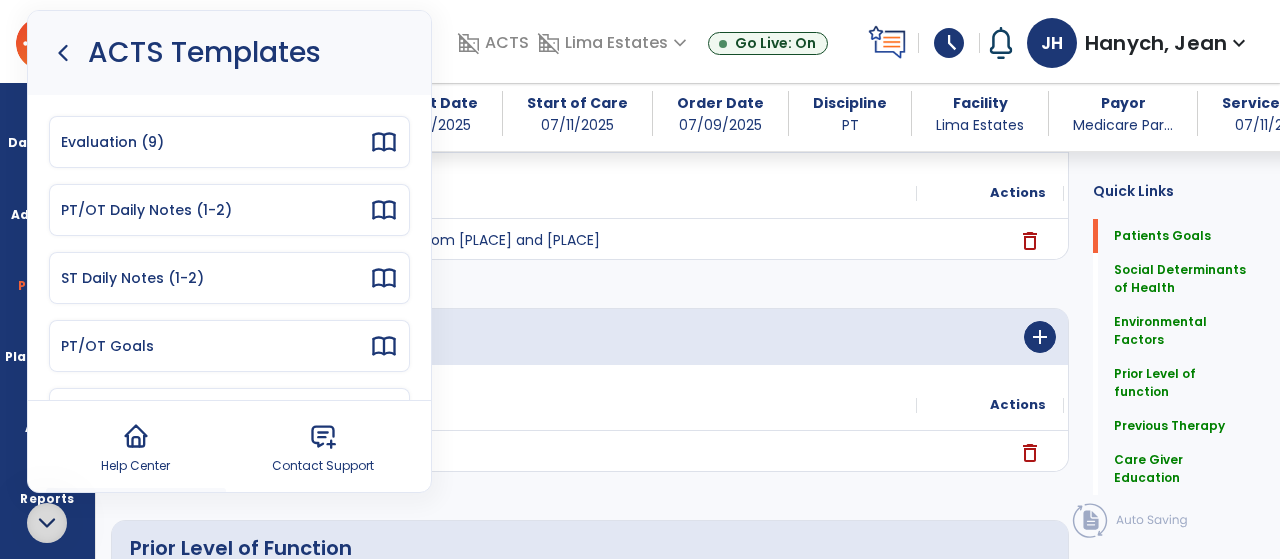 click 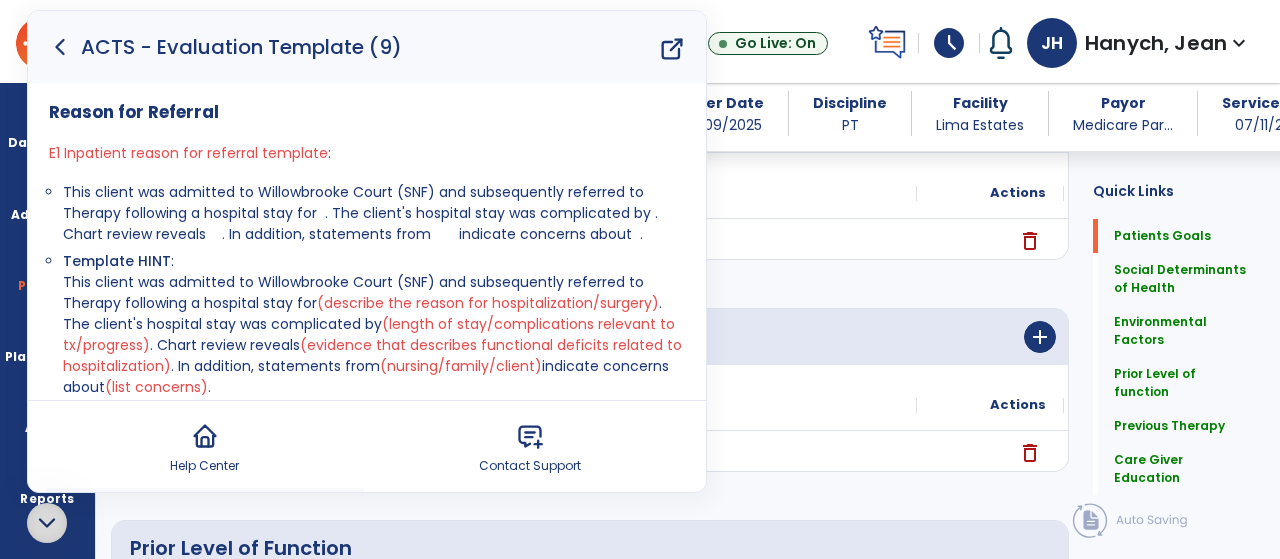 click on "Template HINT : This client was admitted to Willowbrooke Court (SNF) and subsequently referred to Therapy following a hospital stay for  (describe the reason for hospitalization/surgery) . The client's hospital stay was complicated by  (length of stay/complications relevant to tx/progress) . Chart review reveals  (evidence that describes functional deficits related to hospitalization) . In addition, statements from  (nursing/family/client)  indicate concerns about  (list concerns) ." at bounding box center [374, 324] 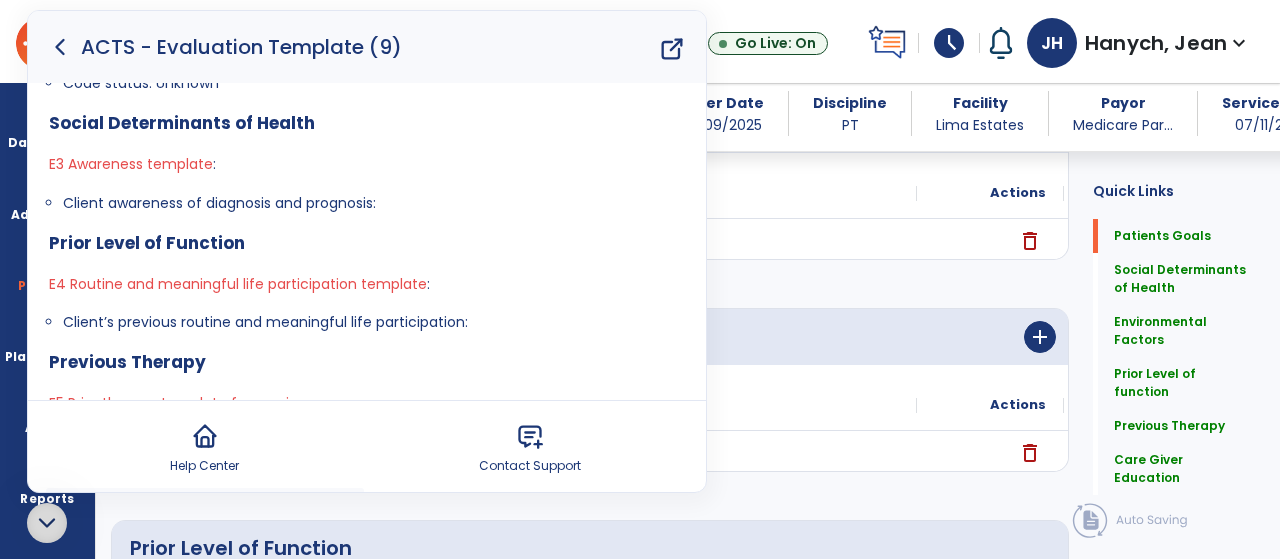 scroll, scrollTop: 480, scrollLeft: 0, axis: vertical 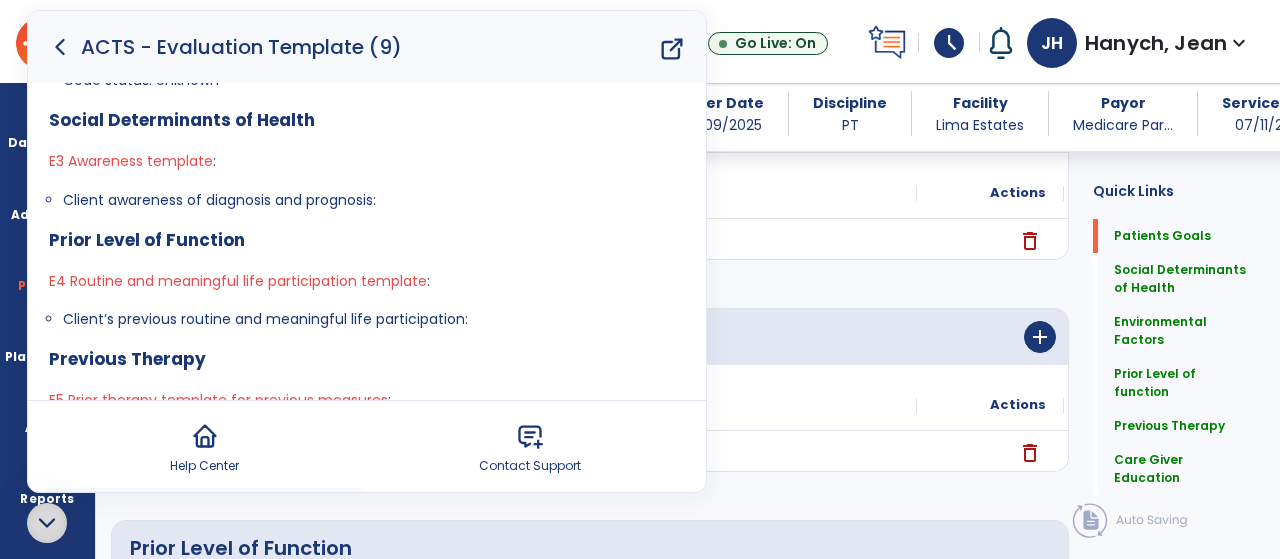 click on "E3 Awareness template" at bounding box center [131, 161] 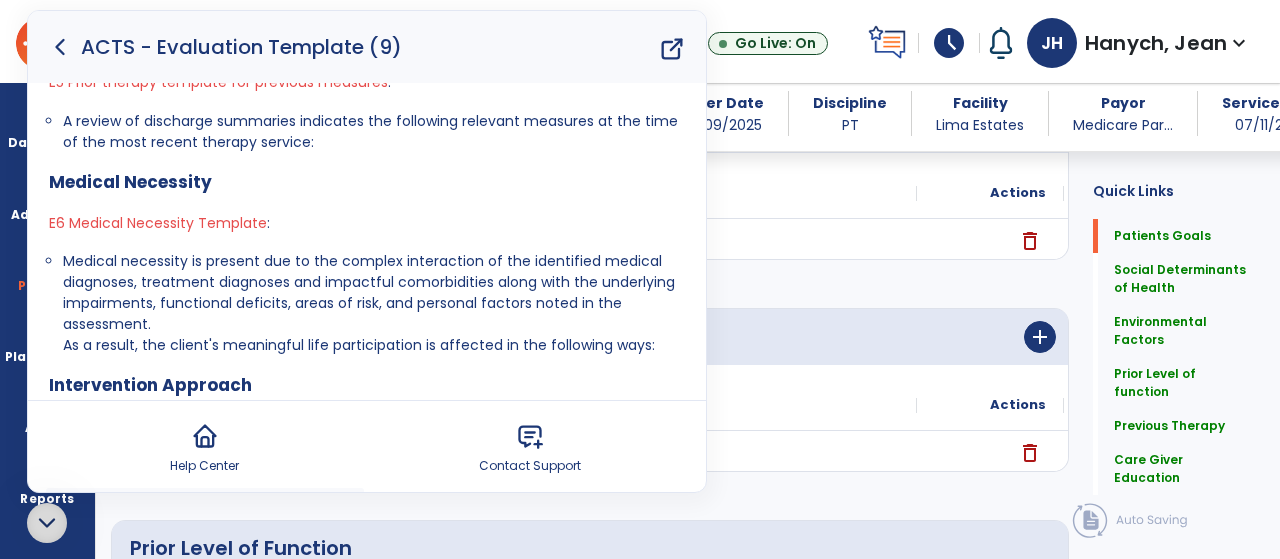 scroll, scrollTop: 800, scrollLeft: 0, axis: vertical 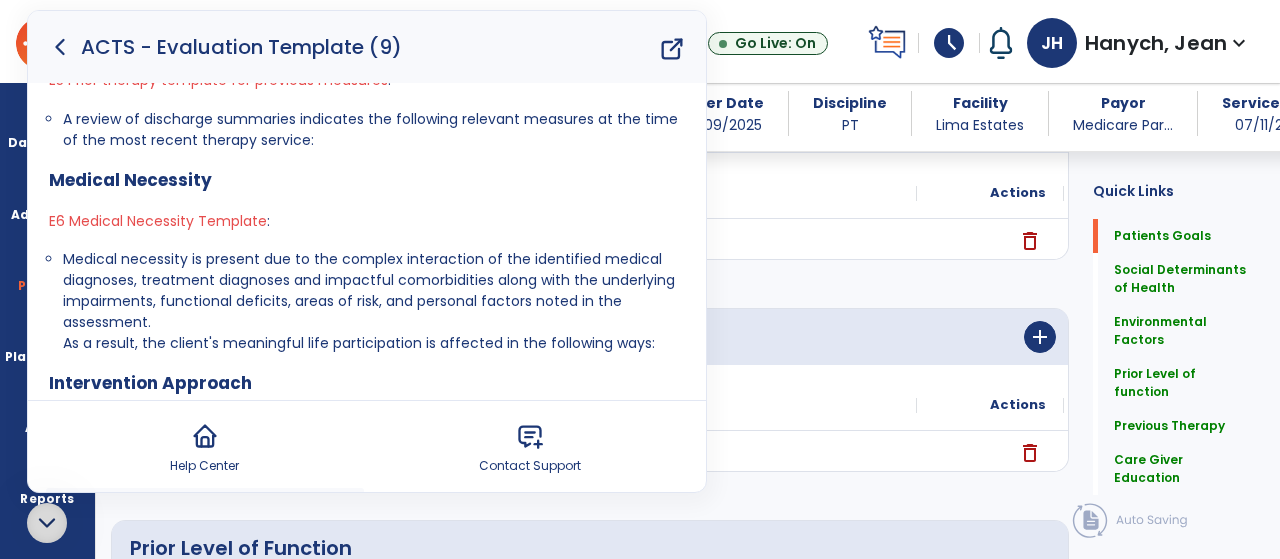 drag, startPoint x: 51, startPoint y: 255, endPoint x: 662, endPoint y: 346, distance: 617.73944 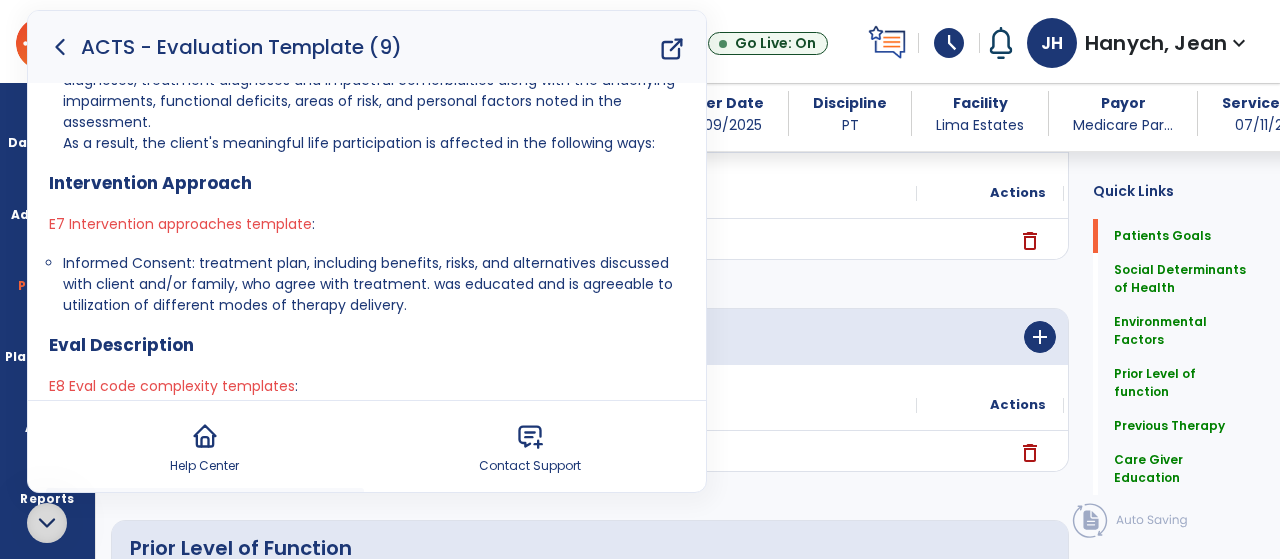 scroll, scrollTop: 1040, scrollLeft: 0, axis: vertical 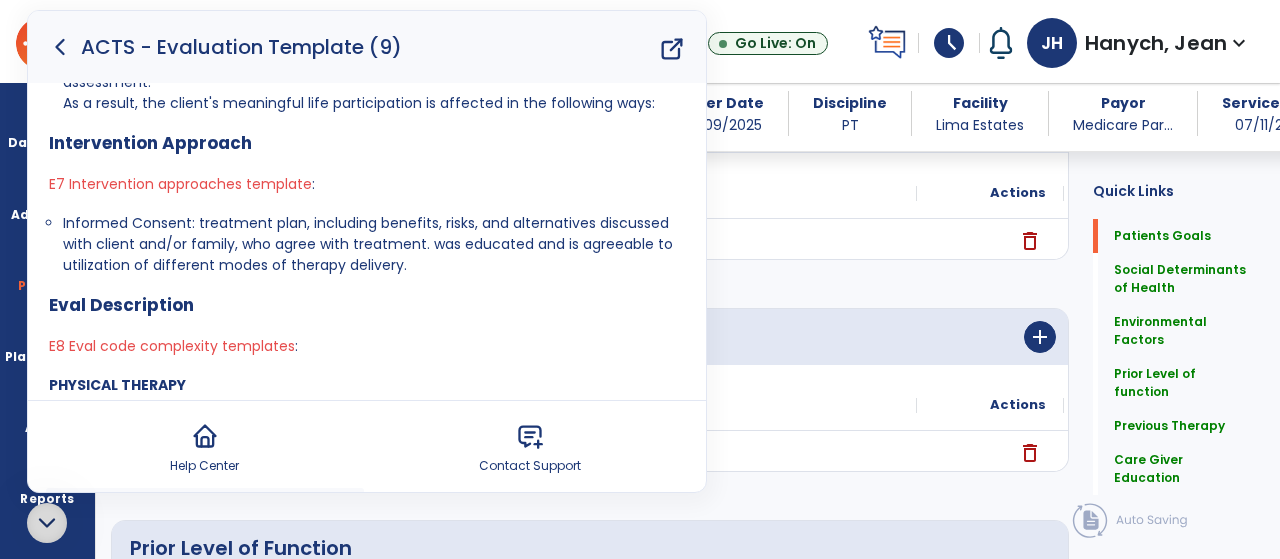 drag, startPoint x: 44, startPoint y: 222, endPoint x: 452, endPoint y: 260, distance: 409.76578 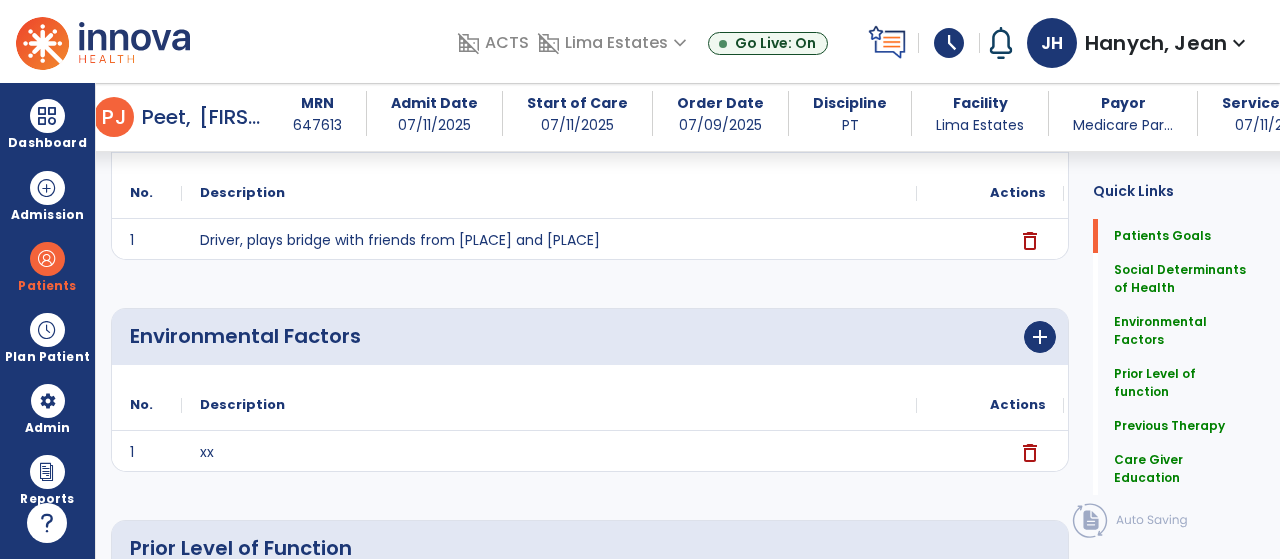 click 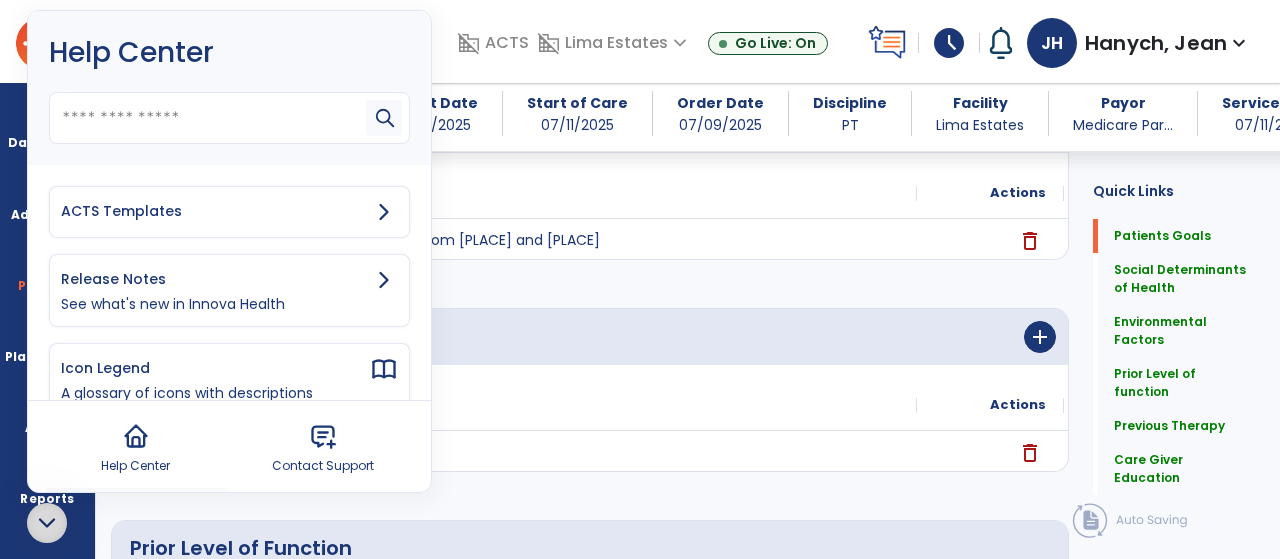 click 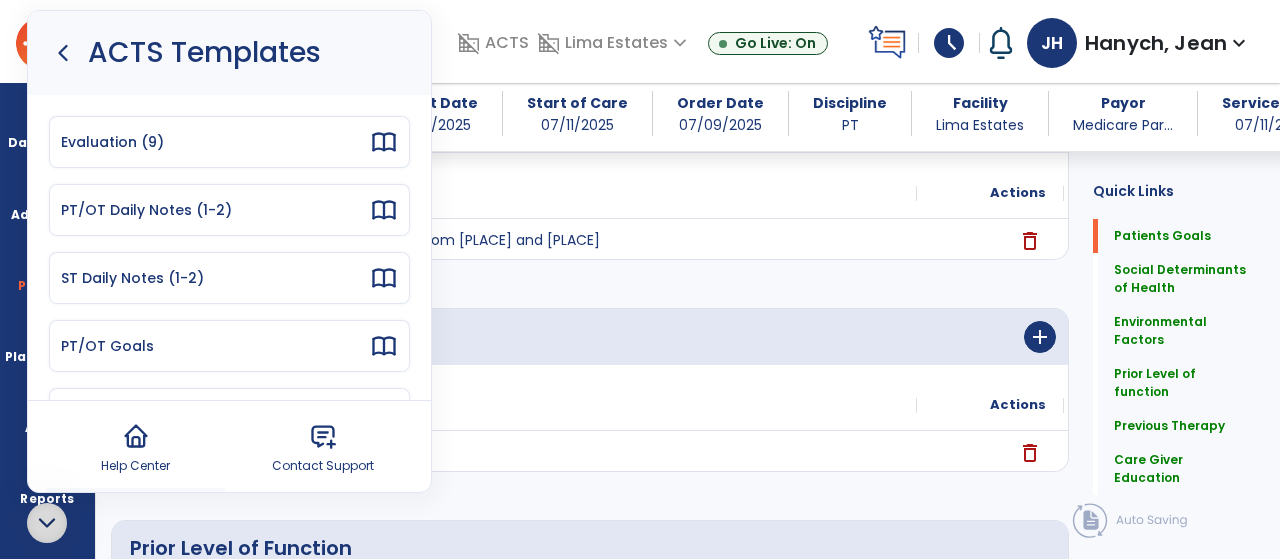 click 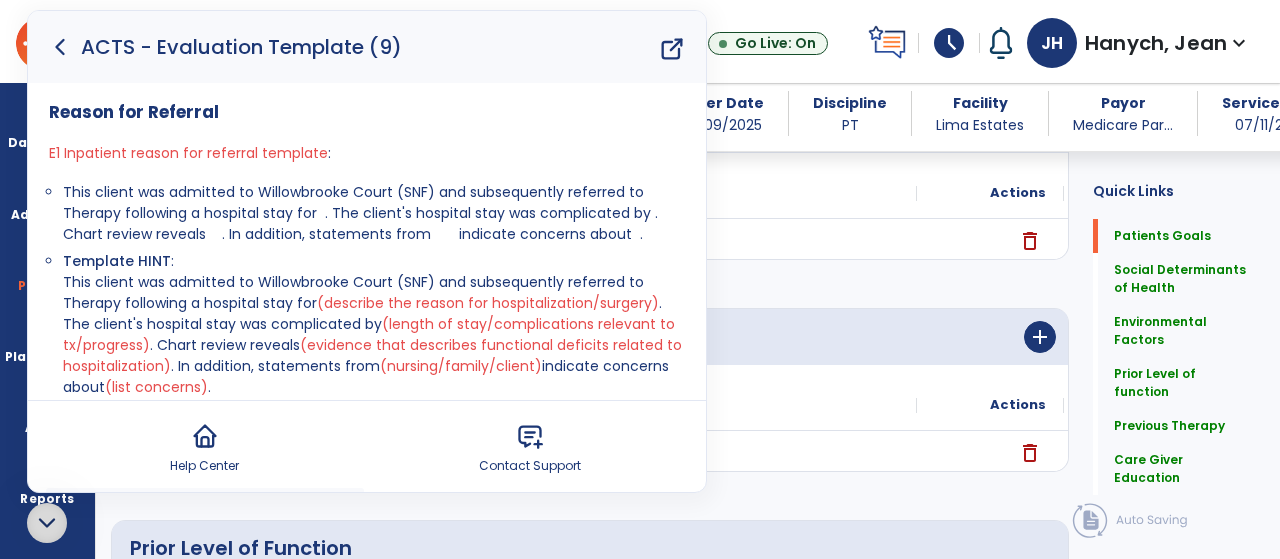 click on "Template HINT : This client was admitted to Willowbrooke Court (SNF) and subsequently referred to Therapy following a hospital stay for  (describe the reason for hospitalization/surgery) . The client's hospital stay was complicated by  (length of stay/complications relevant to tx/progress) . Chart review reveals  (evidence that describes functional deficits related to hospitalization) . In addition, statements from  (nursing/family/client)  indicate concerns about  (list concerns) ." at bounding box center [374, 324] 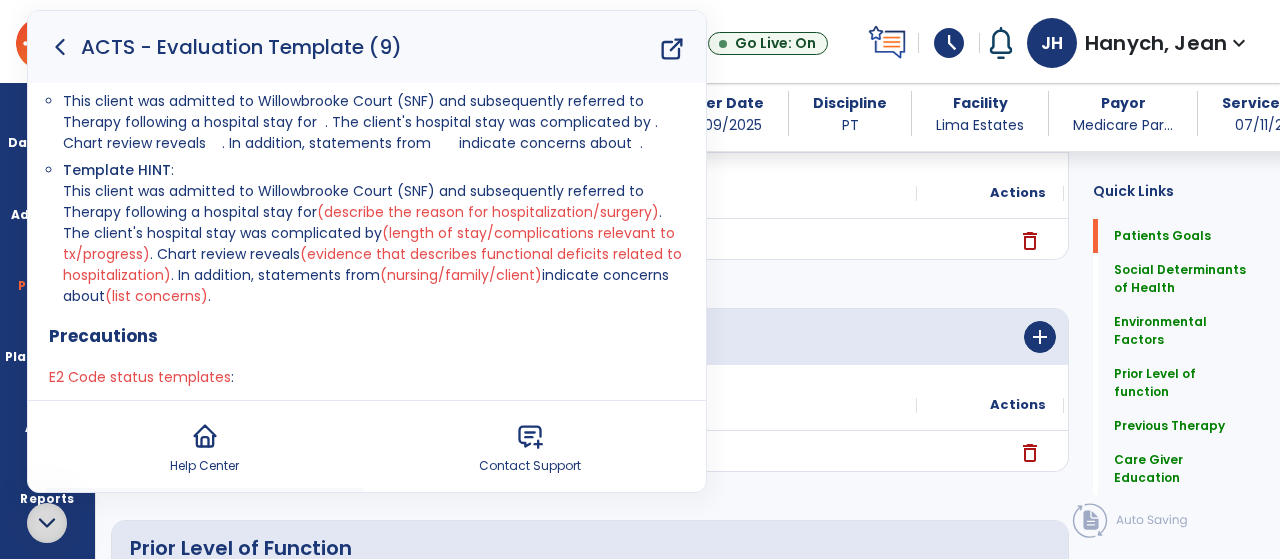 scroll, scrollTop: 0, scrollLeft: 0, axis: both 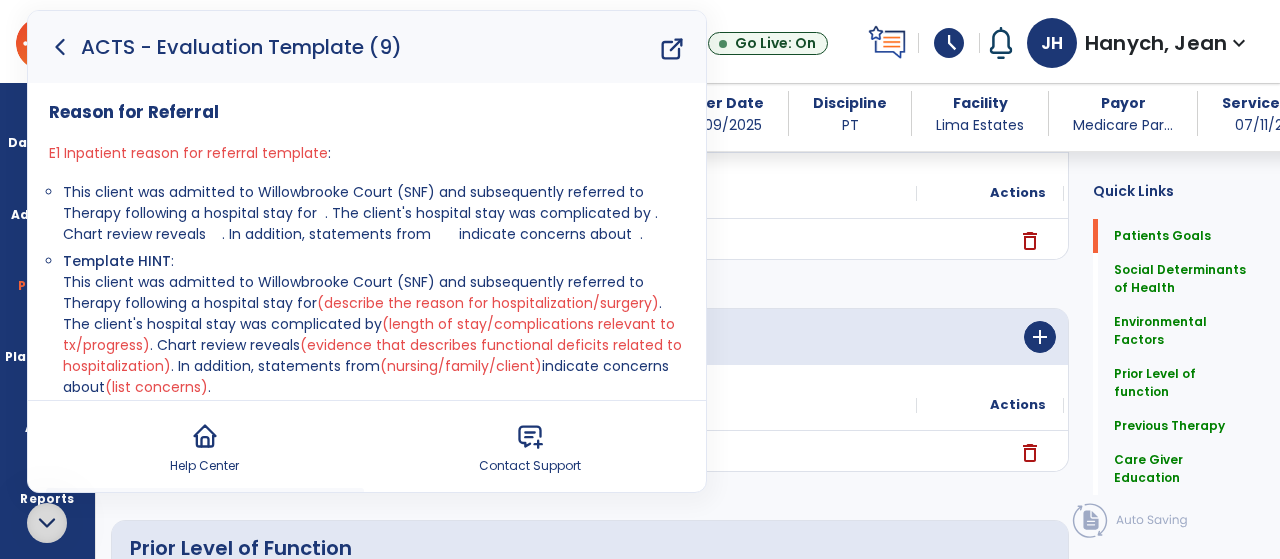click at bounding box center [47, 523] 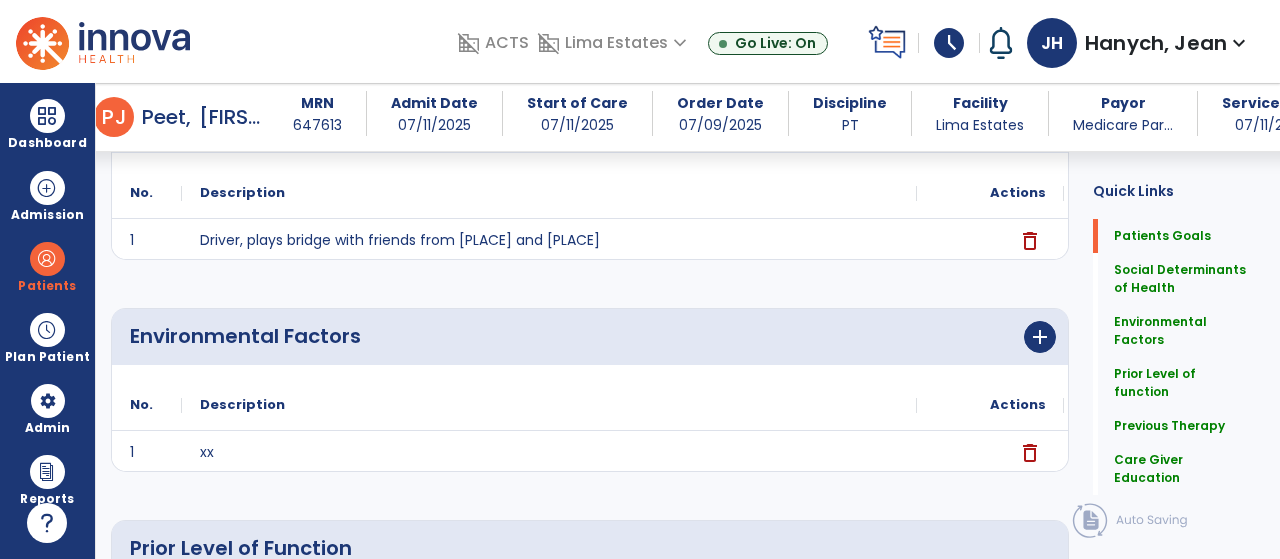 click on "Environmental Factors      add
No.
Description
Actions
1" 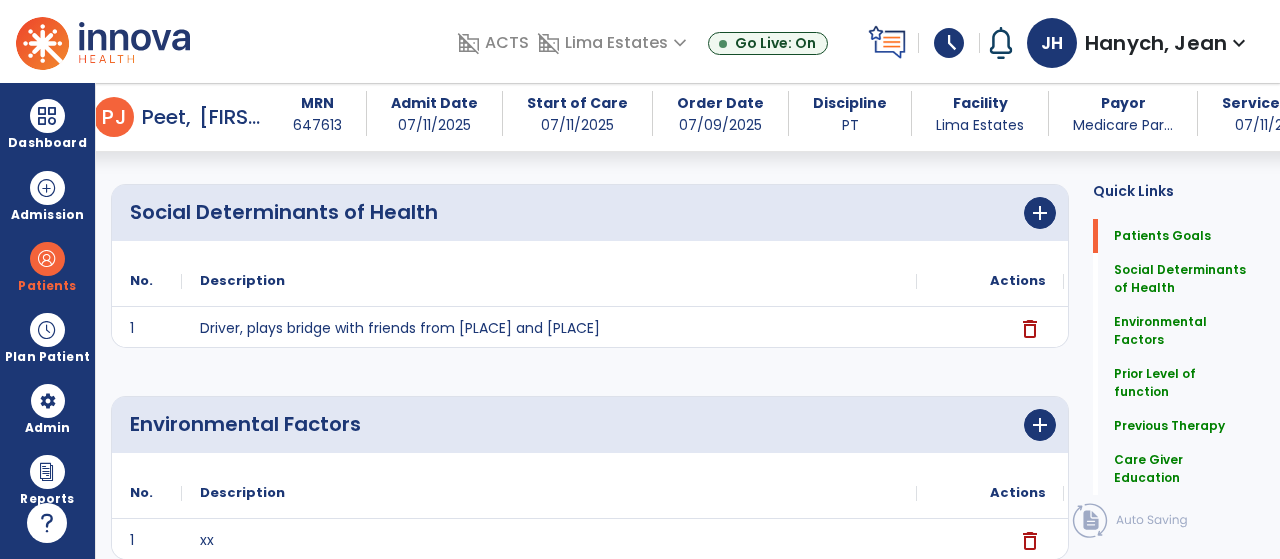 scroll, scrollTop: 380, scrollLeft: 0, axis: vertical 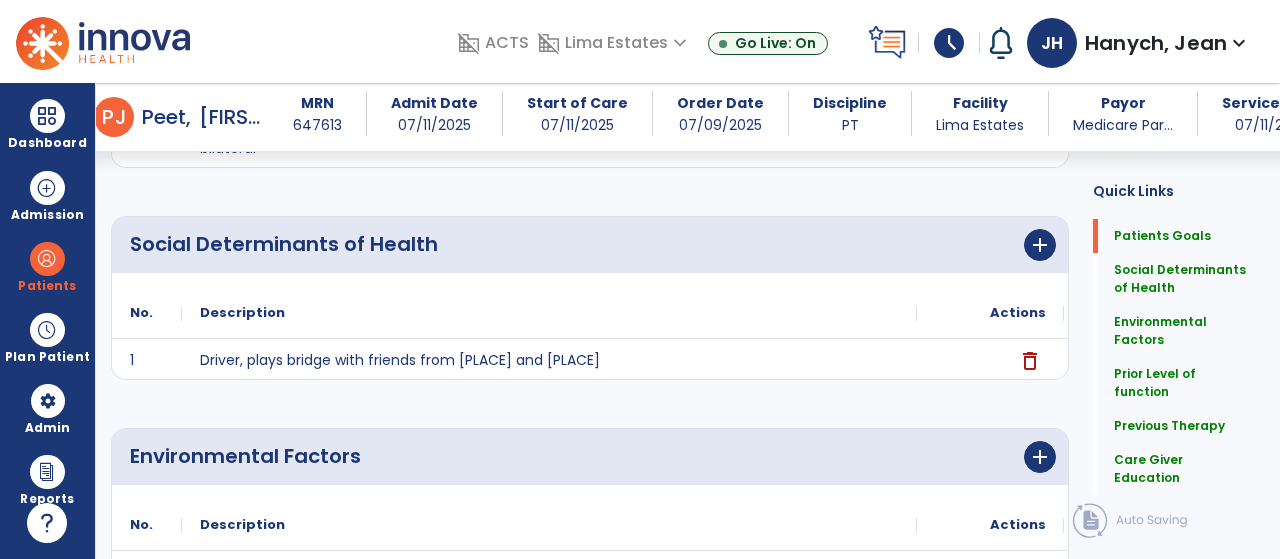 click on "Environmental Factors" 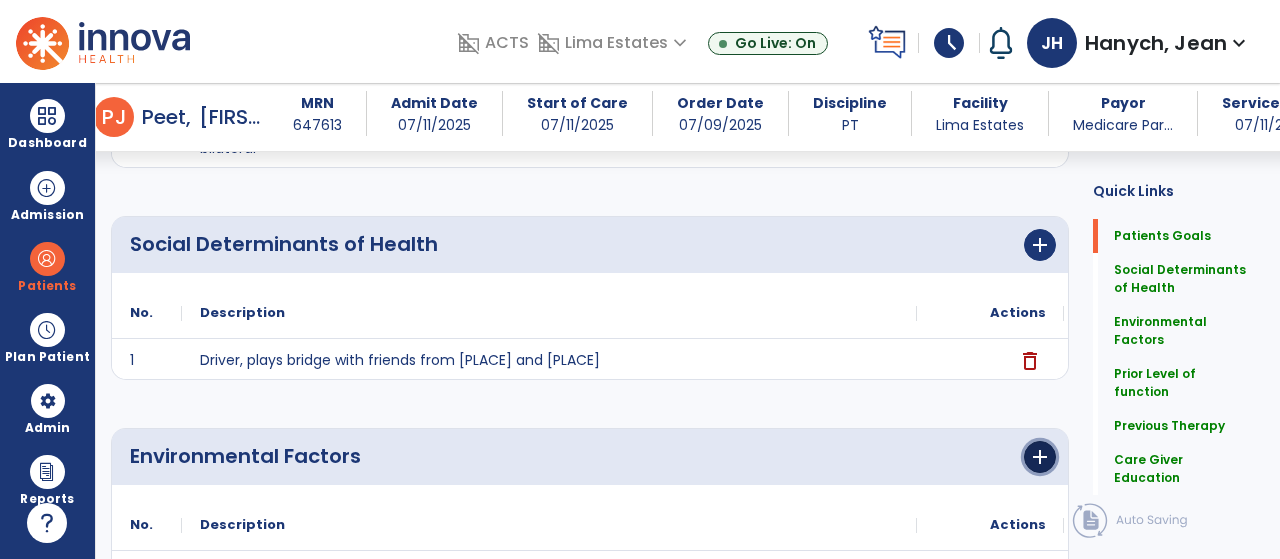 click on "add" 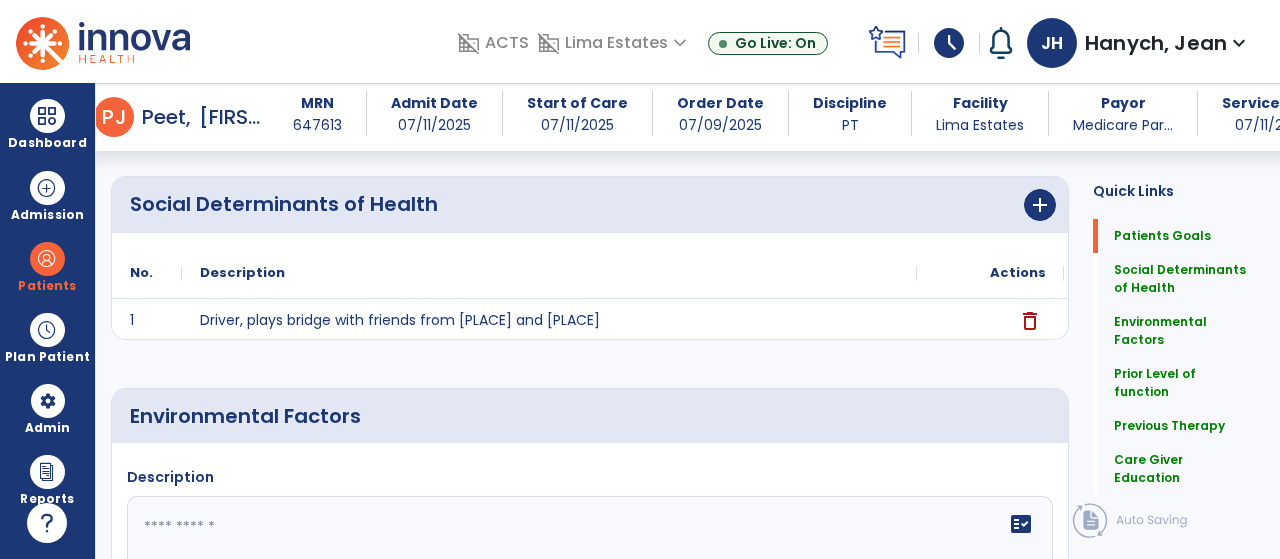 scroll, scrollTop: 540, scrollLeft: 0, axis: vertical 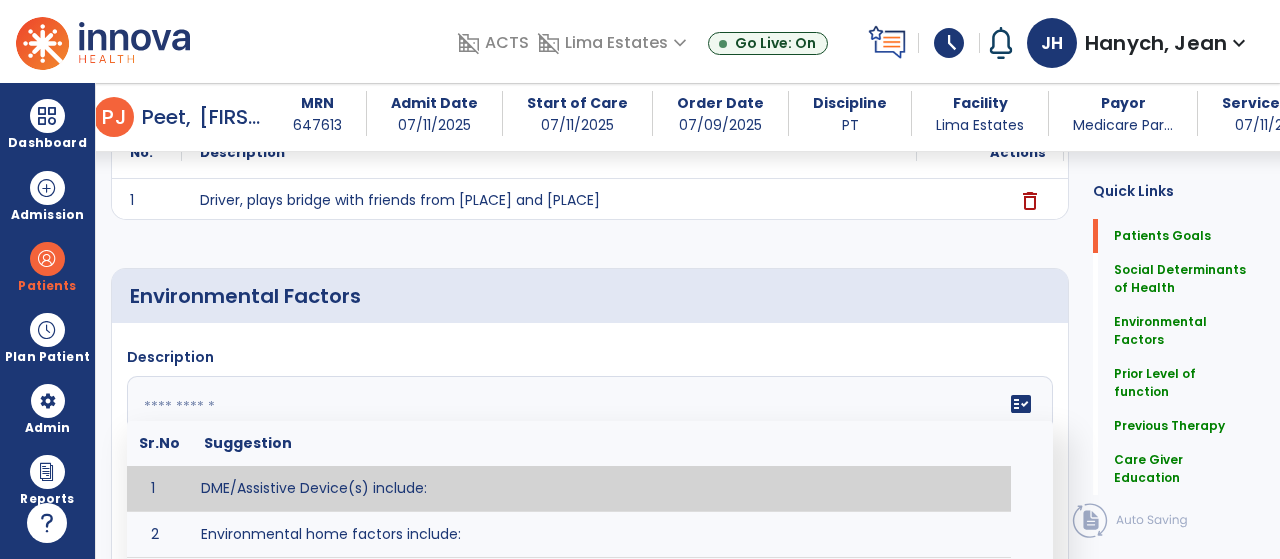 click 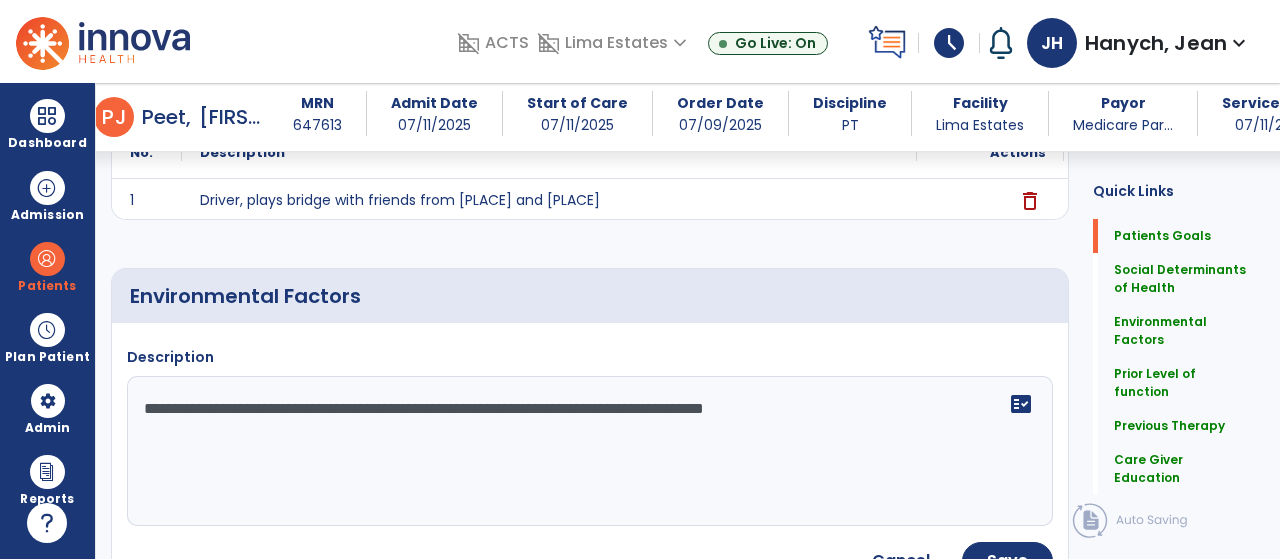 drag, startPoint x: 132, startPoint y: 387, endPoint x: 912, endPoint y: 403, distance: 780.16406 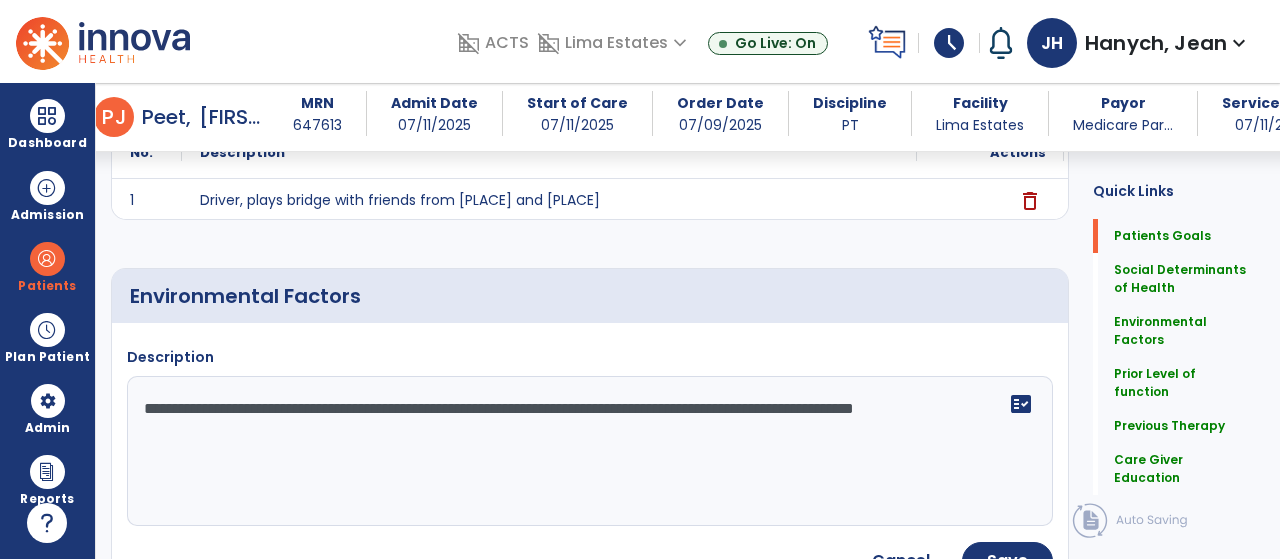 drag, startPoint x: 140, startPoint y: 388, endPoint x: 206, endPoint y: 417, distance: 72.09022 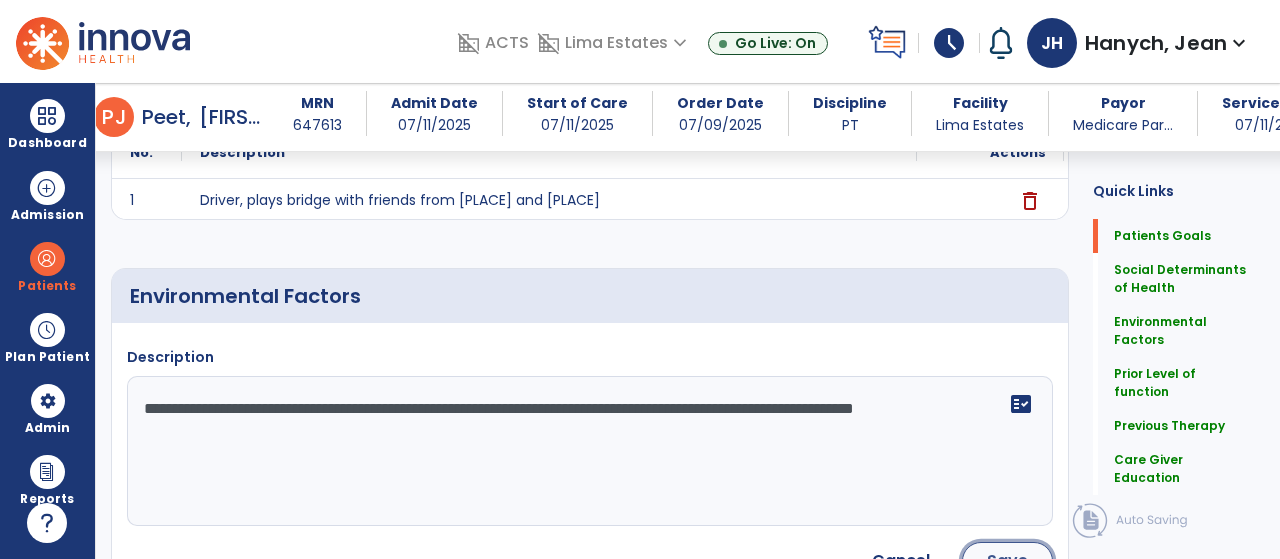click on "Save" 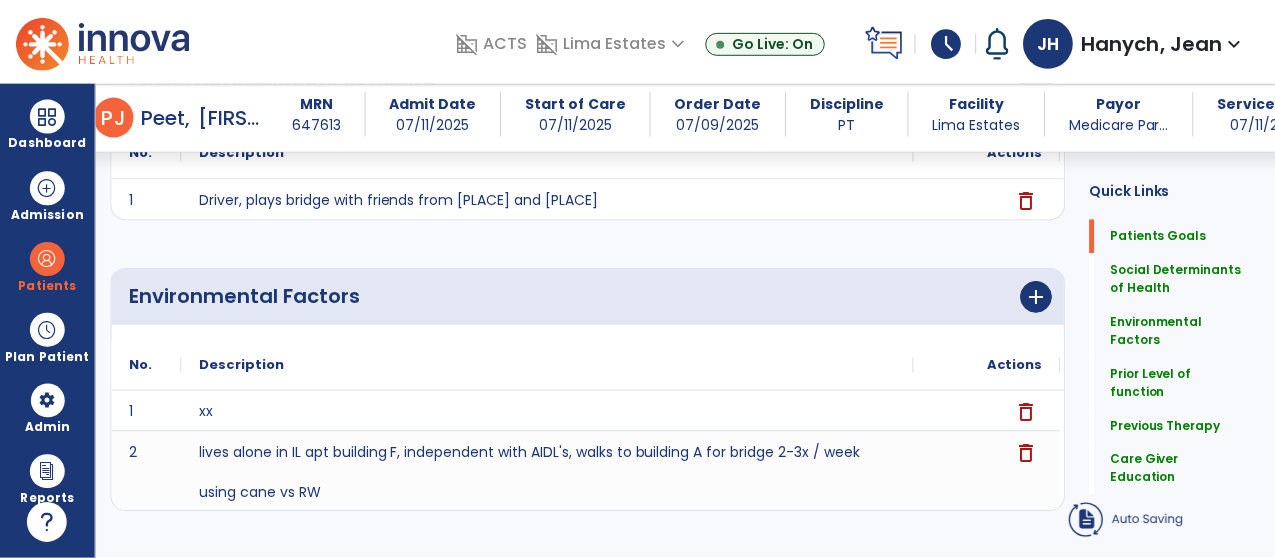 scroll, scrollTop: 540, scrollLeft: 0, axis: vertical 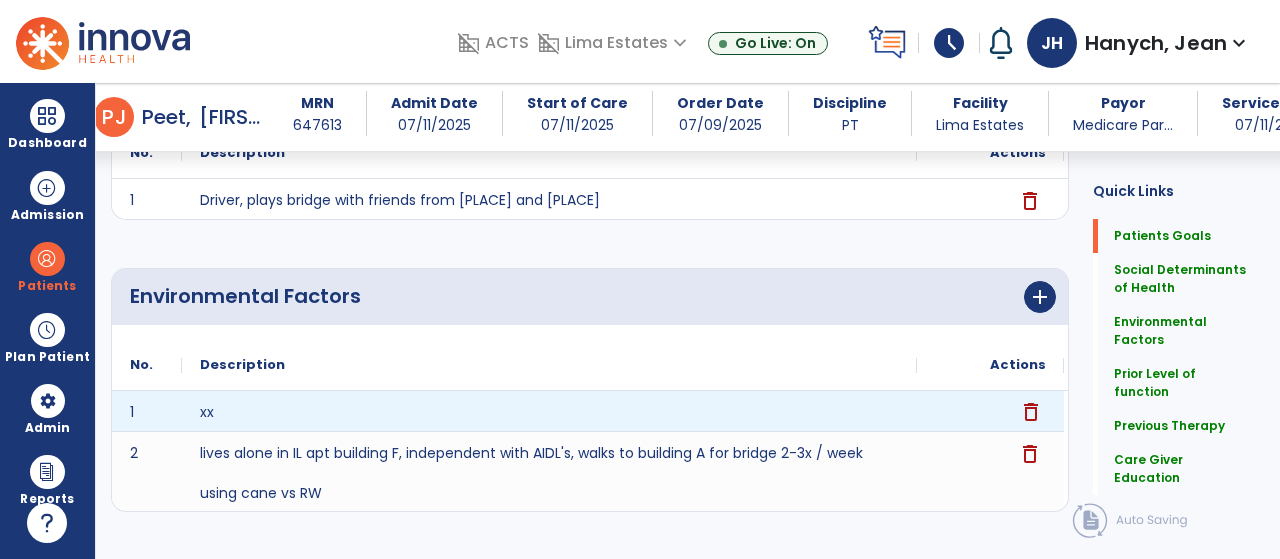 click on "delete" 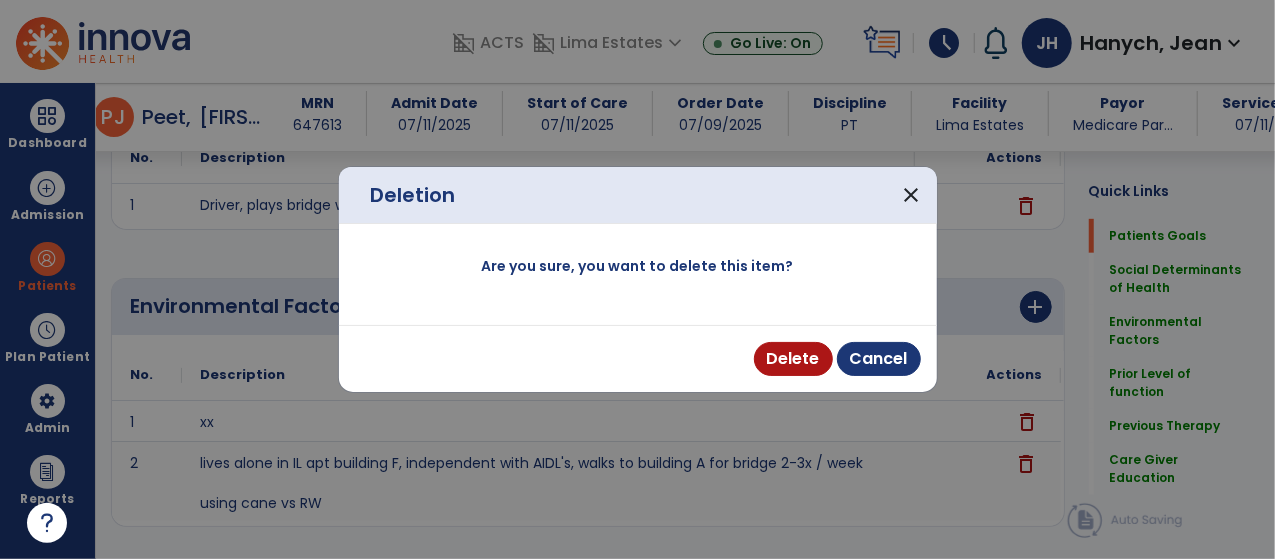 scroll, scrollTop: 540, scrollLeft: 0, axis: vertical 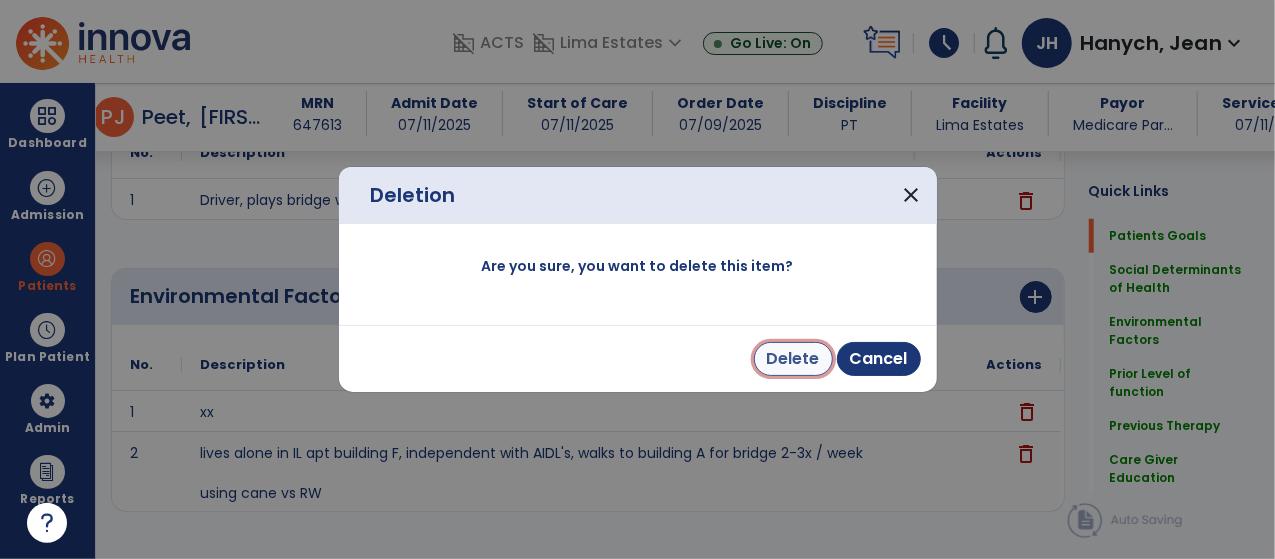 click on "Delete" at bounding box center (793, 359) 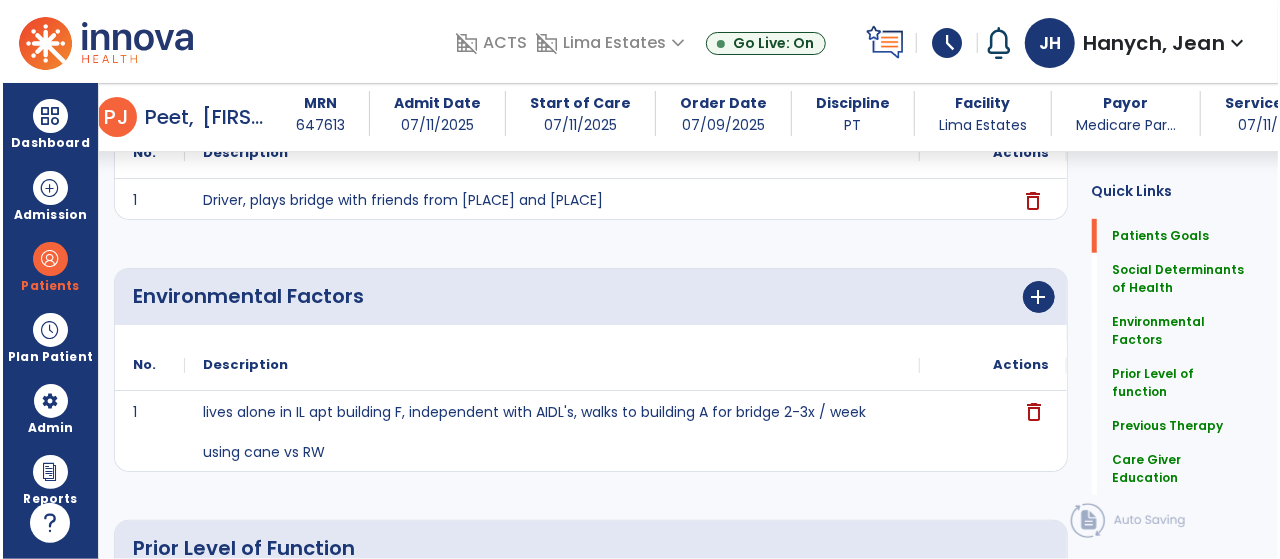 scroll, scrollTop: 540, scrollLeft: 0, axis: vertical 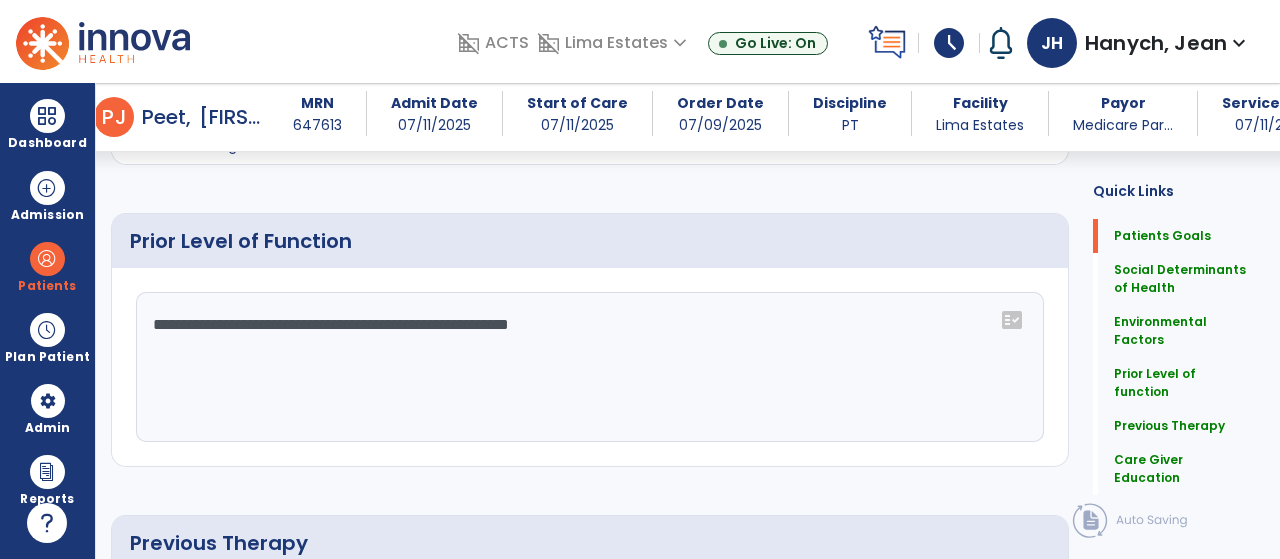drag, startPoint x: 150, startPoint y: 308, endPoint x: 713, endPoint y: 308, distance: 563 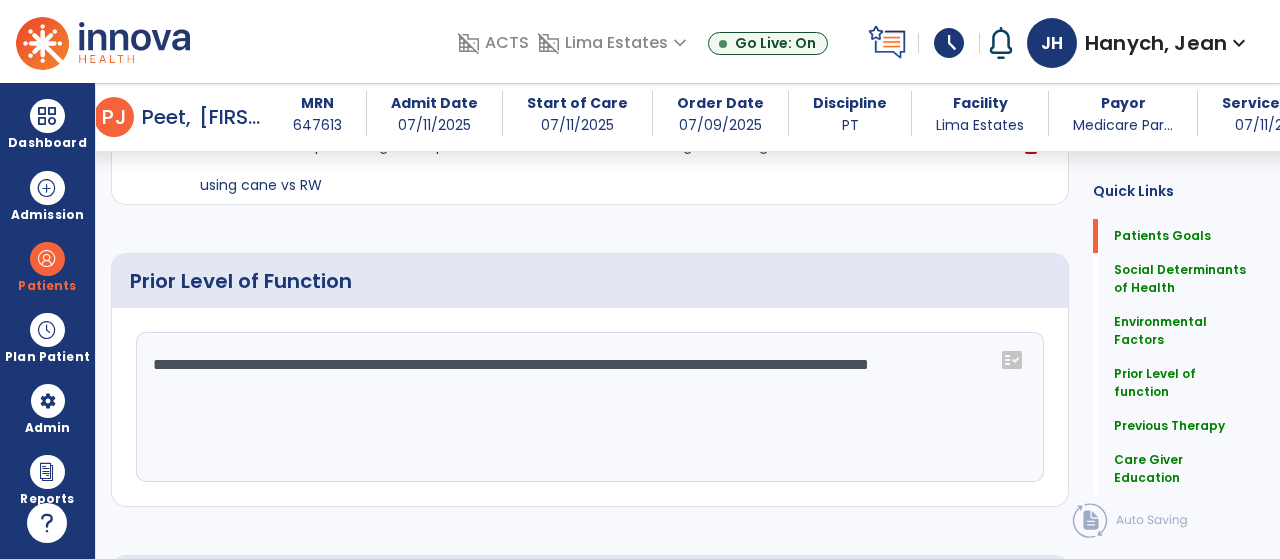 scroll, scrollTop: 847, scrollLeft: 0, axis: vertical 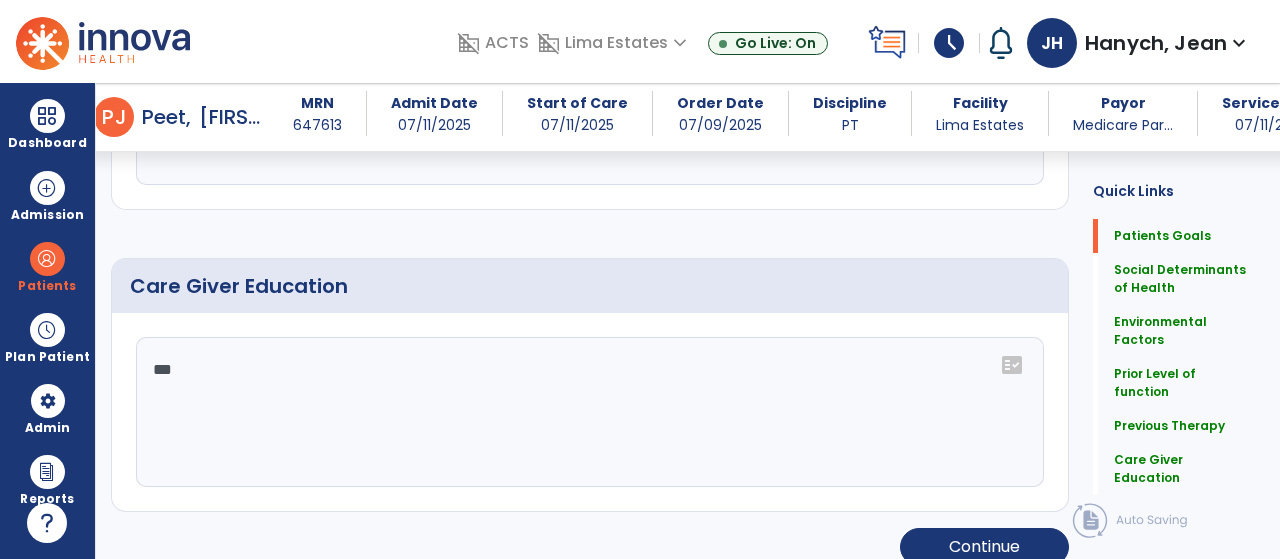 type on "**********" 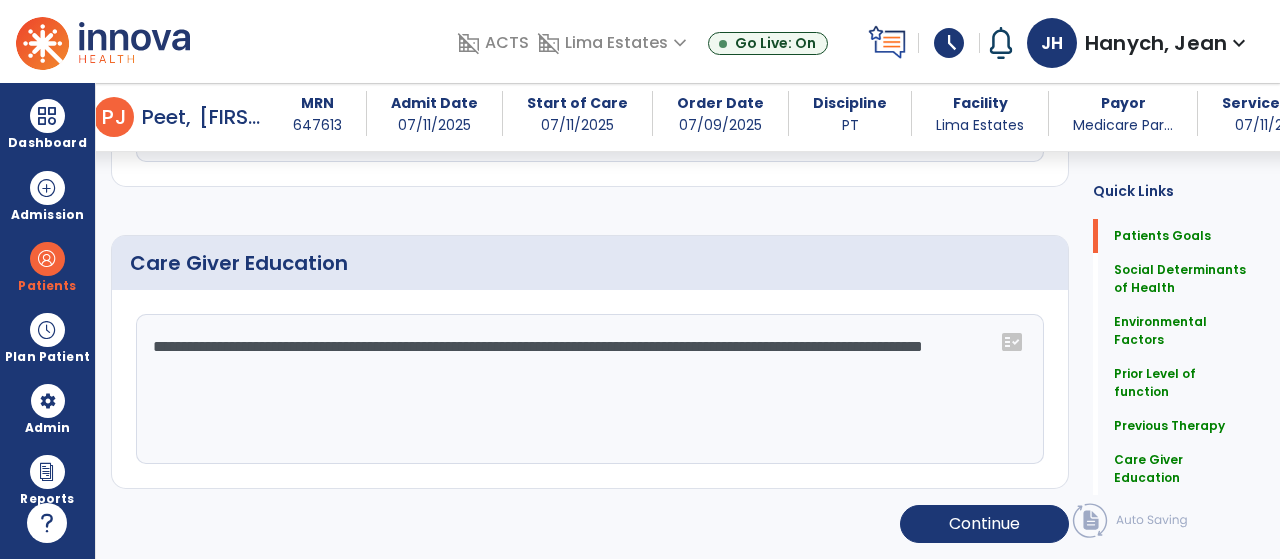 scroll, scrollTop: 1406, scrollLeft: 0, axis: vertical 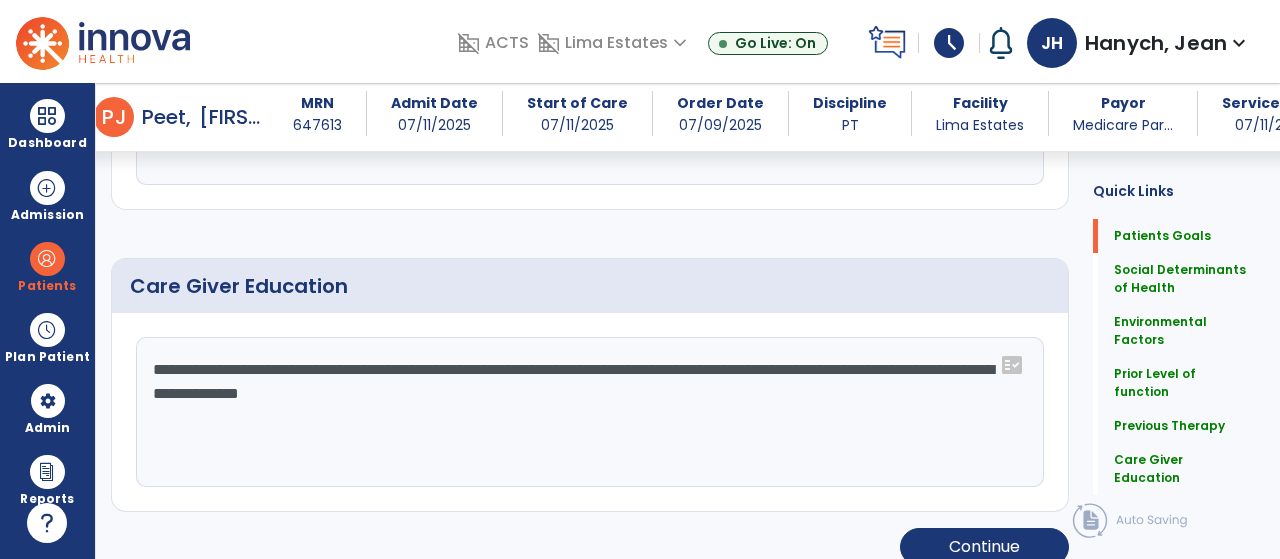 drag, startPoint x: 139, startPoint y: 348, endPoint x: 614, endPoint y: 394, distance: 477.22217 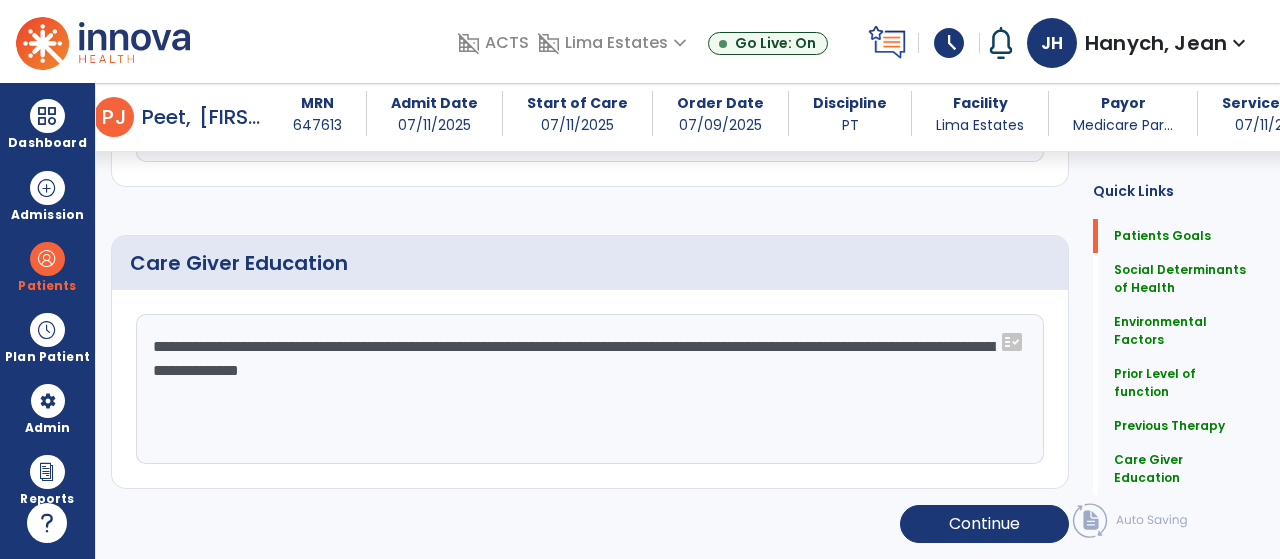 scroll, scrollTop: 1406, scrollLeft: 0, axis: vertical 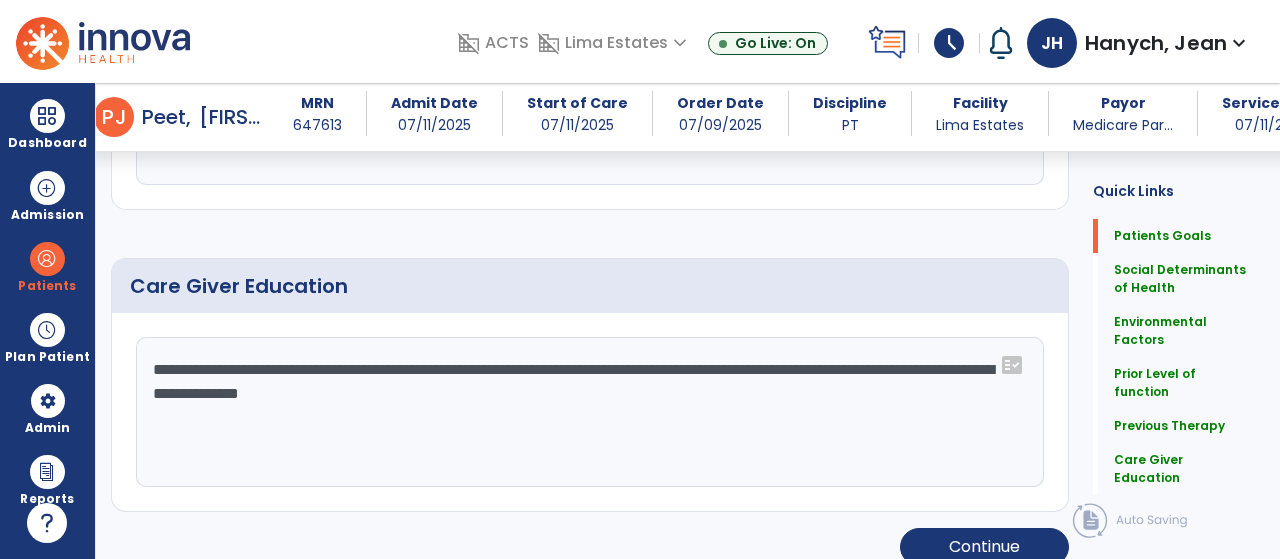 click on "**********" 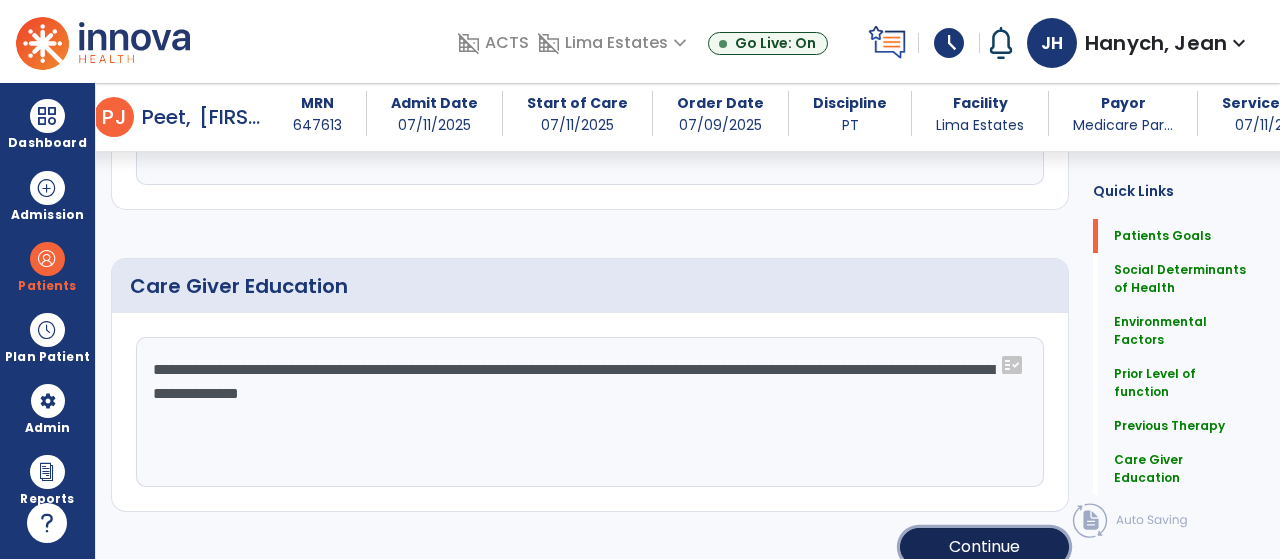 click on "Continue" 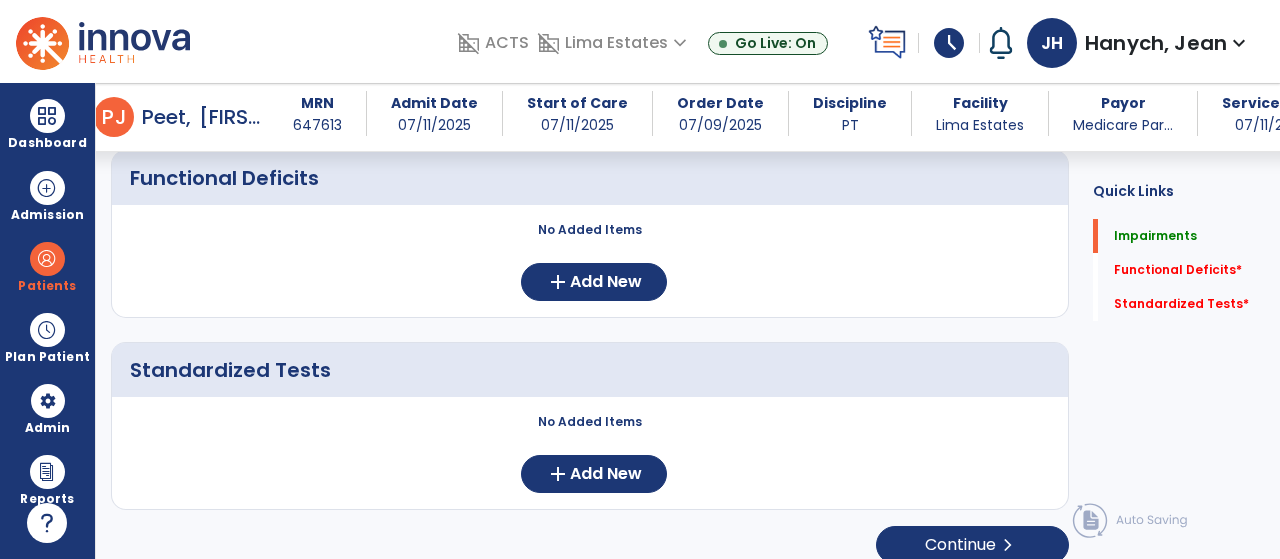 scroll, scrollTop: 694, scrollLeft: 0, axis: vertical 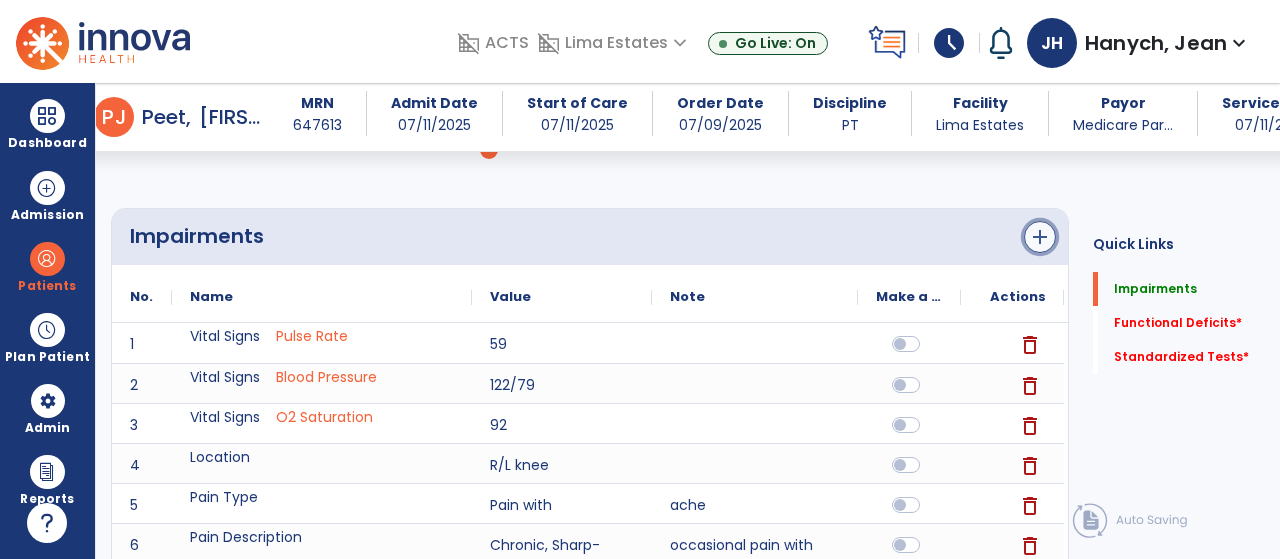 click on "add" 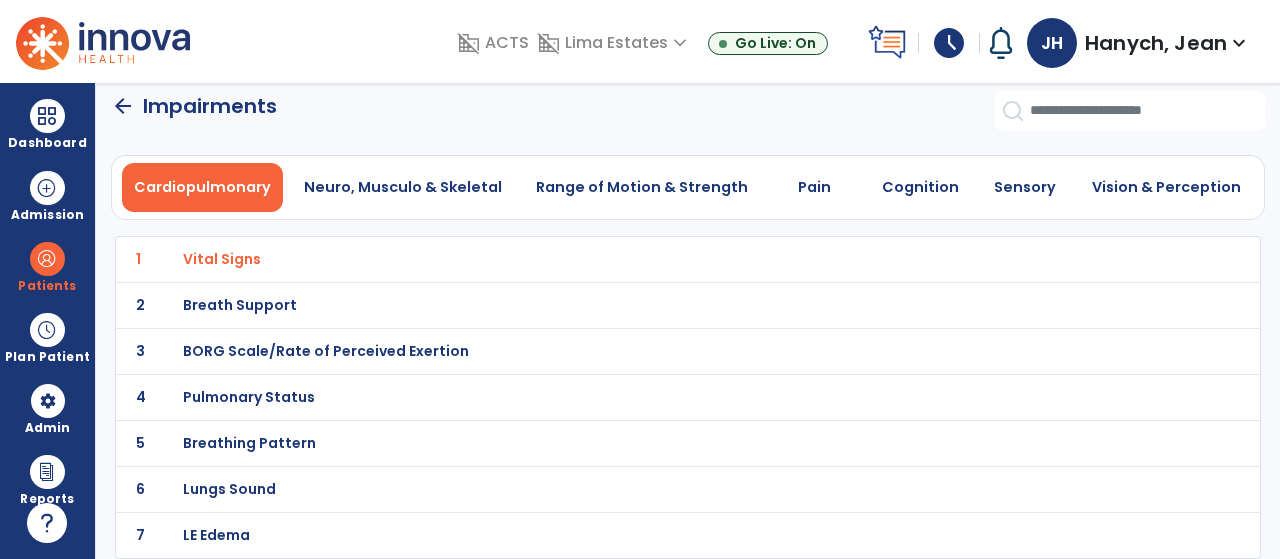 scroll, scrollTop: 8, scrollLeft: 0, axis: vertical 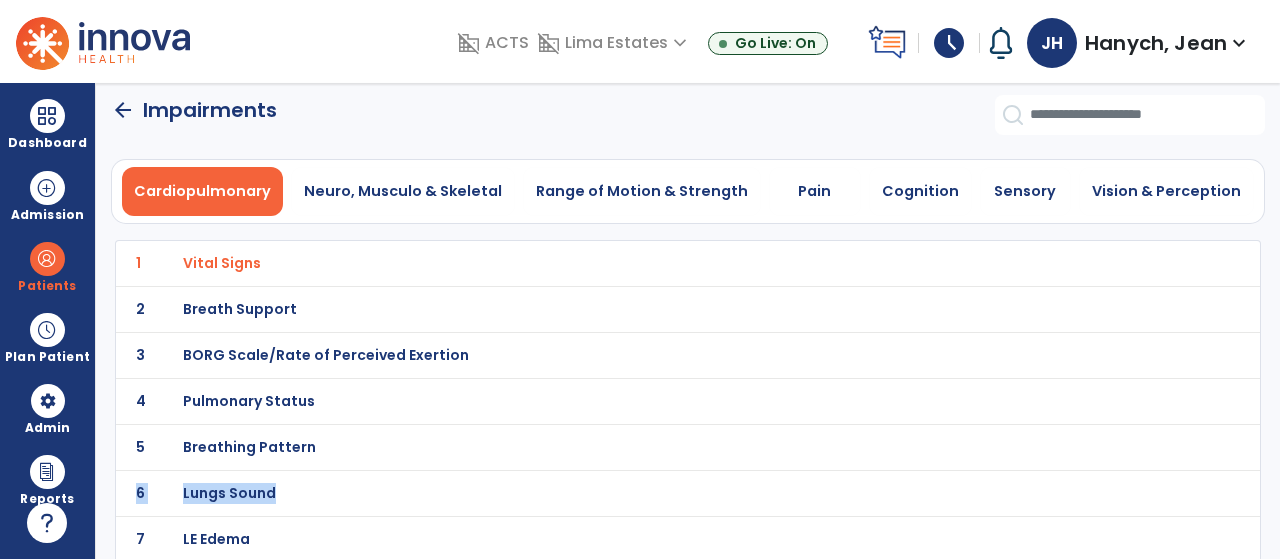 drag, startPoint x: 1274, startPoint y: 495, endPoint x: 1274, endPoint y: 444, distance: 51 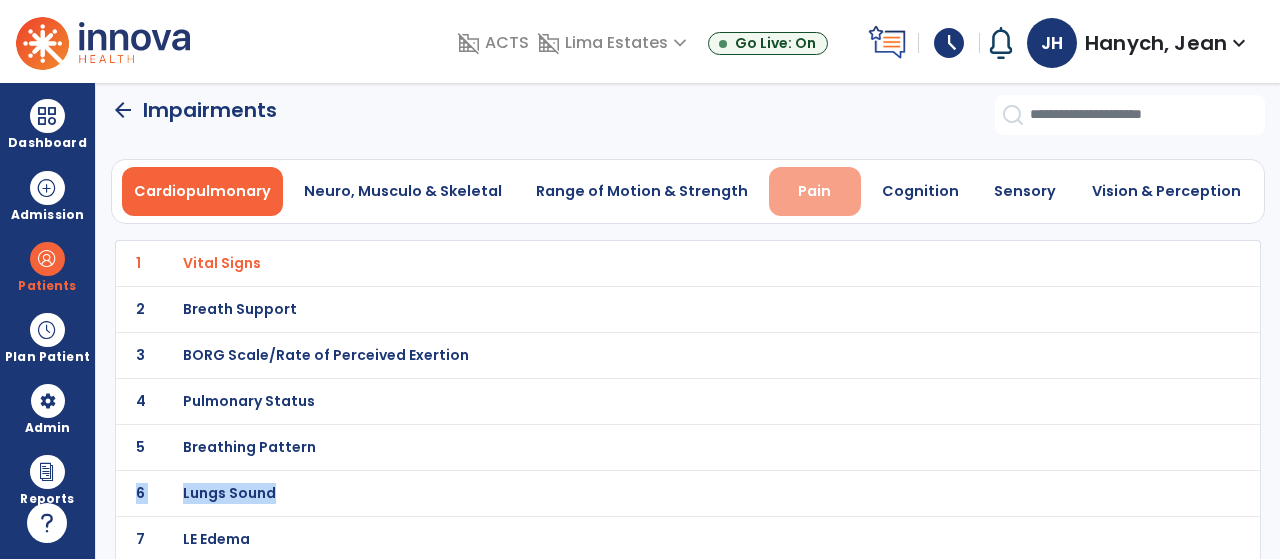 click on "Pain" at bounding box center (814, 191) 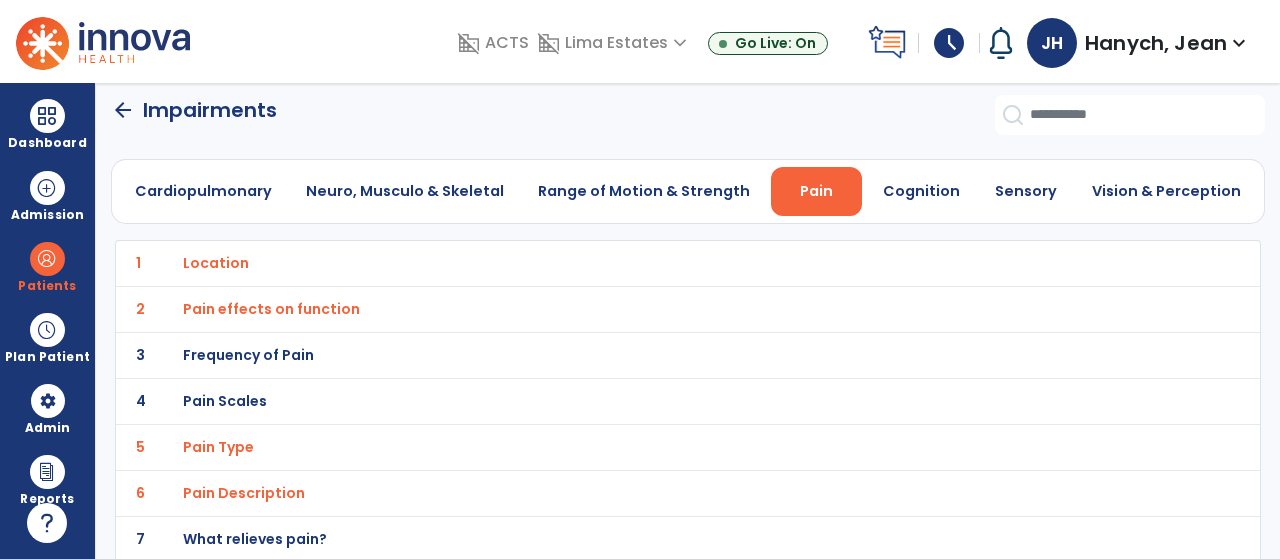 click on "Pain Scales" at bounding box center [216, 263] 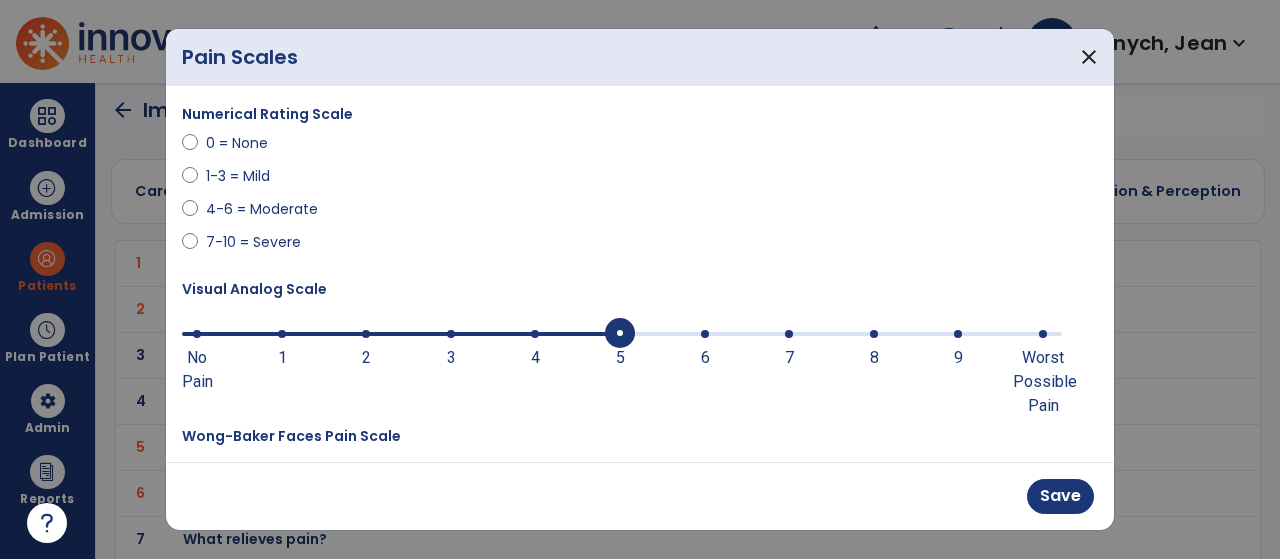 click at bounding box center (622, 334) 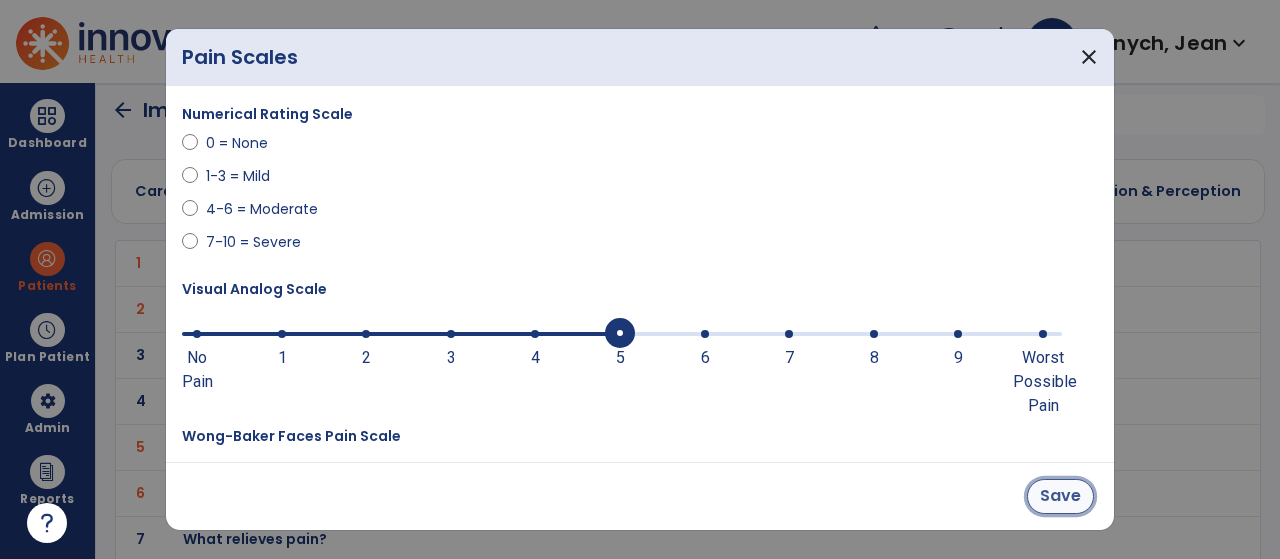 click on "Save" at bounding box center [1060, 496] 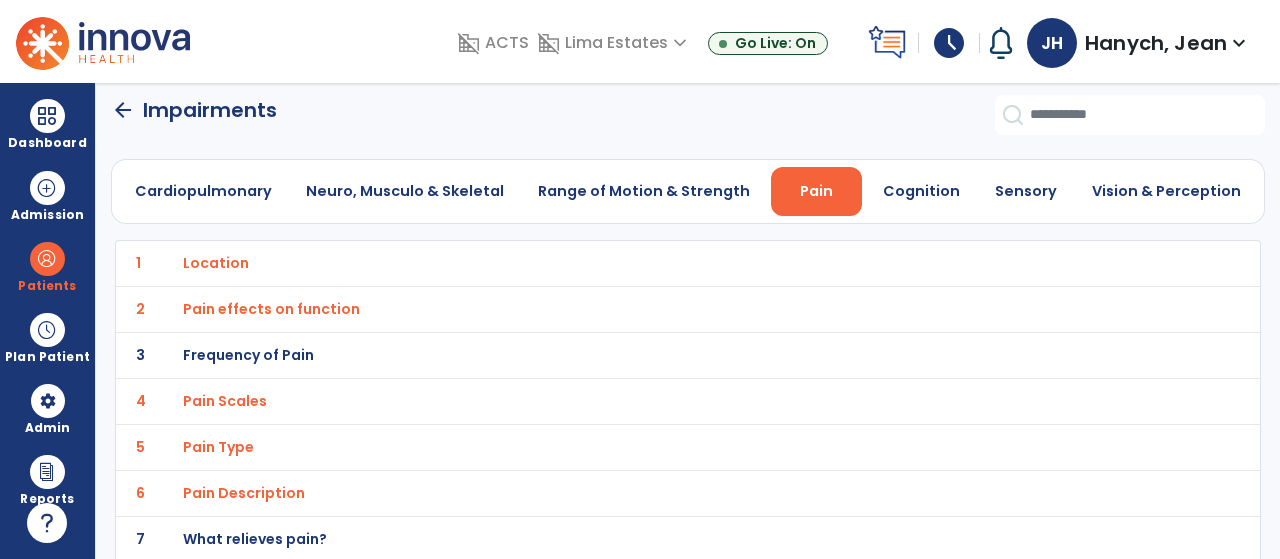 click on "Pain" at bounding box center [816, 191] 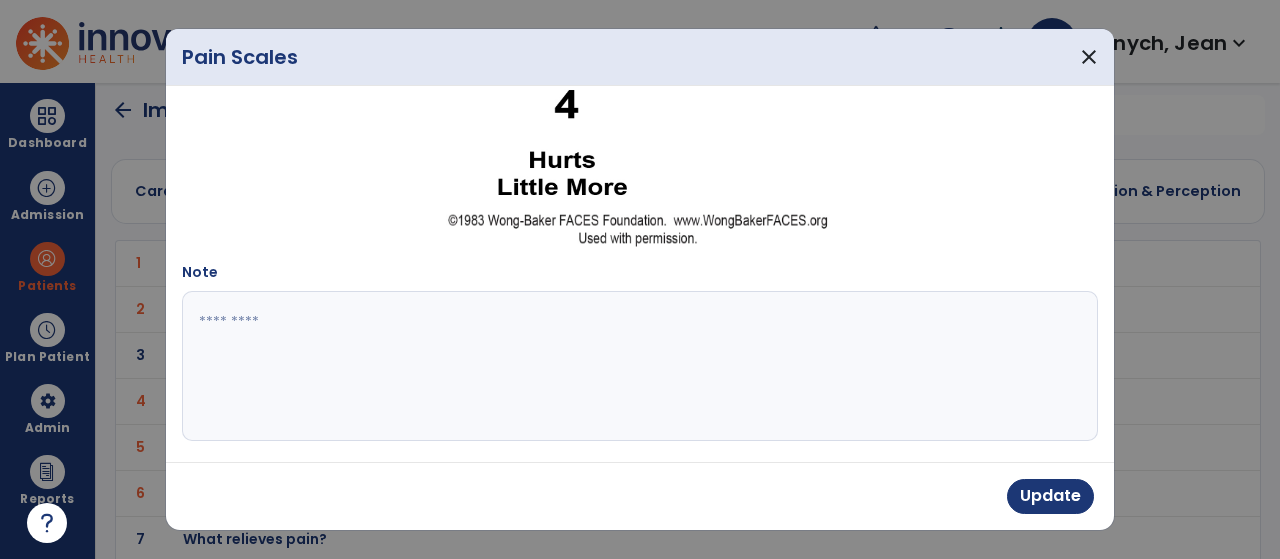 scroll, scrollTop: 568, scrollLeft: 0, axis: vertical 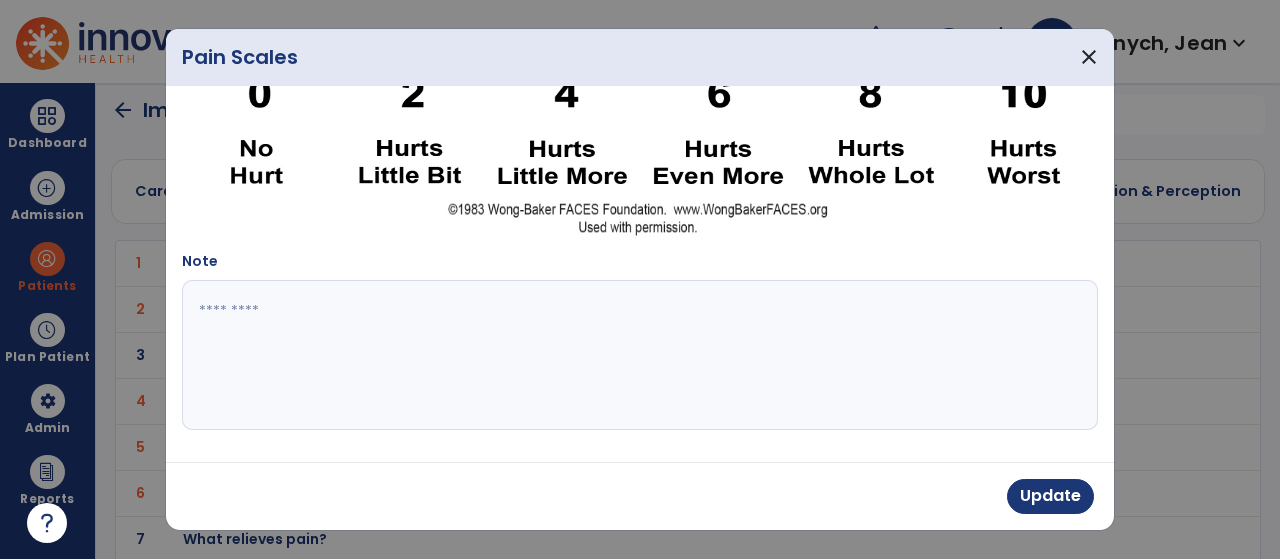 click at bounding box center [638, 355] 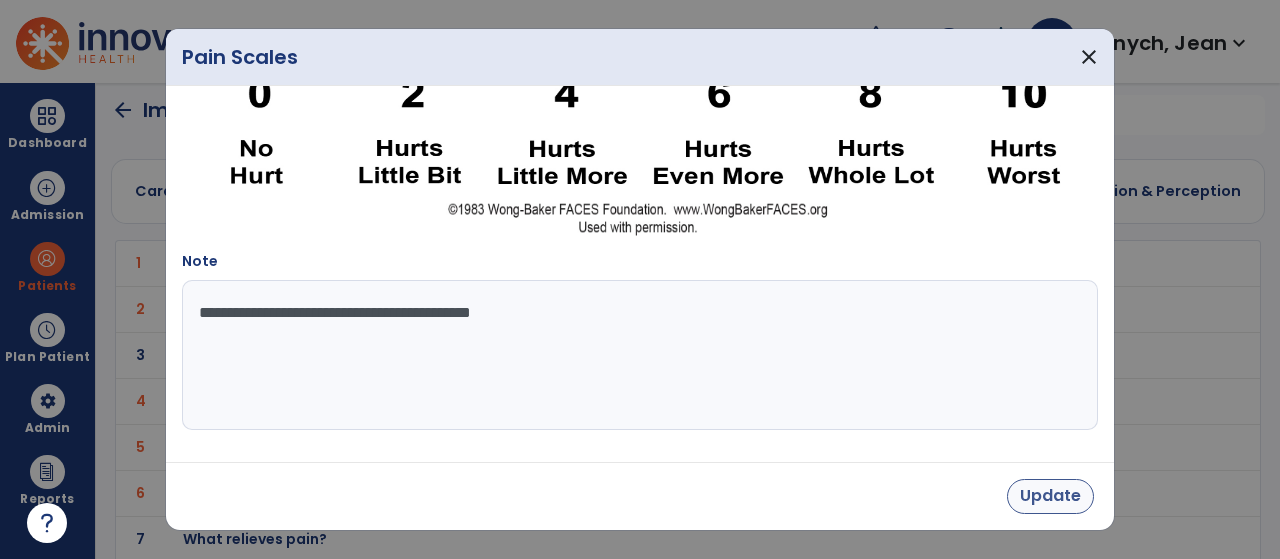 type on "**********" 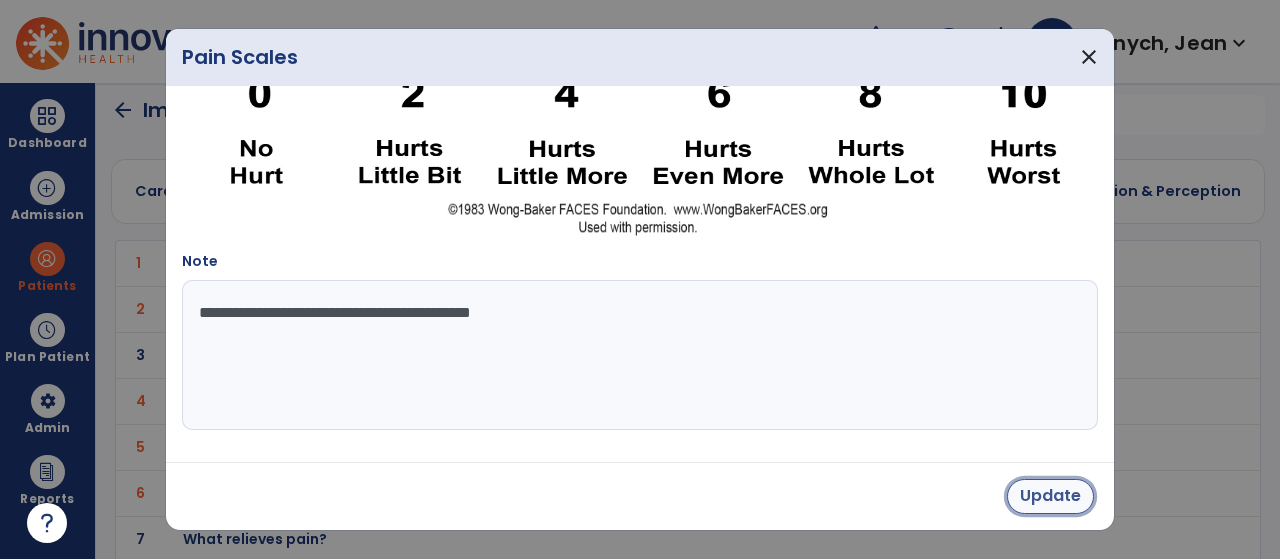 click on "Update" at bounding box center [1050, 496] 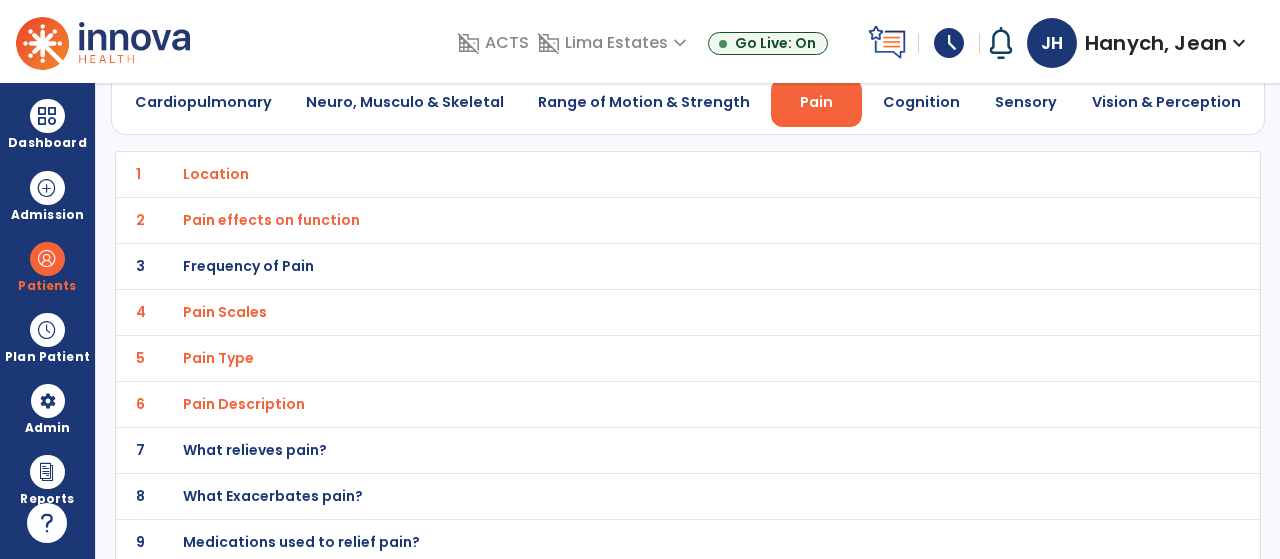 scroll, scrollTop: 146, scrollLeft: 0, axis: vertical 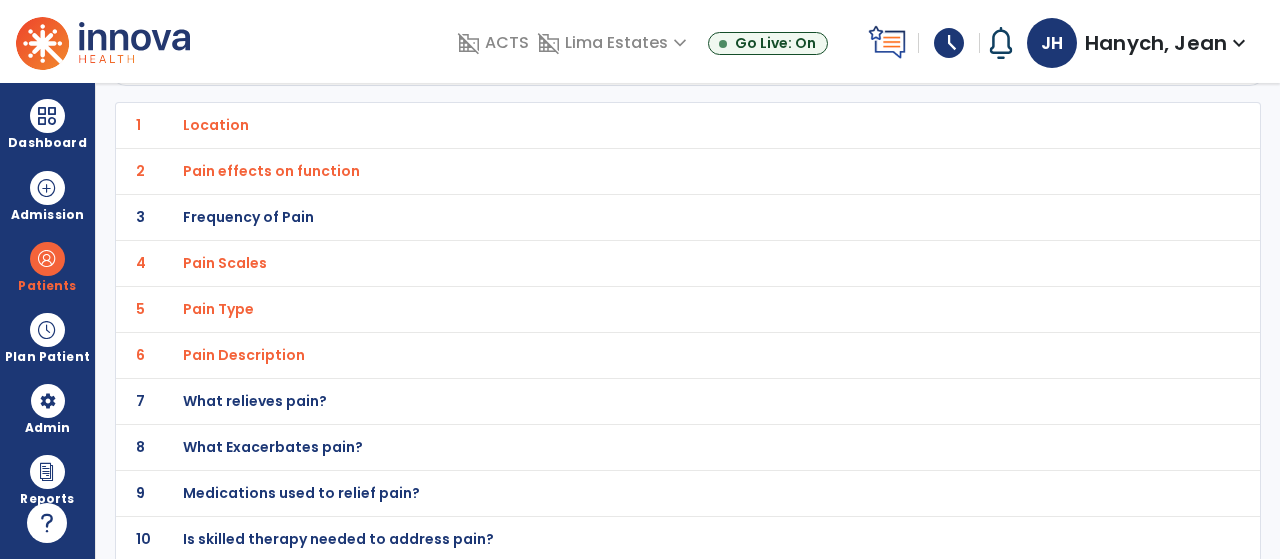 click on "Is skilled therapy needed to address pain?" at bounding box center [216, 125] 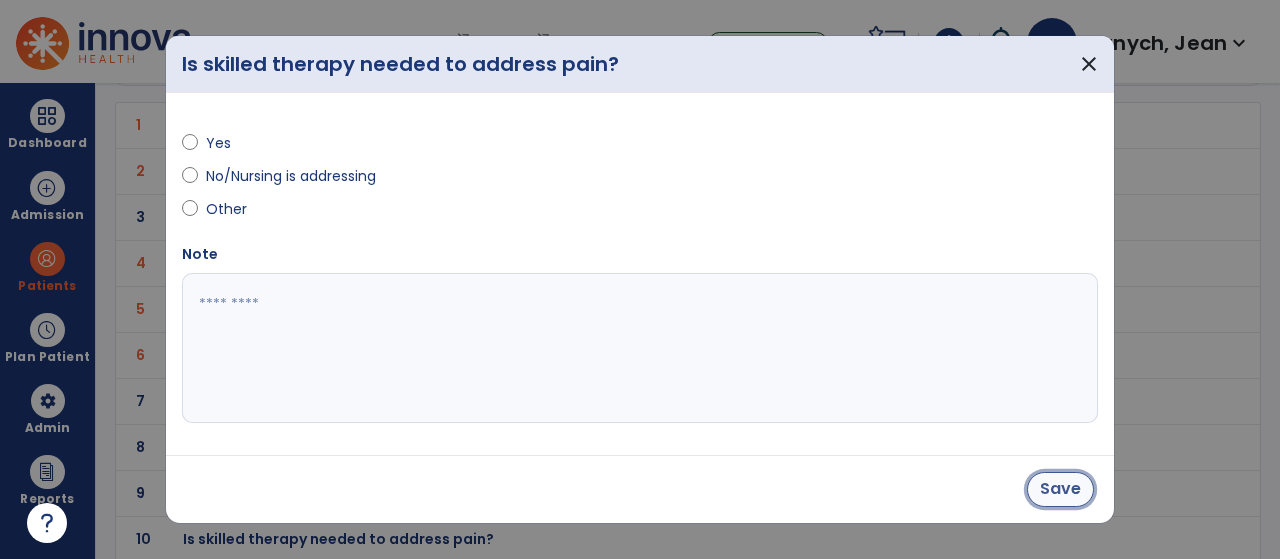 click on "Save" at bounding box center (1060, 489) 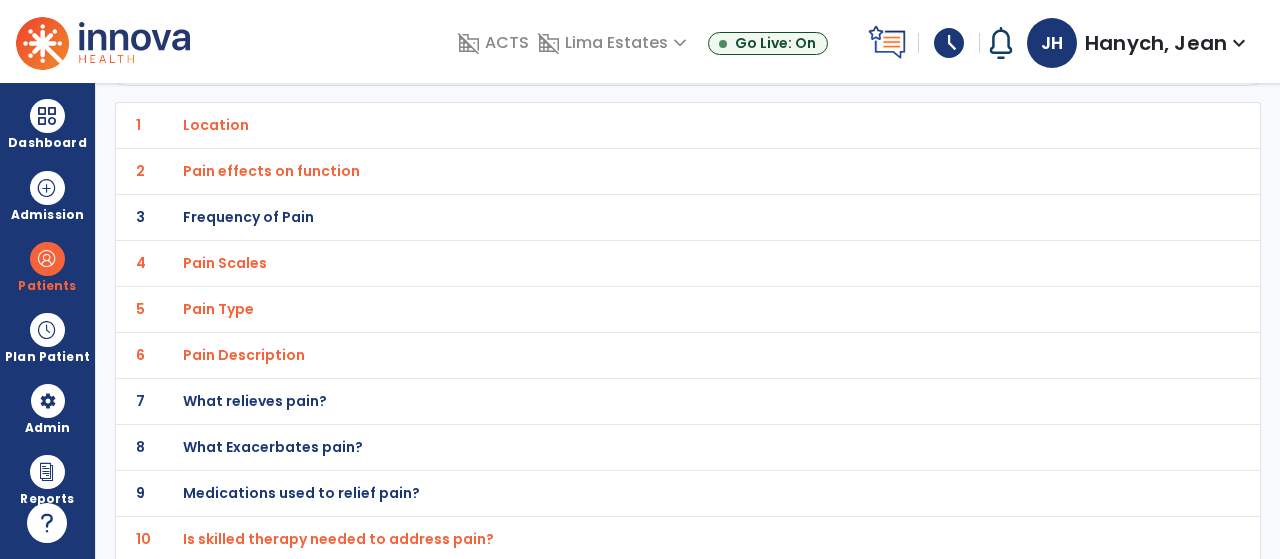 scroll, scrollTop: 0, scrollLeft: 0, axis: both 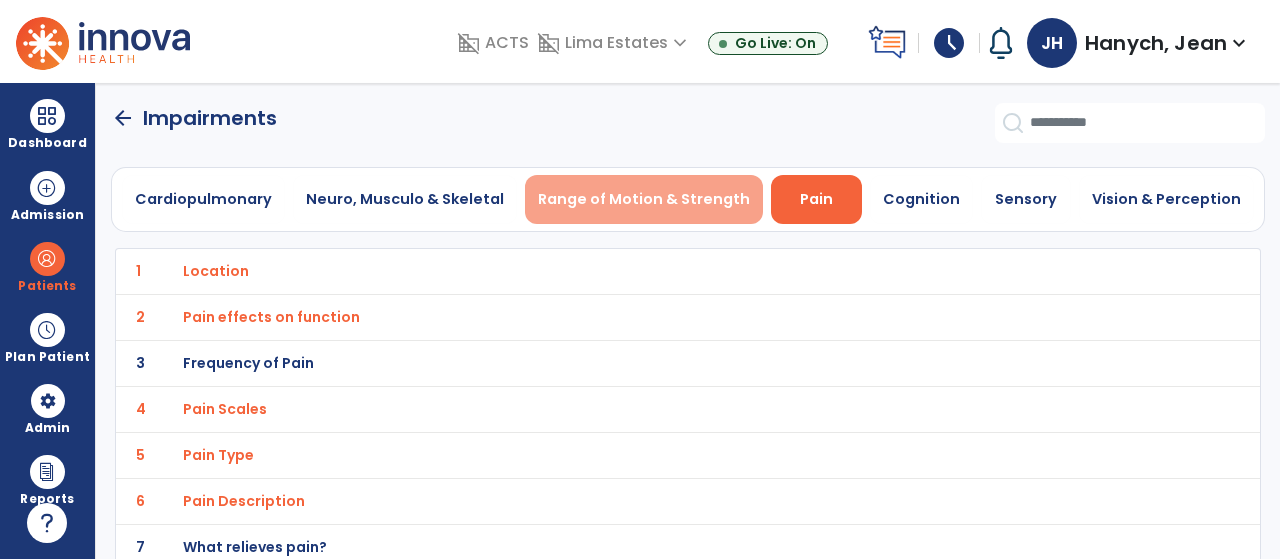 click on "Range of Motion & Strength" at bounding box center [644, 199] 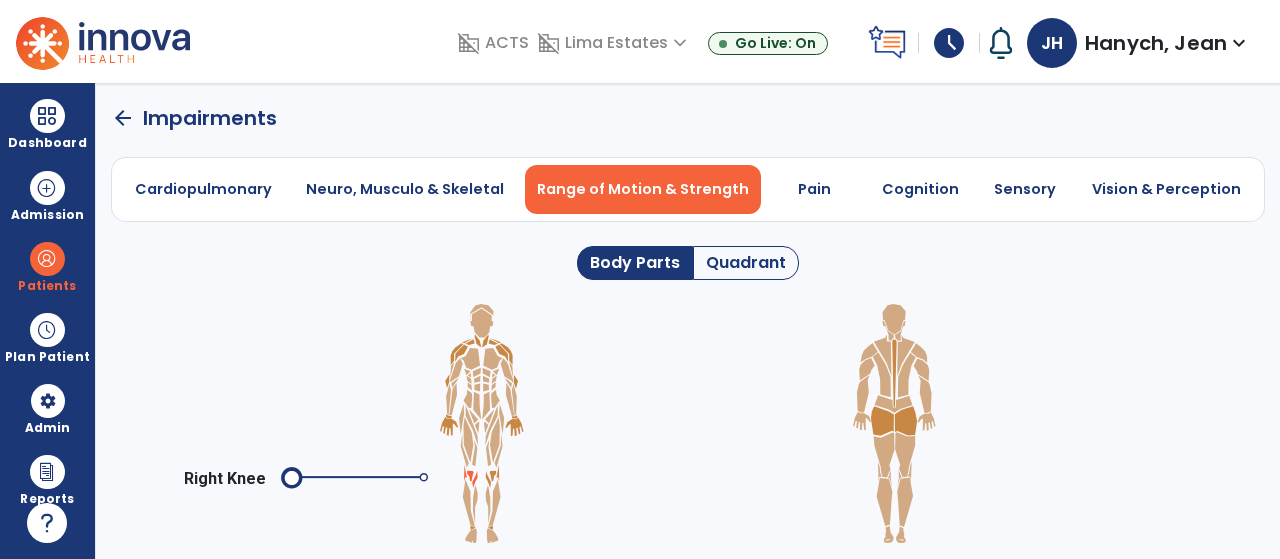 click 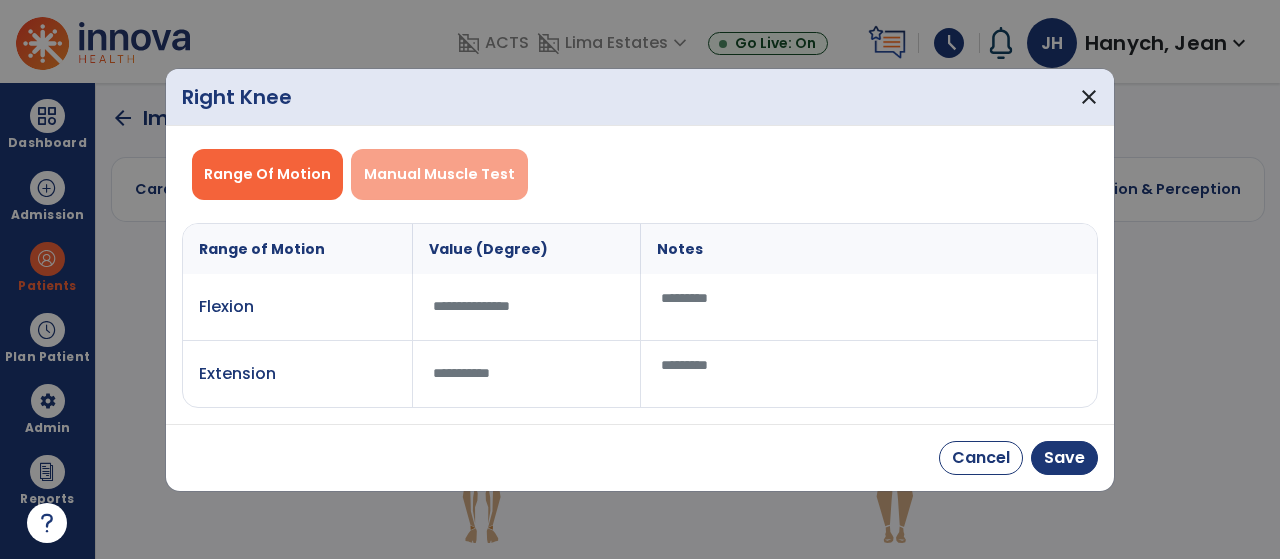 click on "Manual Muscle Test" at bounding box center [439, 174] 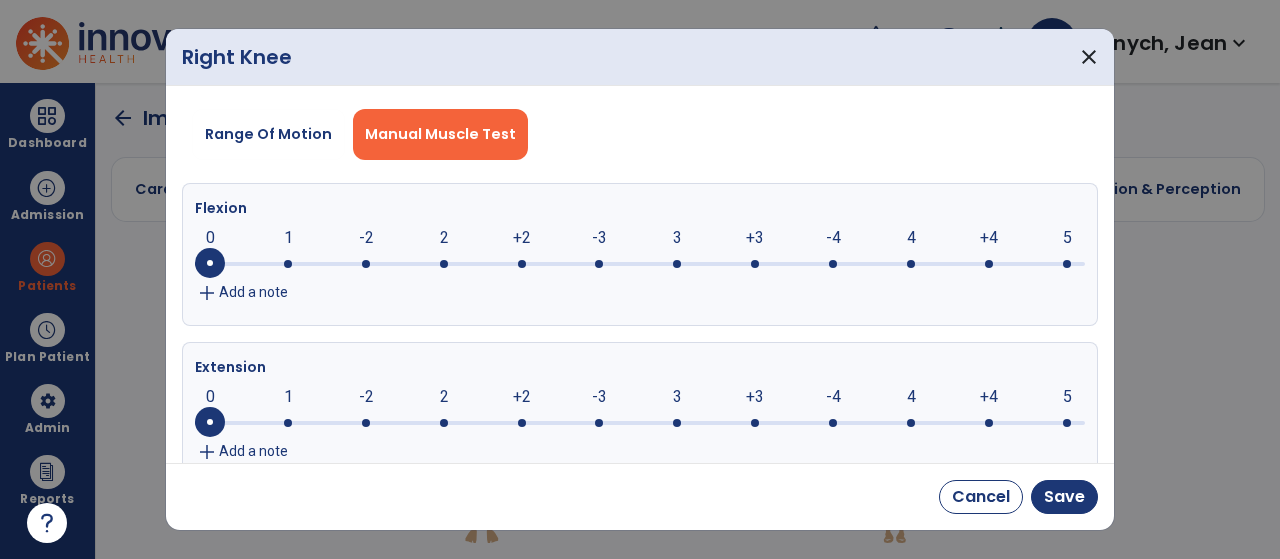 click 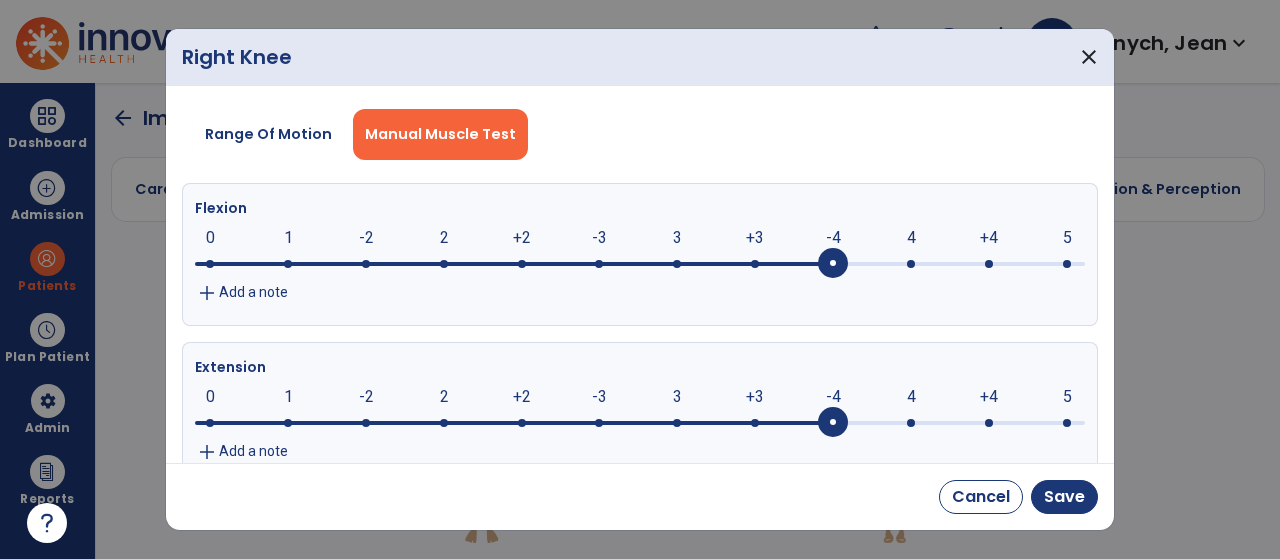 click 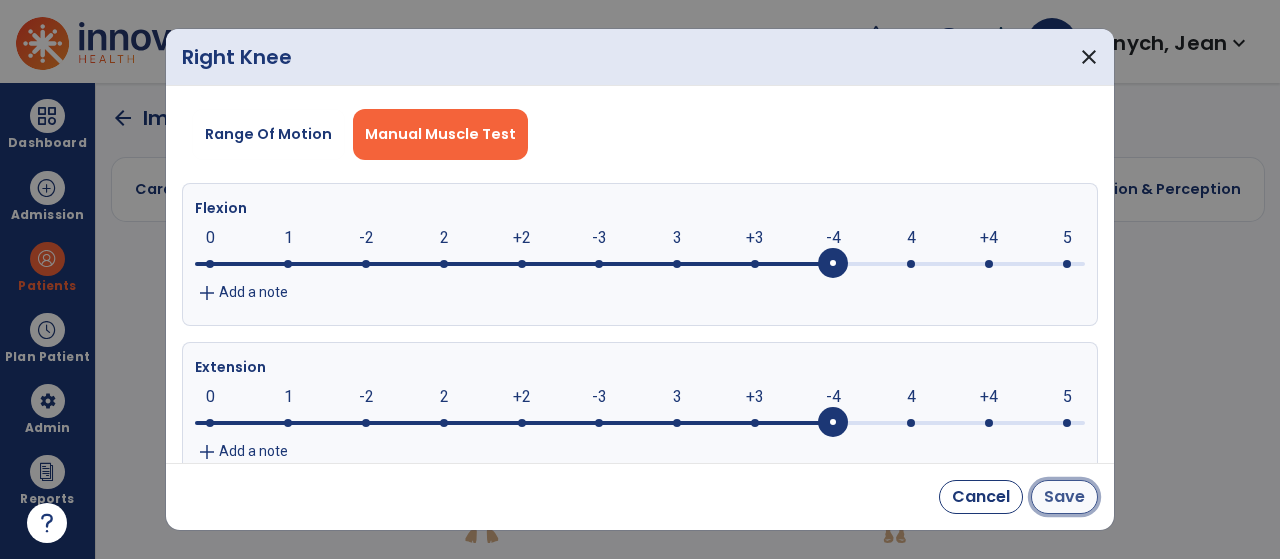 click on "Save" at bounding box center [1064, 497] 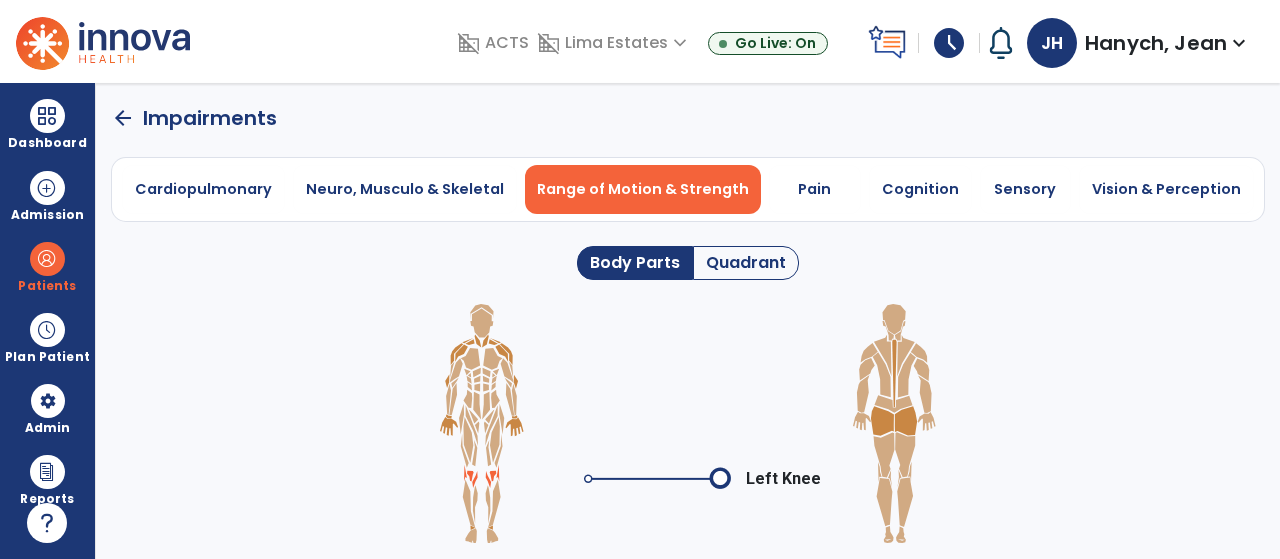 click 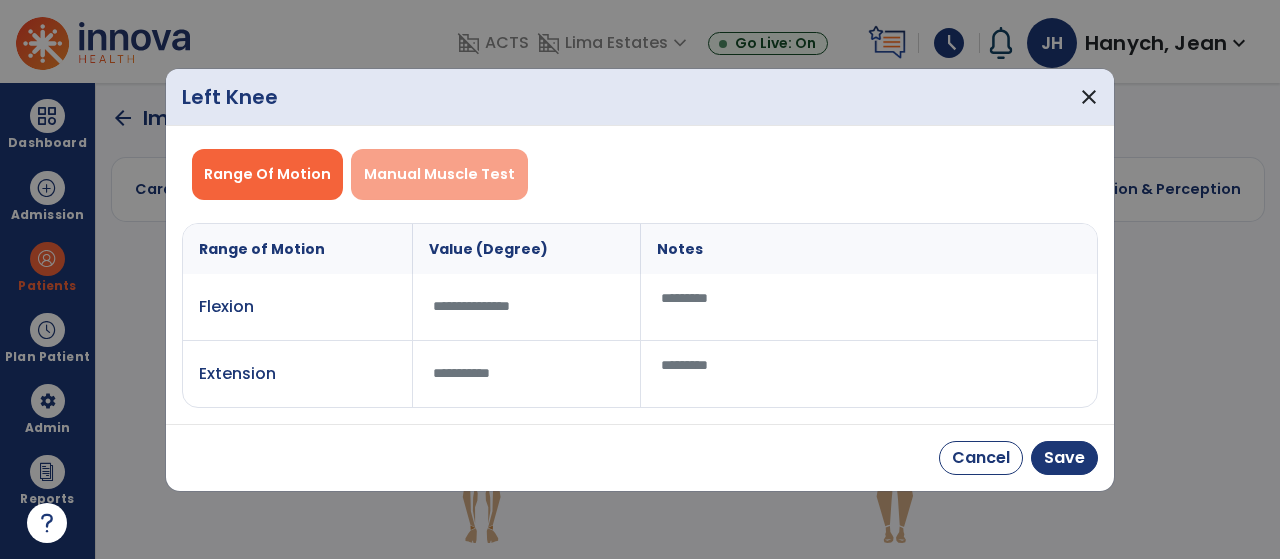 click on "Manual Muscle Test" at bounding box center [439, 174] 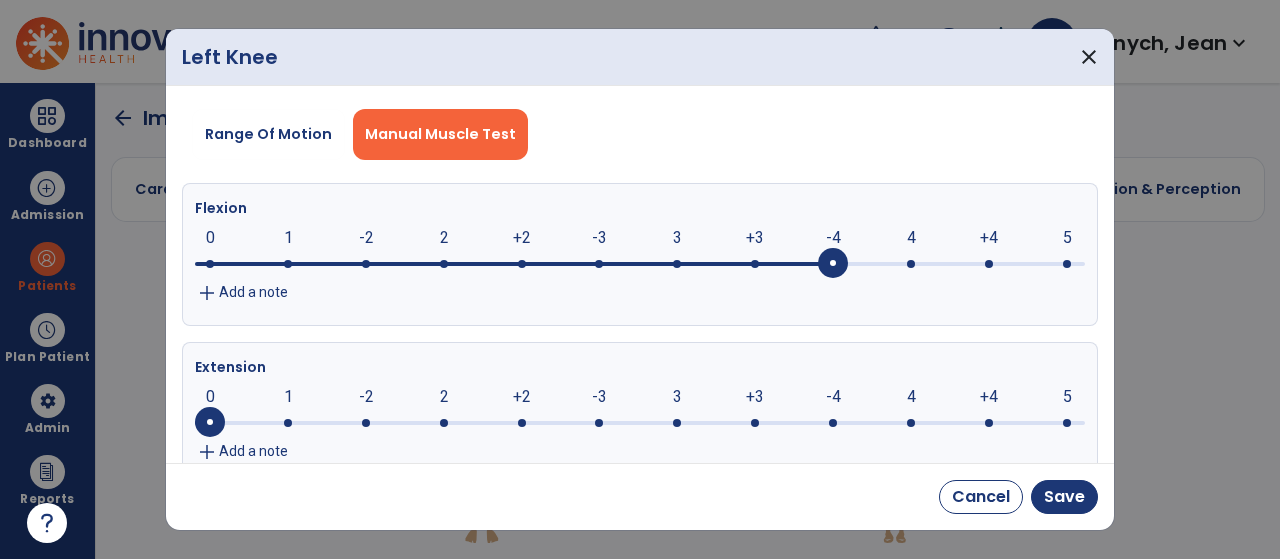 click 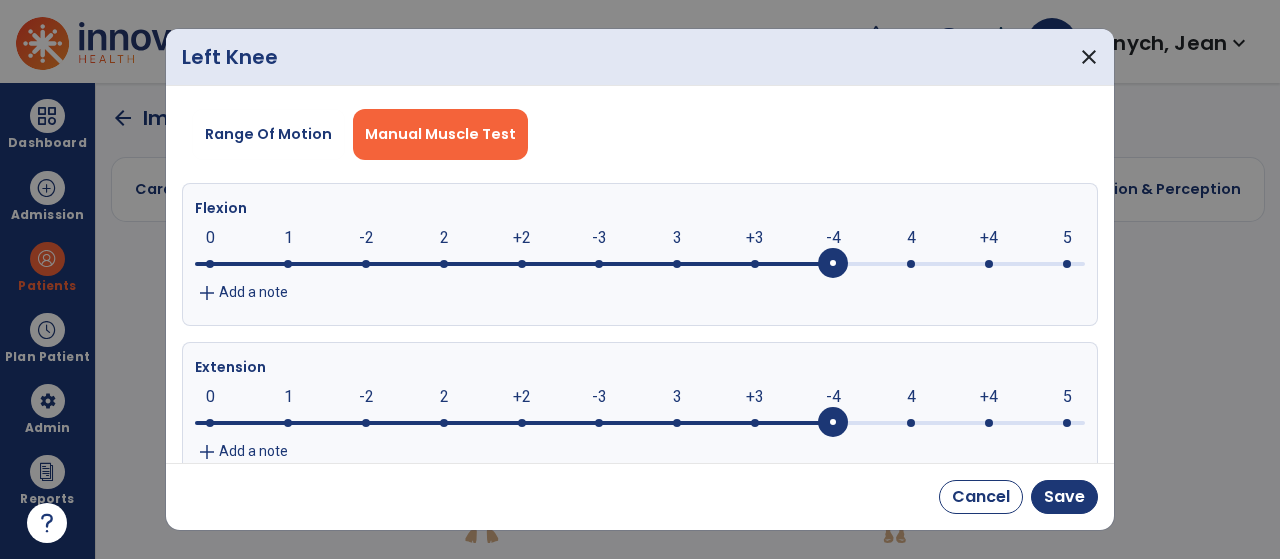 click 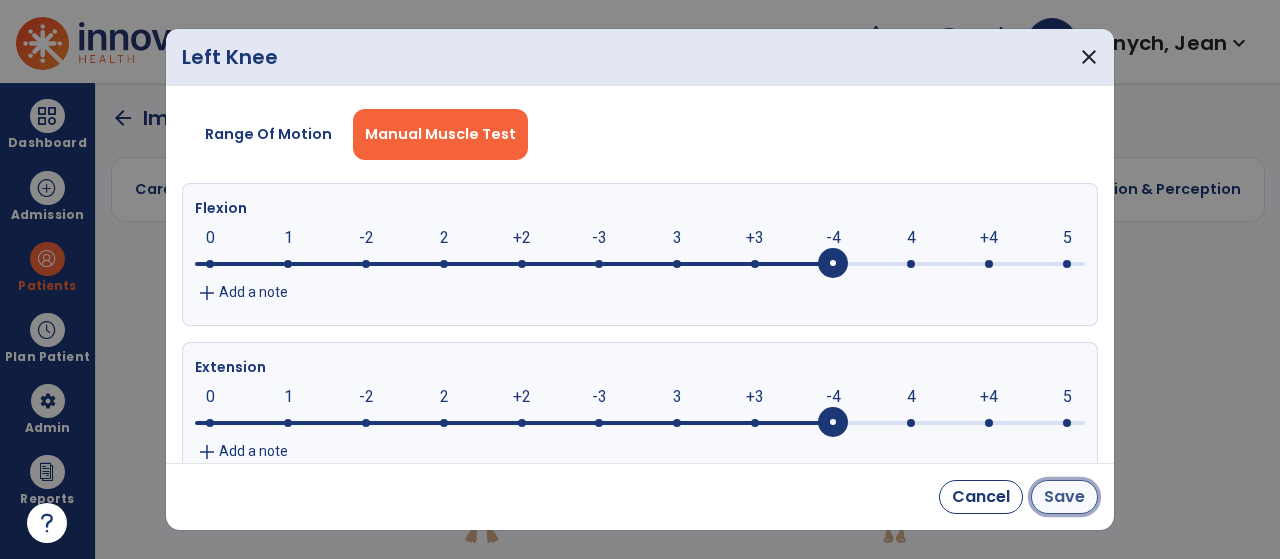 click on "Save" at bounding box center [1064, 497] 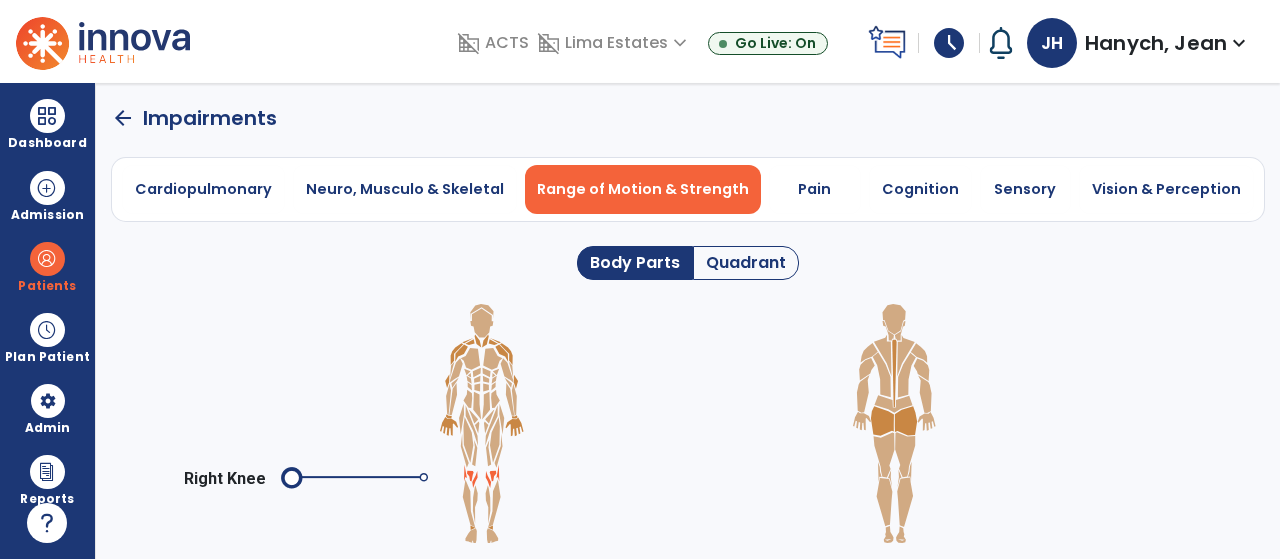 click 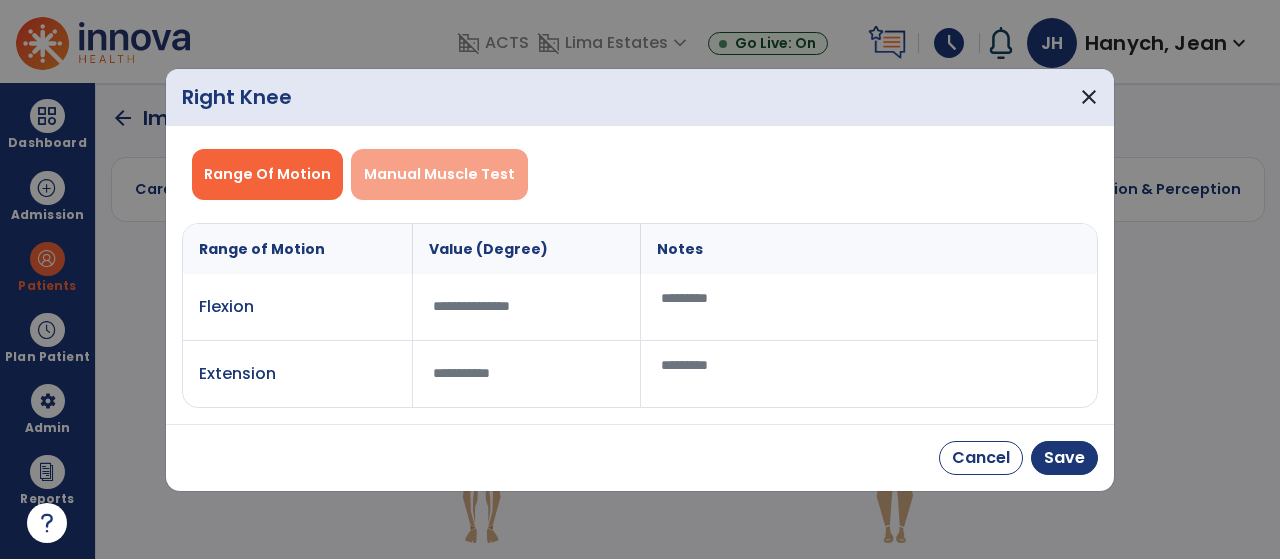 click on "Manual Muscle Test" at bounding box center [439, 174] 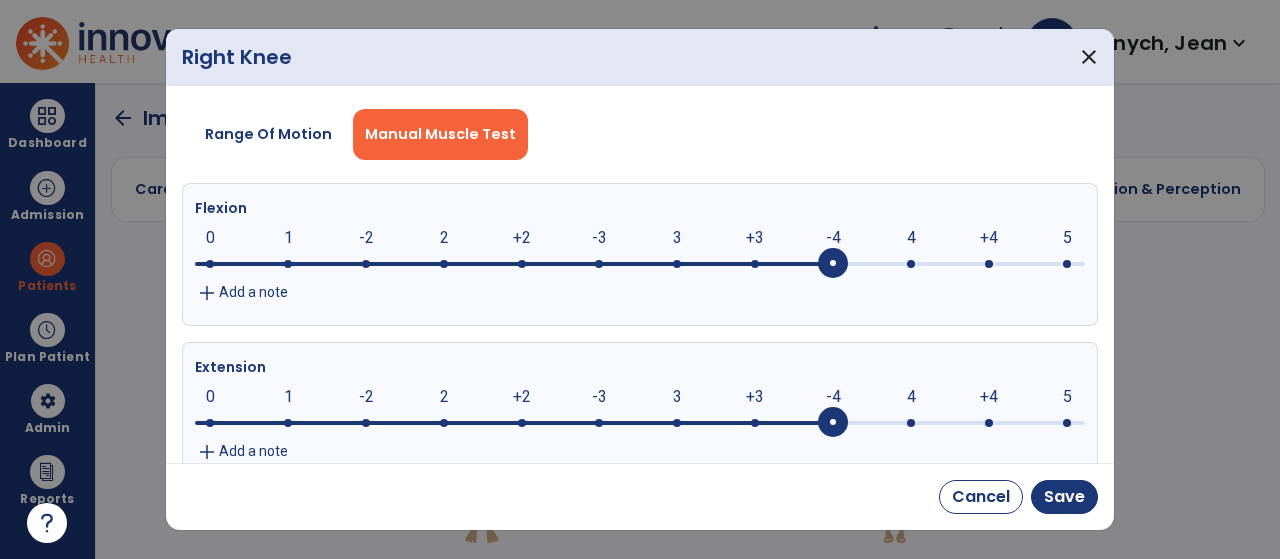 click 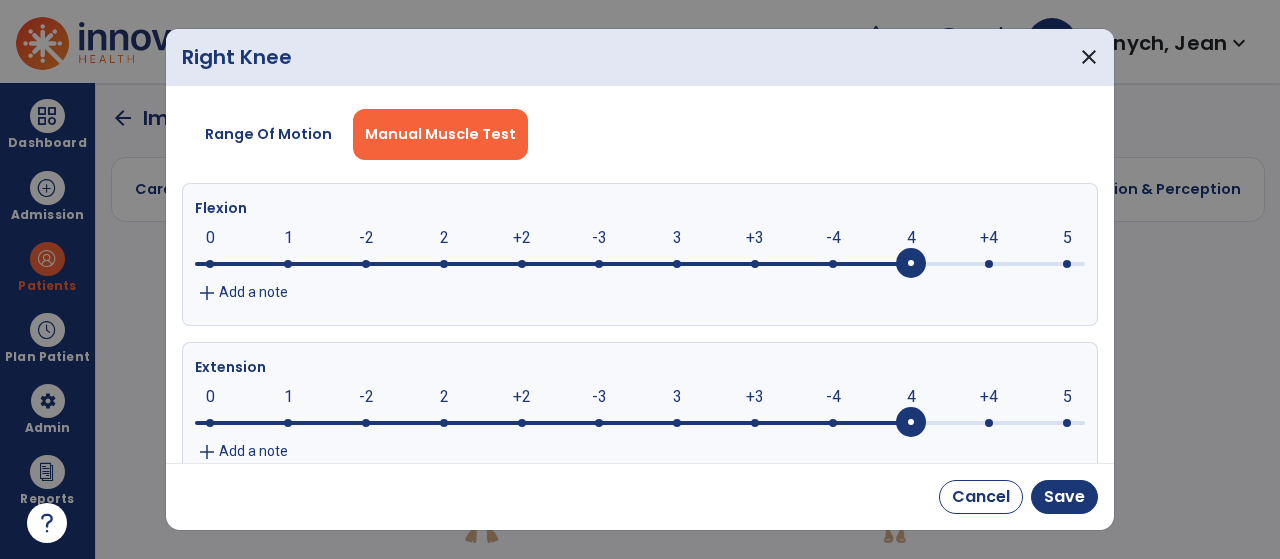 click 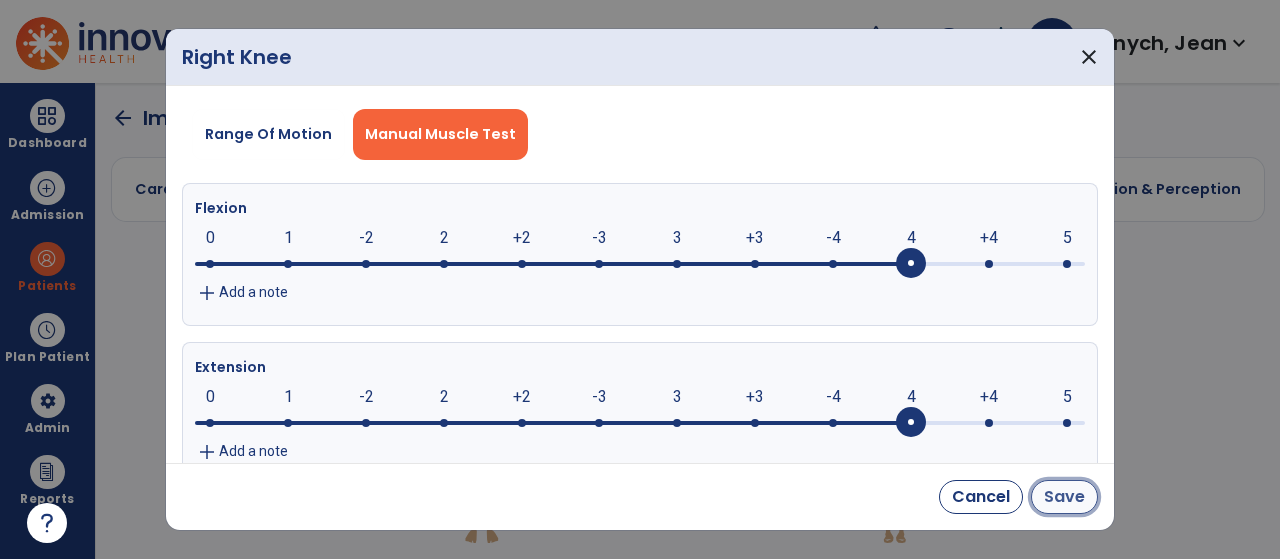 click on "Save" at bounding box center (1064, 497) 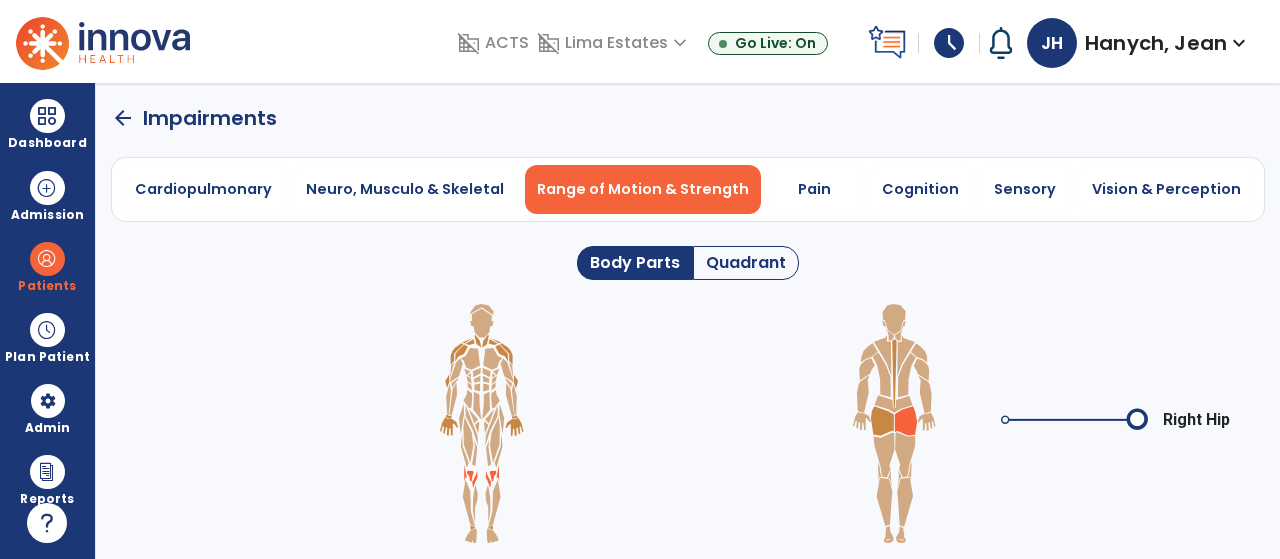 click 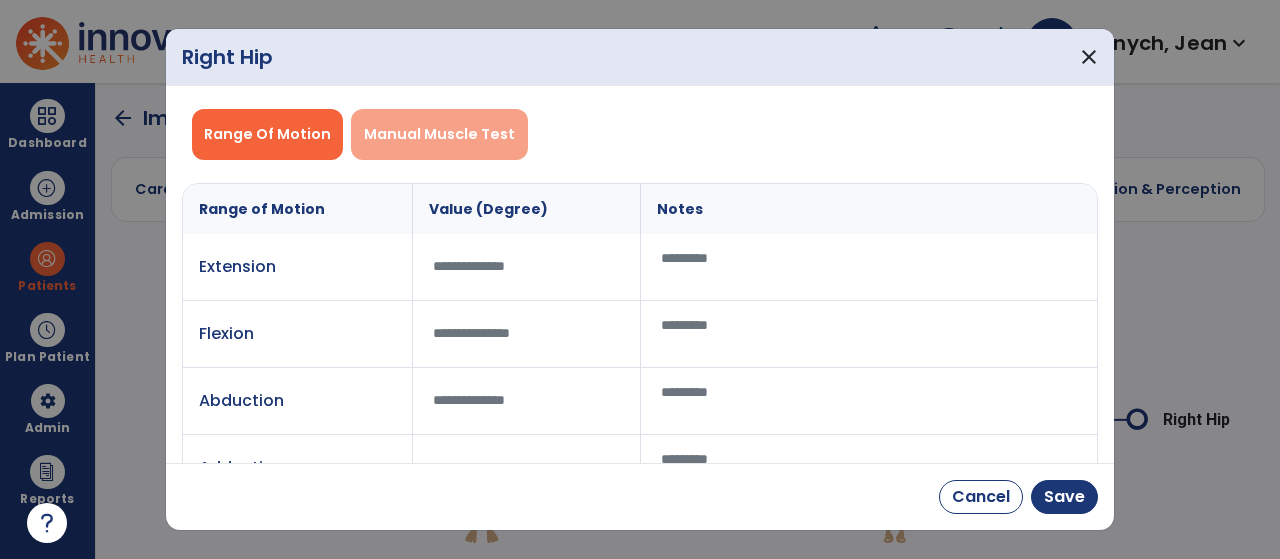 click on "Manual Muscle Test" at bounding box center [439, 134] 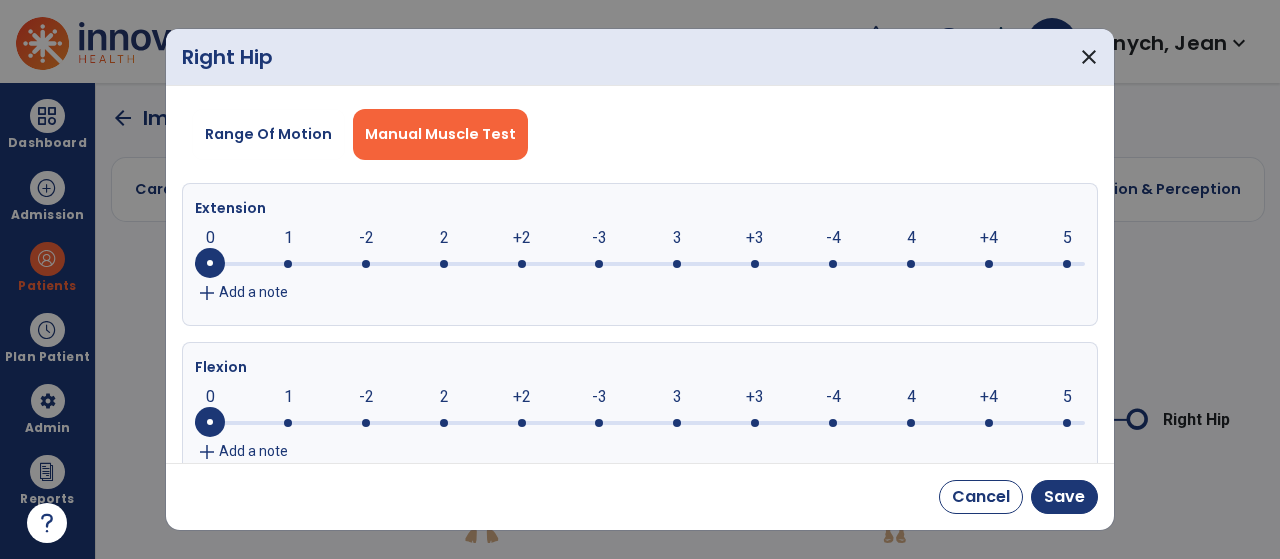 click 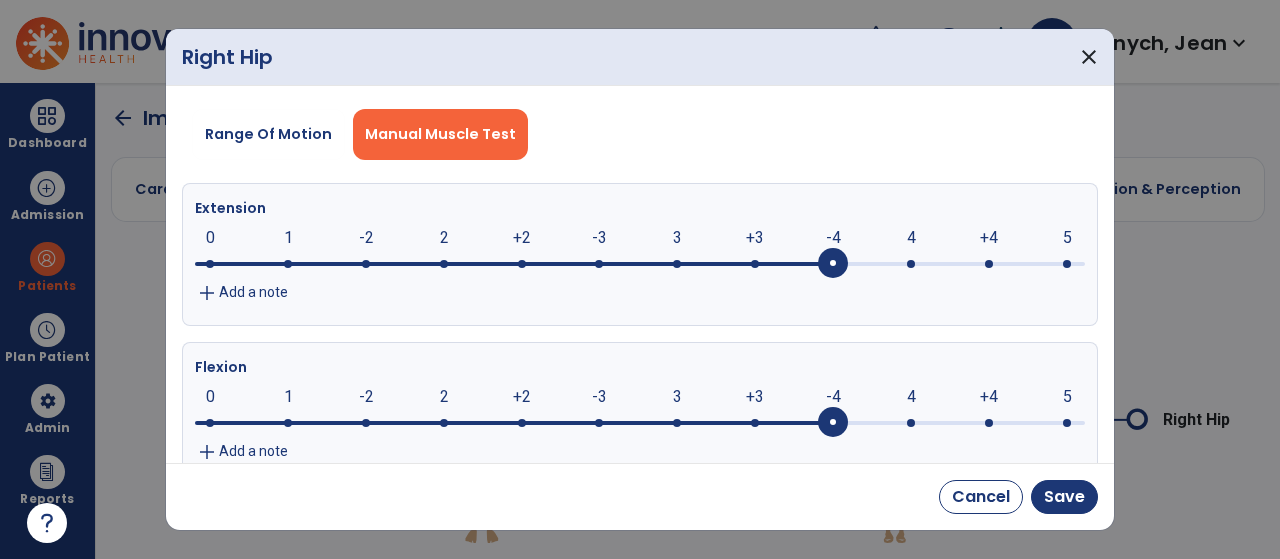 click 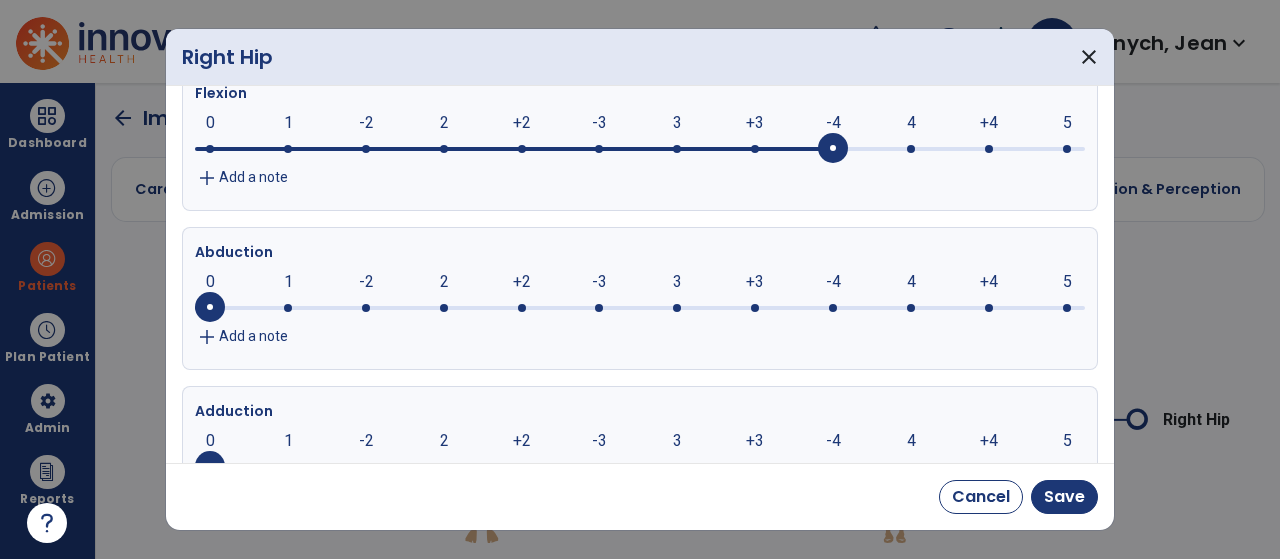 scroll, scrollTop: 295, scrollLeft: 0, axis: vertical 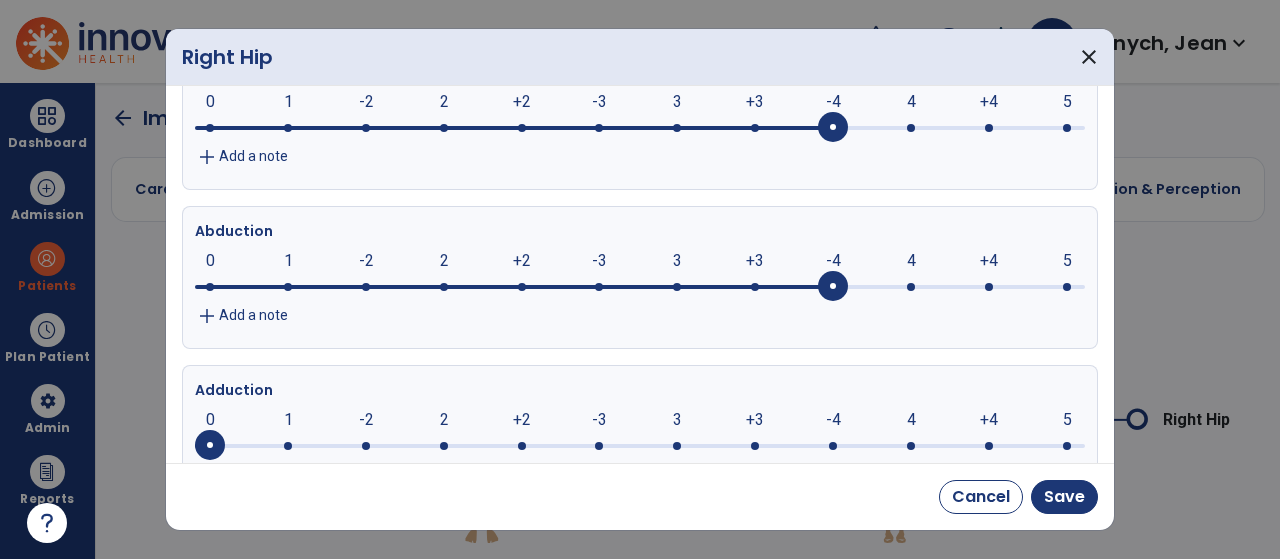 click 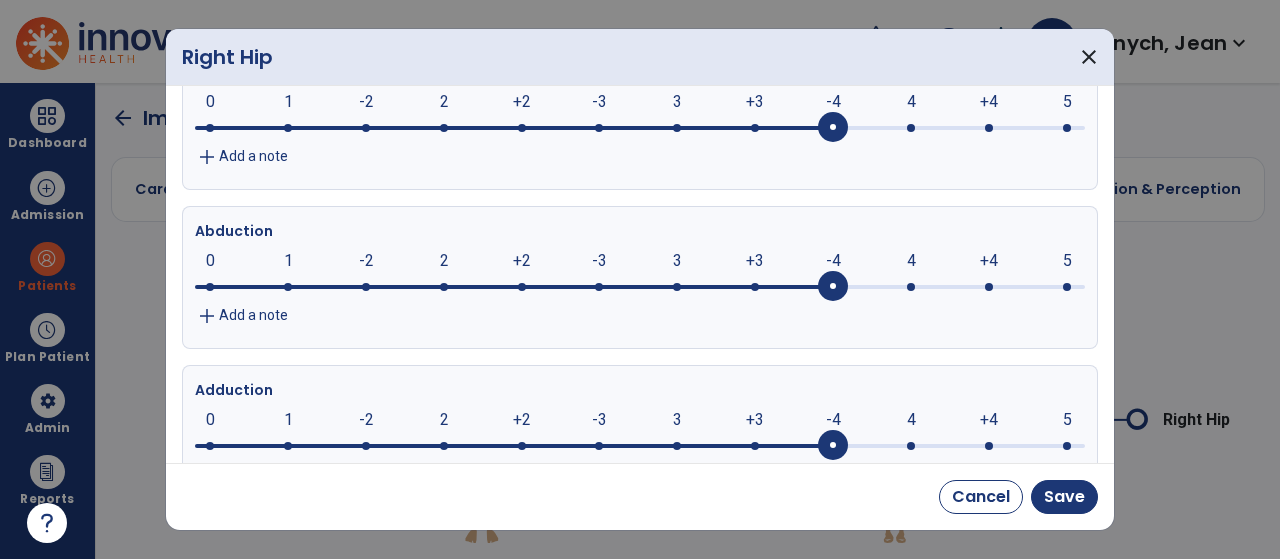 click 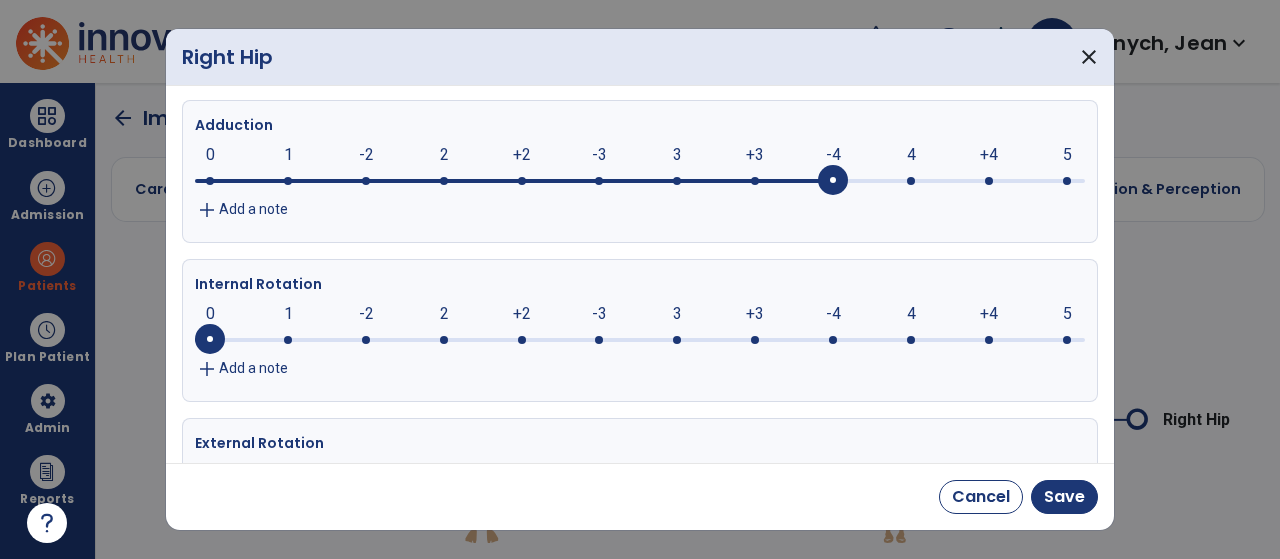 scroll, scrollTop: 573, scrollLeft: 0, axis: vertical 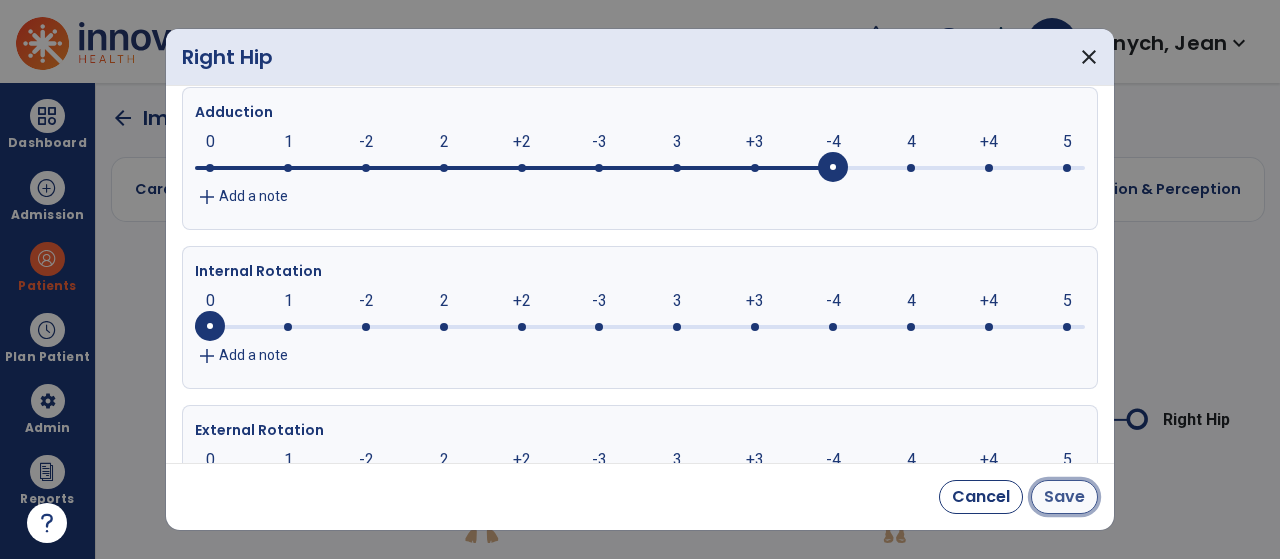 click on "Save" at bounding box center (1064, 497) 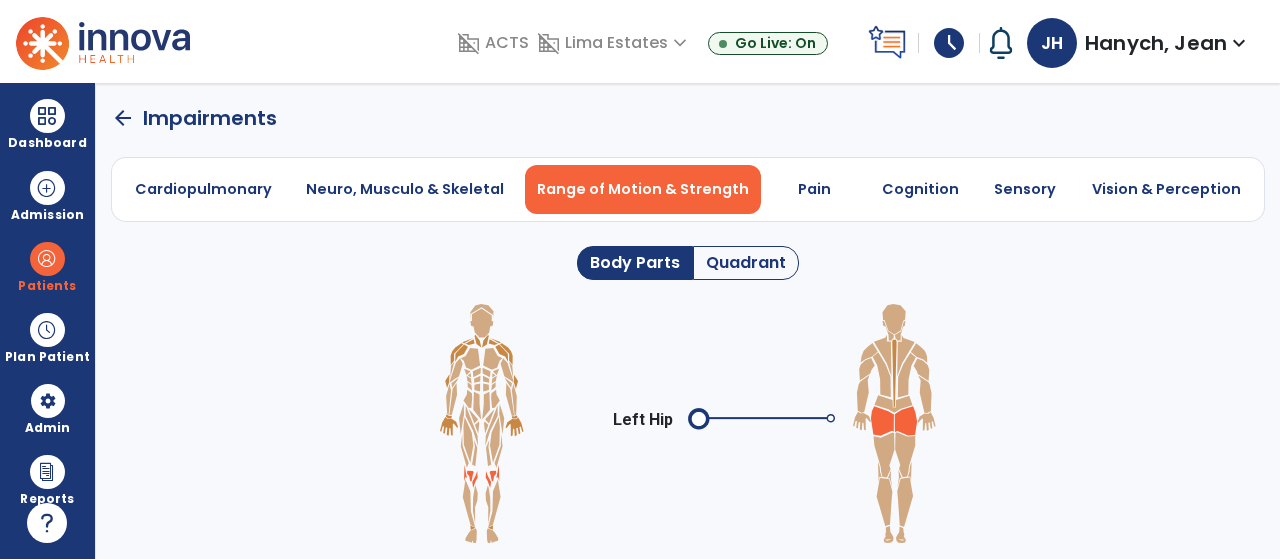 click 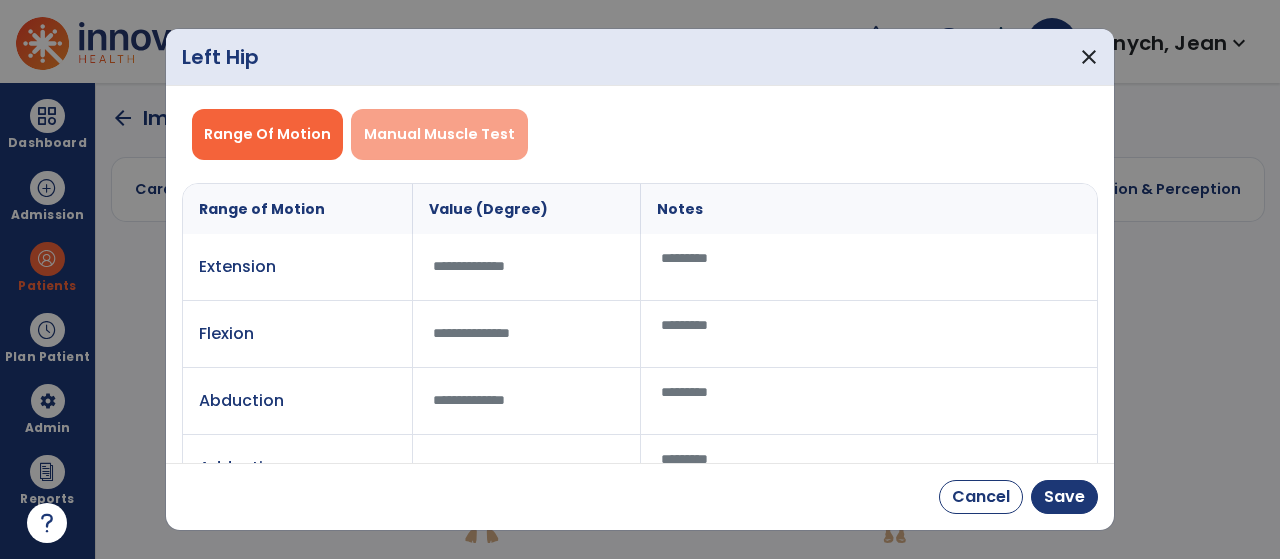 click on "Manual Muscle Test" at bounding box center (439, 134) 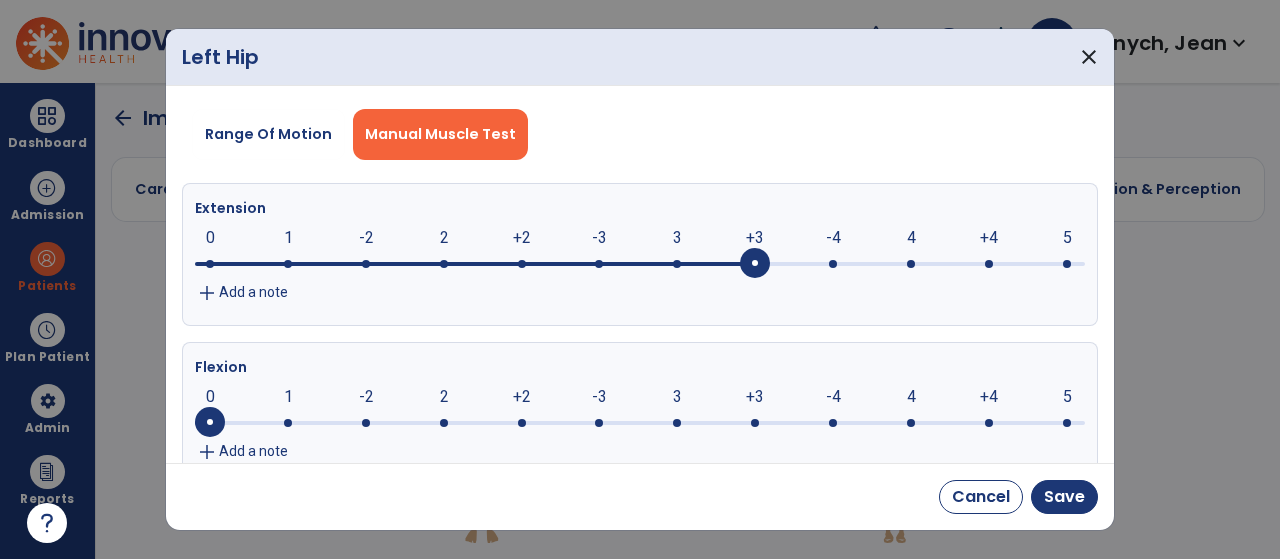 click 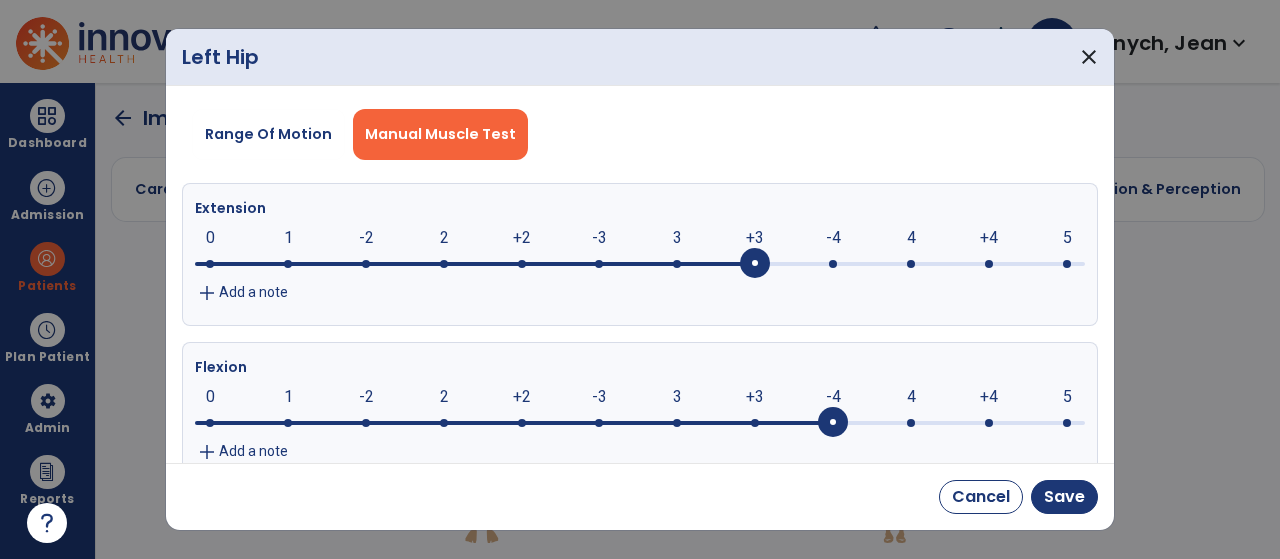 click 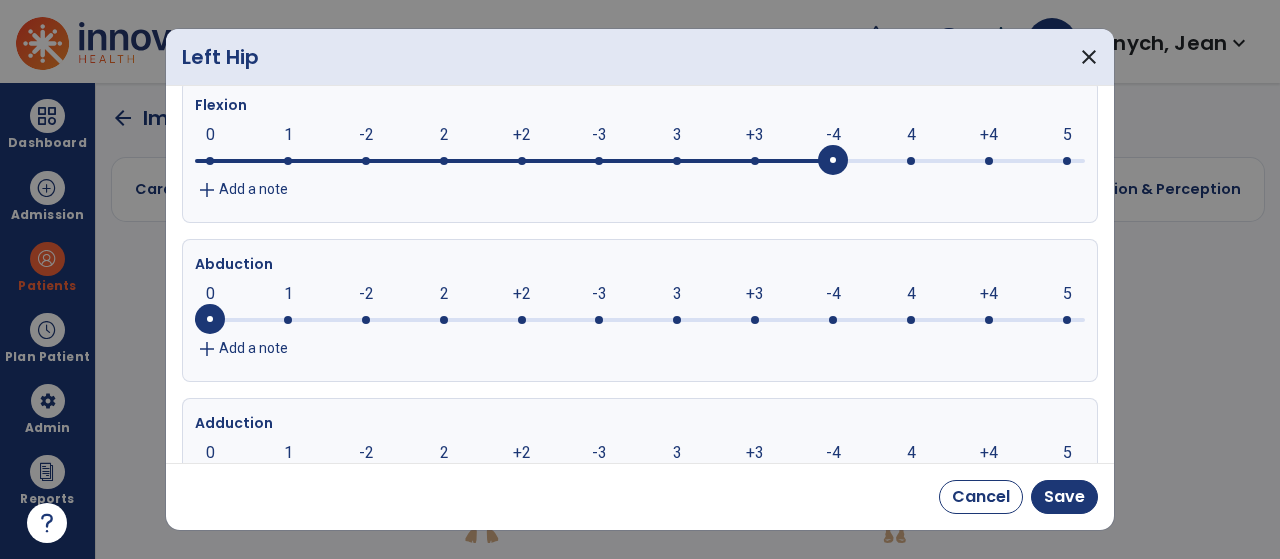scroll, scrollTop: 260, scrollLeft: 0, axis: vertical 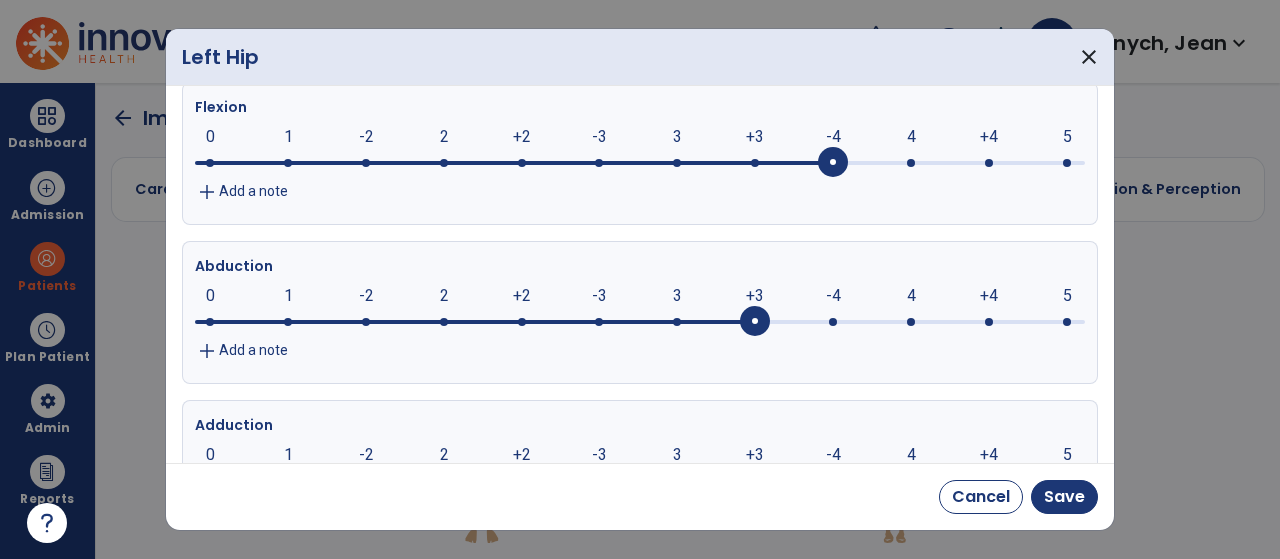 click 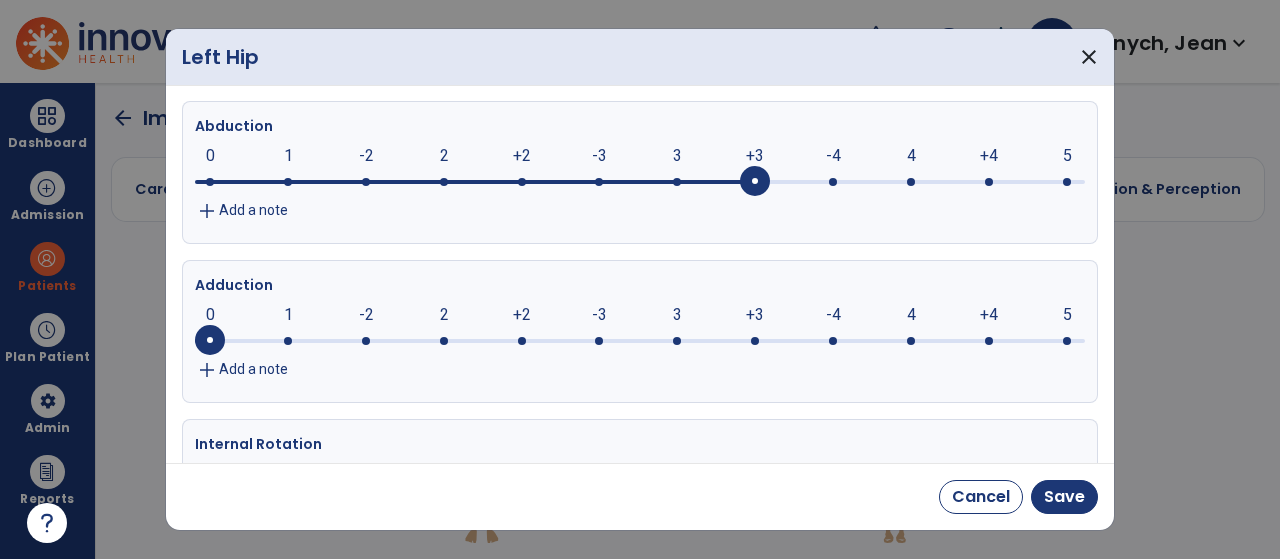 scroll, scrollTop: 414, scrollLeft: 0, axis: vertical 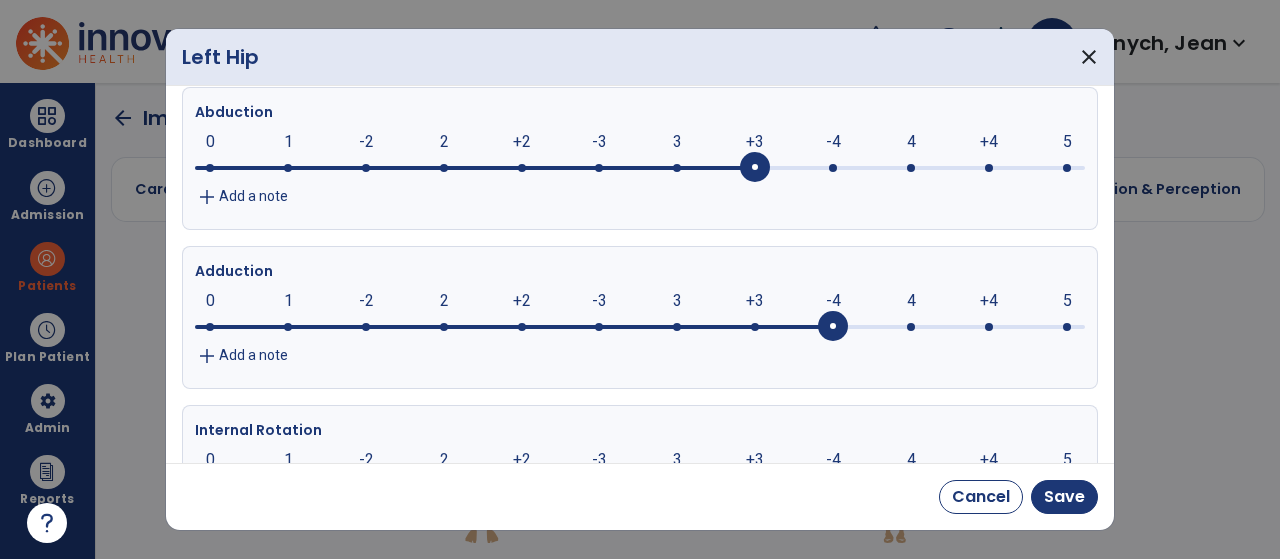 click 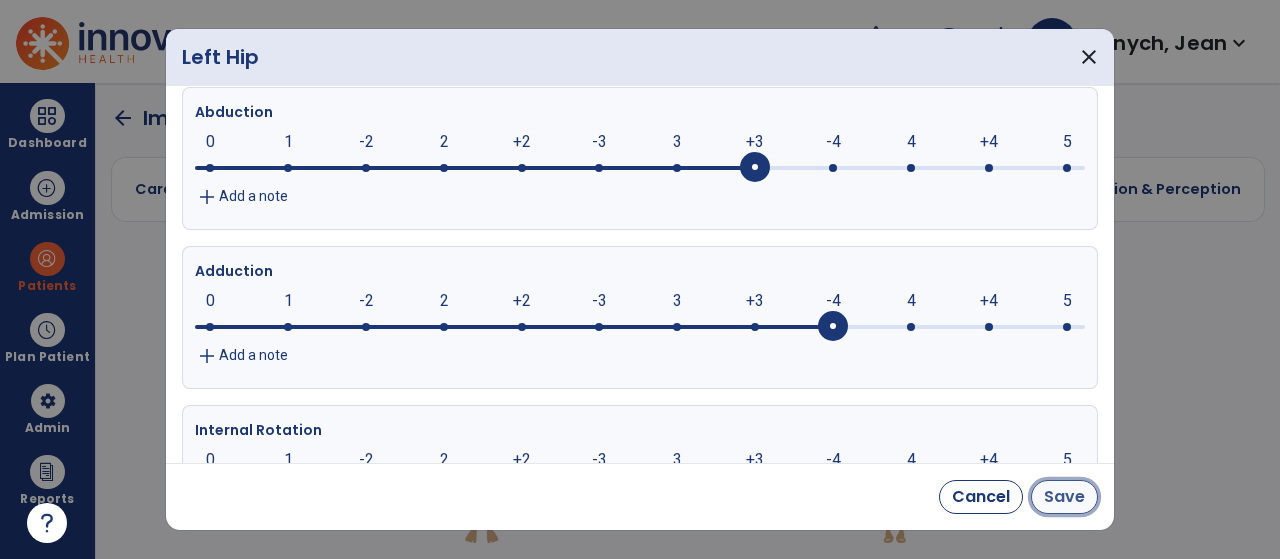 click on "Save" at bounding box center [1064, 497] 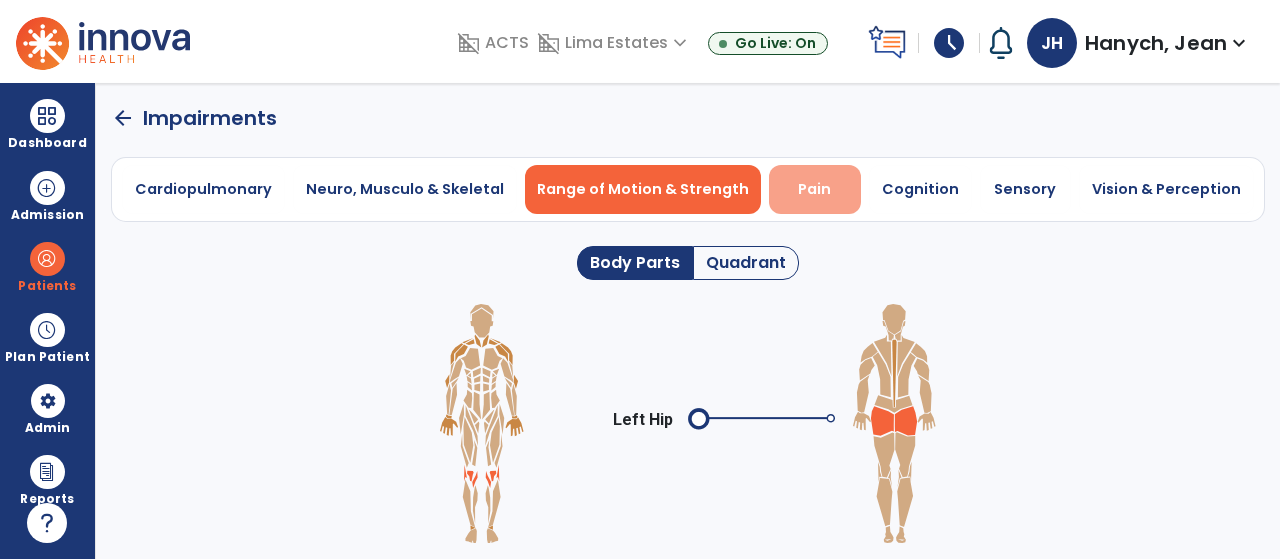 click on "Pain" at bounding box center [814, 189] 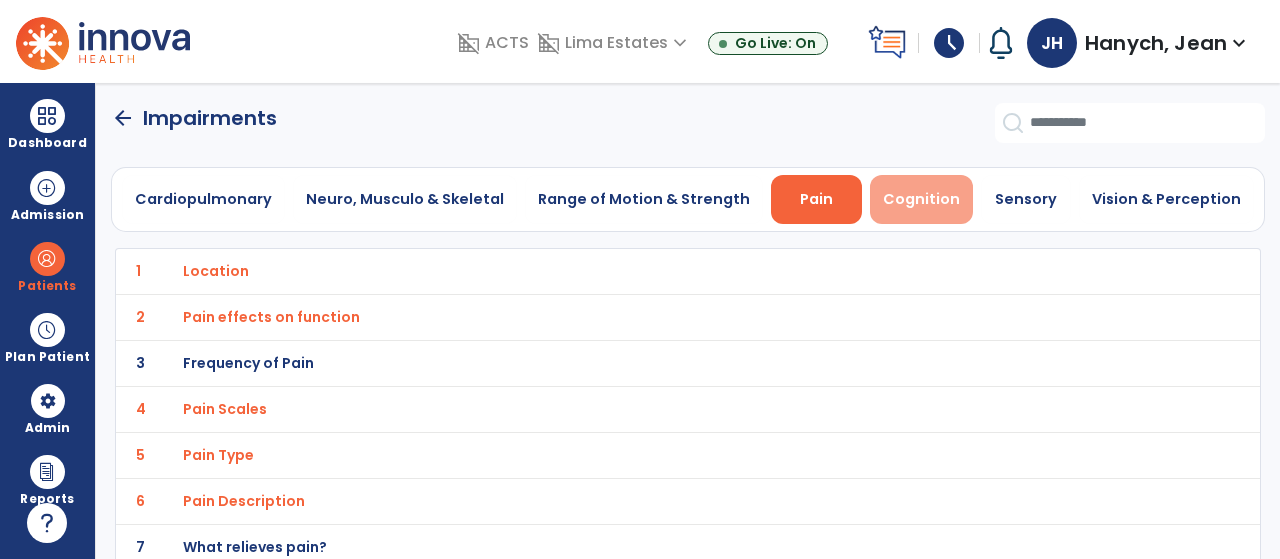 click on "Cognition" at bounding box center [921, 199] 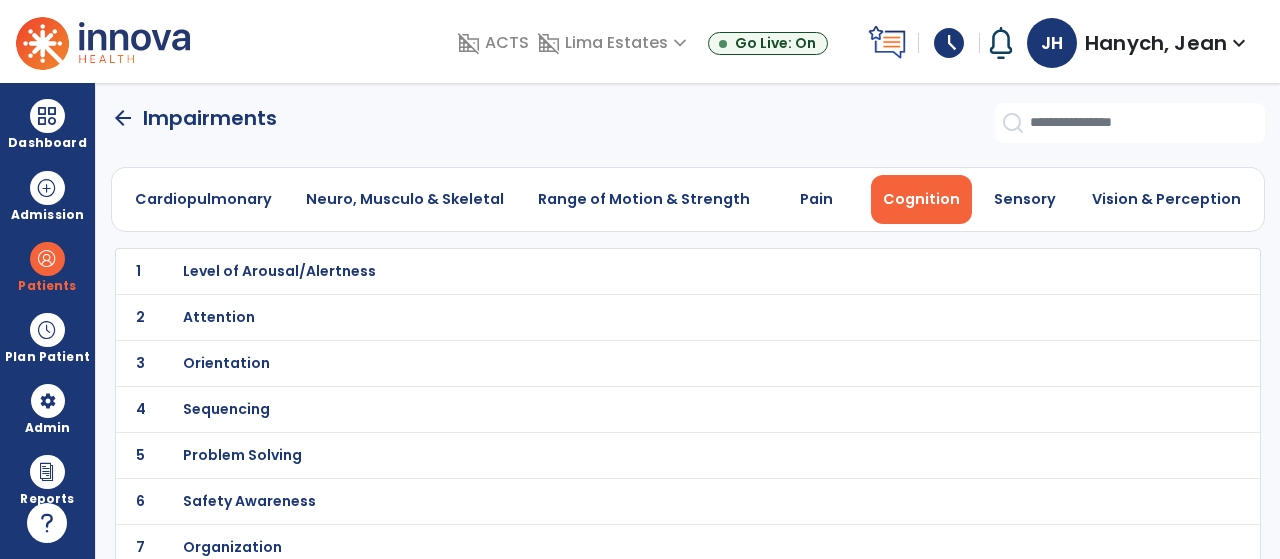 click on "Orientation" at bounding box center (279, 271) 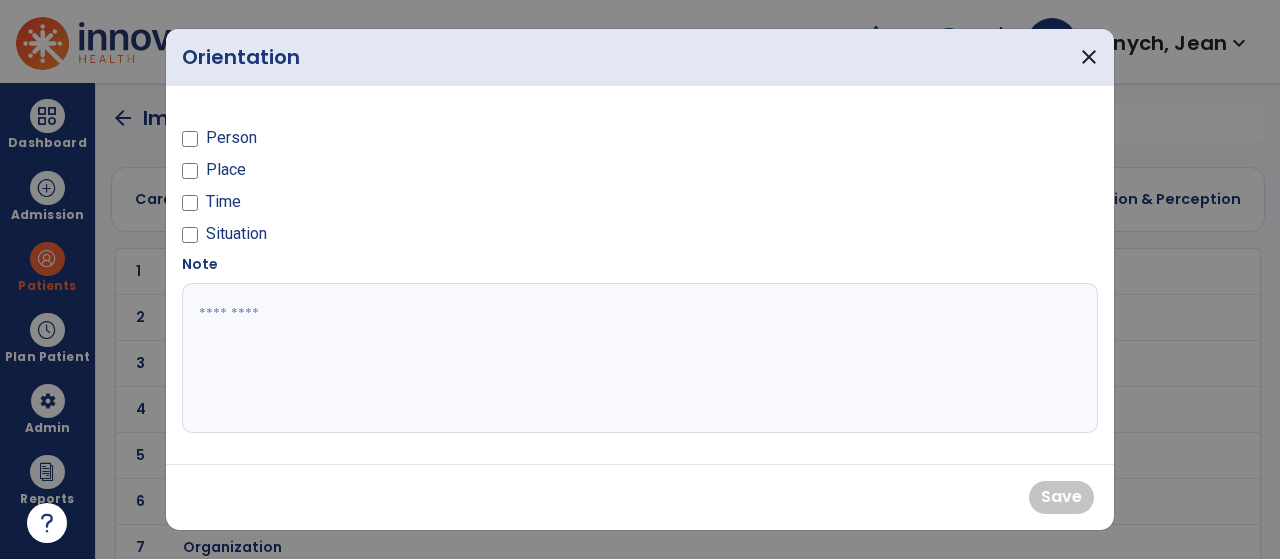 click on "Person      Place      Time      Situation" at bounding box center (405, 190) 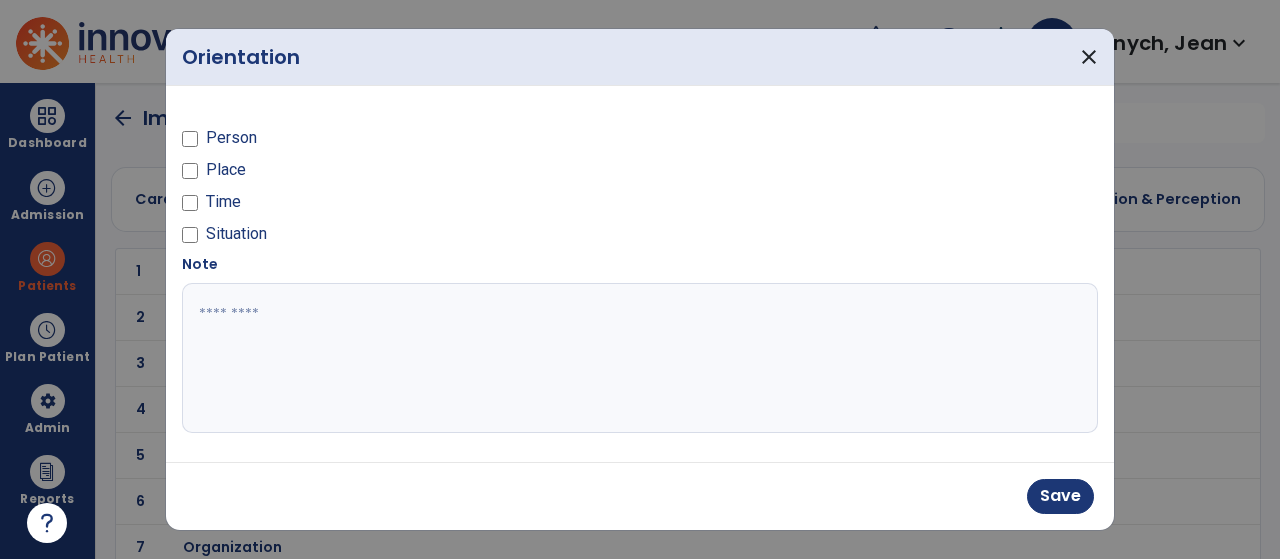 click on "Person" at bounding box center (405, 142) 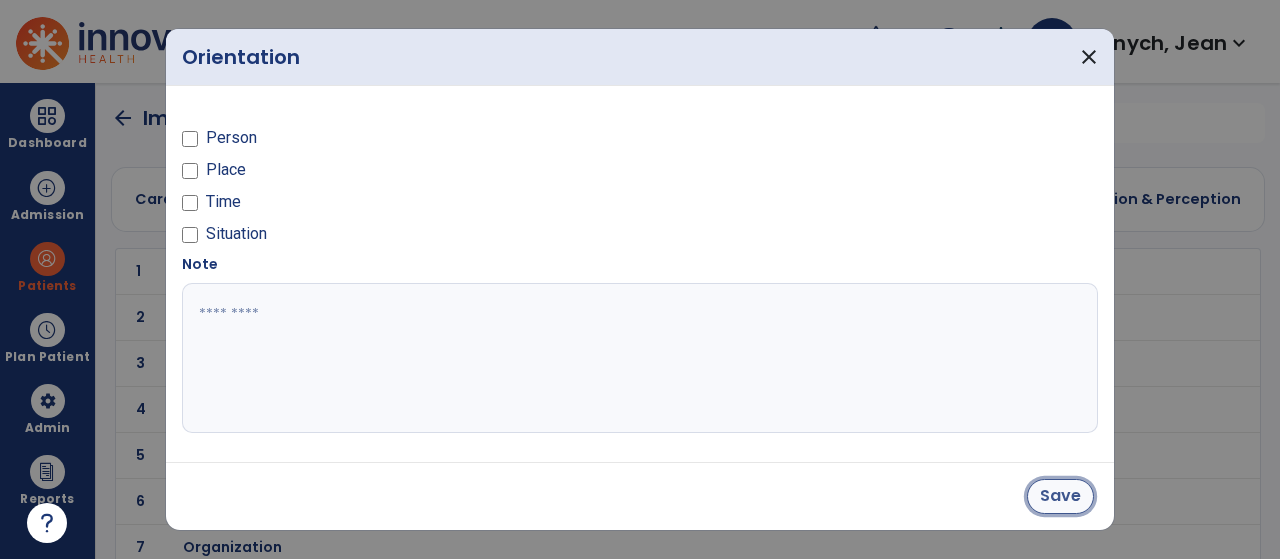 click on "Save" at bounding box center (1060, 496) 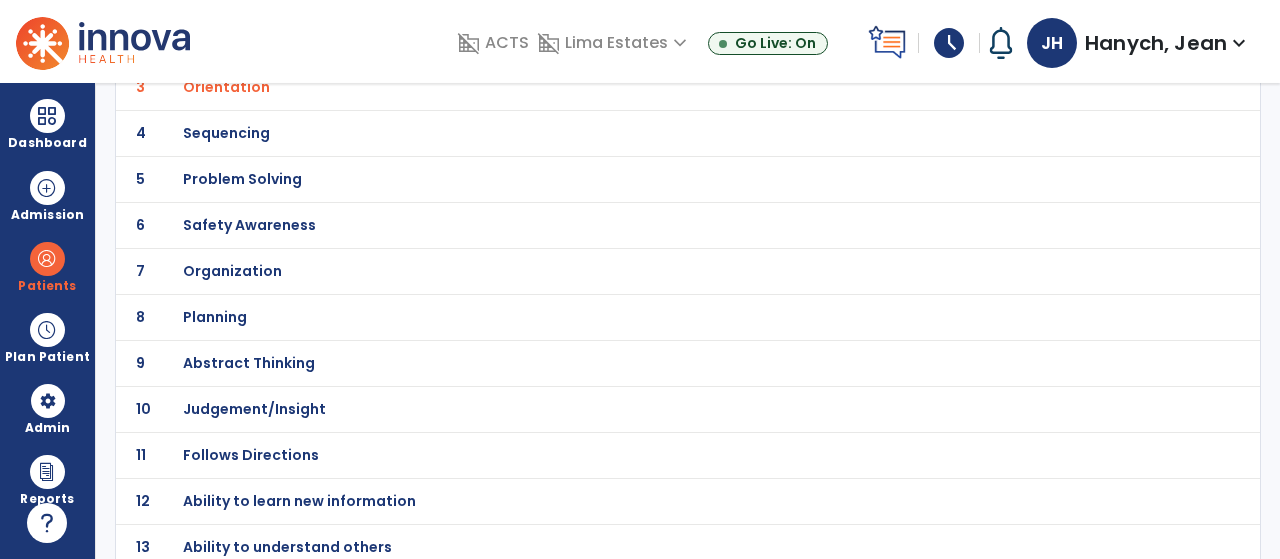 scroll, scrollTop: 282, scrollLeft: 0, axis: vertical 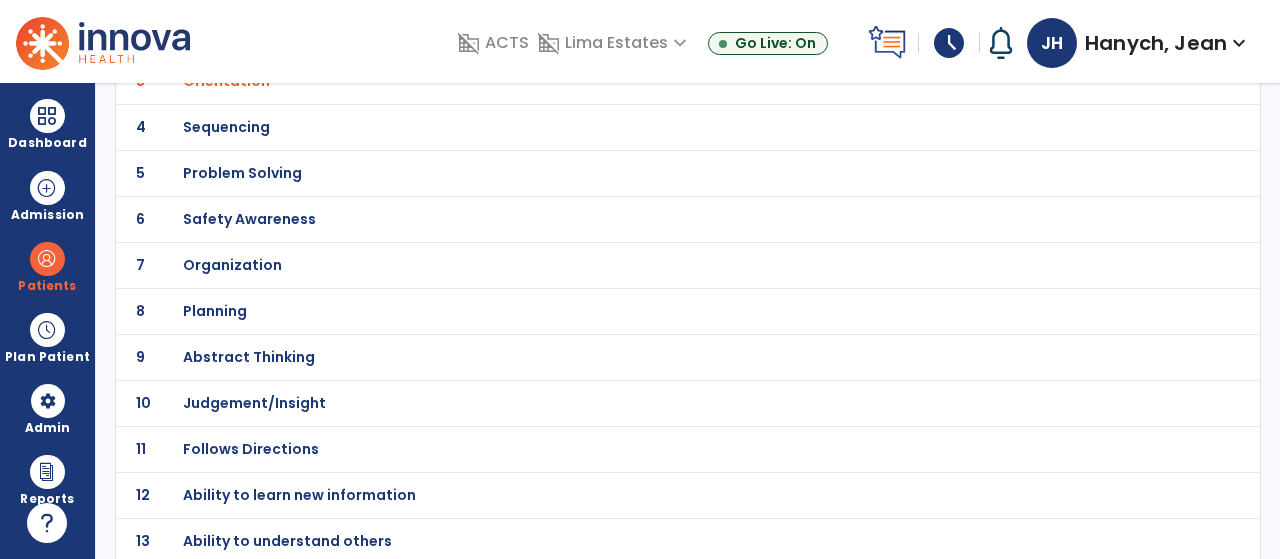 click on "Ability to learn new information" at bounding box center [279, -11] 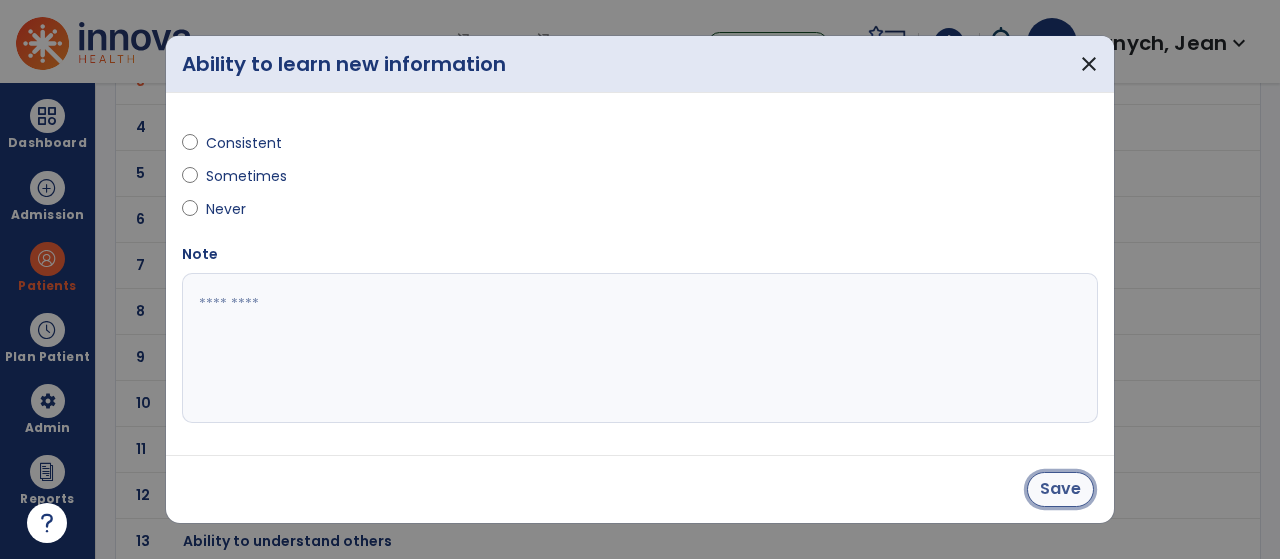 click on "Save" at bounding box center [1060, 489] 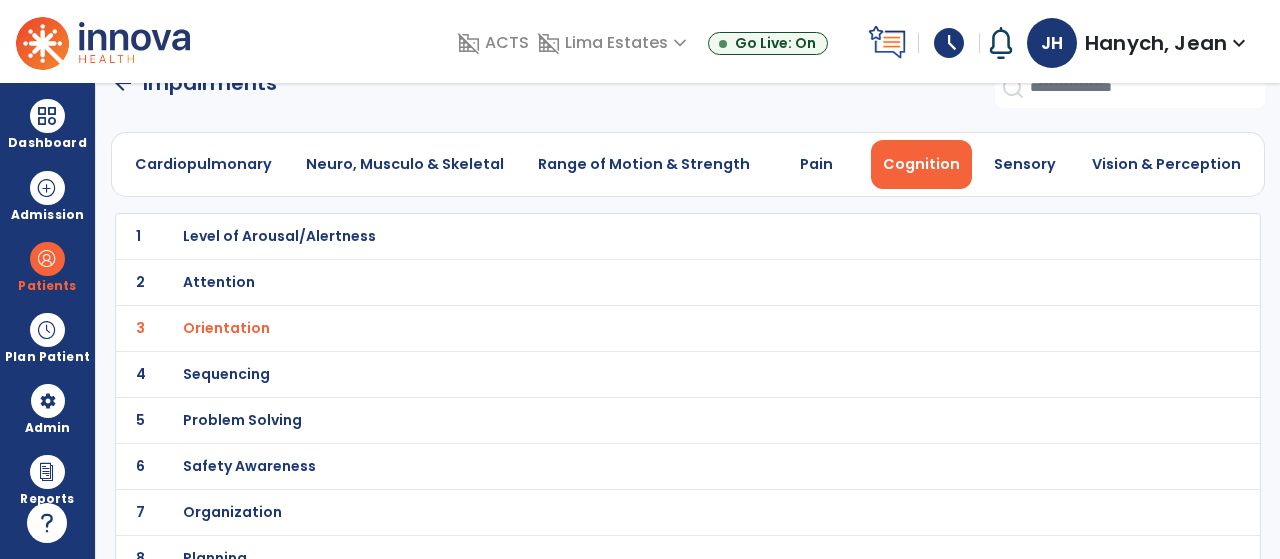 scroll, scrollTop: 50, scrollLeft: 0, axis: vertical 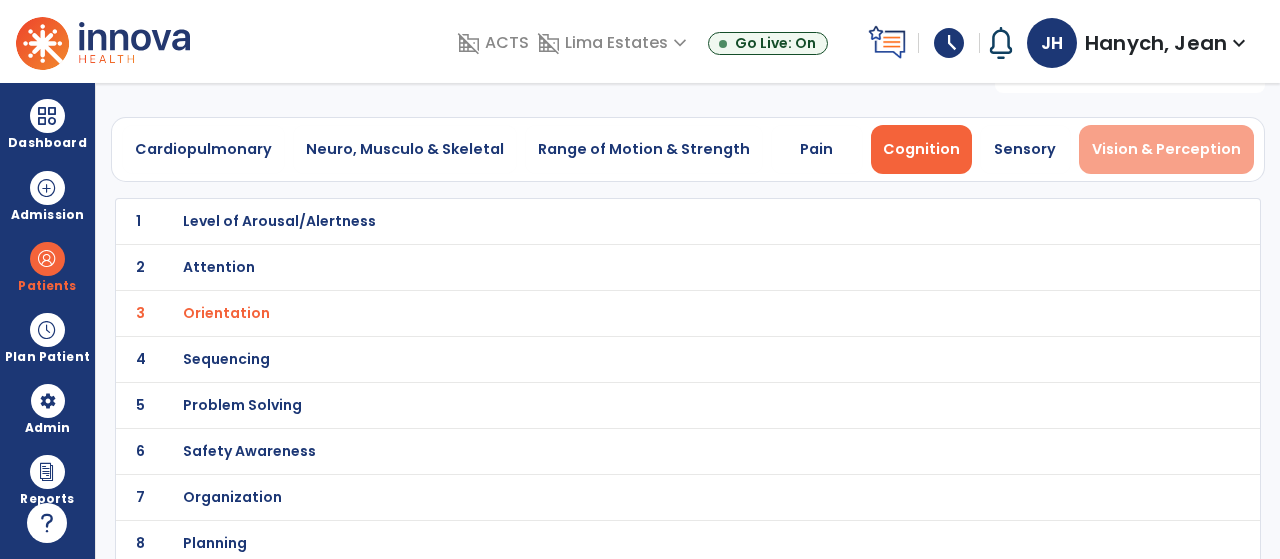 click on "Vision & Perception" at bounding box center [1166, 149] 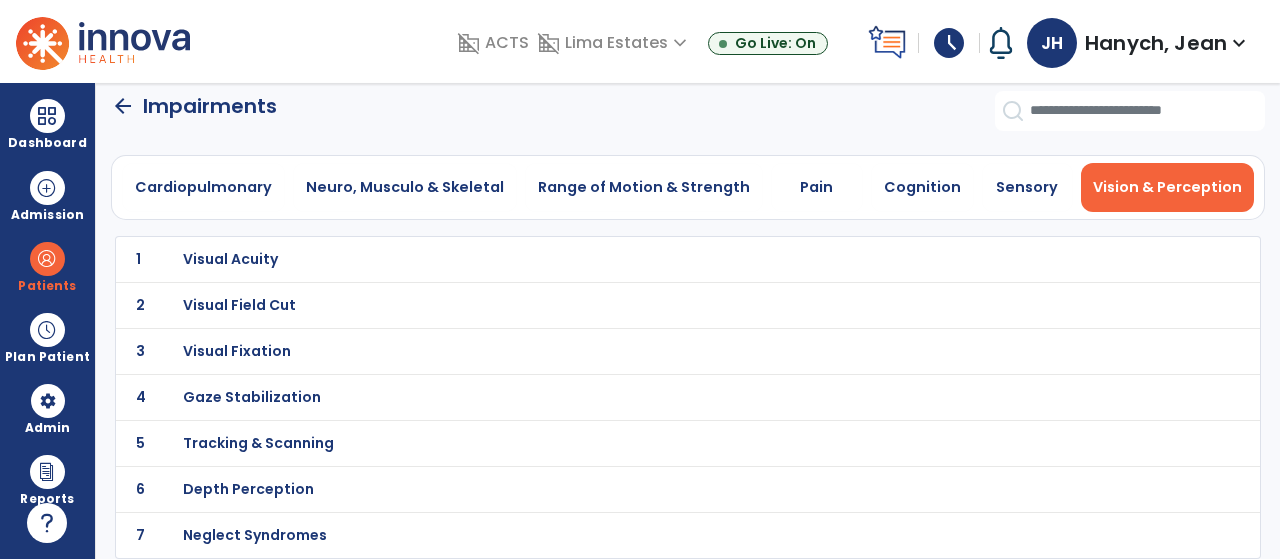 scroll, scrollTop: 8, scrollLeft: 0, axis: vertical 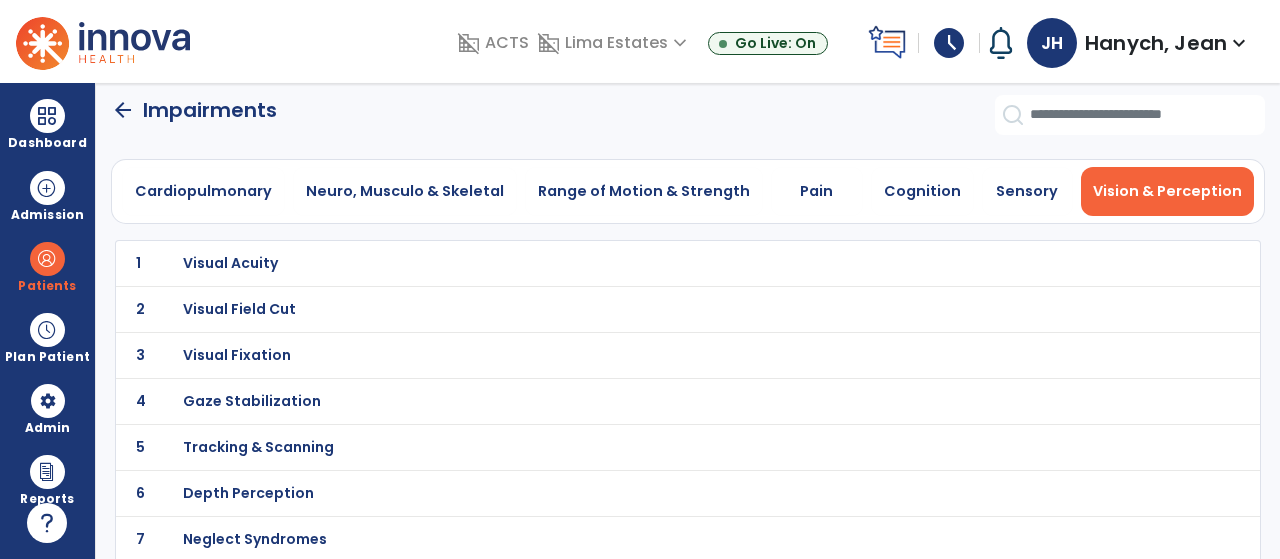 click on "Tracking & Scanning" at bounding box center (230, 263) 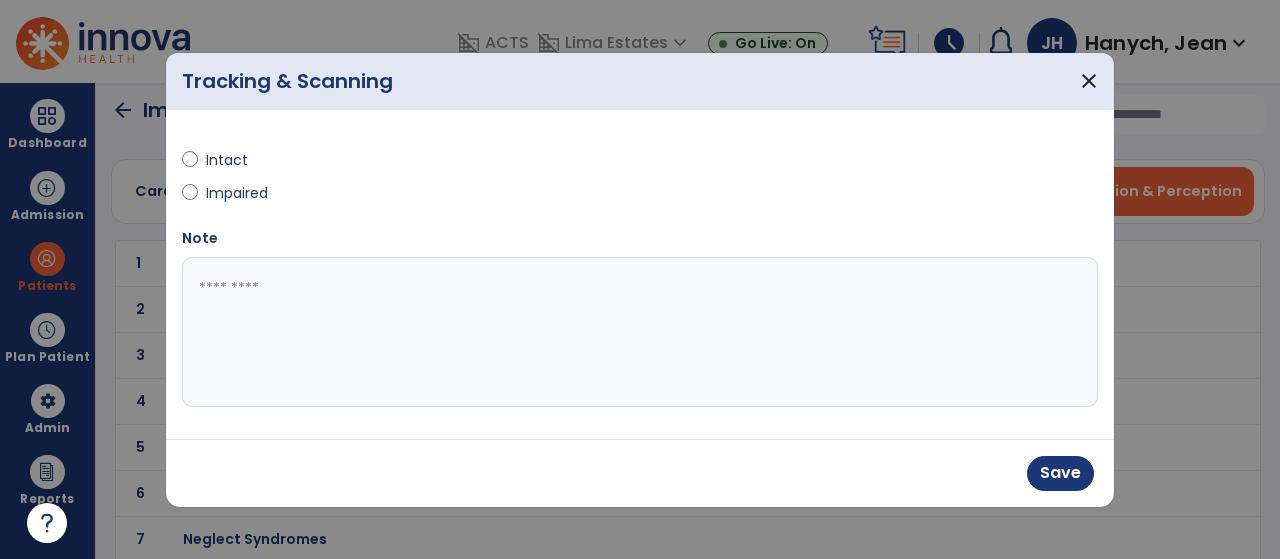 click at bounding box center [640, 332] 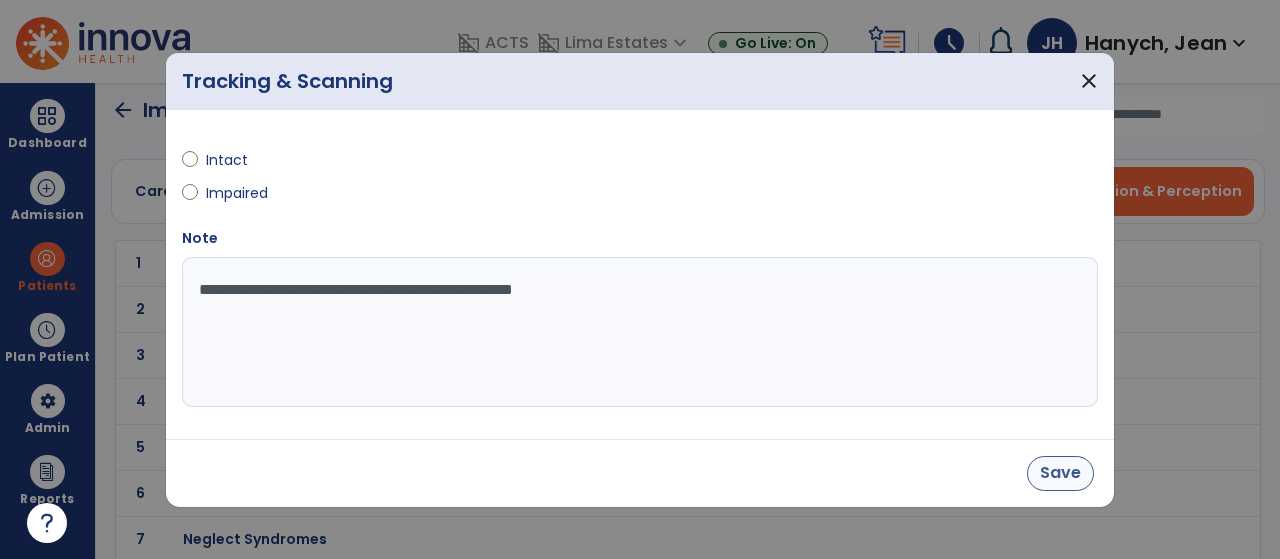 type on "**********" 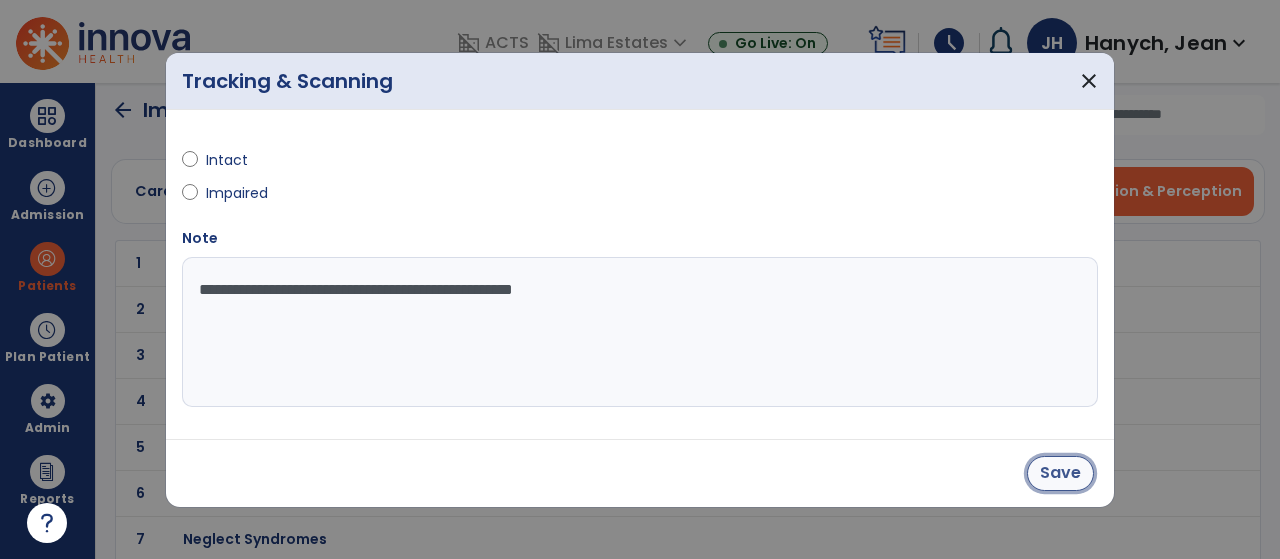 click on "Save" at bounding box center (1060, 473) 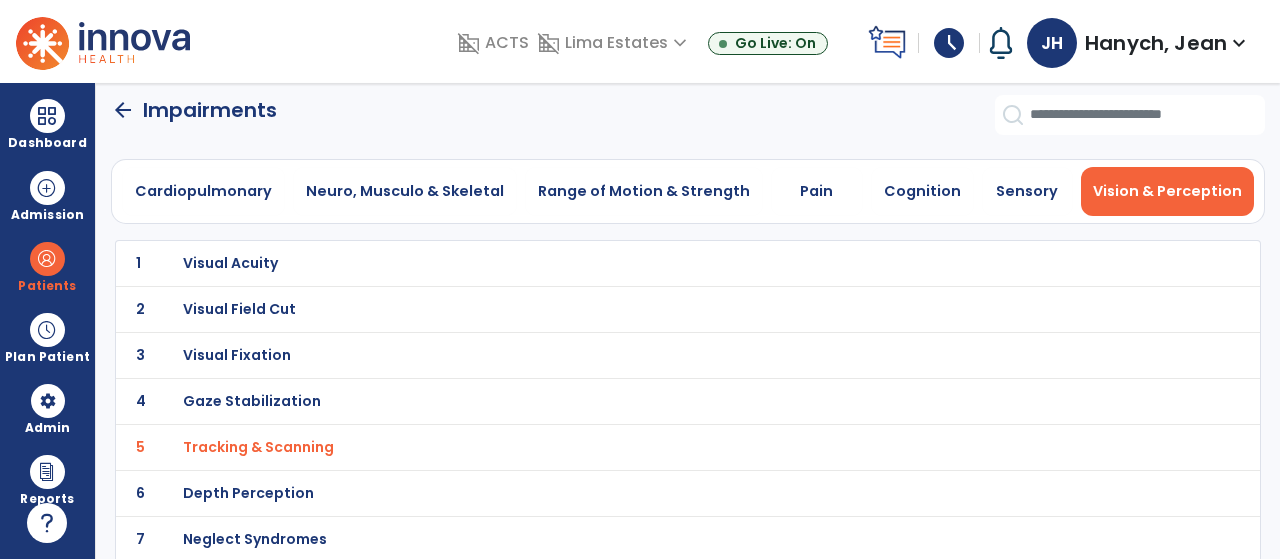 scroll, scrollTop: 0, scrollLeft: 0, axis: both 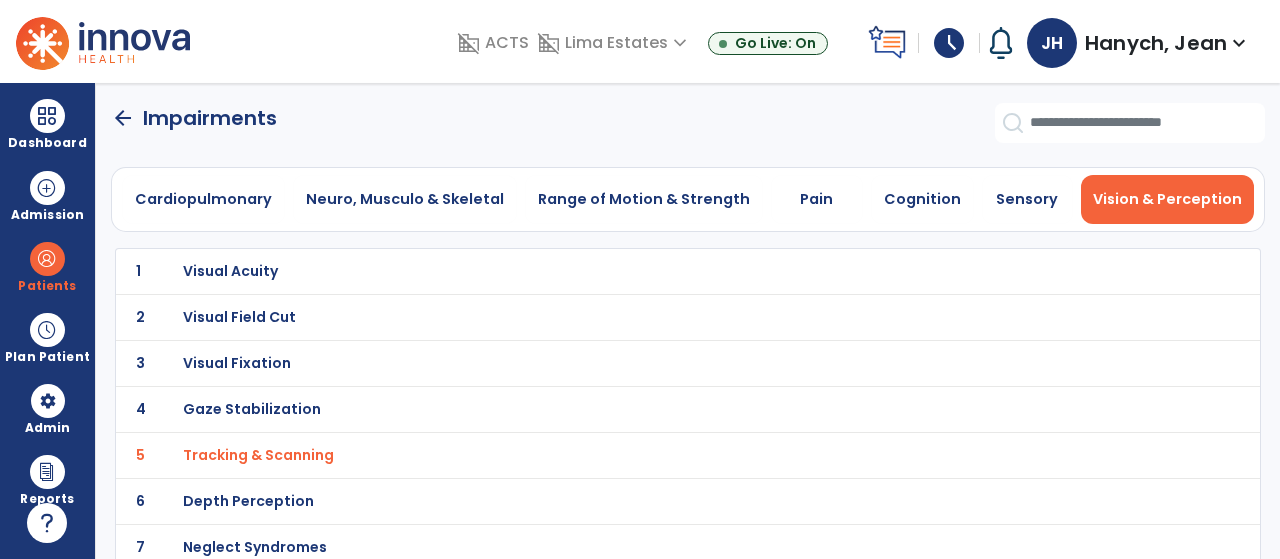 click on "arrow_back" 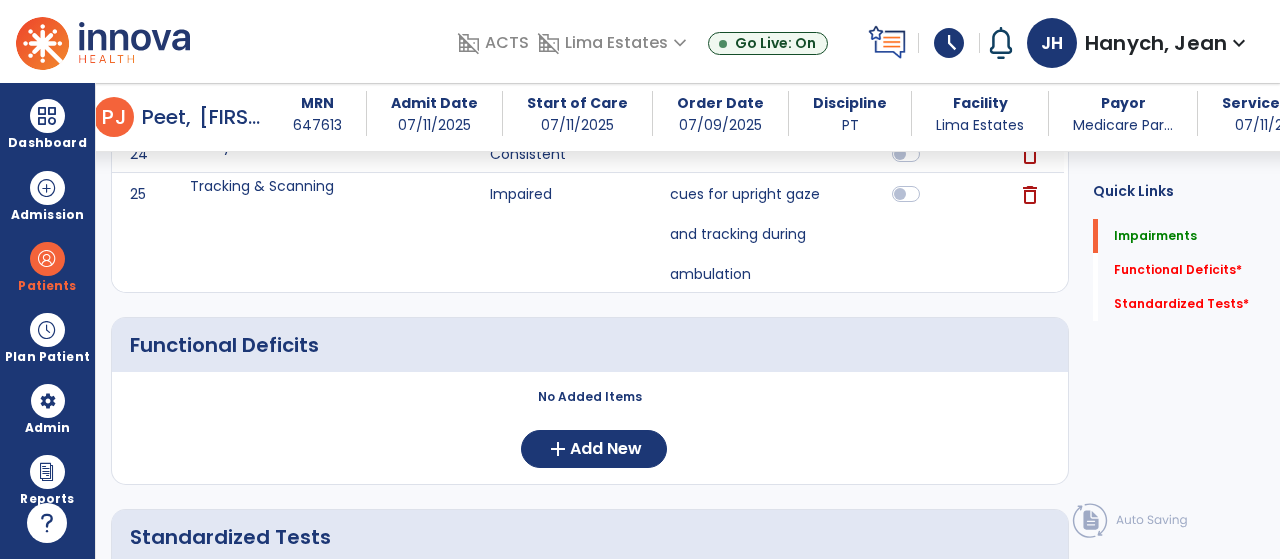 scroll, scrollTop: 1622, scrollLeft: 0, axis: vertical 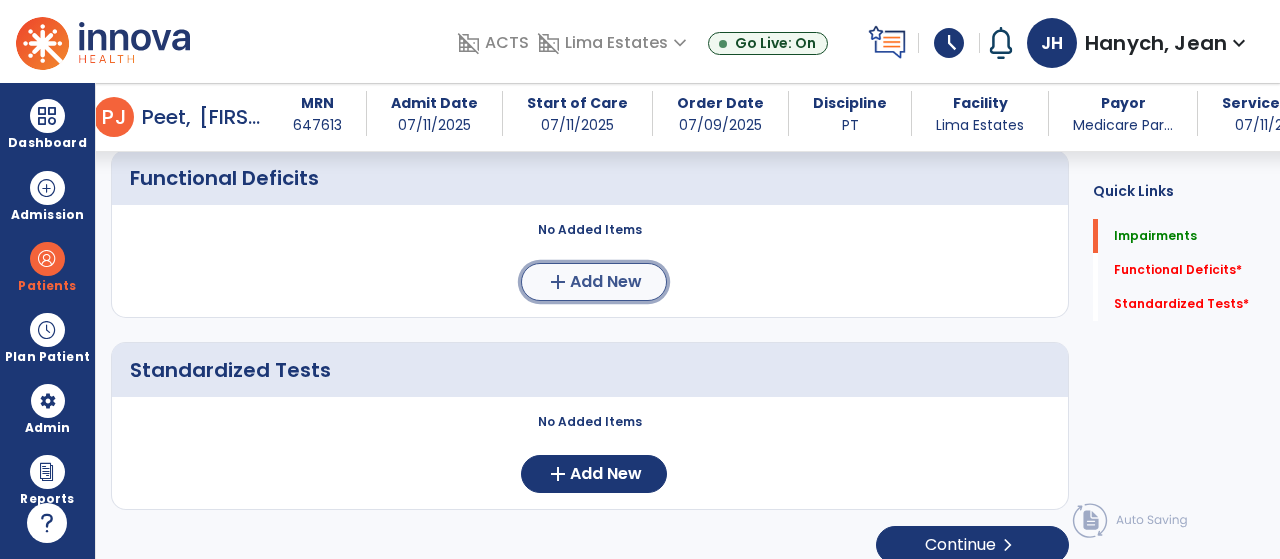 click on "Add New" 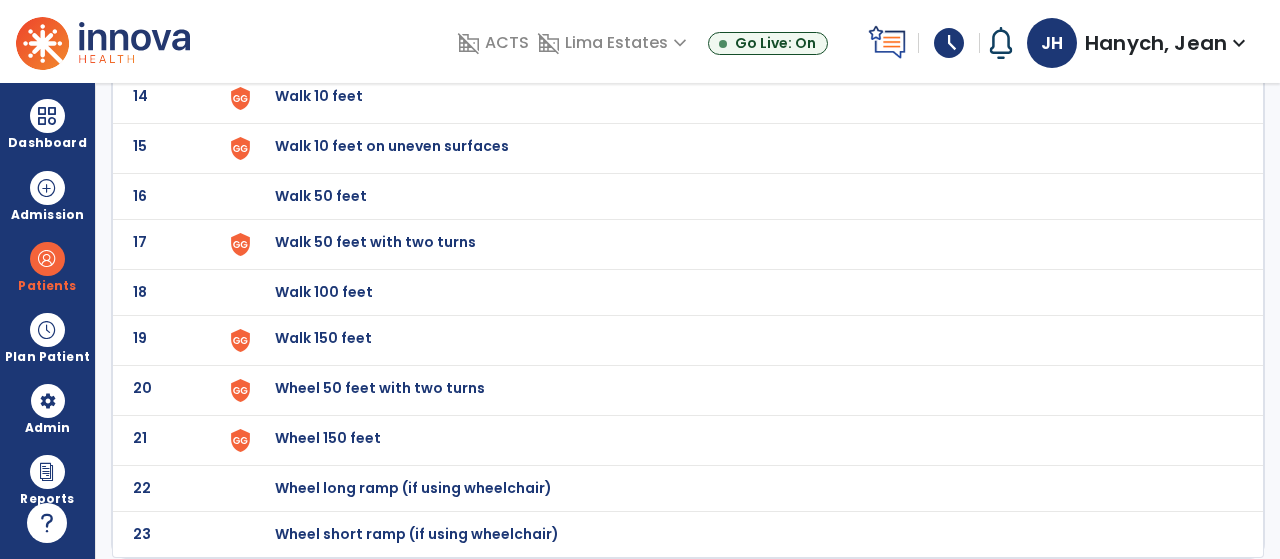 scroll, scrollTop: 0, scrollLeft: 0, axis: both 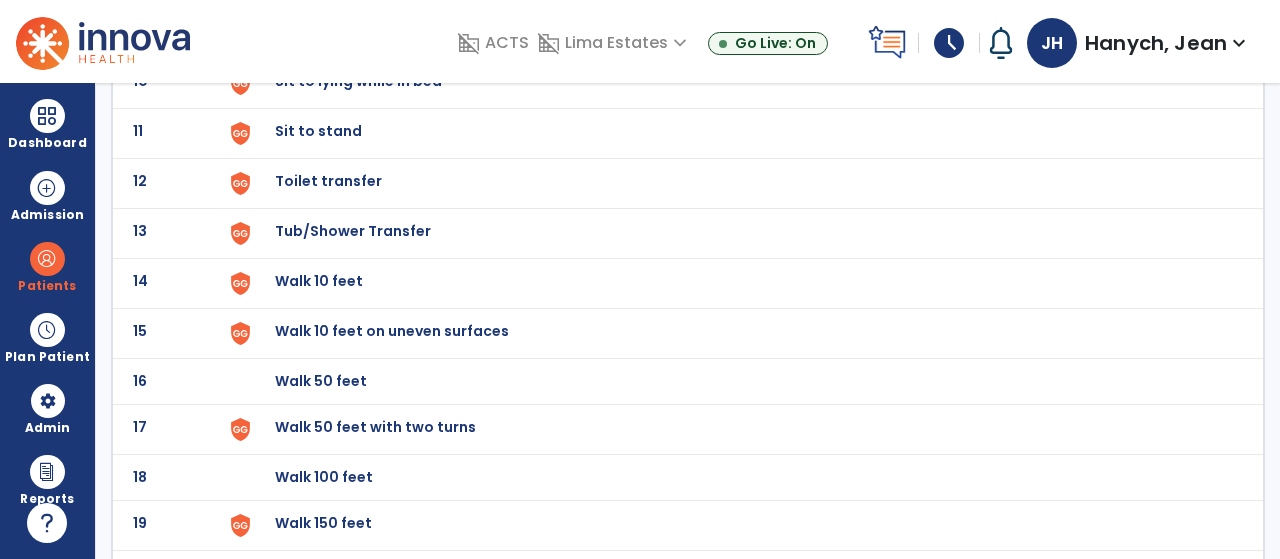 click on "Sit to stand" at bounding box center (321, -365) 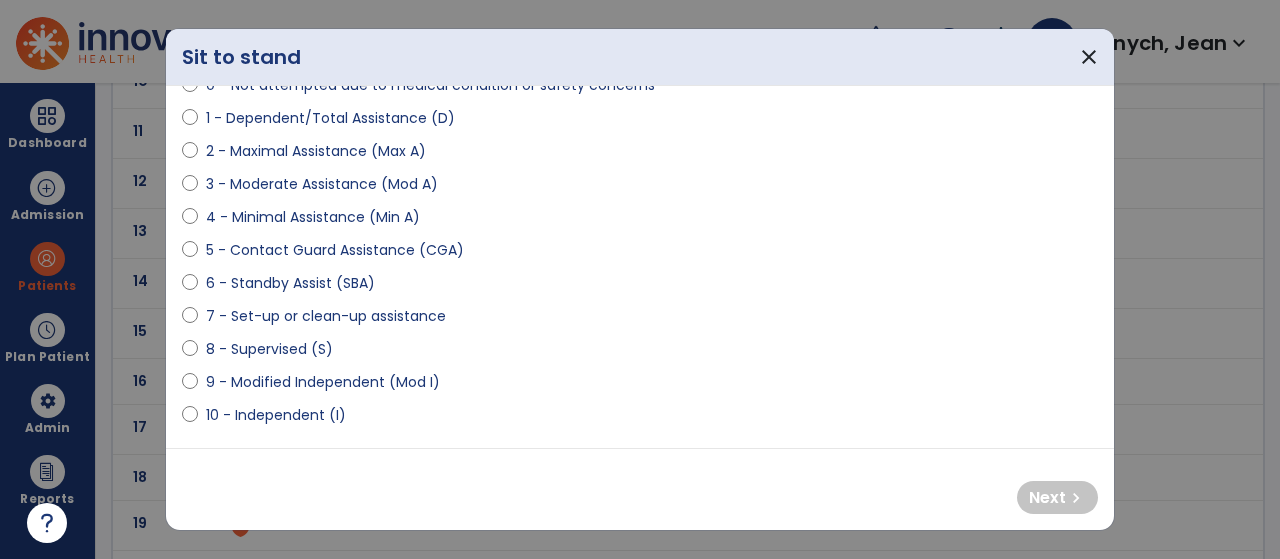 scroll, scrollTop: 212, scrollLeft: 0, axis: vertical 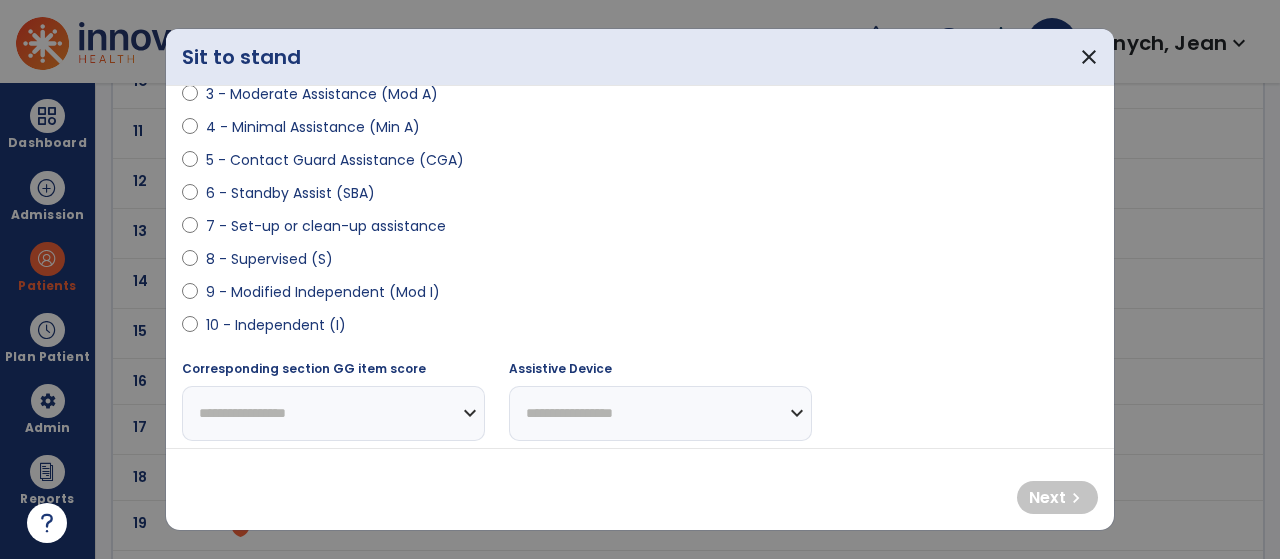 select on "**********" 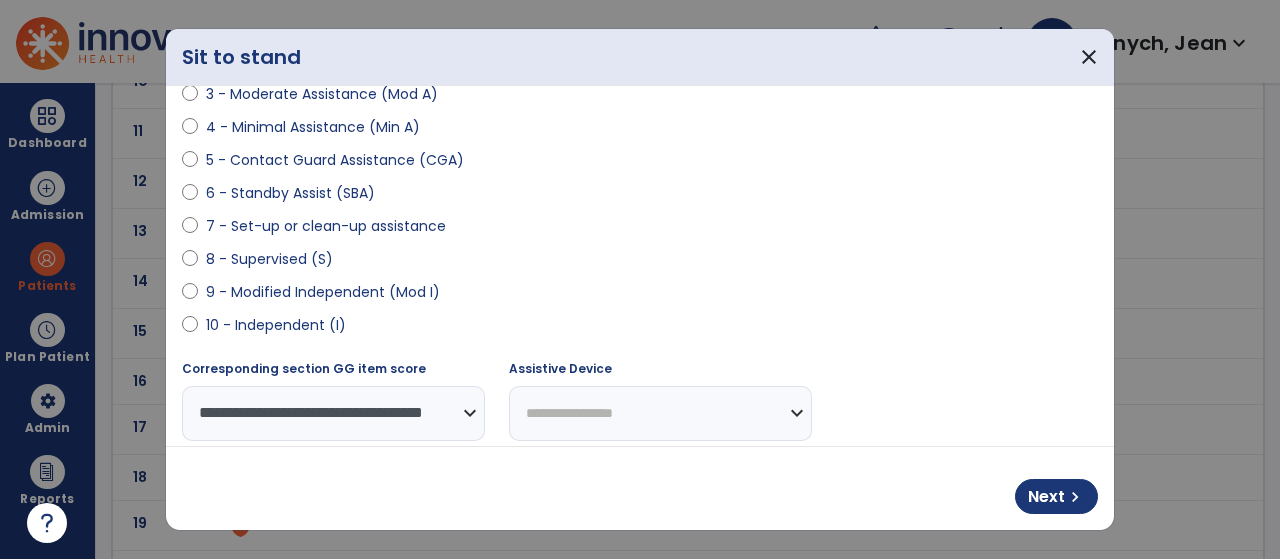 click on "**********" at bounding box center (660, 413) 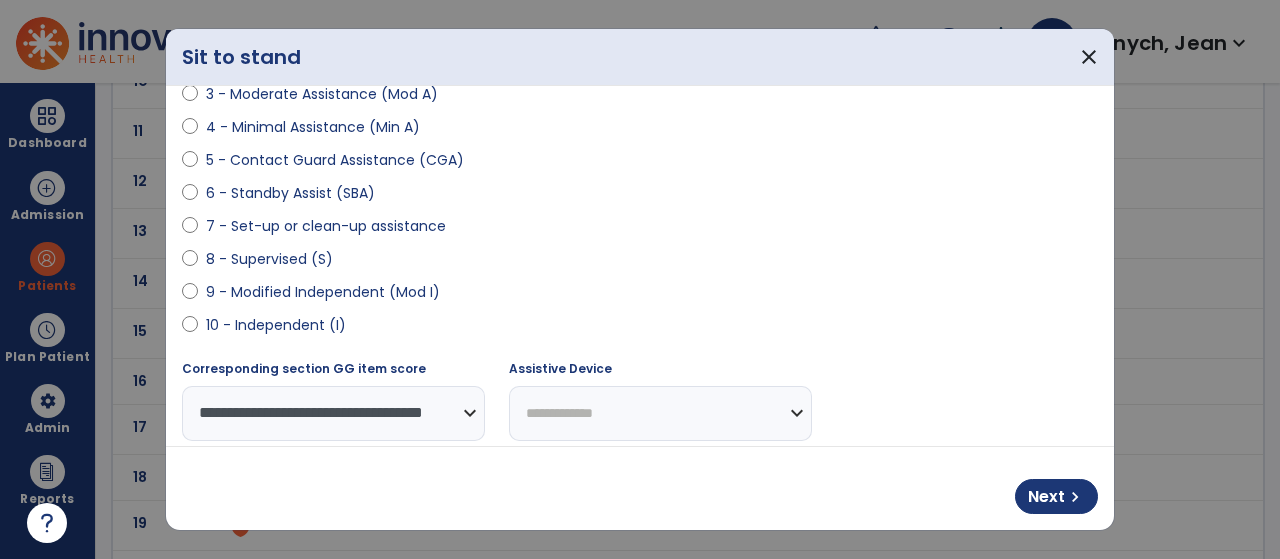 click on "**********" at bounding box center (660, 413) 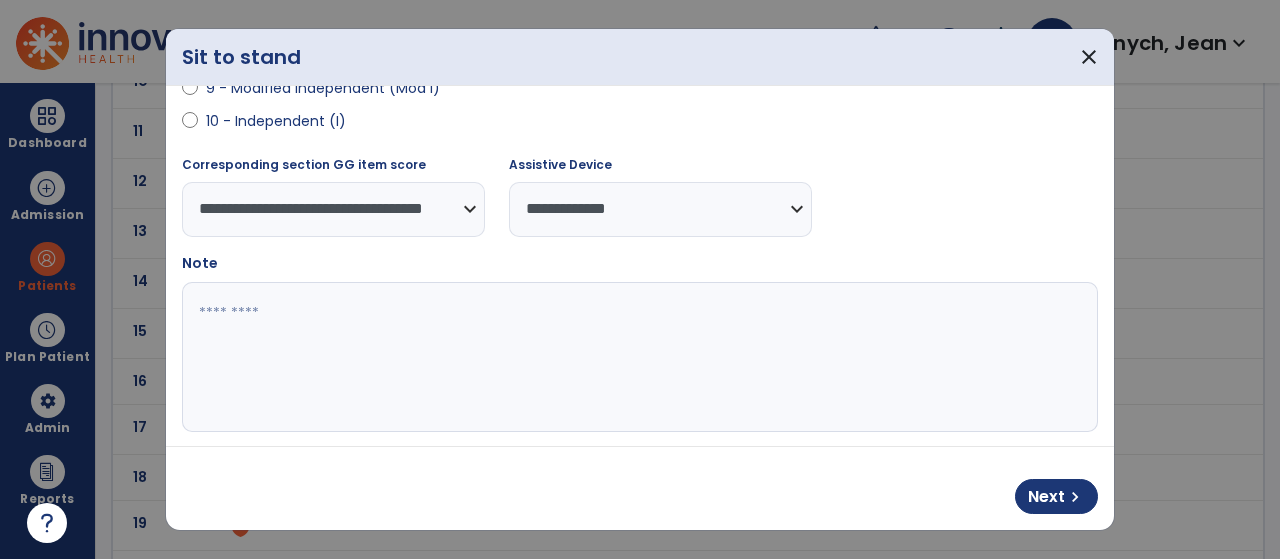 scroll, scrollTop: 513, scrollLeft: 0, axis: vertical 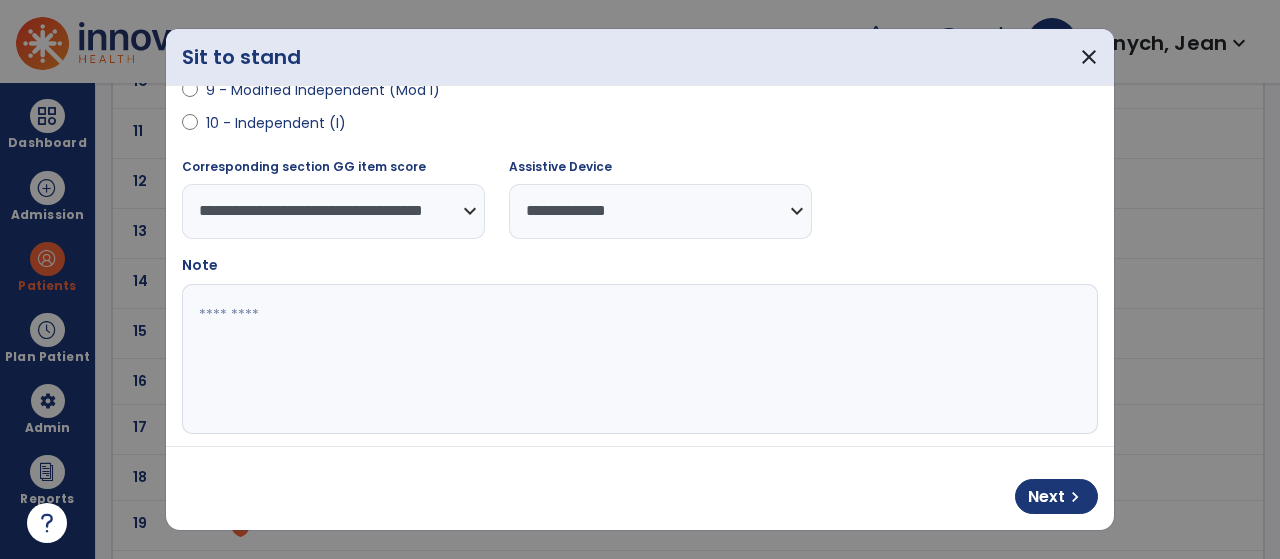 click at bounding box center [638, 359] 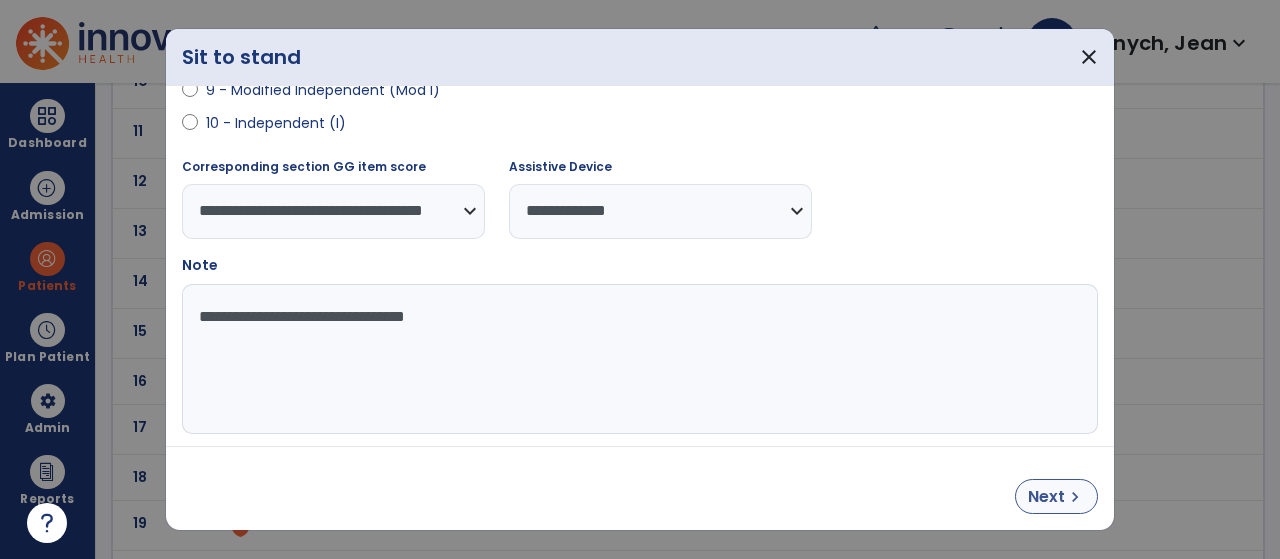 type on "**********" 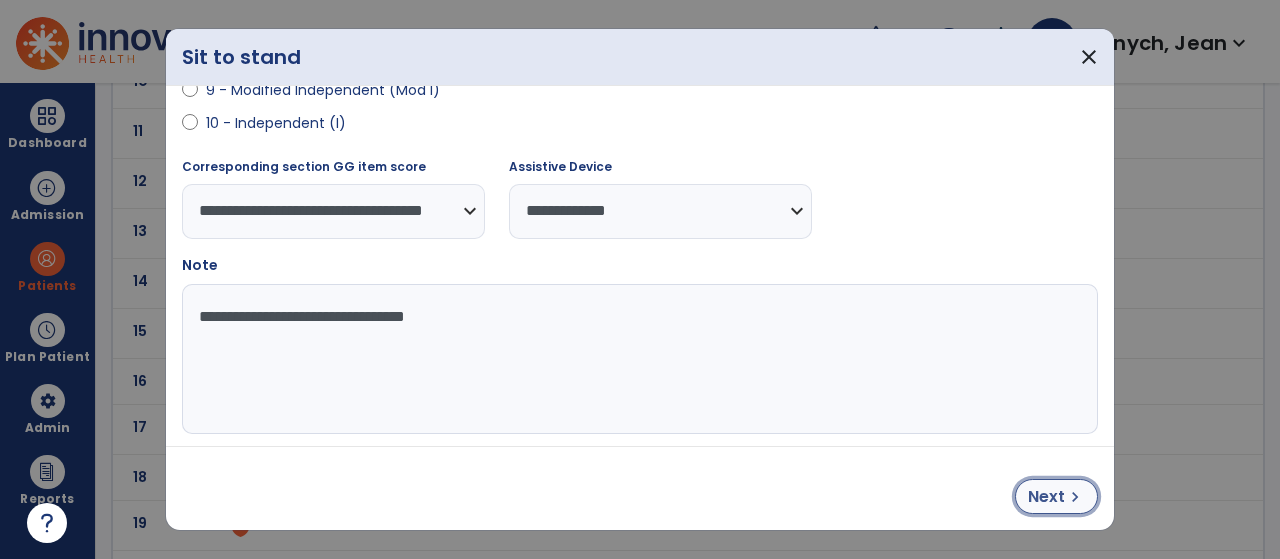 click on "Next" at bounding box center [1046, 497] 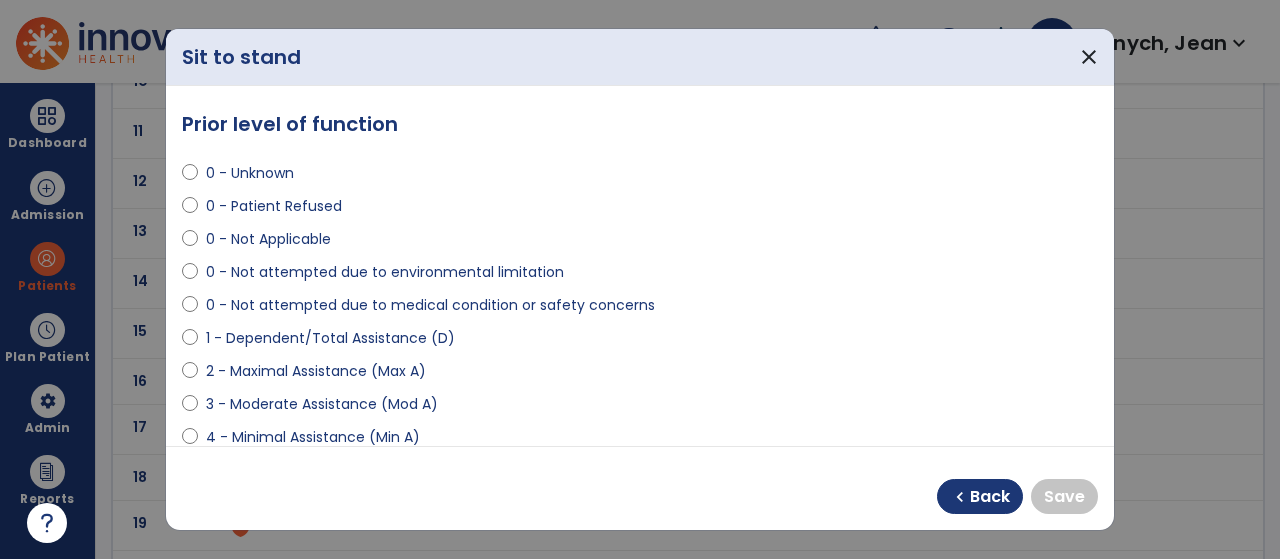 scroll, scrollTop: 0, scrollLeft: 0, axis: both 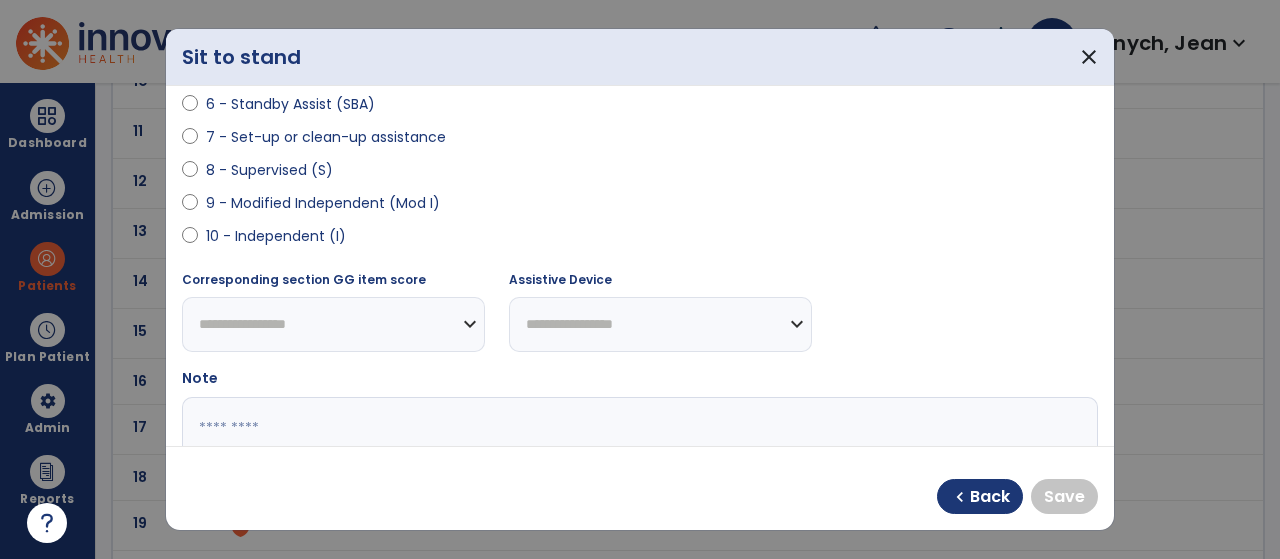select on "**********" 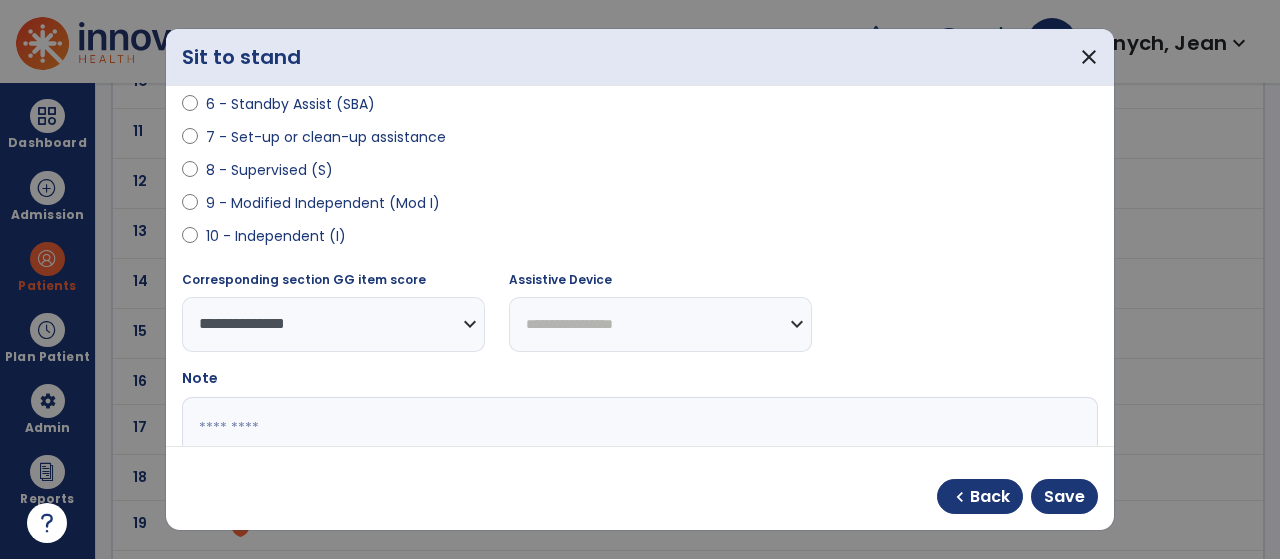 click on "**********" at bounding box center (660, 324) 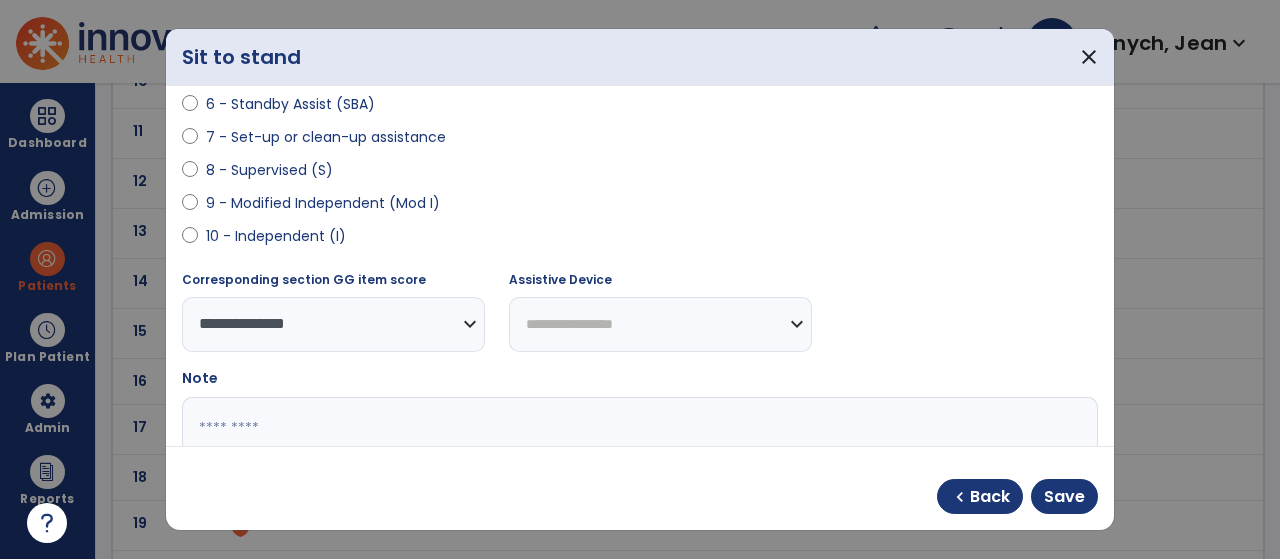 select on "**********" 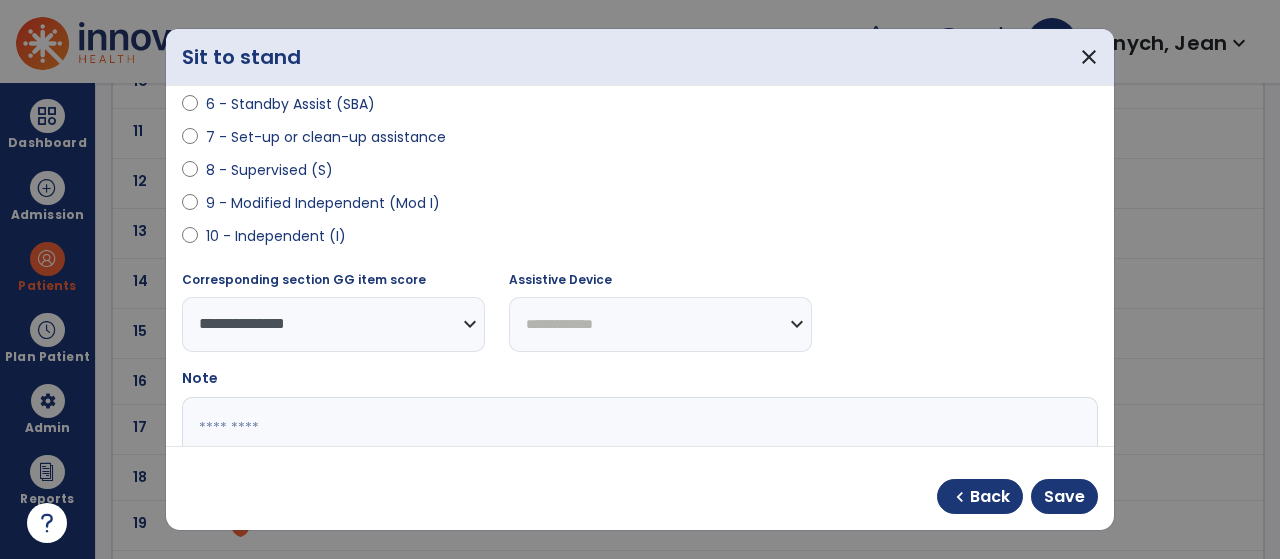 click on "**********" at bounding box center (660, 324) 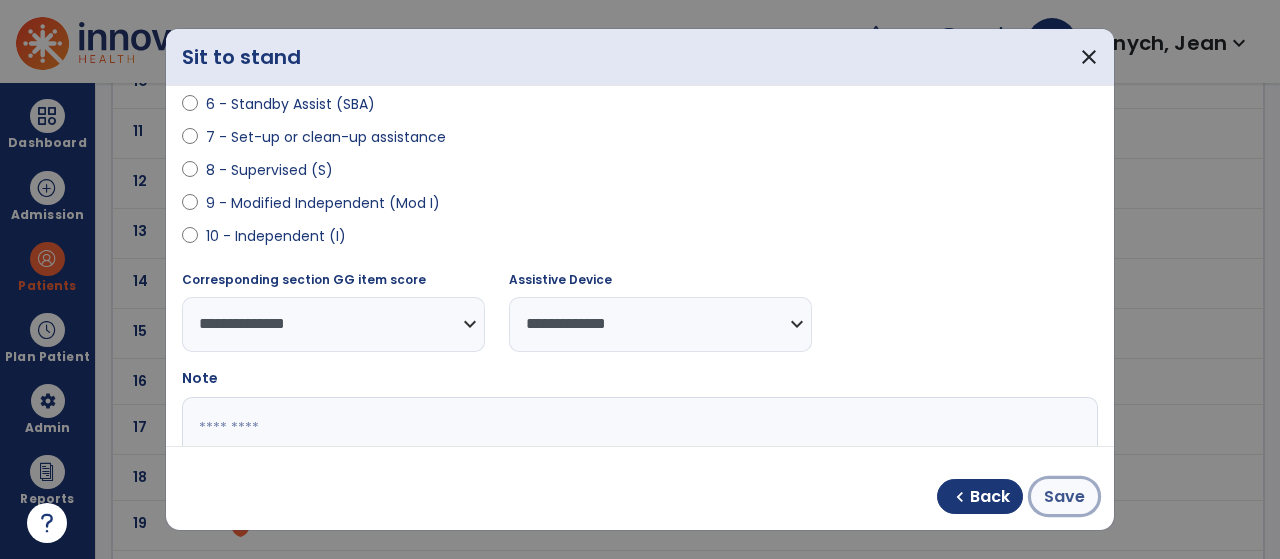 click on "Save" at bounding box center (1064, 497) 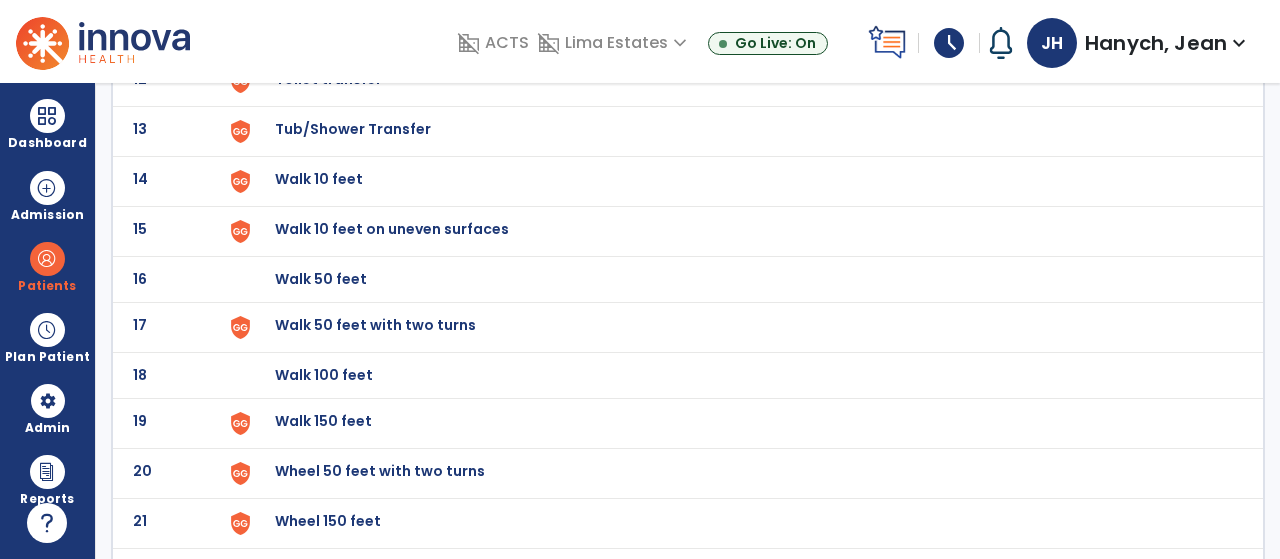 scroll, scrollTop: 802, scrollLeft: 0, axis: vertical 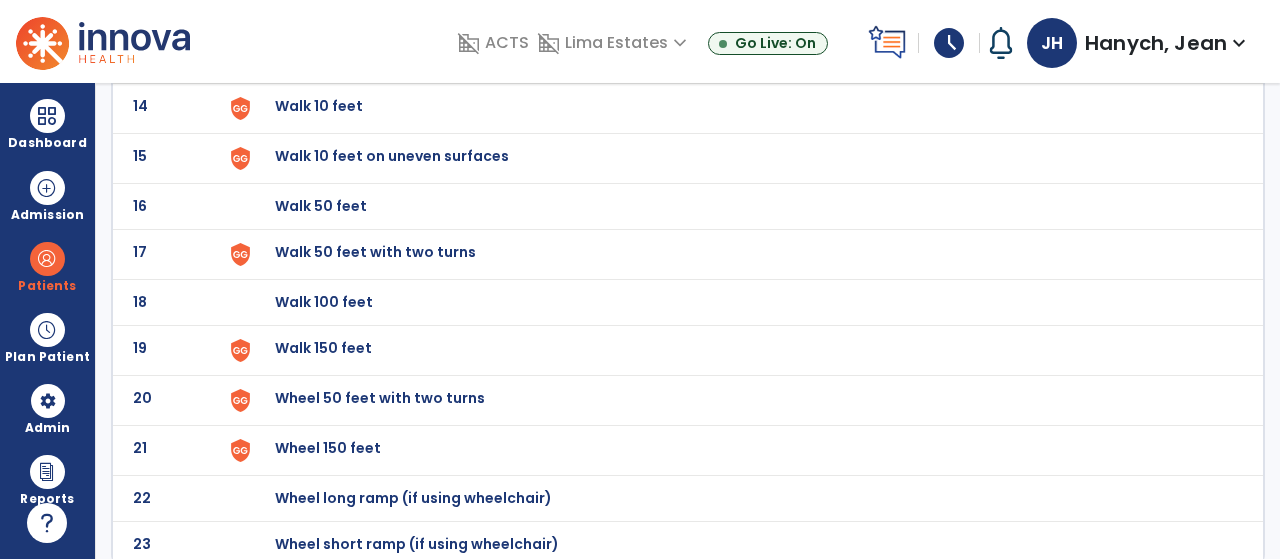 click on "Wheel 150 feet" at bounding box center (321, -540) 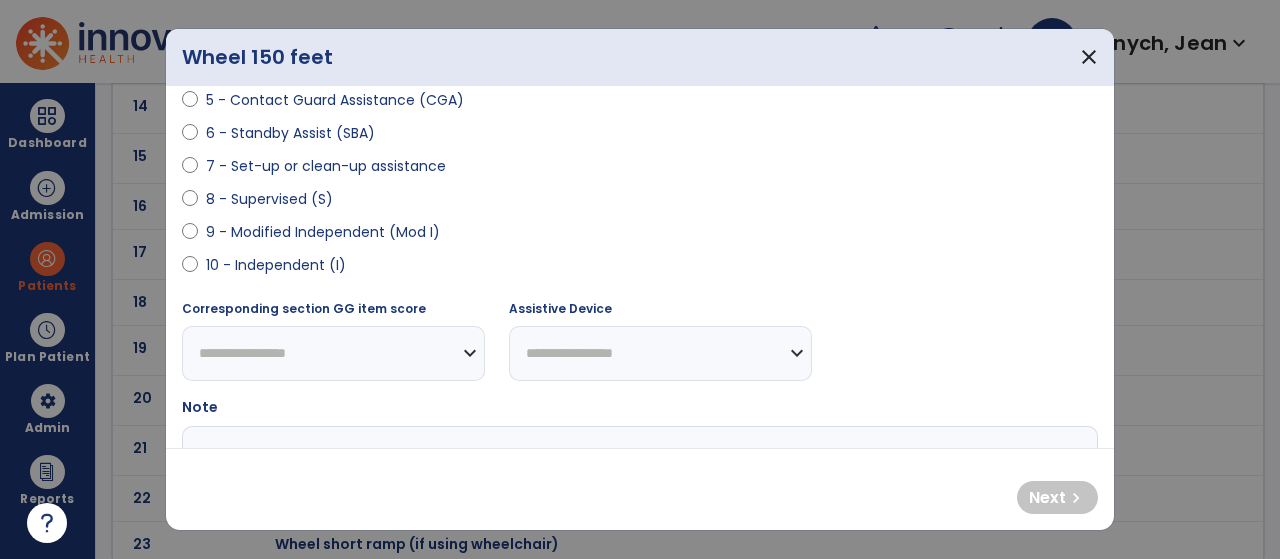 scroll, scrollTop: 380, scrollLeft: 0, axis: vertical 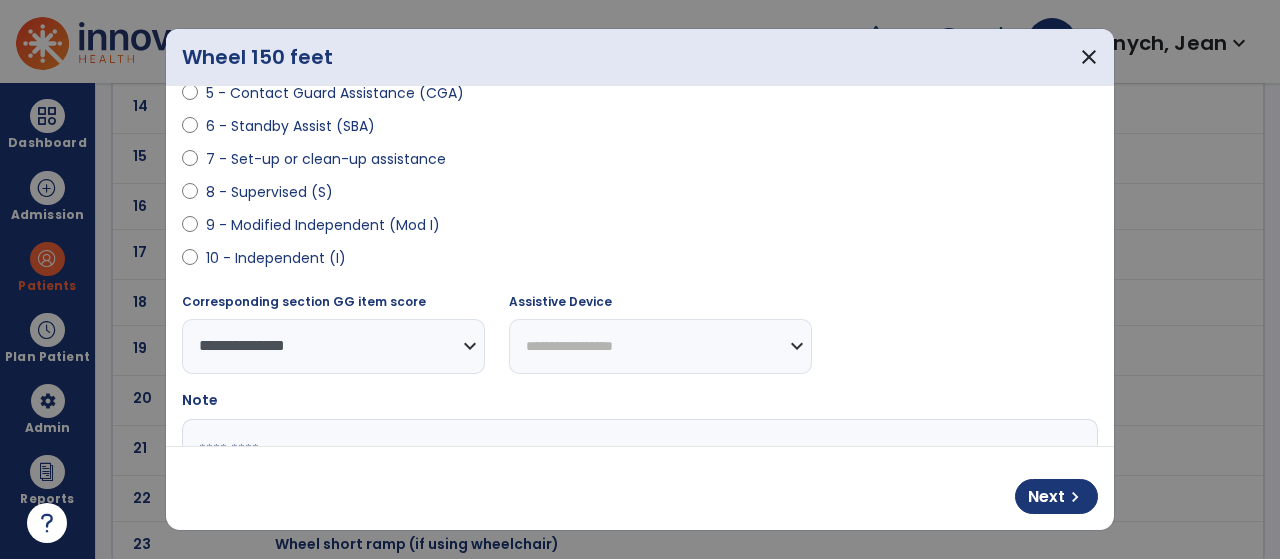 select on "**********" 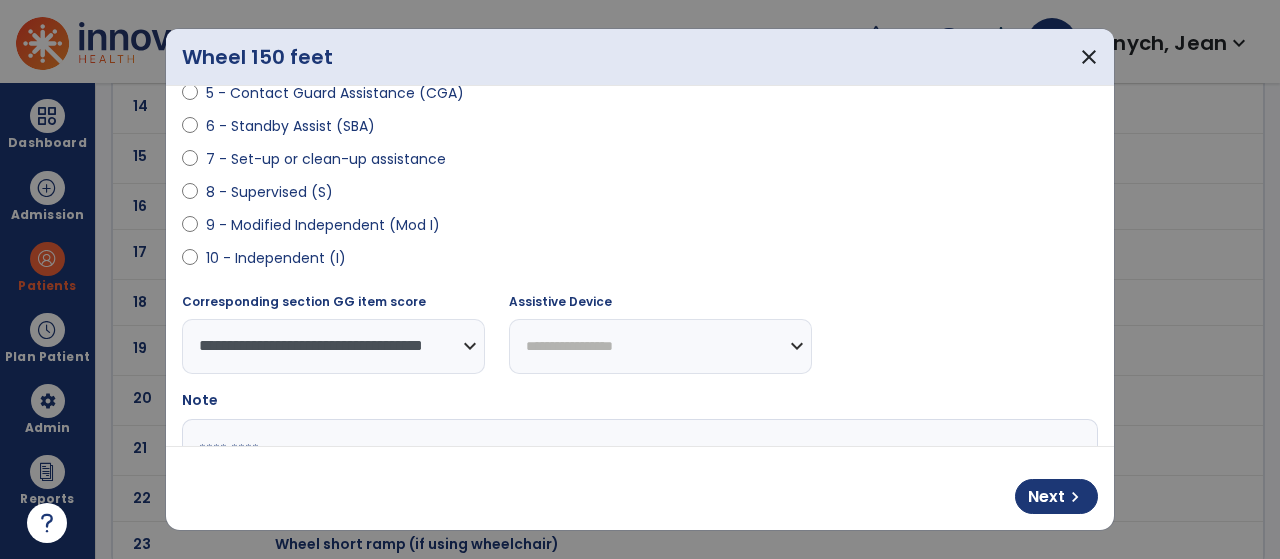 click on "**********" at bounding box center [660, 346] 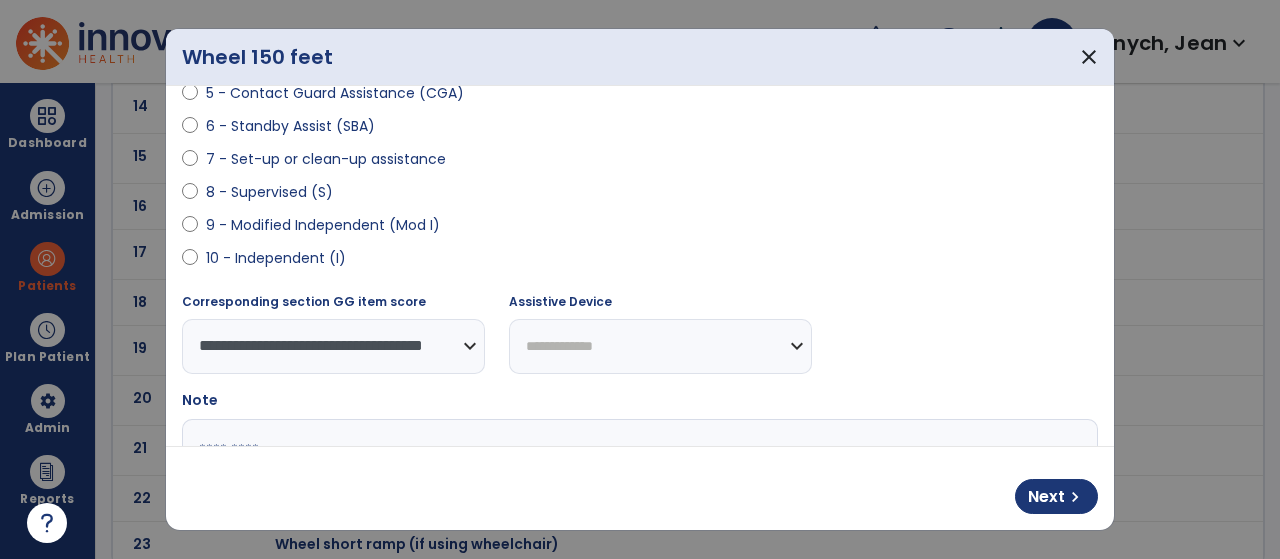 click on "**********" at bounding box center [660, 346] 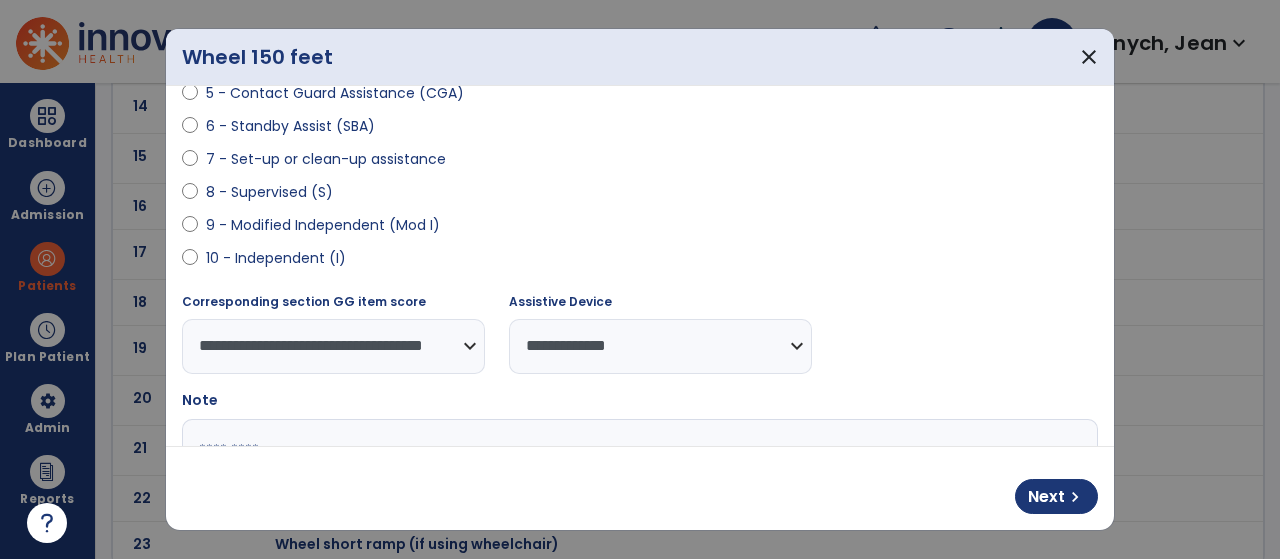 click at bounding box center [638, 494] 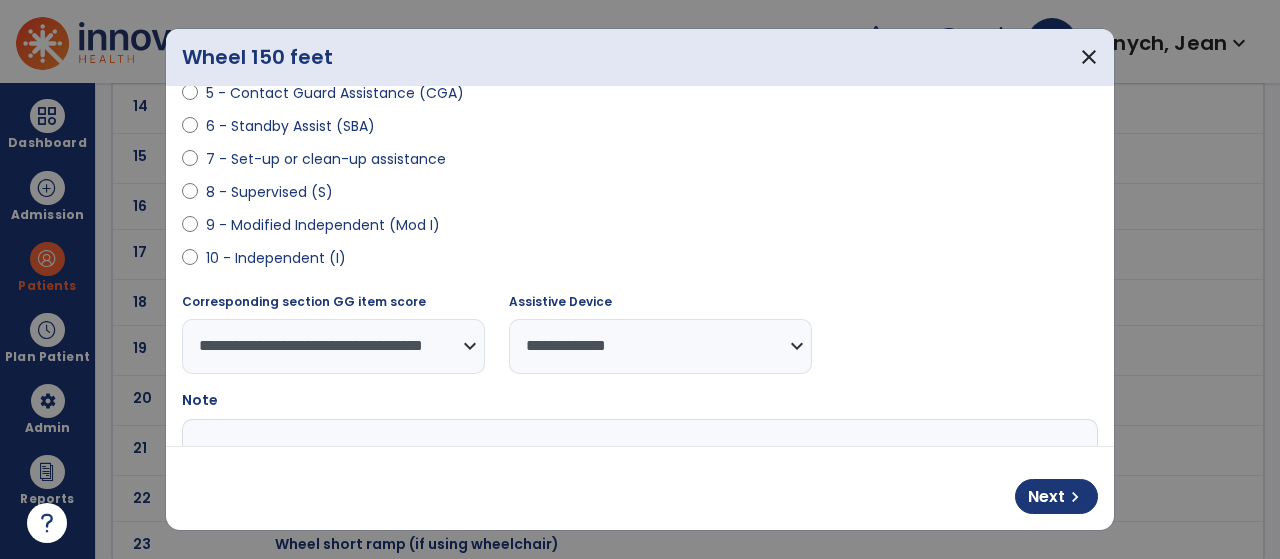scroll, scrollTop: 392, scrollLeft: 0, axis: vertical 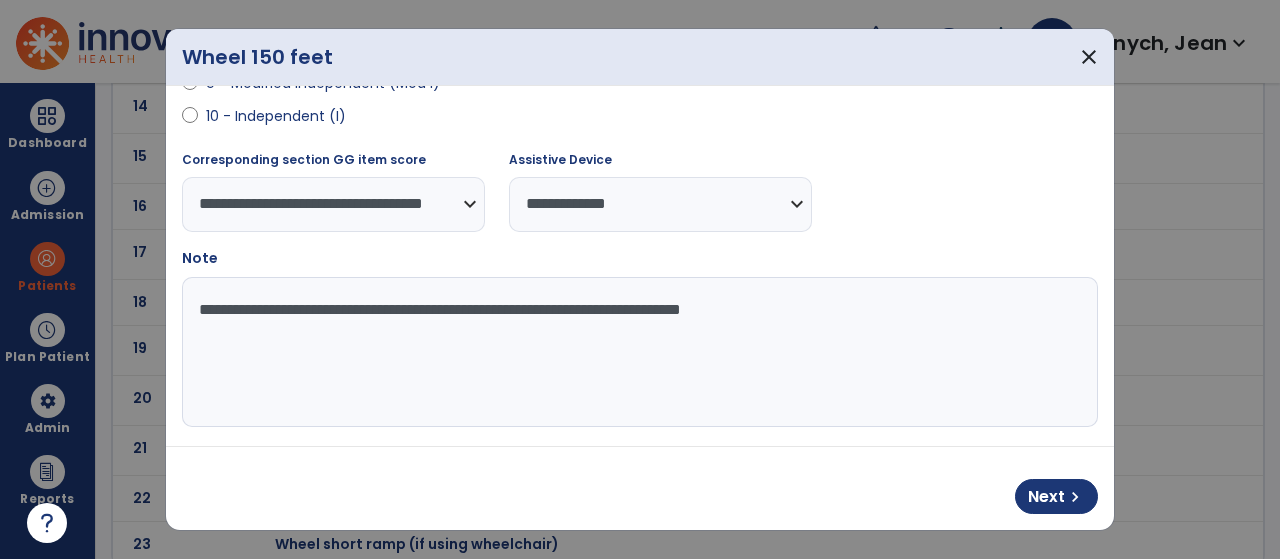 drag, startPoint x: 196, startPoint y: 435, endPoint x: 985, endPoint y: 433, distance: 789.00256 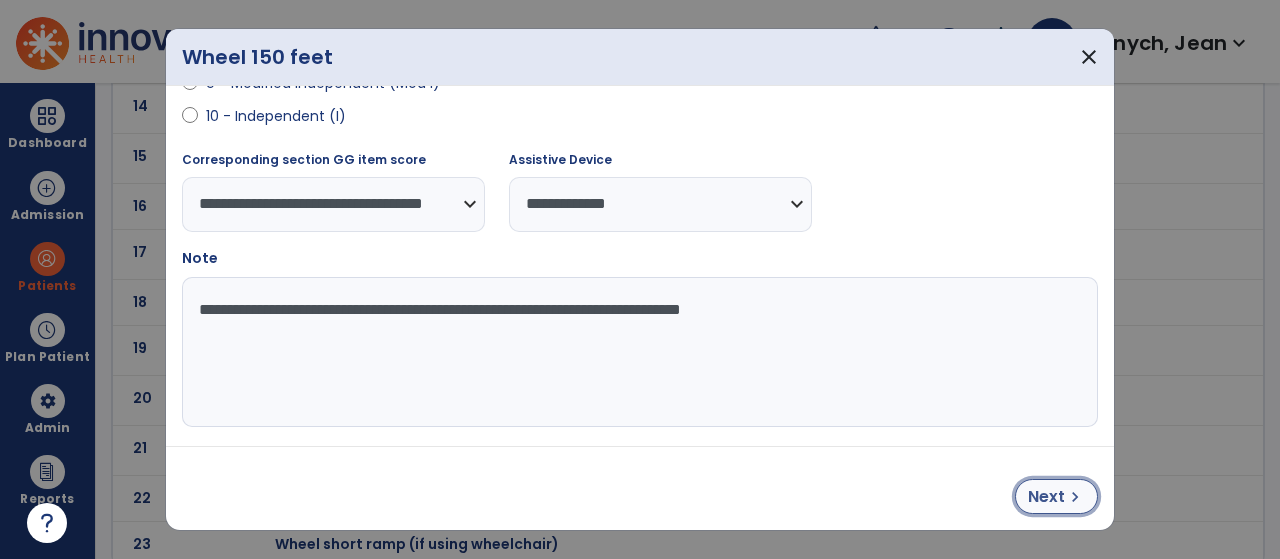 click on "Next" at bounding box center (1046, 497) 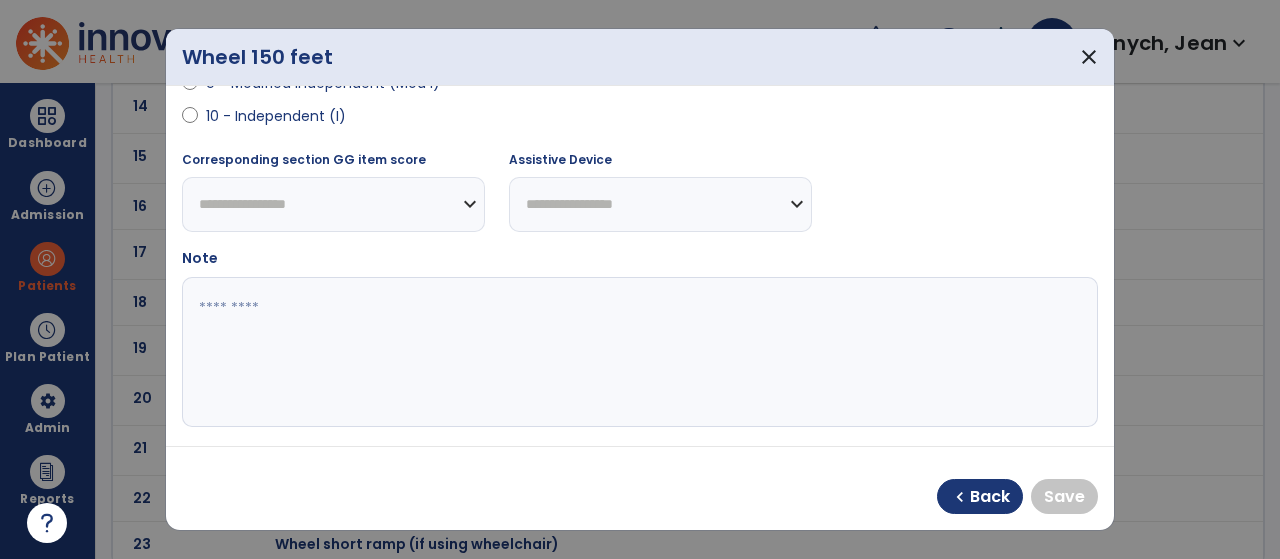 select on "**********" 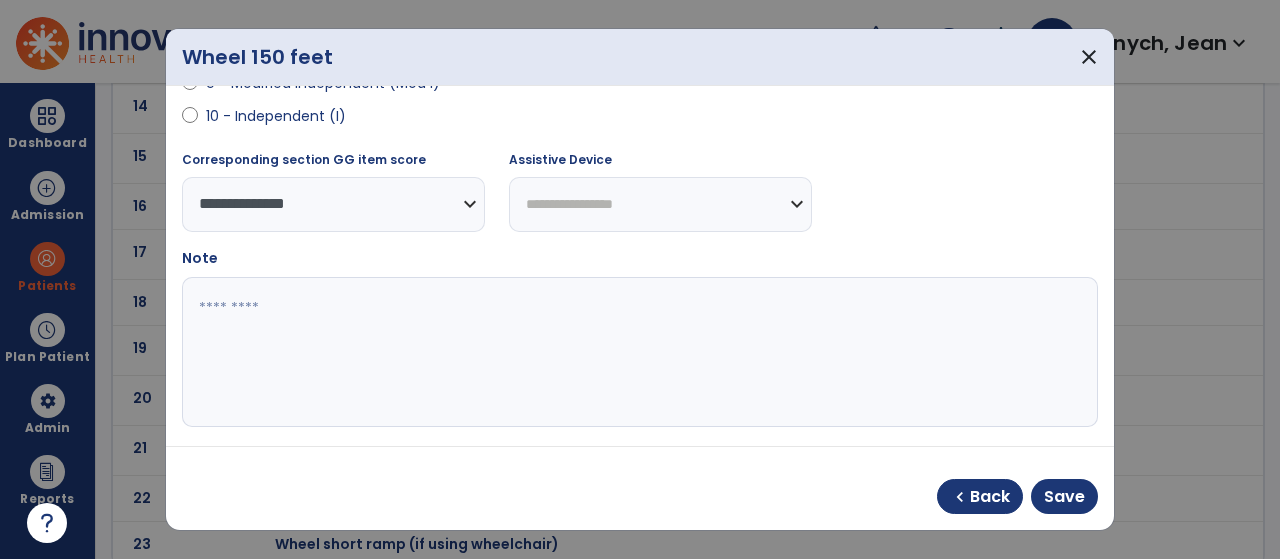 click on "**********" at bounding box center [660, 204] 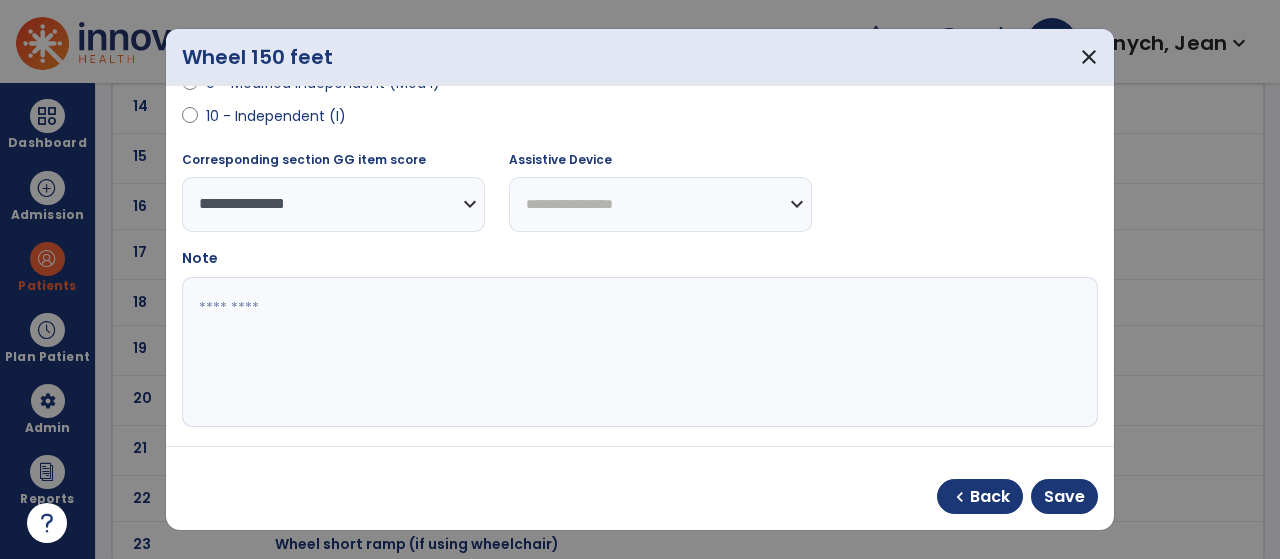 select on "**********" 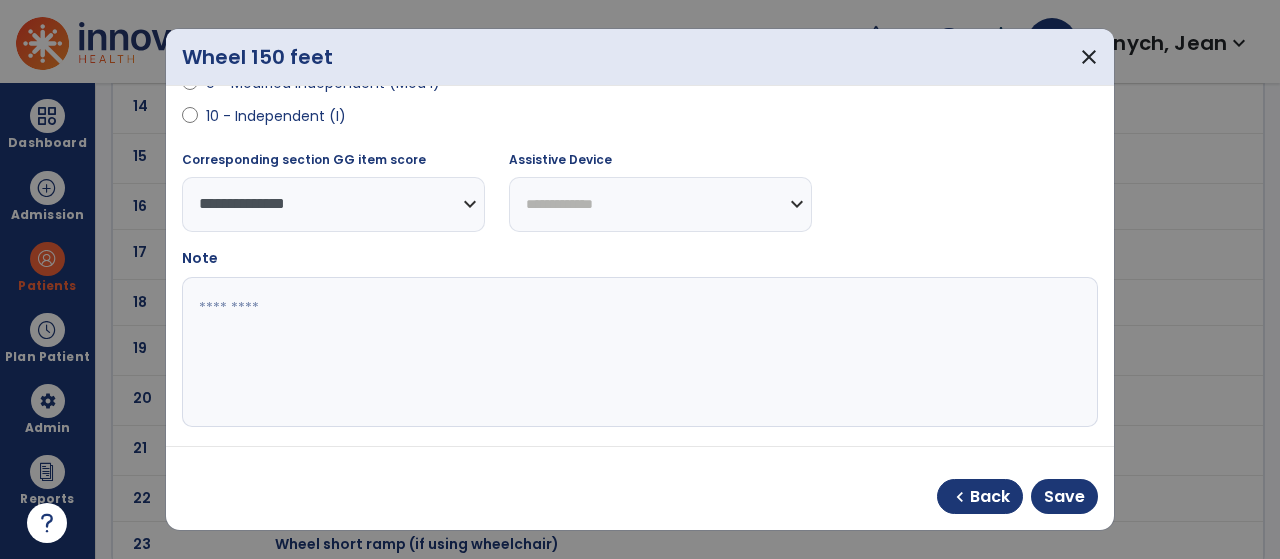 click on "**********" at bounding box center [660, 204] 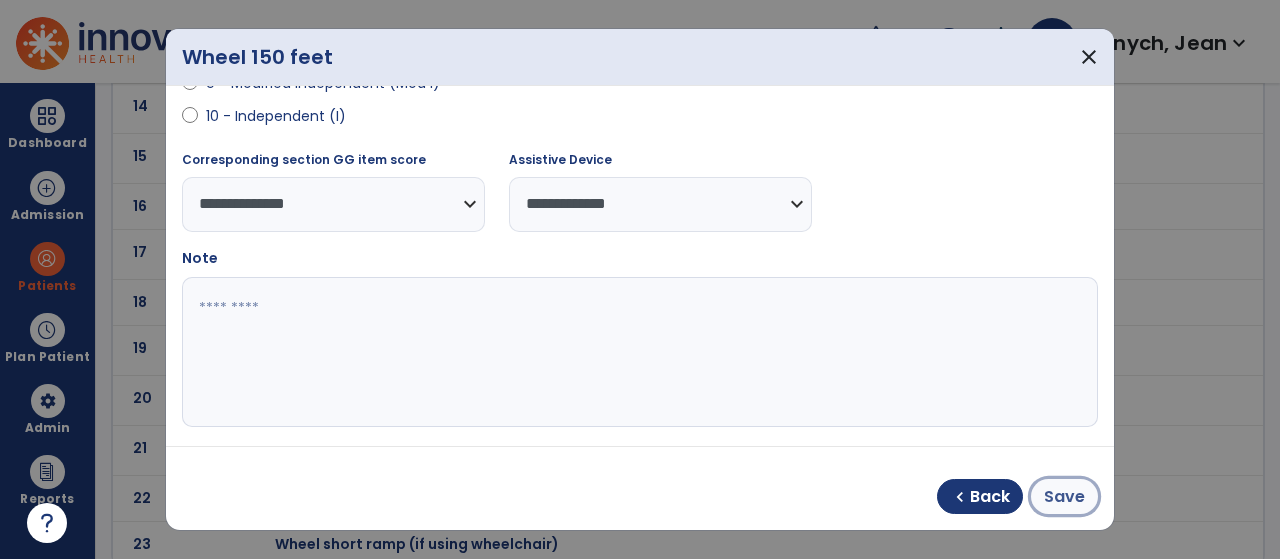 click on "Save" at bounding box center (1064, 497) 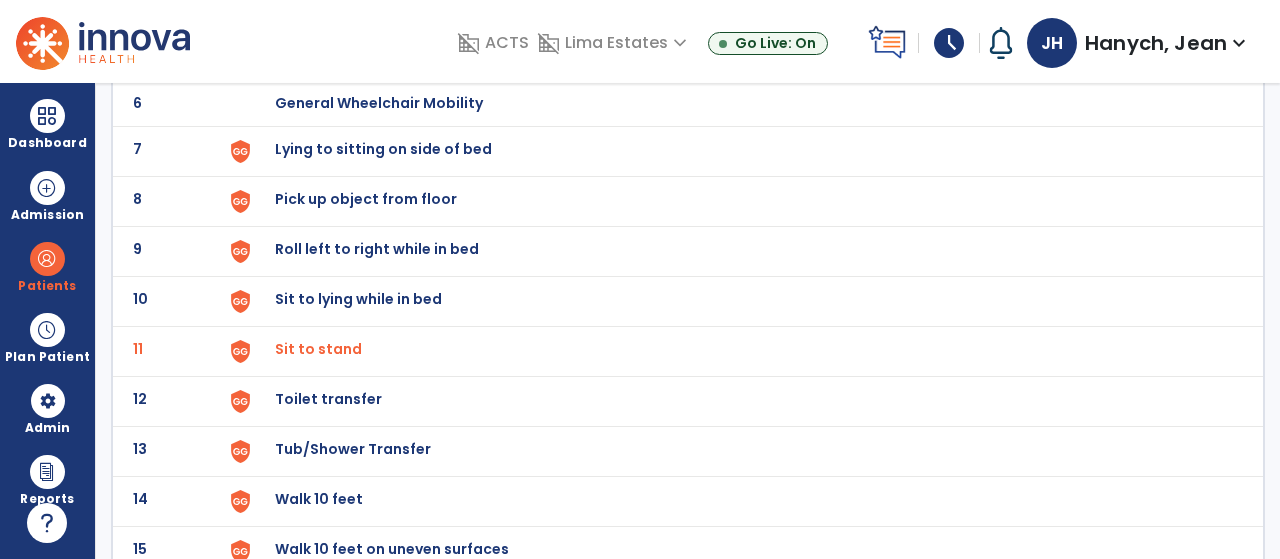 scroll, scrollTop: 0, scrollLeft: 0, axis: both 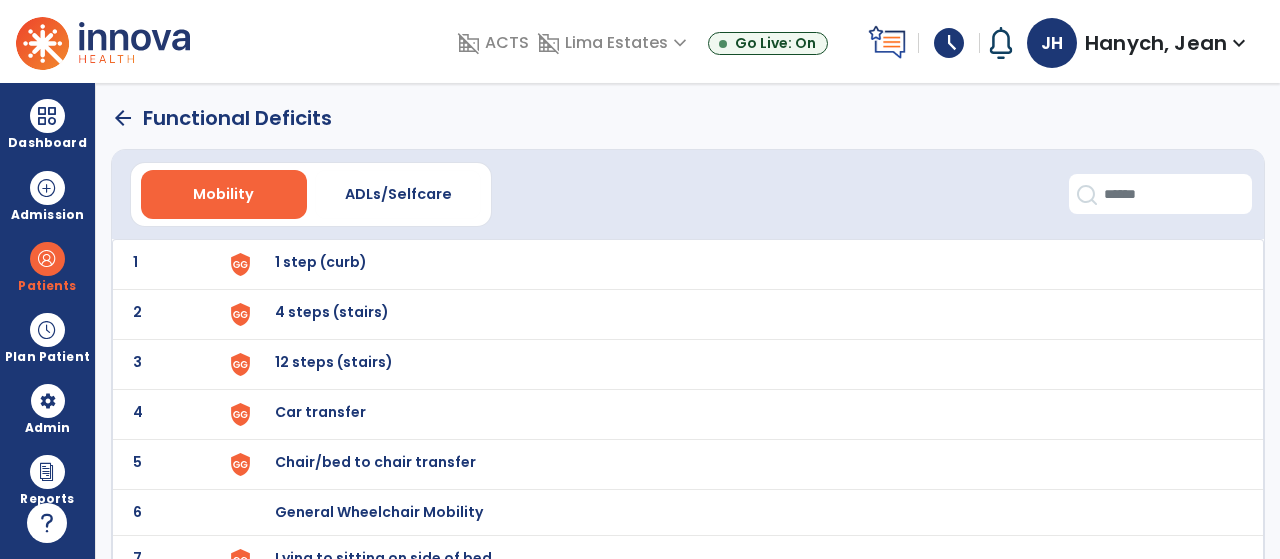 click on "arrow_back" 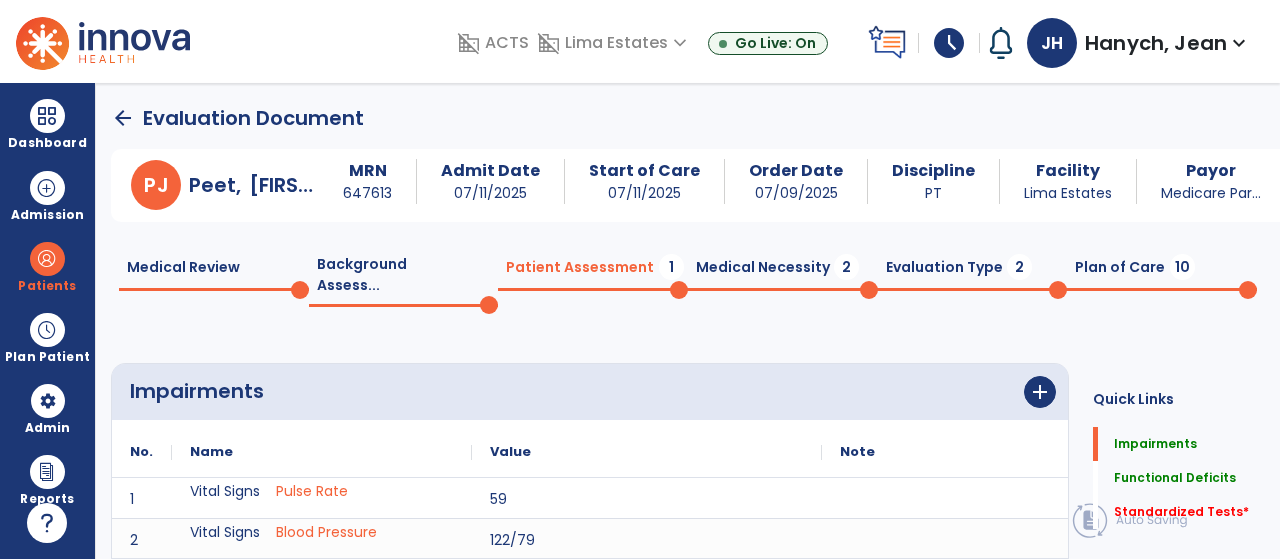 scroll, scrollTop: 20, scrollLeft: 0, axis: vertical 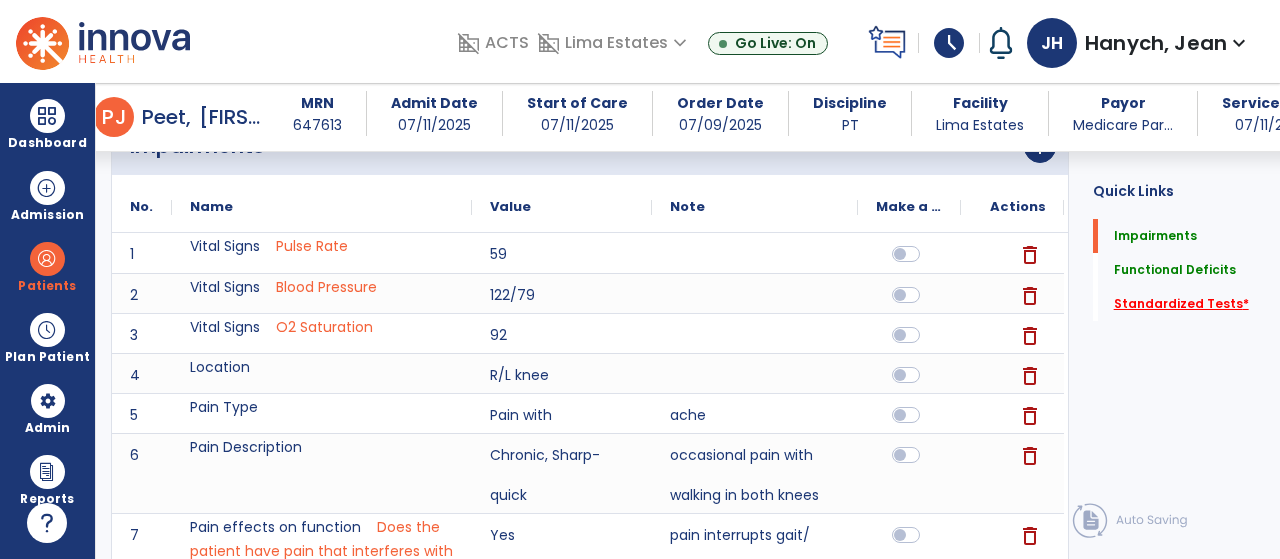 click on "Standardized Tests   *" 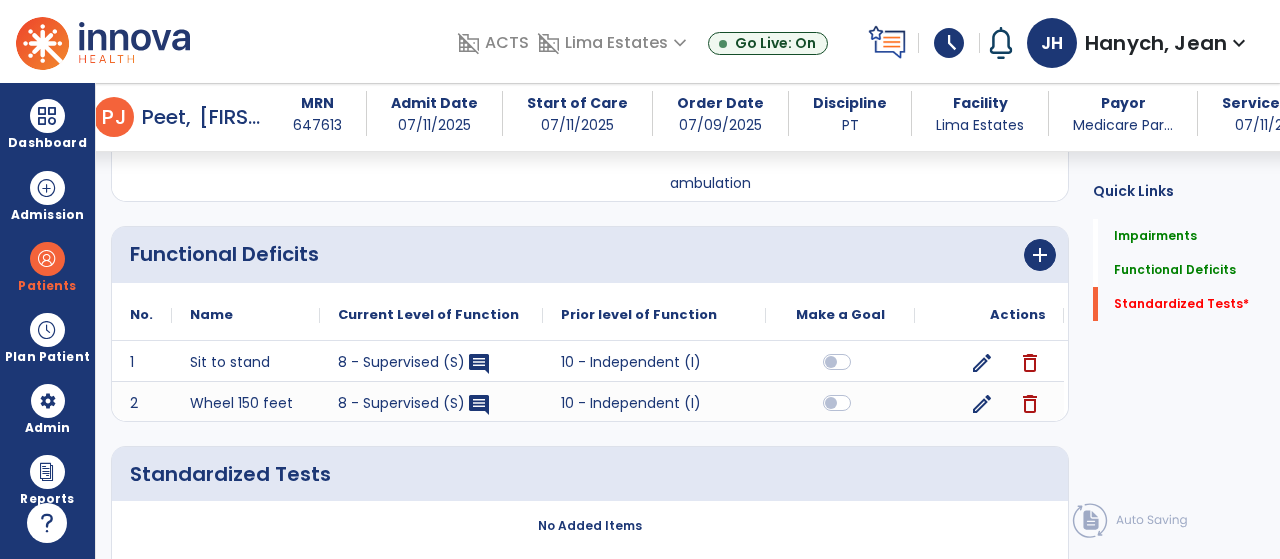 scroll, scrollTop: 1651, scrollLeft: 0, axis: vertical 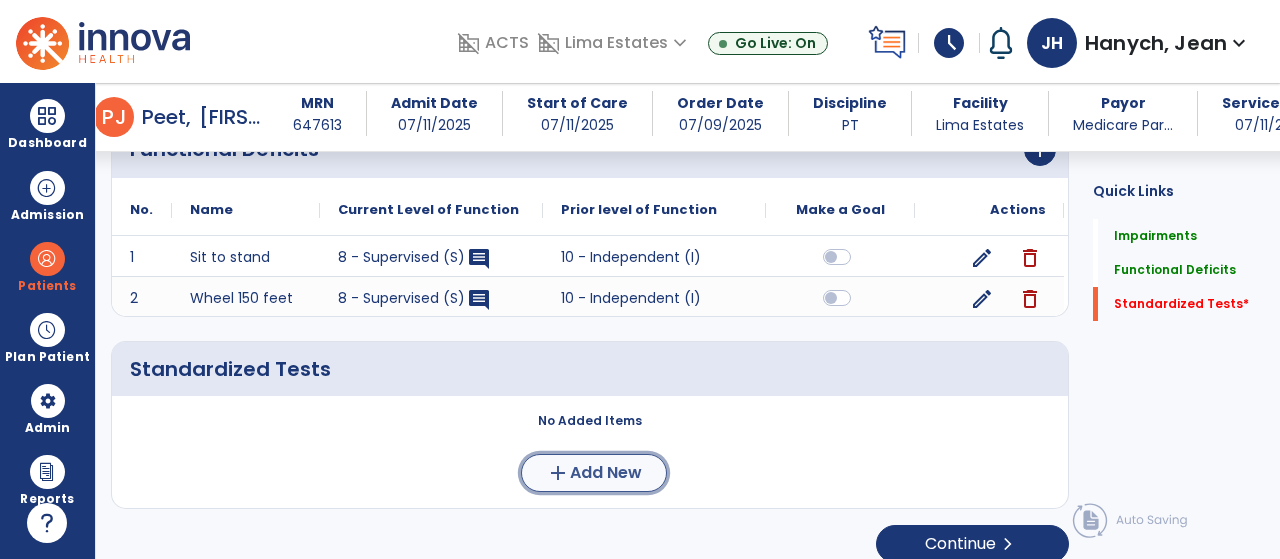 click on "Add New" 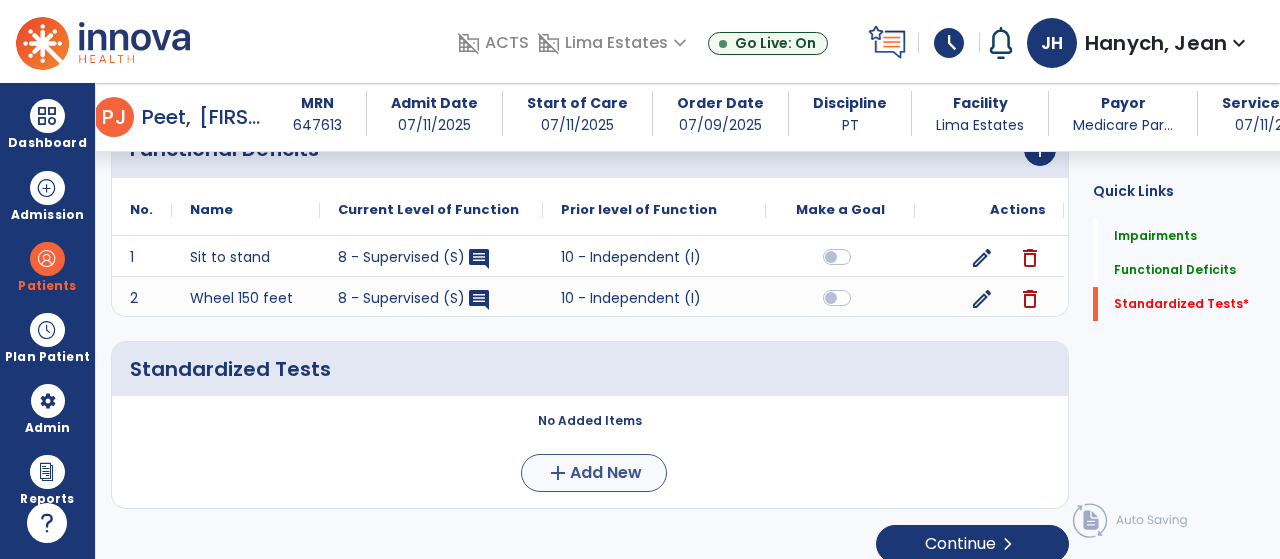 scroll, scrollTop: 0, scrollLeft: 0, axis: both 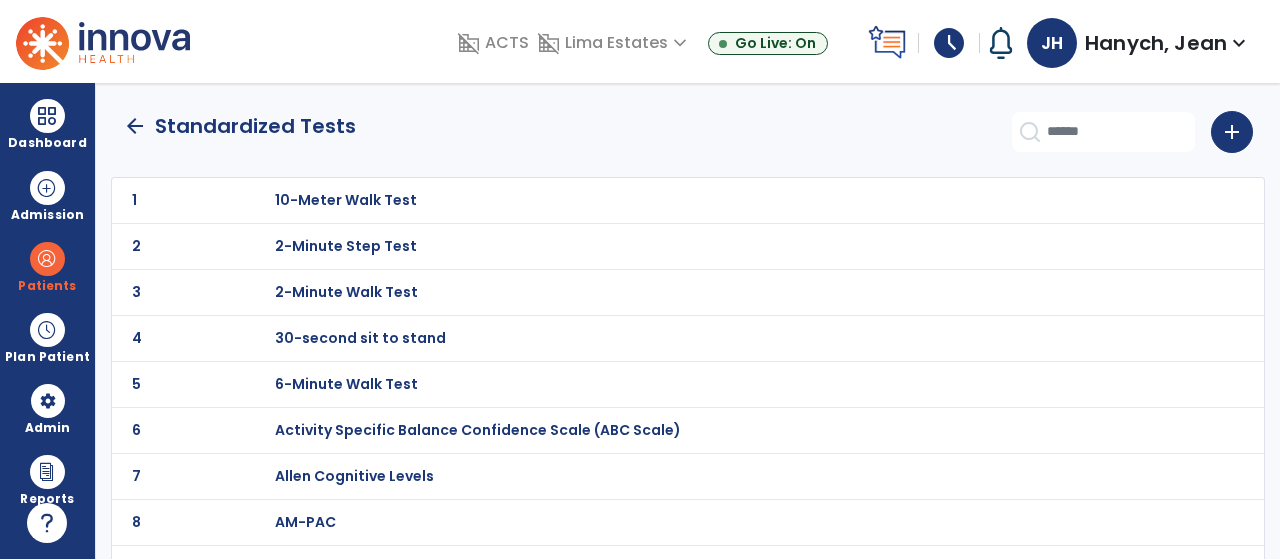 click on "3 2-Minute Walk Test" 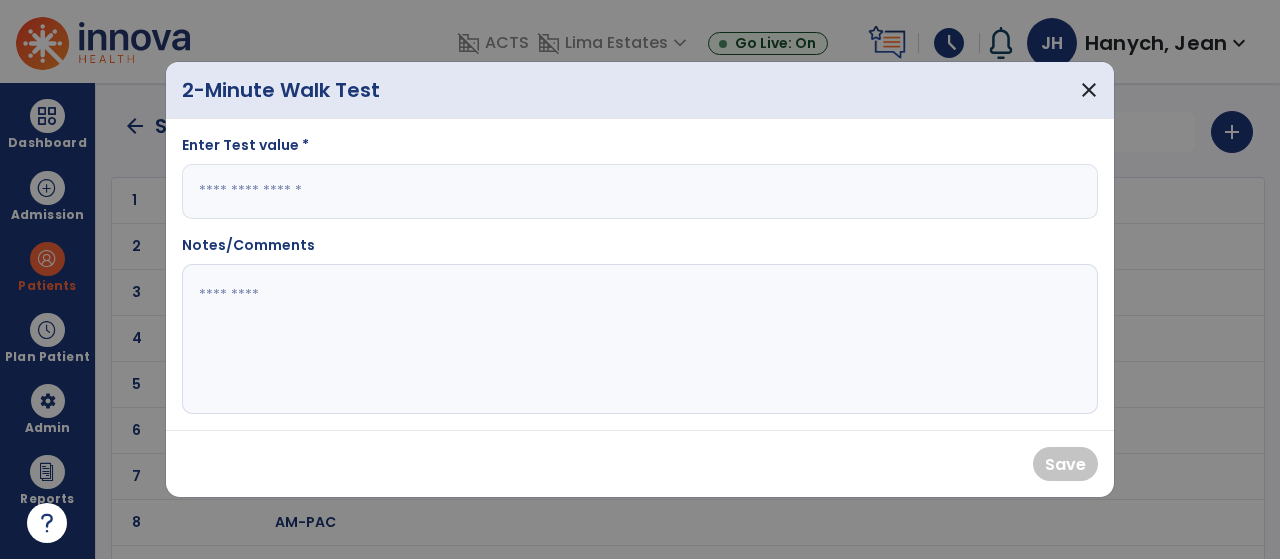 click at bounding box center (640, 191) 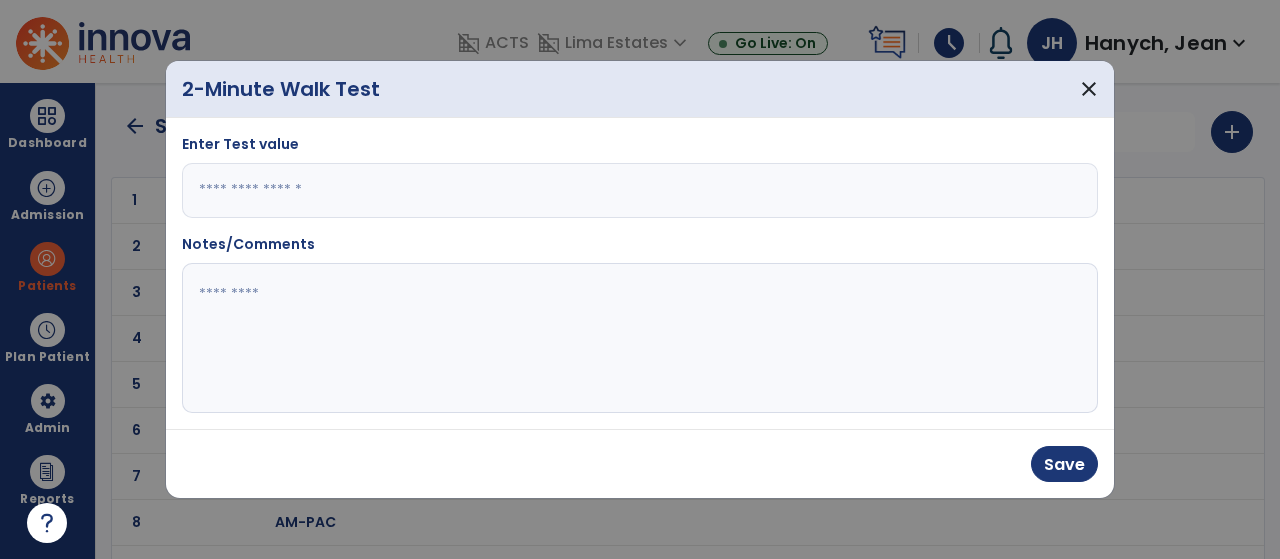 type on "***" 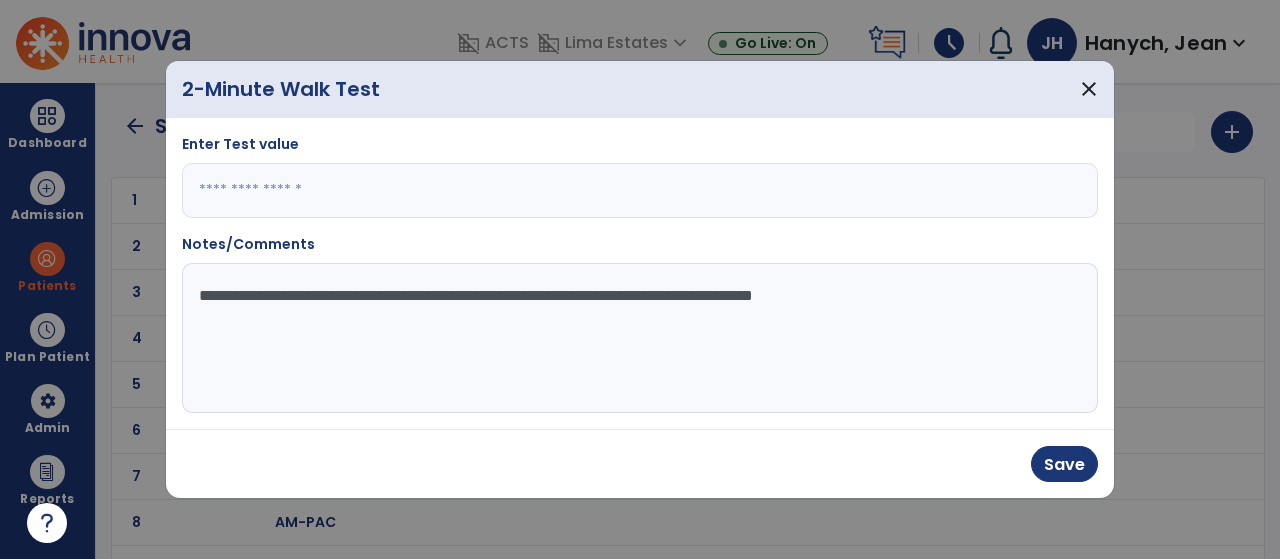 drag, startPoint x: 195, startPoint y: 290, endPoint x: 1062, endPoint y: 247, distance: 868.0657 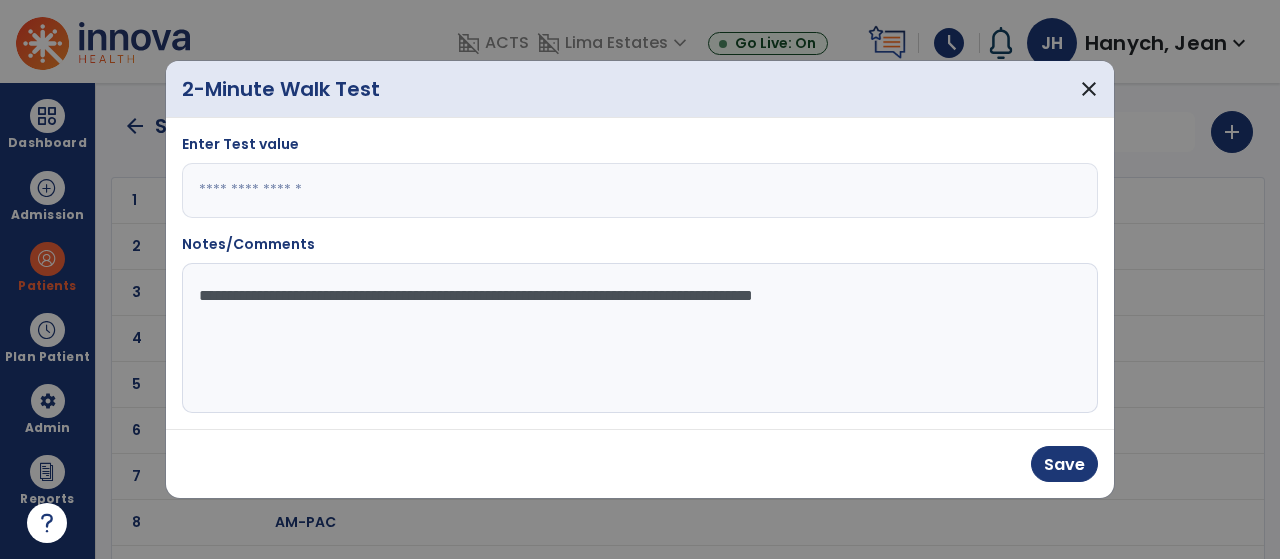 type on "**********" 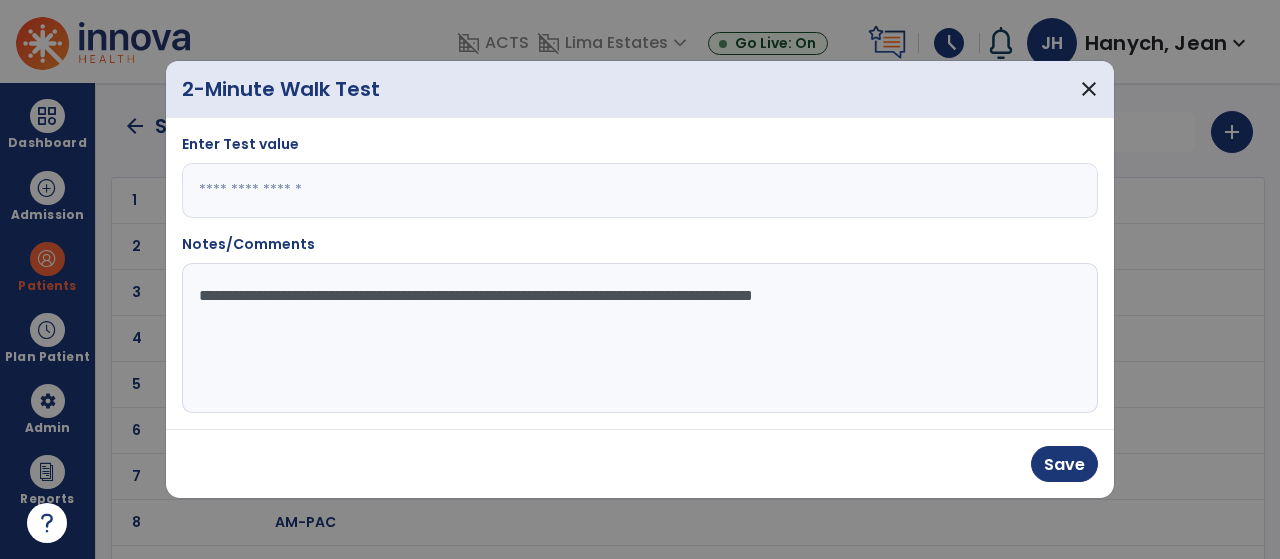 click on "Save" at bounding box center (640, 463) 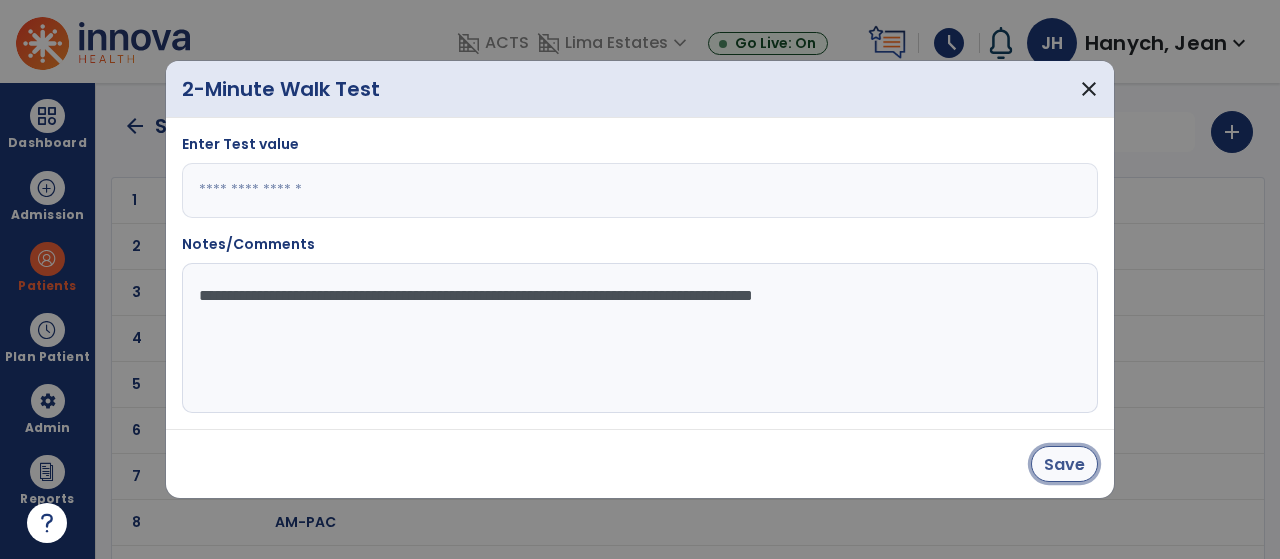 click on "Save" at bounding box center (1064, 464) 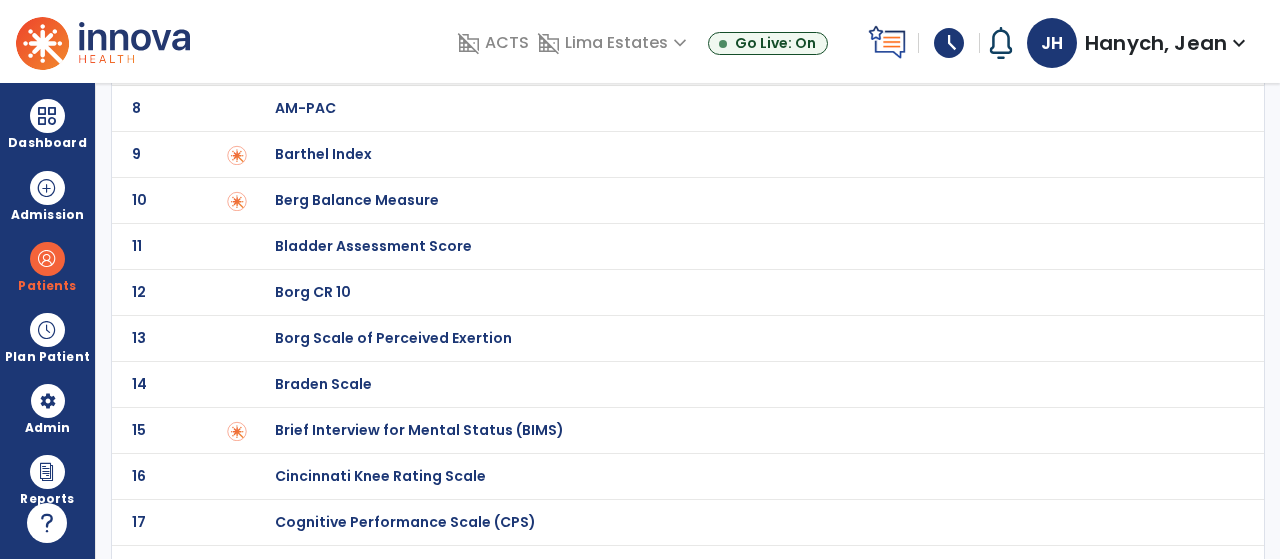 scroll, scrollTop: 431, scrollLeft: 0, axis: vertical 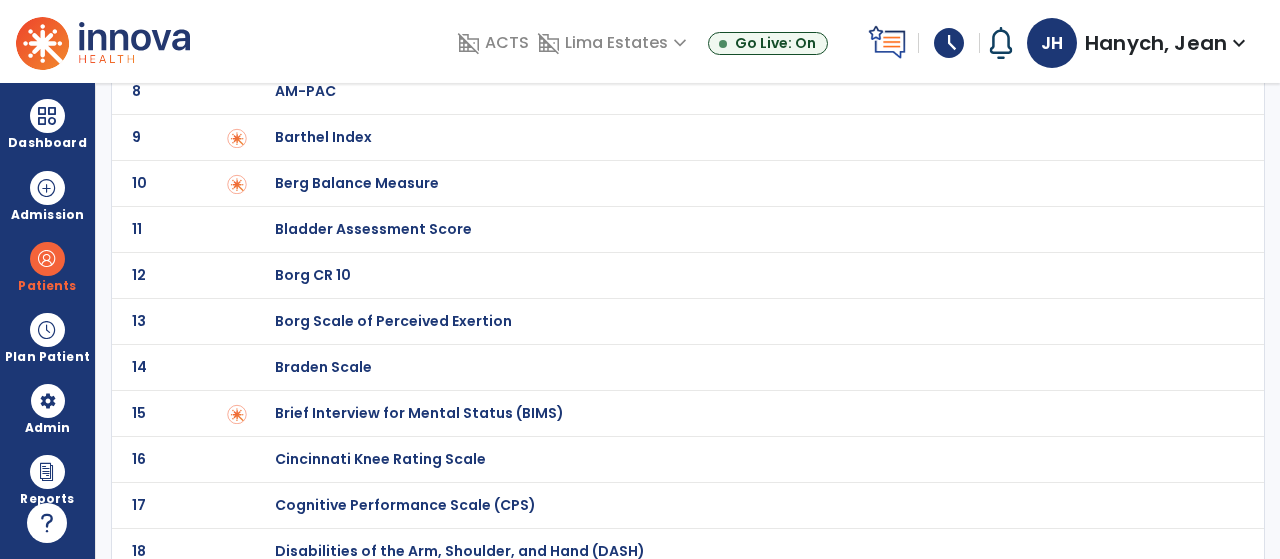 click on "Berg Balance Measure" at bounding box center (346, -231) 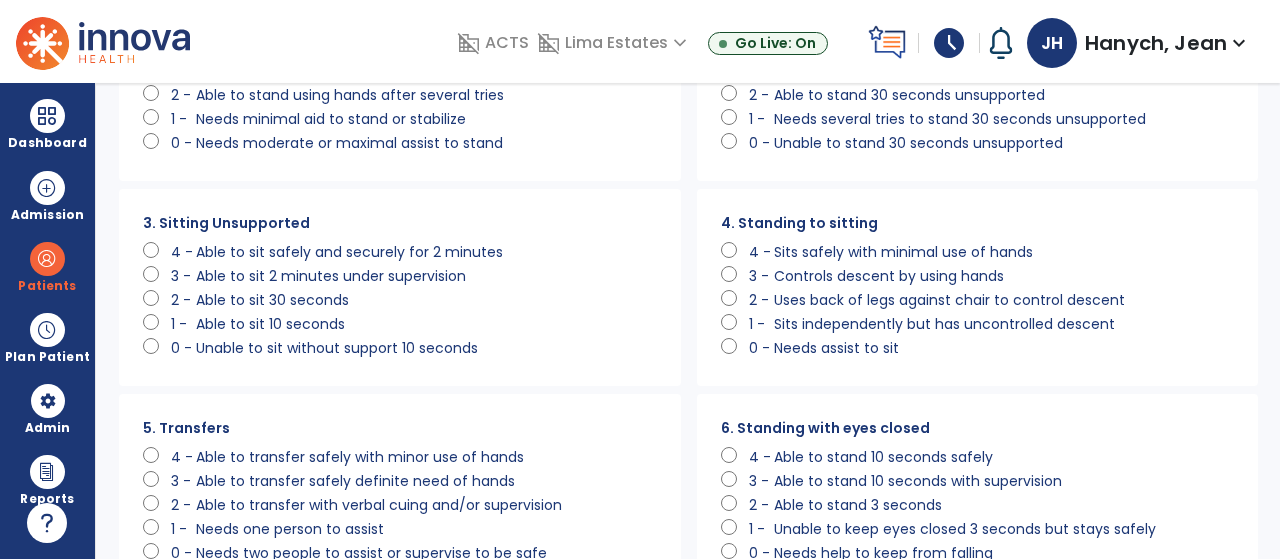 scroll, scrollTop: 178, scrollLeft: 0, axis: vertical 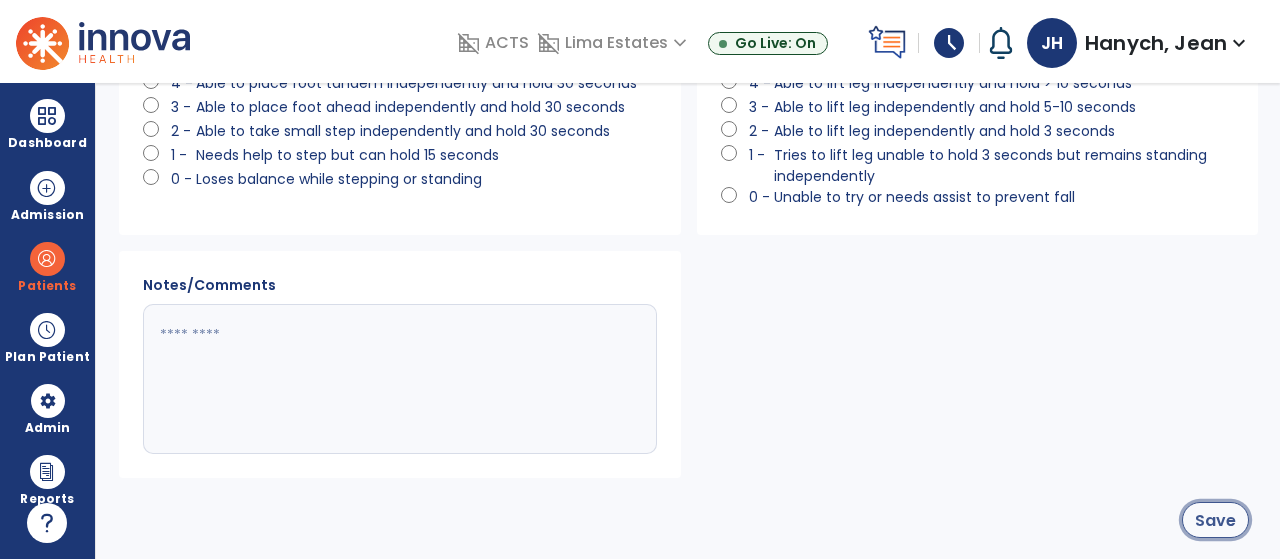 click on "Save" 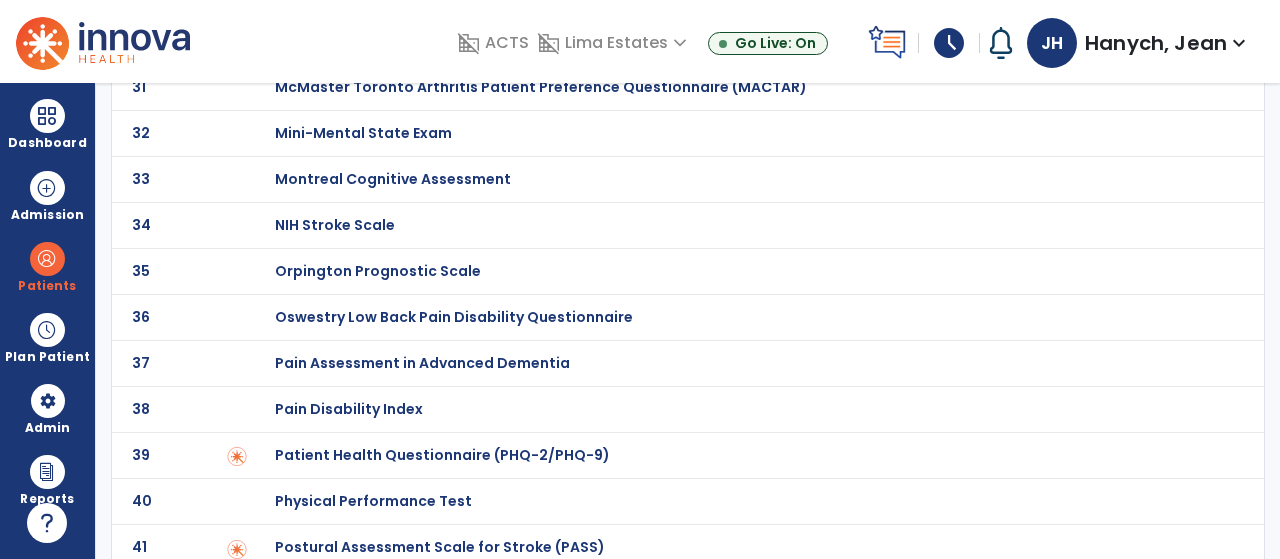 scroll, scrollTop: 1950, scrollLeft: 0, axis: vertical 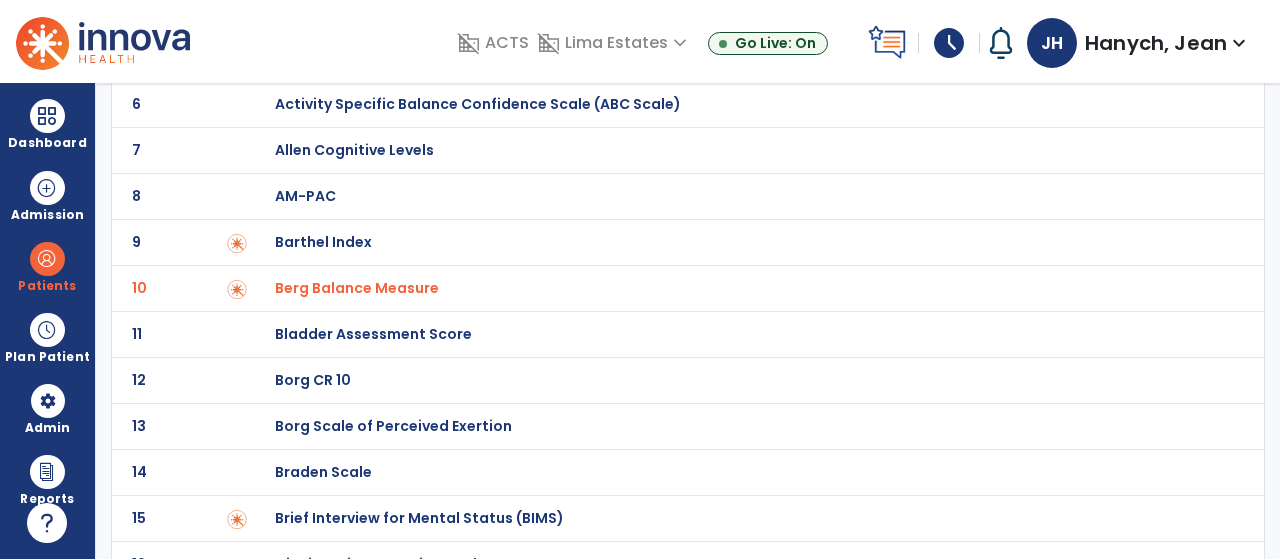 click on "Berg Balance Measure" at bounding box center [346, -34] 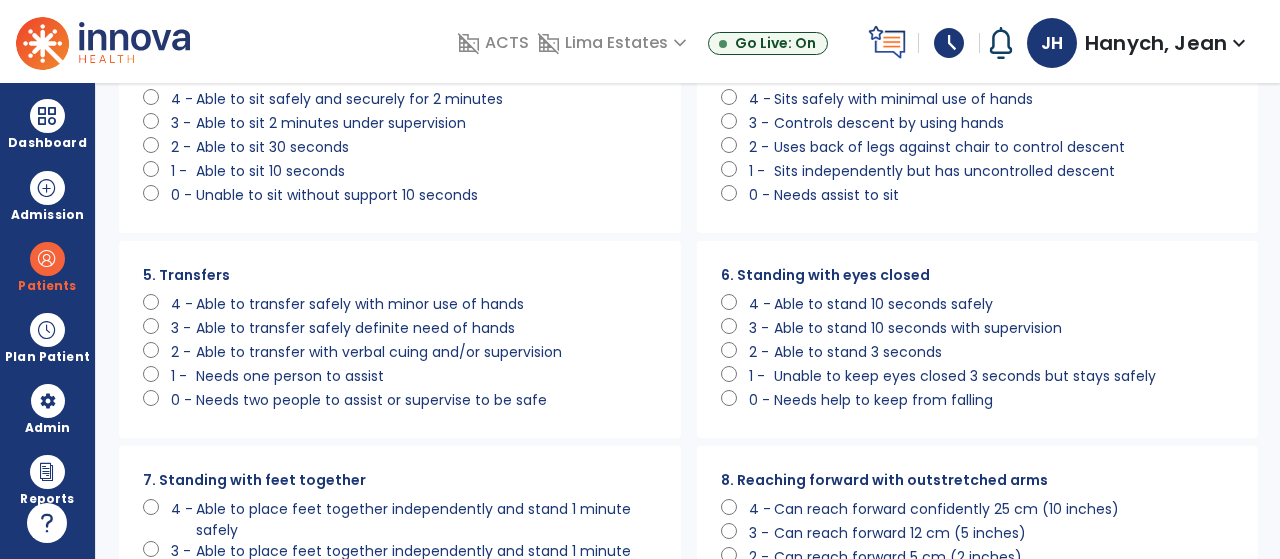 scroll, scrollTop: 0, scrollLeft: 0, axis: both 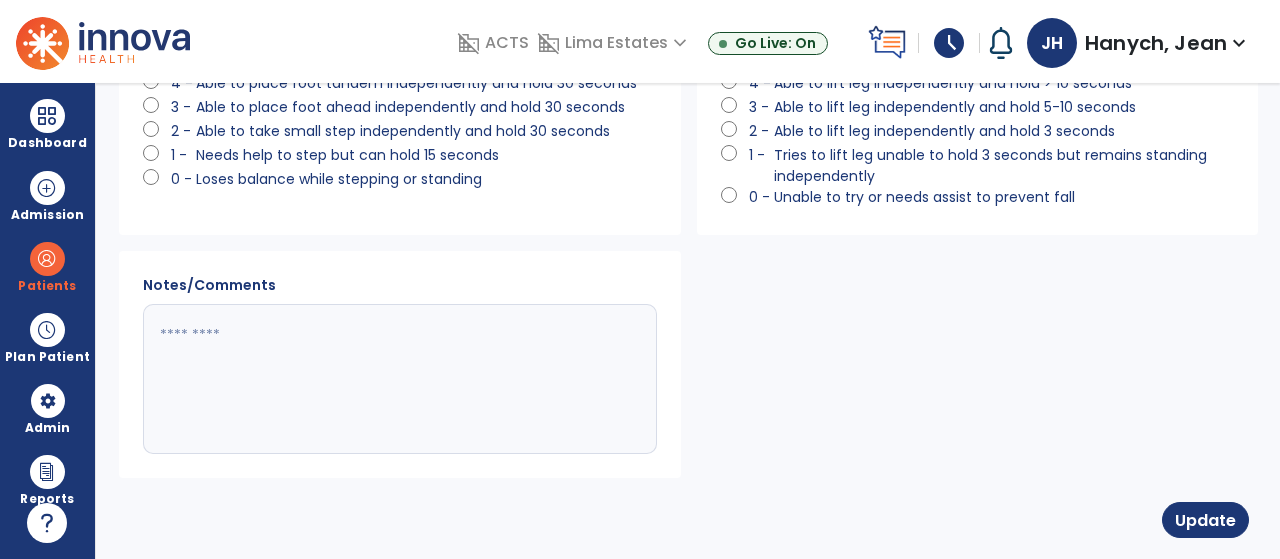 click 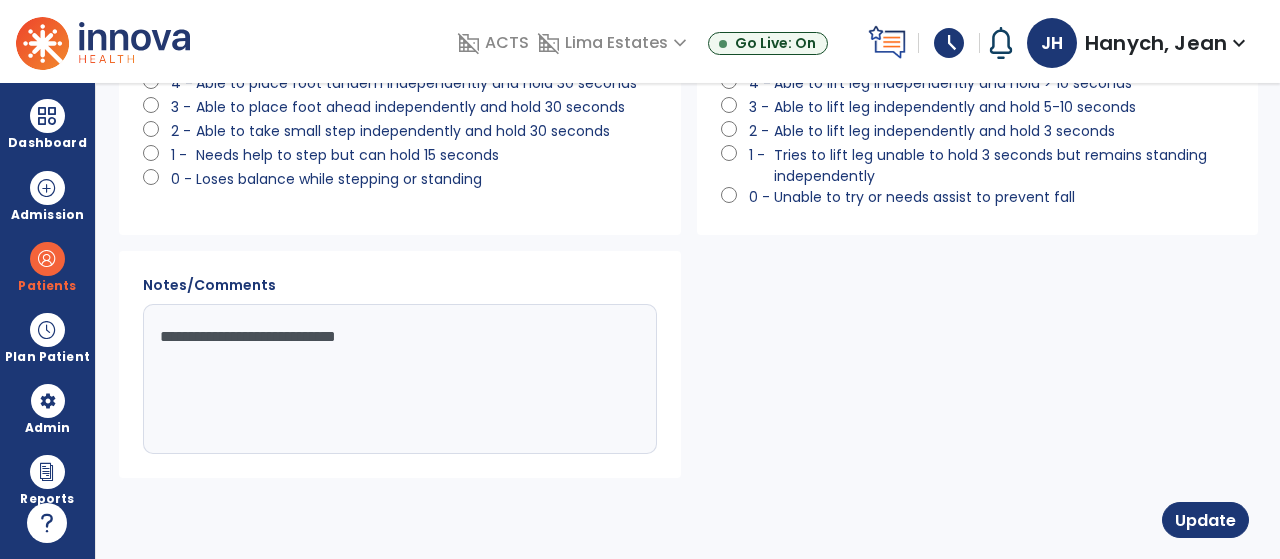 drag, startPoint x: 162, startPoint y: 333, endPoint x: 442, endPoint y: 336, distance: 280.01608 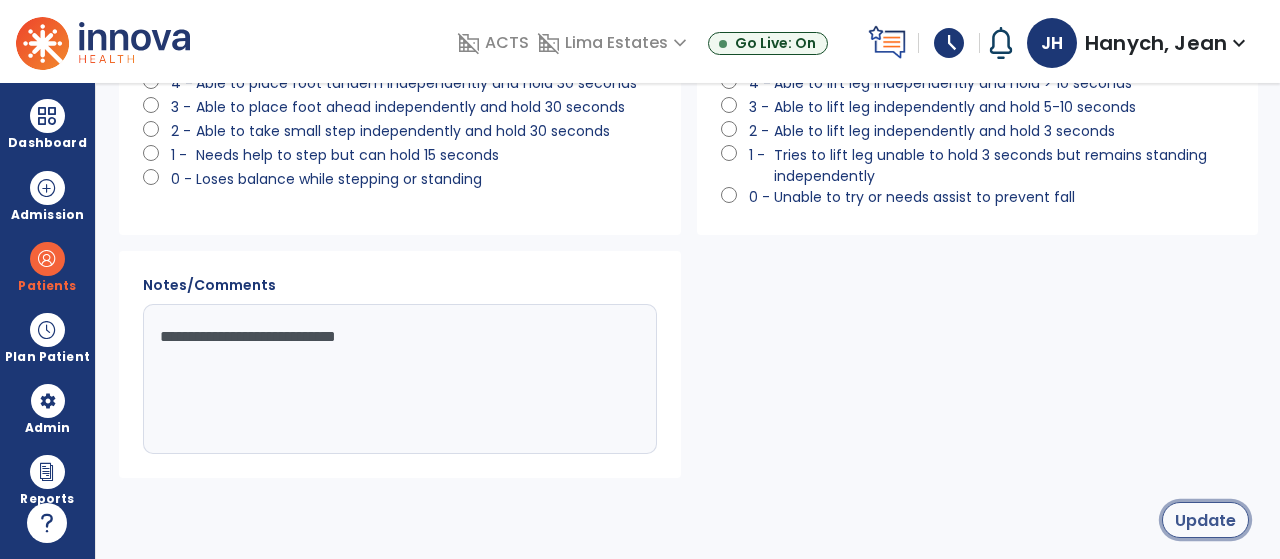 click on "Update" 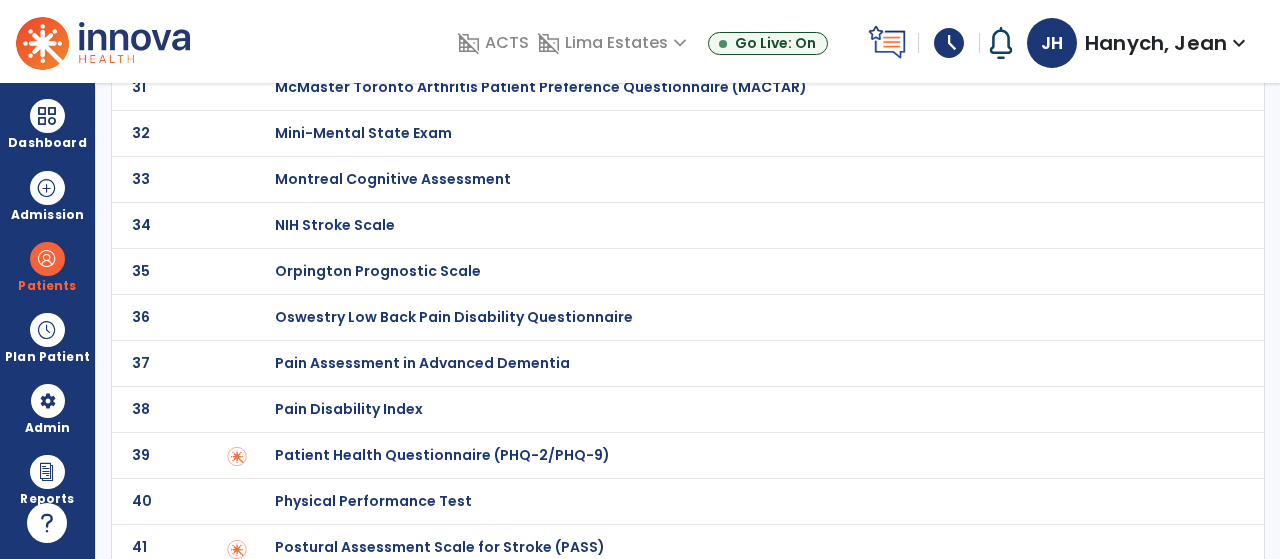 scroll, scrollTop: 1950, scrollLeft: 0, axis: vertical 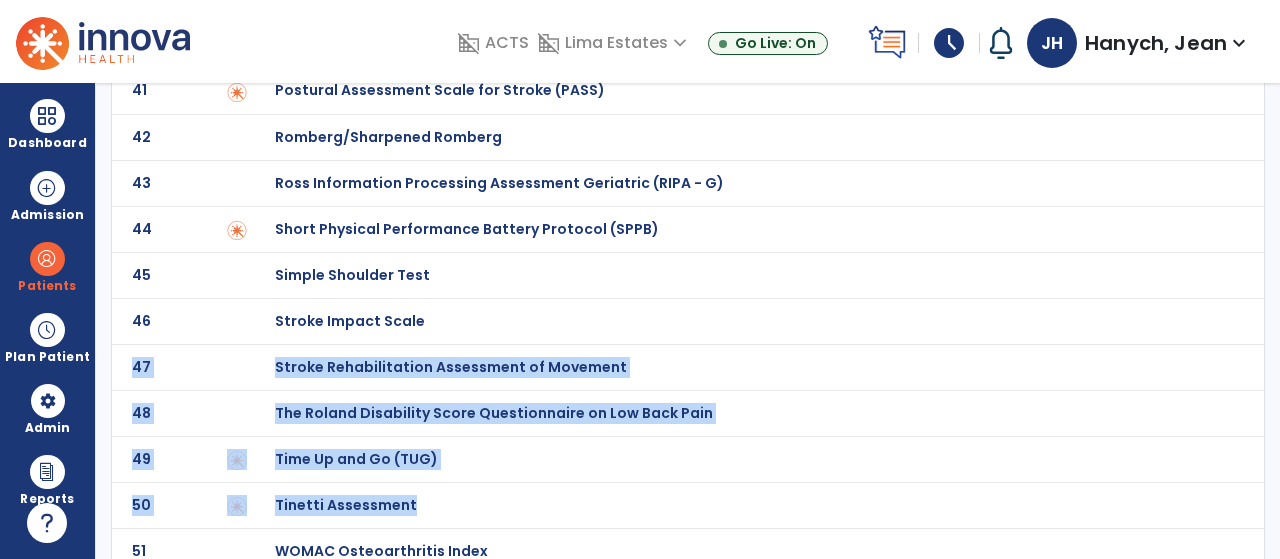 drag, startPoint x: 1274, startPoint y: 511, endPoint x: 1274, endPoint y: 327, distance: 184 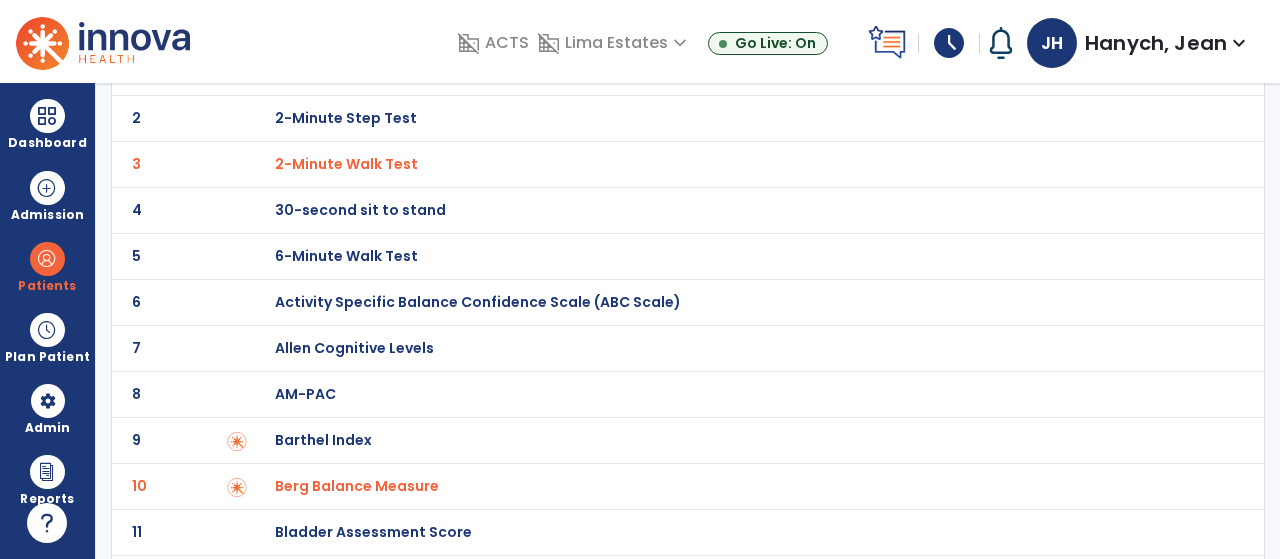 scroll, scrollTop: 0, scrollLeft: 0, axis: both 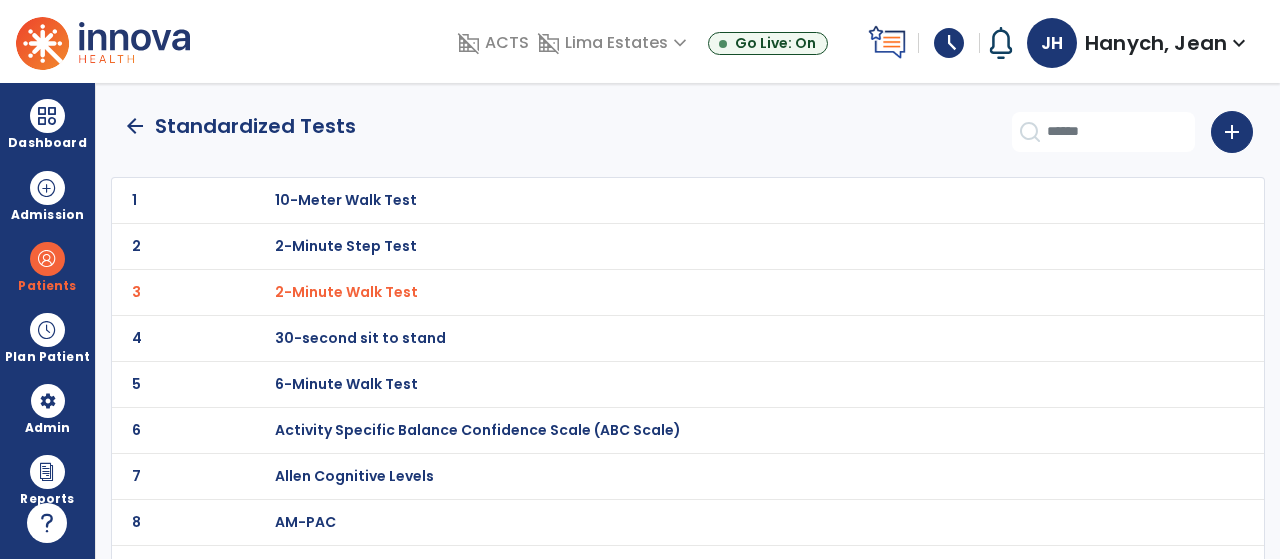 click on "arrow_back" 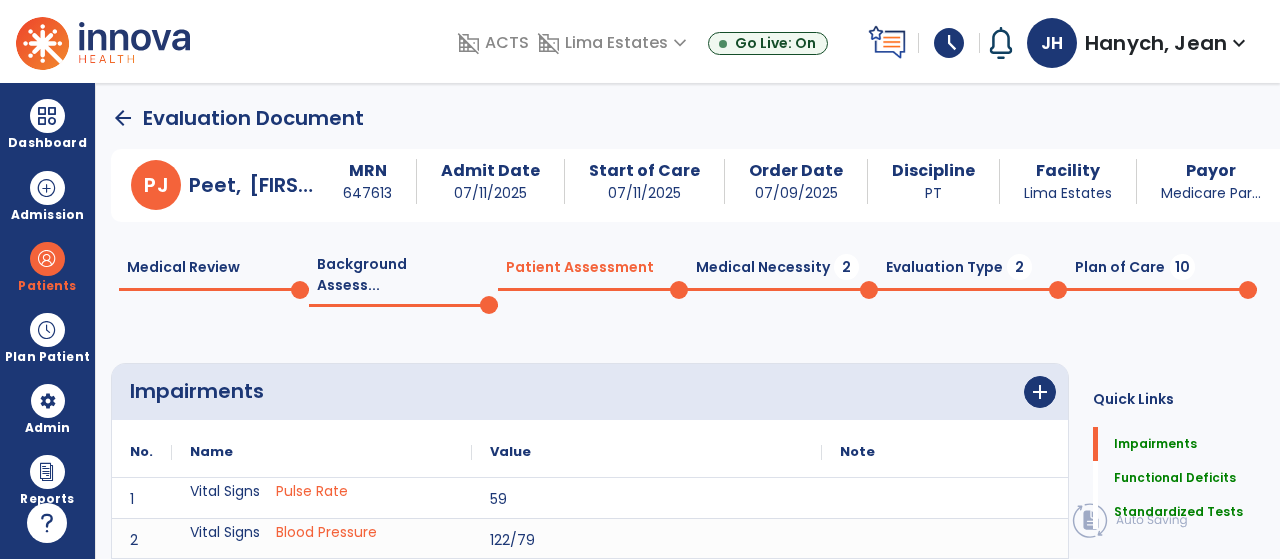 scroll, scrollTop: 20, scrollLeft: 0, axis: vertical 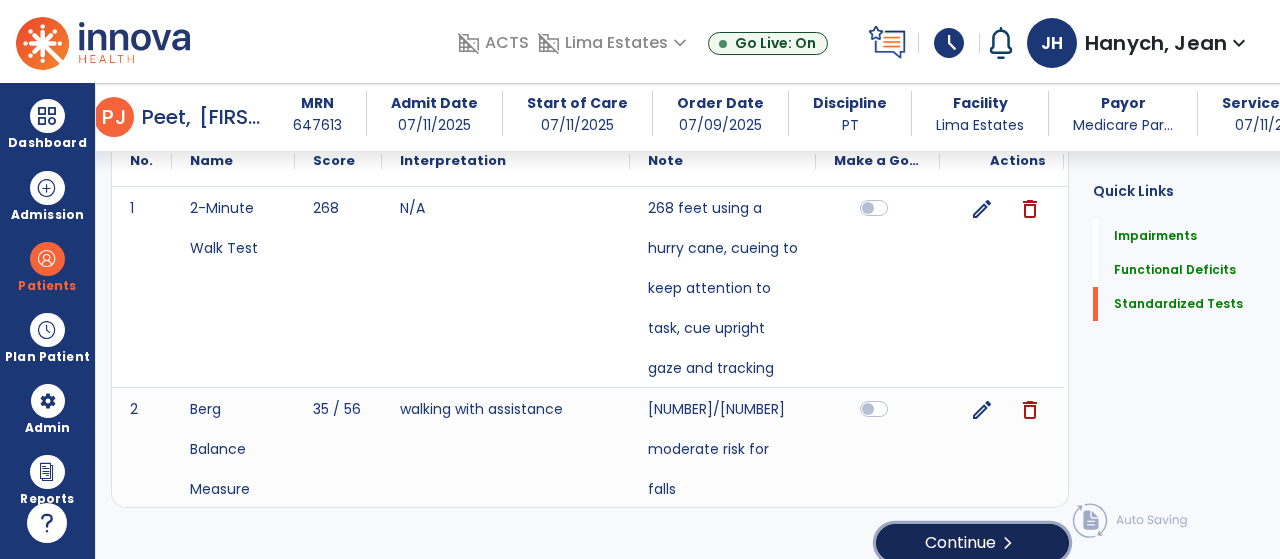 click on "Continue  chevron_right" 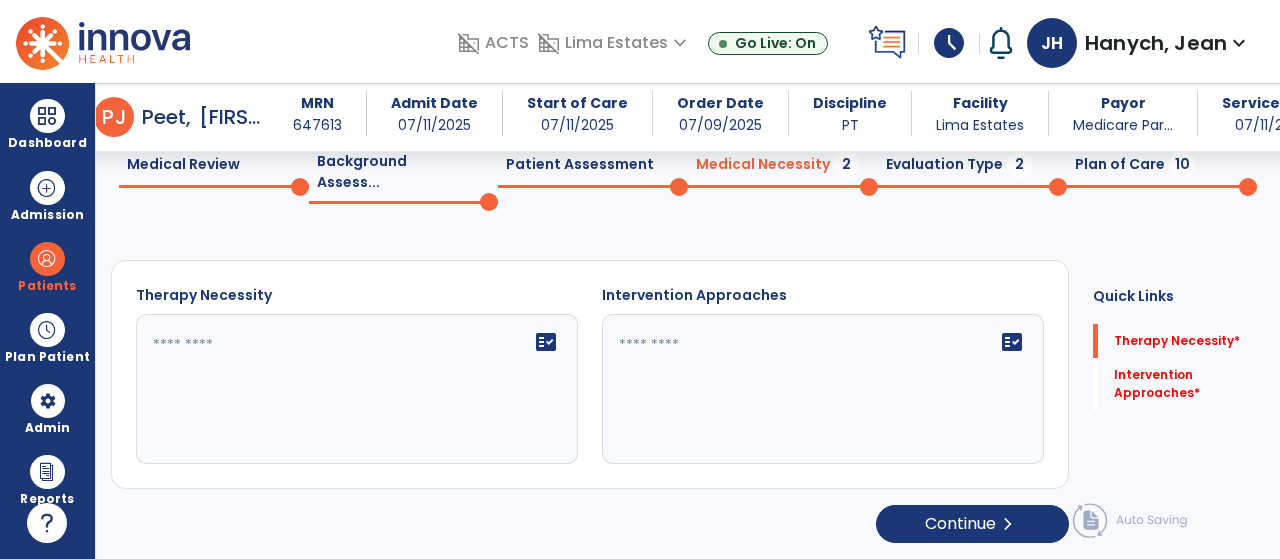 scroll, scrollTop: 66, scrollLeft: 0, axis: vertical 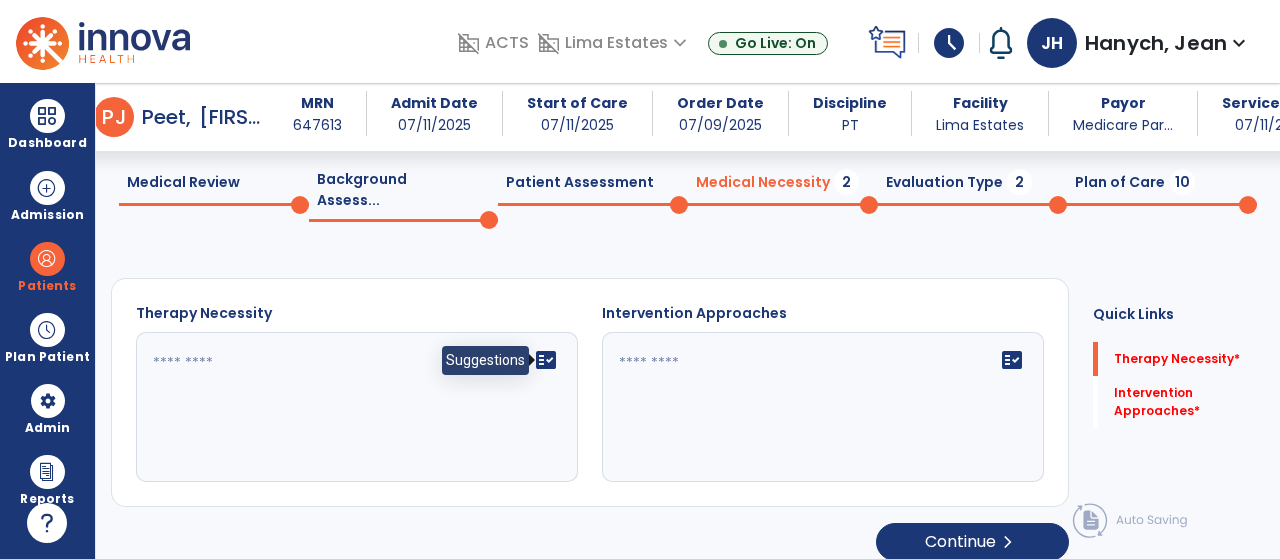 click on "fact_check" 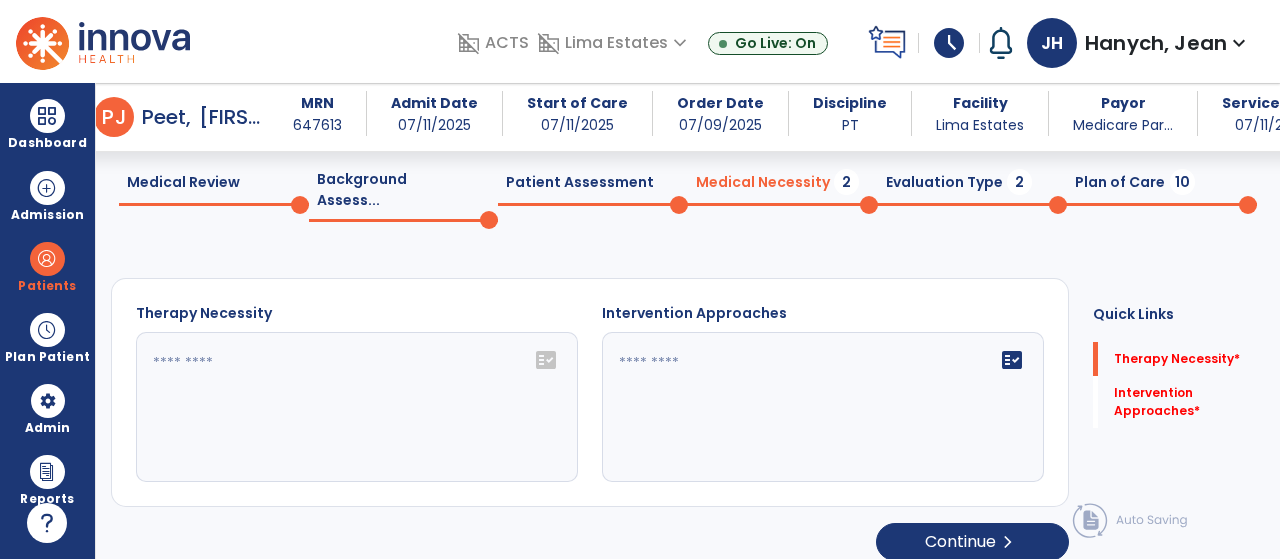 click on "fact_check" 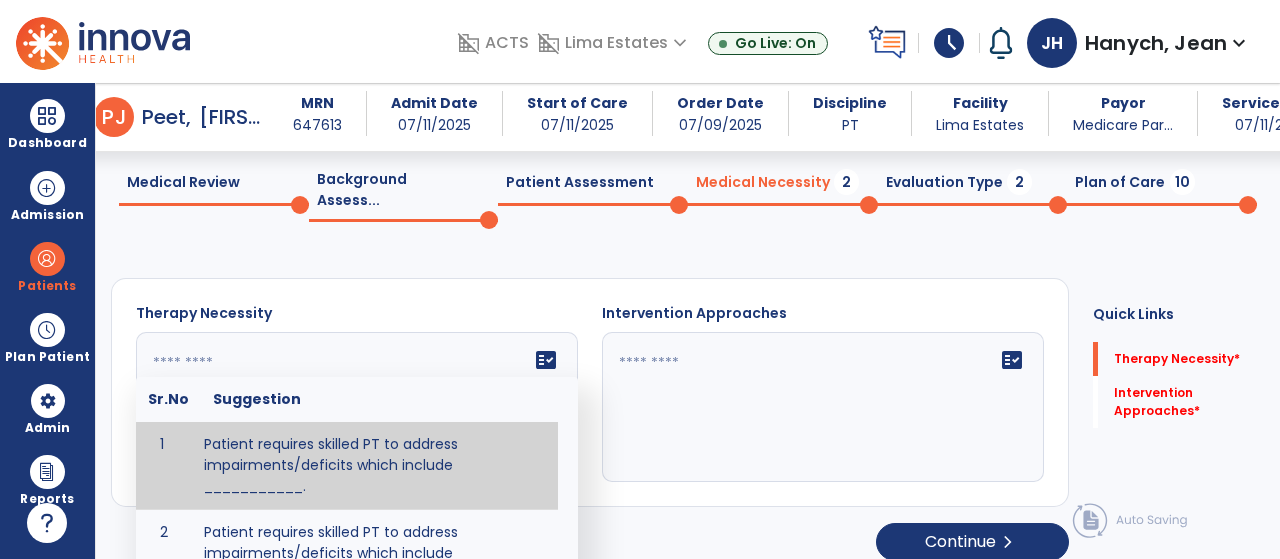 click 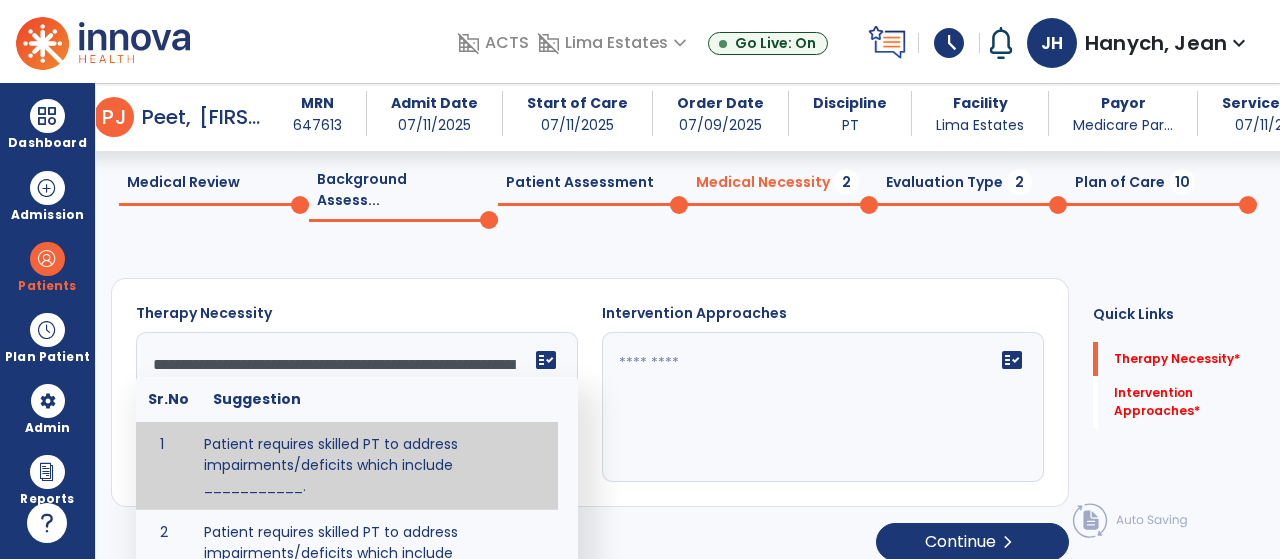 scroll, scrollTop: 111, scrollLeft: 0, axis: vertical 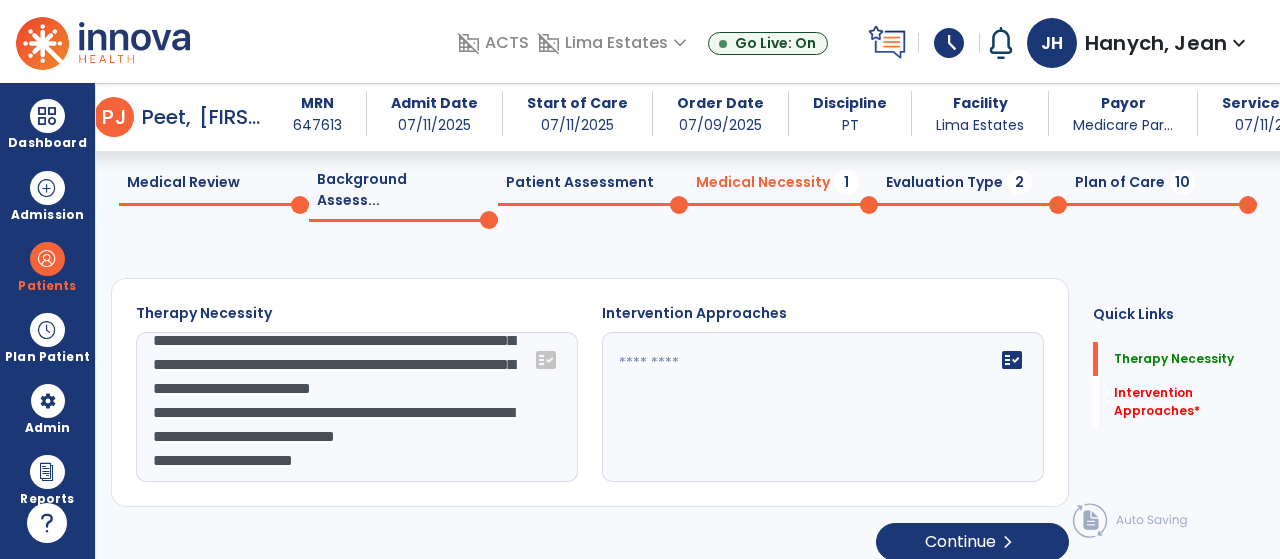 drag, startPoint x: 338, startPoint y: 457, endPoint x: 151, endPoint y: 445, distance: 187.38463 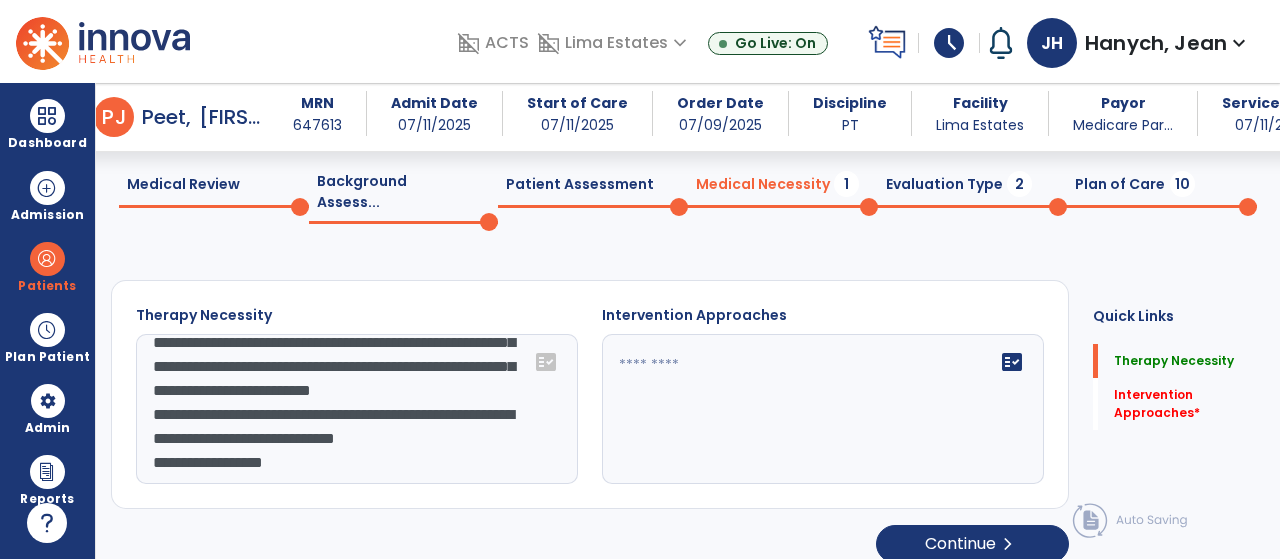 scroll, scrollTop: 66, scrollLeft: 0, axis: vertical 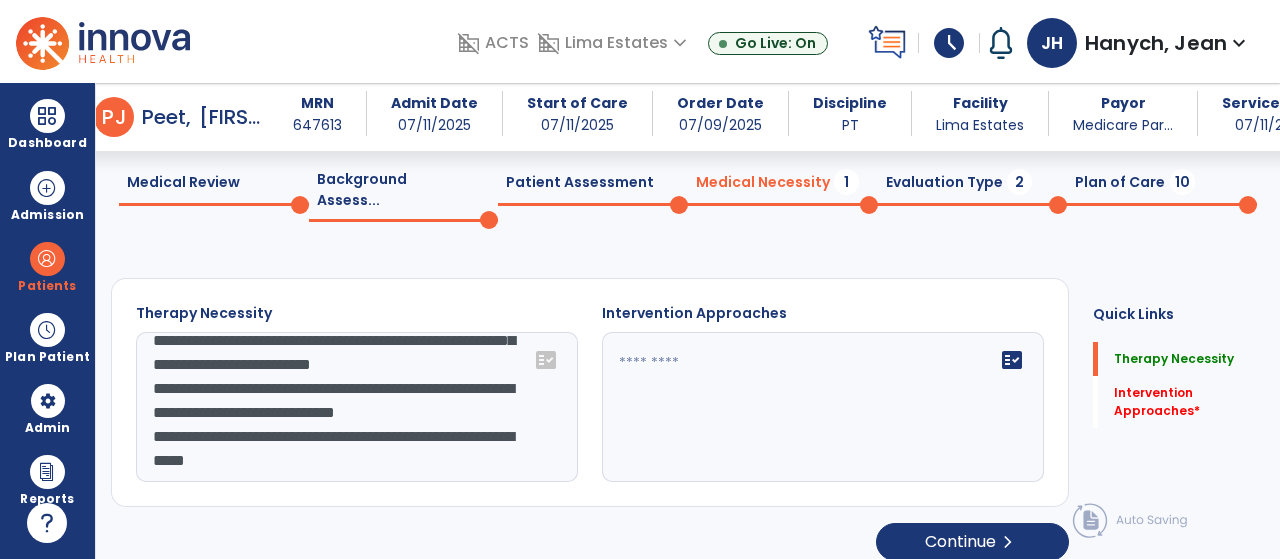 click on "**********" 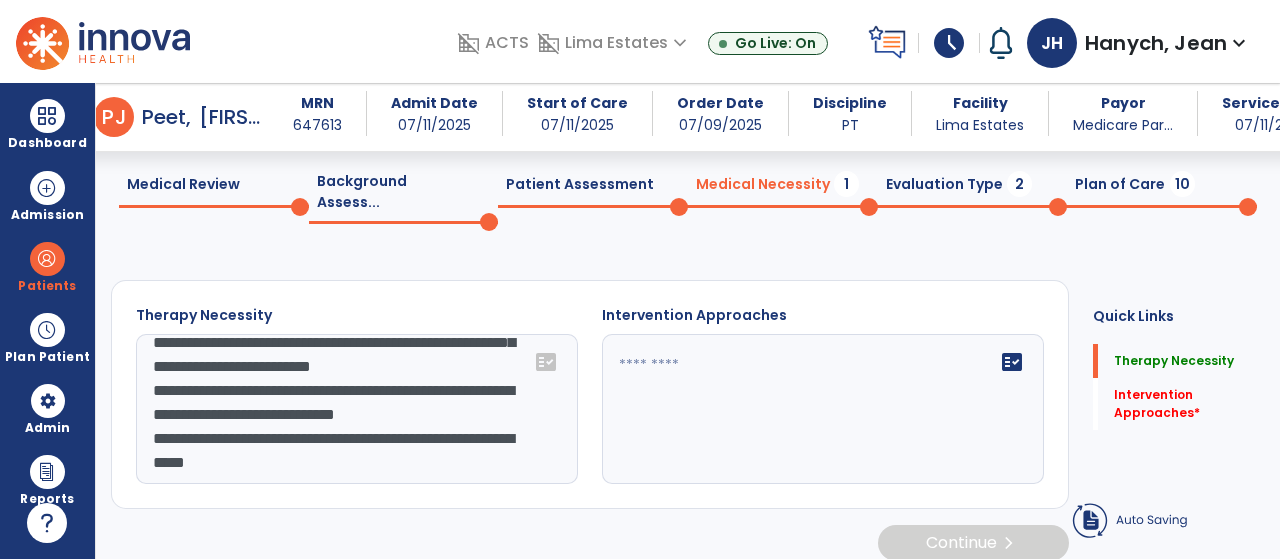 scroll, scrollTop: 66, scrollLeft: 0, axis: vertical 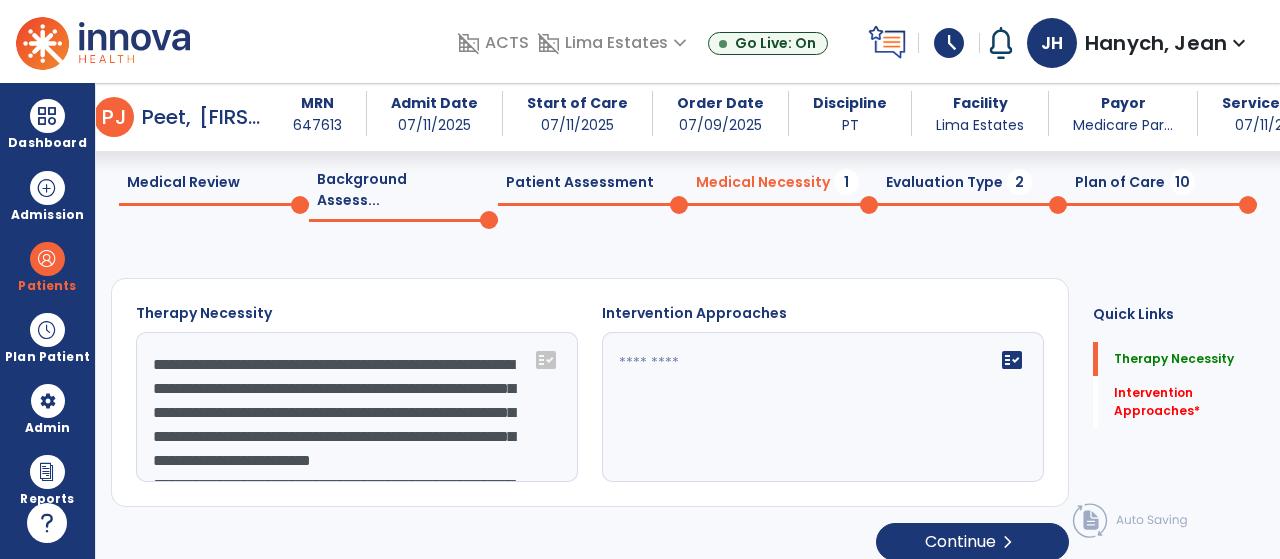 drag, startPoint x: 351, startPoint y: 453, endPoint x: 135, endPoint y: 298, distance: 265.85898 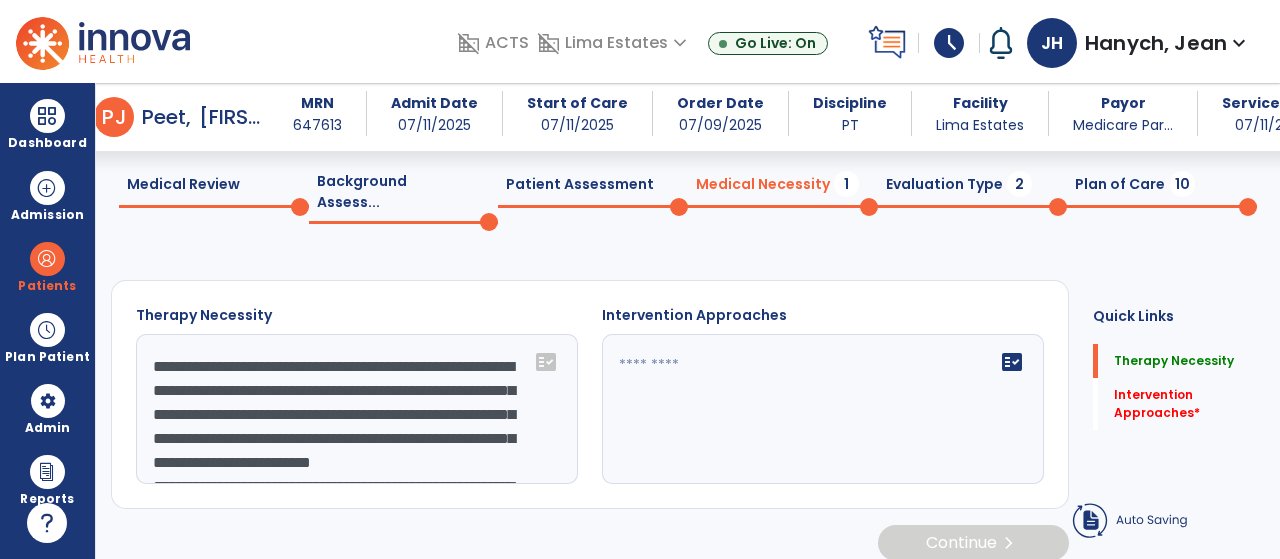 scroll, scrollTop: 66, scrollLeft: 0, axis: vertical 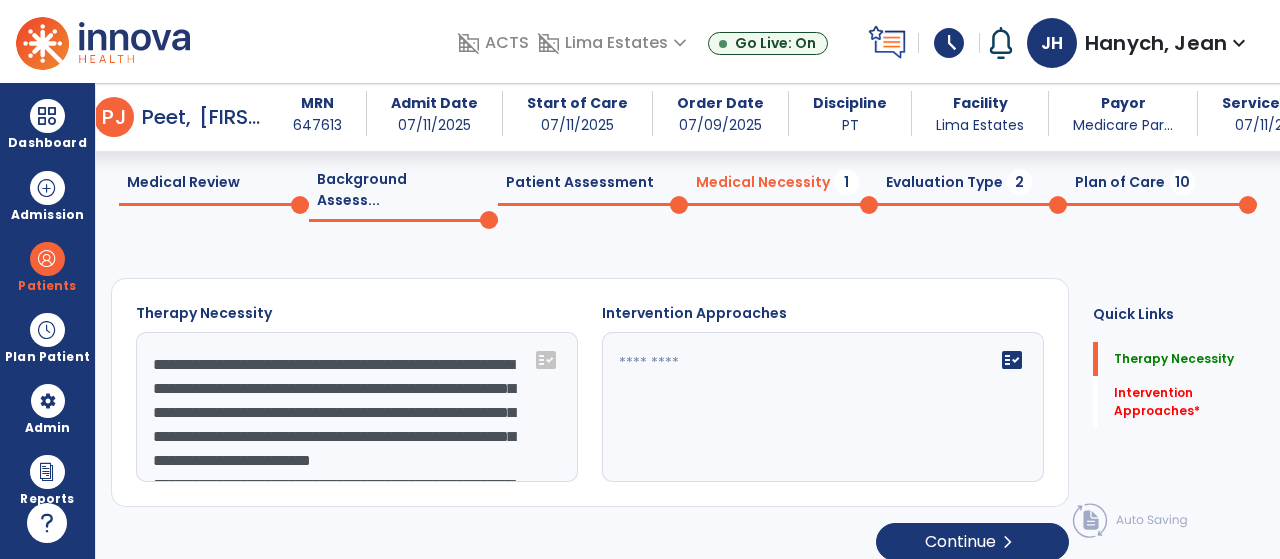 click on "**********" 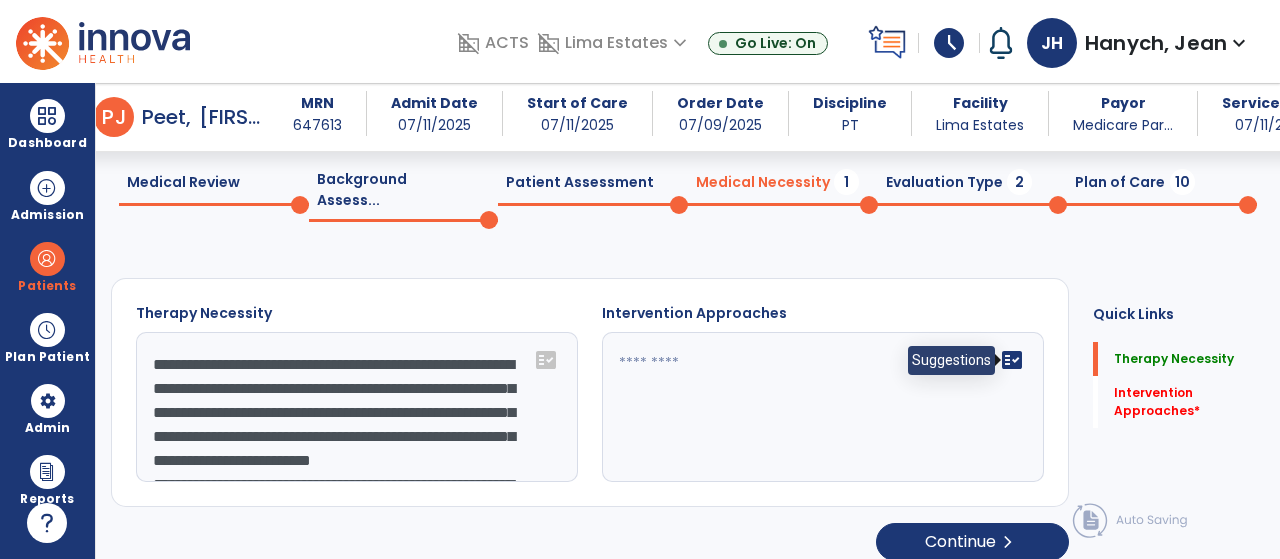 click on "fact_check" 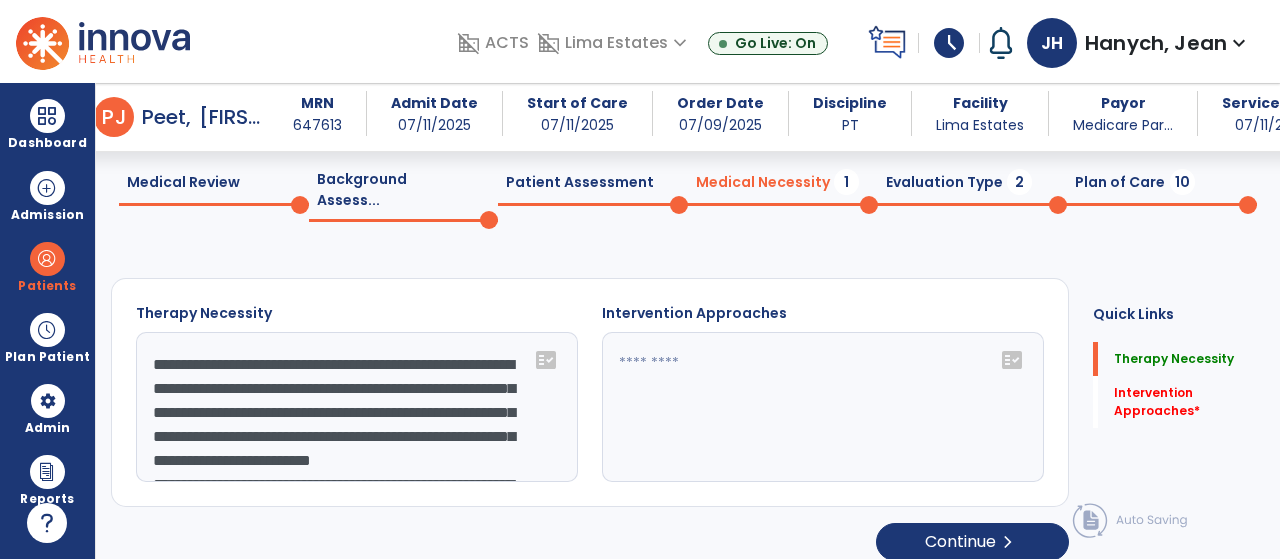click on "fact_check" 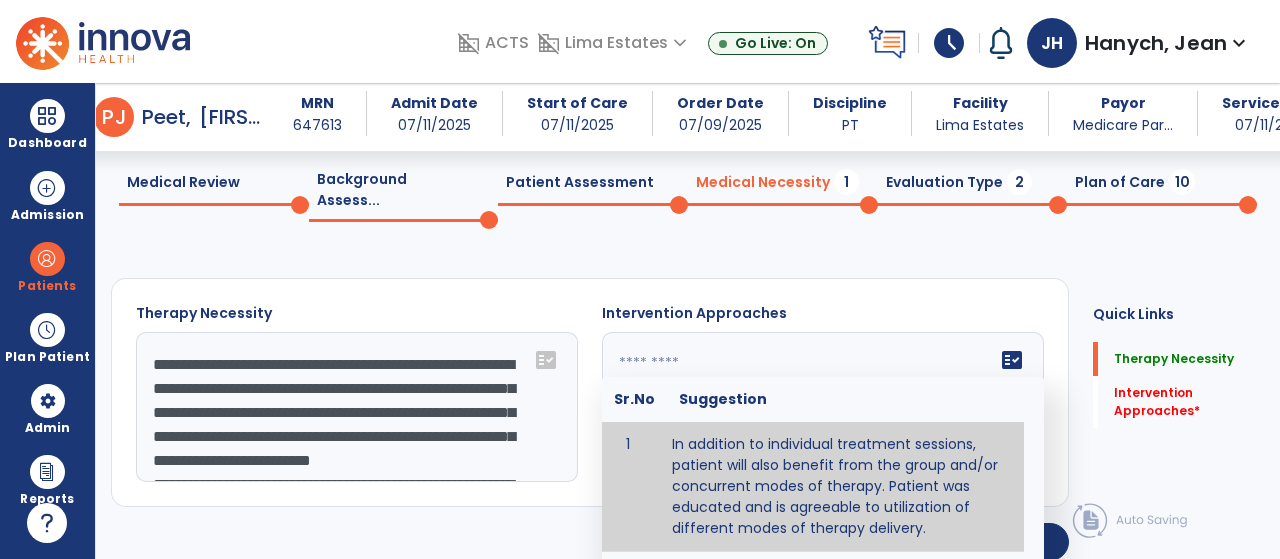 scroll, scrollTop: 162, scrollLeft: 0, axis: vertical 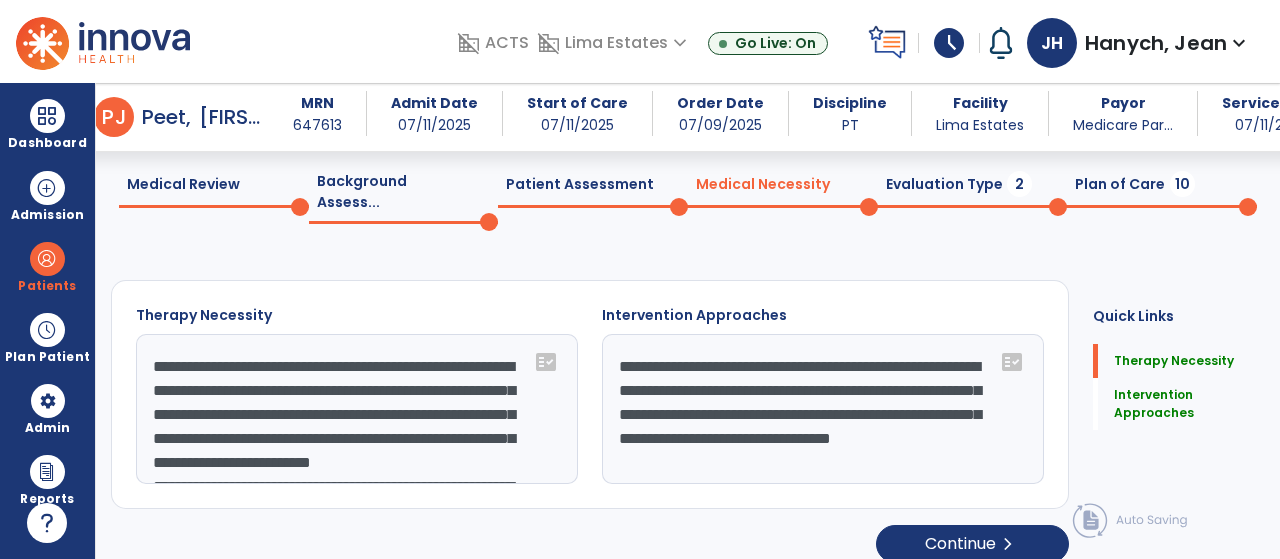 drag, startPoint x: 618, startPoint y: 374, endPoint x: 860, endPoint y: 393, distance: 242.74472 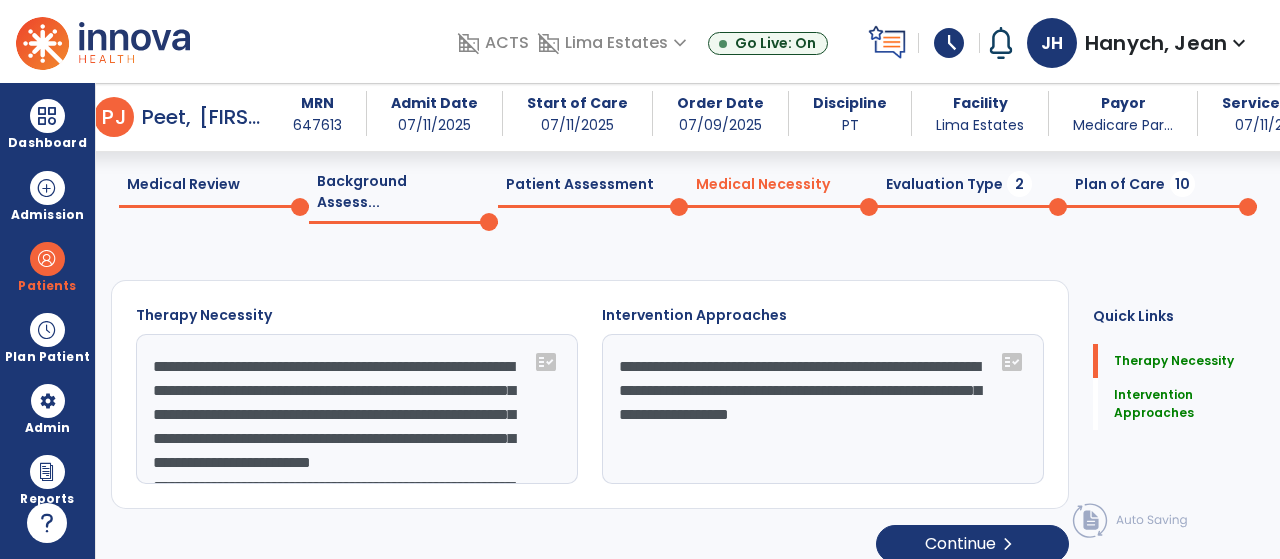 drag, startPoint x: 614, startPoint y: 351, endPoint x: 723, endPoint y: 350, distance: 109.004585 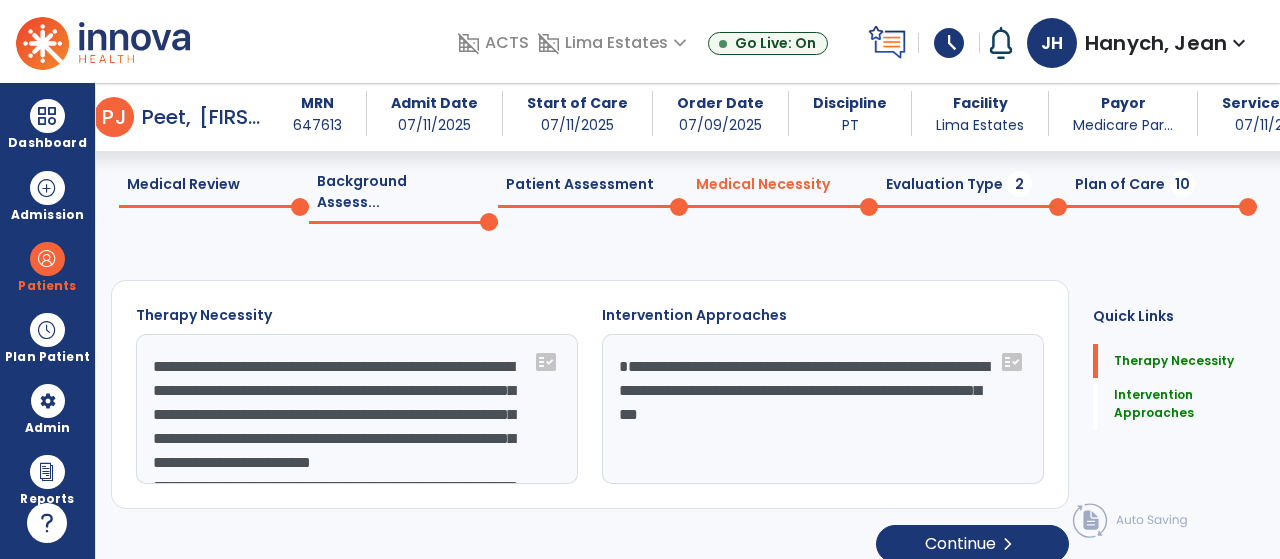 click on "**********" 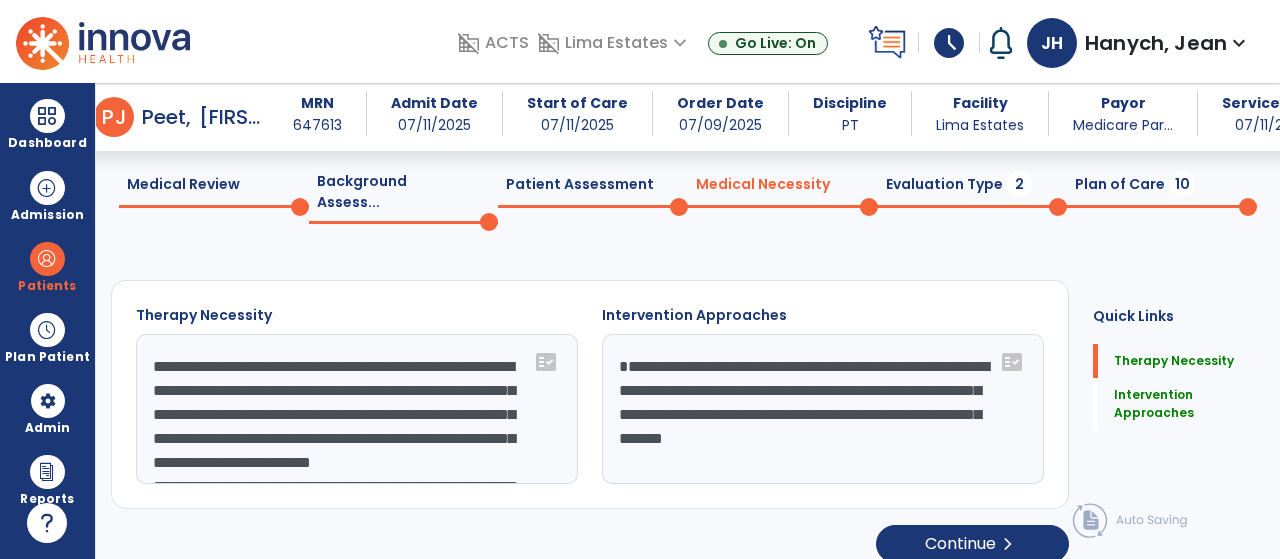 type on "**********" 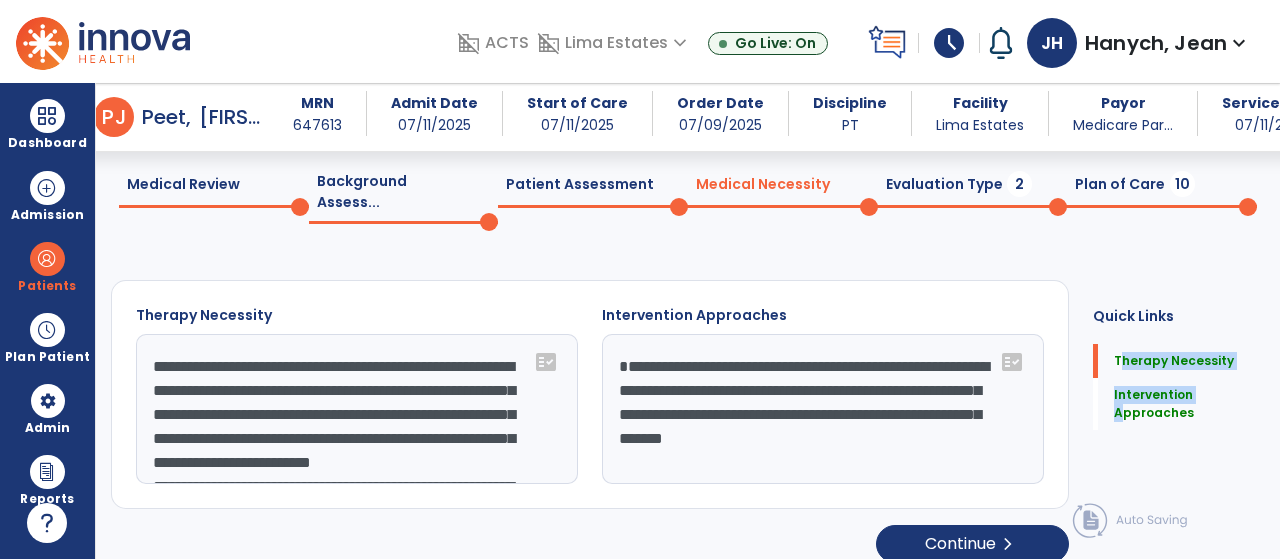 drag, startPoint x: 1089, startPoint y: 349, endPoint x: 1093, endPoint y: 431, distance: 82.0975 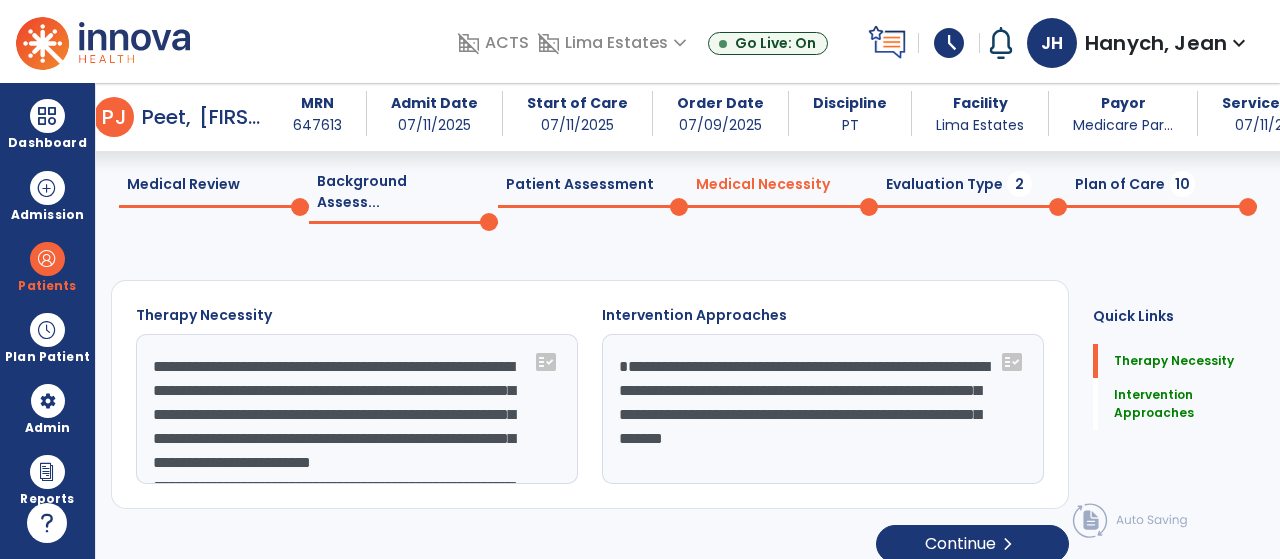 scroll, scrollTop: 66, scrollLeft: 0, axis: vertical 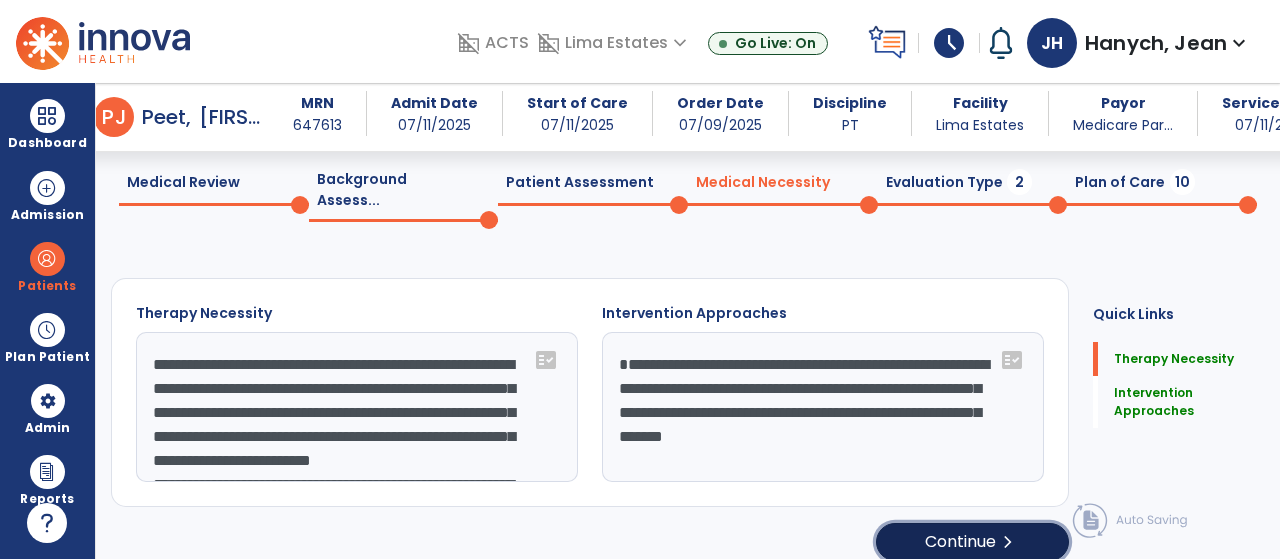 click on "Continue  chevron_right" 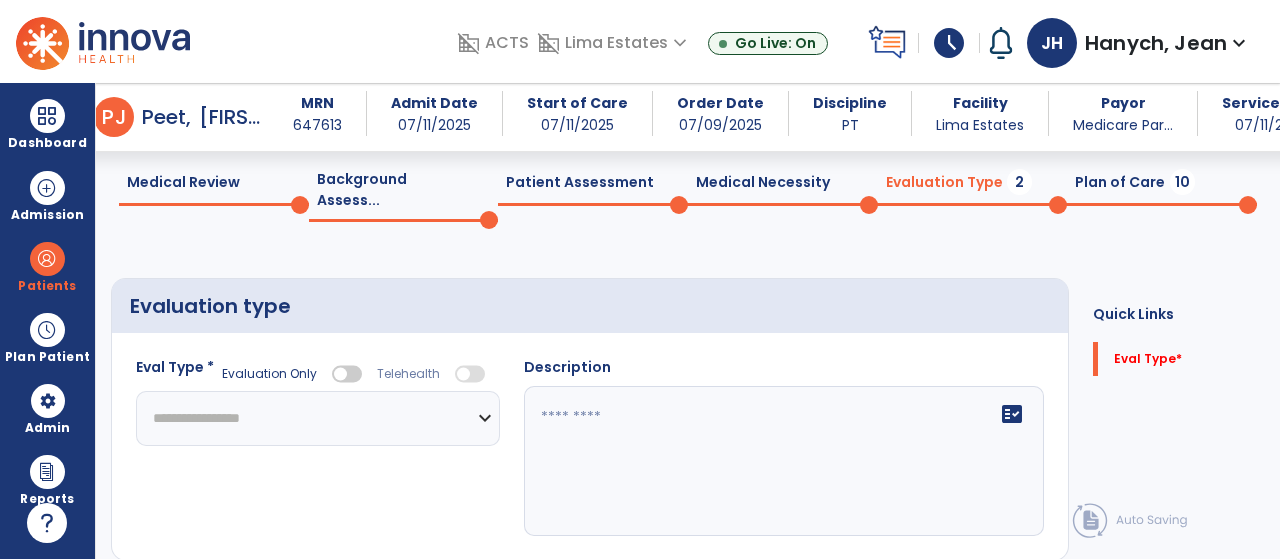 click on "**********" 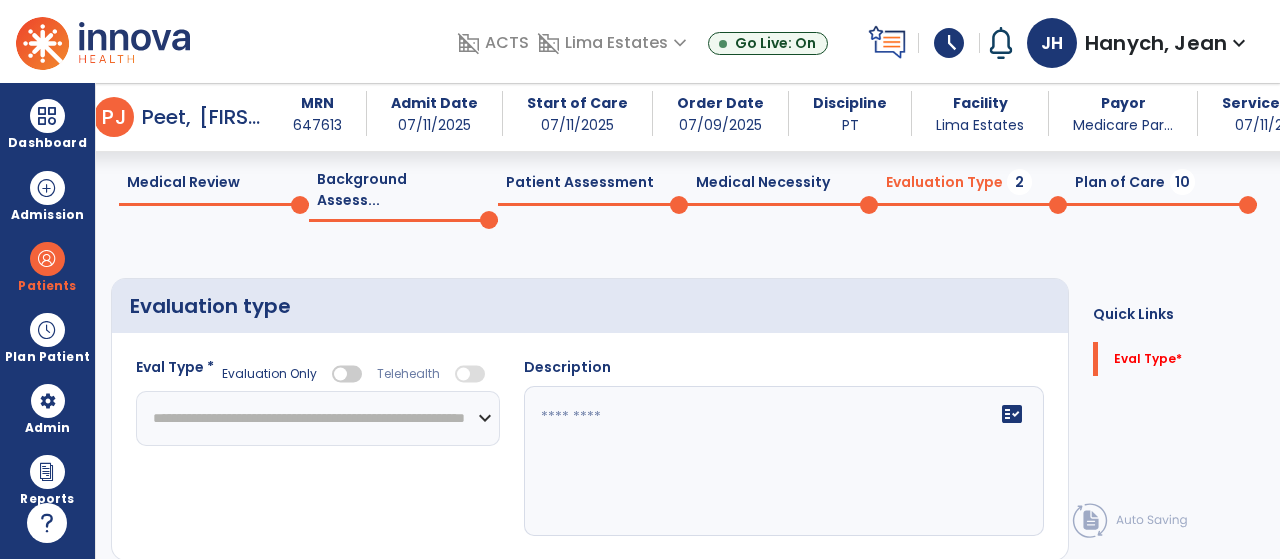 click on "**********" 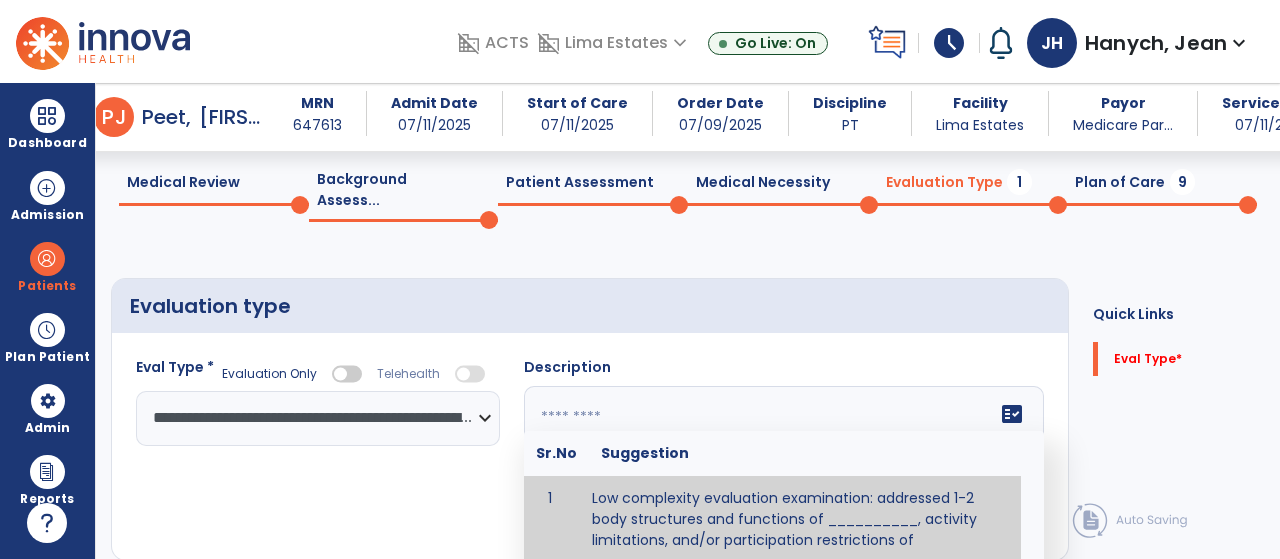 click 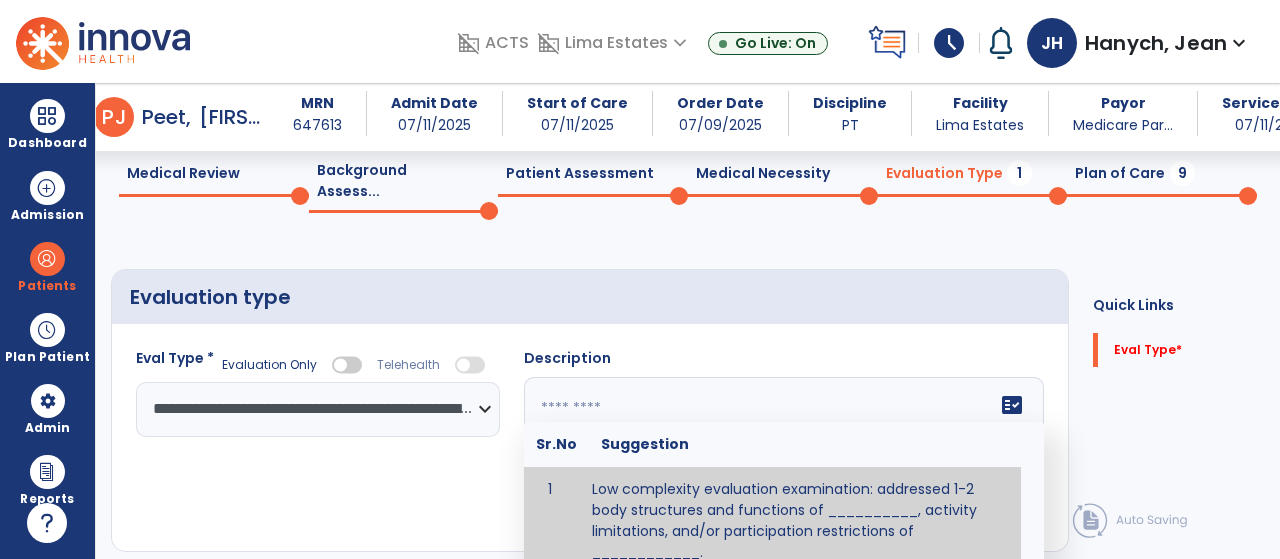 paste on "**********" 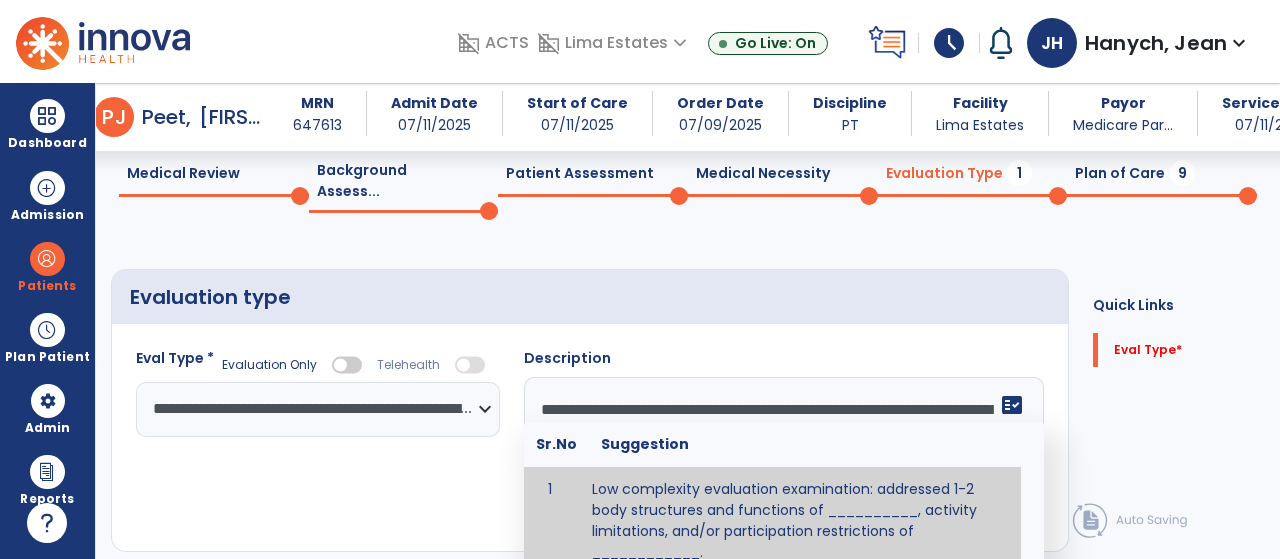 scroll, scrollTop: 63, scrollLeft: 0, axis: vertical 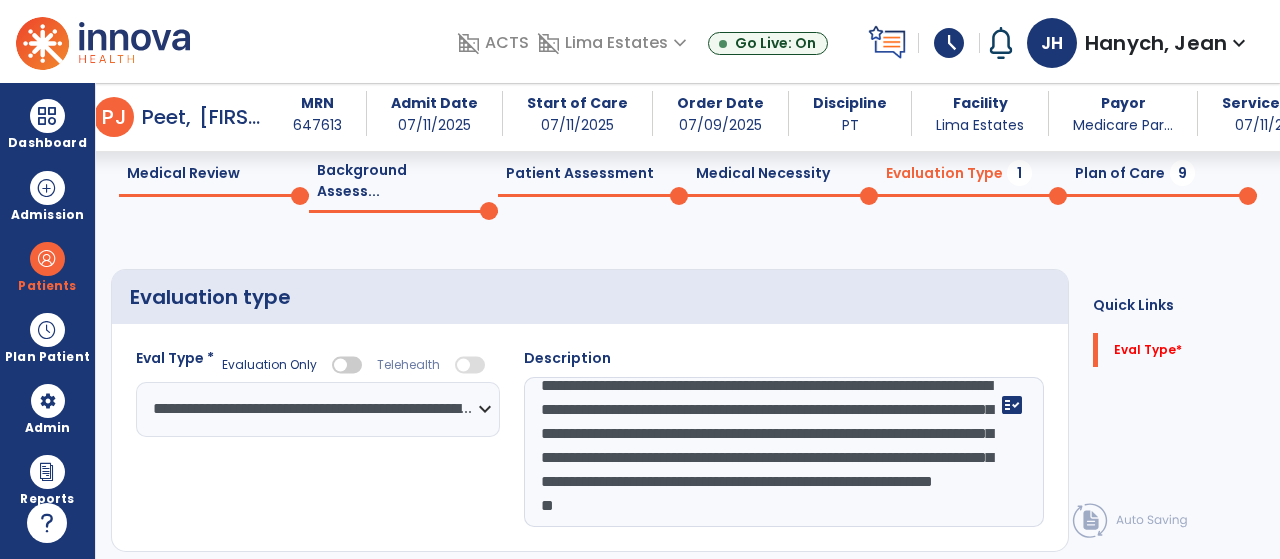 click on "**********" 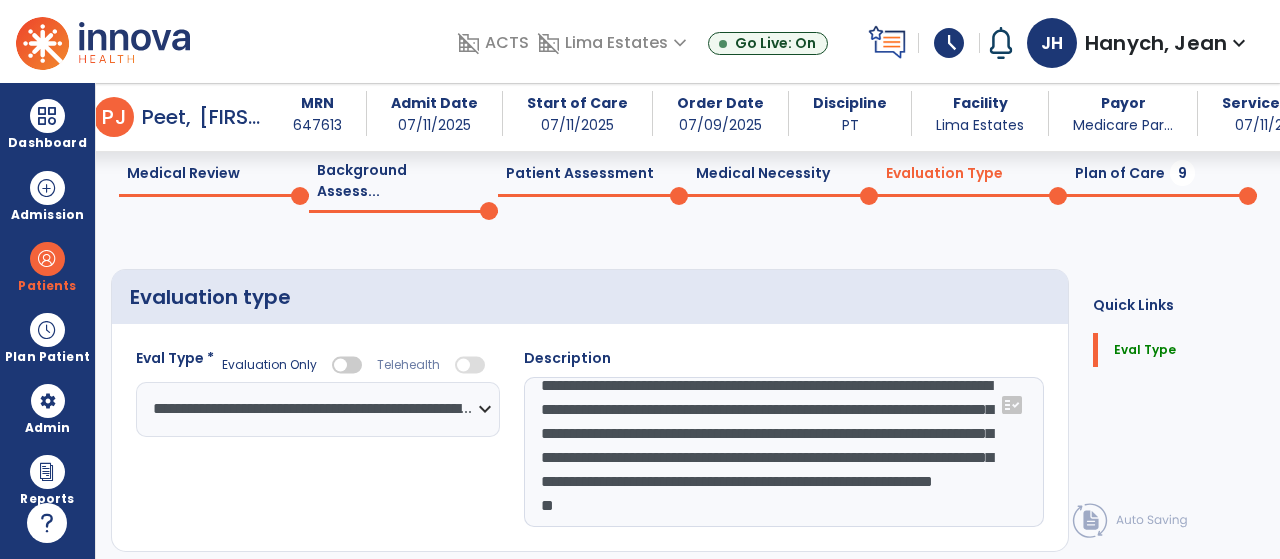 drag, startPoint x: 569, startPoint y: 491, endPoint x: 532, endPoint y: 489, distance: 37.054016 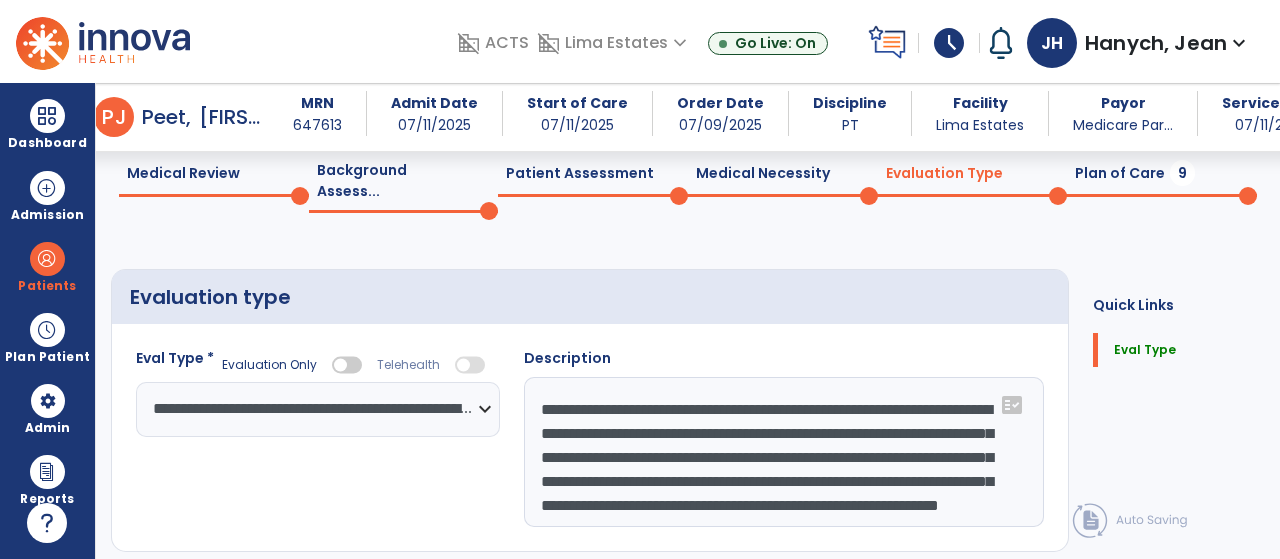 scroll, scrollTop: 20, scrollLeft: 0, axis: vertical 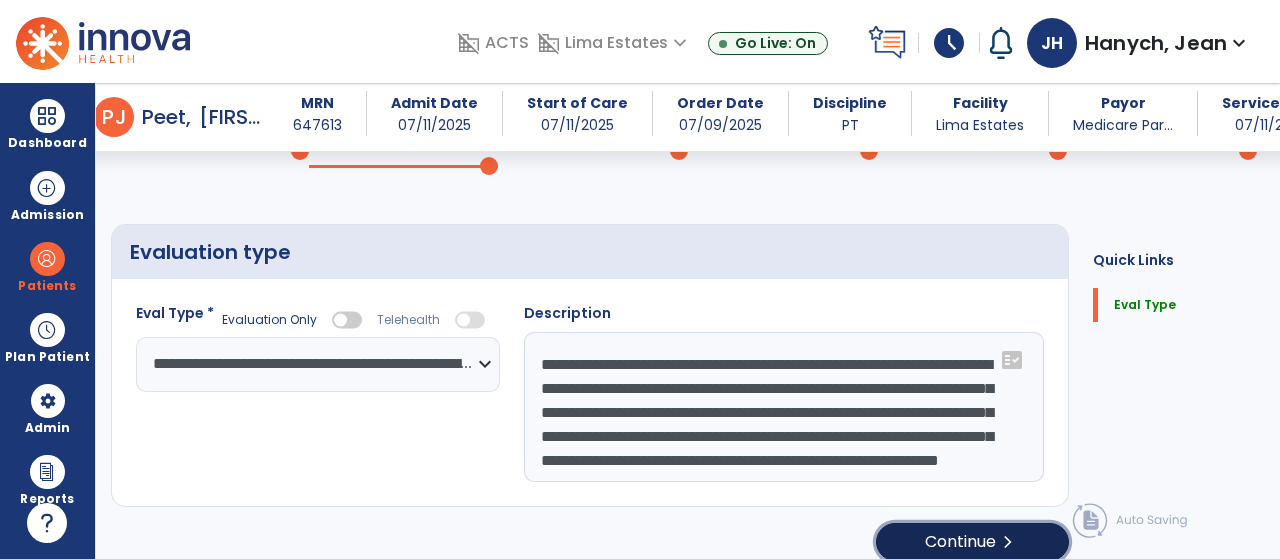 click on "Continue  chevron_right" 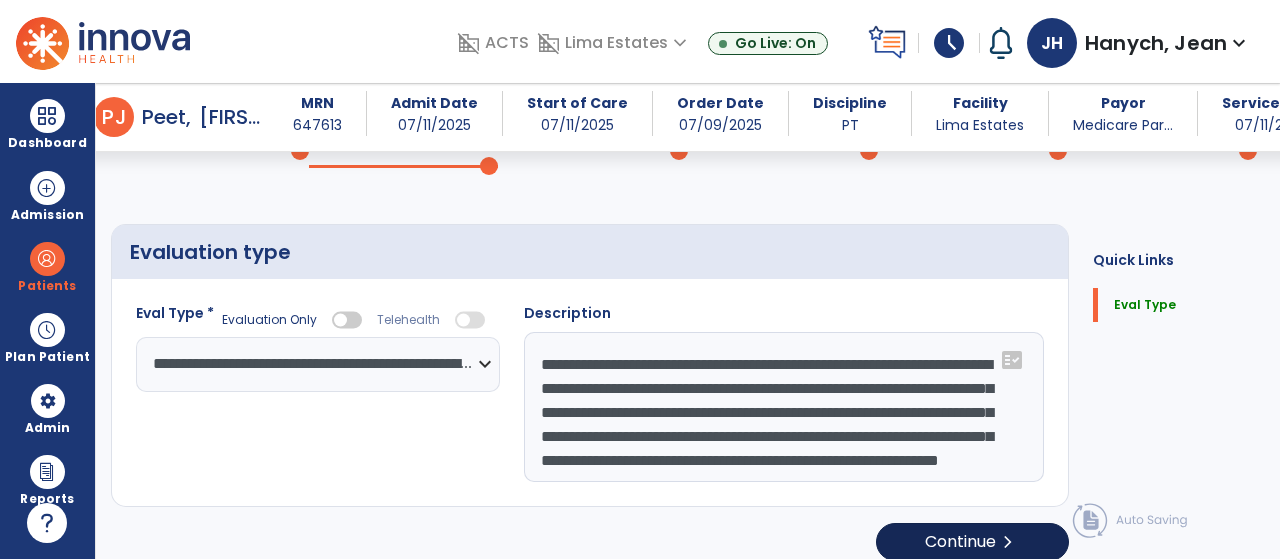 select on "*****" 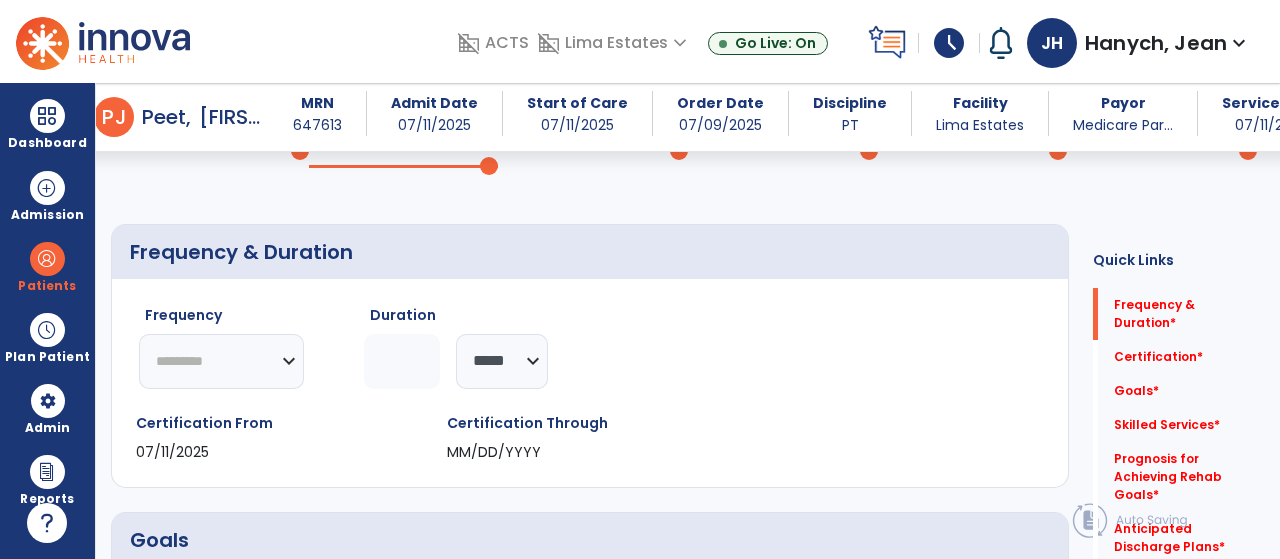 click on "********* ** ** ** ** ** ** **" 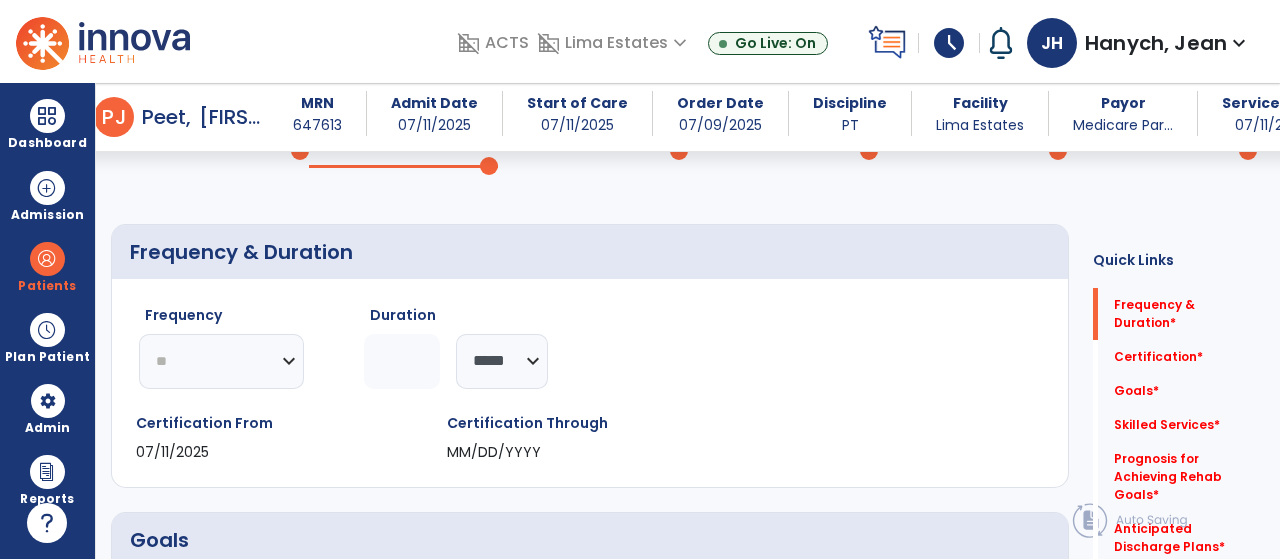 click on "********* ** ** ** ** ** ** **" 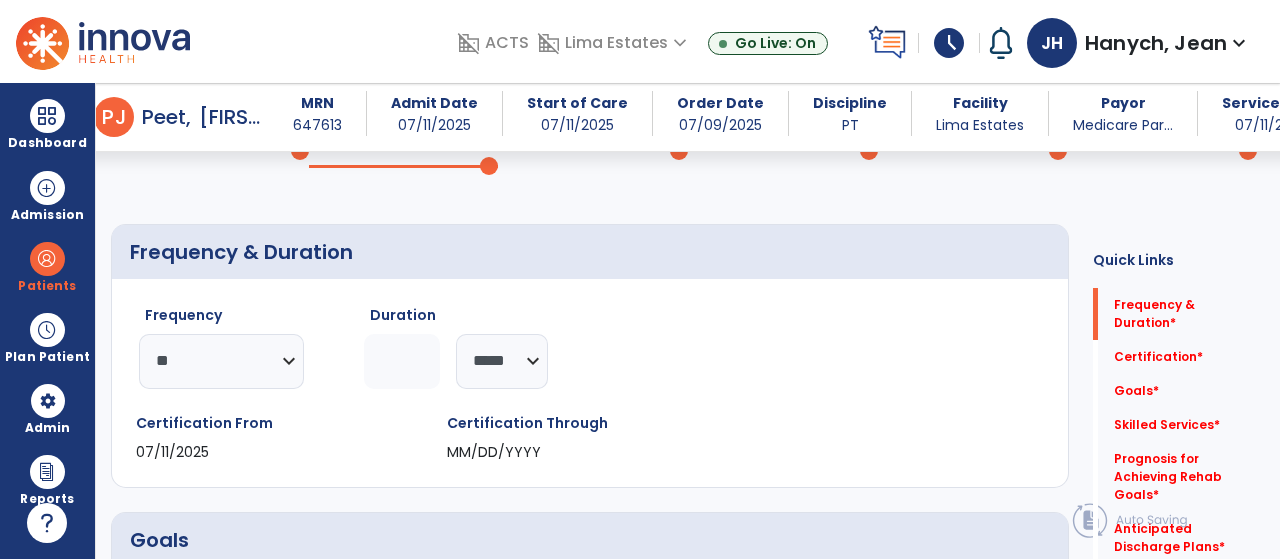 click 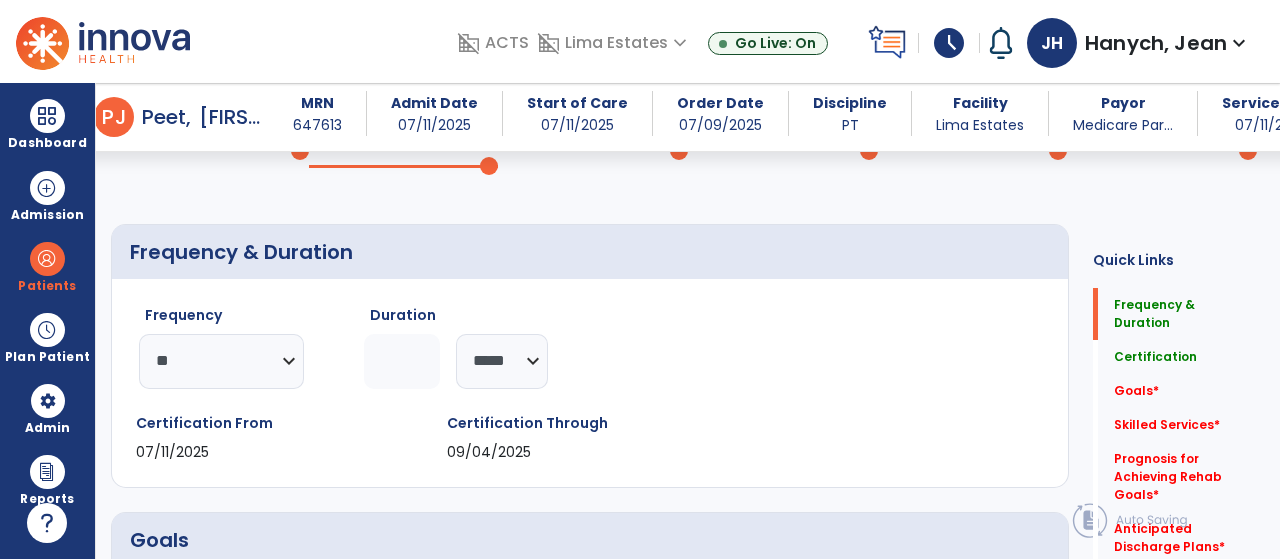 type on "*" 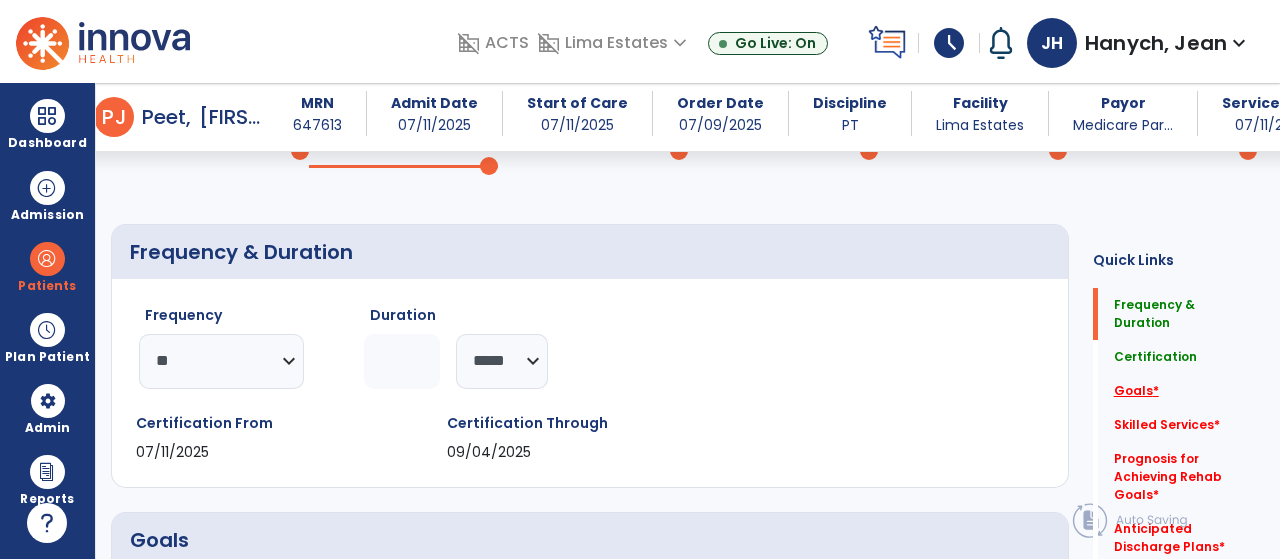 click on "Goals   *" 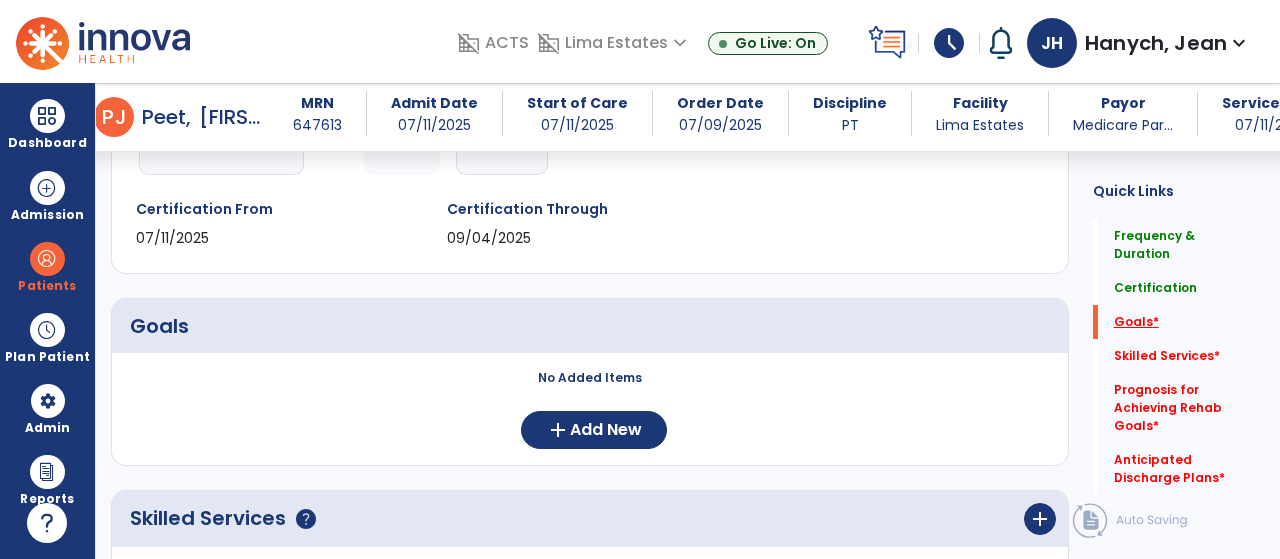 scroll, scrollTop: 379, scrollLeft: 0, axis: vertical 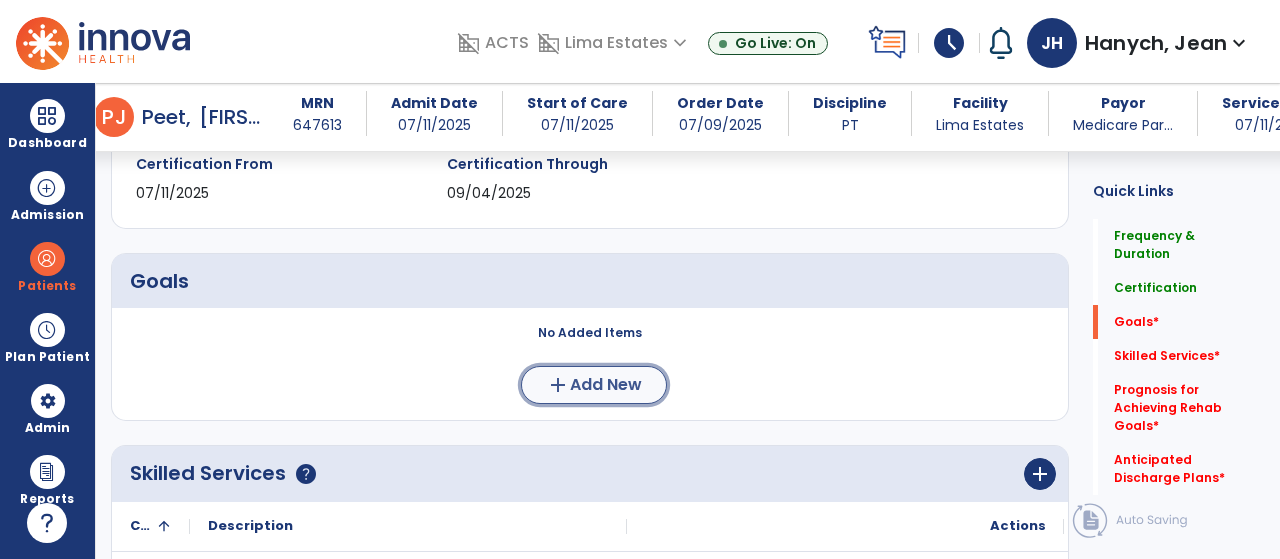 click on "Add New" at bounding box center [606, 385] 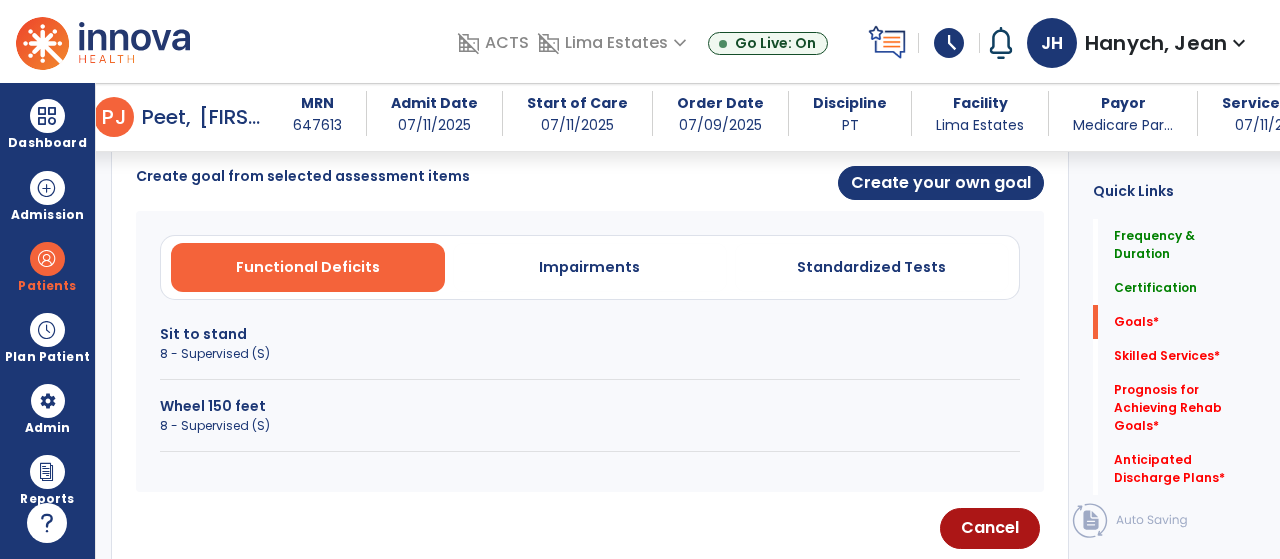 scroll, scrollTop: 579, scrollLeft: 0, axis: vertical 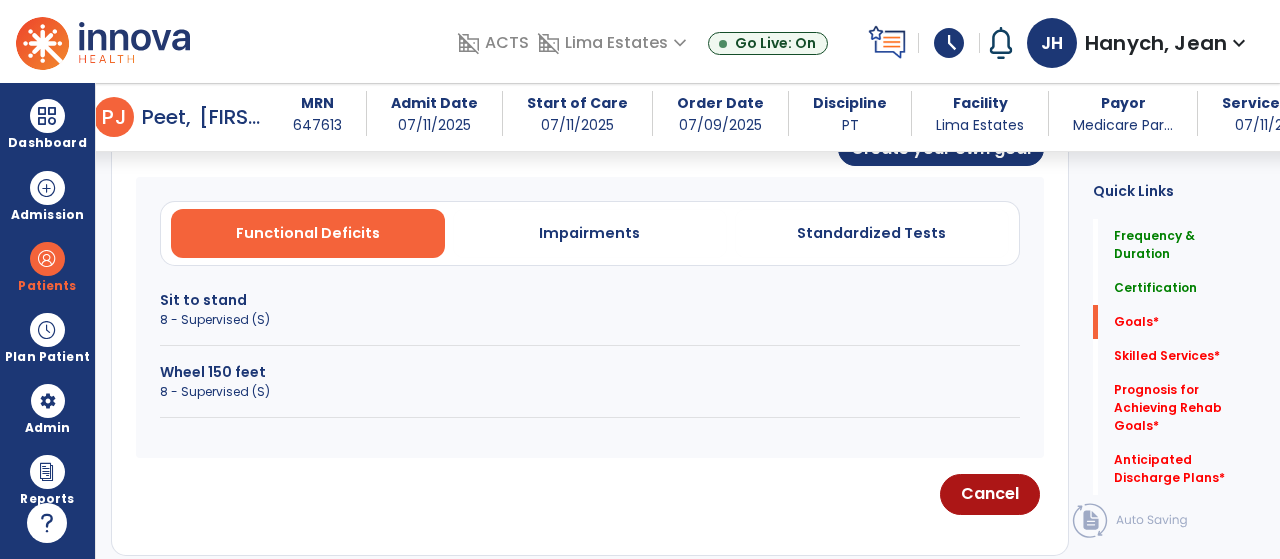 click on "8 - Supervised (S)" at bounding box center (590, 392) 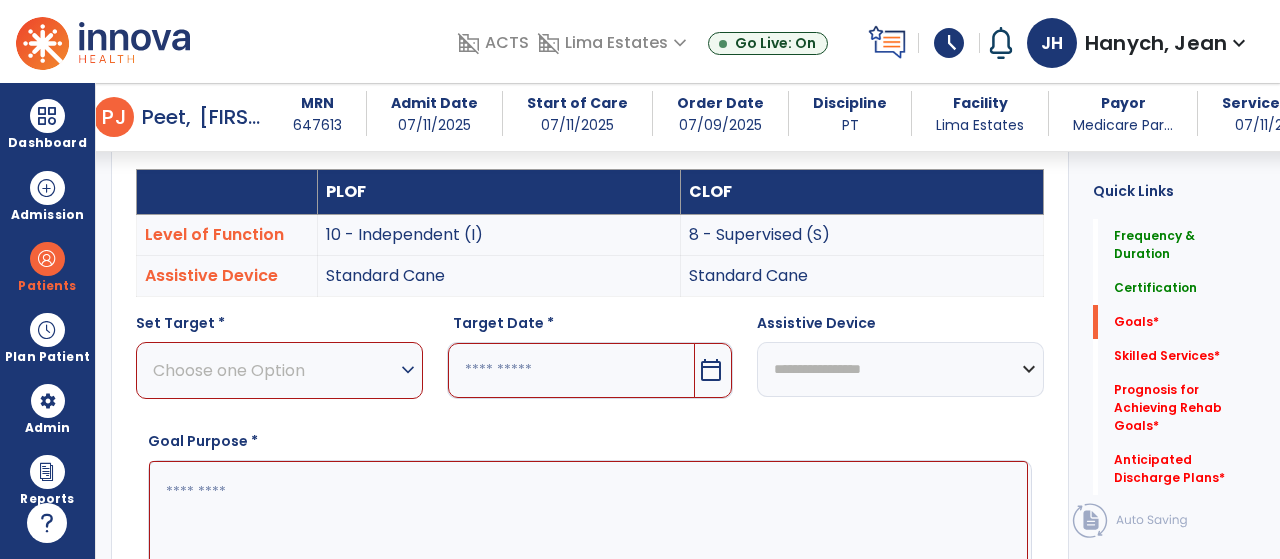 click on "expand_more" at bounding box center [408, 370] 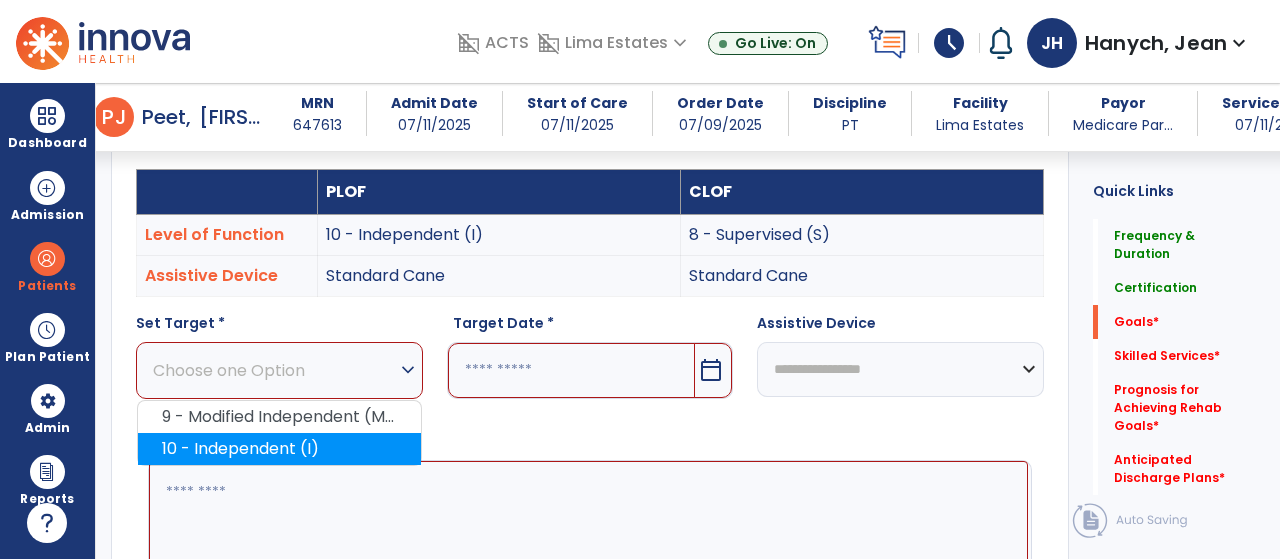 click on "10 - Independent (I)" at bounding box center (279, 449) 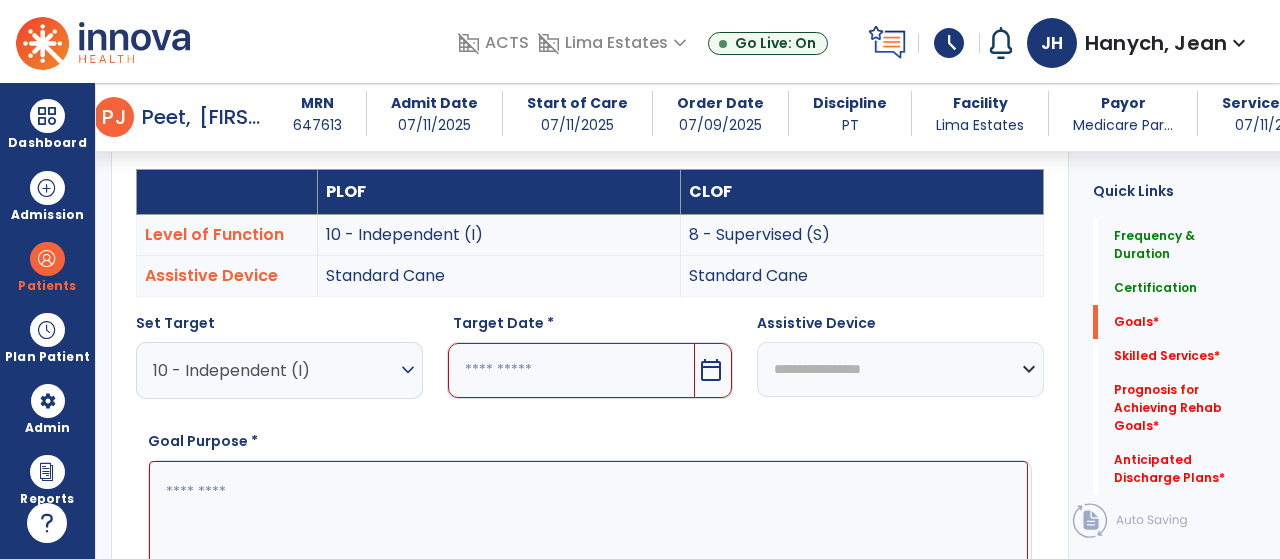 click at bounding box center [572, 370] 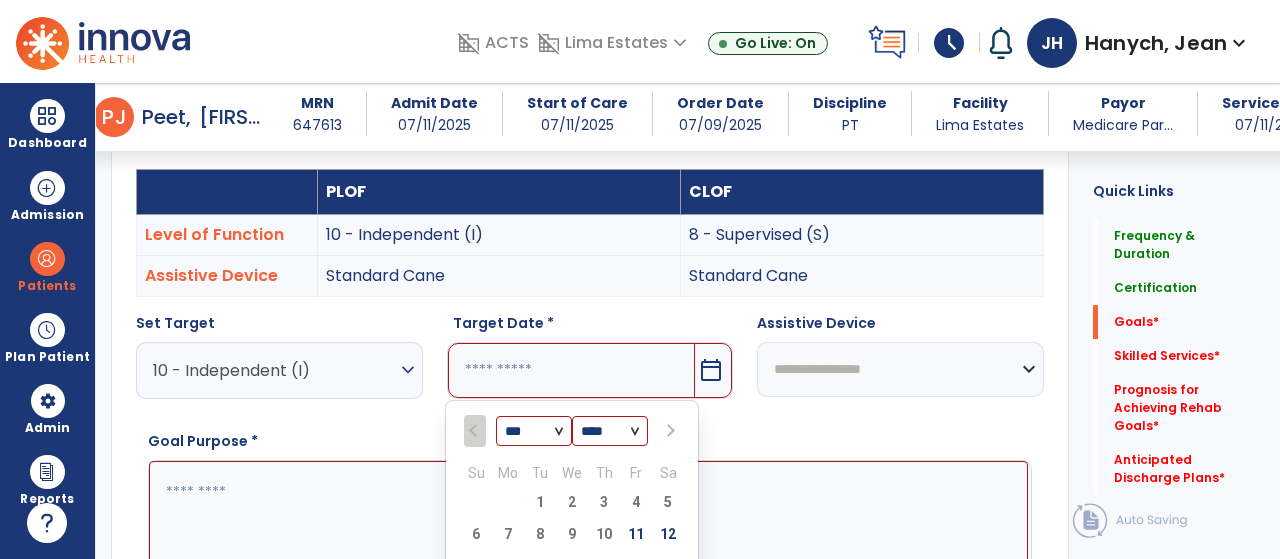 click on "*** *** ***" at bounding box center (534, 431) 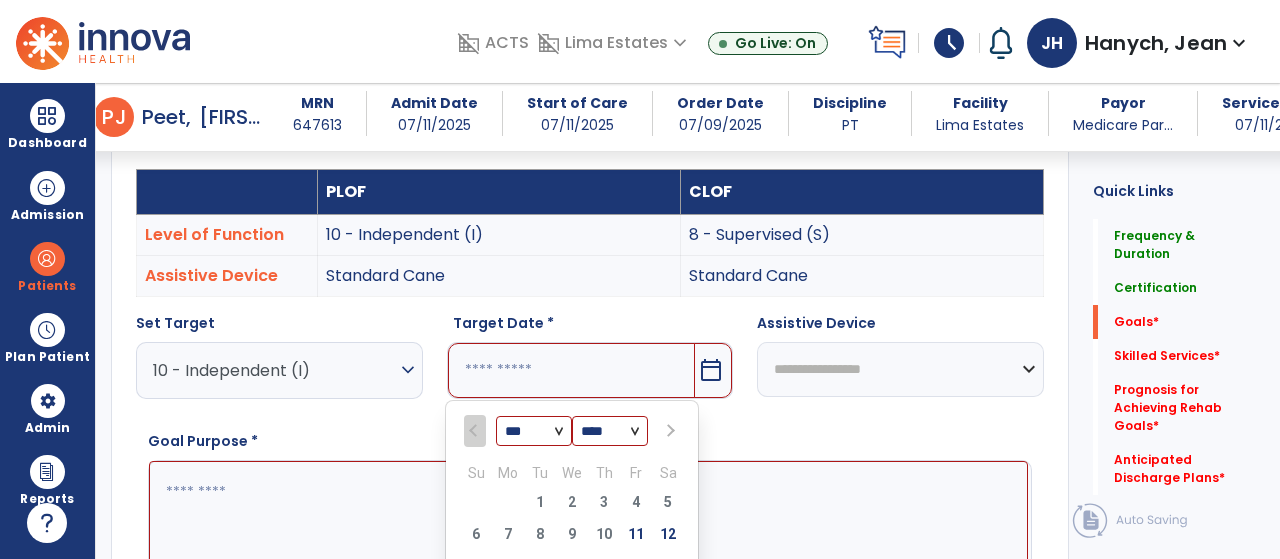 select on "*" 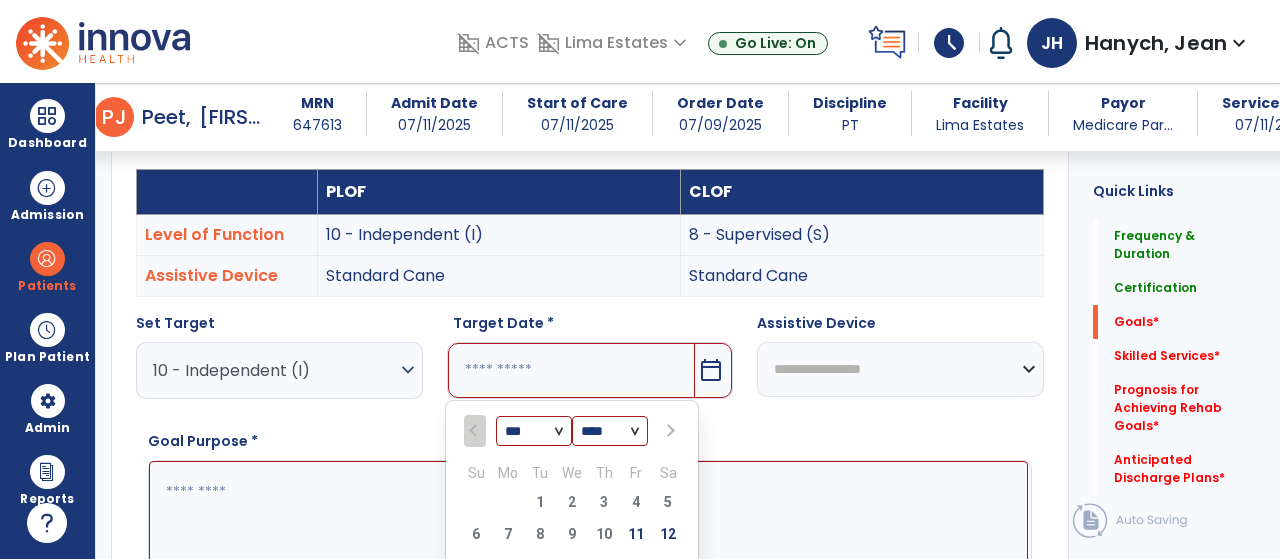 click on "*** *** ***" at bounding box center [534, 431] 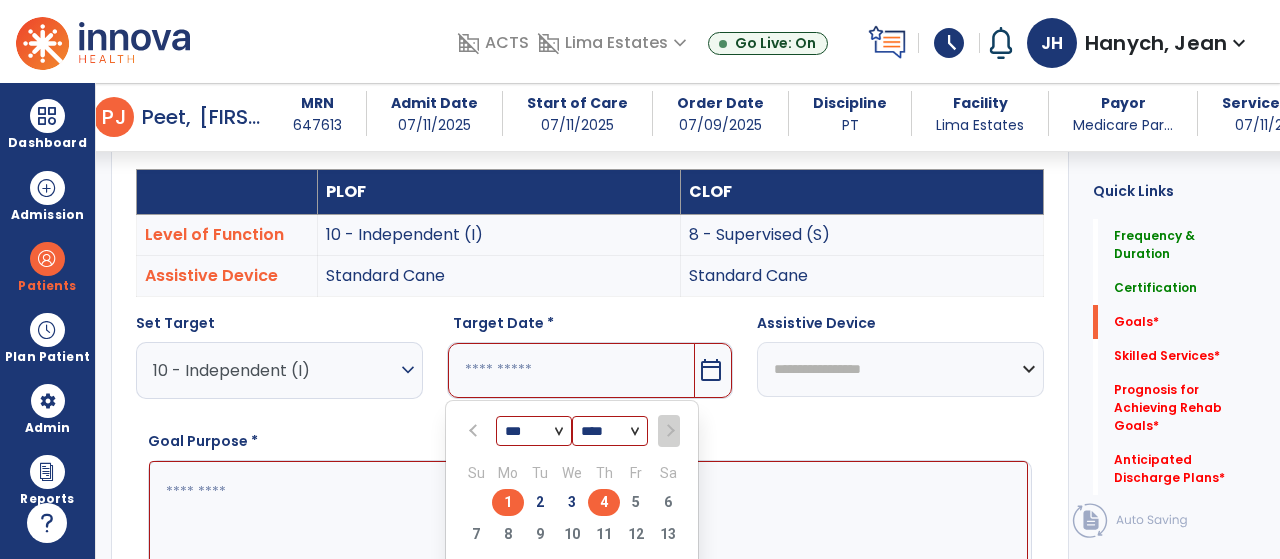 click on "4" at bounding box center (604, 502) 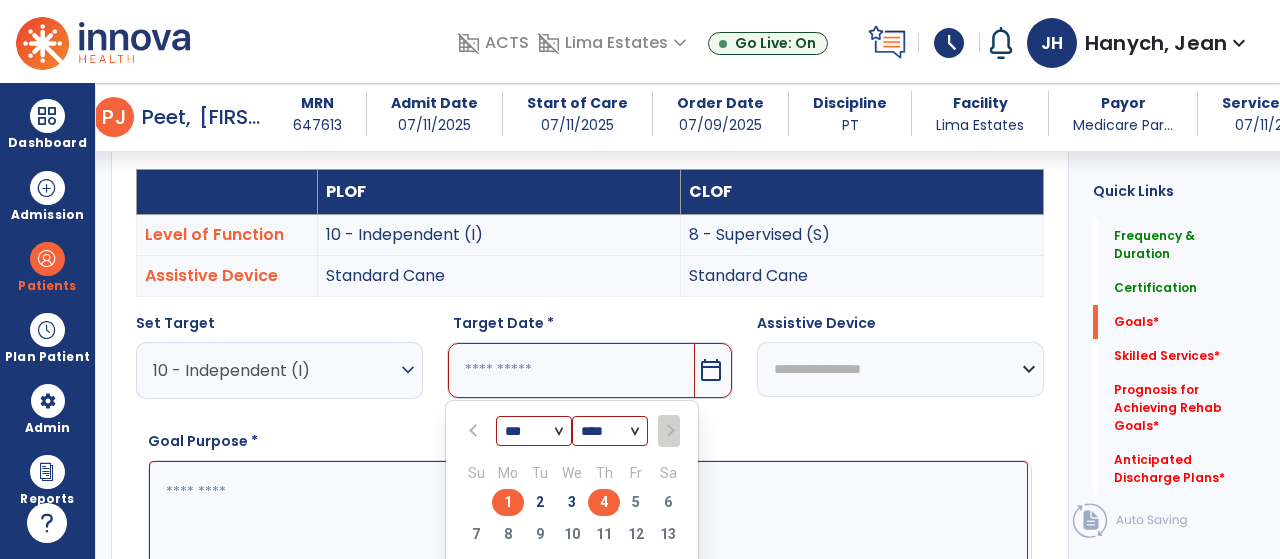 type on "********" 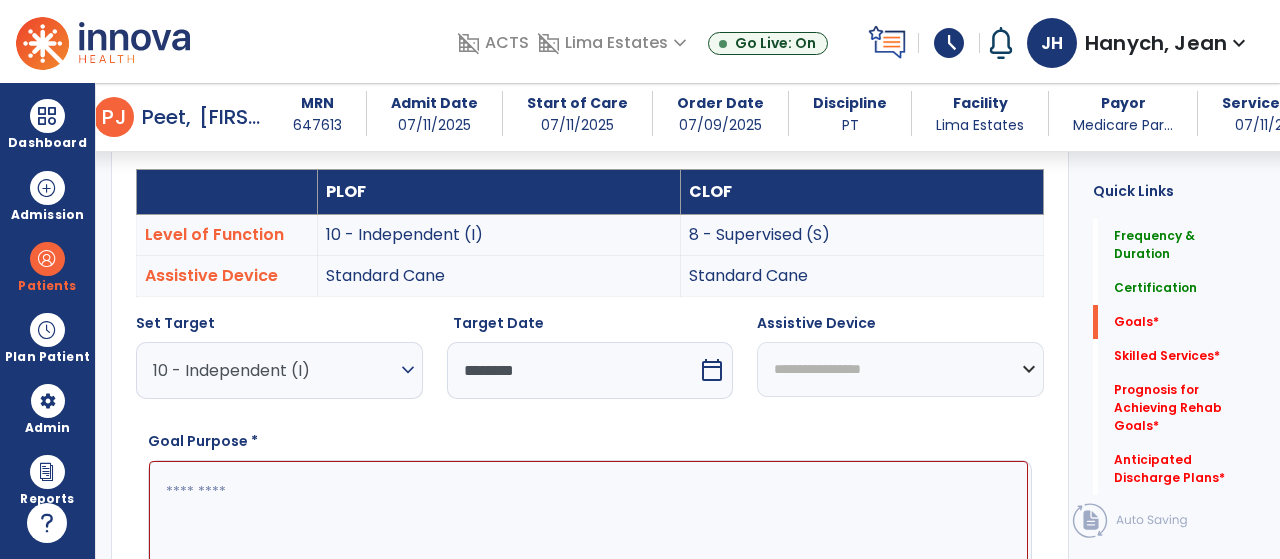 click on "**********" at bounding box center (900, 369) 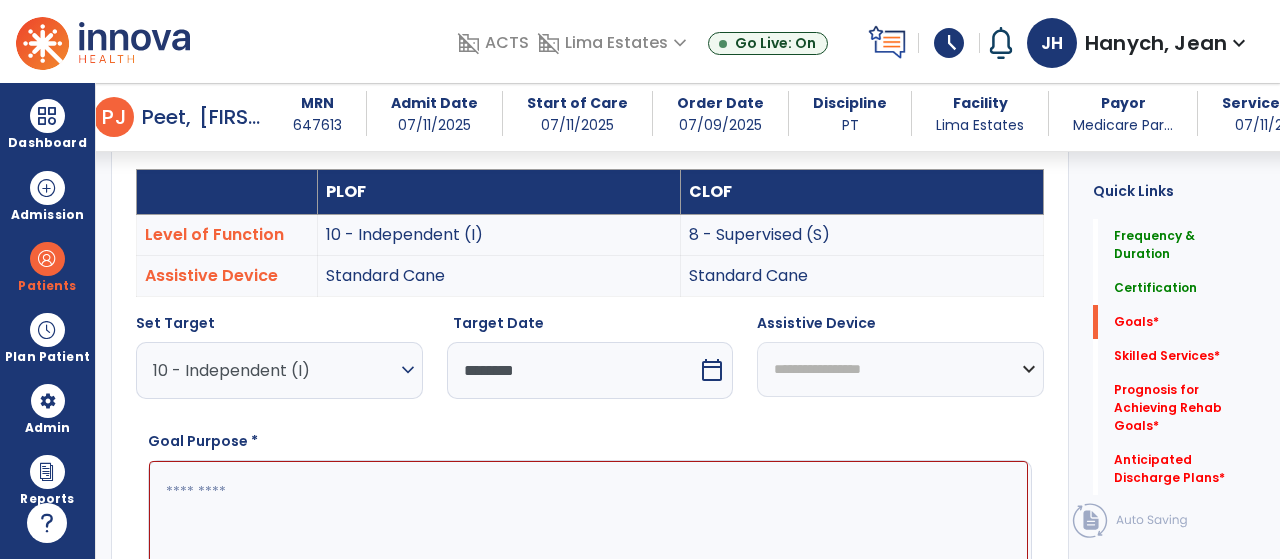 select on "********" 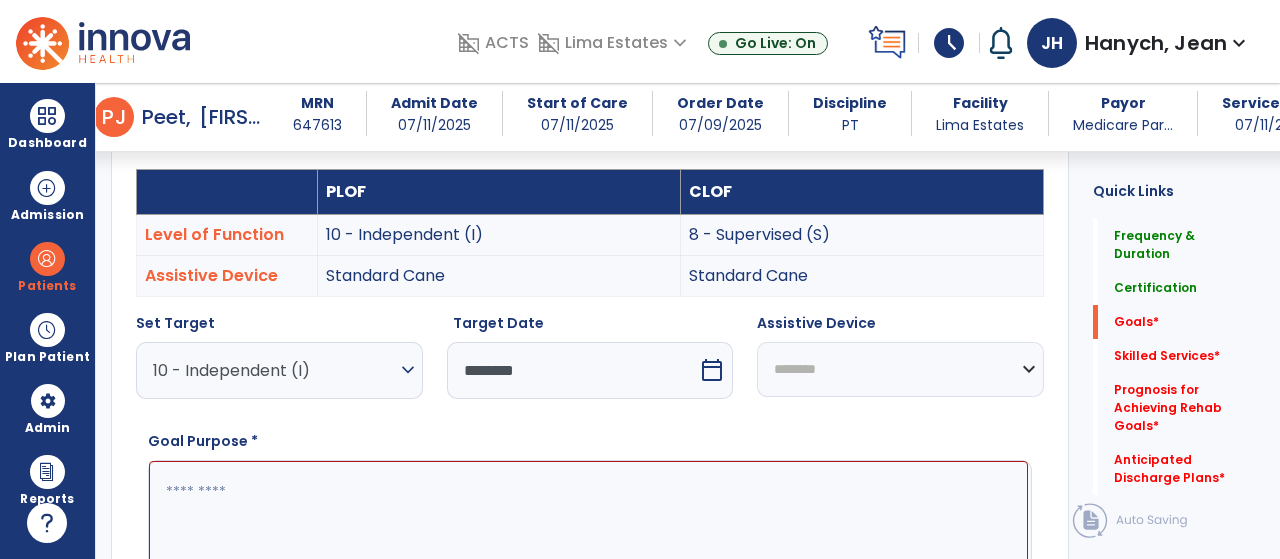 click on "**********" at bounding box center [900, 369] 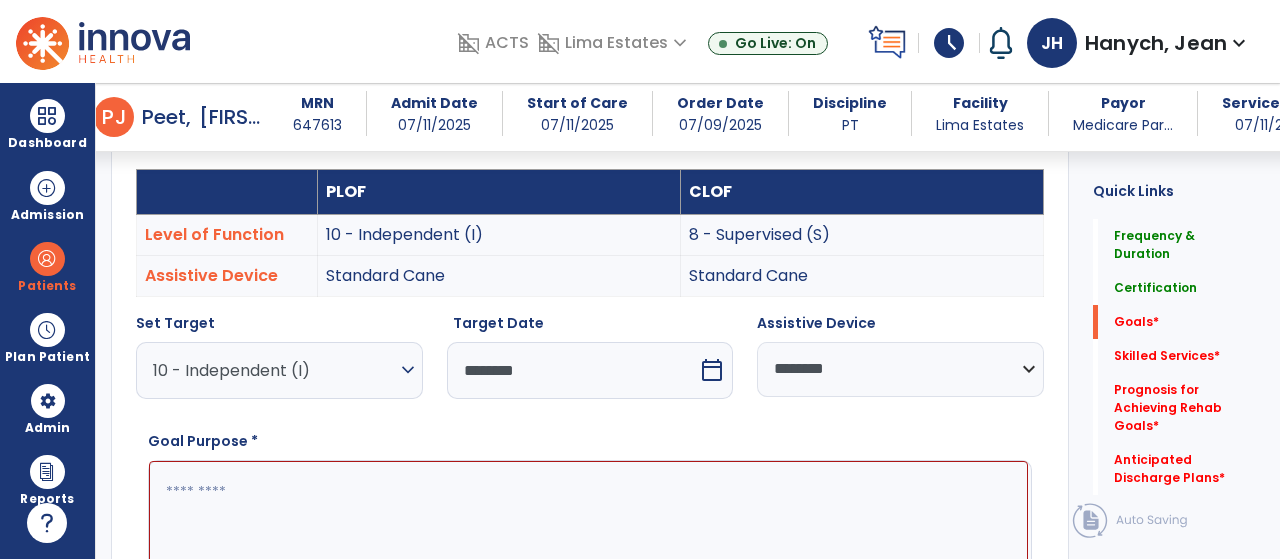 click at bounding box center [588, 535] 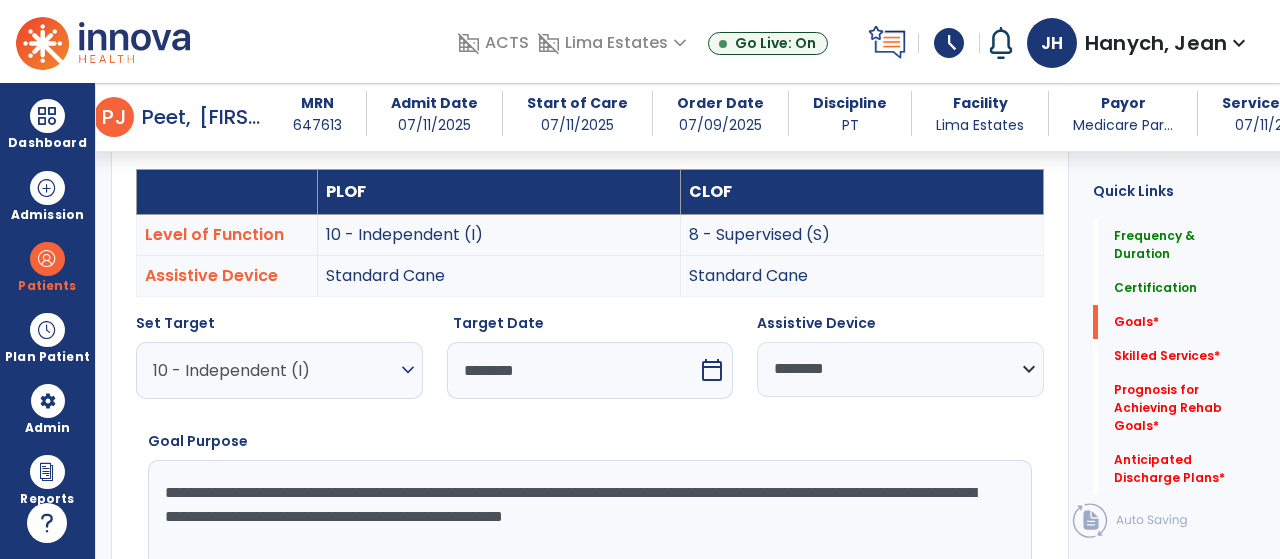 drag, startPoint x: 163, startPoint y: 471, endPoint x: 961, endPoint y: 497, distance: 798.42346 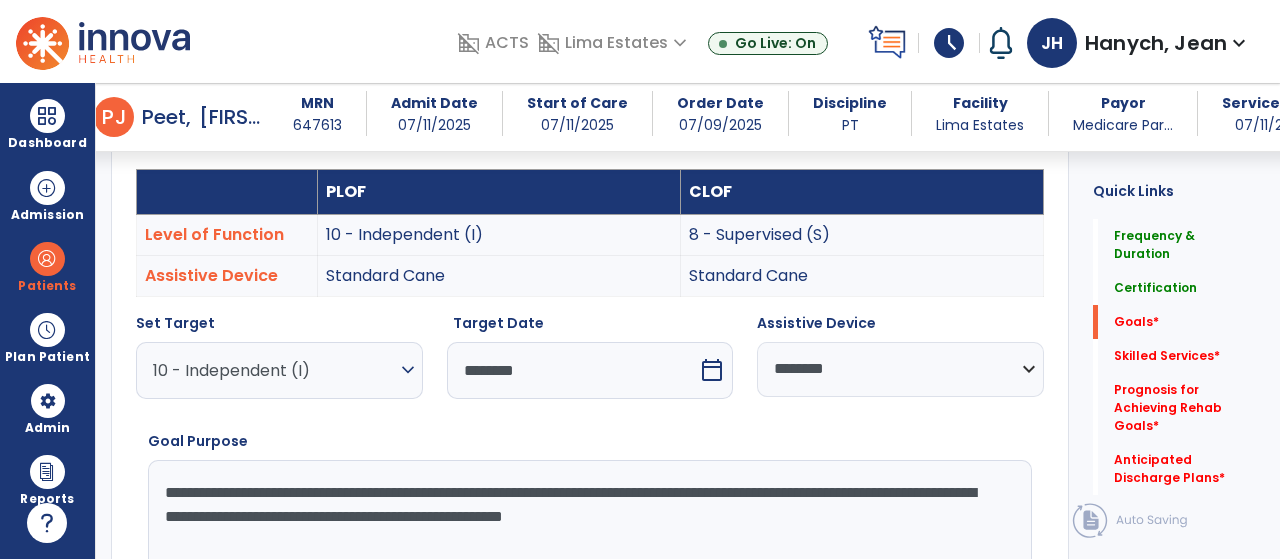 click on "**********" at bounding box center [590, 520] 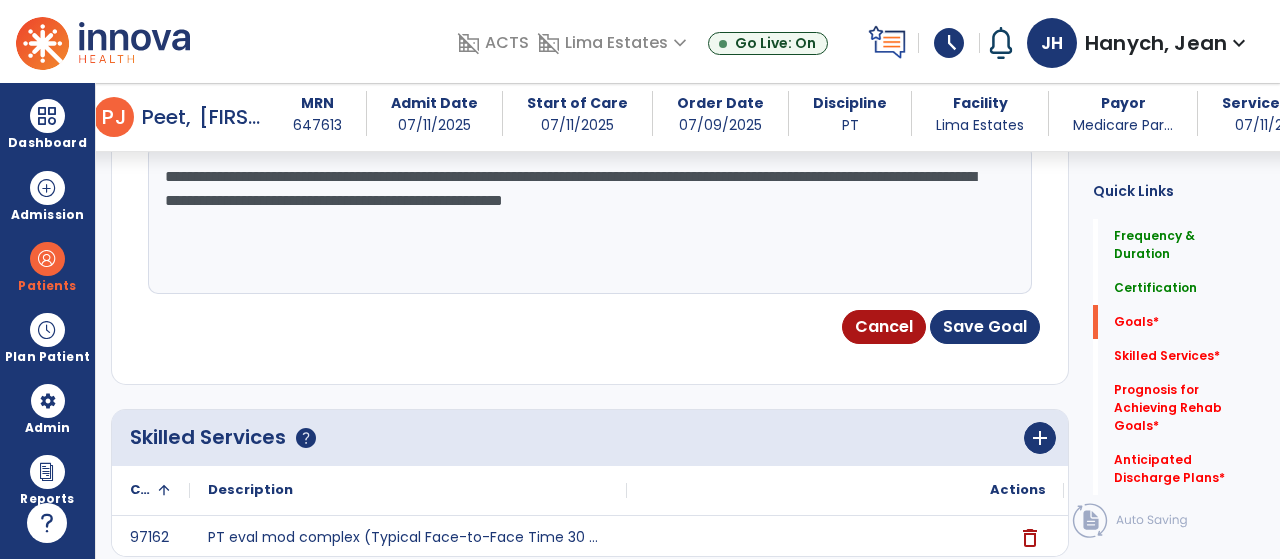 scroll, scrollTop: 899, scrollLeft: 0, axis: vertical 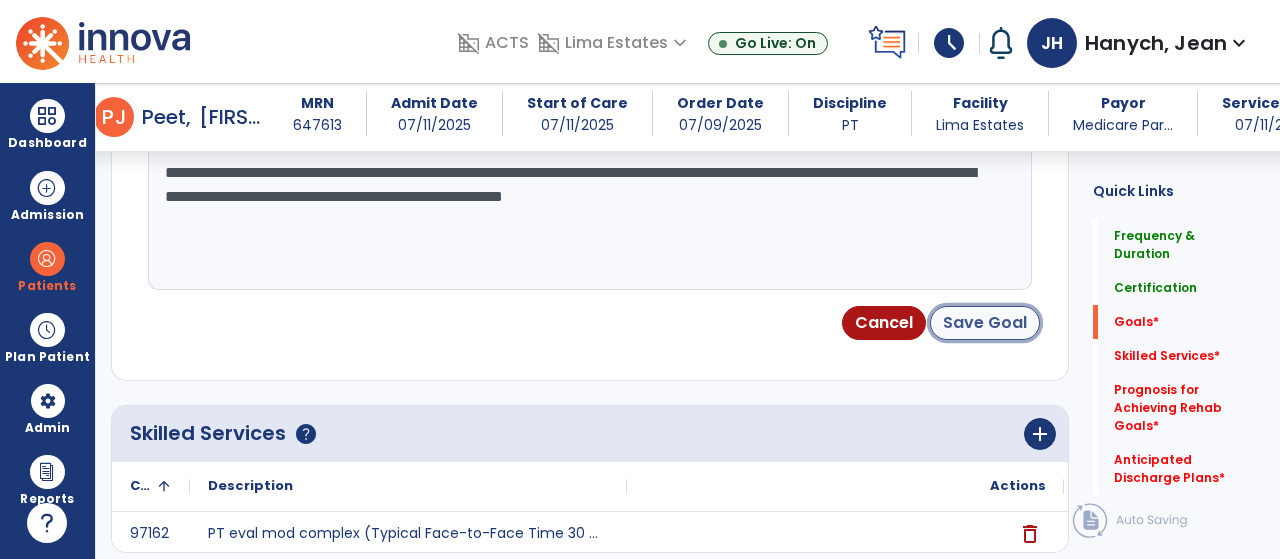 click on "Save Goal" at bounding box center [985, 323] 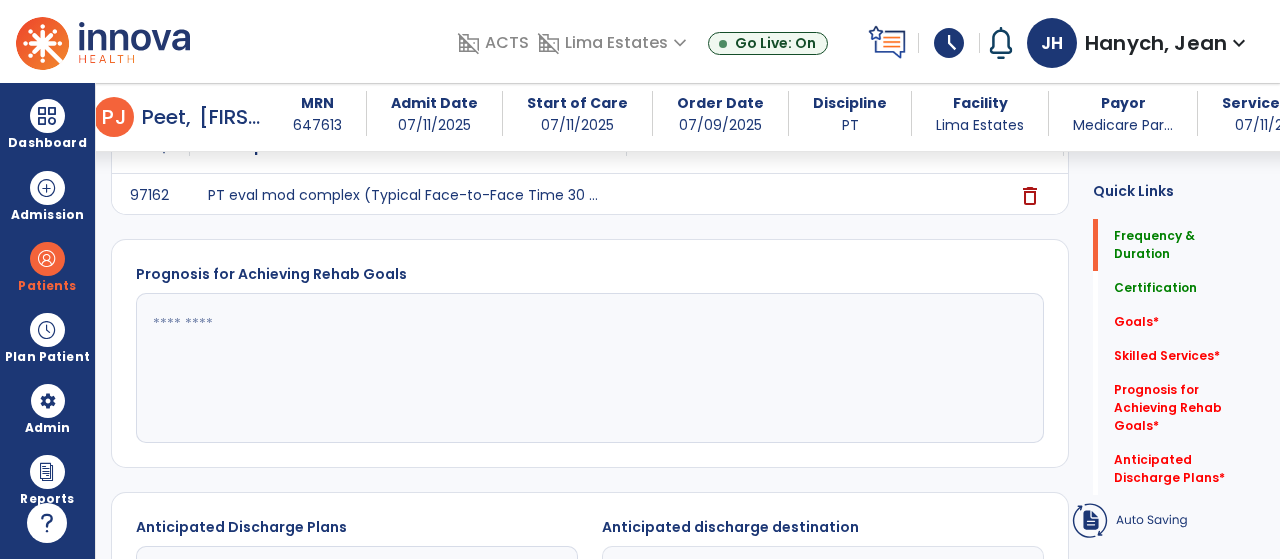 scroll, scrollTop: 312, scrollLeft: 0, axis: vertical 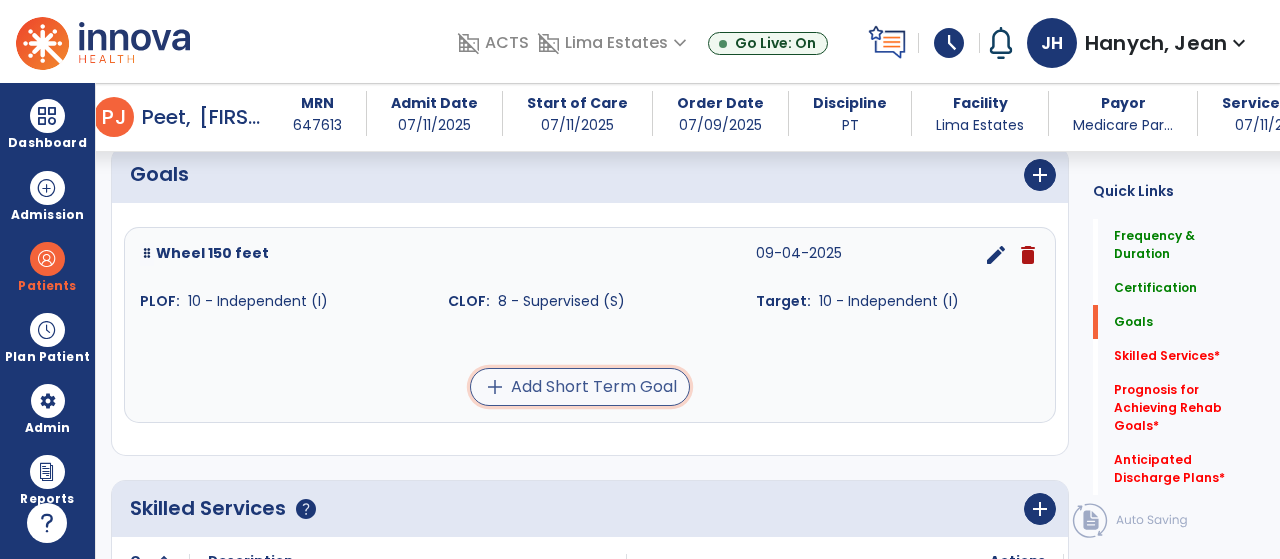 click on "add  Add Short Term Goal" at bounding box center [580, 387] 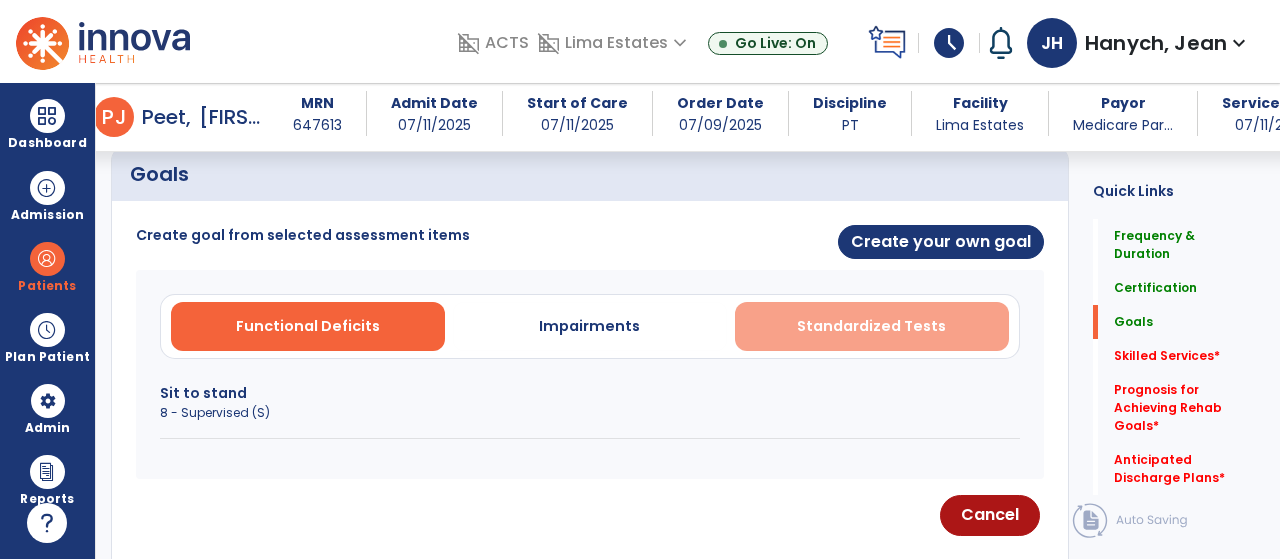 click on "Standardized Tests" at bounding box center (871, 326) 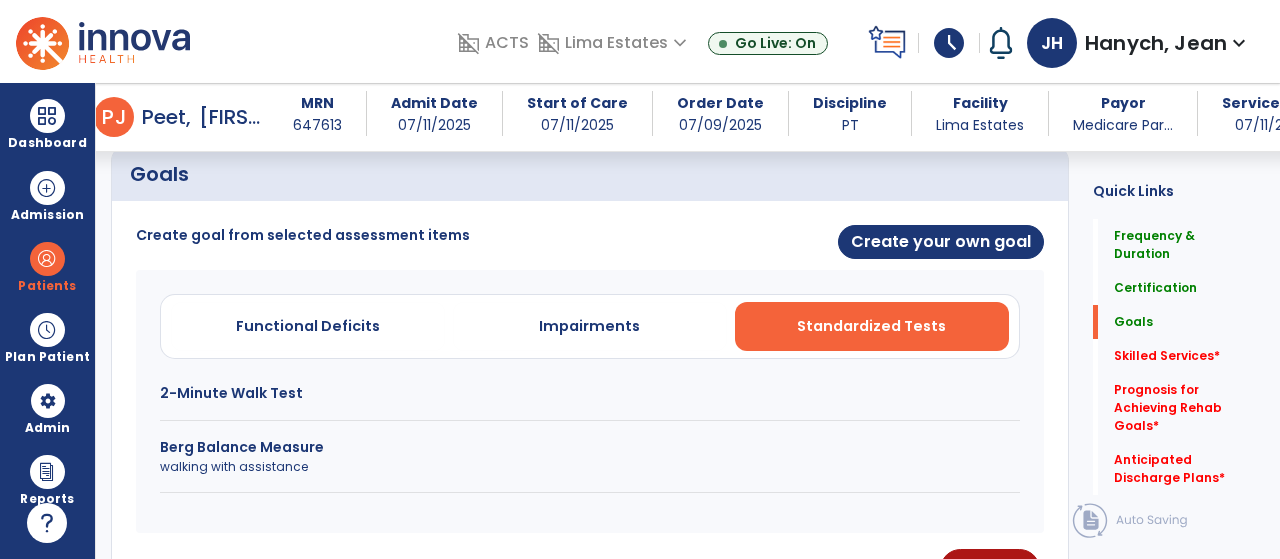 click on "2-Minute Walk Test" at bounding box center (590, 393) 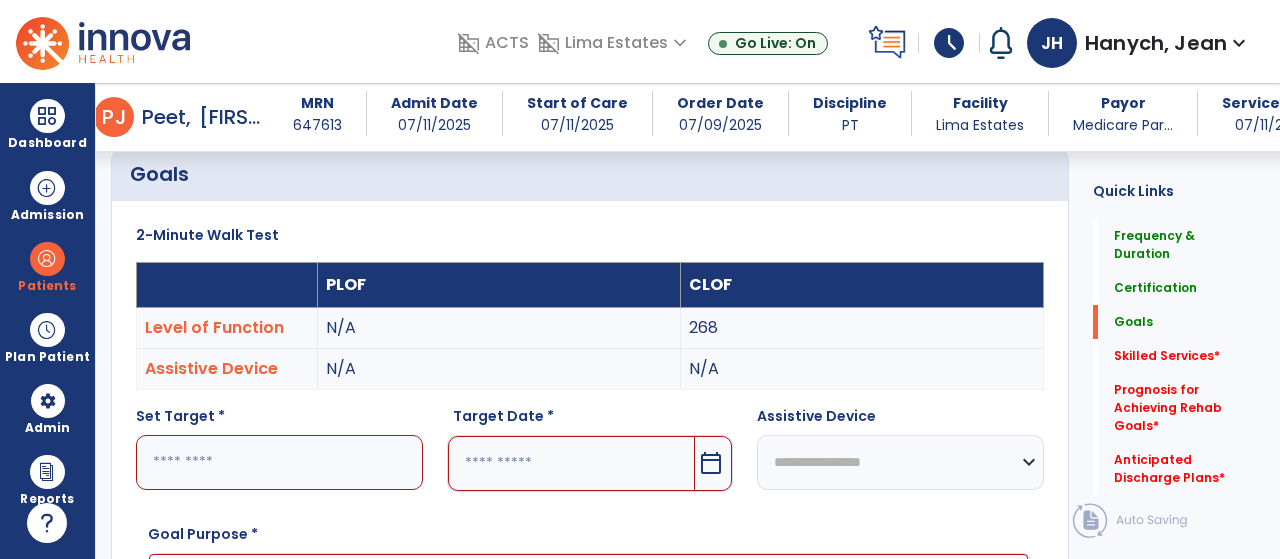 click at bounding box center [279, 462] 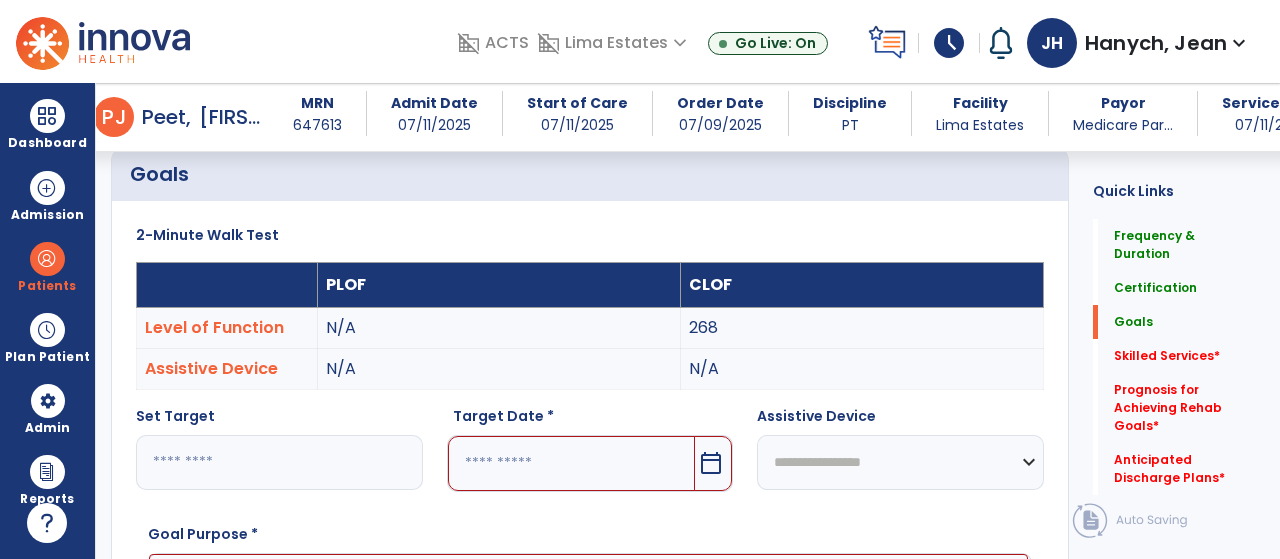 type on "***" 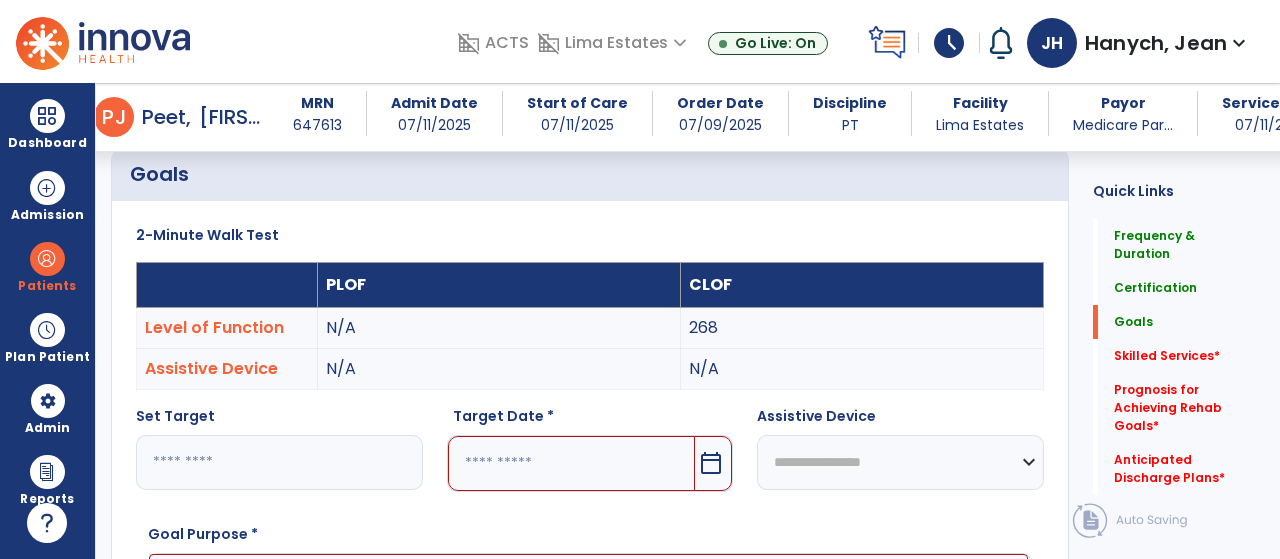 click at bounding box center [572, 463] 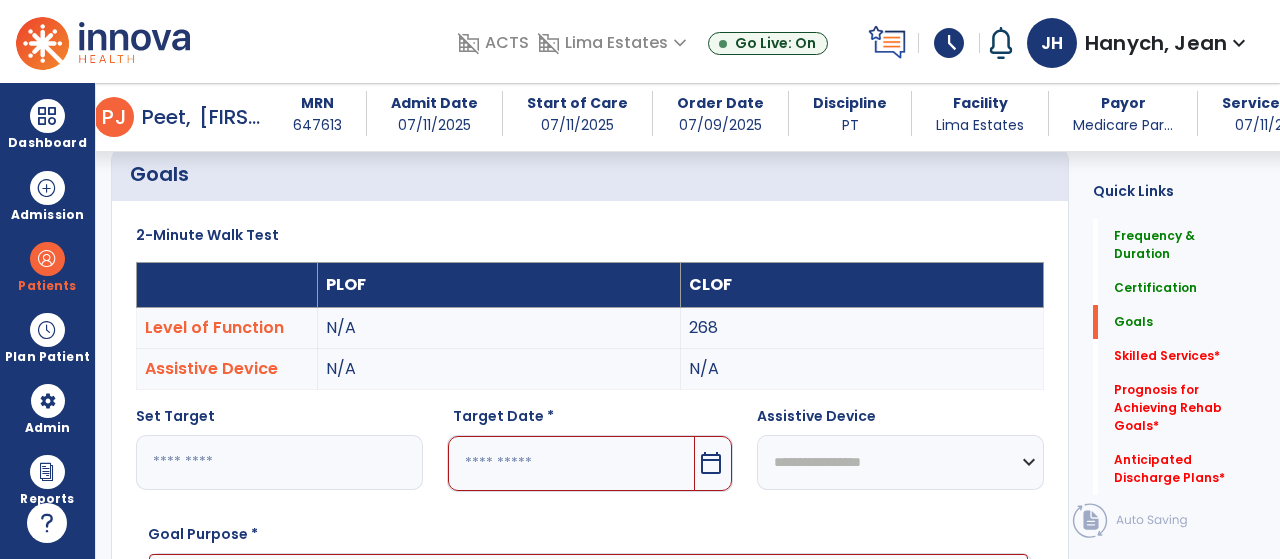 scroll, scrollTop: 777, scrollLeft: 0, axis: vertical 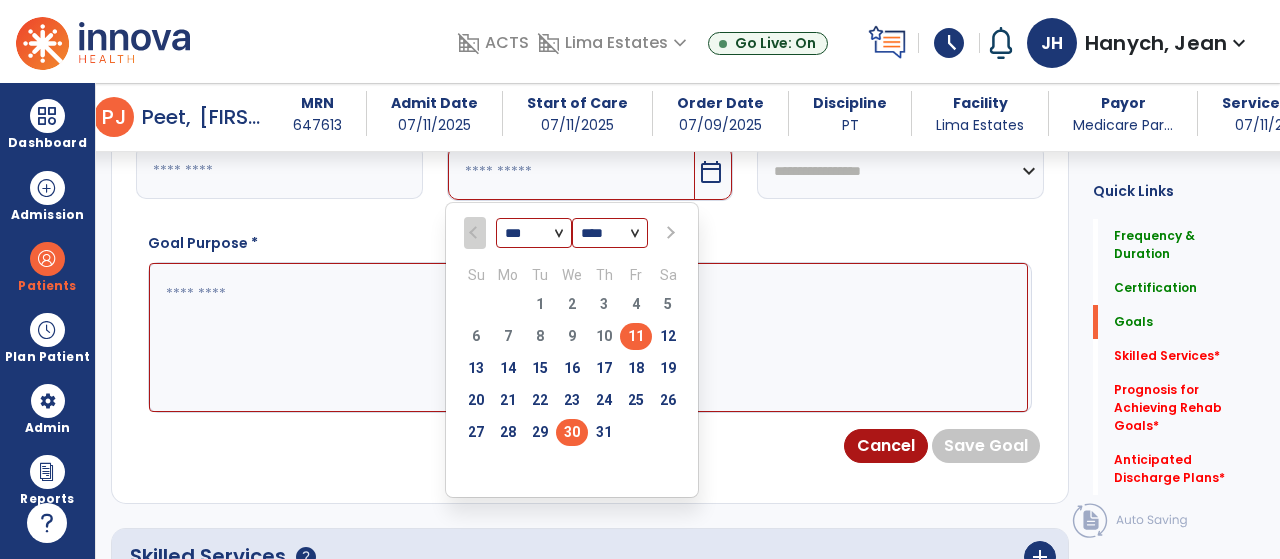 click on "30" at bounding box center (572, 432) 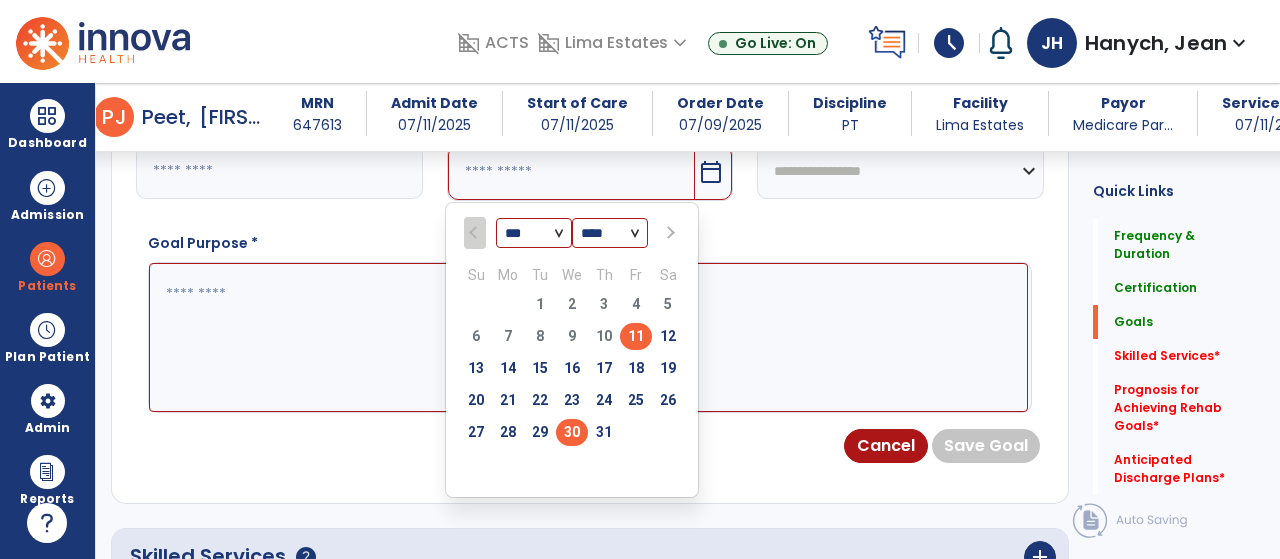 type on "*********" 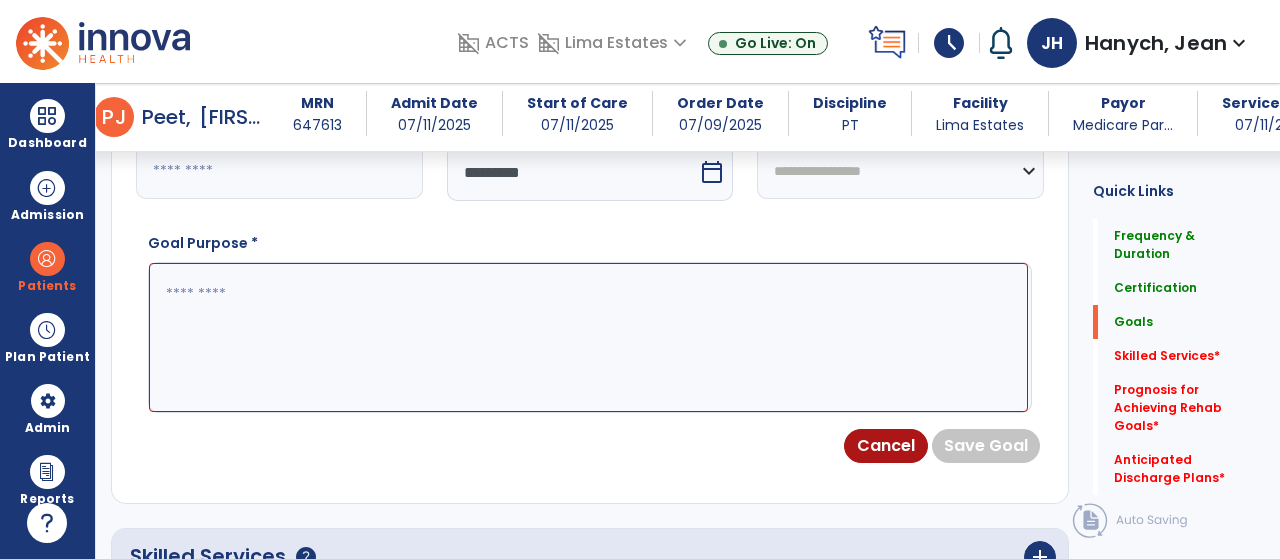 click at bounding box center [588, 337] 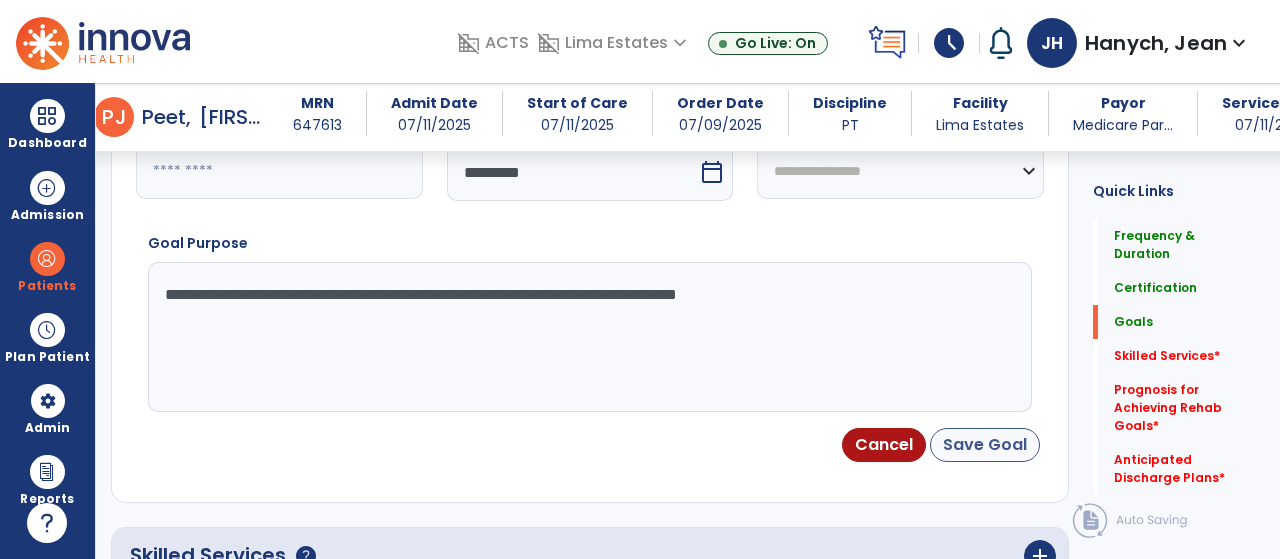 type on "**********" 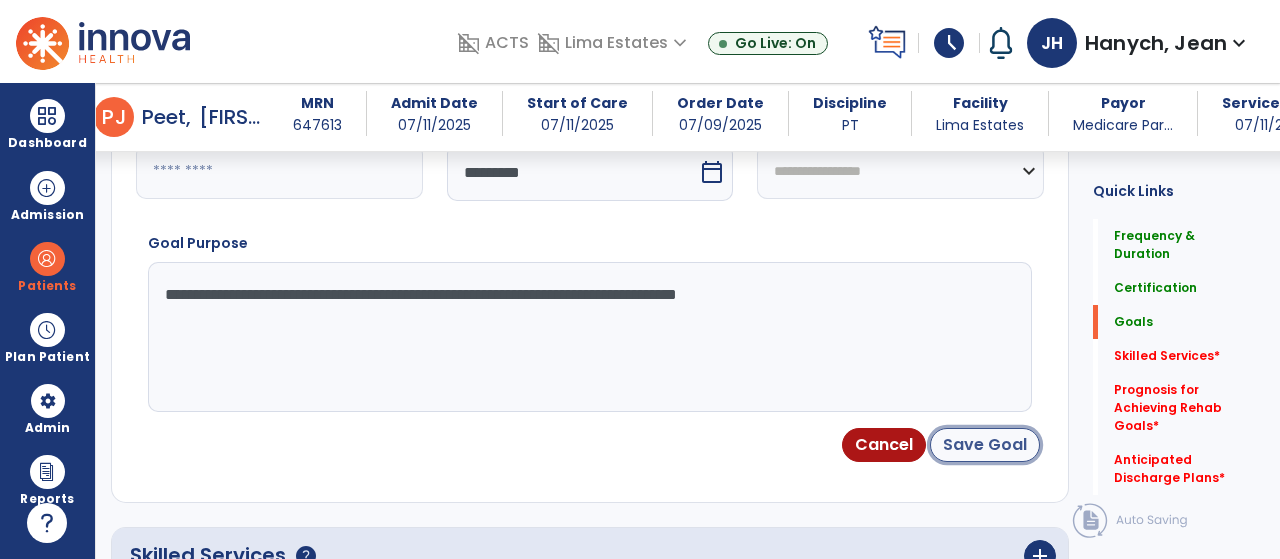 click on "Save Goal" at bounding box center (985, 445) 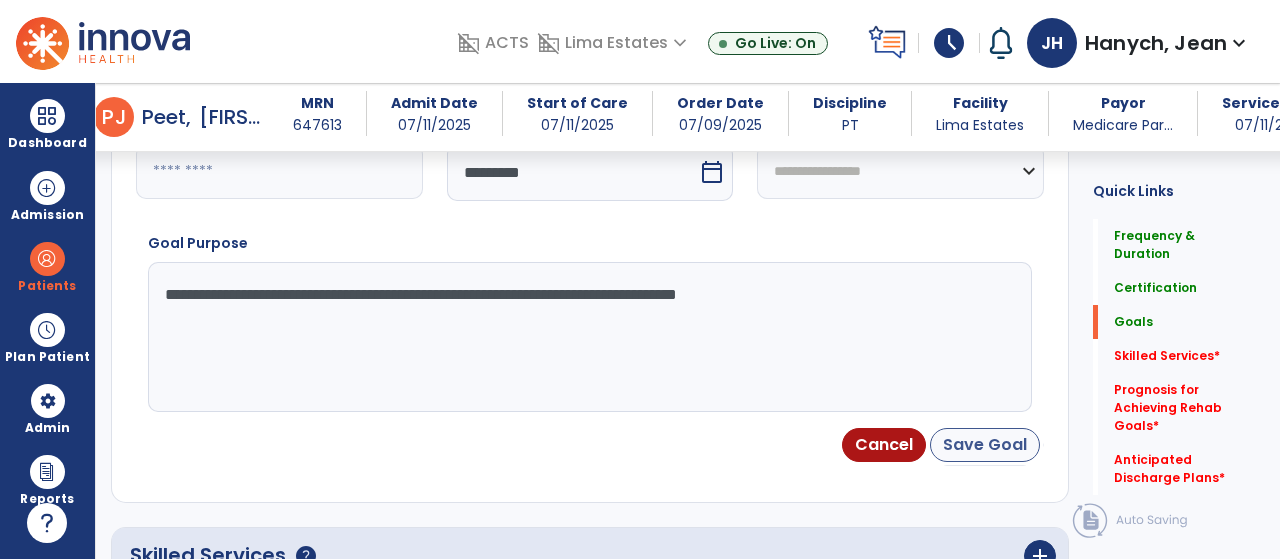 scroll, scrollTop: 190, scrollLeft: 0, axis: vertical 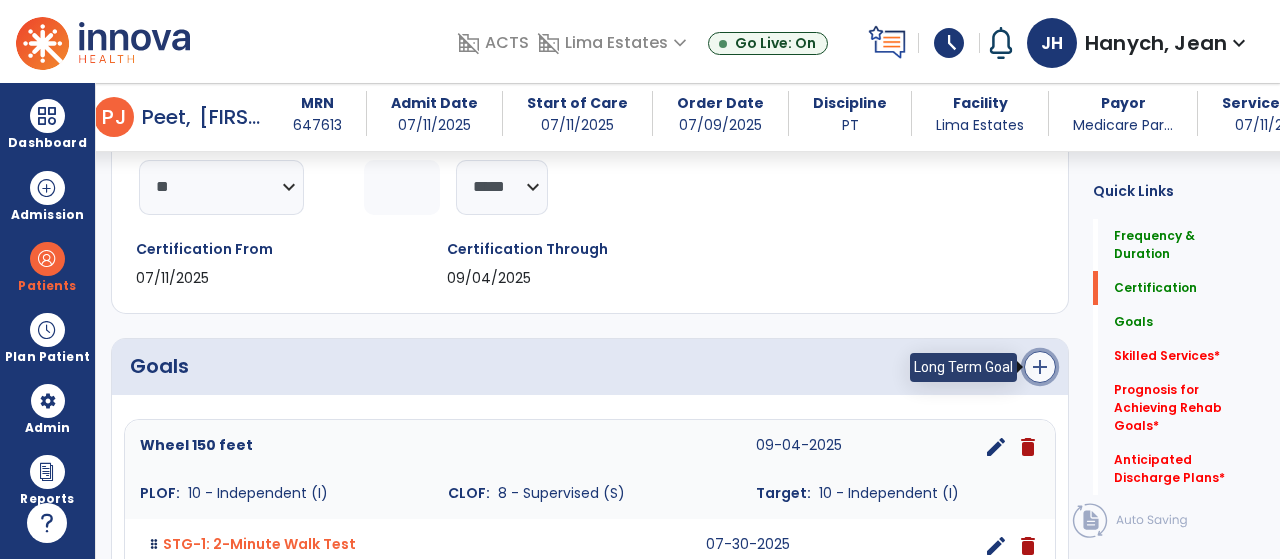 click on "add" at bounding box center [1040, 367] 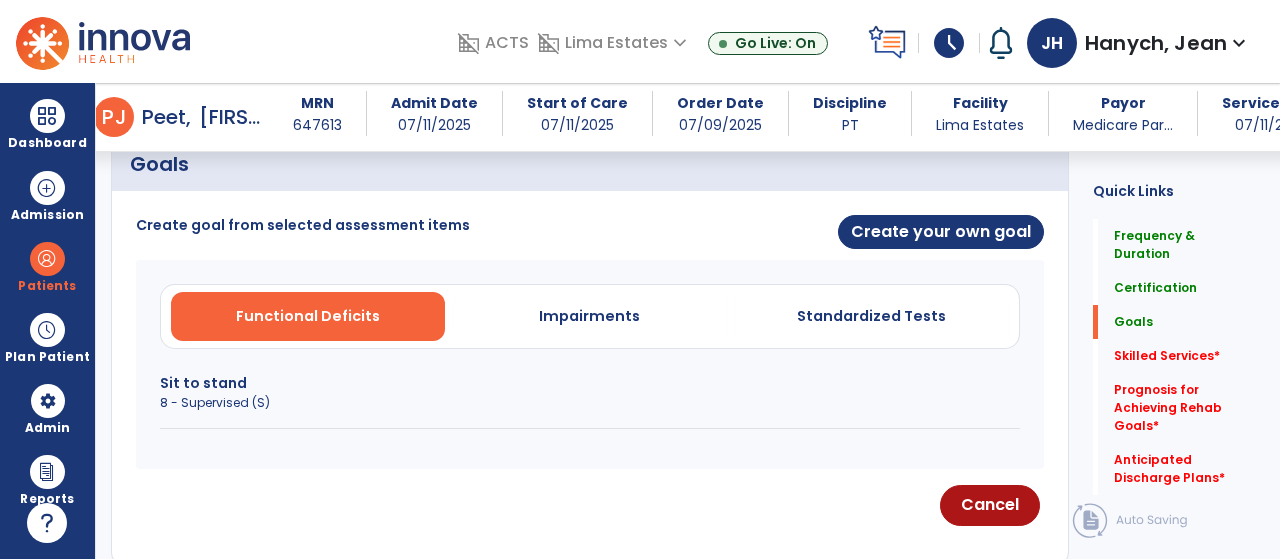 scroll, scrollTop: 504, scrollLeft: 0, axis: vertical 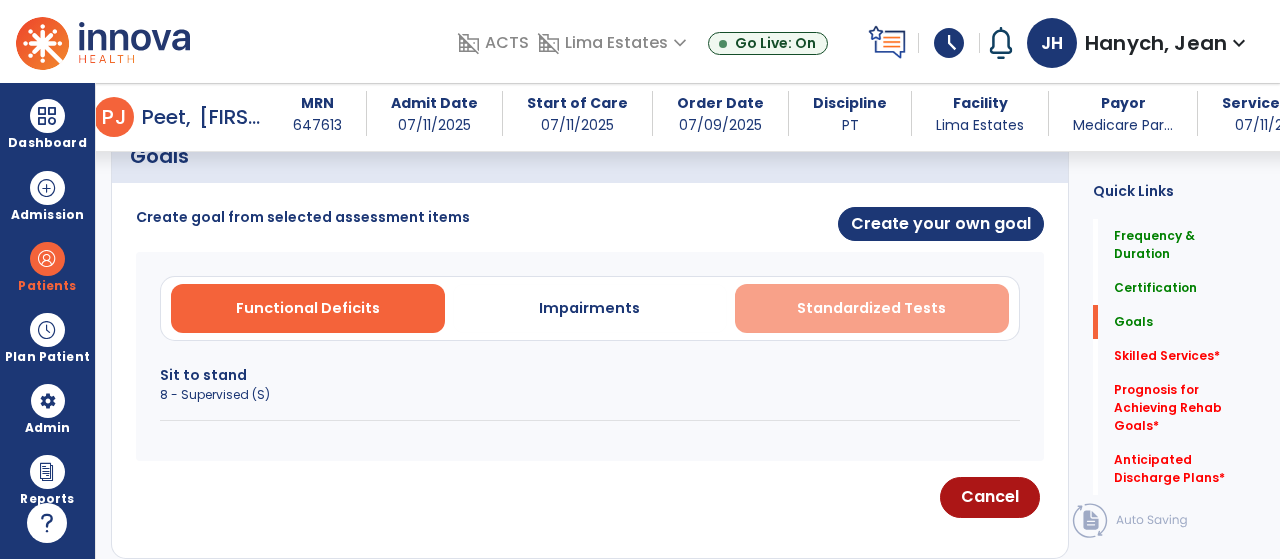 click on "Standardized Tests" at bounding box center (871, 308) 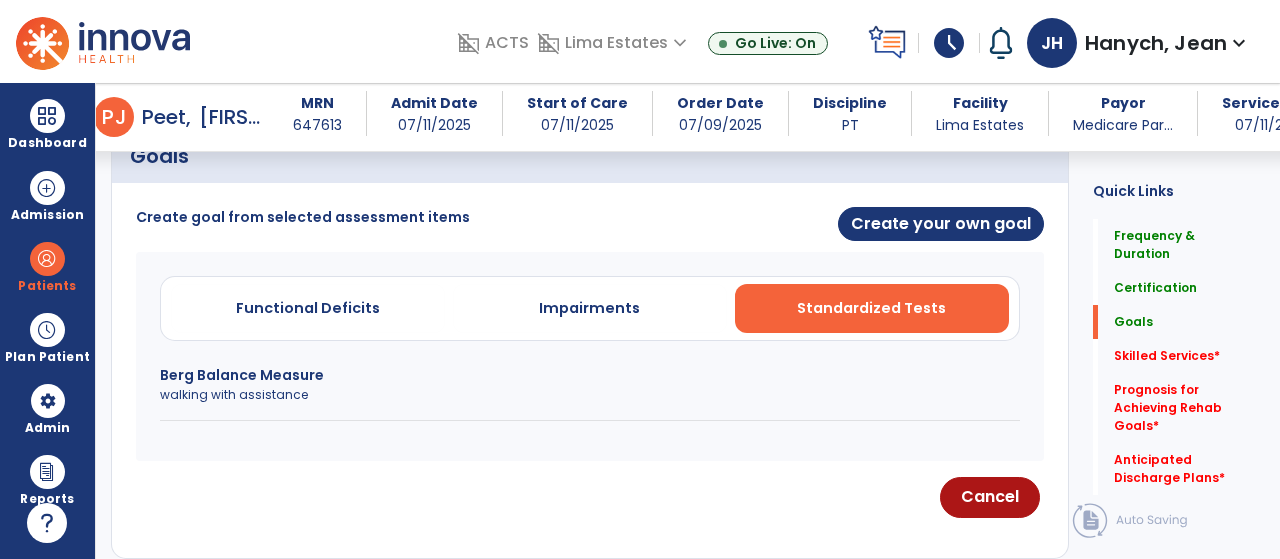click on "walking with assistance" at bounding box center (590, 395) 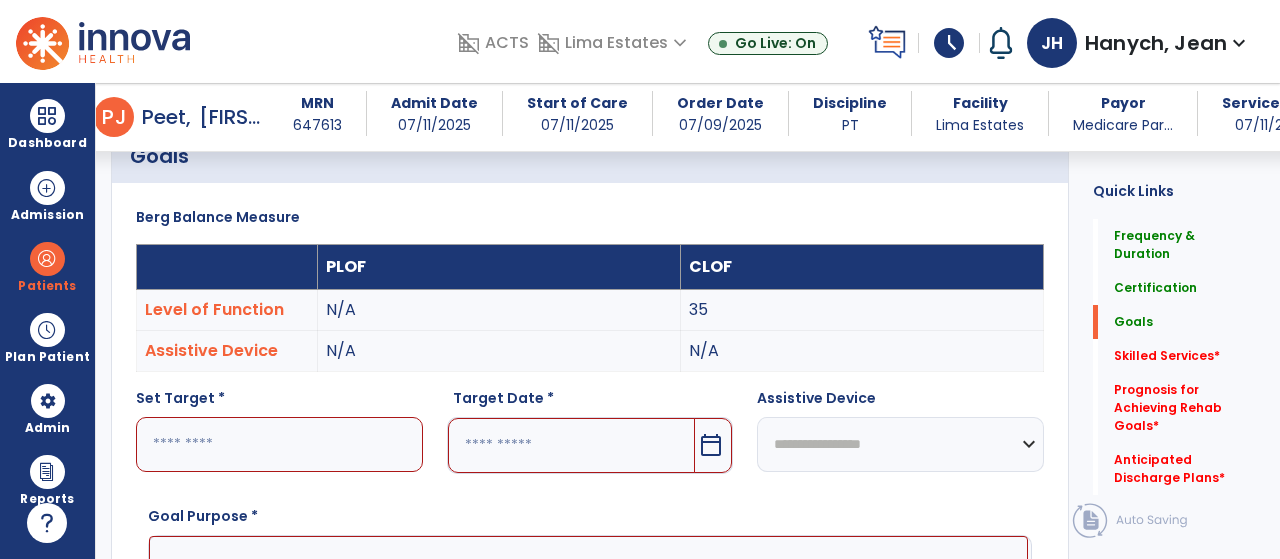 click at bounding box center (279, 444) 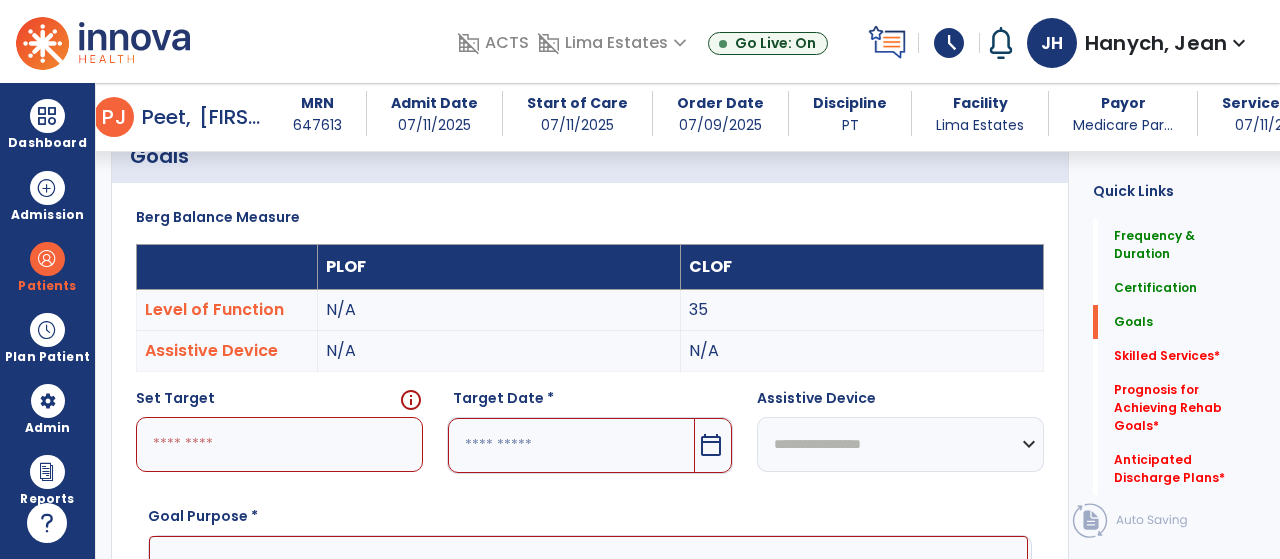 type on "*" 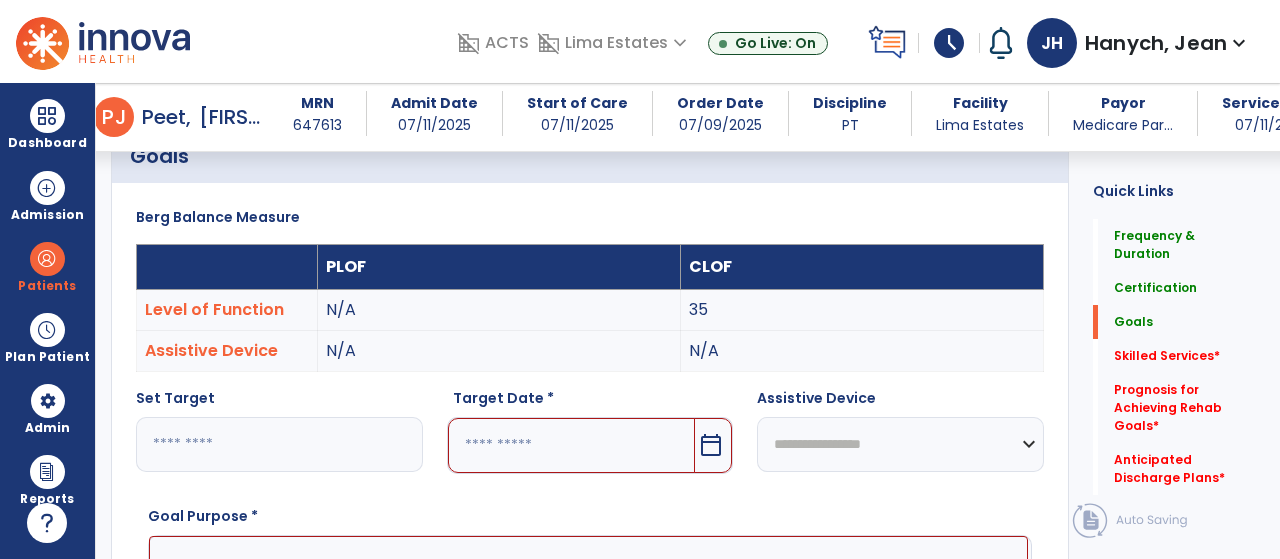type on "**" 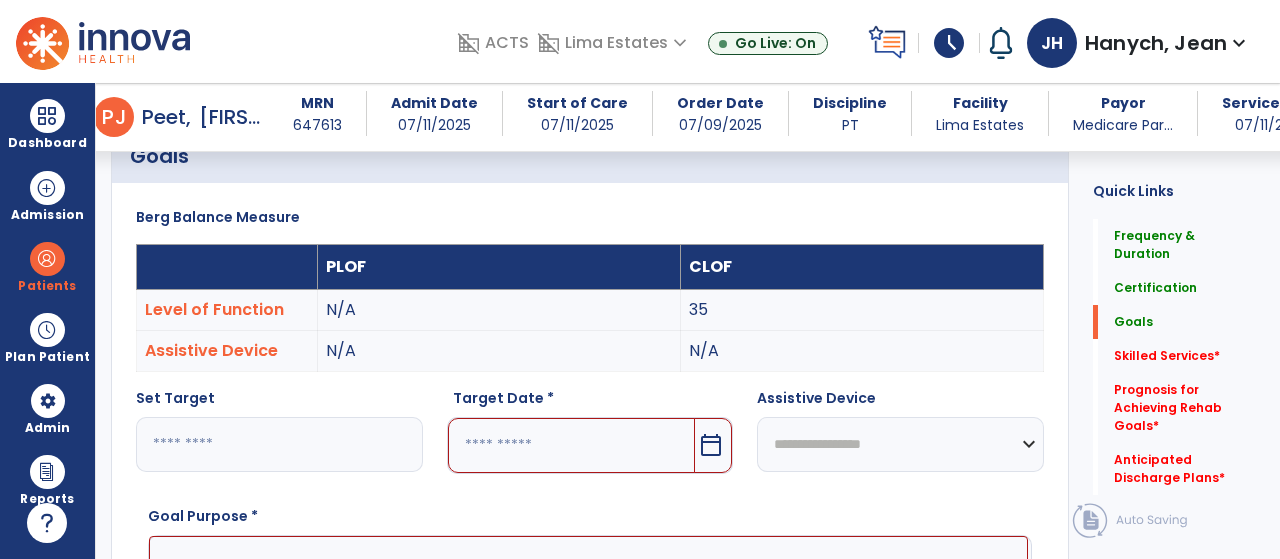 click on "calendar_today" at bounding box center (711, 445) 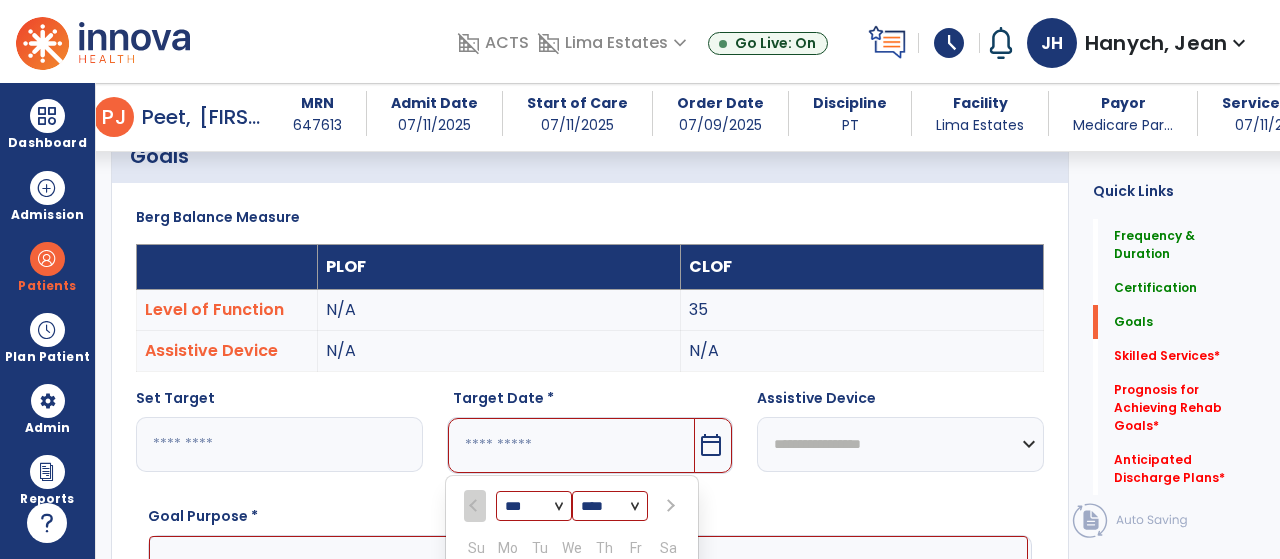 scroll, scrollTop: 777, scrollLeft: 0, axis: vertical 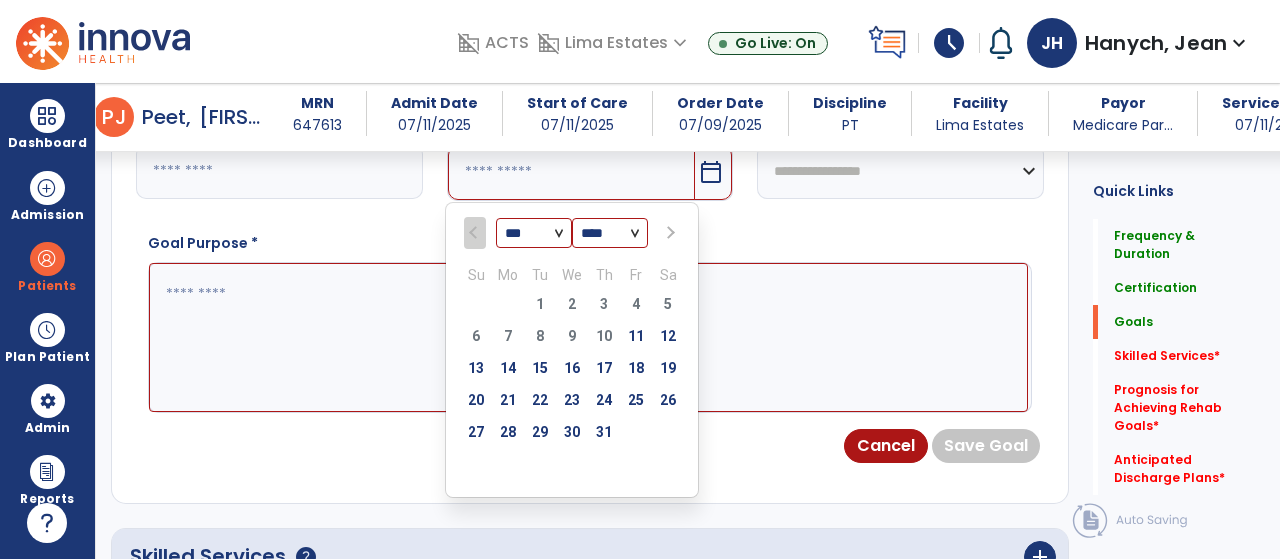 click on "*** *** ***" at bounding box center [534, 233] 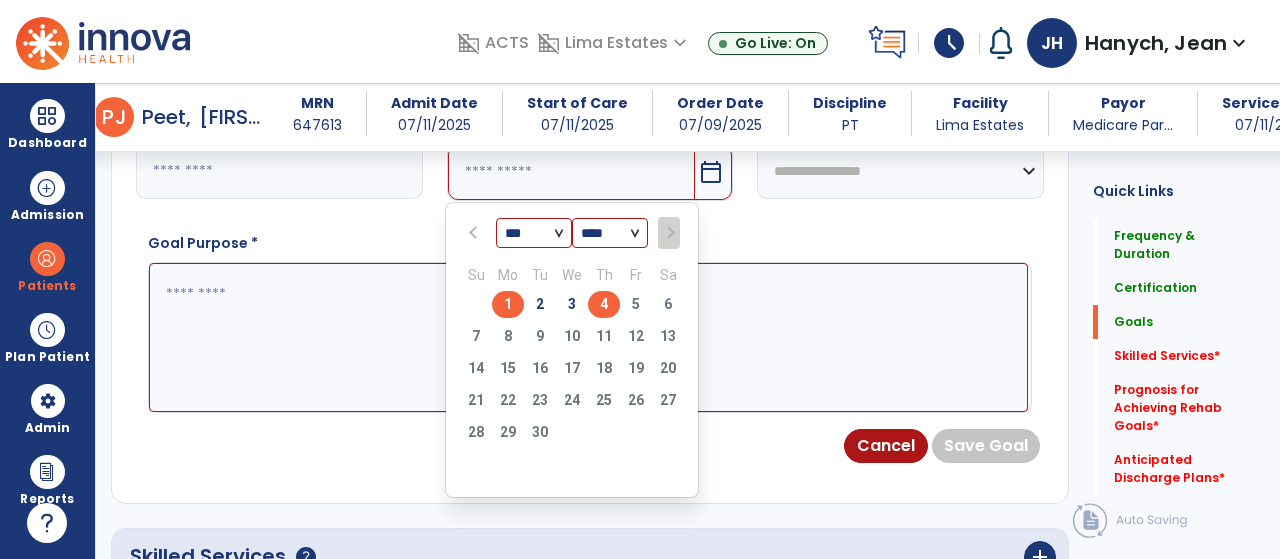 click on "4" at bounding box center [604, 304] 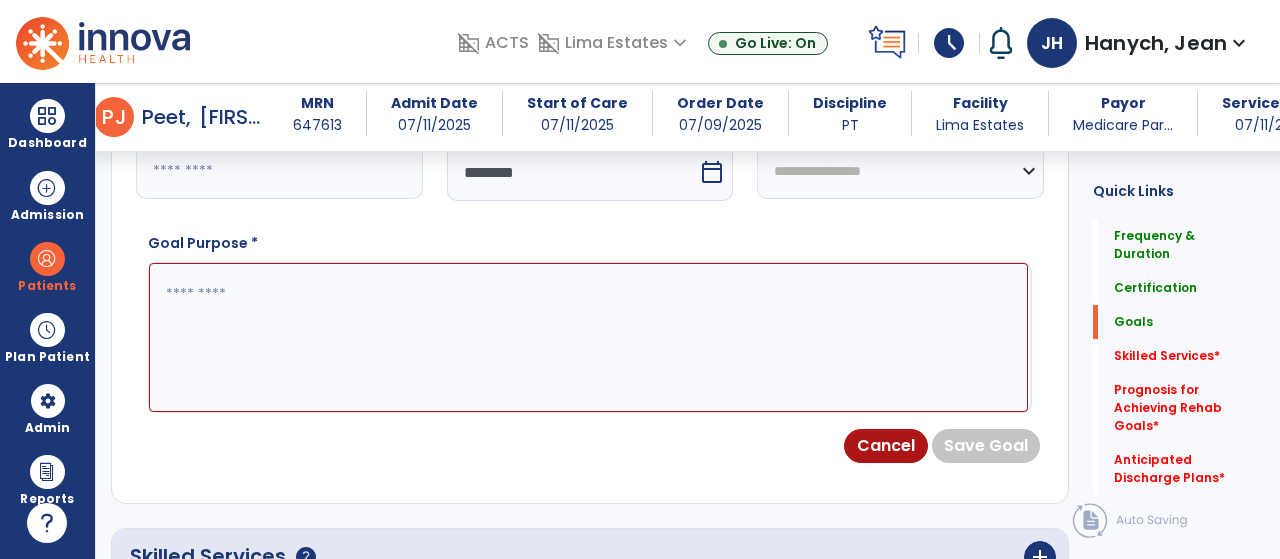 click at bounding box center (588, 337) 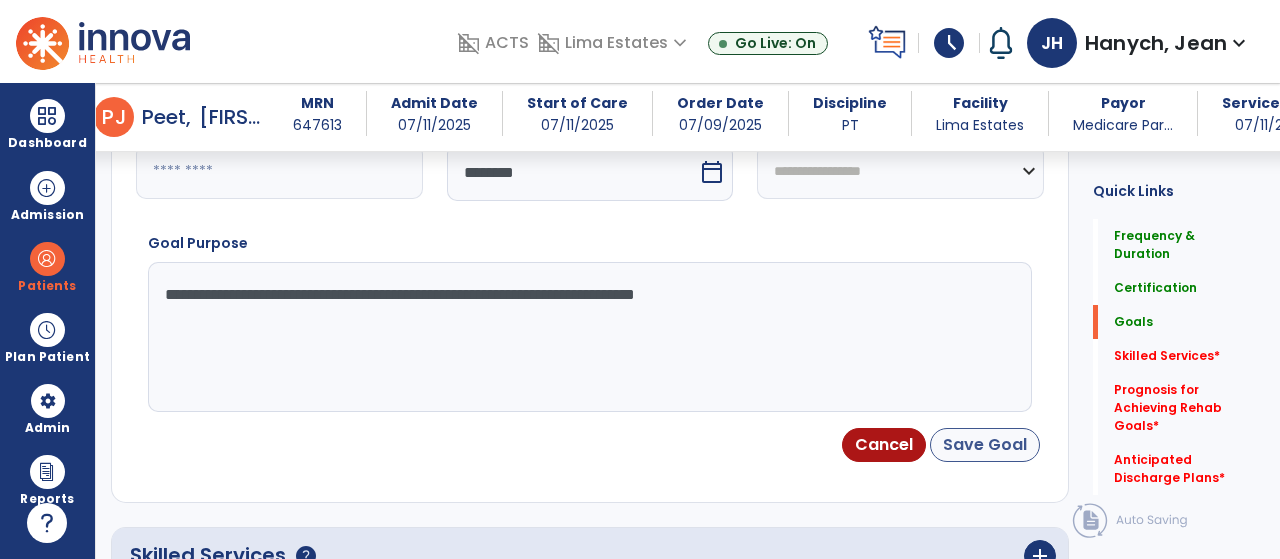 type on "**********" 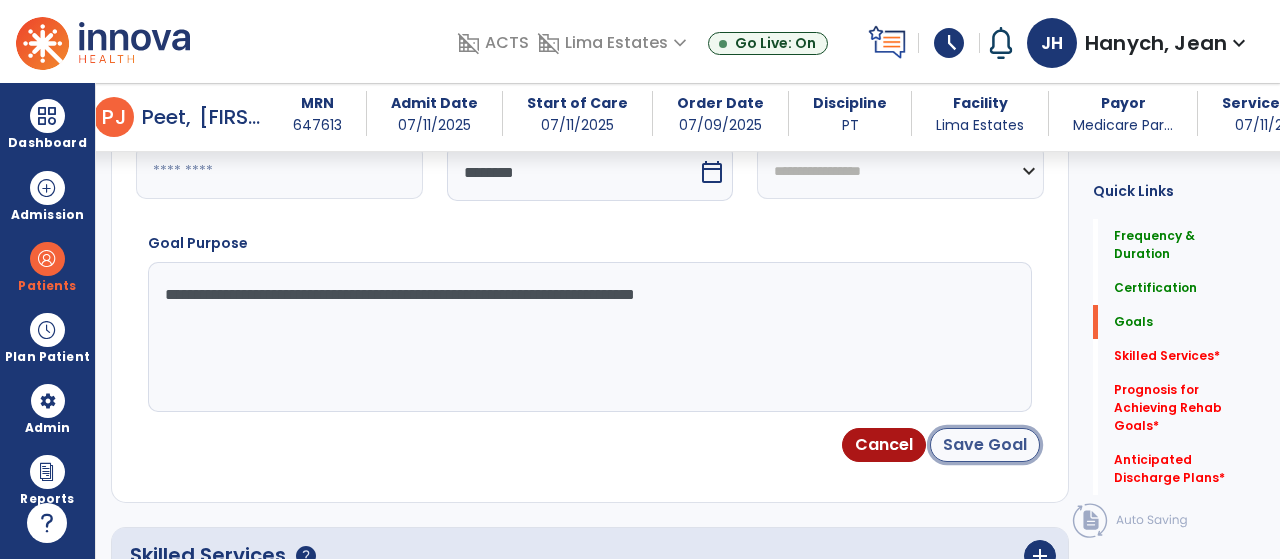 click on "Save Goal" at bounding box center [985, 445] 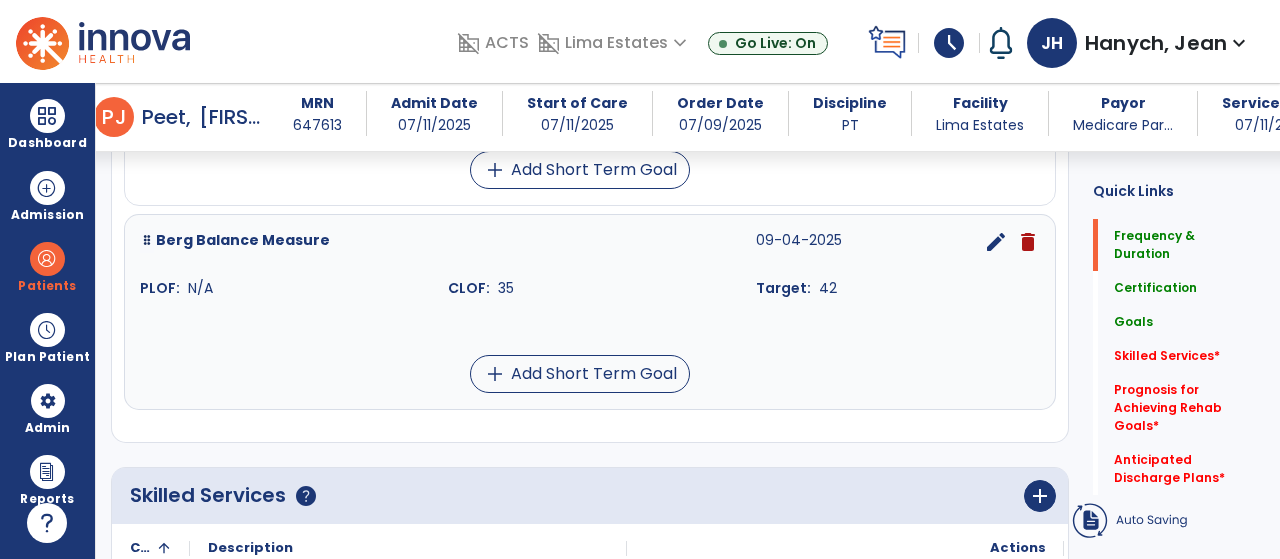 scroll, scrollTop: 190, scrollLeft: 0, axis: vertical 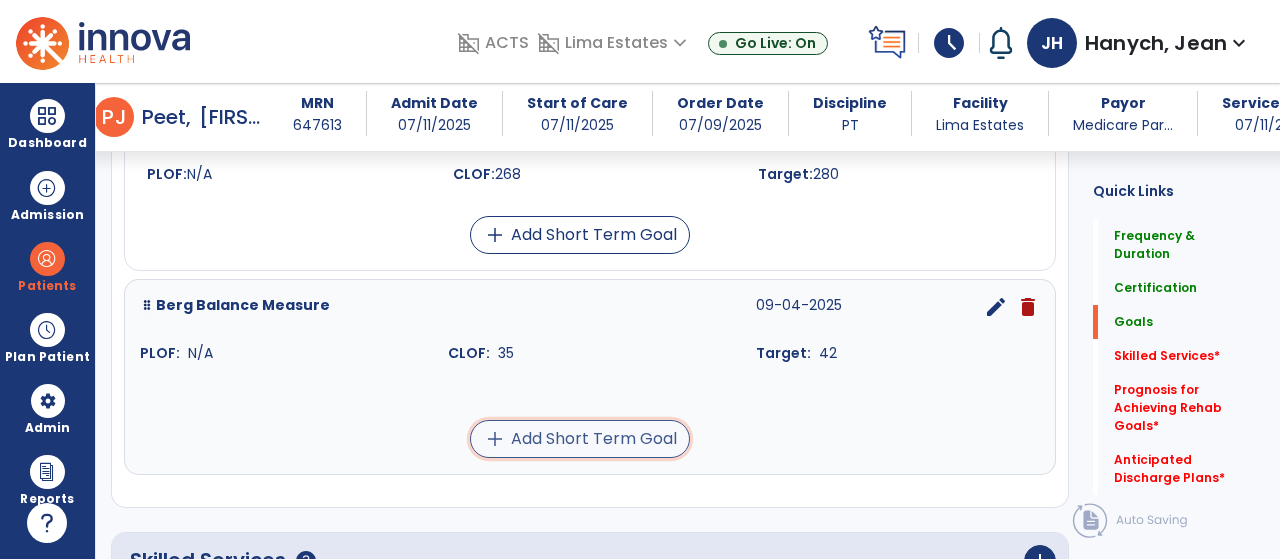 click on "add  Add Short Term Goal" at bounding box center (580, 439) 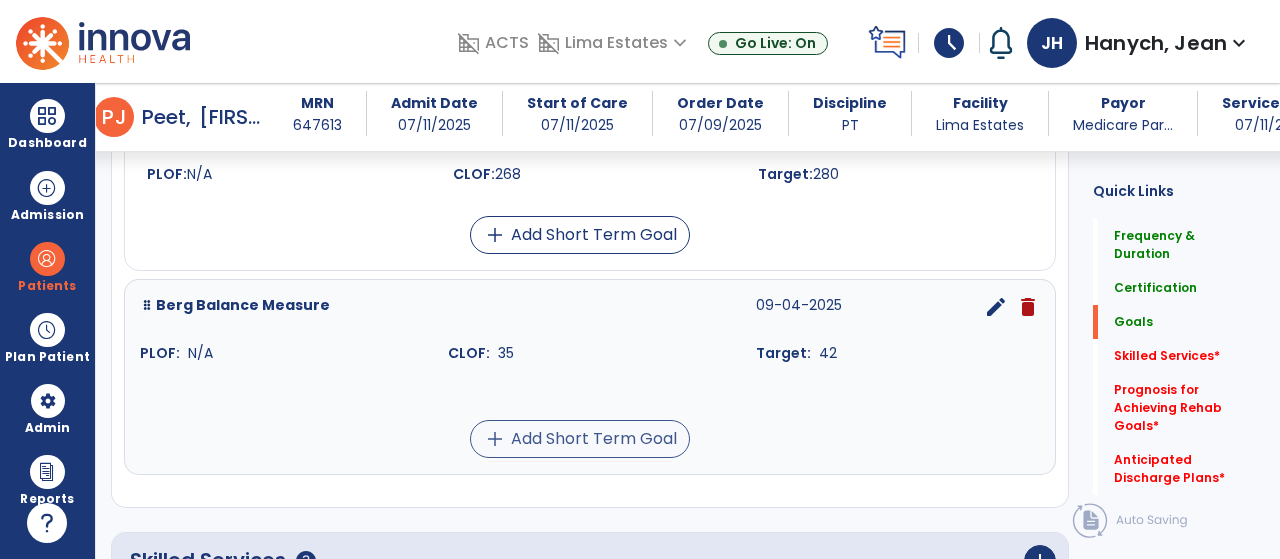 scroll, scrollTop: 1085, scrollLeft: 0, axis: vertical 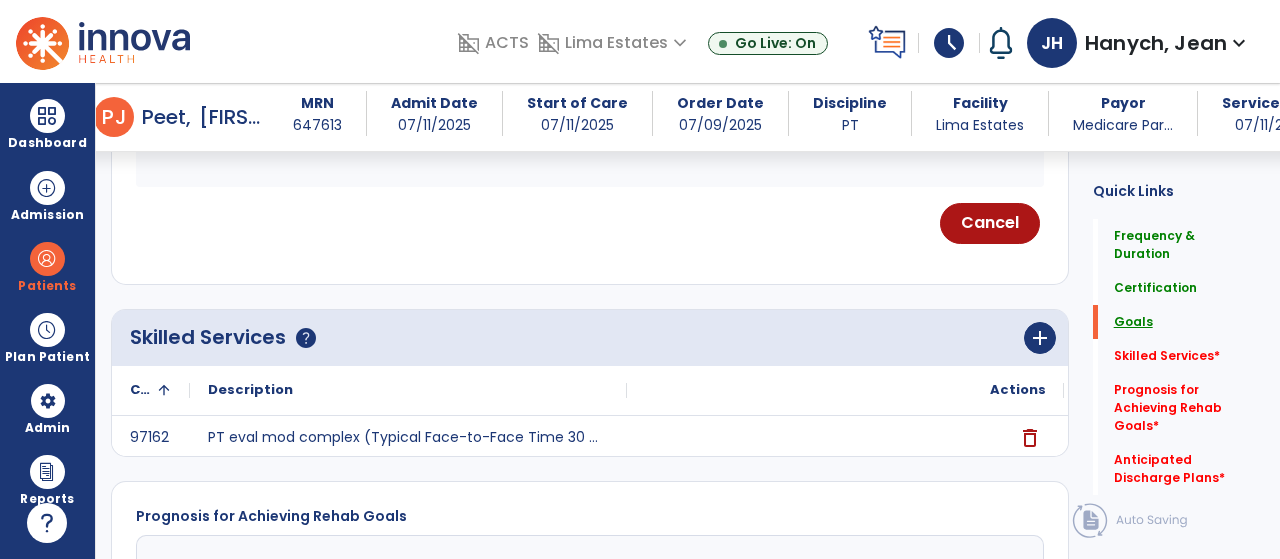 click on "Goals" 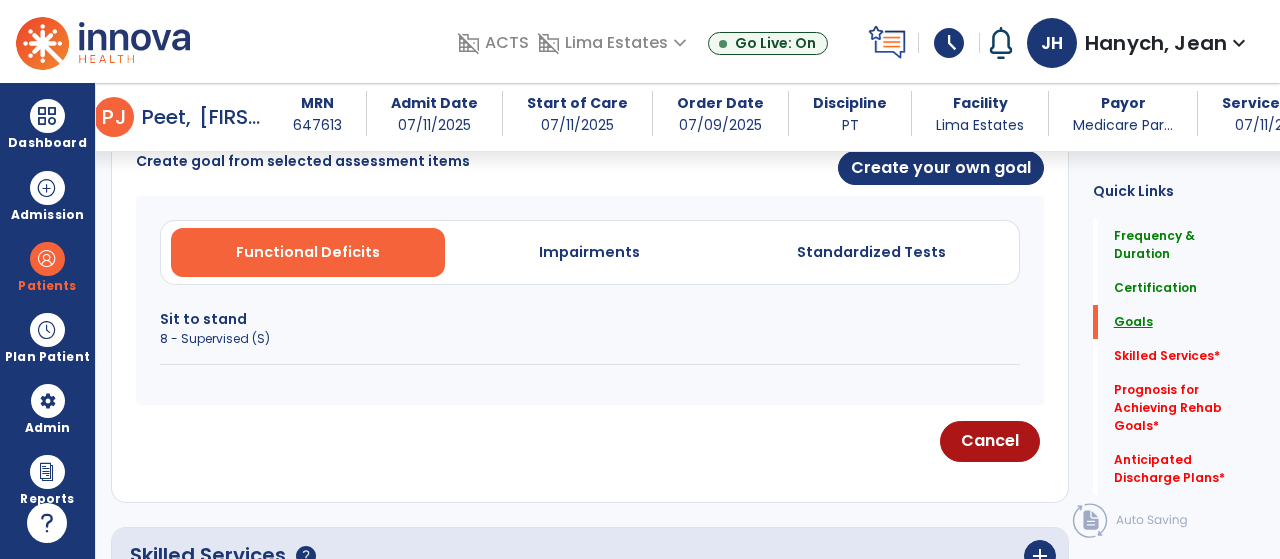 scroll, scrollTop: 510, scrollLeft: 0, axis: vertical 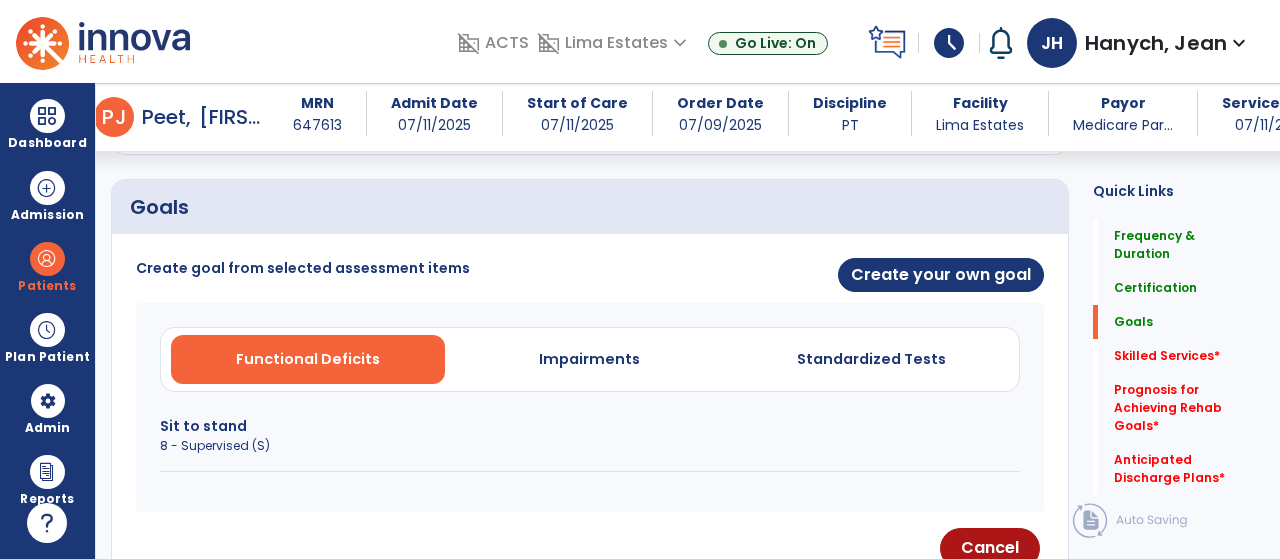 click on "Sit to stand" at bounding box center (590, 426) 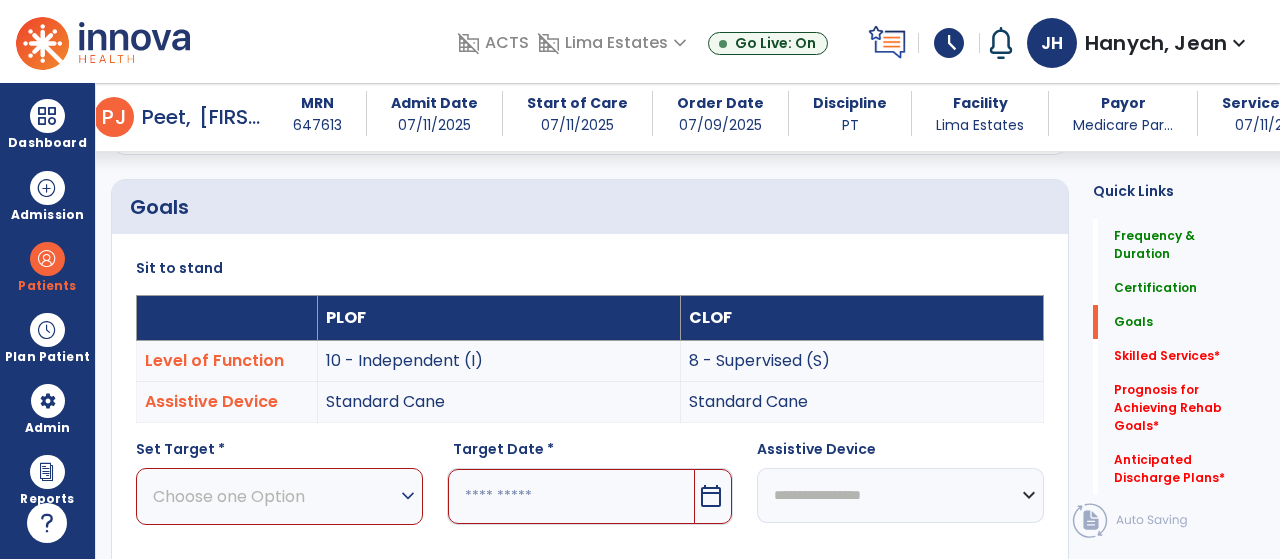 click on "Choose one Option" at bounding box center (274, 496) 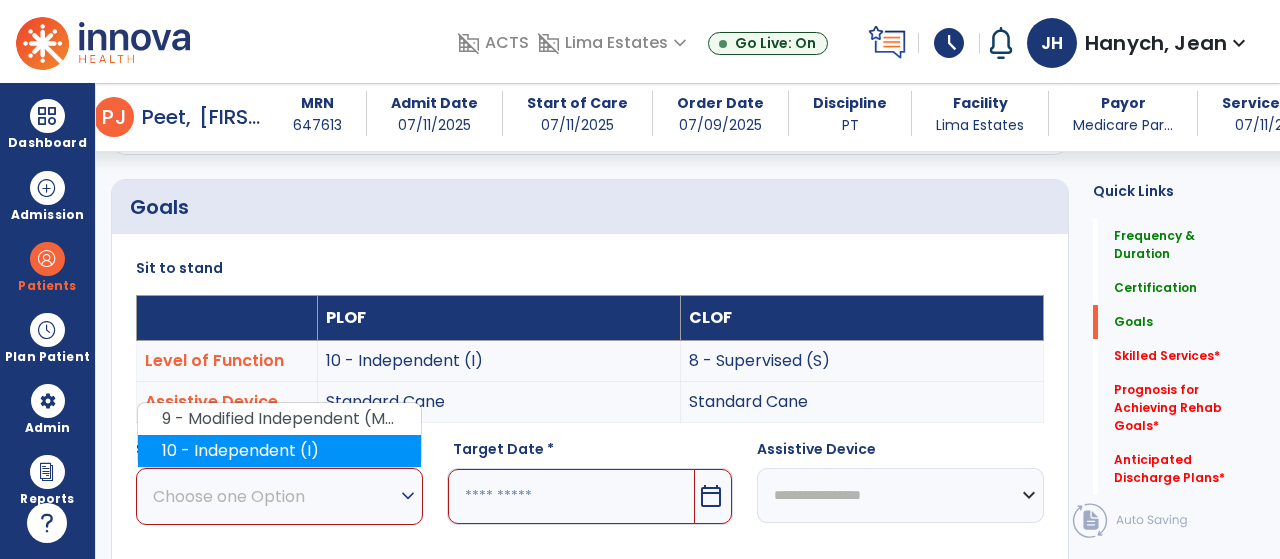 click on "10 - Independent (I)" at bounding box center (279, 451) 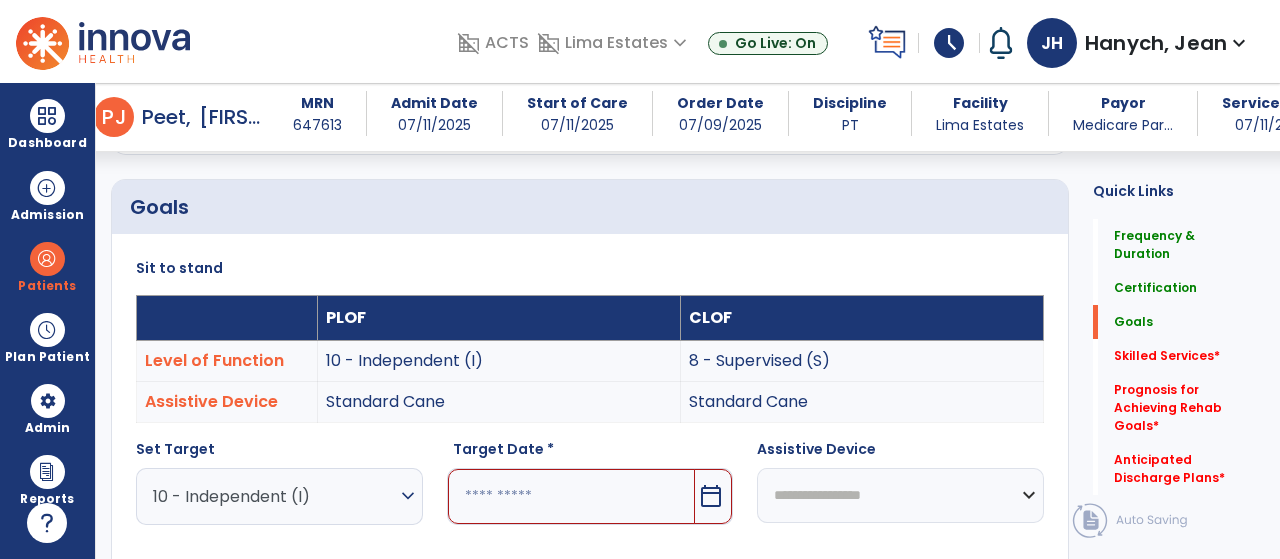 click at bounding box center [572, 496] 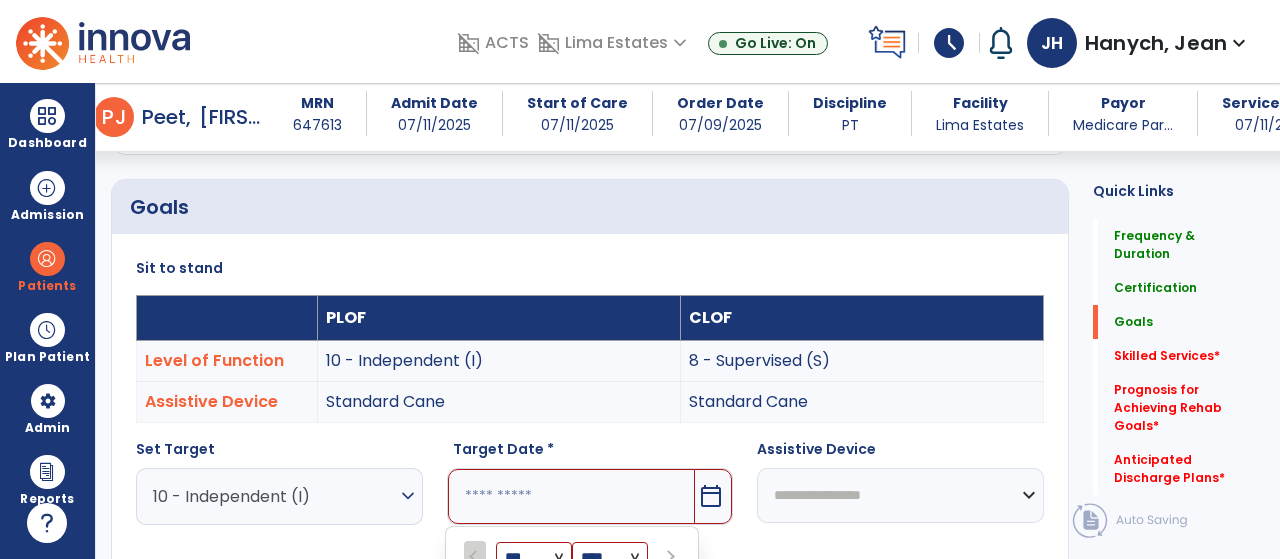 scroll, scrollTop: 777, scrollLeft: 0, axis: vertical 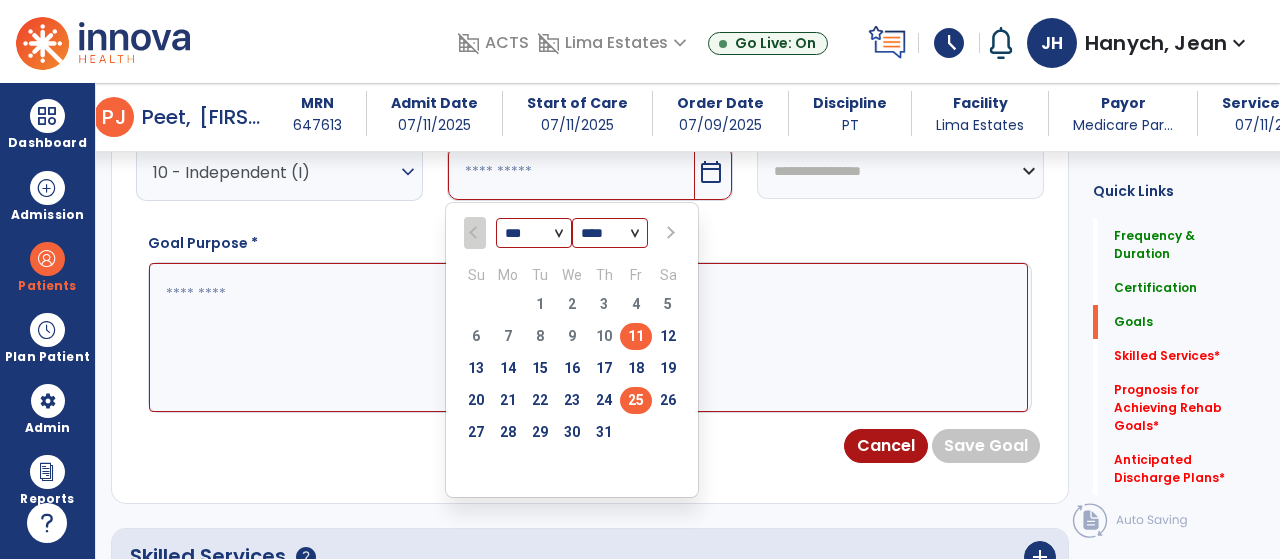 click on "25" at bounding box center [636, 400] 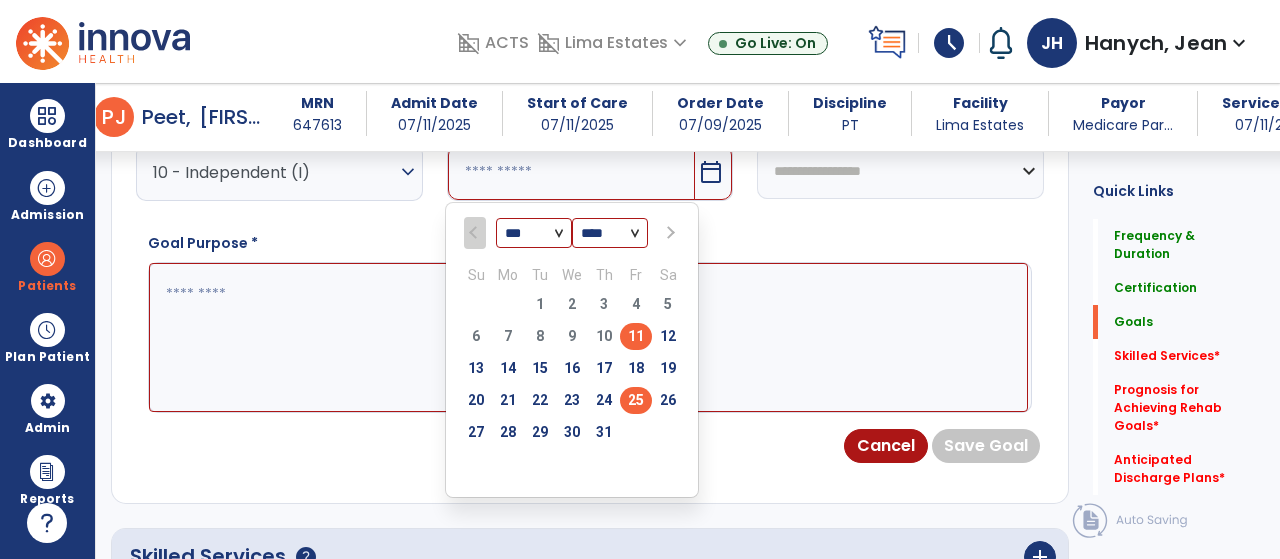 type on "*********" 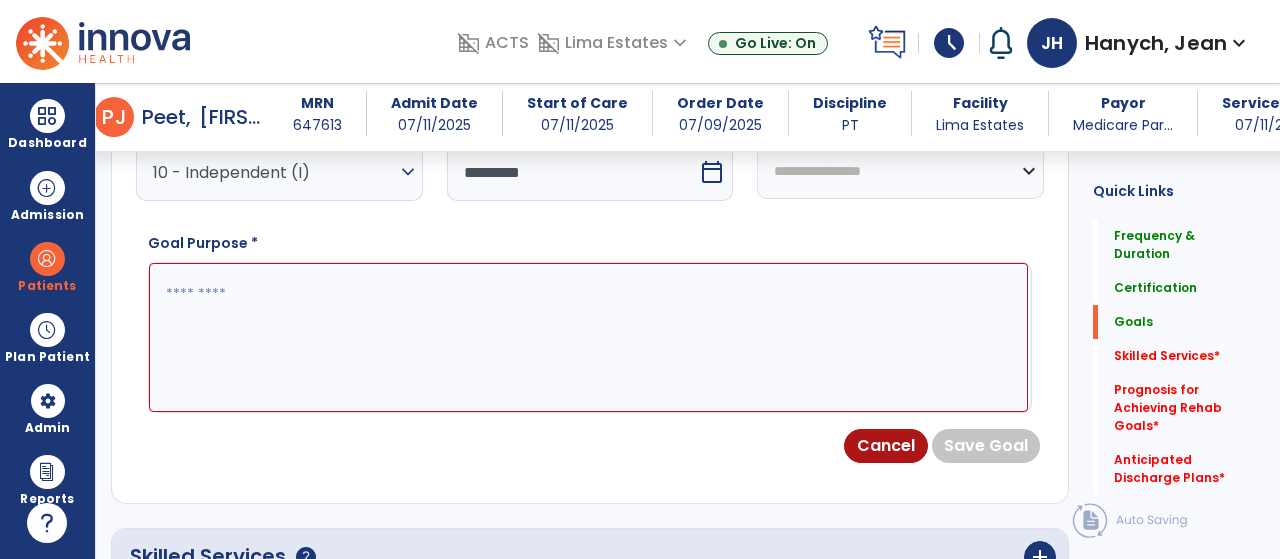 click at bounding box center (588, 337) 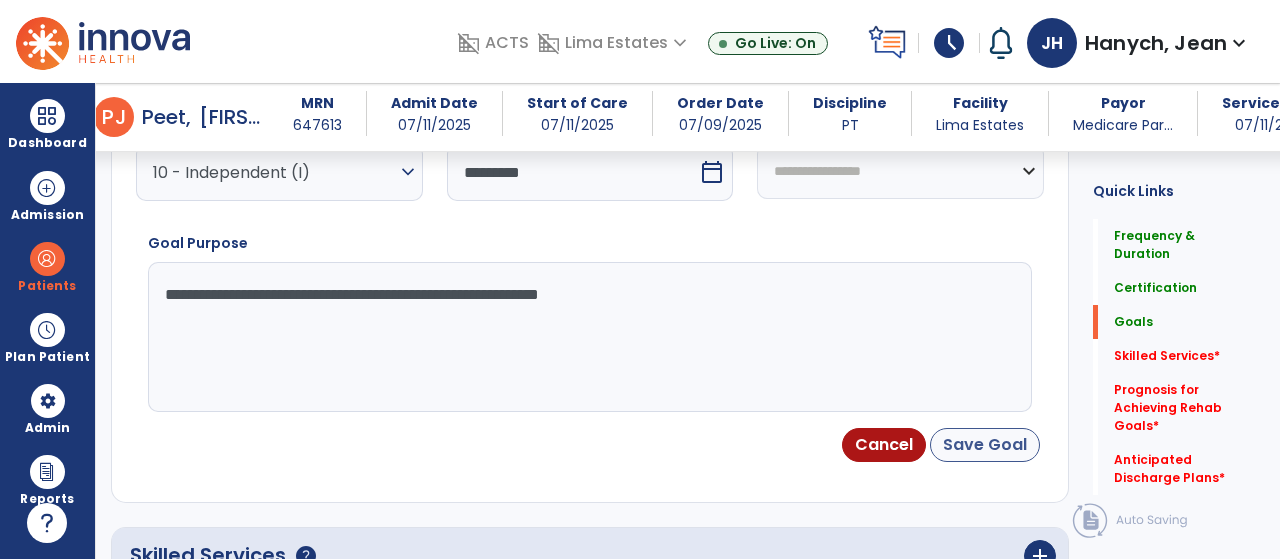 type on "**********" 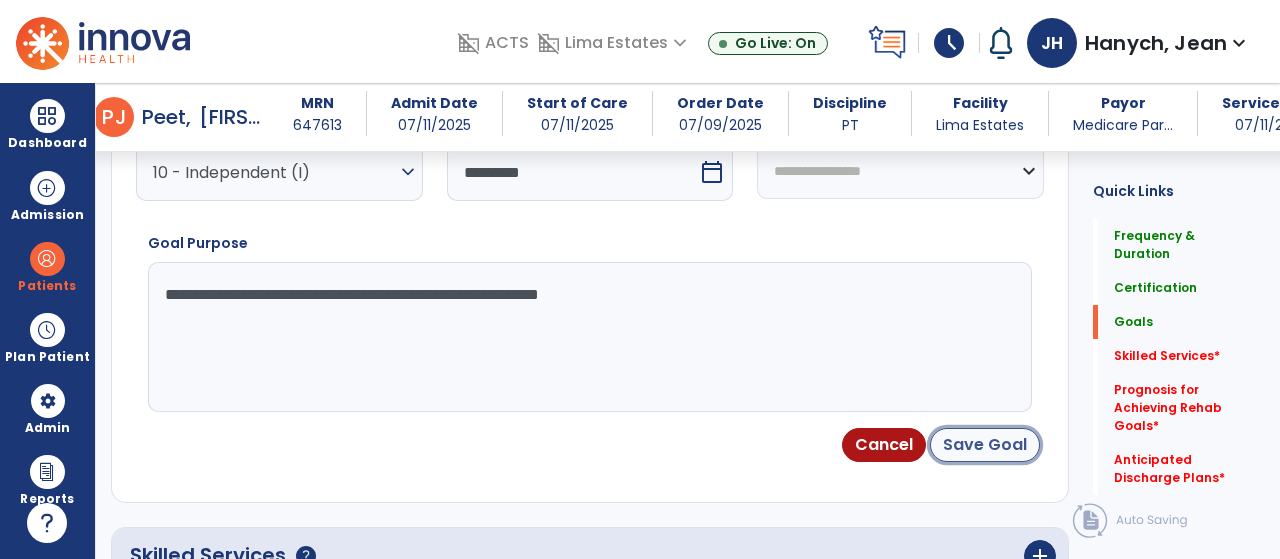 click on "Save Goal" at bounding box center (985, 445) 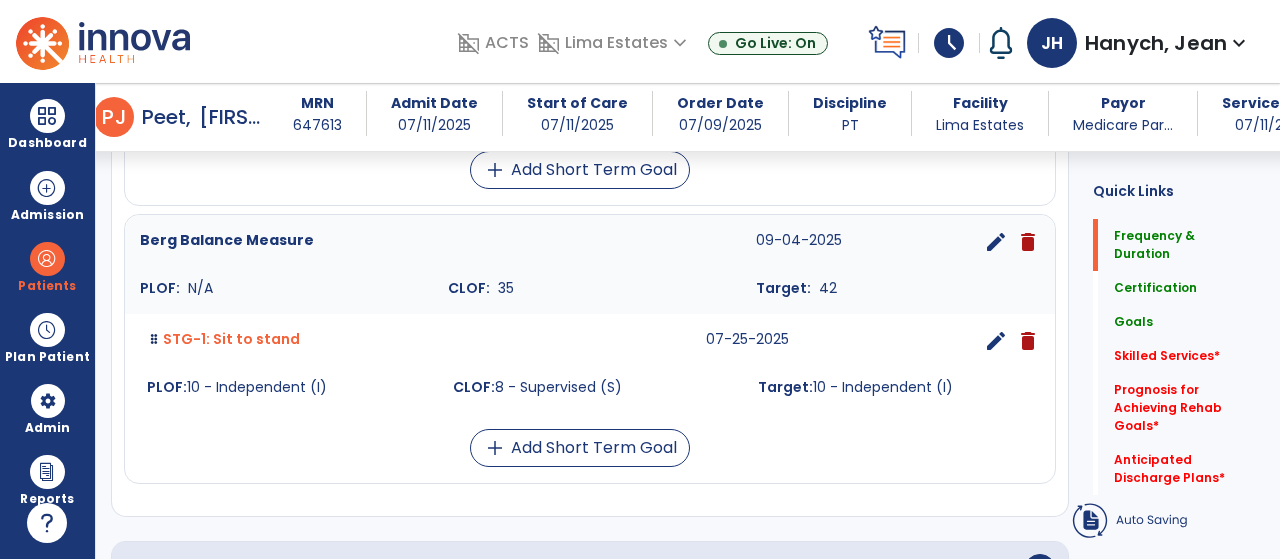 scroll, scrollTop: 190, scrollLeft: 0, axis: vertical 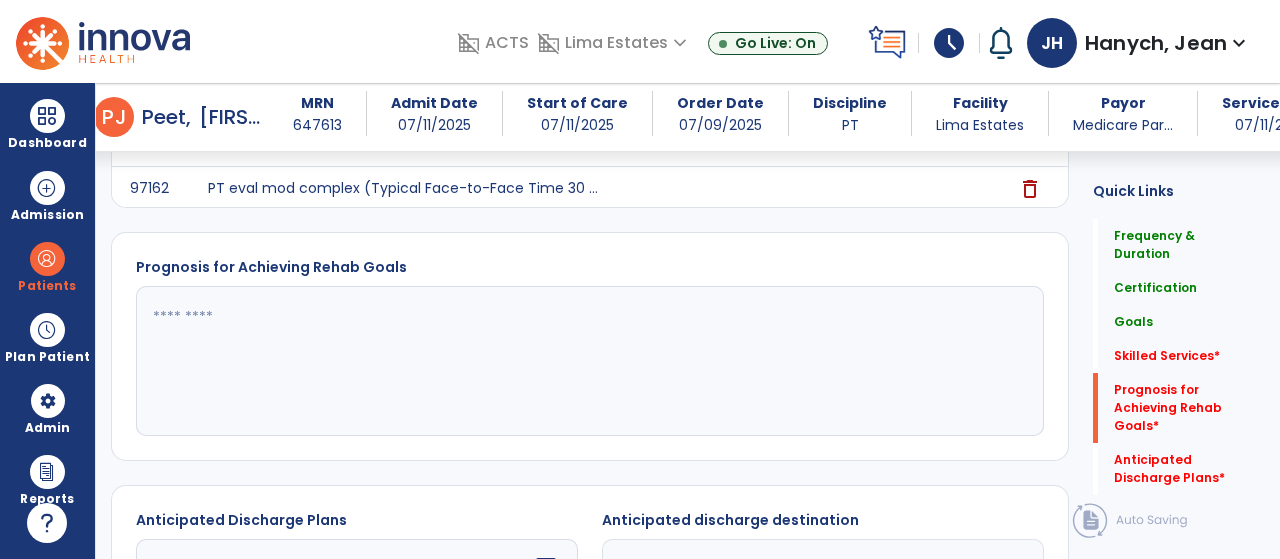 click 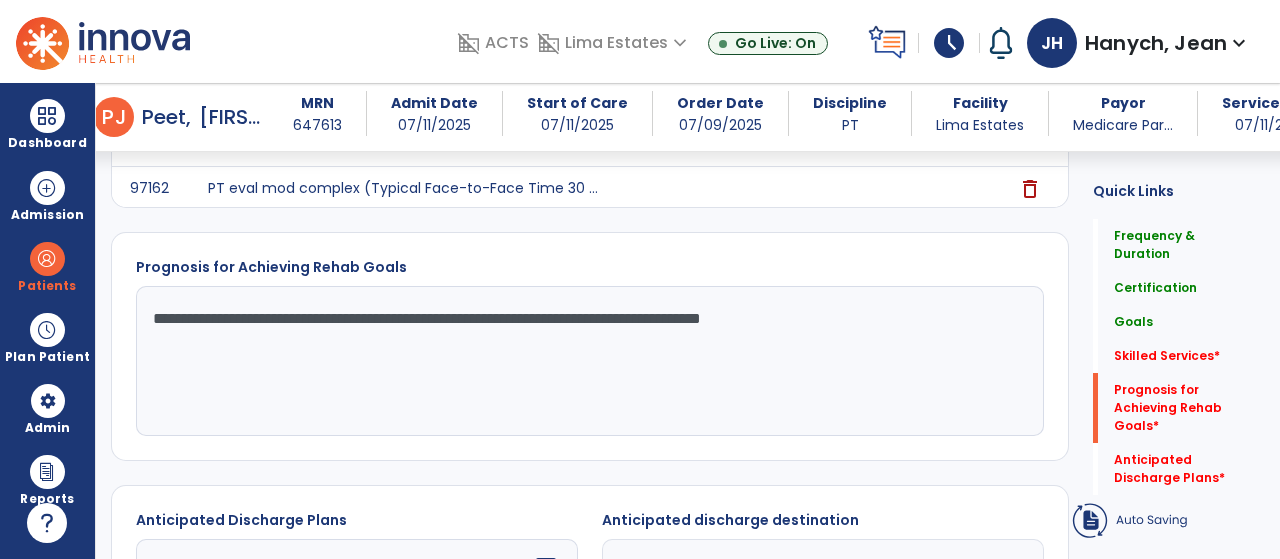 type on "**********" 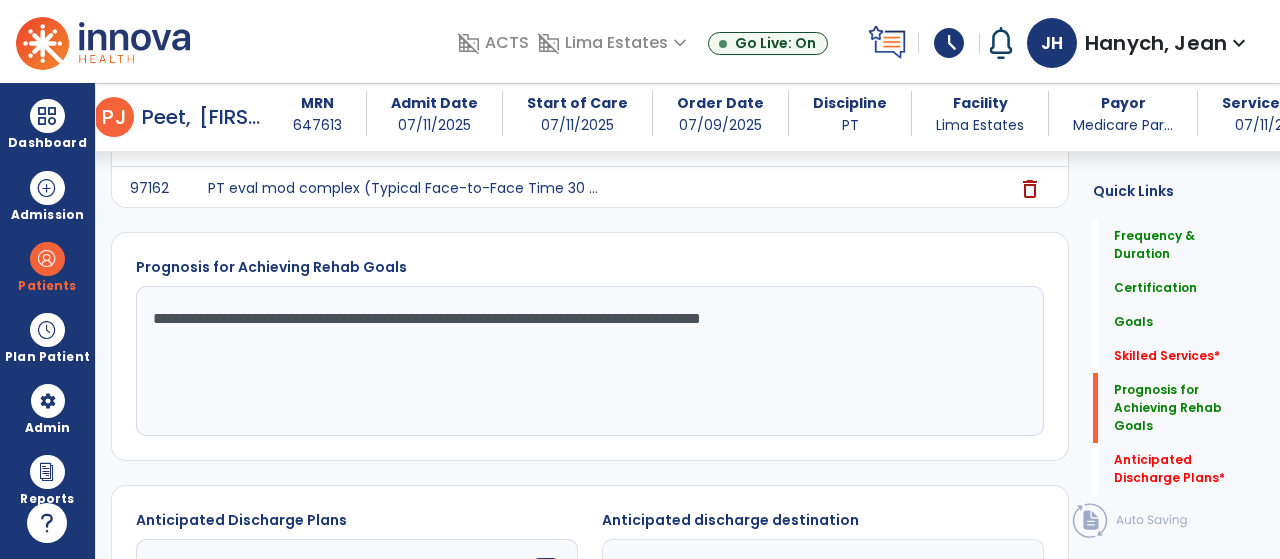 click 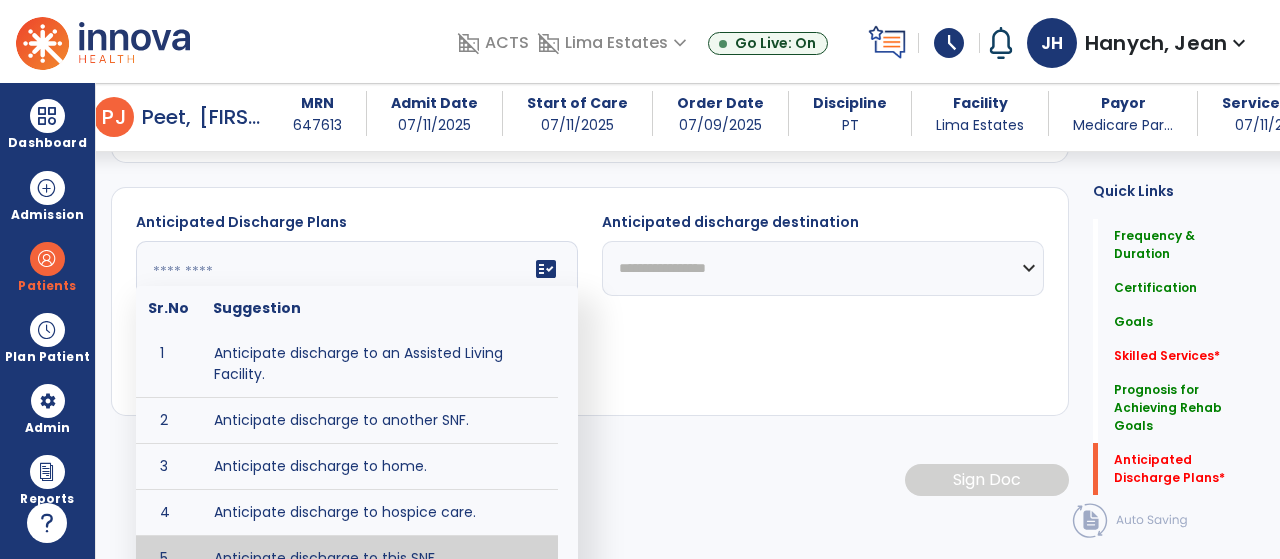 scroll, scrollTop: 1556, scrollLeft: 0, axis: vertical 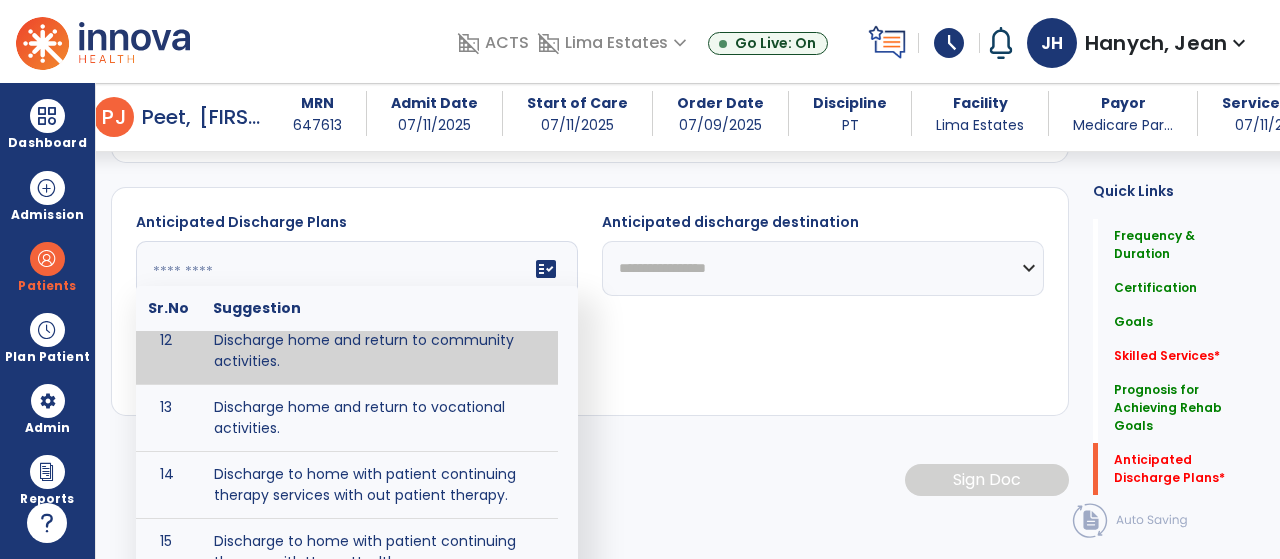 type on "**********" 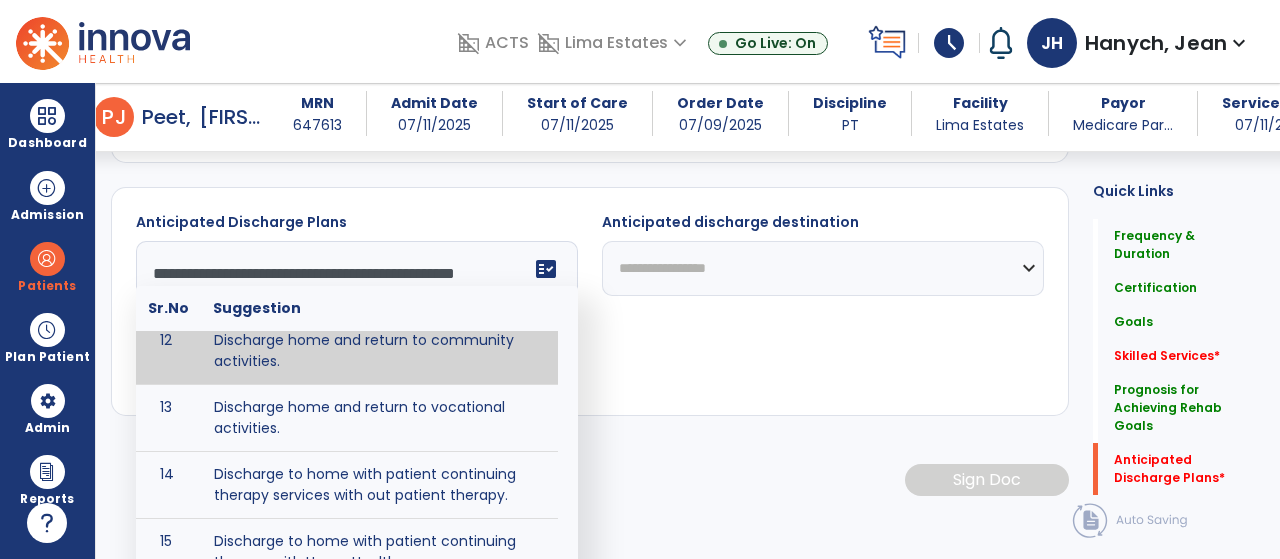 scroll, scrollTop: 1486, scrollLeft: 0, axis: vertical 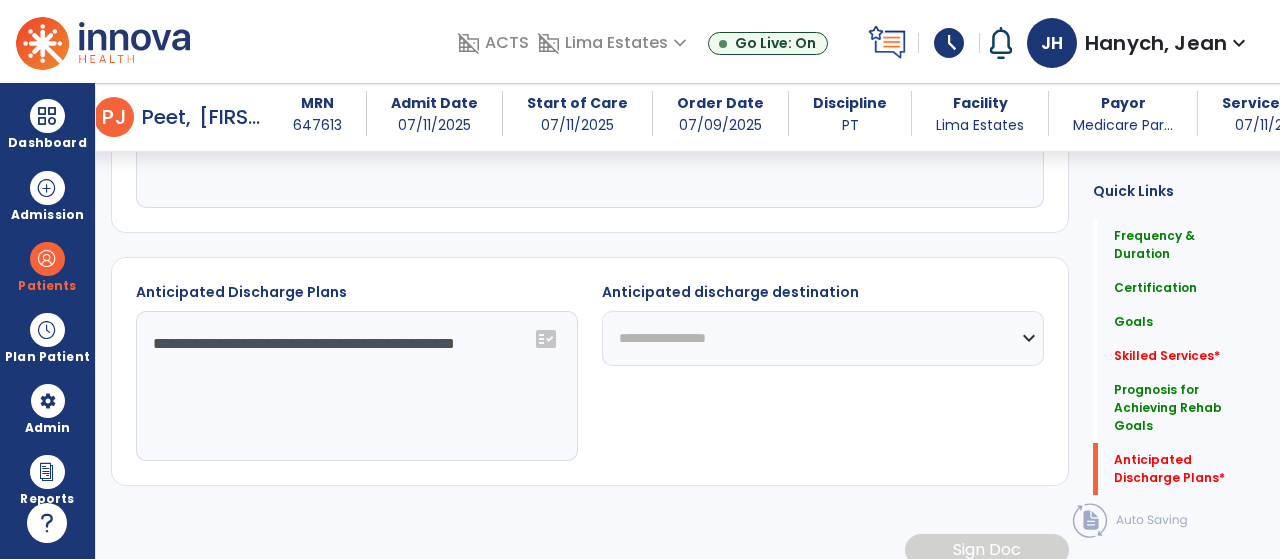 click on "**********" 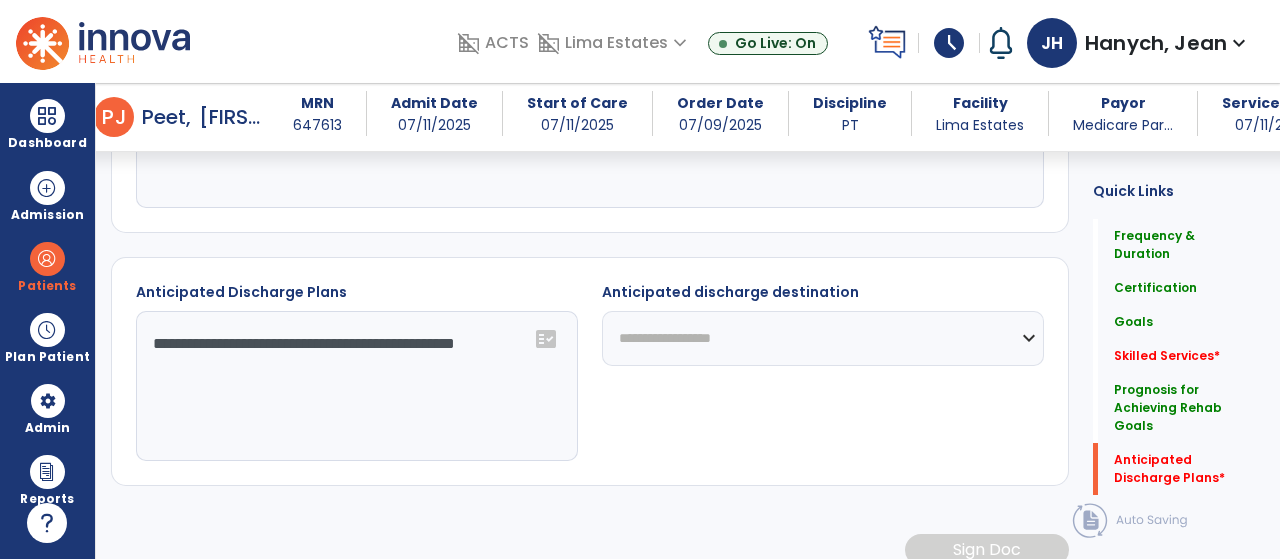 click on "**********" 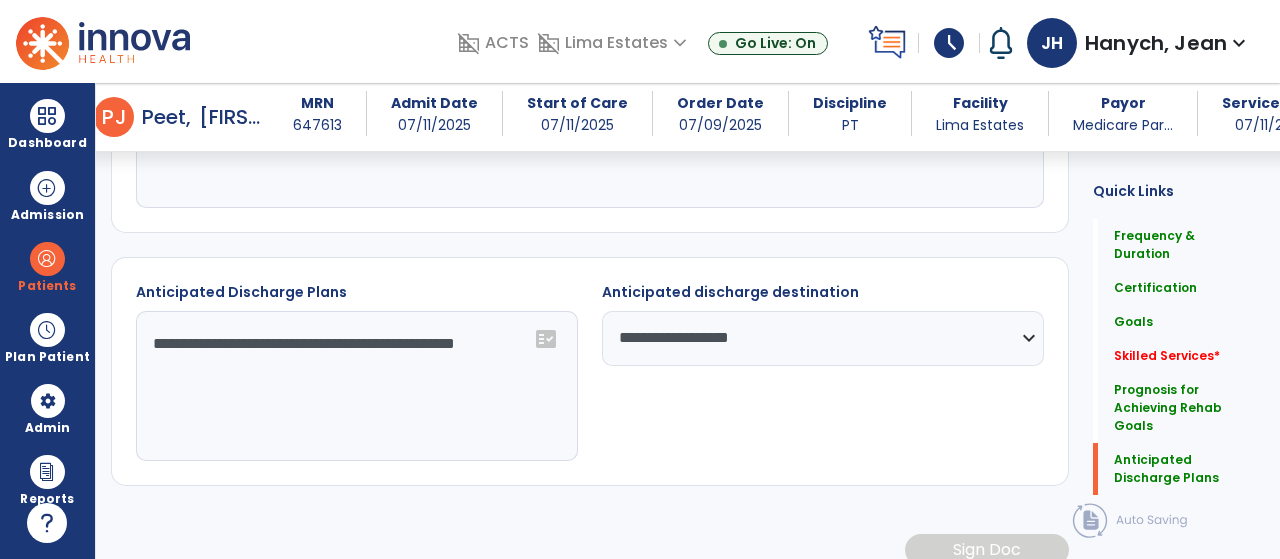 click on "**********" 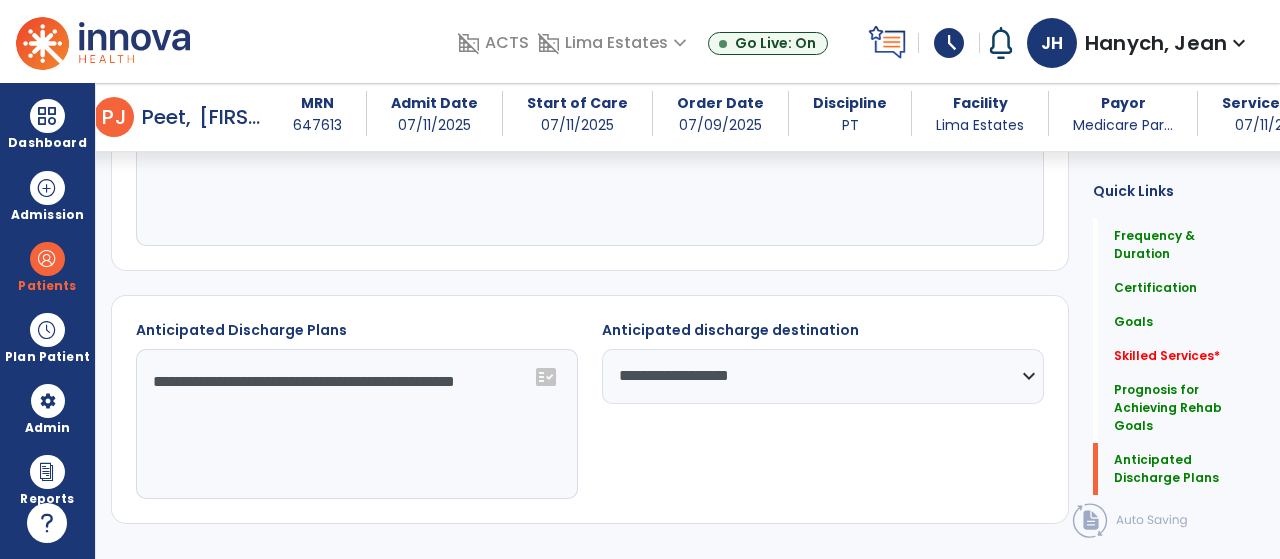 scroll, scrollTop: 1486, scrollLeft: 0, axis: vertical 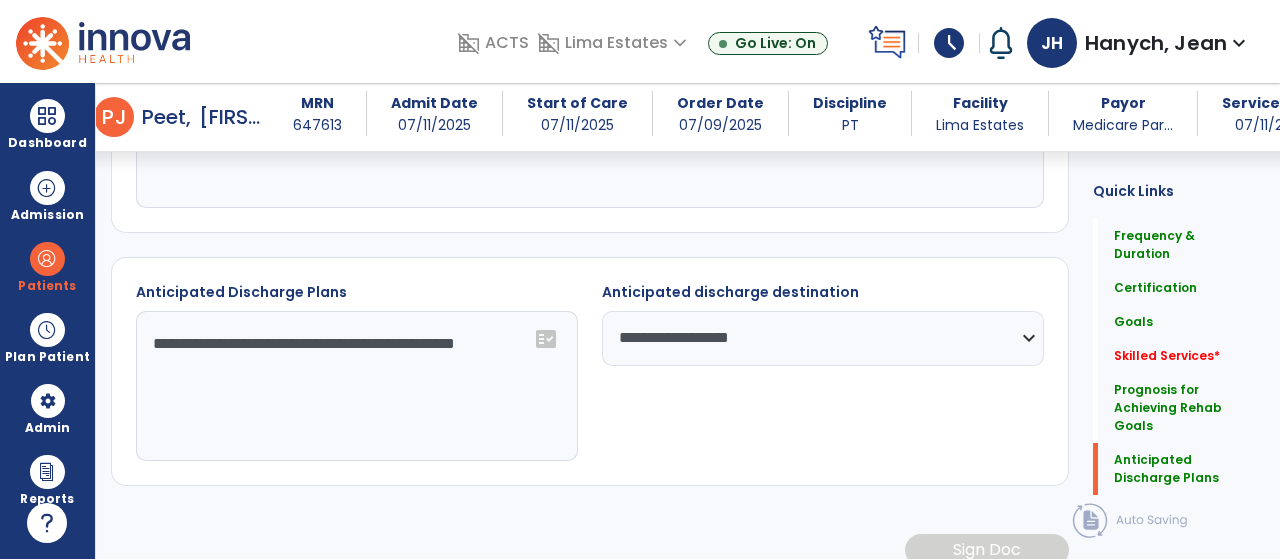 drag, startPoint x: 1274, startPoint y: 489, endPoint x: 1279, endPoint y: 427, distance: 62.201286 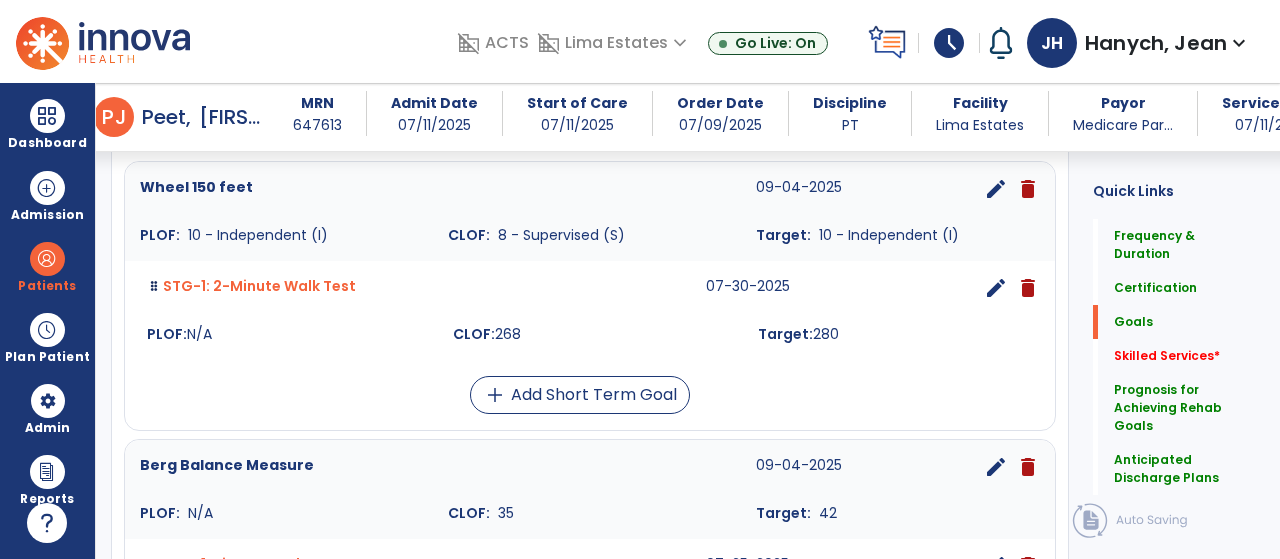 scroll, scrollTop: 549, scrollLeft: 0, axis: vertical 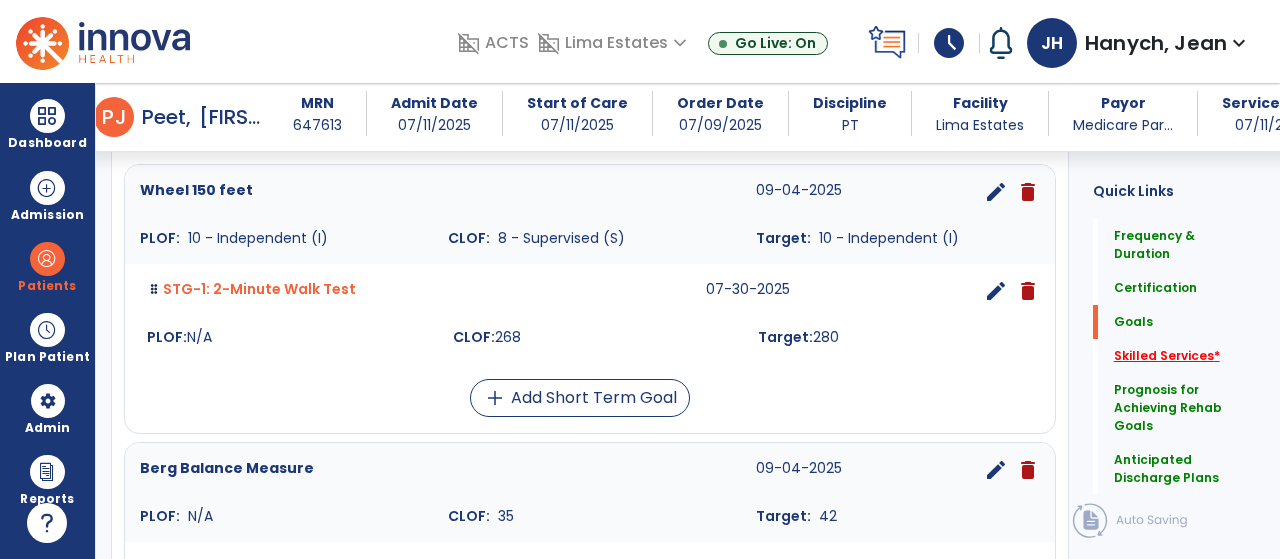 click on "Skilled Services   *" 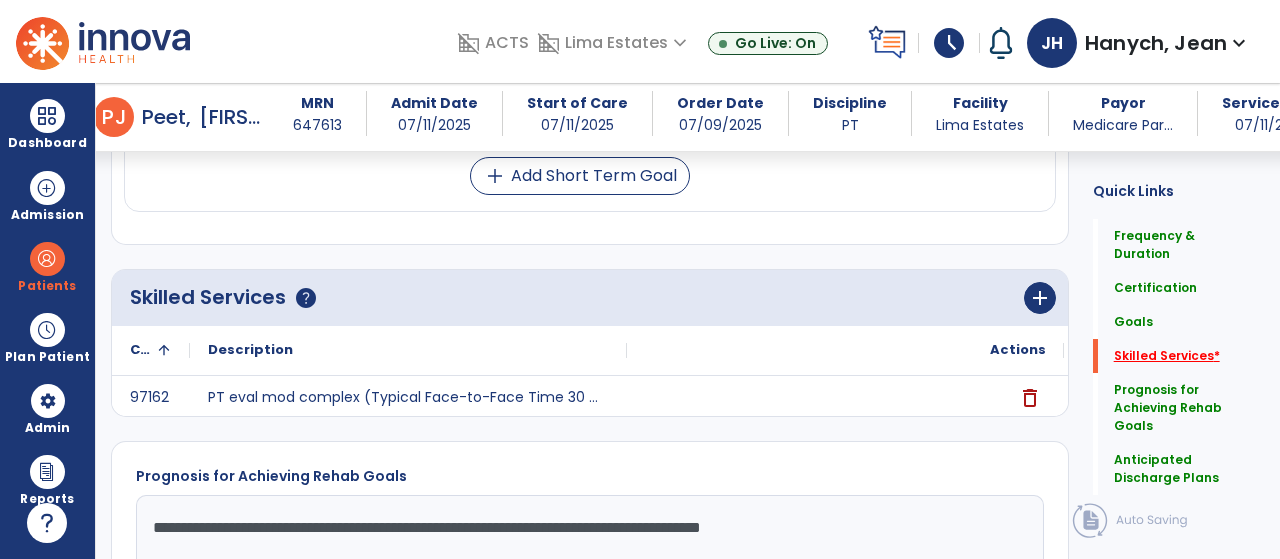 scroll, scrollTop: 1052, scrollLeft: 0, axis: vertical 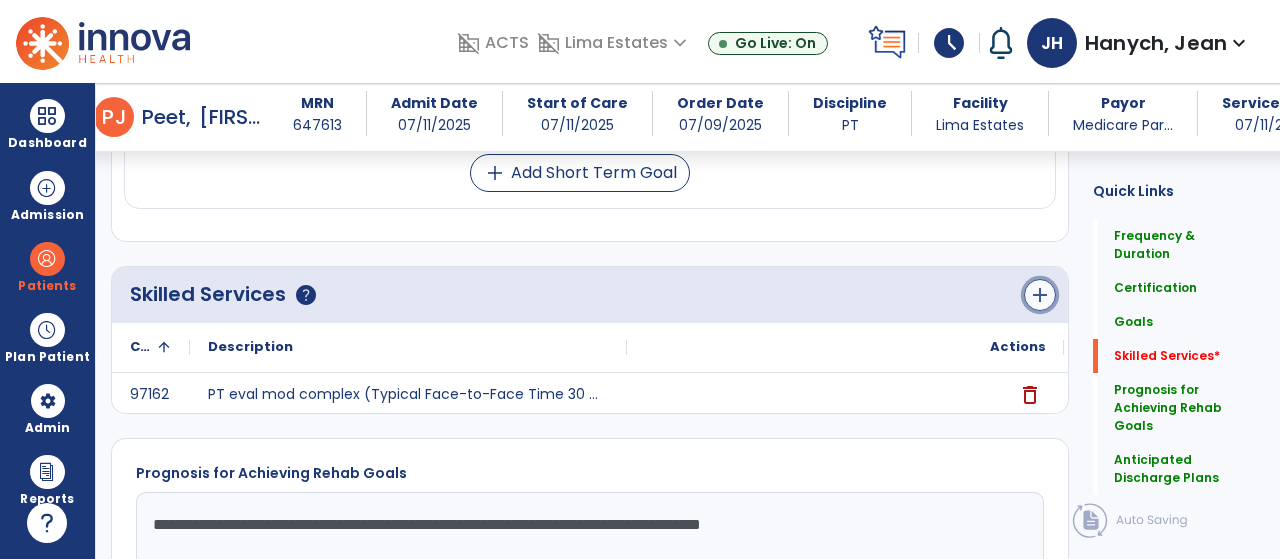 click on "add" 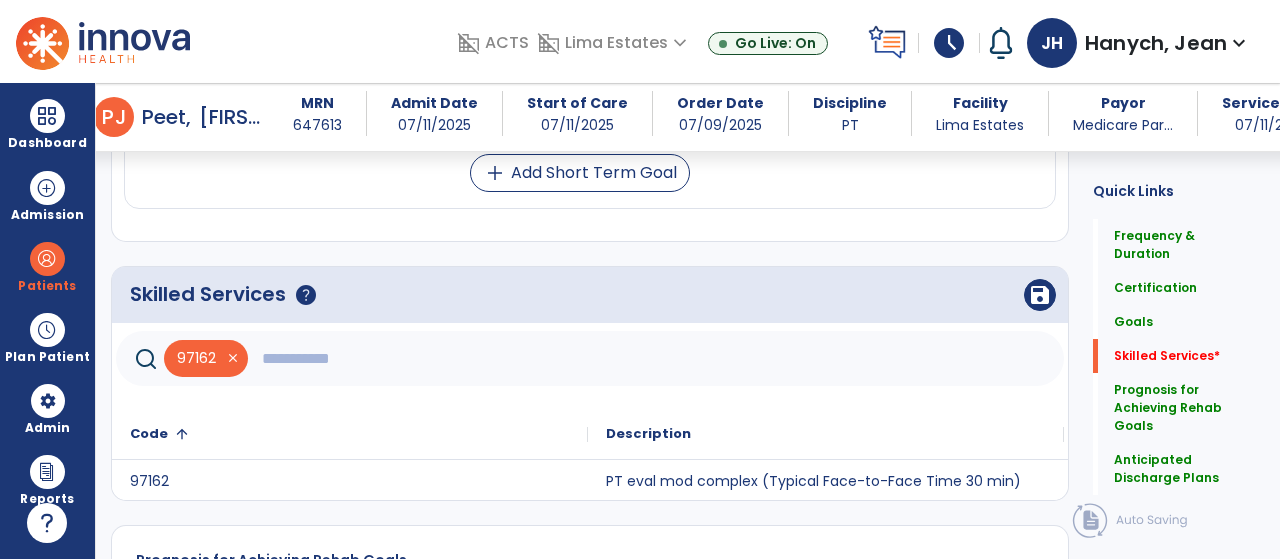 click 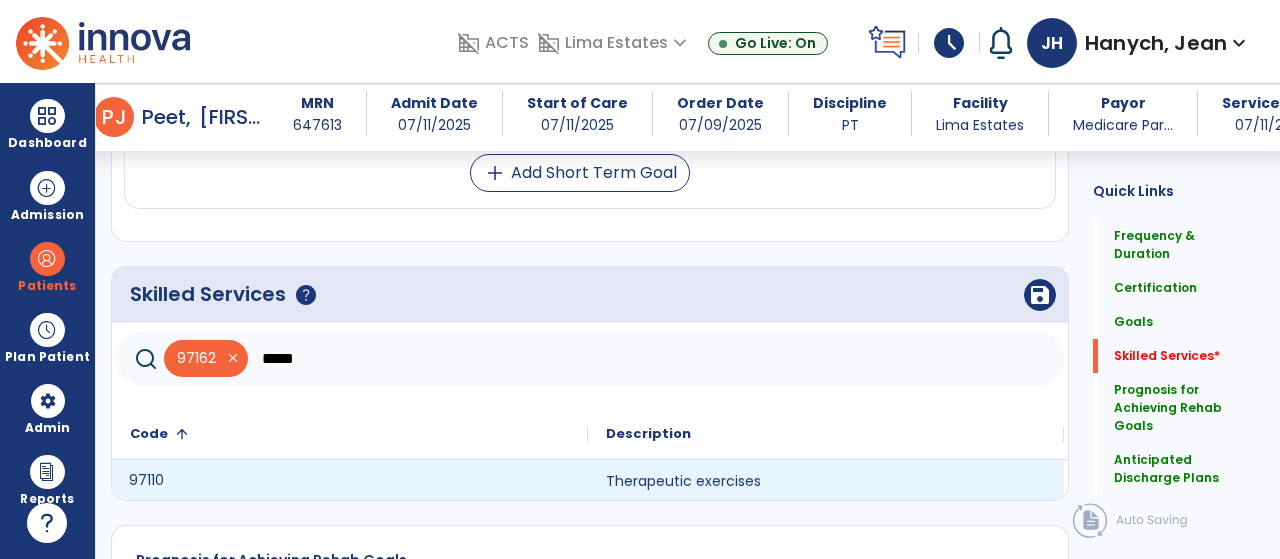 click on "97110" 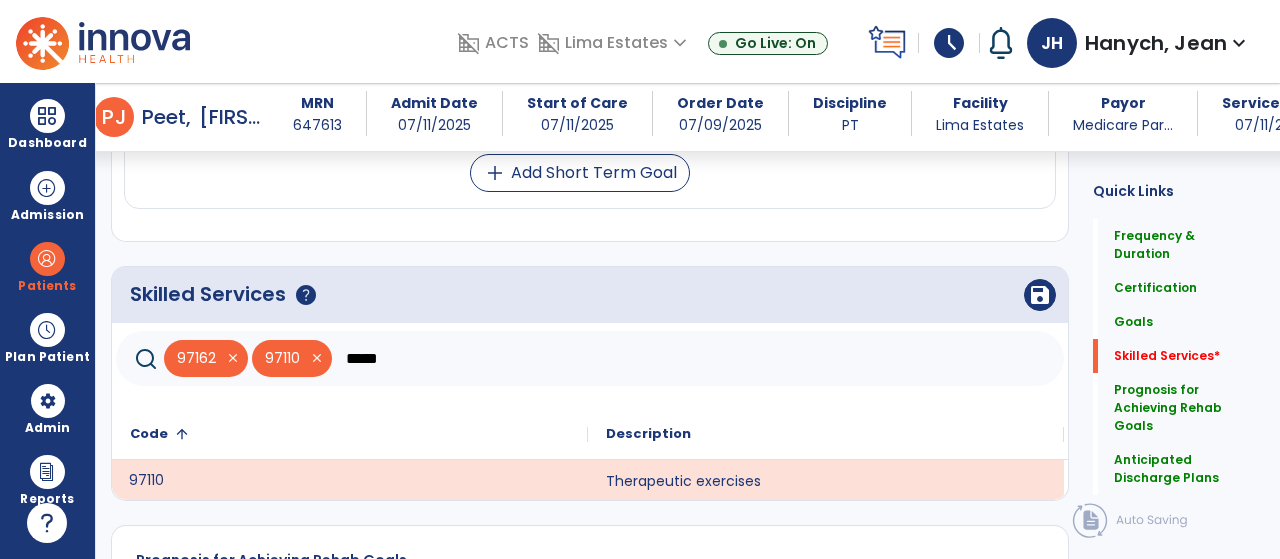 click on "*****" 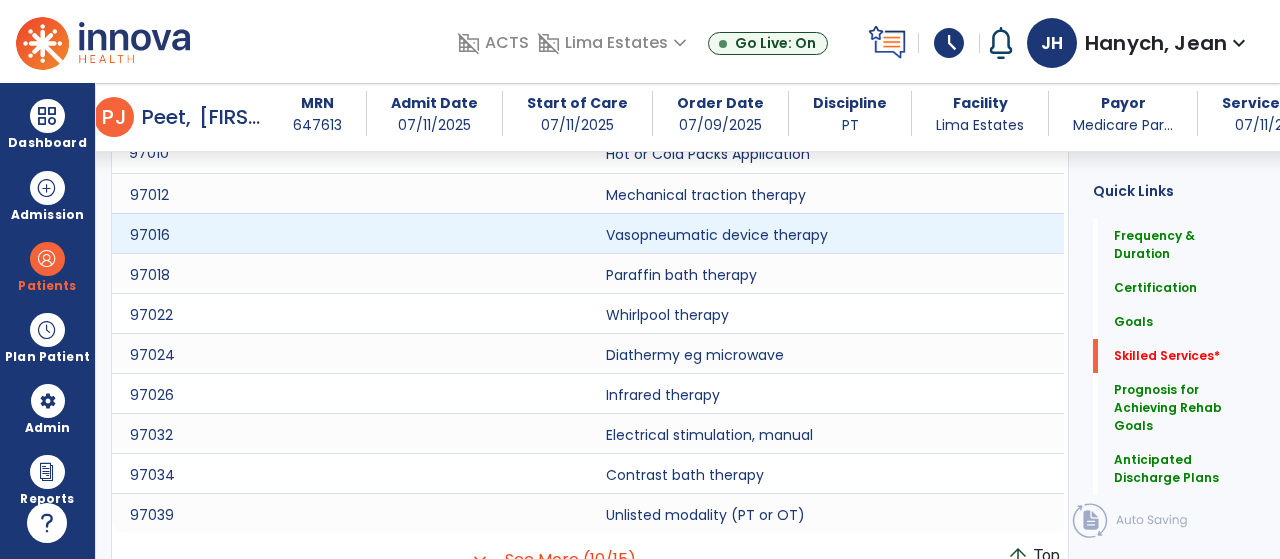 scroll, scrollTop: 1298, scrollLeft: 0, axis: vertical 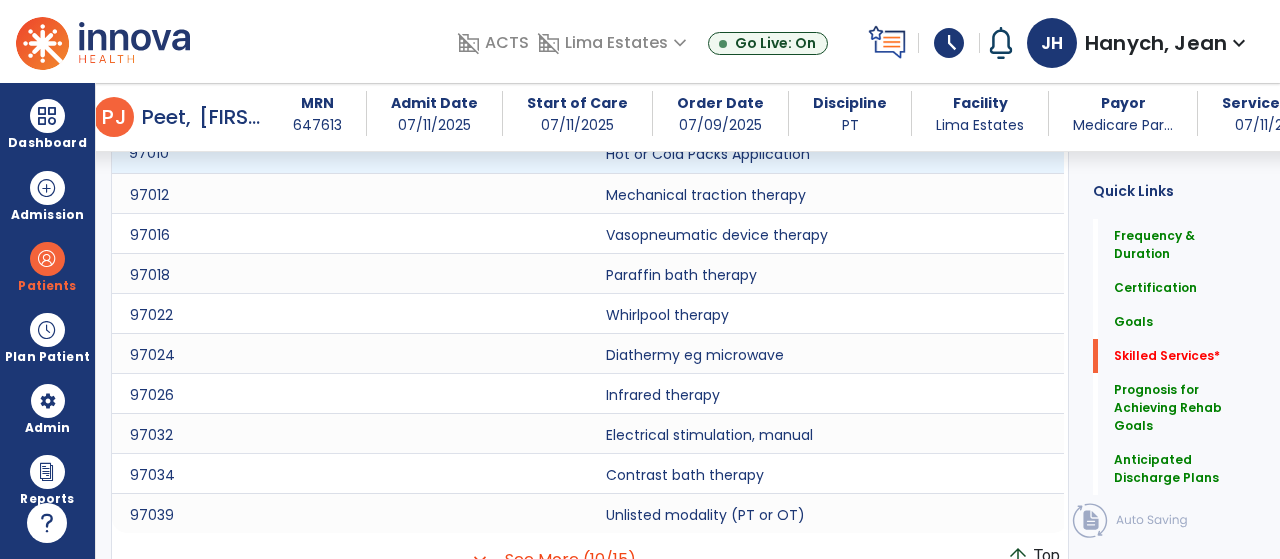 click on "97010 Hot or Cold Packs Application 97012 Mechanical traction therapy 97016 Vasopneumatic device therapy 97018 Paraffin bath therapy 97022 Whirlpool therapy 97024 Diathermy eg microwave 97026 Infrared therapy 97032 Electrical stimulation, manual 97034 Contrast bath therapy 97039 Unlisted modality (PT or OT)" 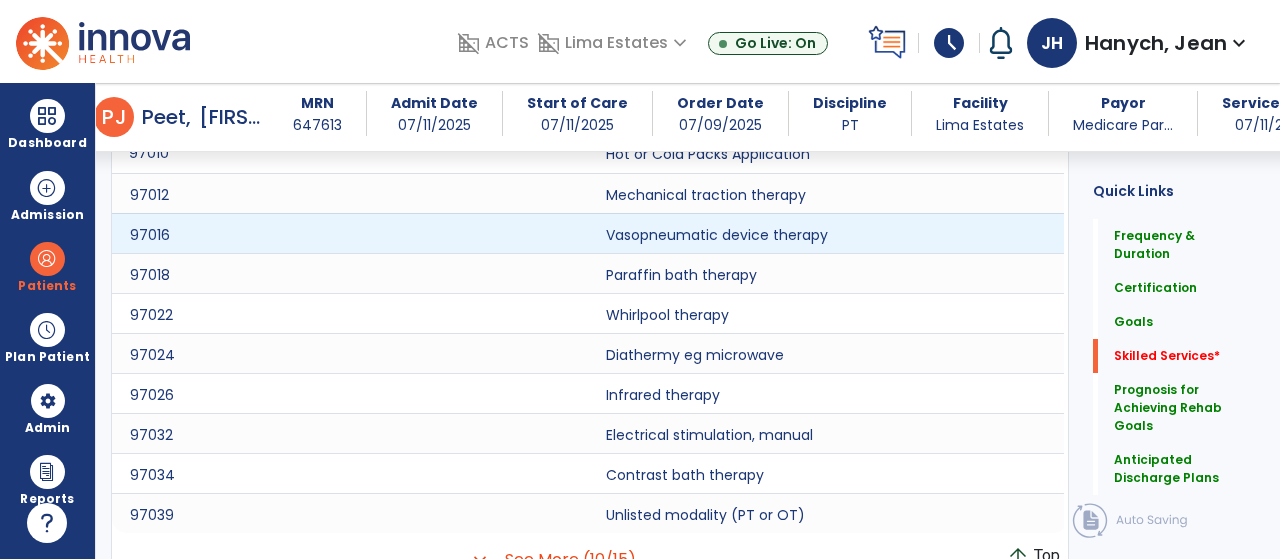 scroll, scrollTop: 1360, scrollLeft: 0, axis: vertical 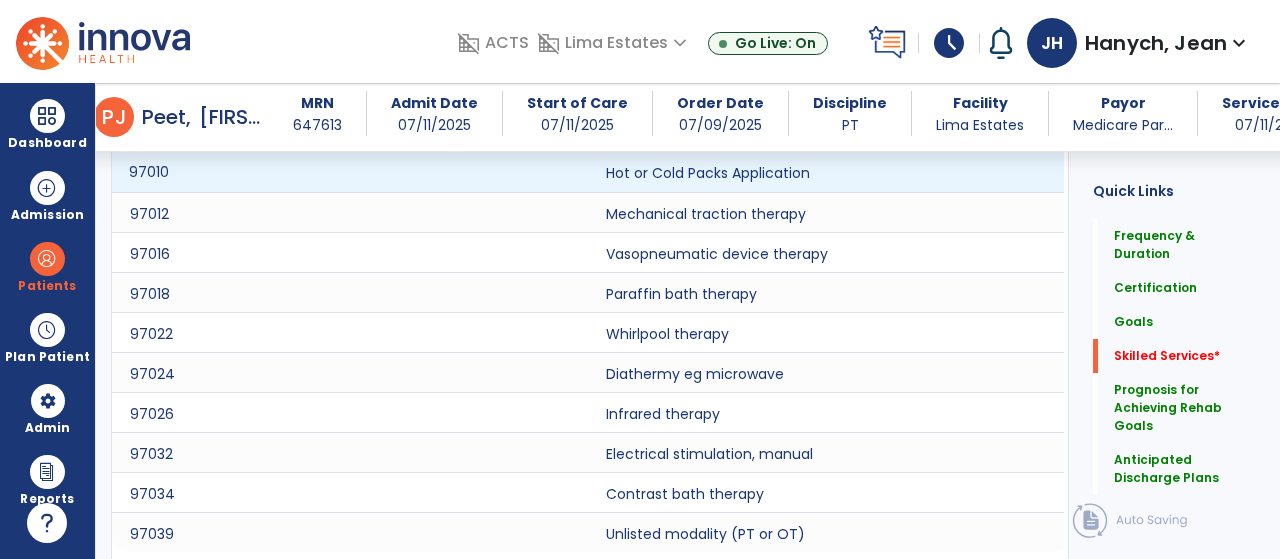 click on "97010" 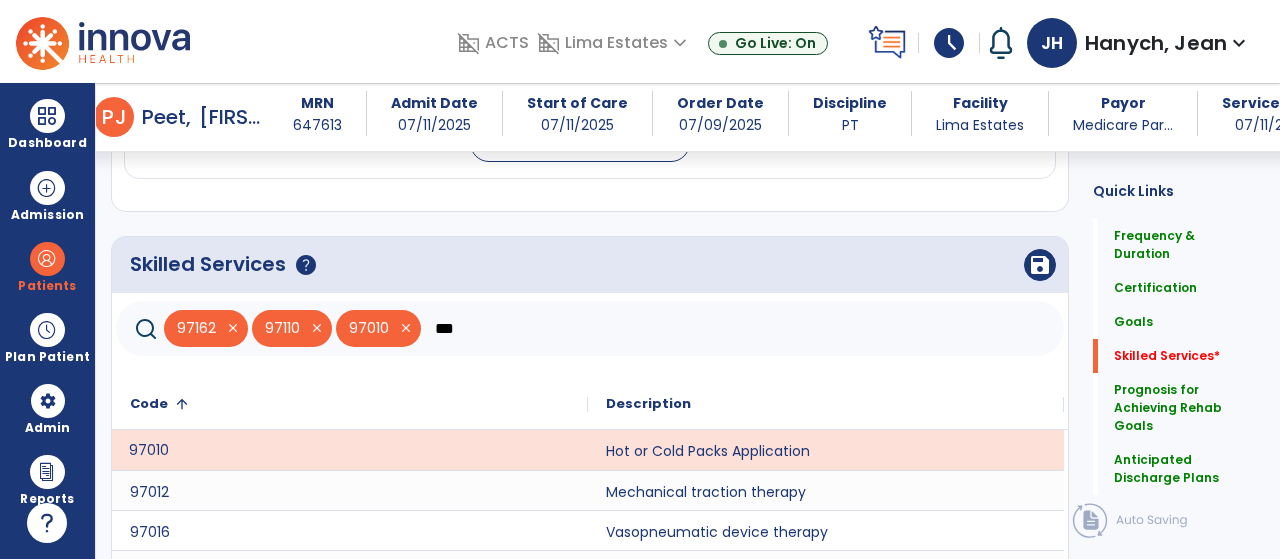 scroll, scrollTop: 1058, scrollLeft: 0, axis: vertical 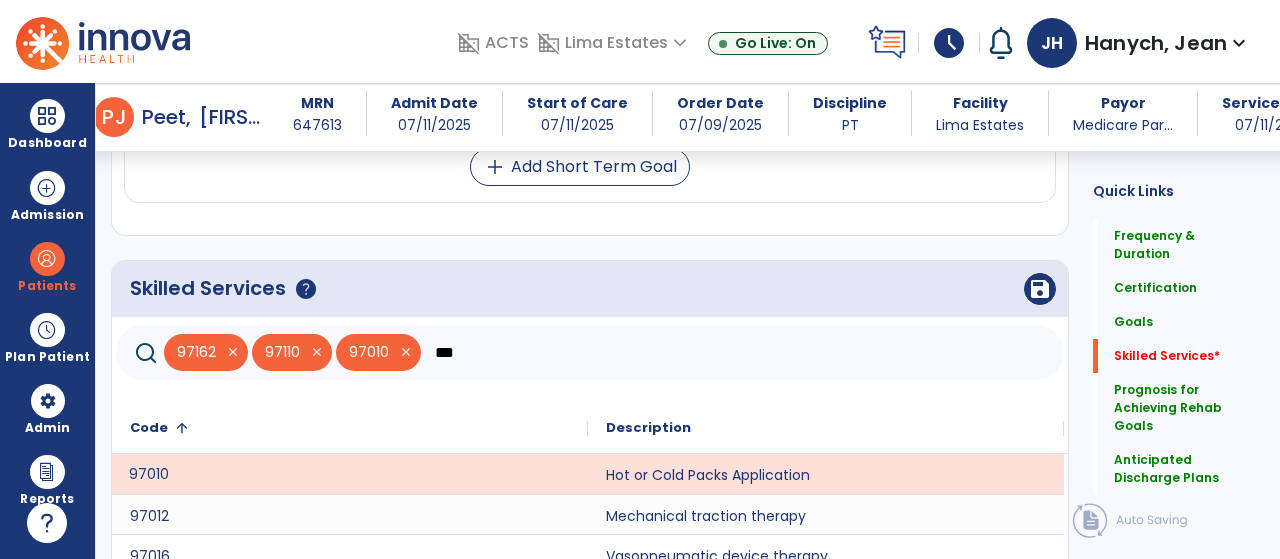 click on "***" 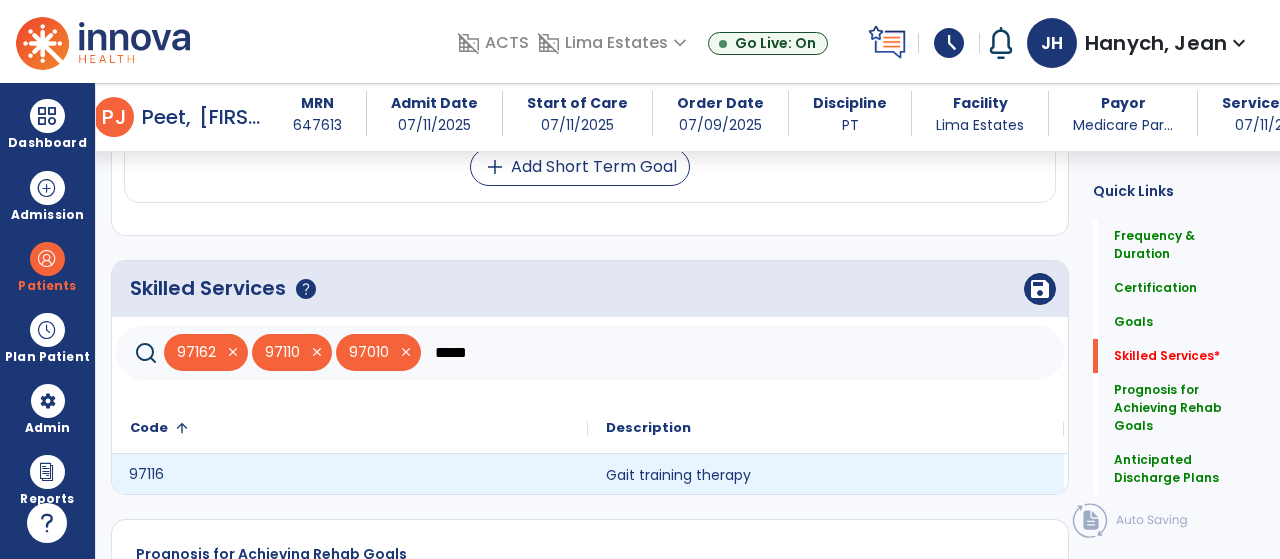 click on "97116" 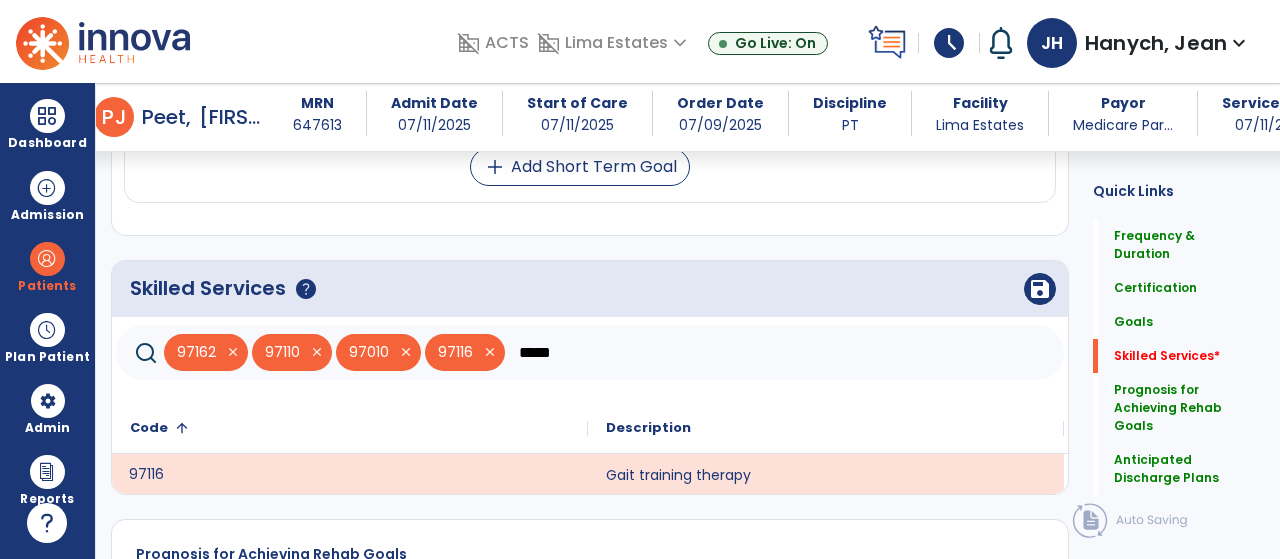 click on "*****" 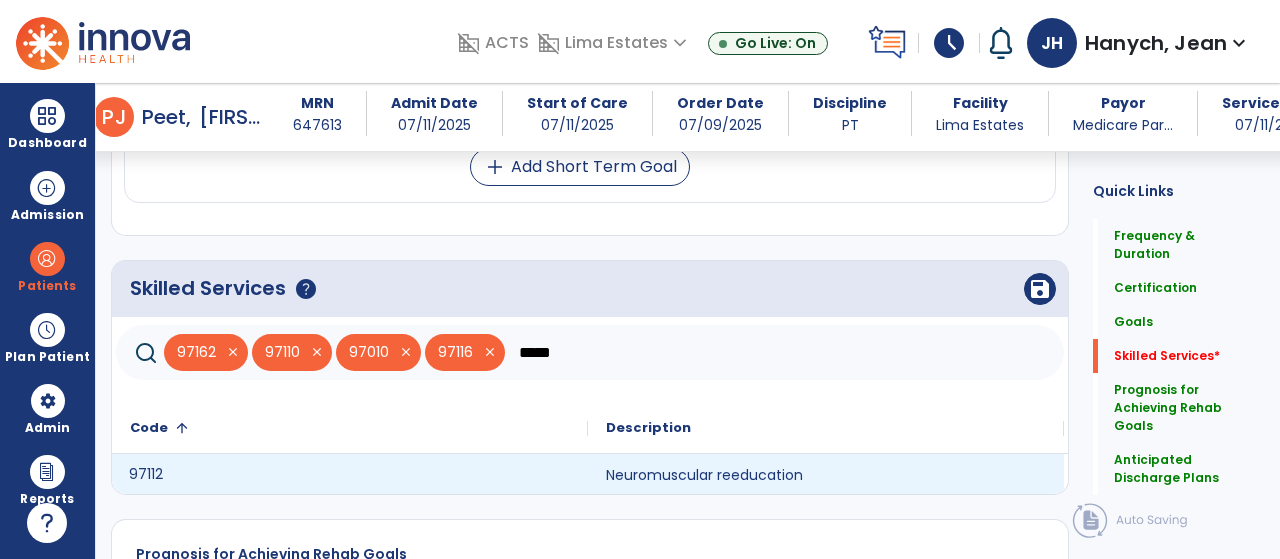 click on "97112" 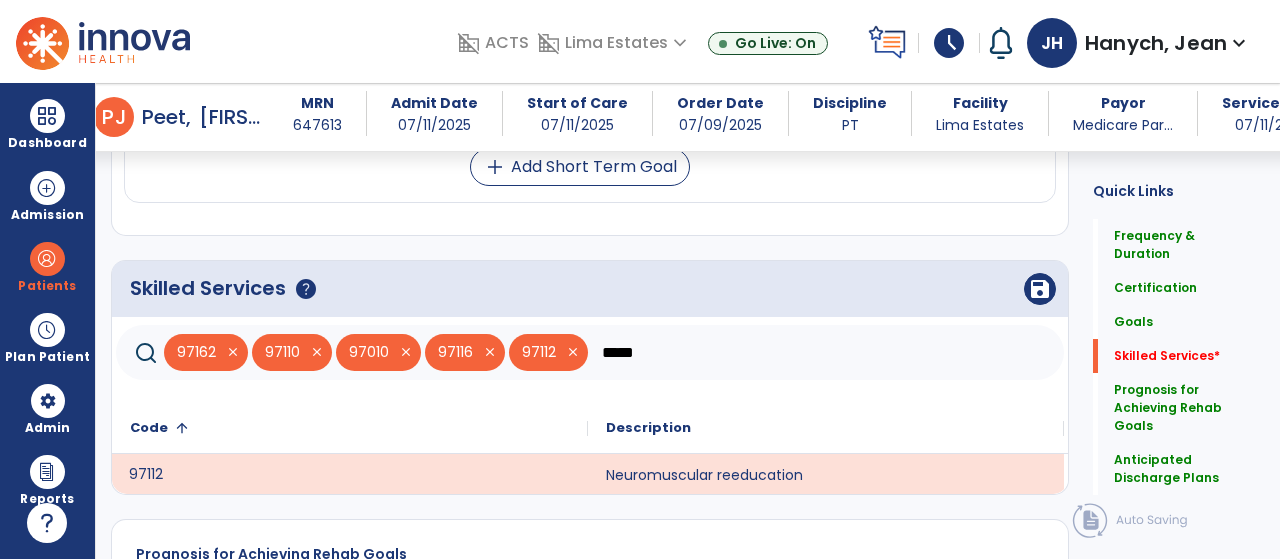 click on "*****" 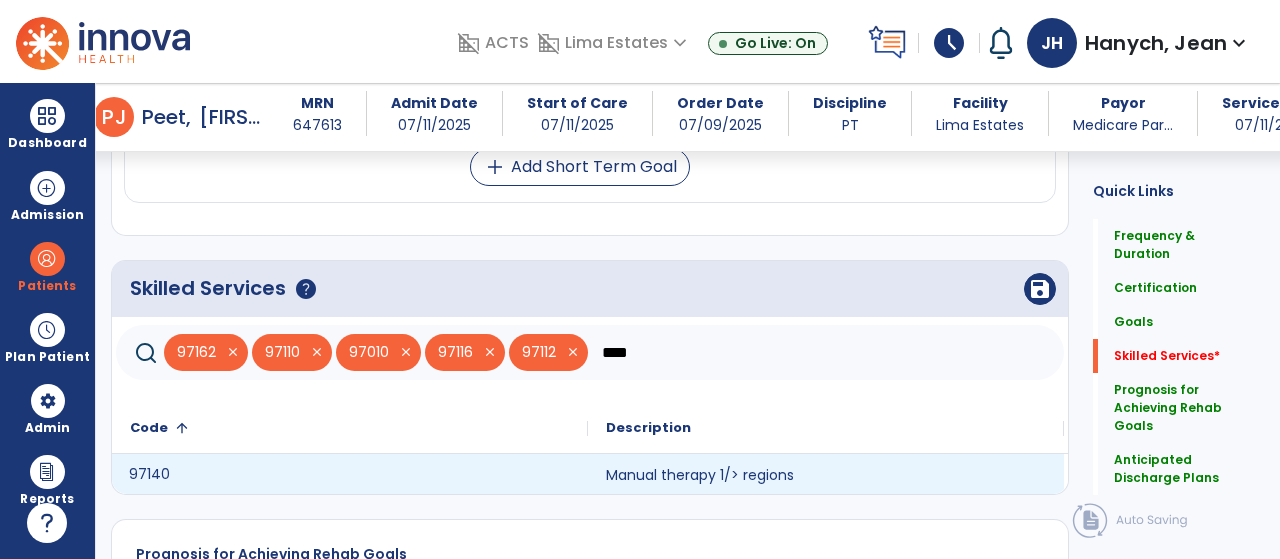 click on "97140" 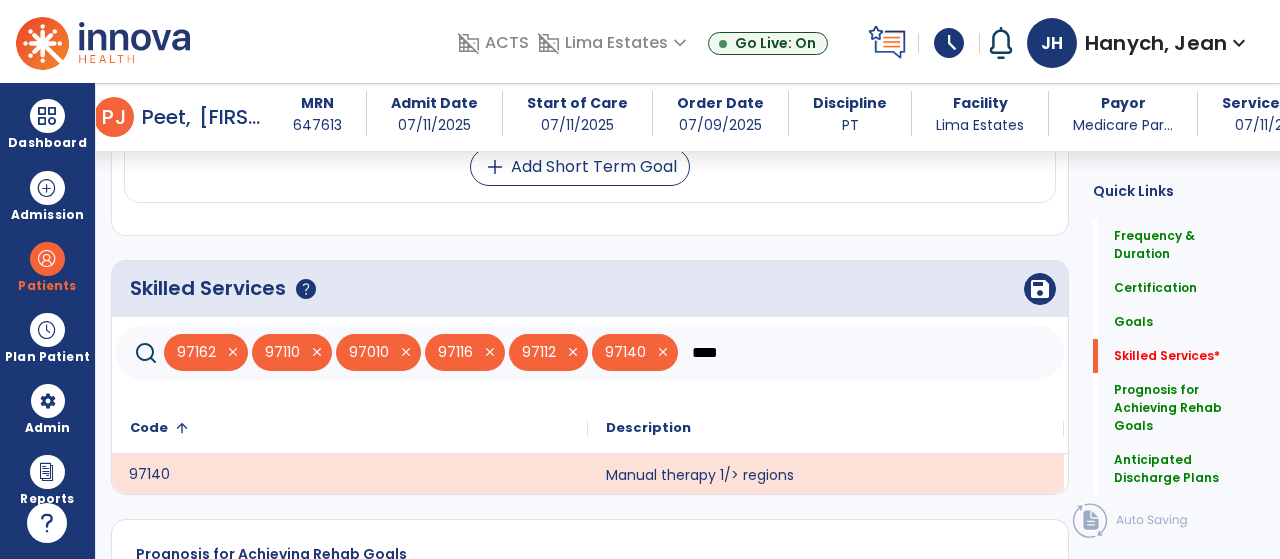 click on "****" 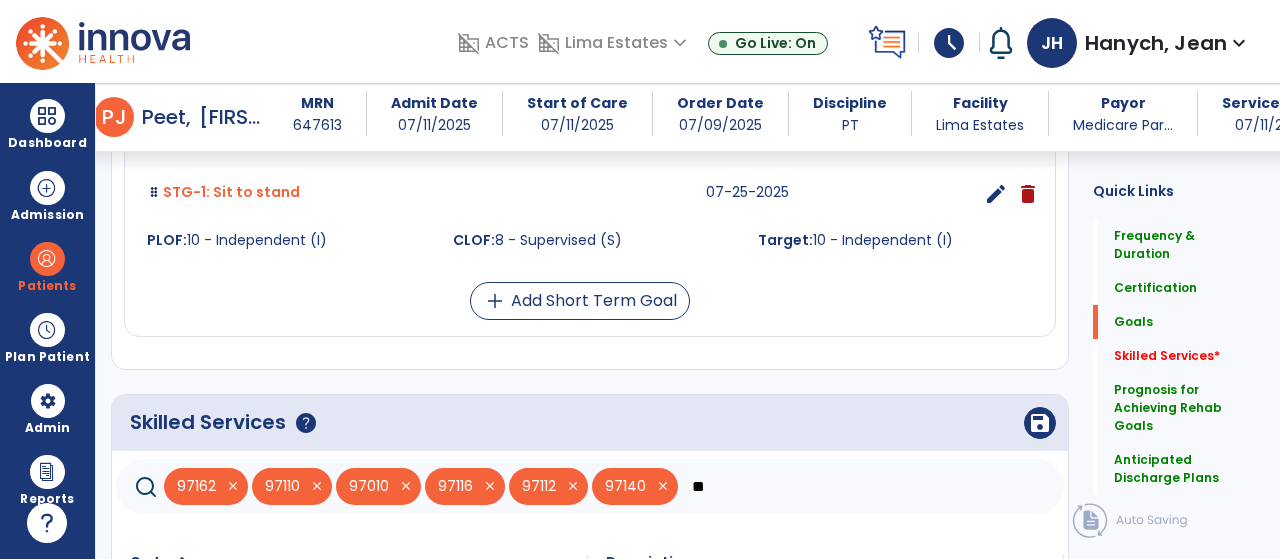 scroll, scrollTop: 934, scrollLeft: 0, axis: vertical 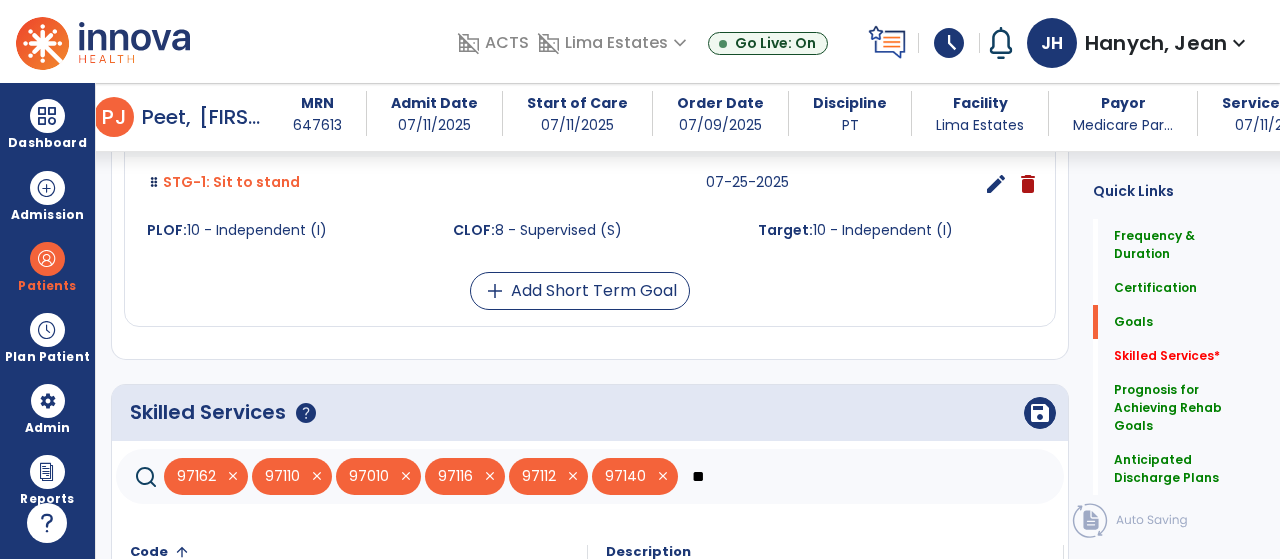 click on "**" 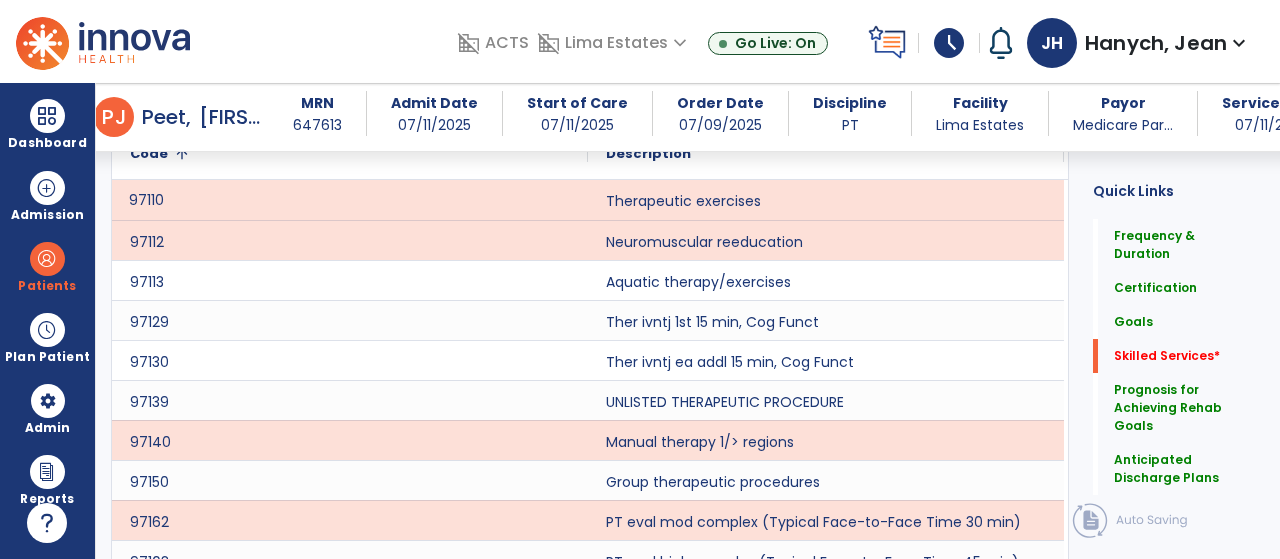 scroll, scrollTop: 1379, scrollLeft: 0, axis: vertical 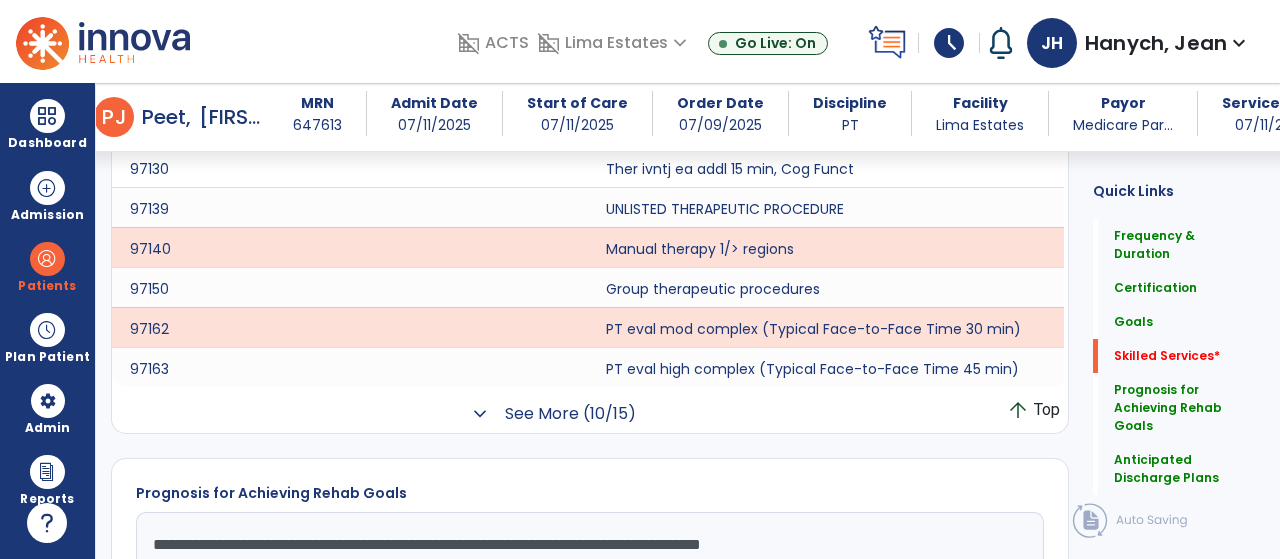 click on "See More (10/15)" 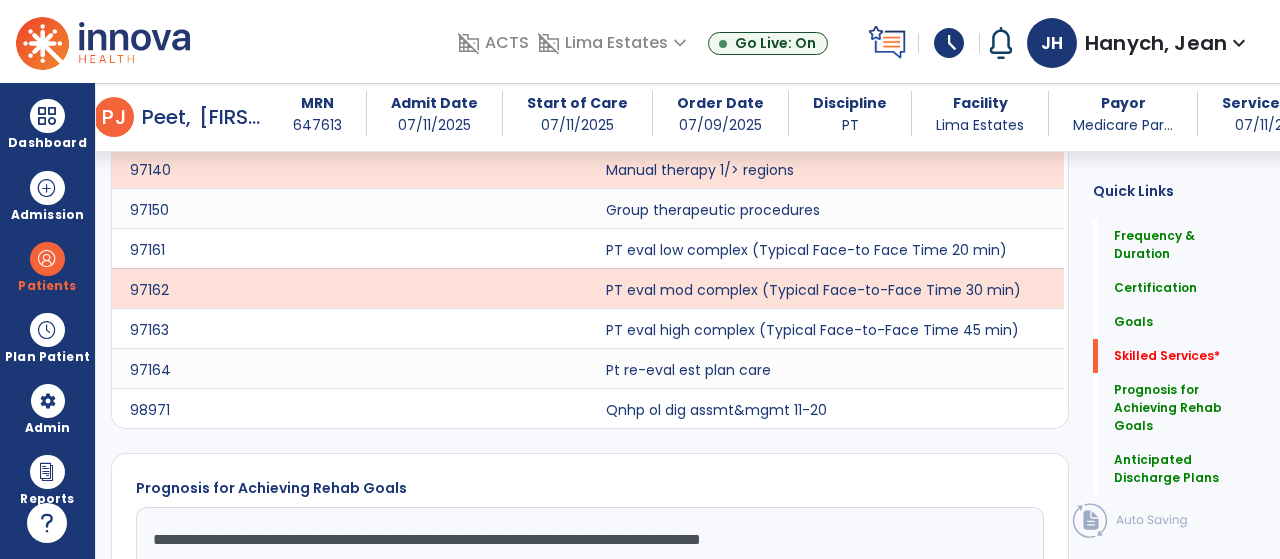 scroll, scrollTop: 1688, scrollLeft: 0, axis: vertical 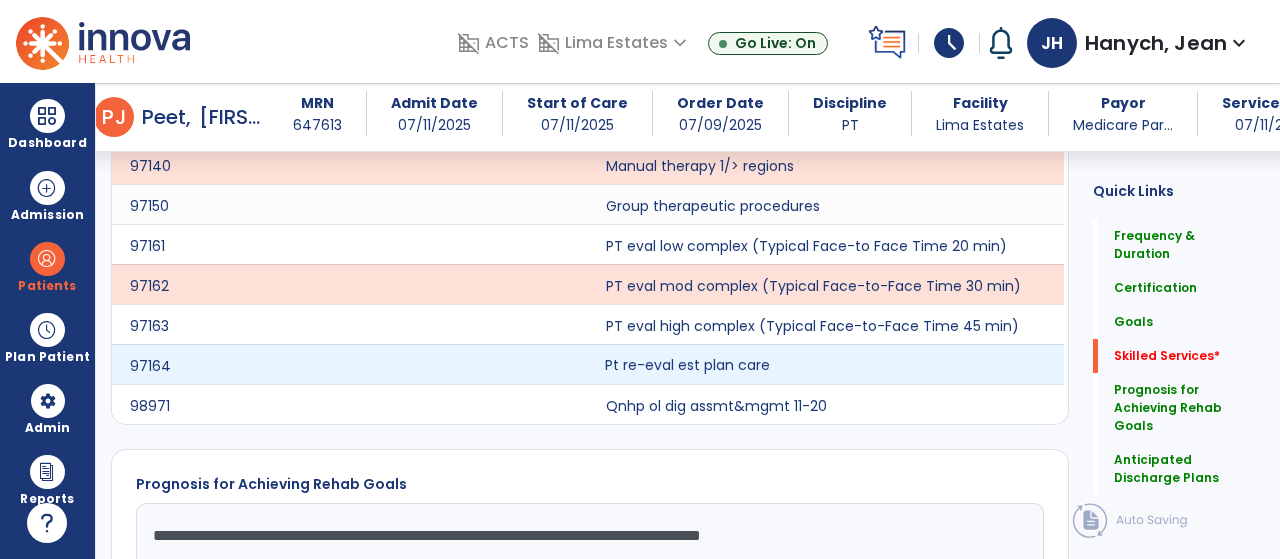click on "Pt re-eval est plan care" 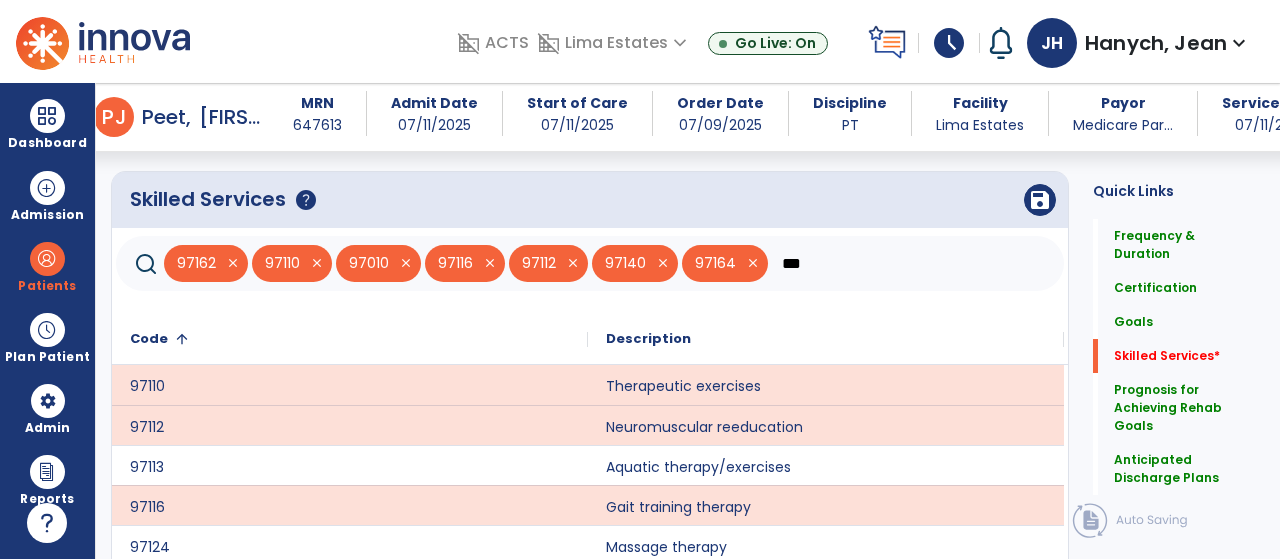 scroll, scrollTop: 1154, scrollLeft: 0, axis: vertical 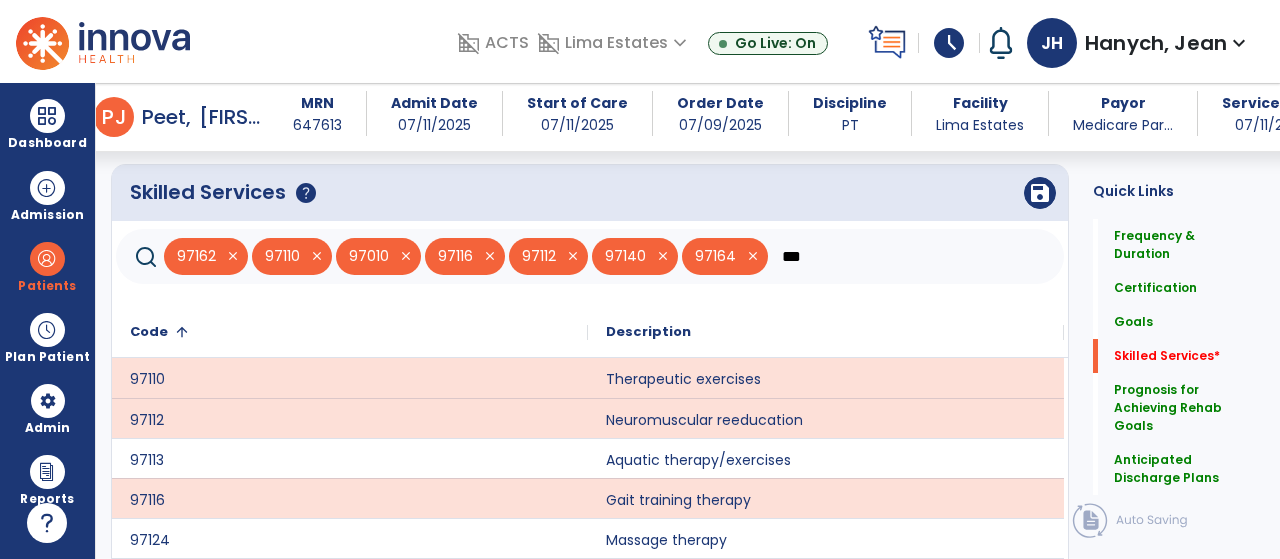 click on "***" 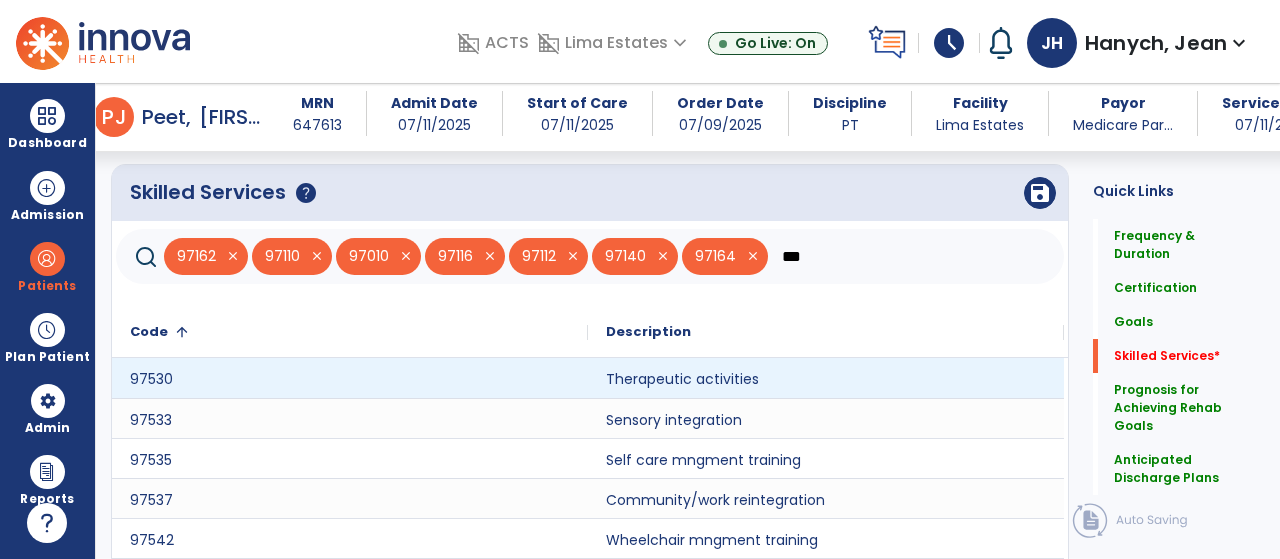 type on "***" 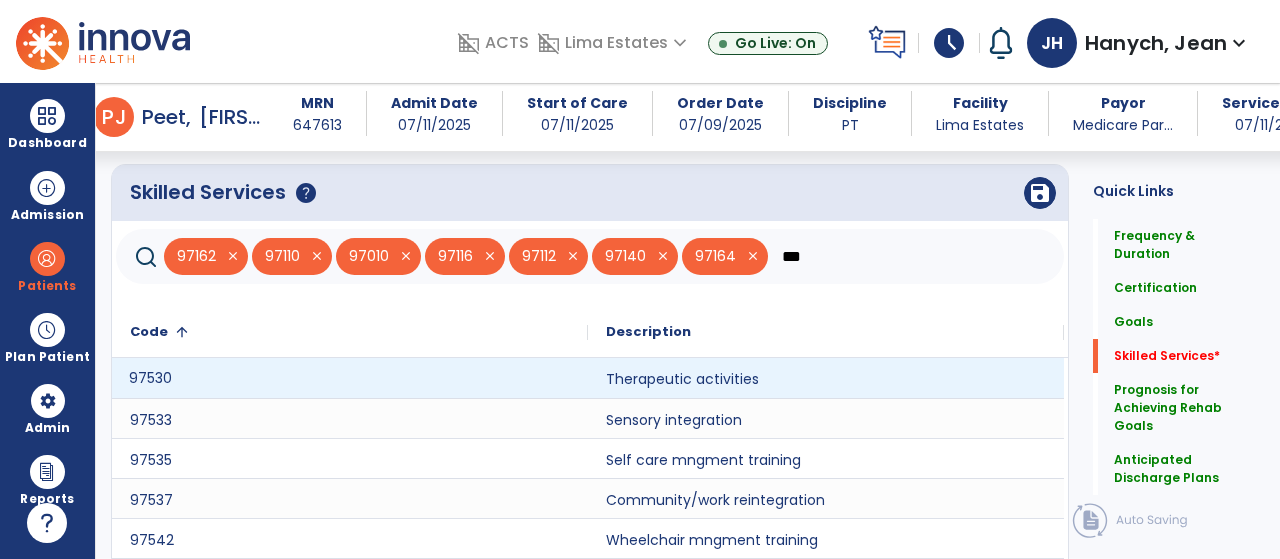 click on "97530" 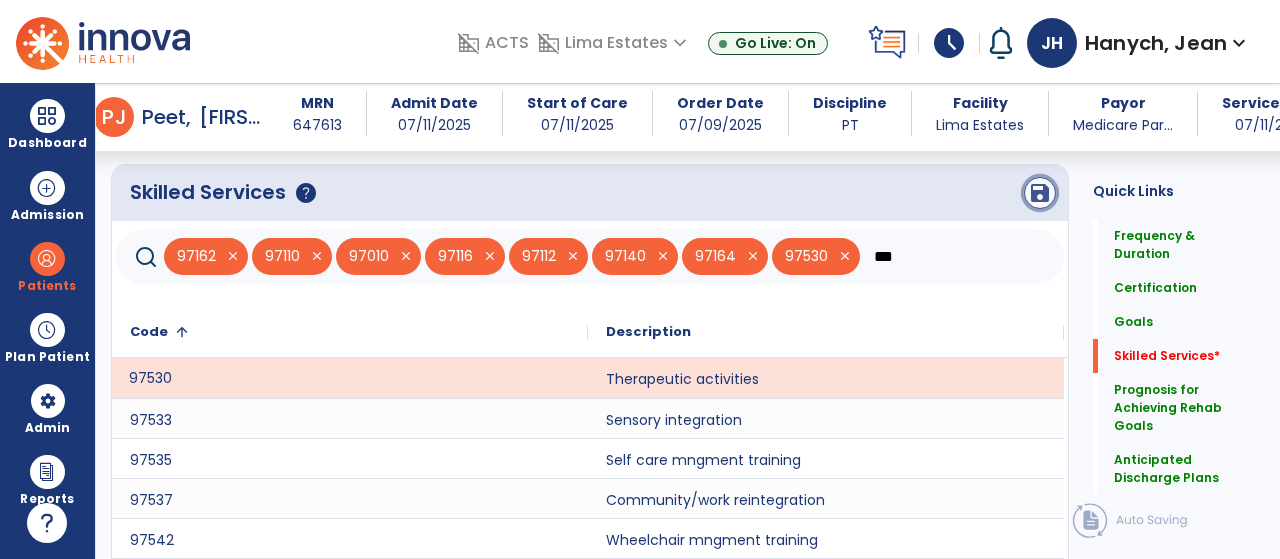 click on "save" 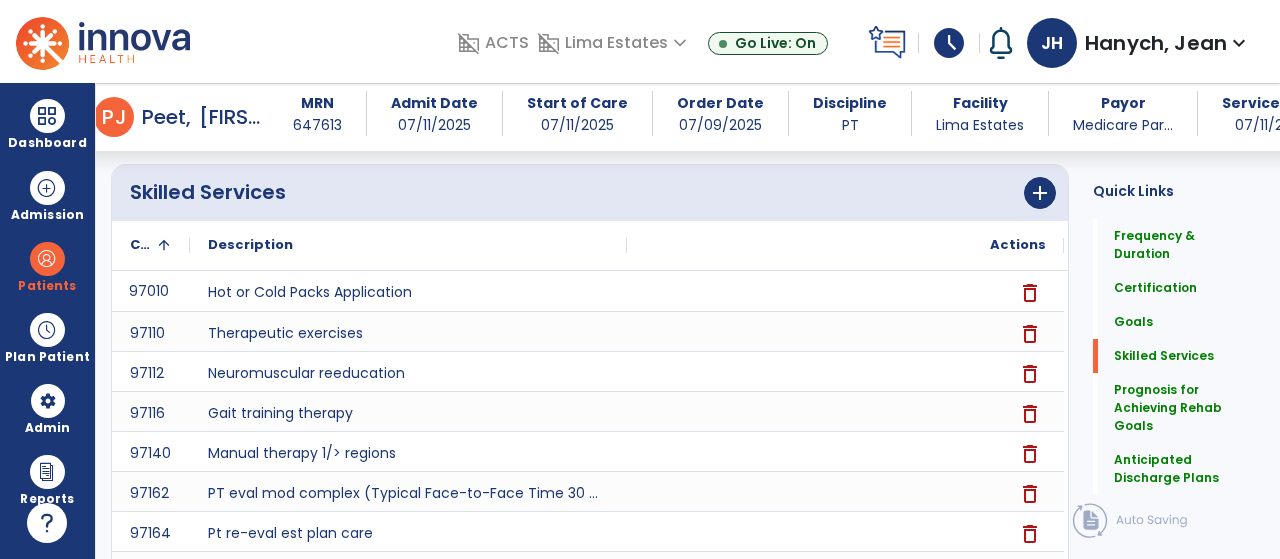 scroll, scrollTop: 601, scrollLeft: 0, axis: vertical 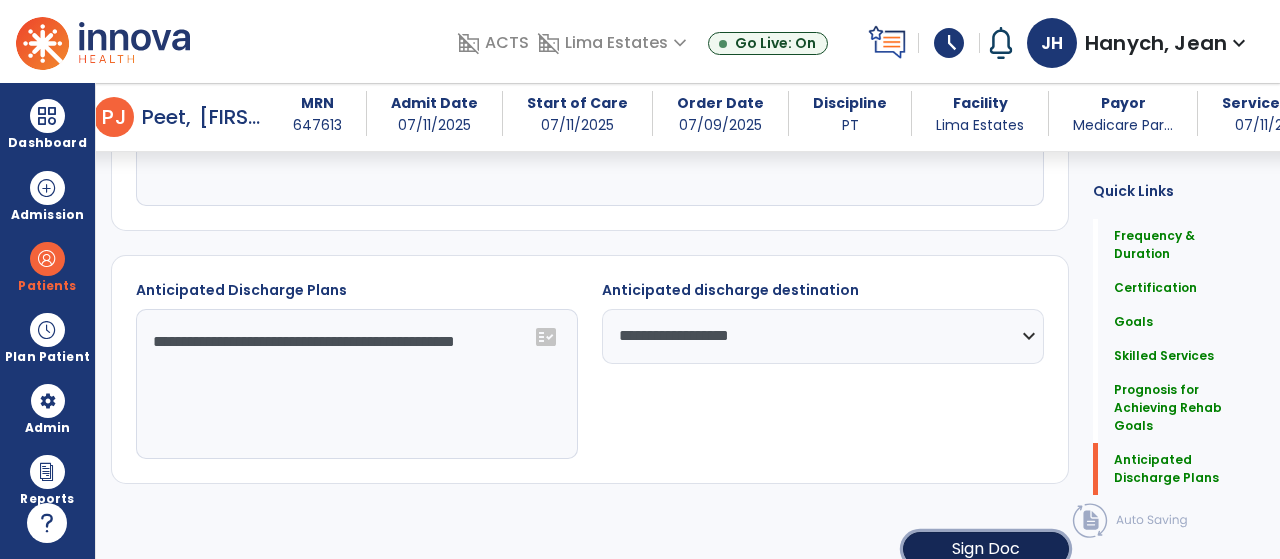 click on "Sign Doc" 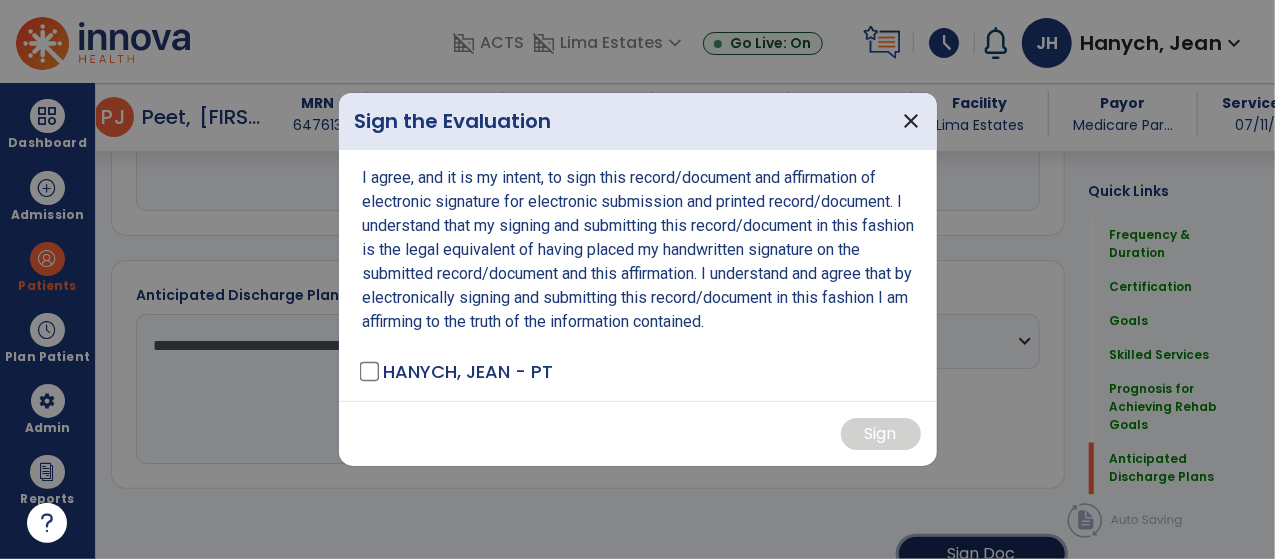scroll, scrollTop: 1768, scrollLeft: 0, axis: vertical 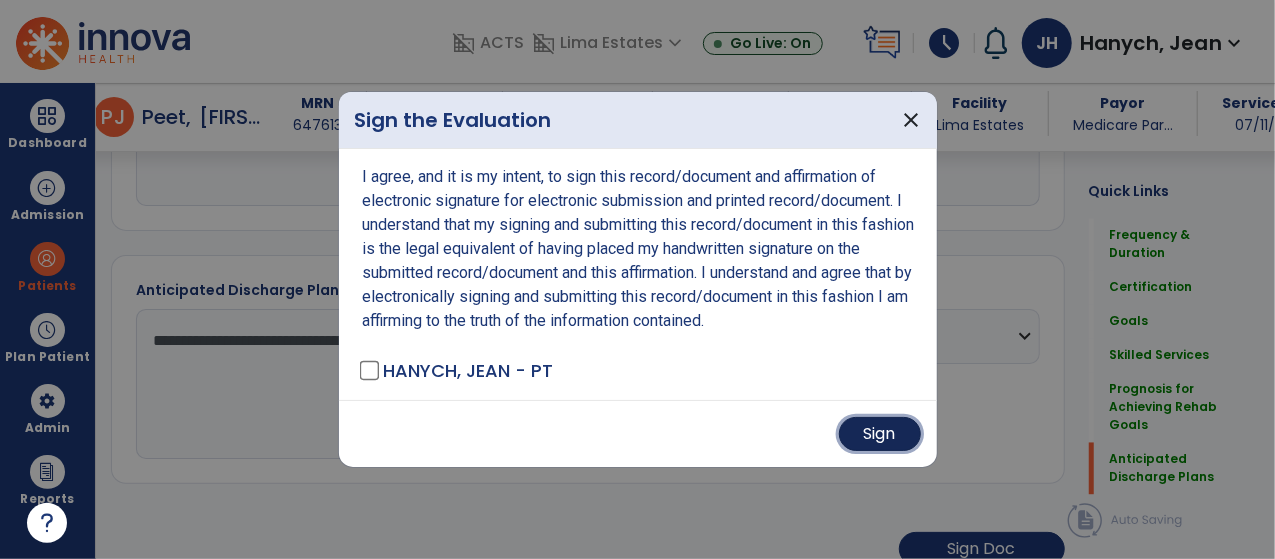 click on "Sign" at bounding box center [880, 434] 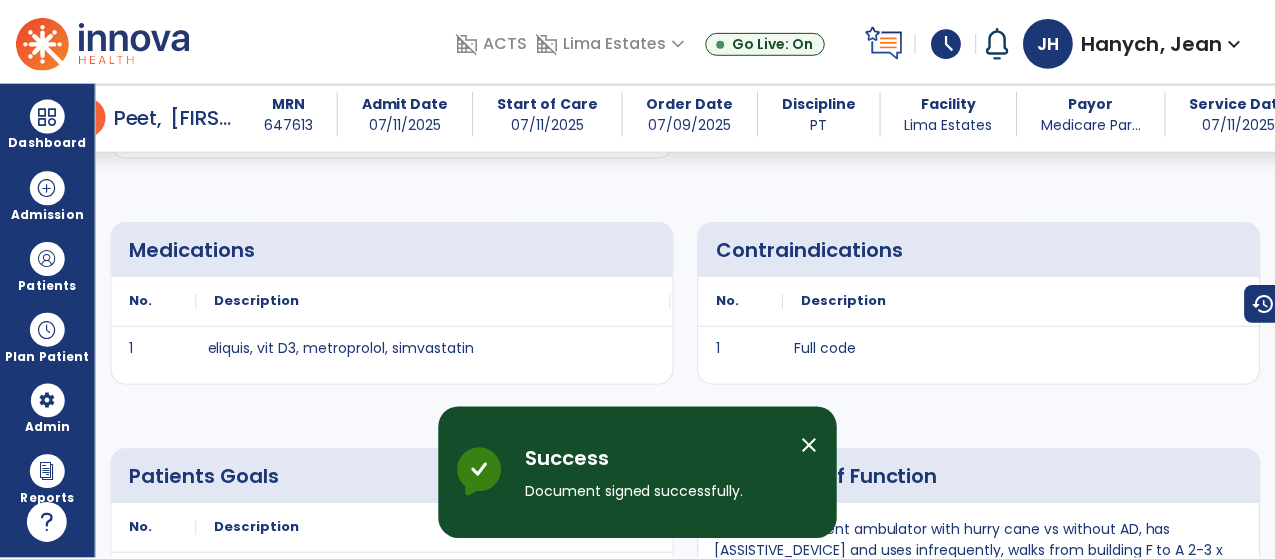 scroll, scrollTop: 1390, scrollLeft: 0, axis: vertical 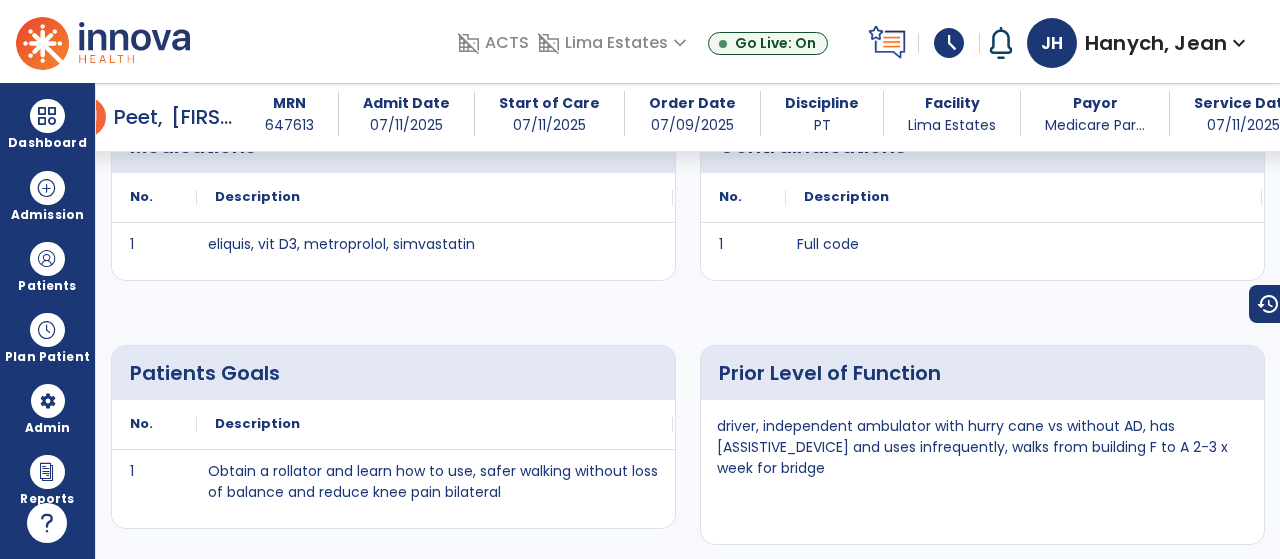 click on "schedule" at bounding box center (949, 43) 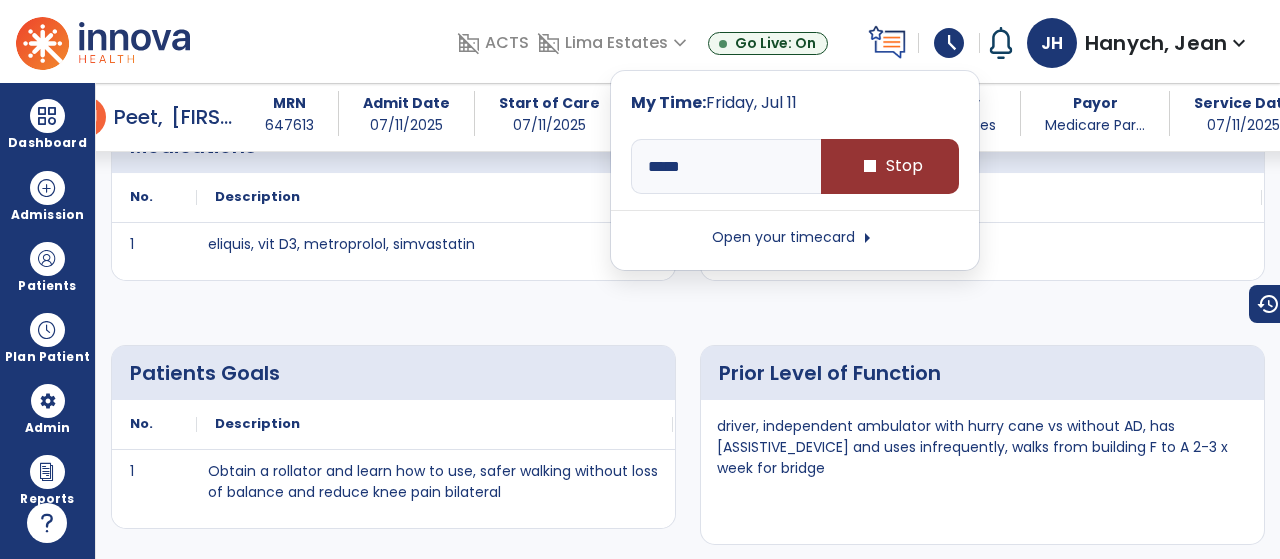 click on "stop  Stop" at bounding box center [890, 166] 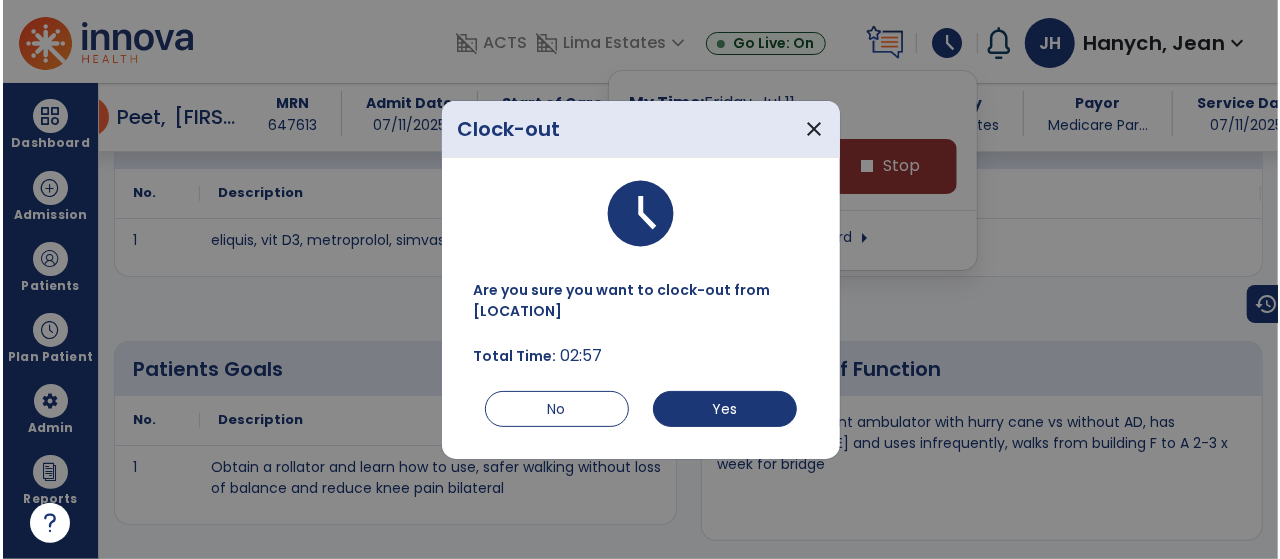 scroll, scrollTop: 1390, scrollLeft: 0, axis: vertical 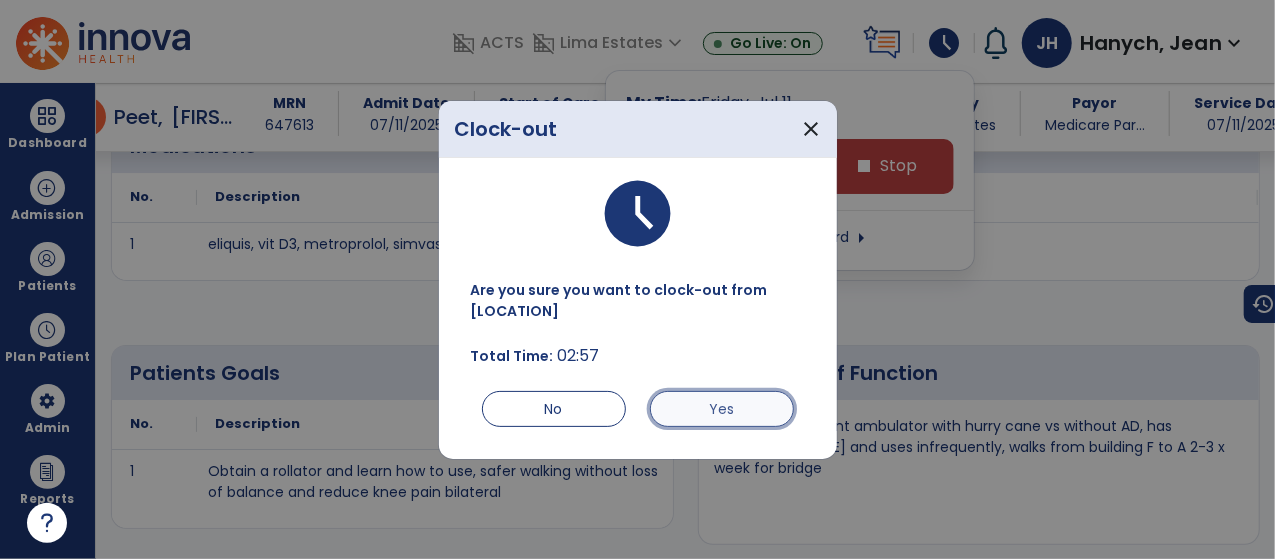 click on "Yes" at bounding box center (722, 409) 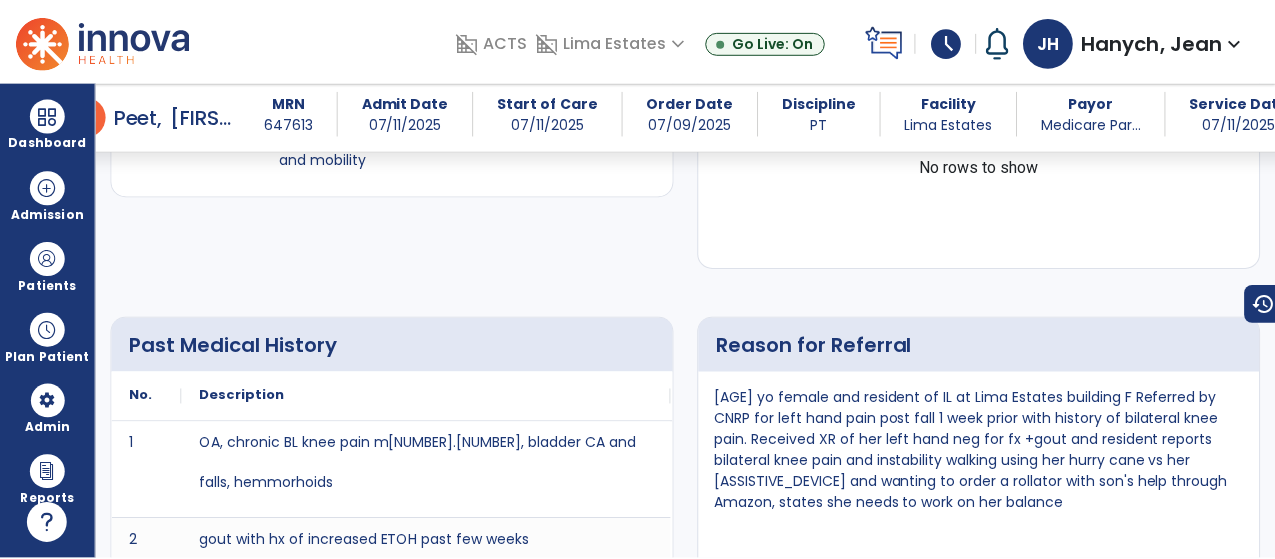 scroll, scrollTop: 482, scrollLeft: 0, axis: vertical 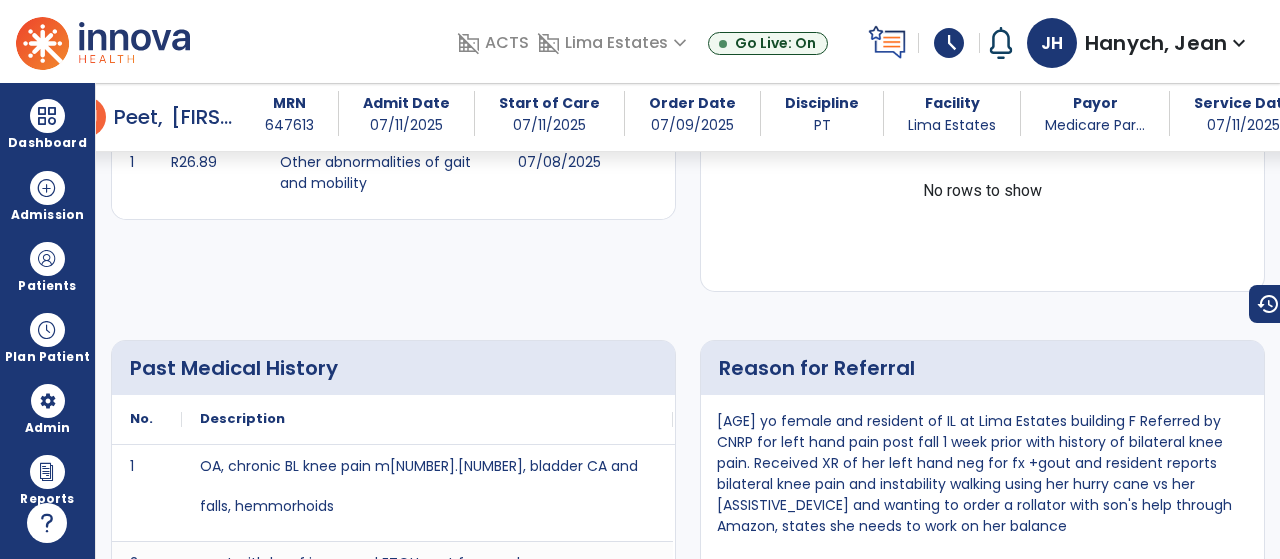 click on "schedule" at bounding box center (949, 43) 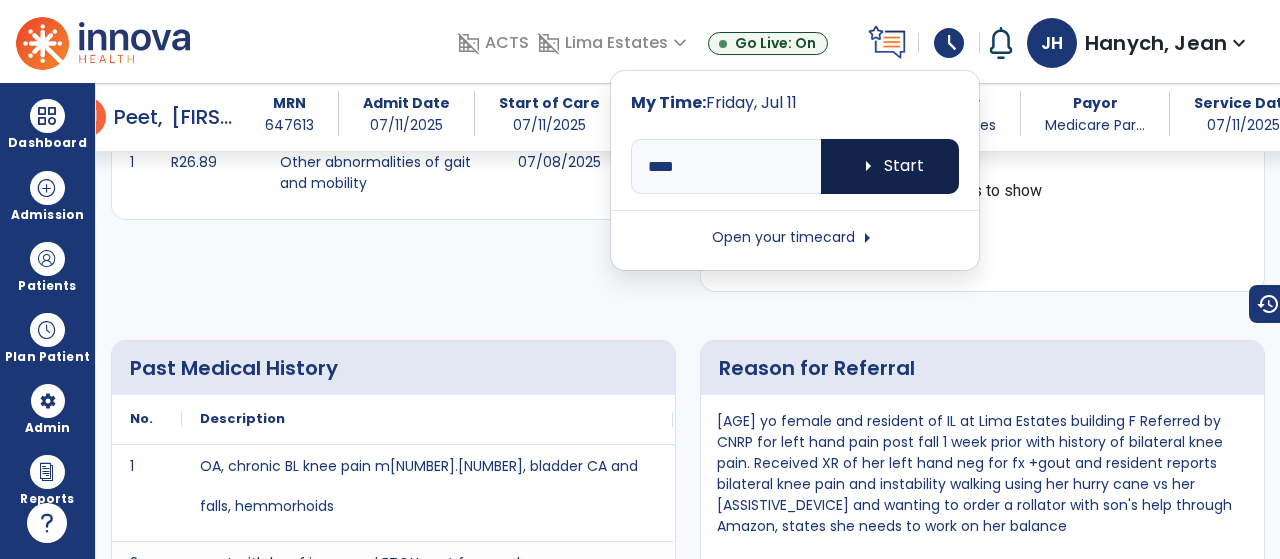 click on "arrow_right  Start" at bounding box center [890, 166] 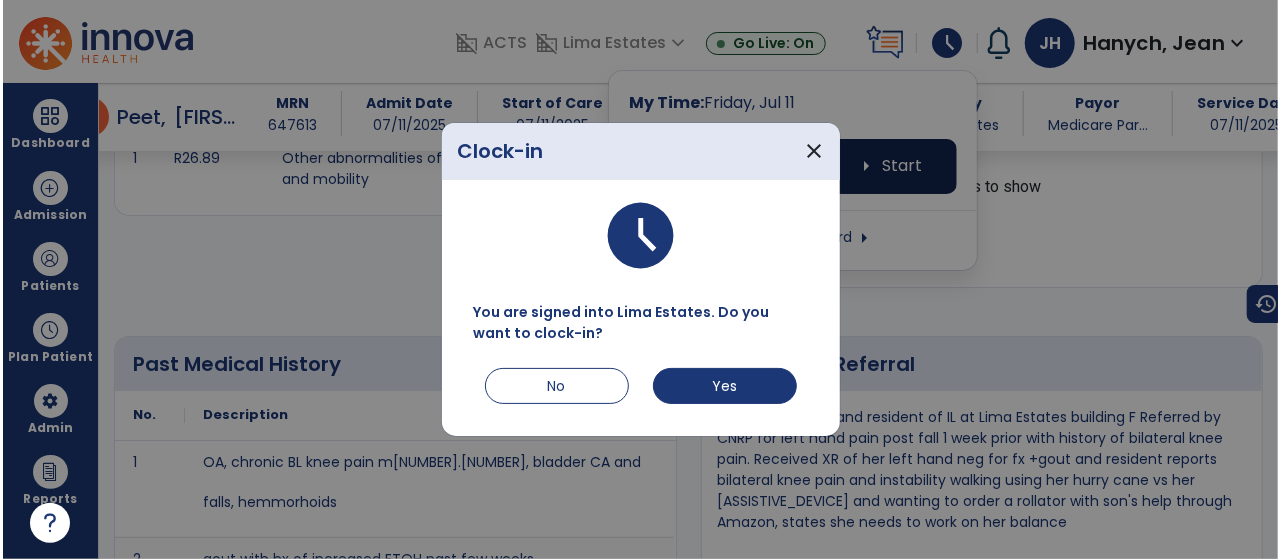 scroll, scrollTop: 482, scrollLeft: 0, axis: vertical 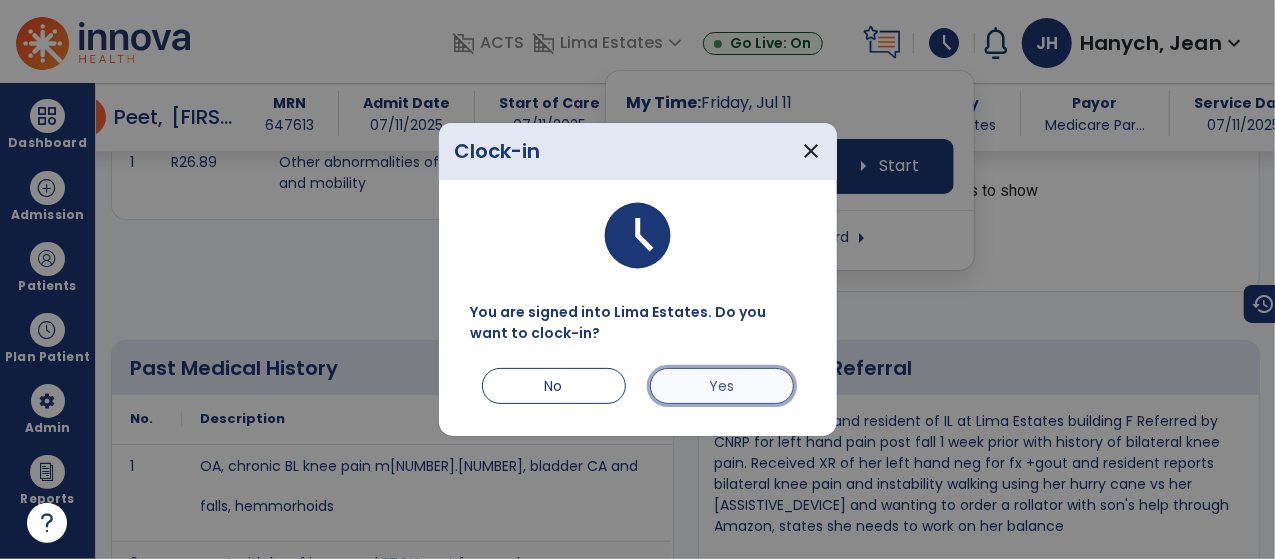 click on "Yes" at bounding box center (722, 386) 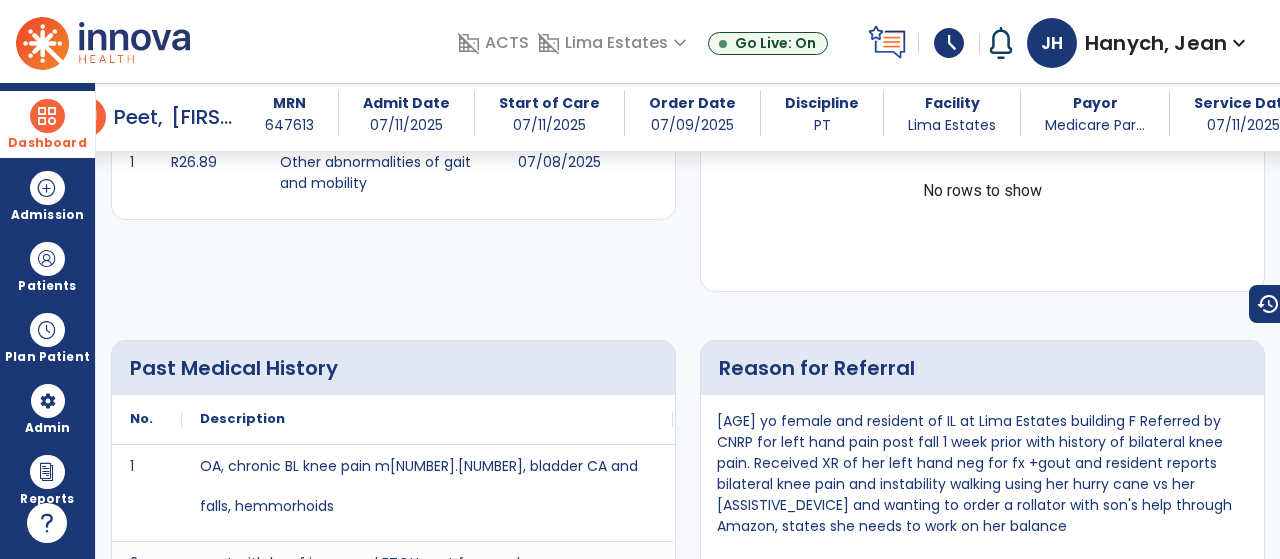 click at bounding box center (47, 116) 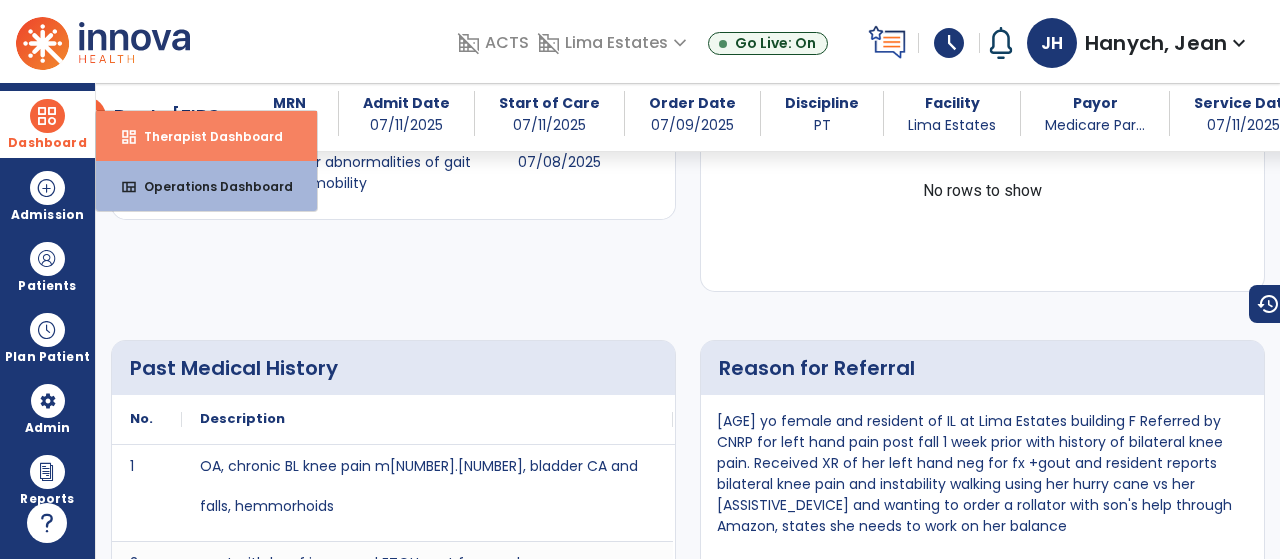 click on "dashboard  Therapist Dashboard" at bounding box center [206, 136] 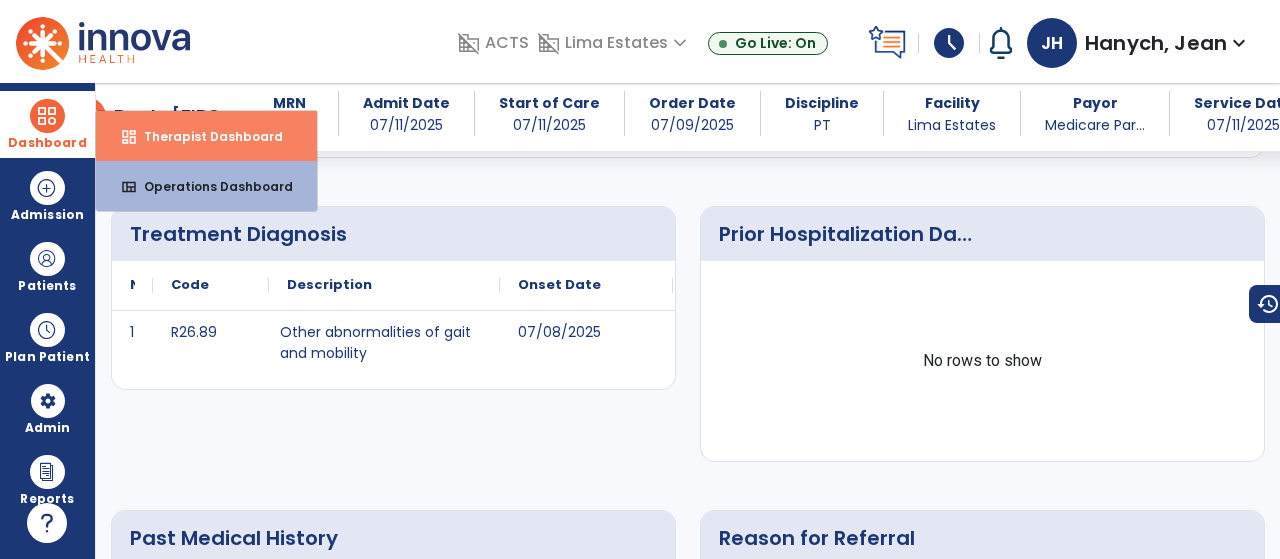 select on "****" 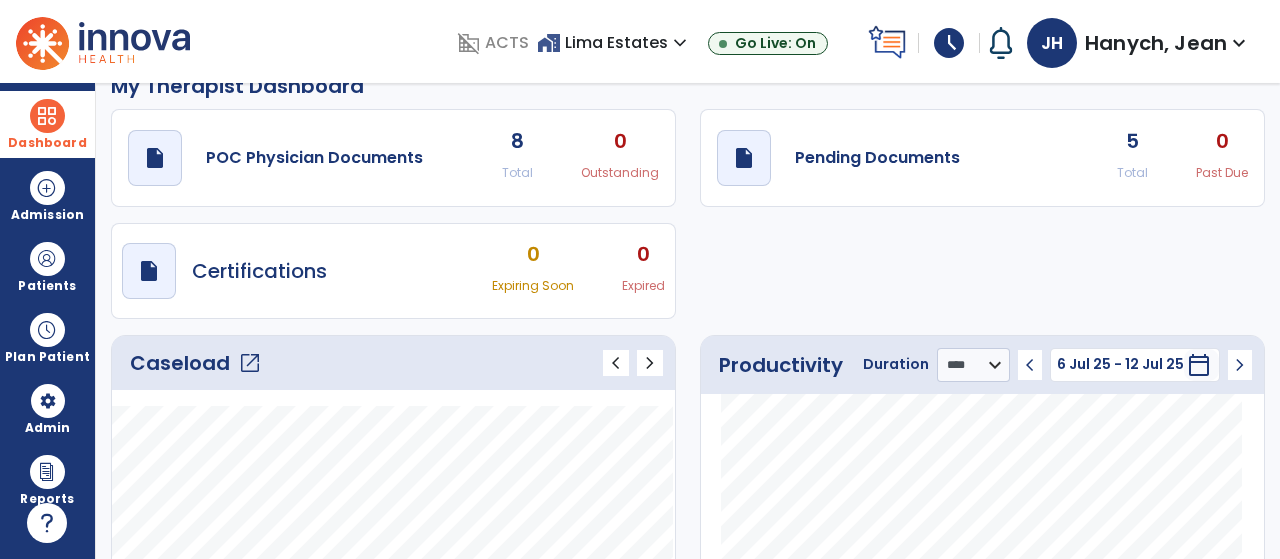 scroll, scrollTop: 26, scrollLeft: 0, axis: vertical 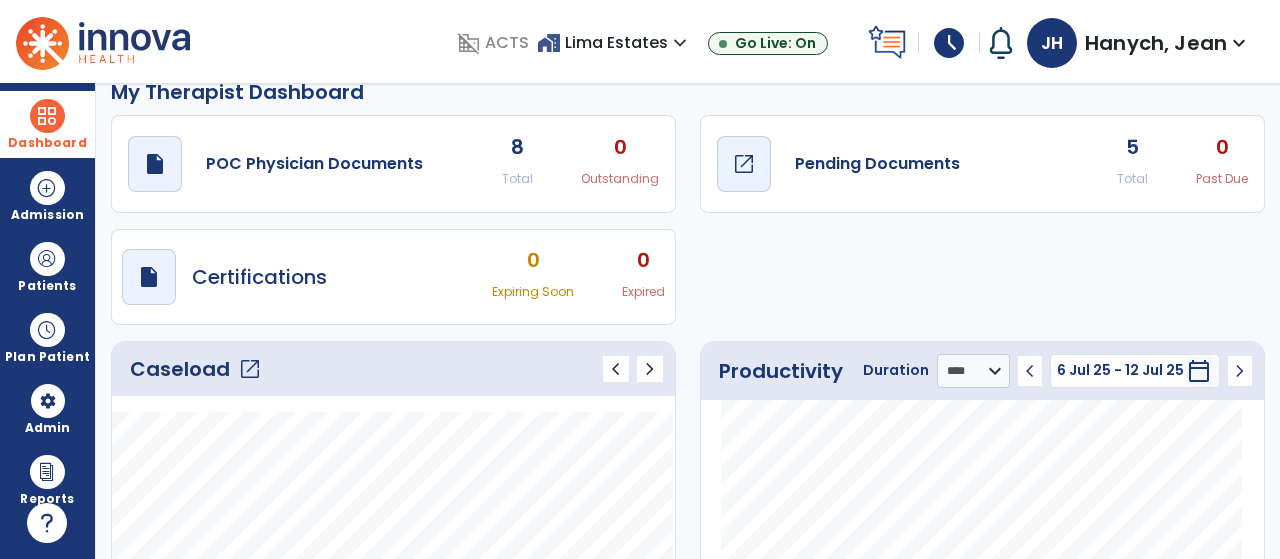 click on "Pending Documents" 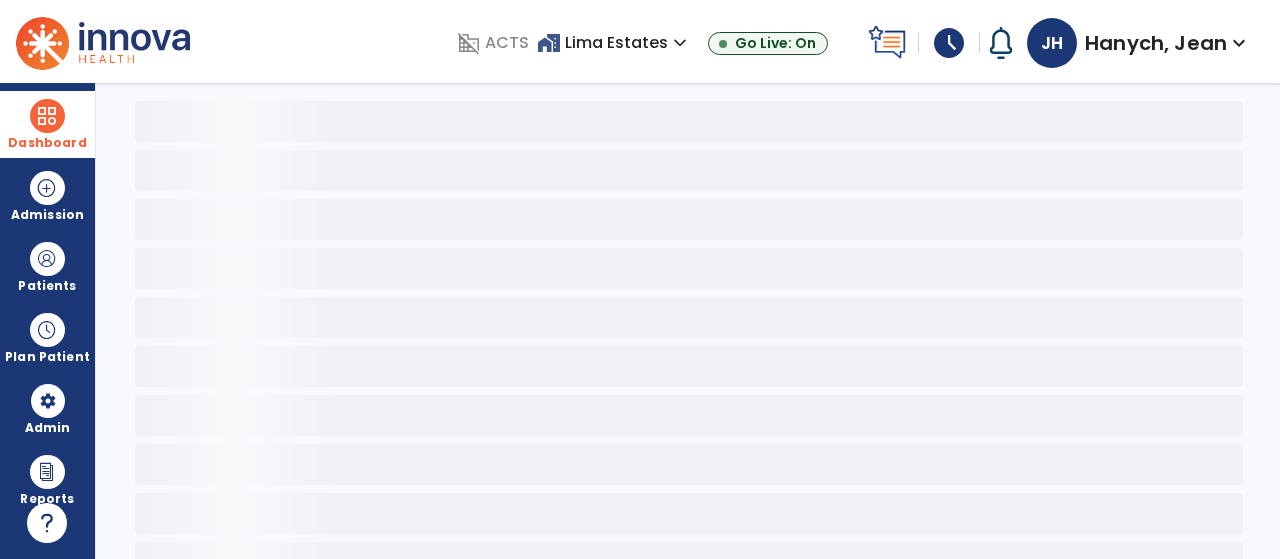 scroll, scrollTop: 0, scrollLeft: 0, axis: both 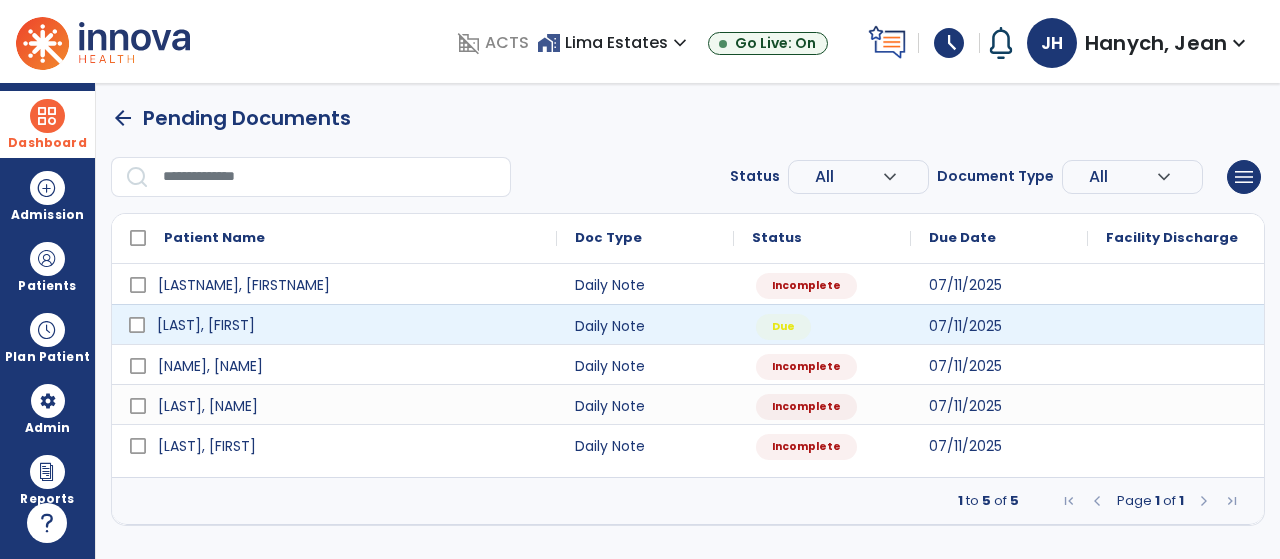 click on "[LAST], [FIRST]" at bounding box center (206, 325) 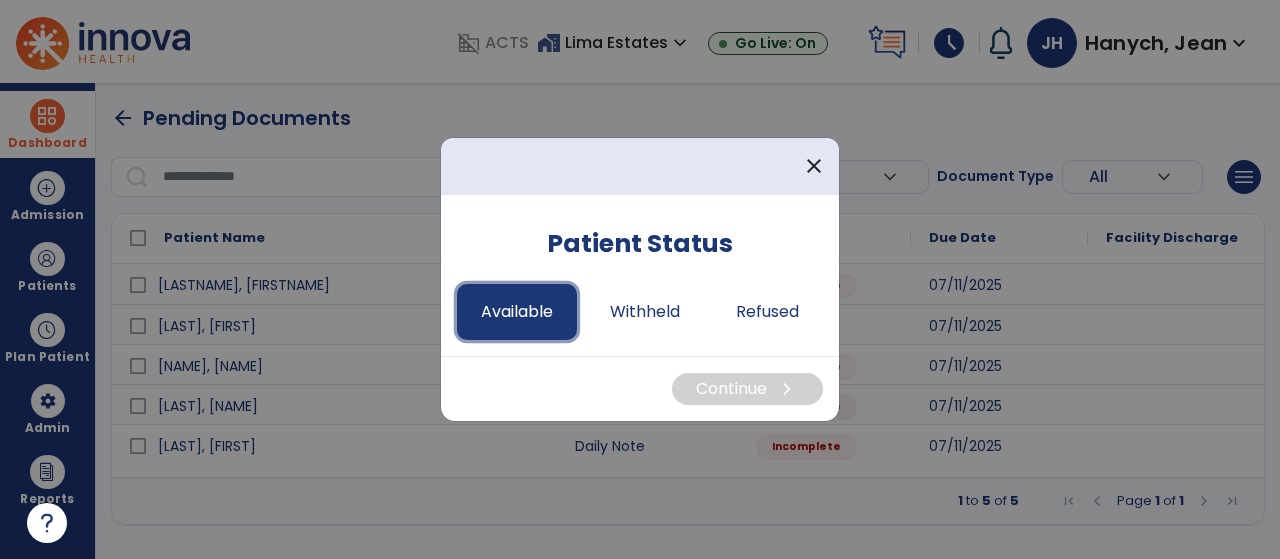 click on "Available" at bounding box center (517, 312) 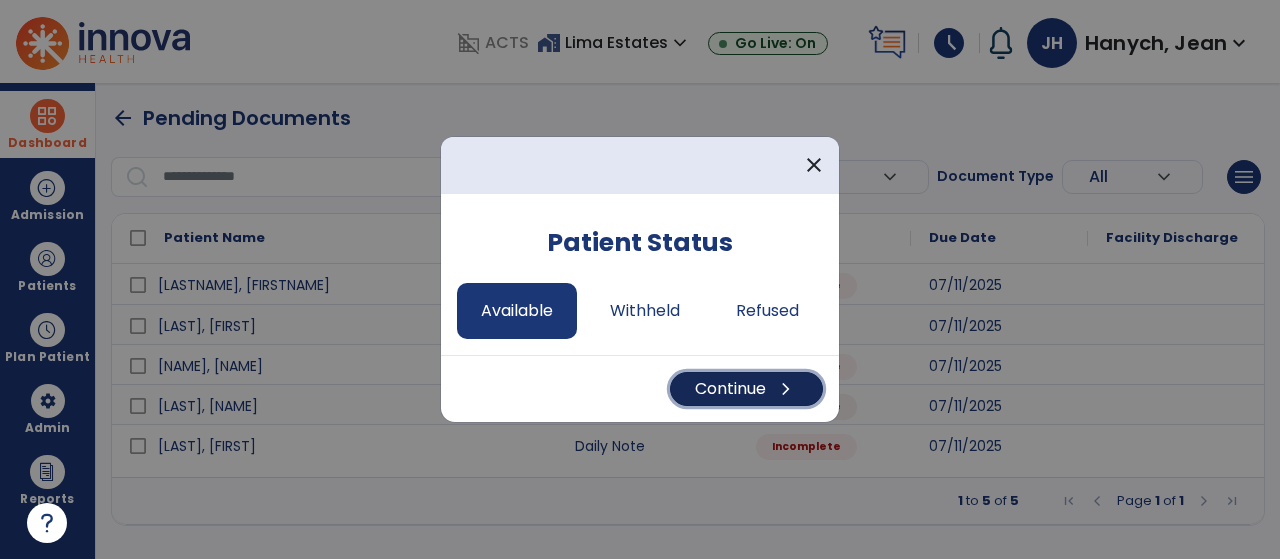 click on "Continue   chevron_right" at bounding box center [746, 389] 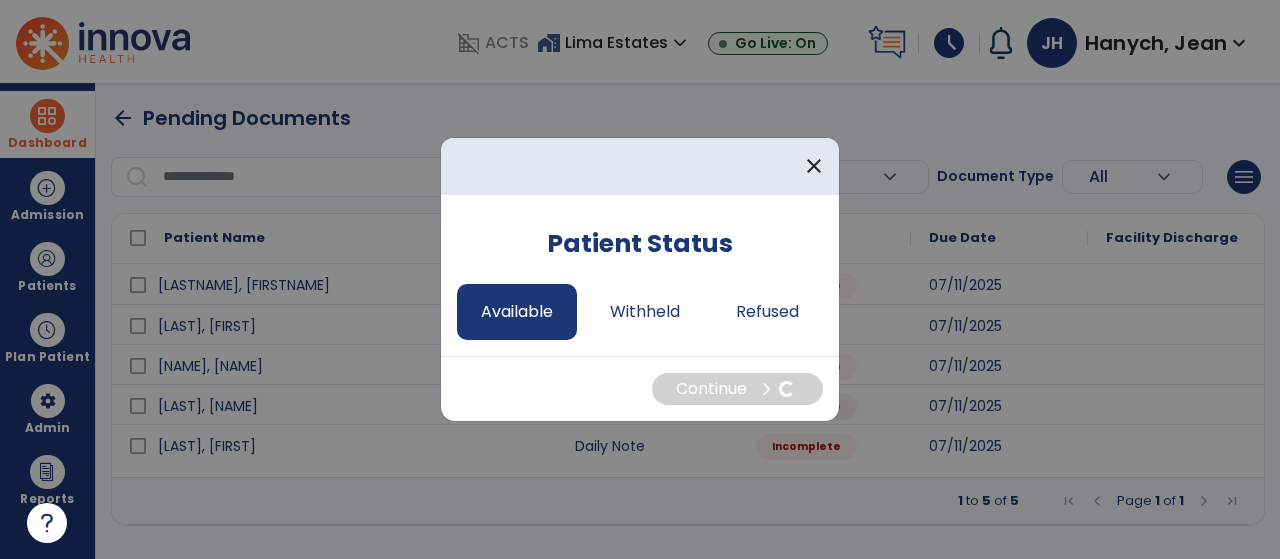 select on "*" 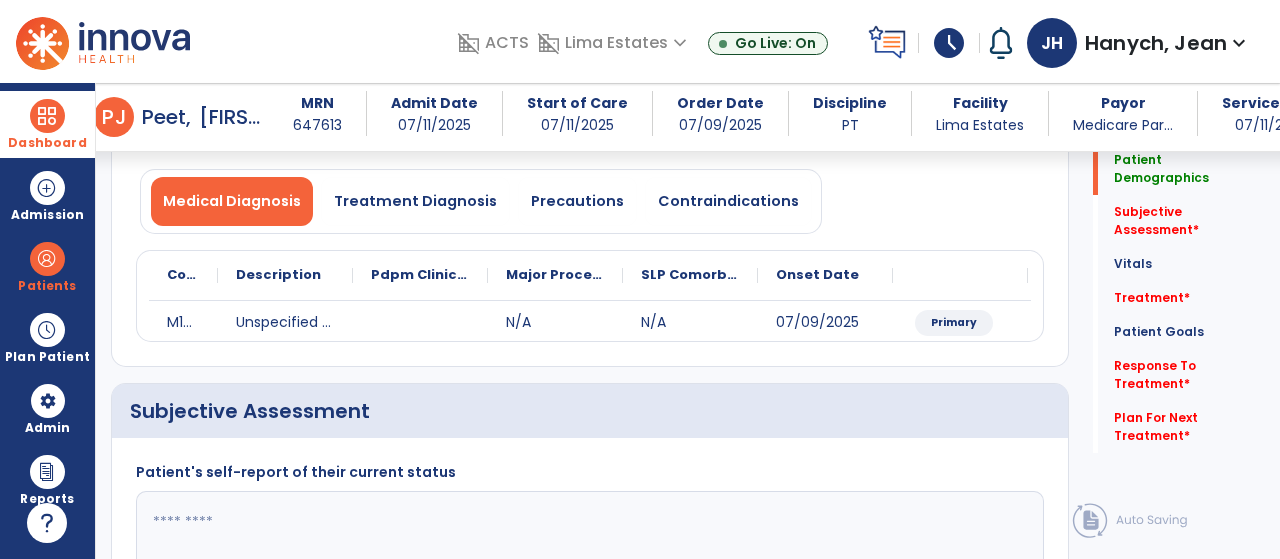scroll, scrollTop: 176, scrollLeft: 0, axis: vertical 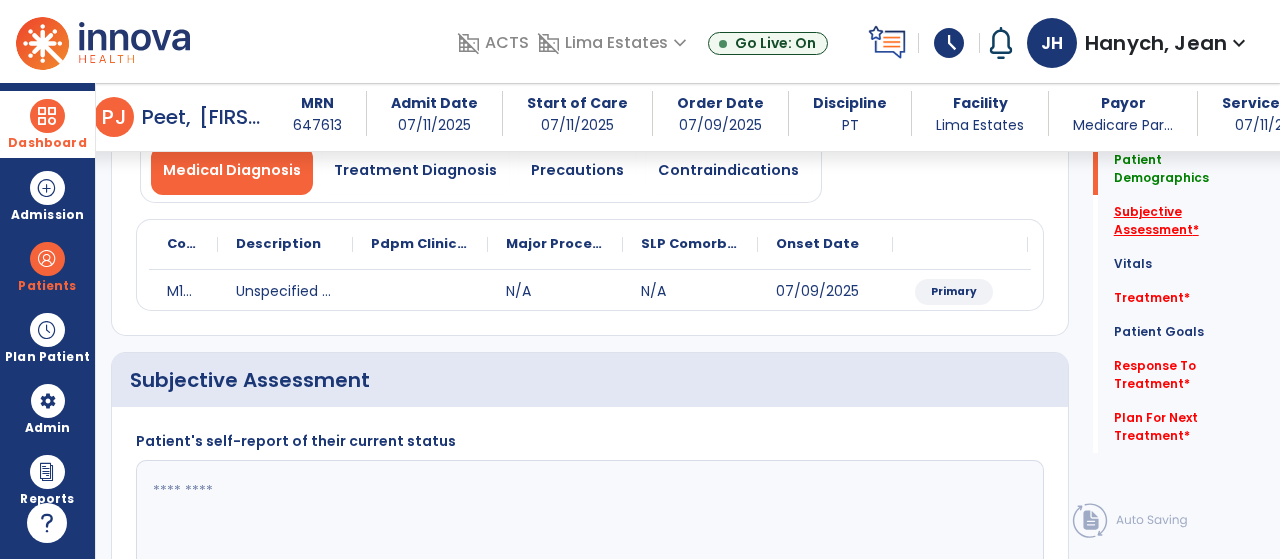 click on "Subjective Assessment   *" 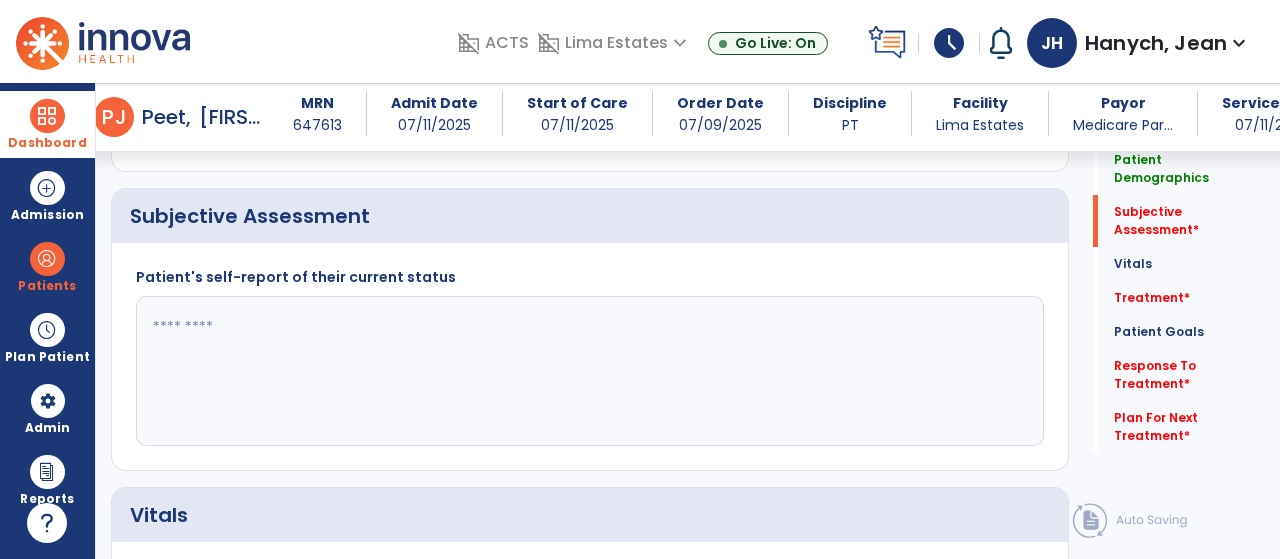 scroll, scrollTop: 346, scrollLeft: 0, axis: vertical 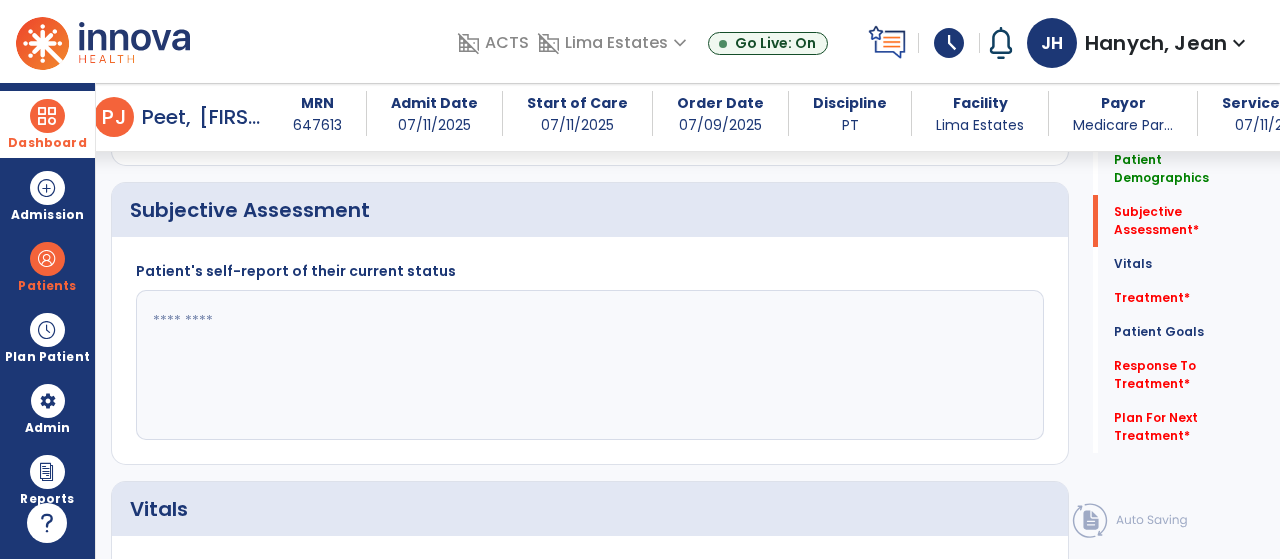 click 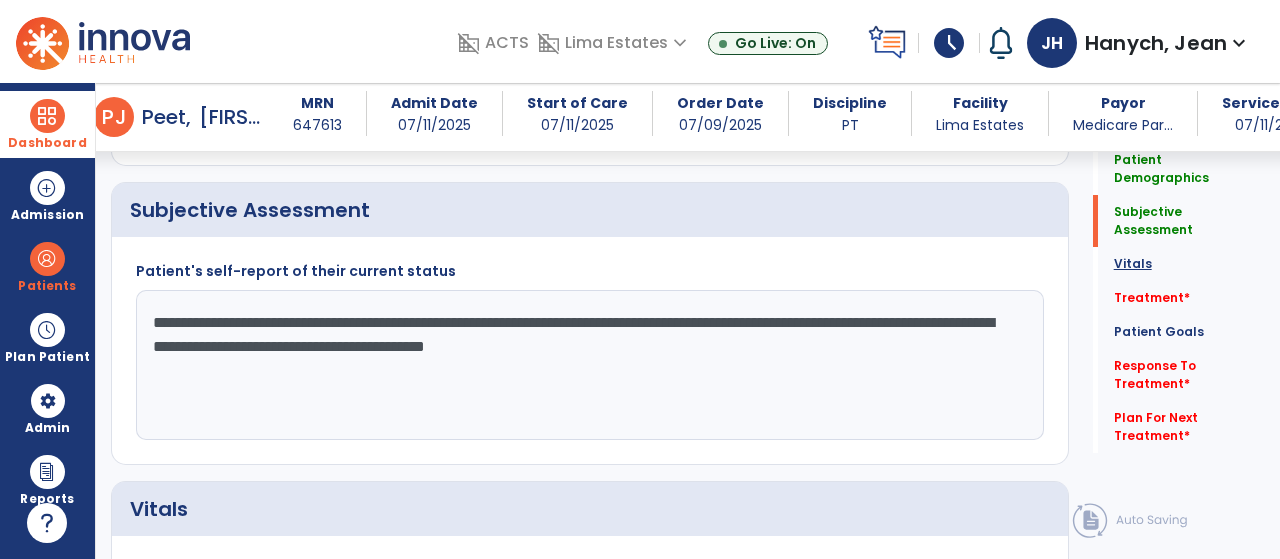 type on "**********" 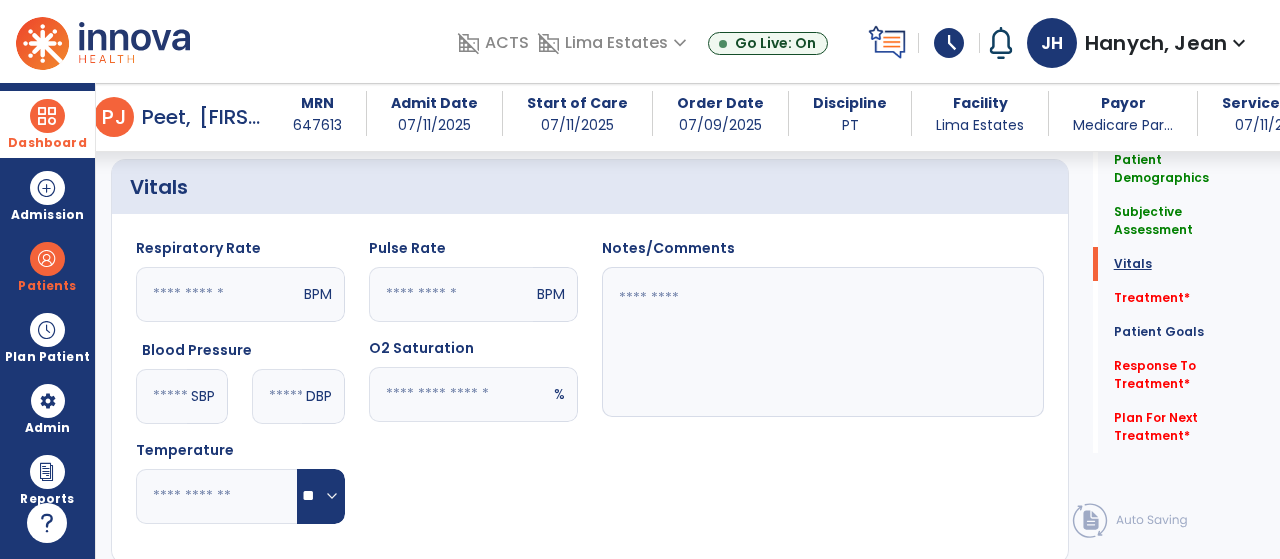 scroll, scrollTop: 706, scrollLeft: 0, axis: vertical 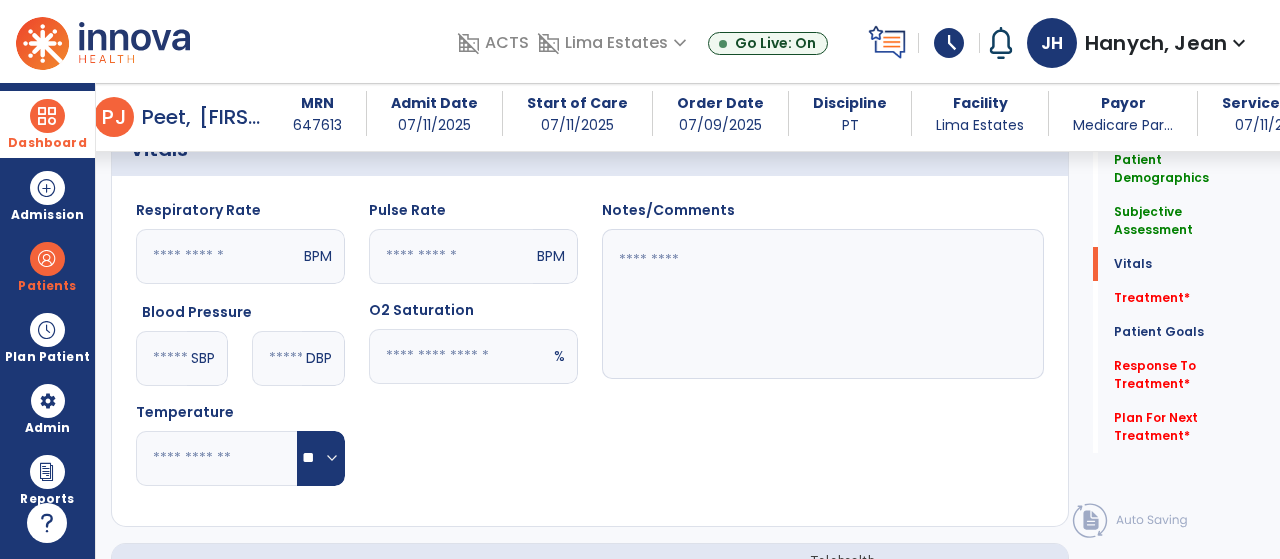 click 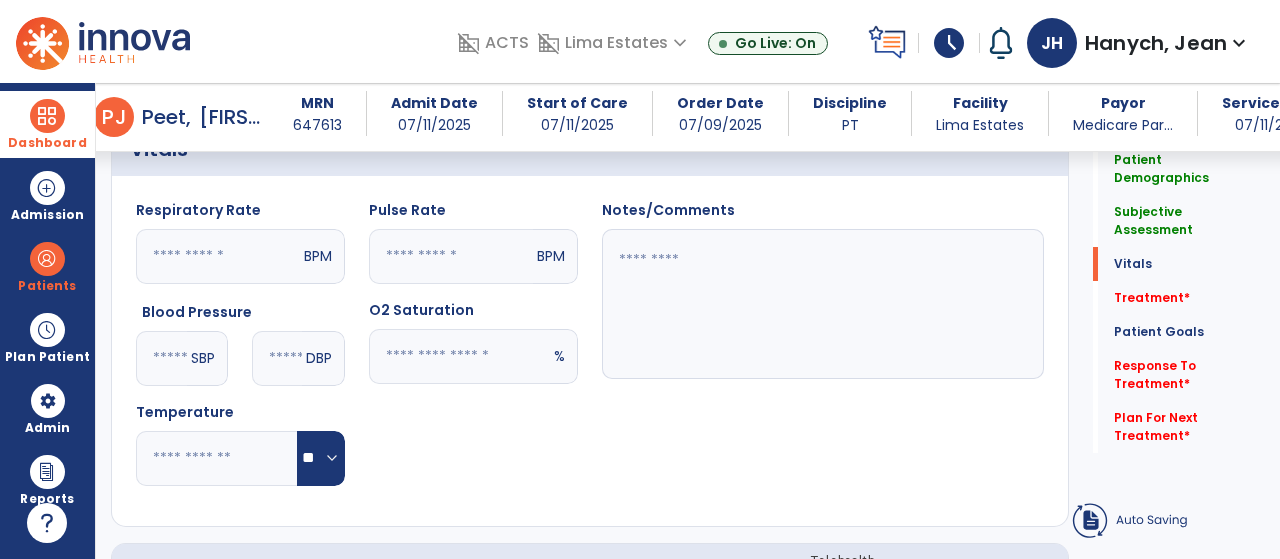 click 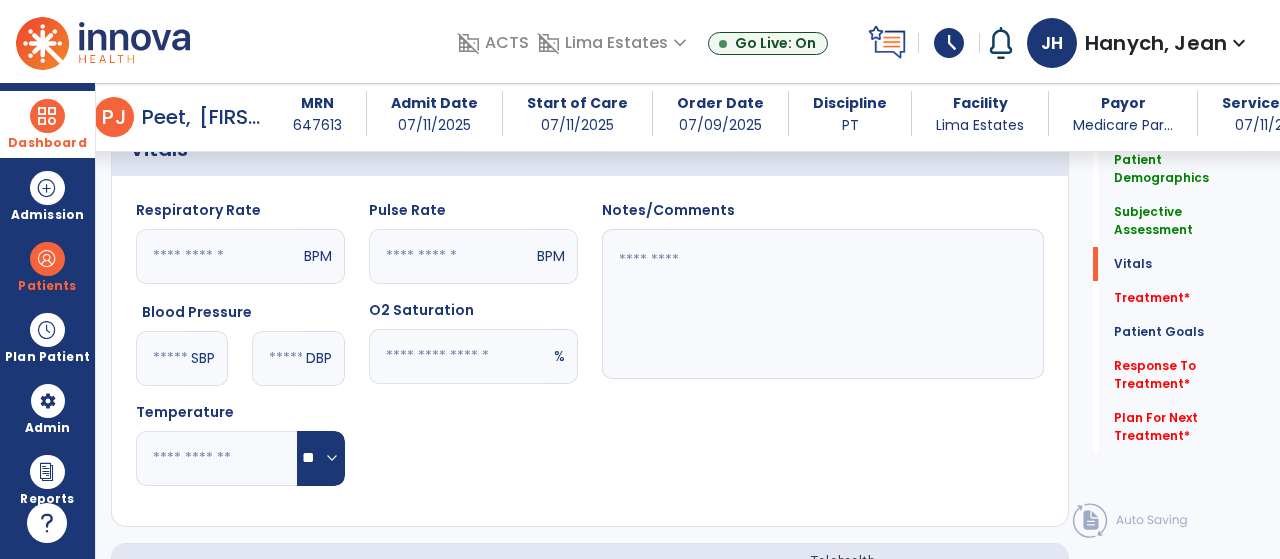 type on "**" 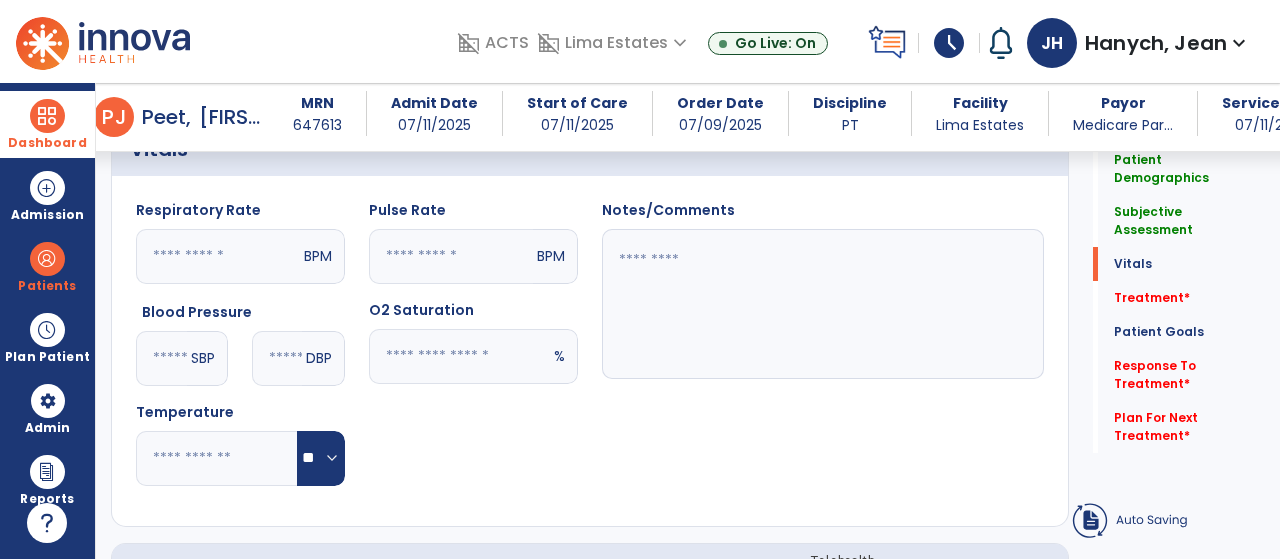 click 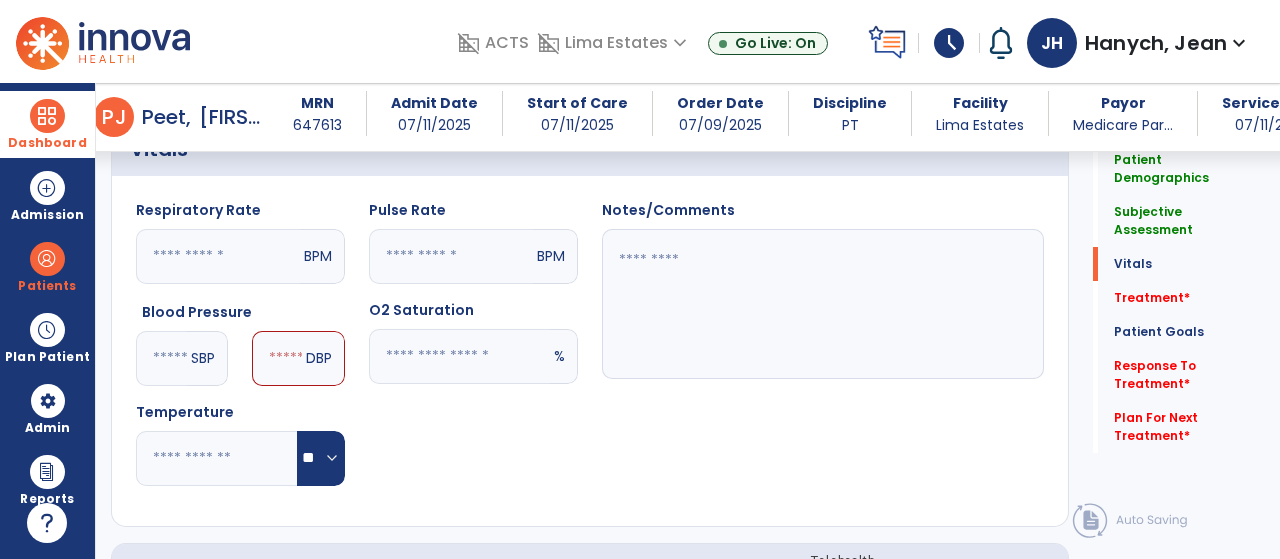 type on "***" 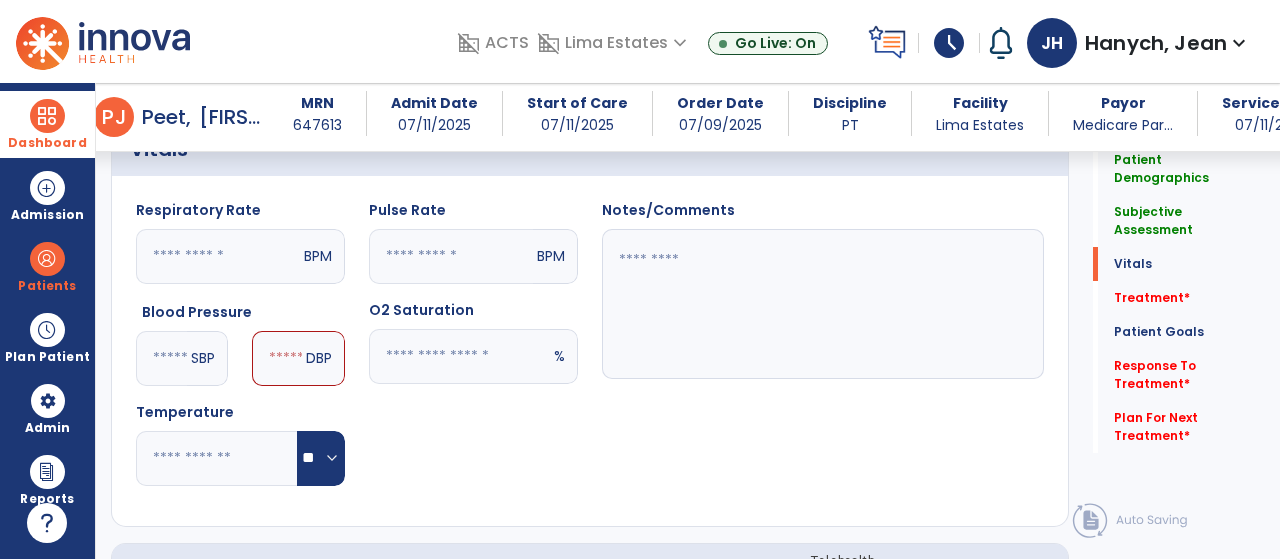 click 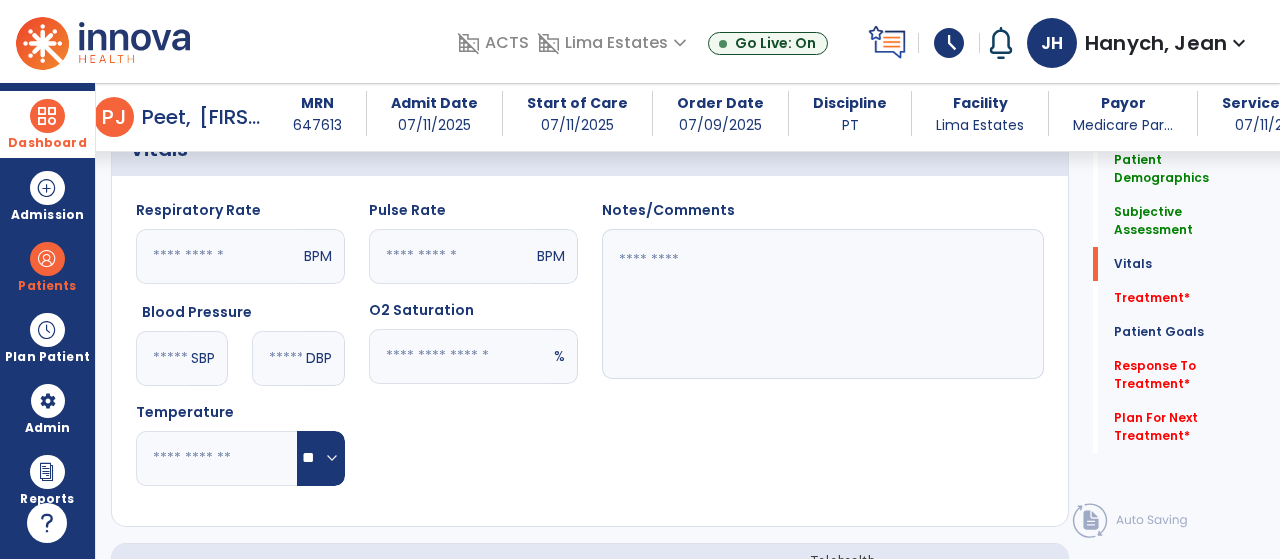 click on "**" 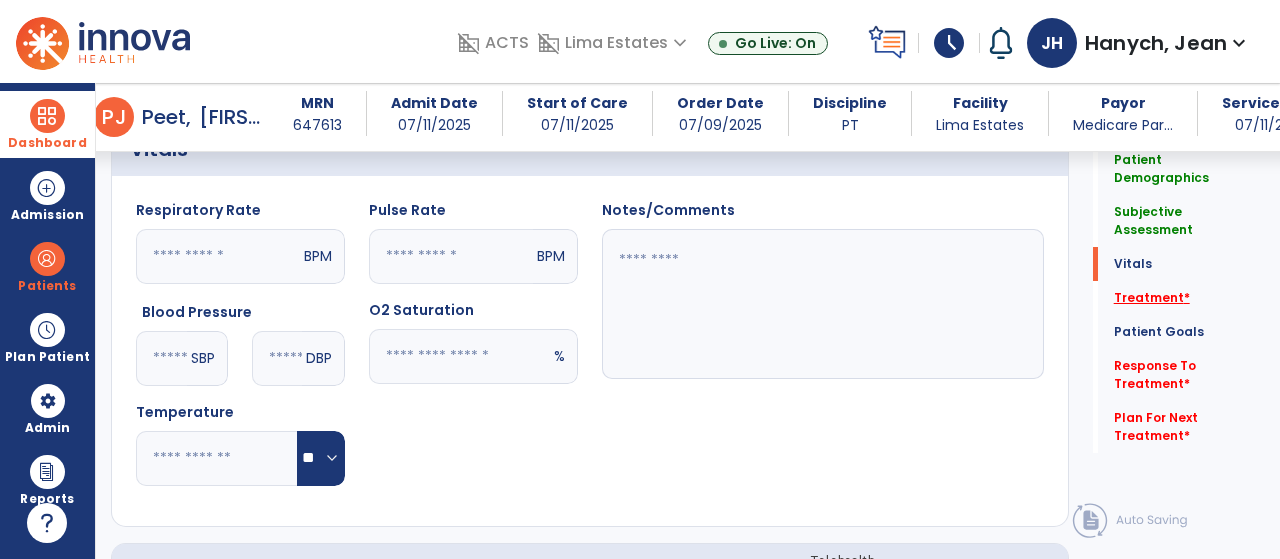 type on "**" 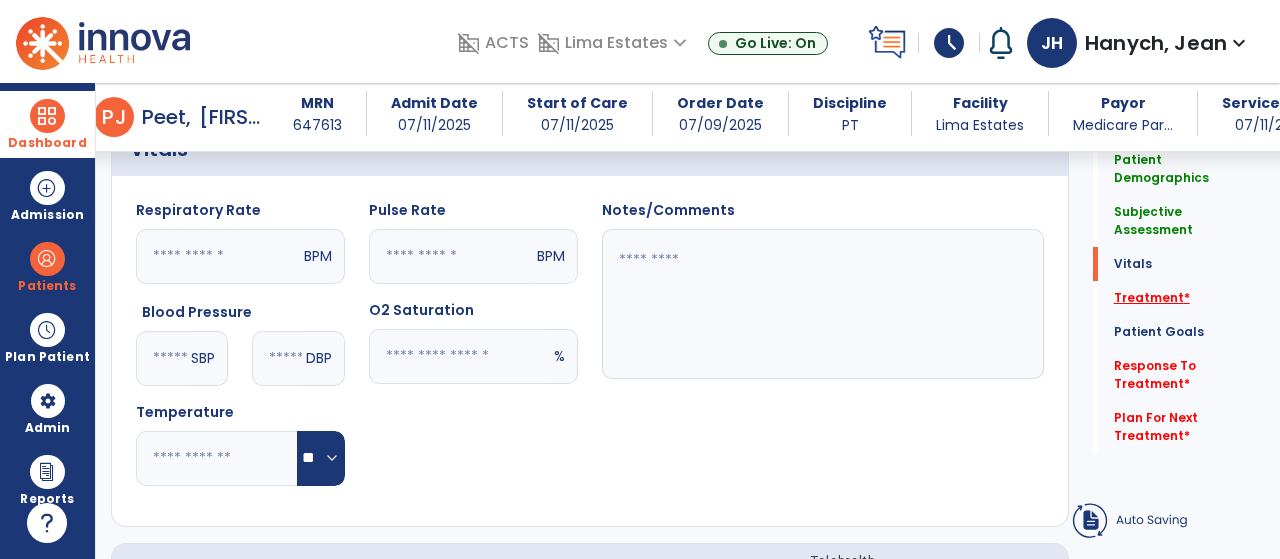 click on "Treatment   *" 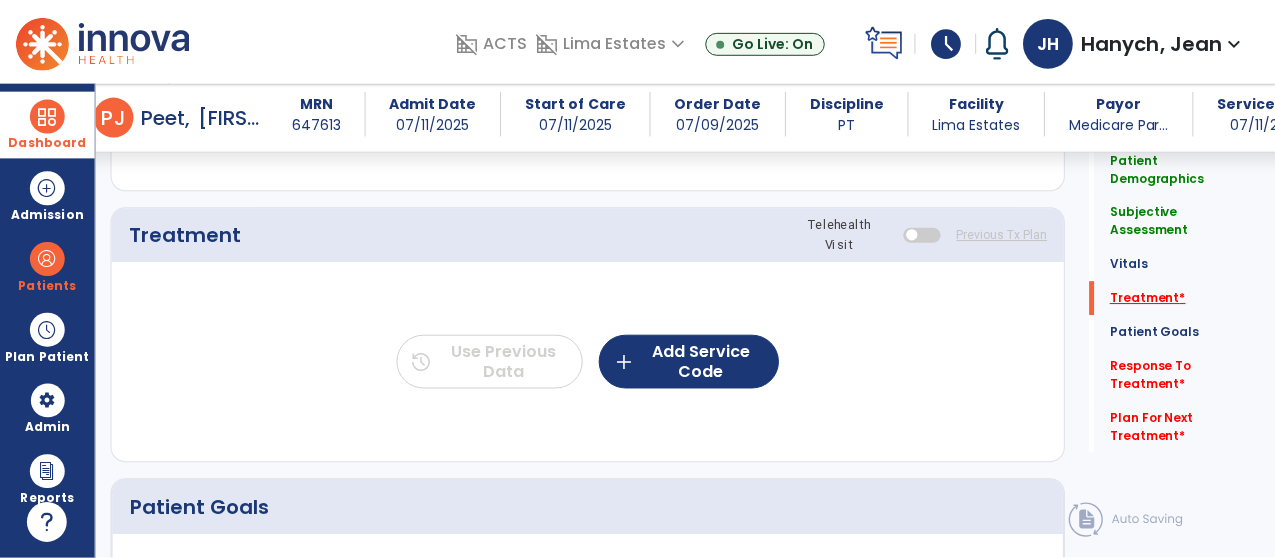 scroll, scrollTop: 1053, scrollLeft: 0, axis: vertical 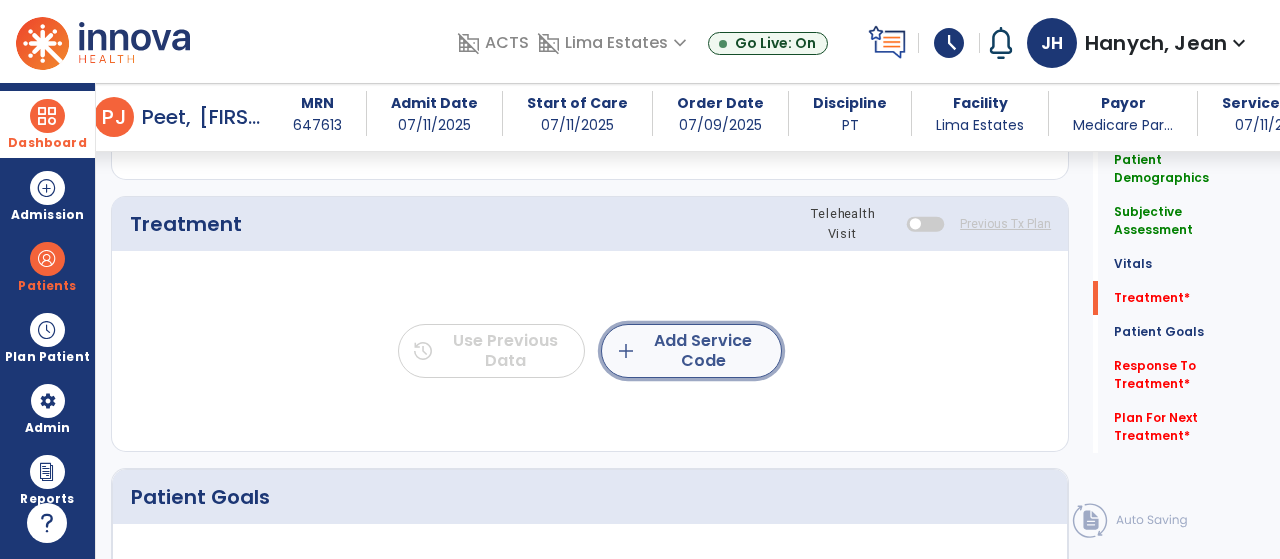click on "add  Add Service Code" 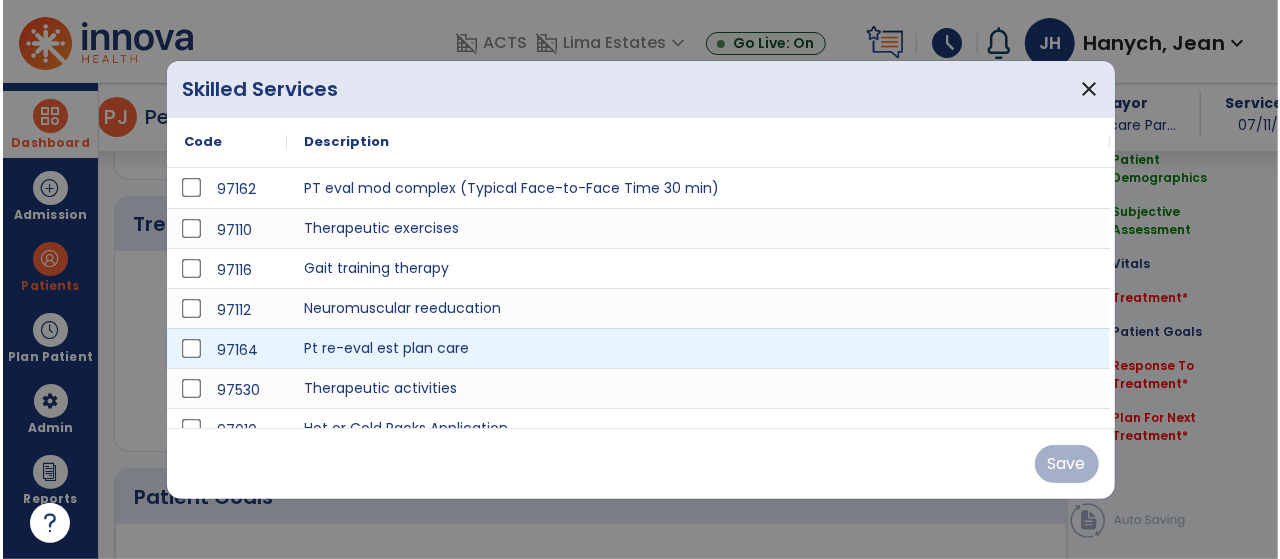 scroll, scrollTop: 1053, scrollLeft: 0, axis: vertical 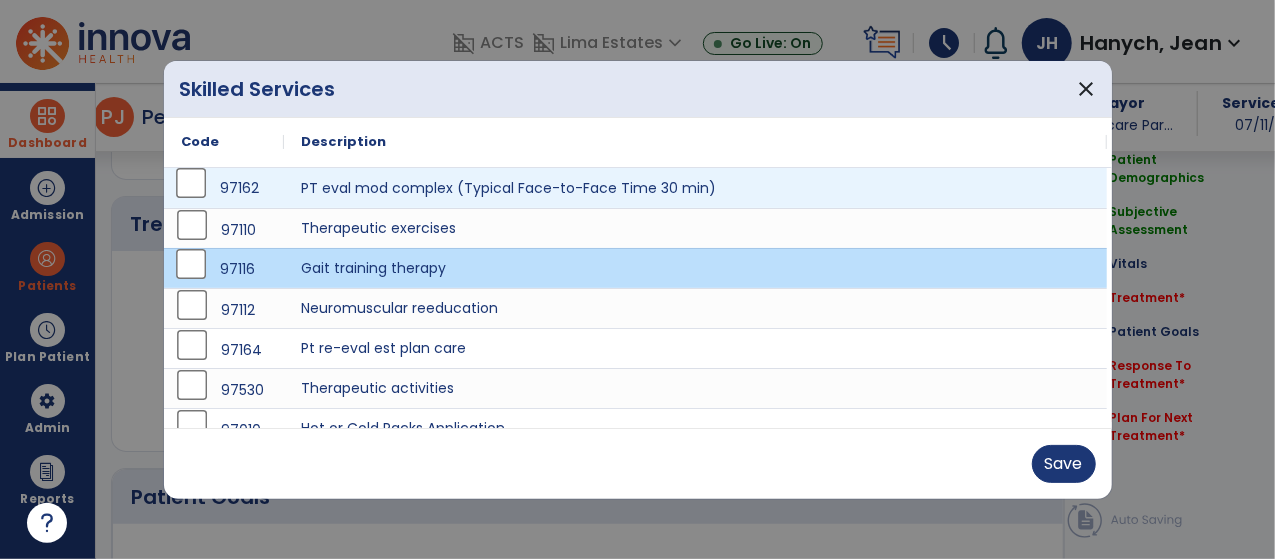click on "97162" at bounding box center [224, 188] 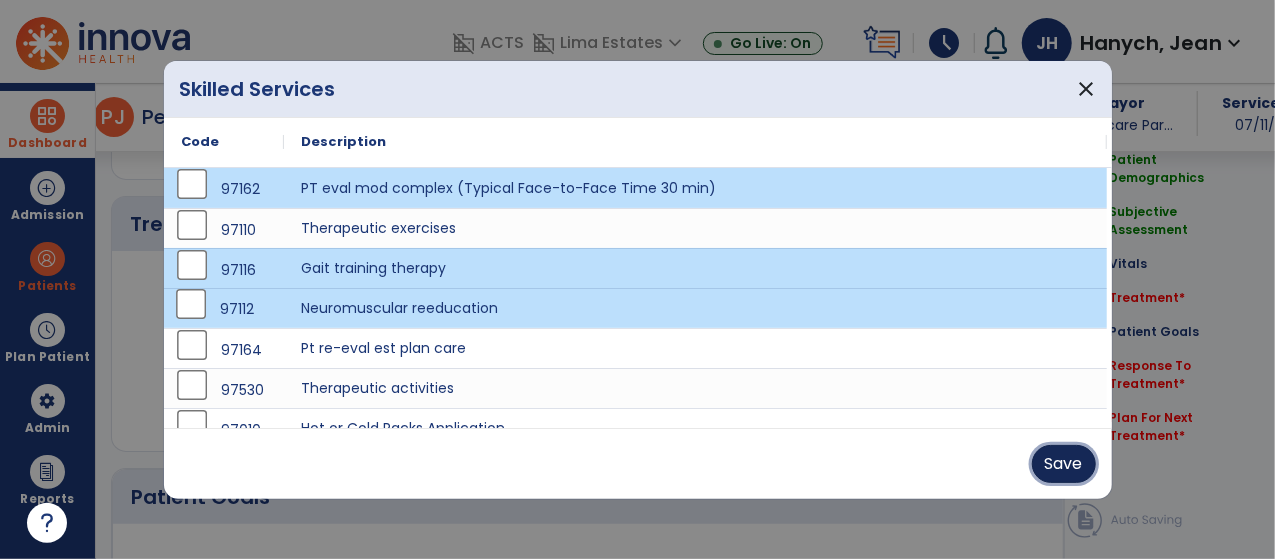 click on "Save" at bounding box center [1064, 464] 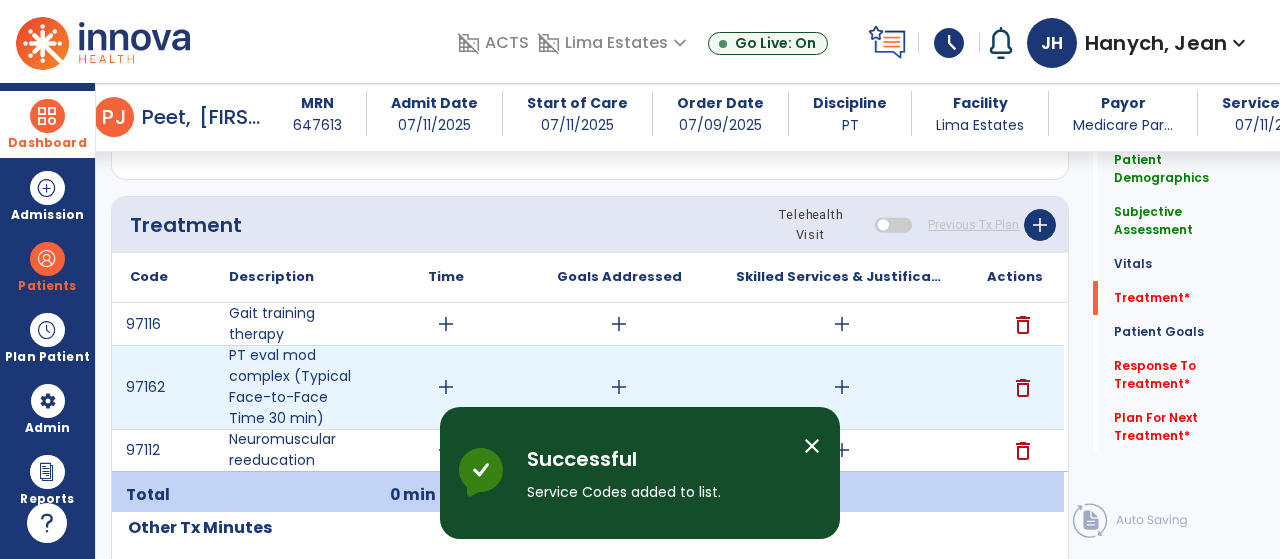 click on "add" at bounding box center (446, 387) 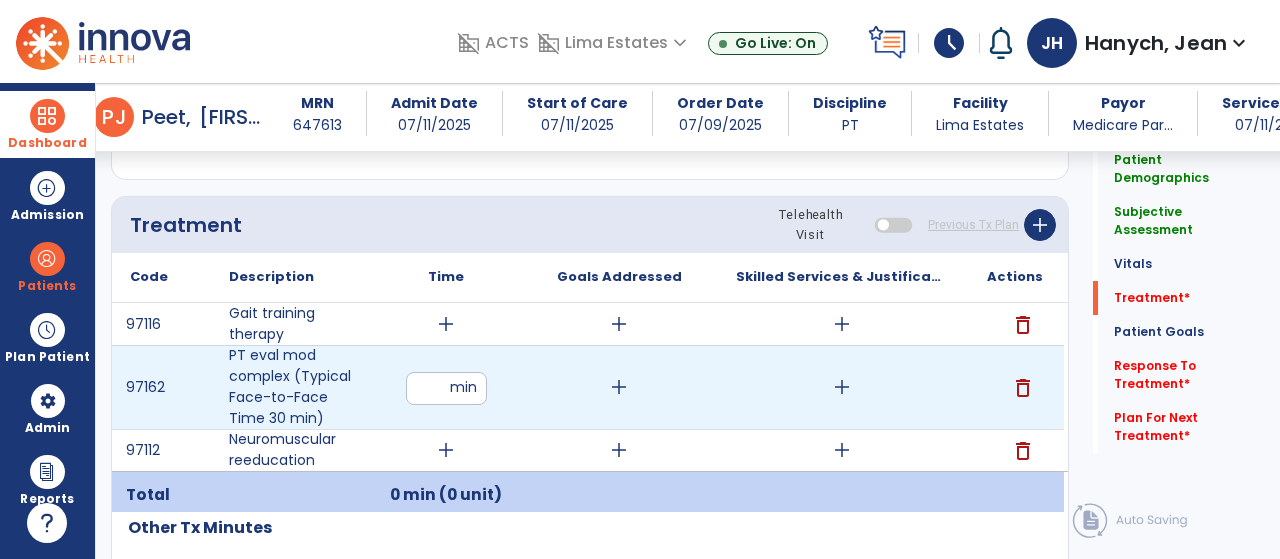 type on "**" 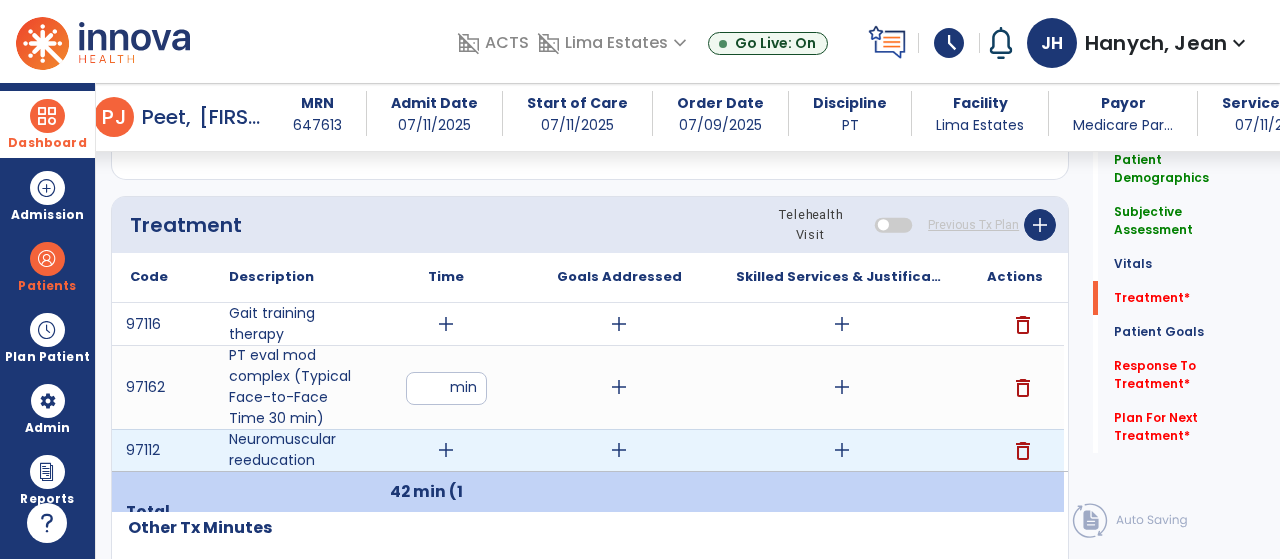 click on "add" at bounding box center [446, 450] 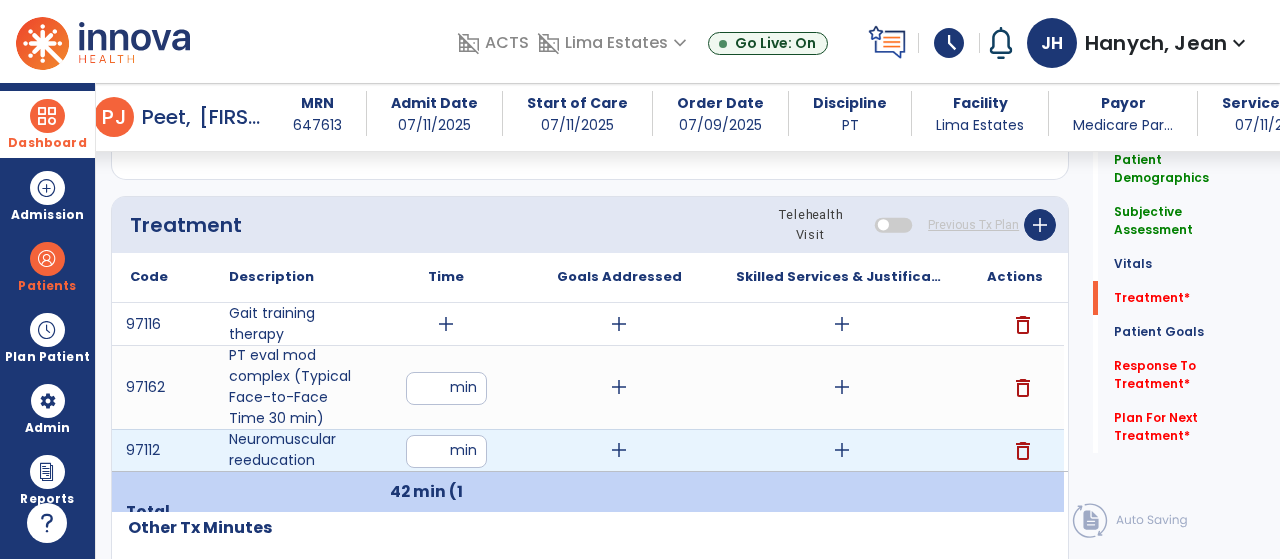 type on "**" 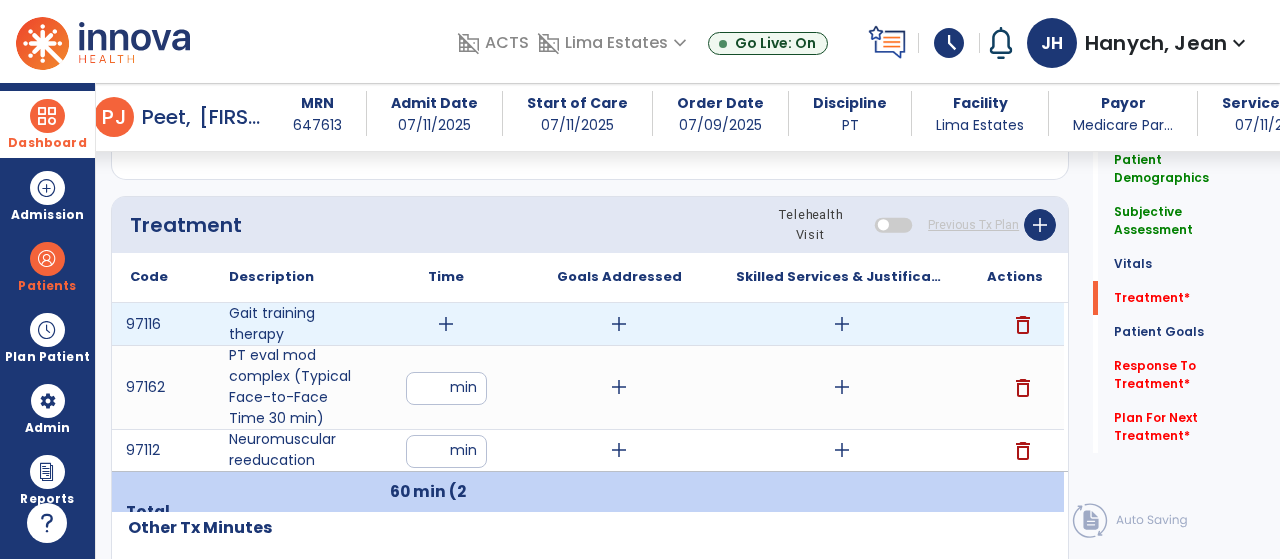 click on "add" at bounding box center [446, 324] 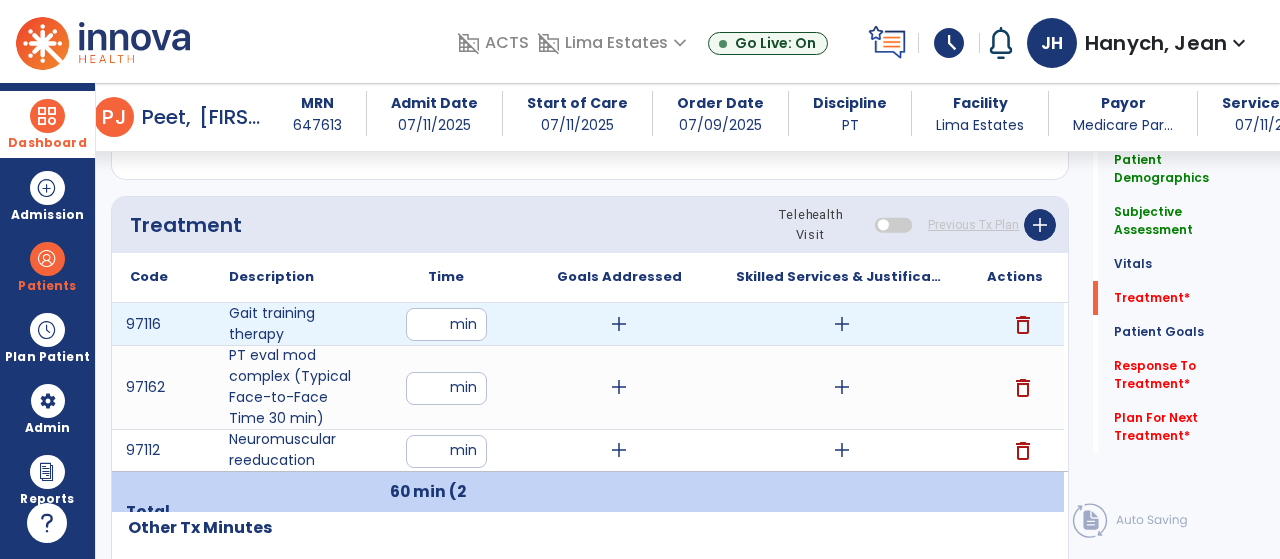 type on "**" 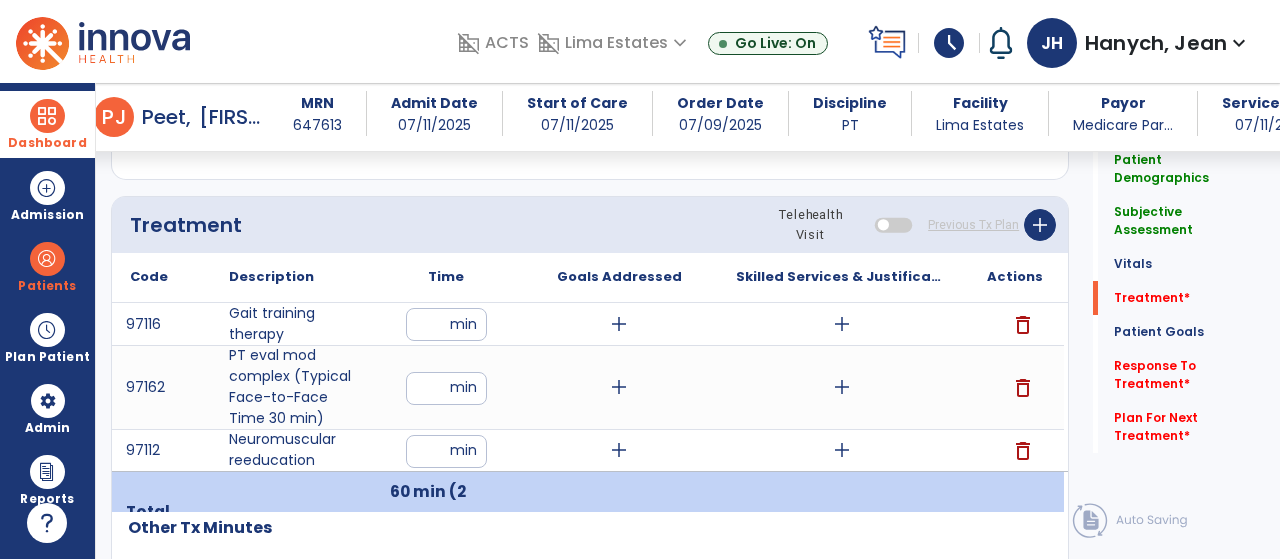 click on "Code
Description
Time" 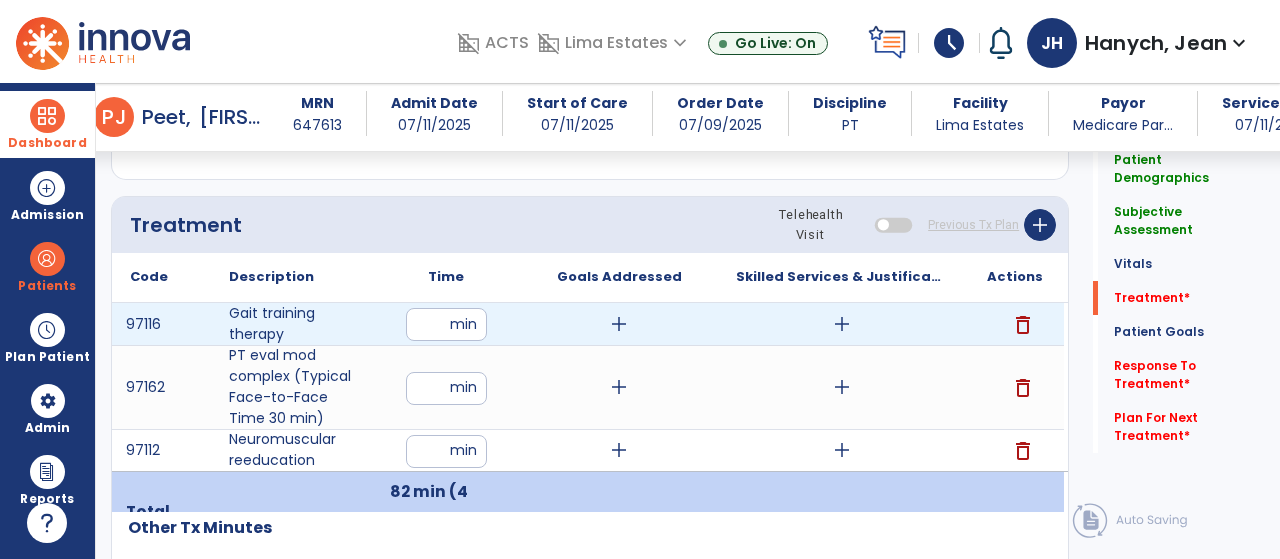 click on "**" at bounding box center (446, 324) 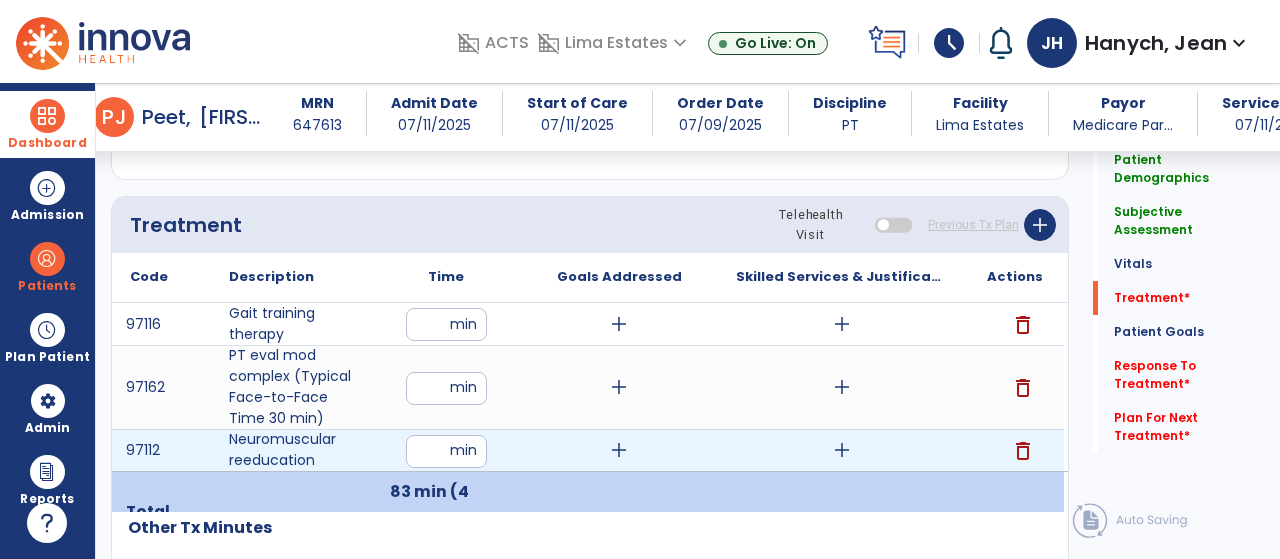 click on "**" at bounding box center [446, 451] 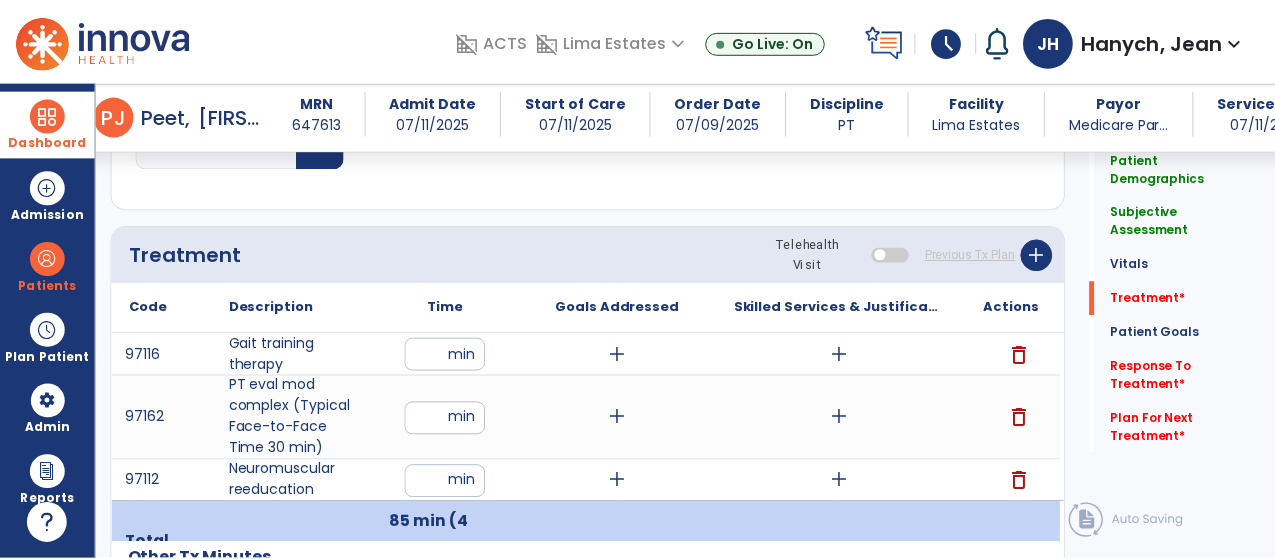 scroll, scrollTop: 1040, scrollLeft: 0, axis: vertical 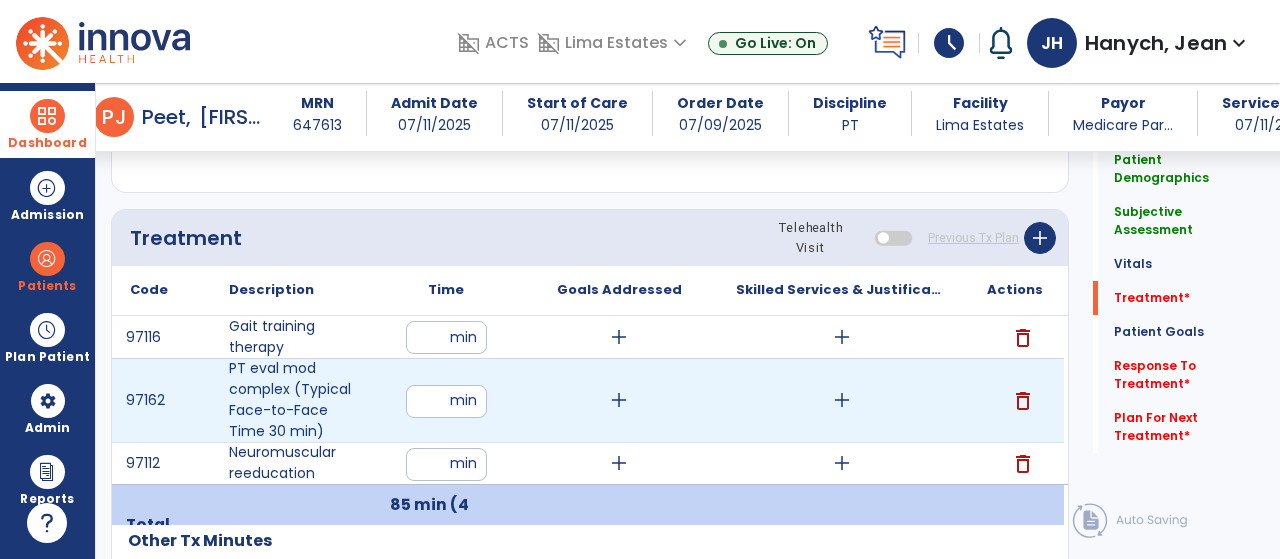 click on "add" at bounding box center [842, 400] 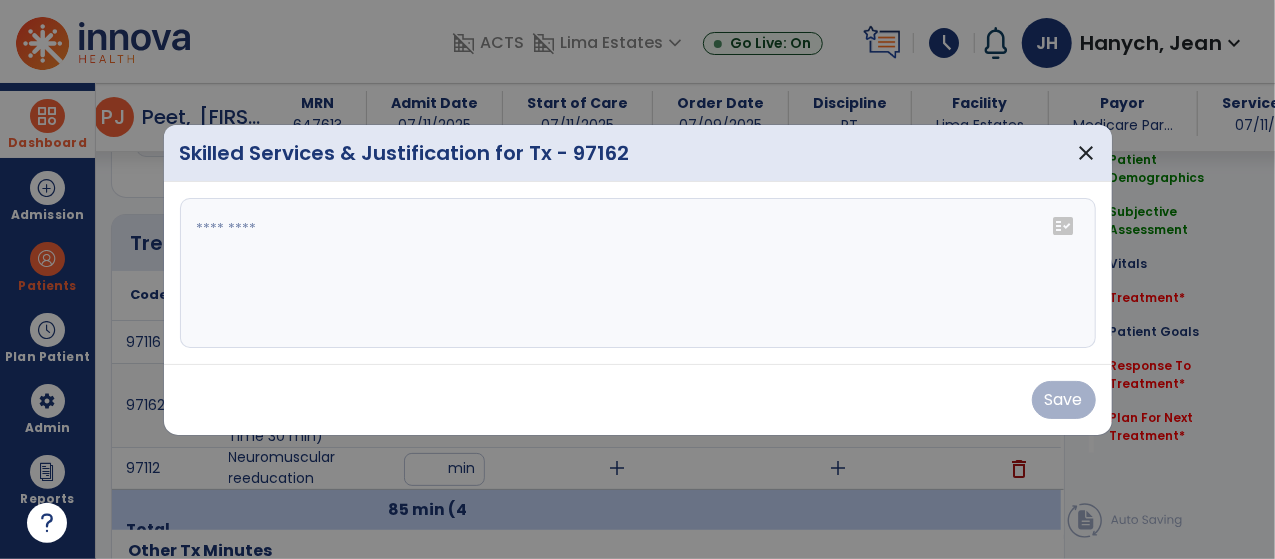 scroll, scrollTop: 1040, scrollLeft: 0, axis: vertical 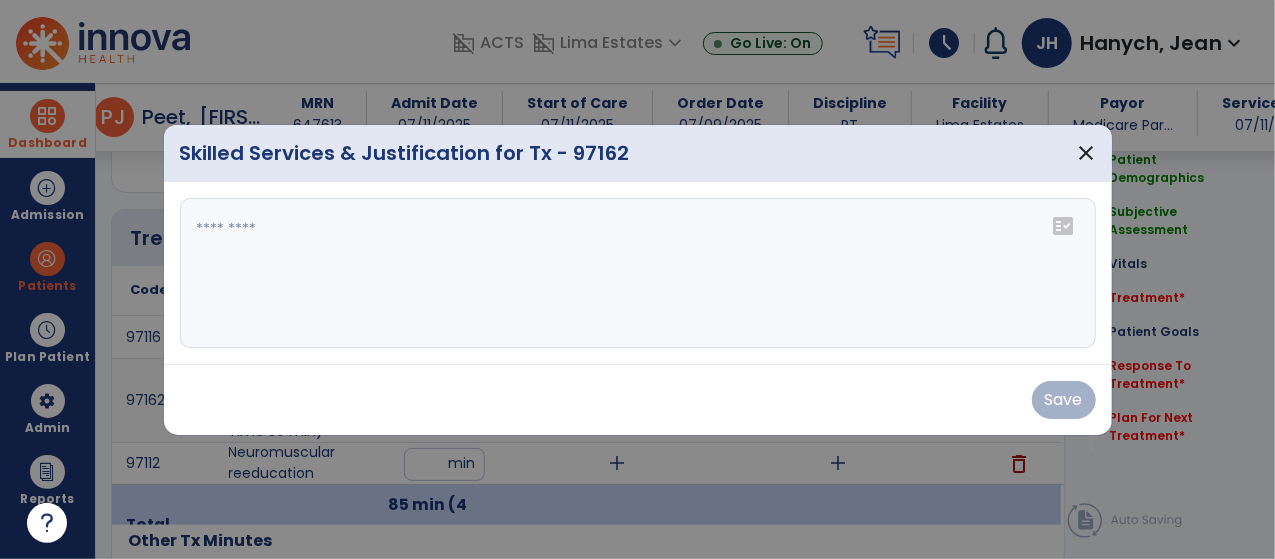 click at bounding box center (638, 273) 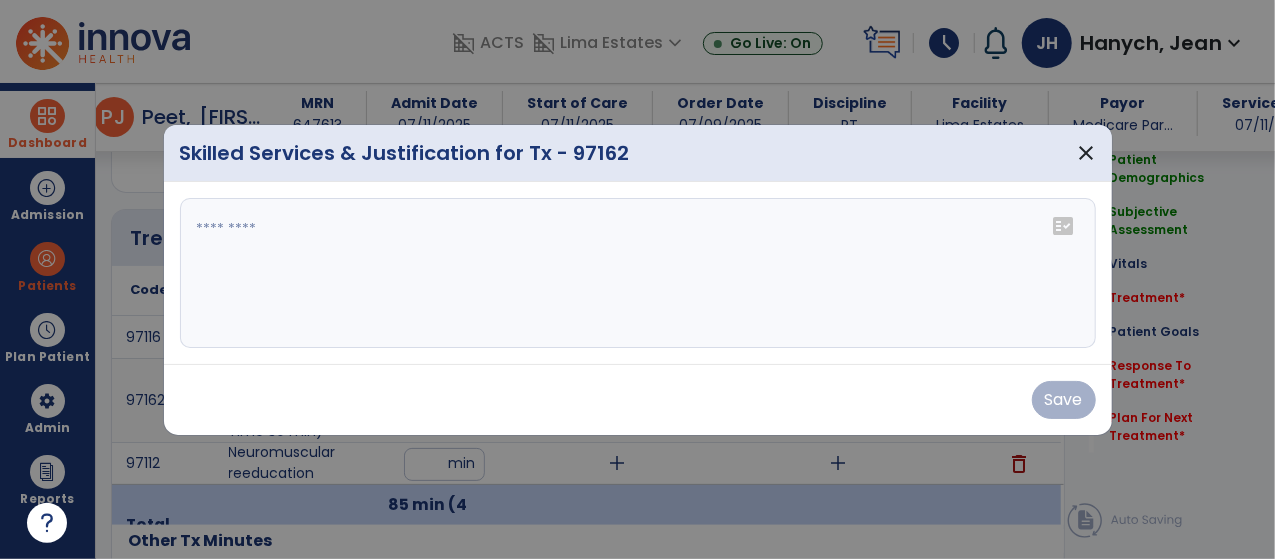 paste on "**********" 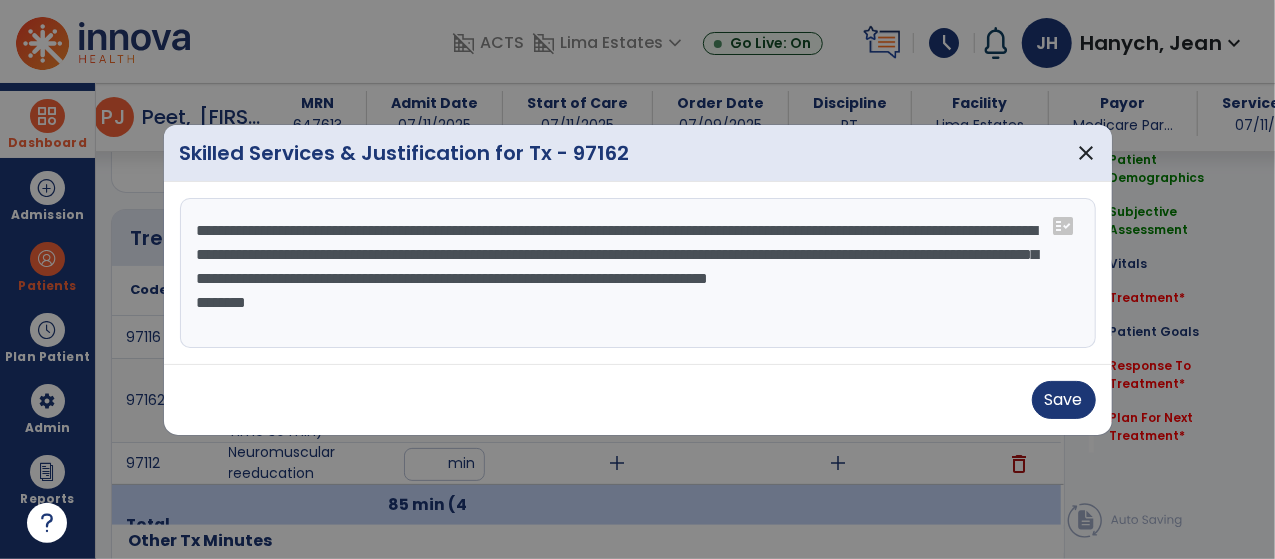 drag, startPoint x: 264, startPoint y: 327, endPoint x: 195, endPoint y: 328, distance: 69.00725 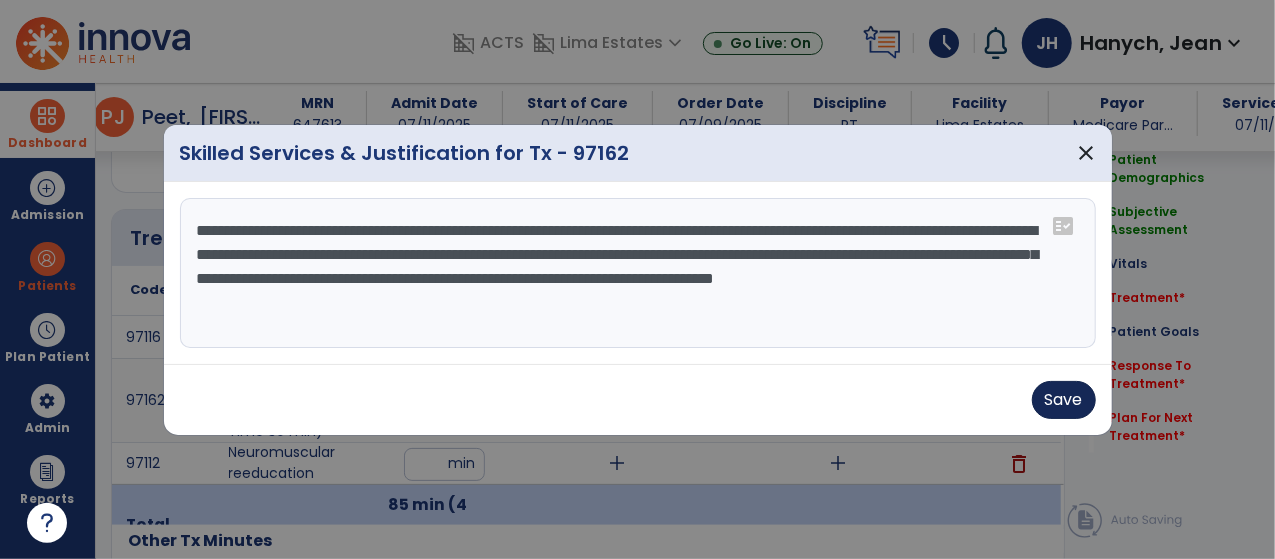 type on "**********" 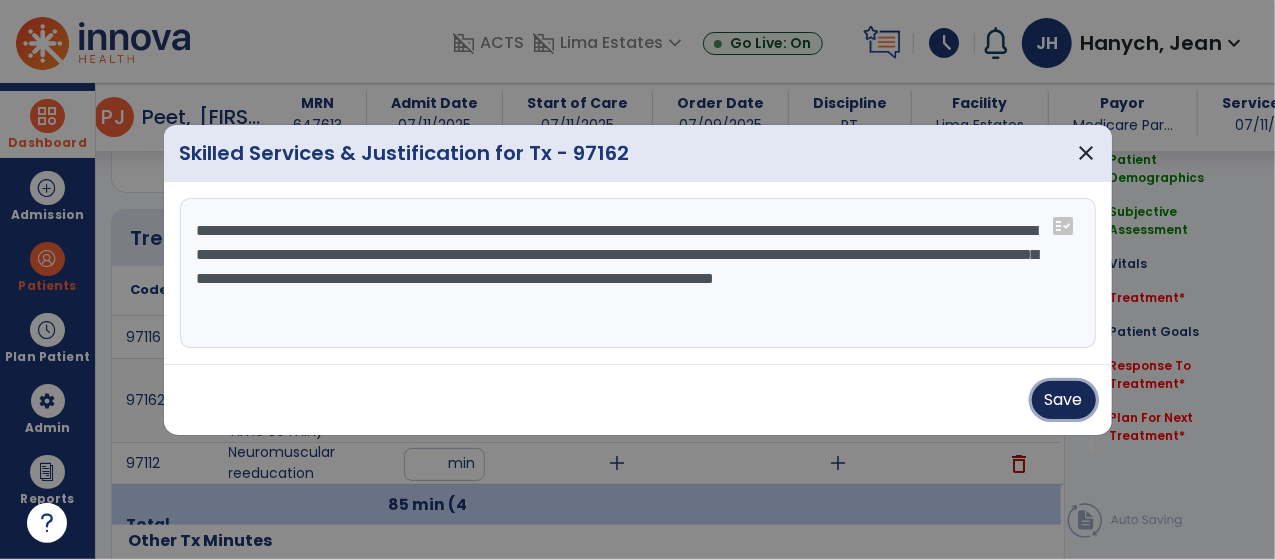 click on "Save" at bounding box center (1064, 400) 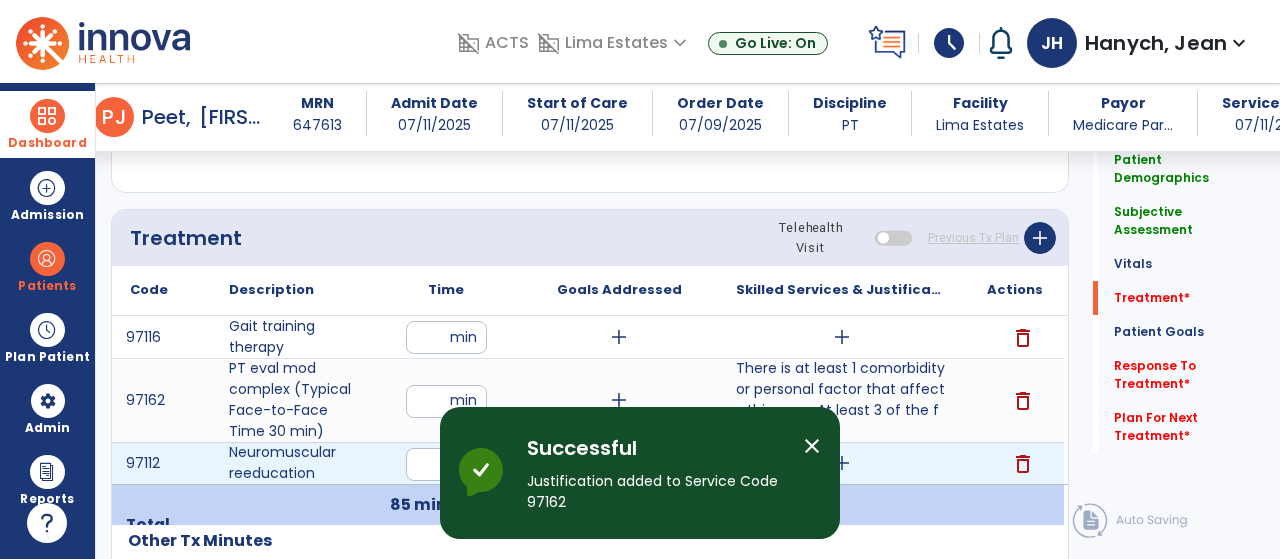 click on "add" at bounding box center [841, 463] 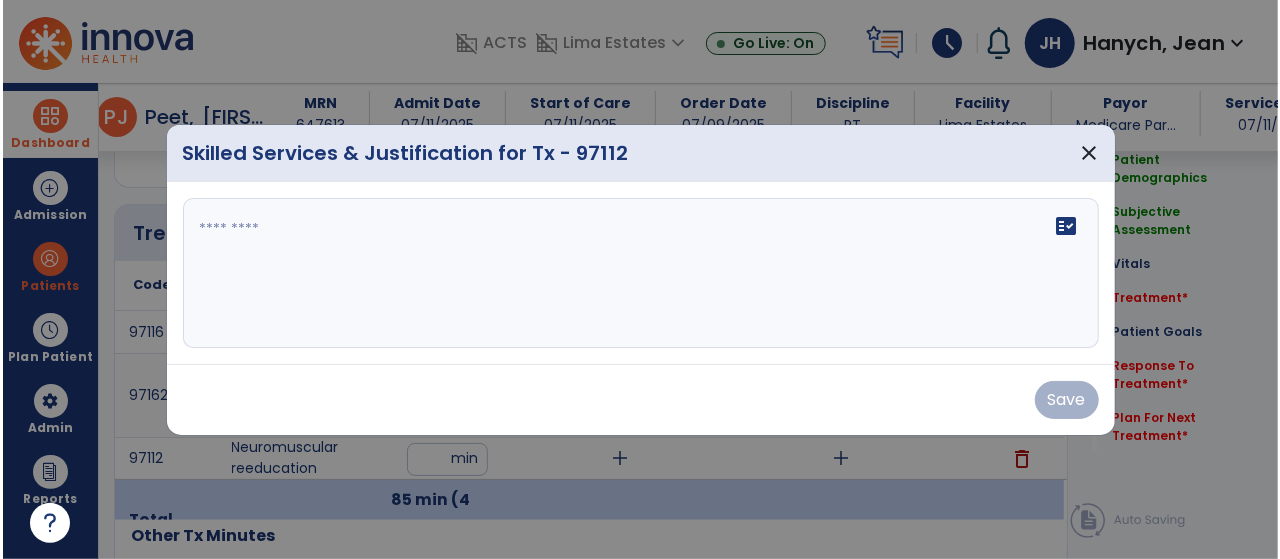 scroll, scrollTop: 1040, scrollLeft: 0, axis: vertical 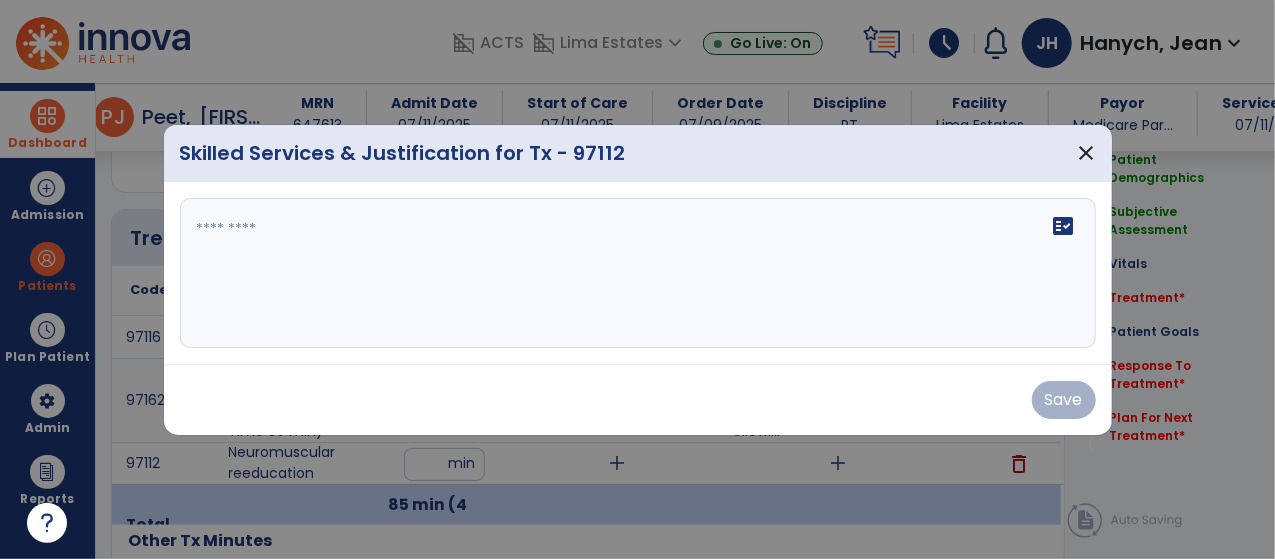 click on "fact_check" at bounding box center (638, 273) 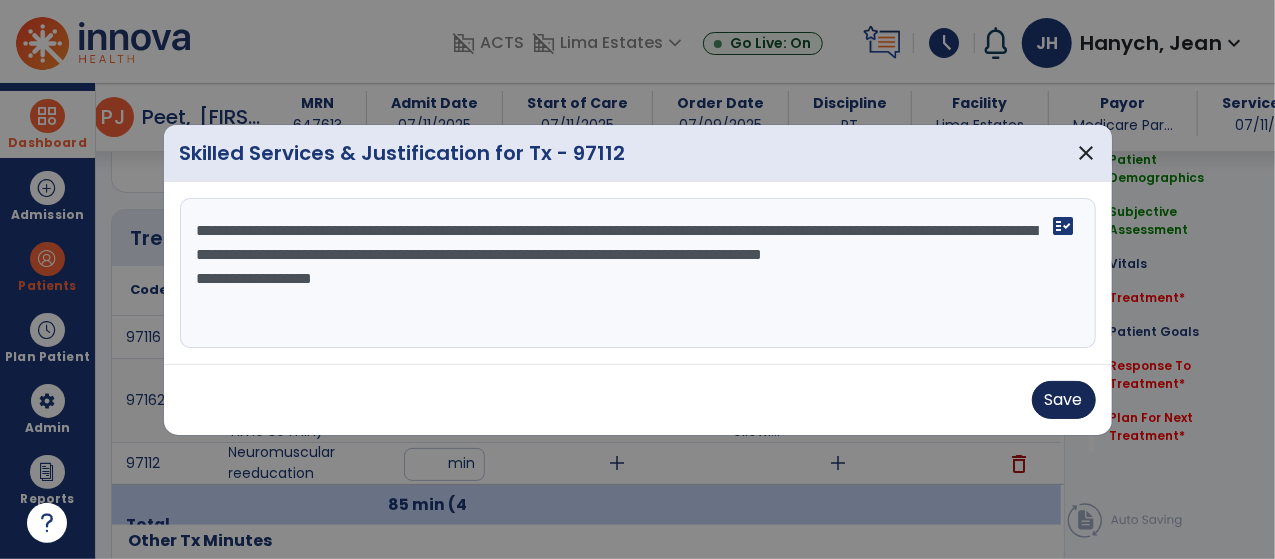 type on "**********" 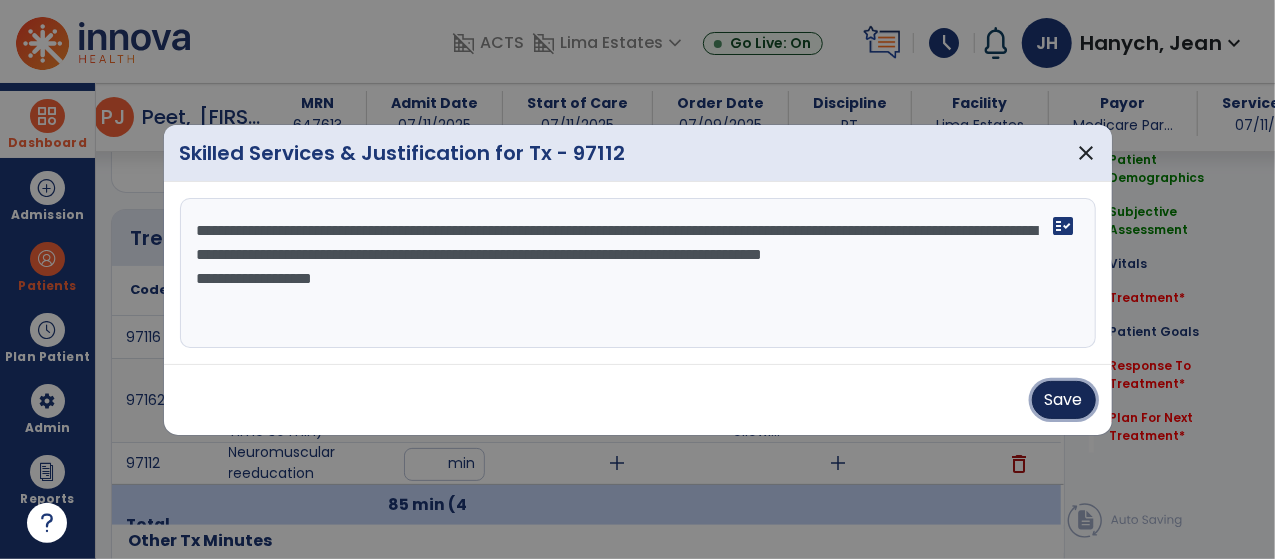 click on "Save" at bounding box center [1064, 400] 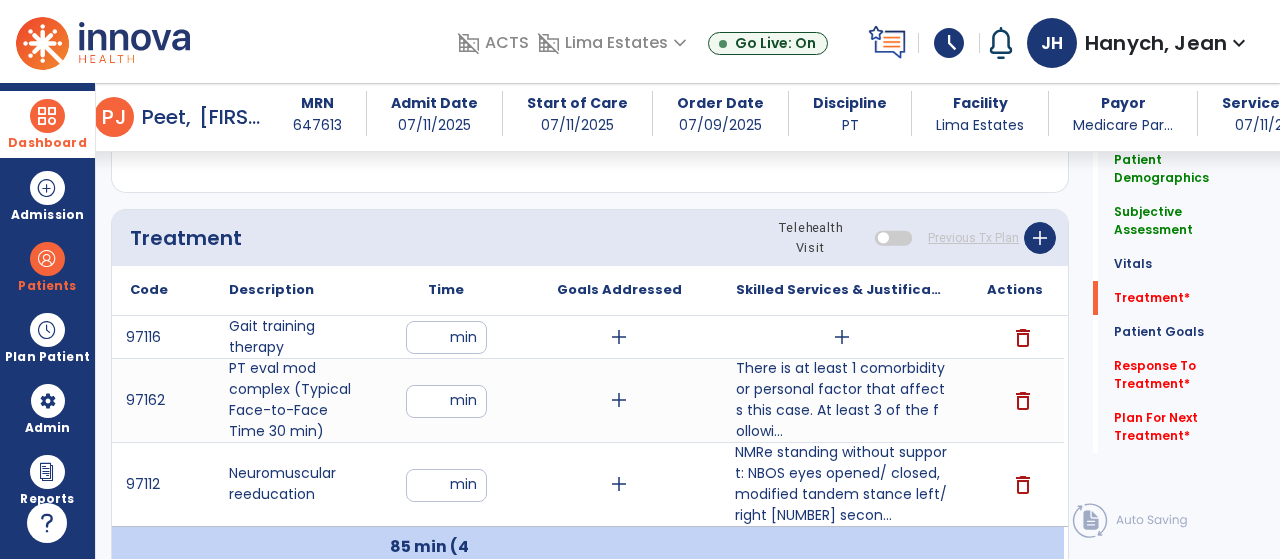 click at bounding box center [841, 567] 